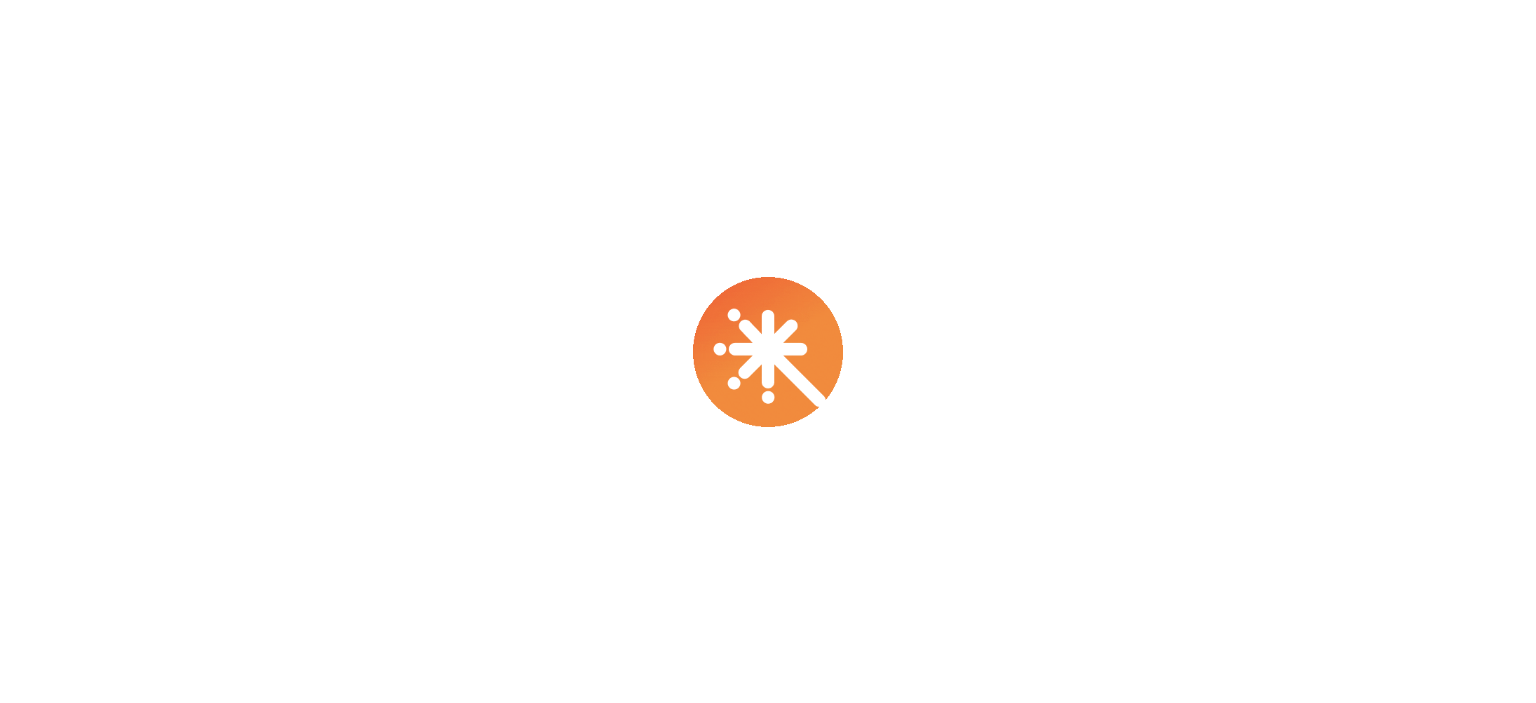 scroll, scrollTop: 0, scrollLeft: 0, axis: both 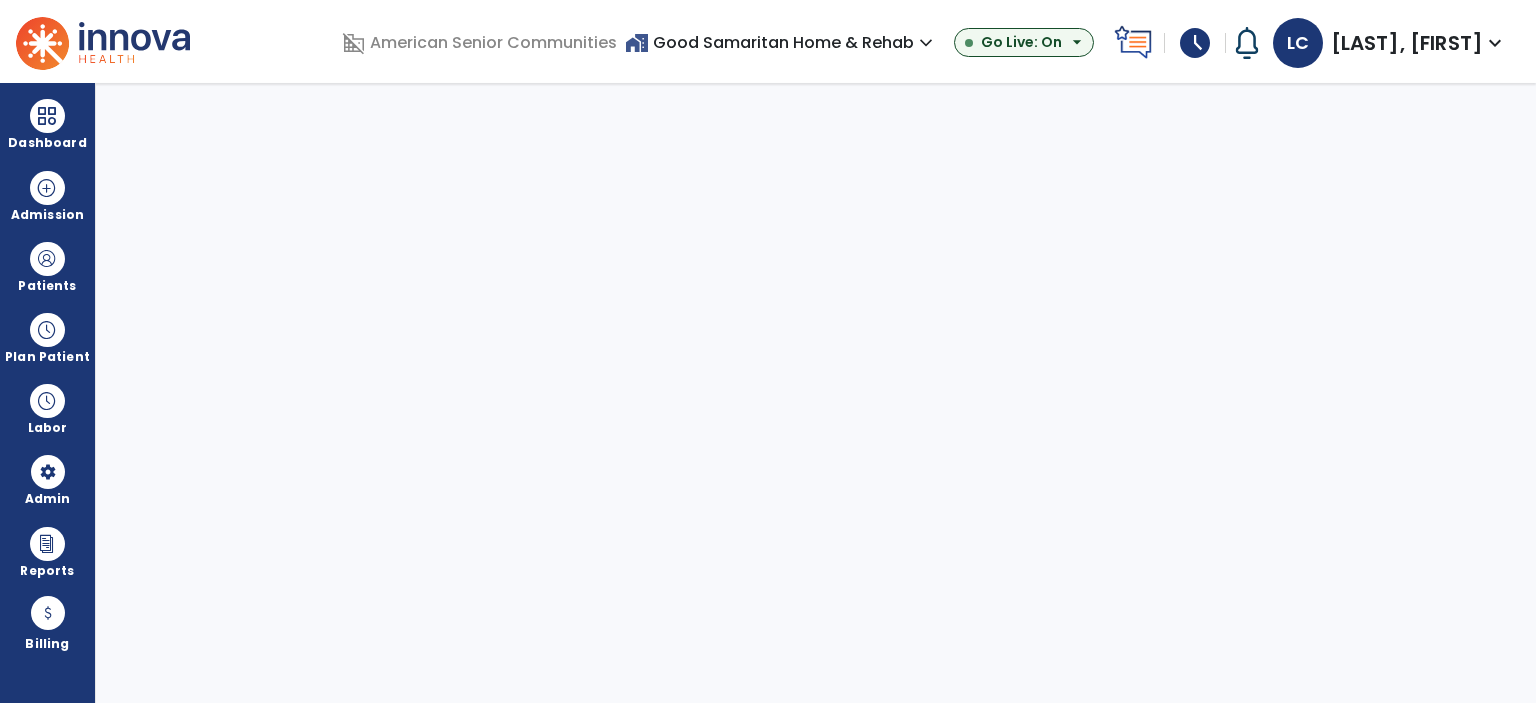 select on "***" 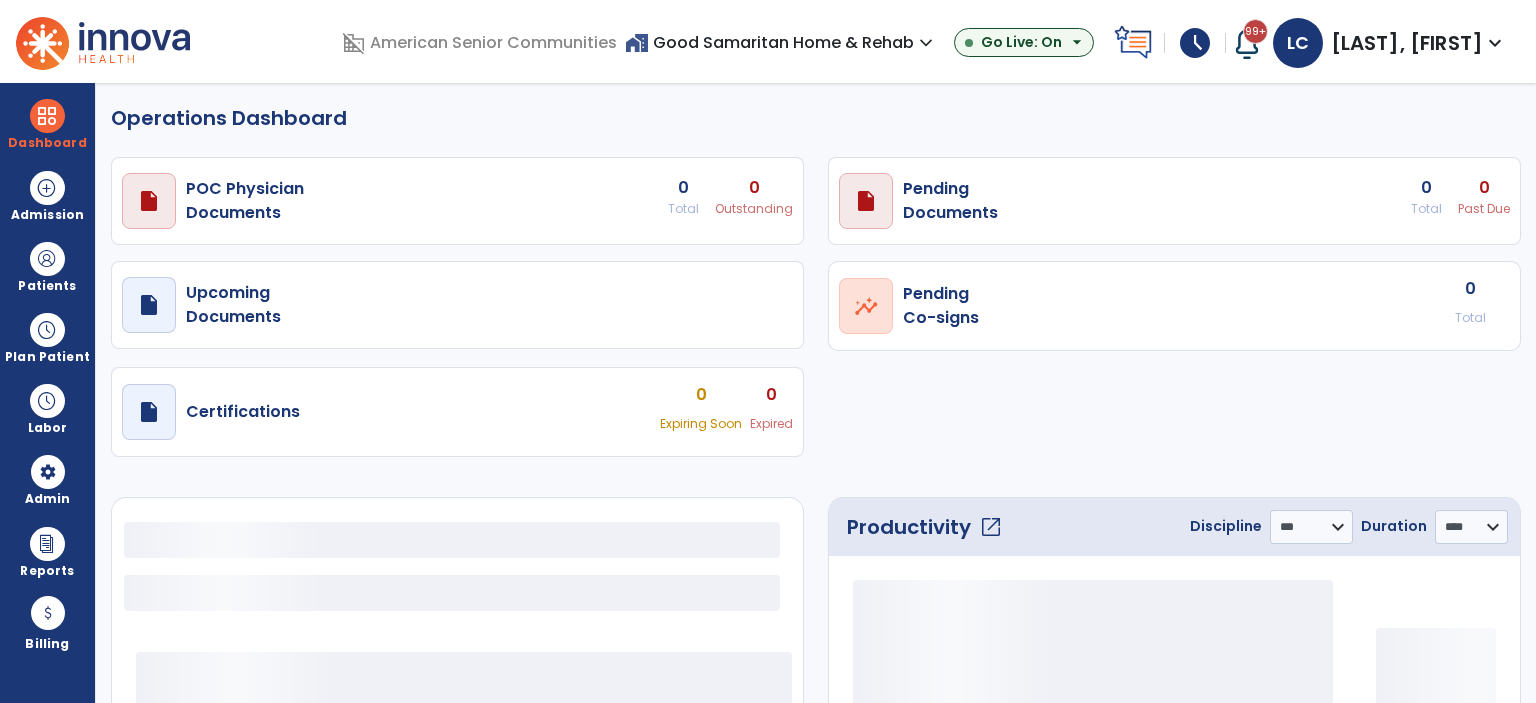 select on "***" 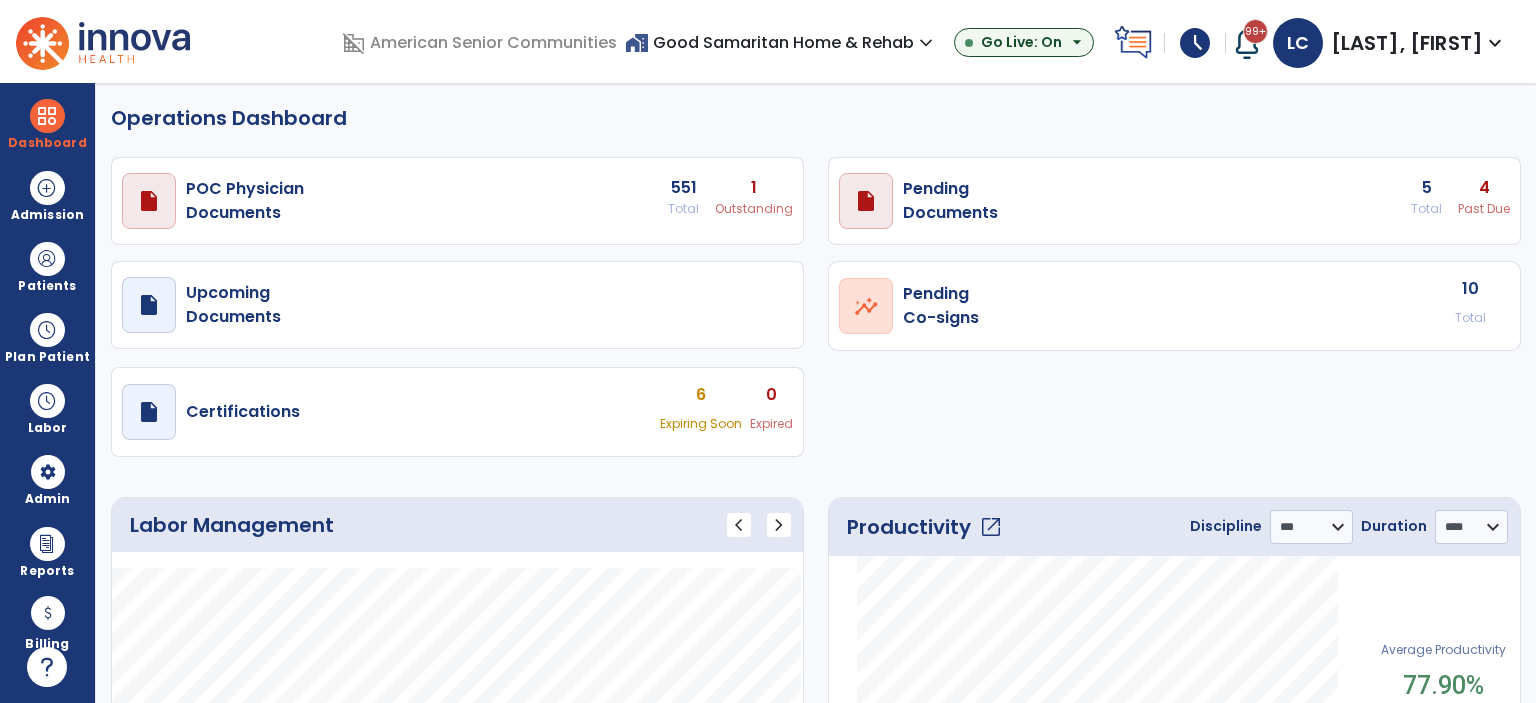 click on "draft   open_in_new  Pending   Documents 5 Total 4 Past Due" at bounding box center (457, 201) 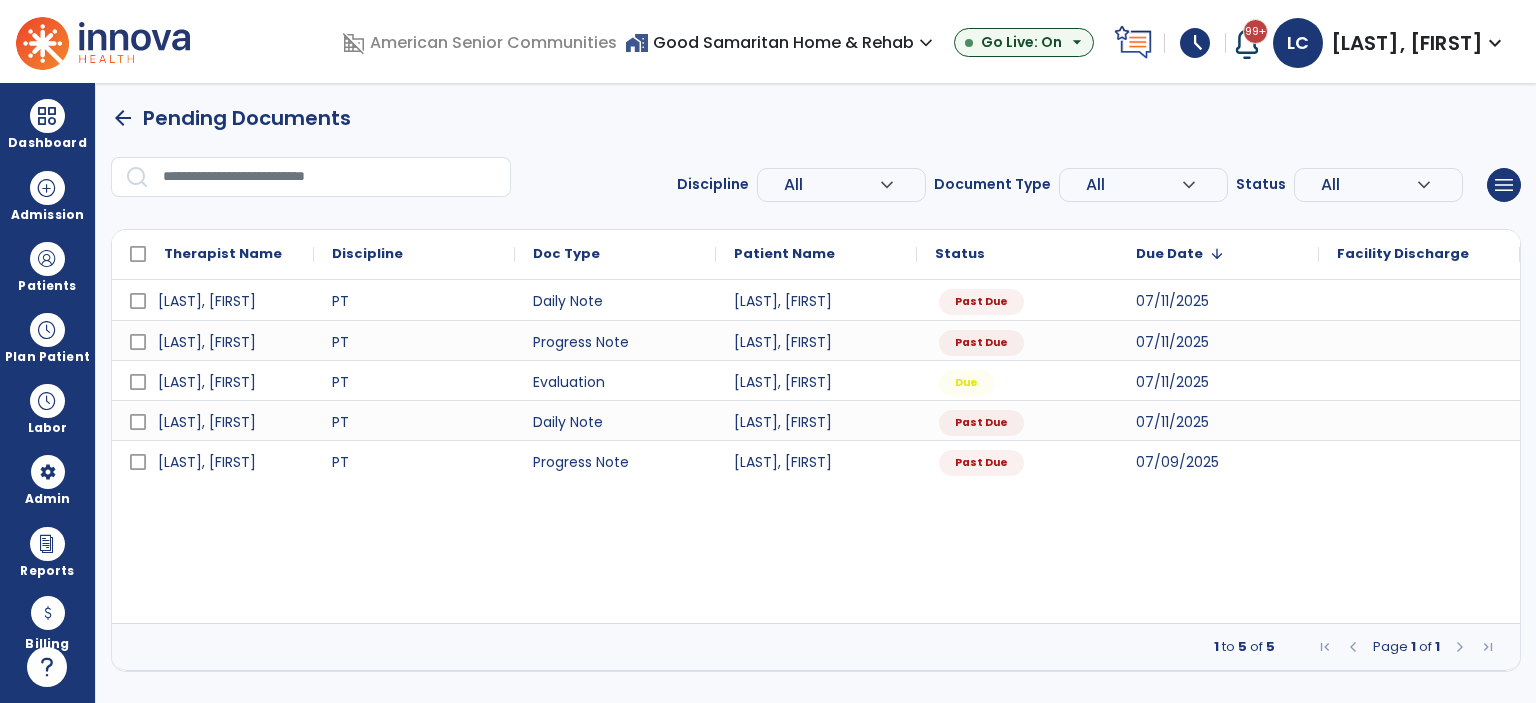 click on "home_work   Good Samaritan Home & Rehab   expand_more" at bounding box center [781, 42] 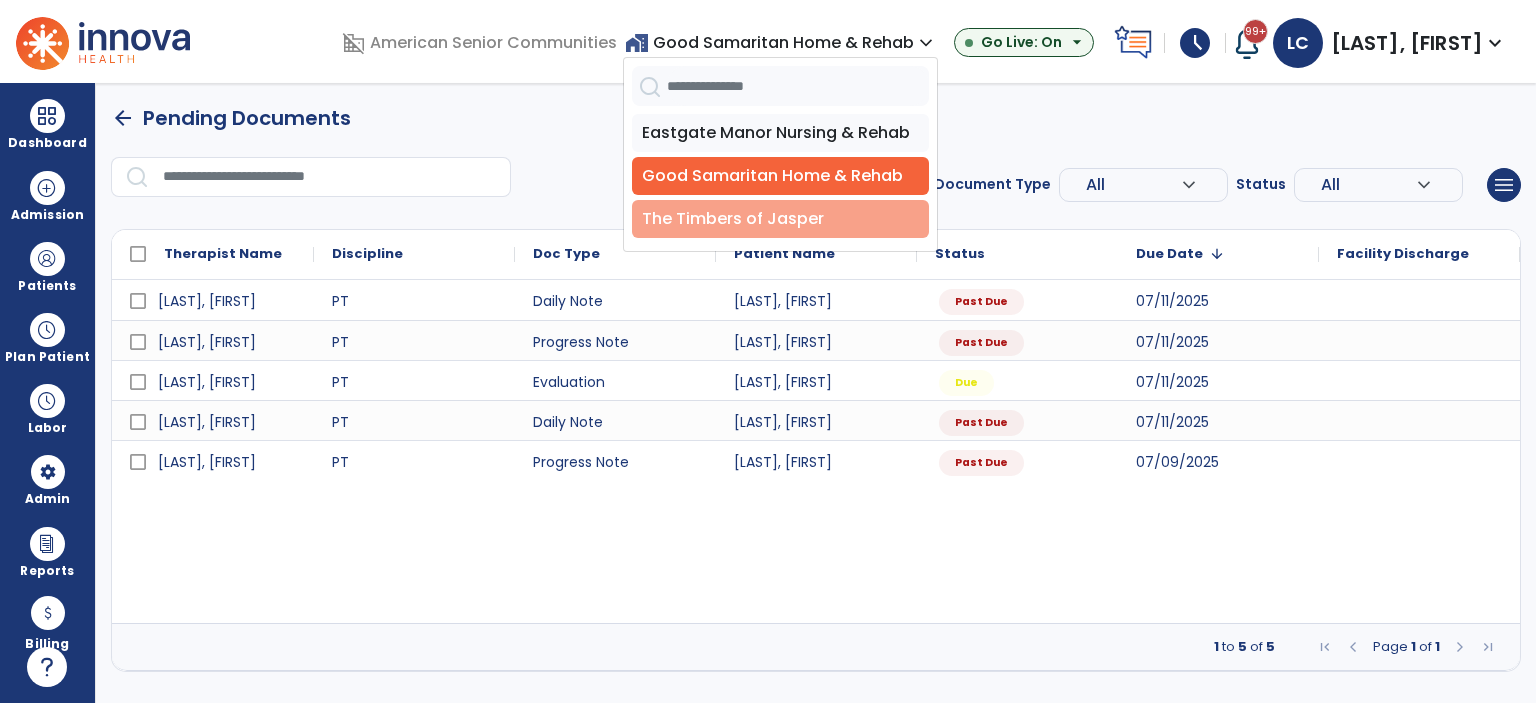 click on "The Timbers of Jasper" at bounding box center (780, 219) 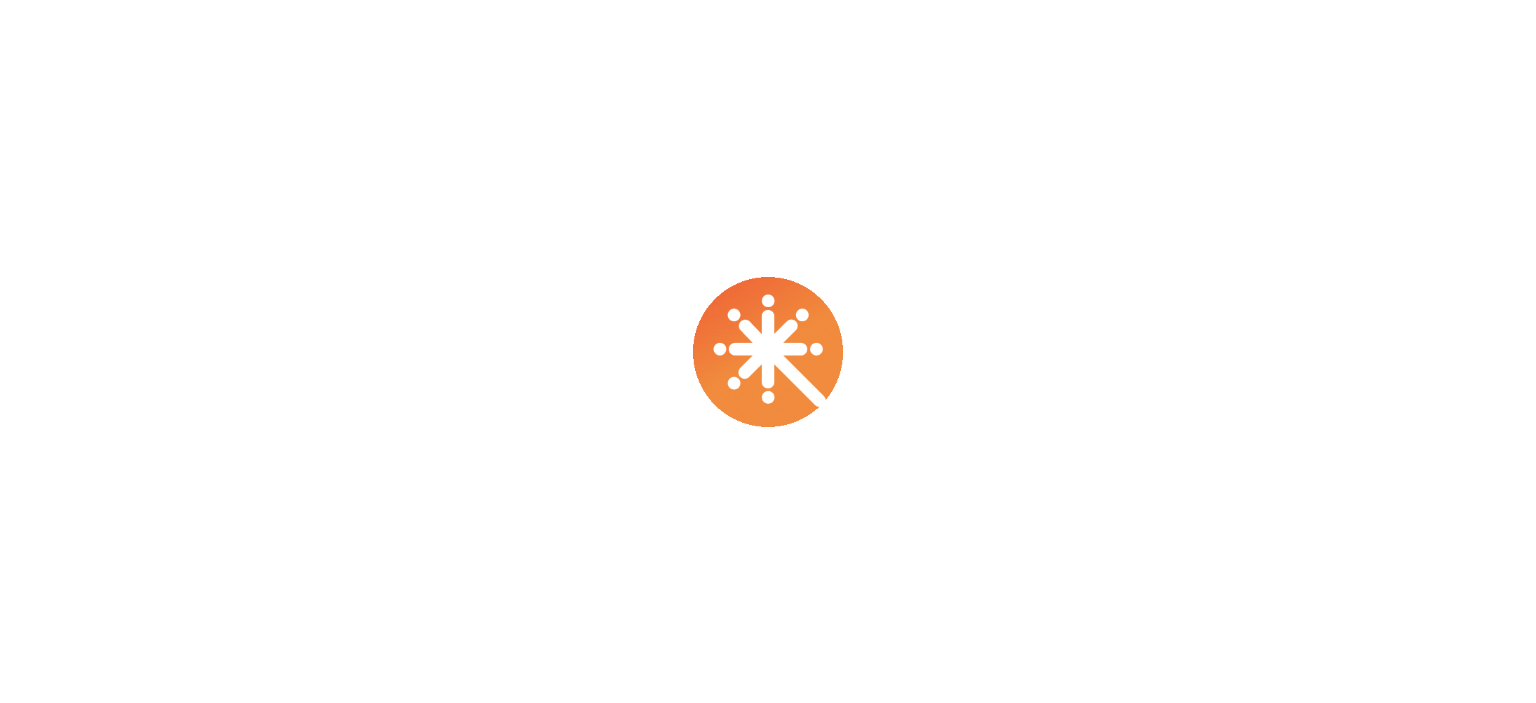 scroll, scrollTop: 0, scrollLeft: 0, axis: both 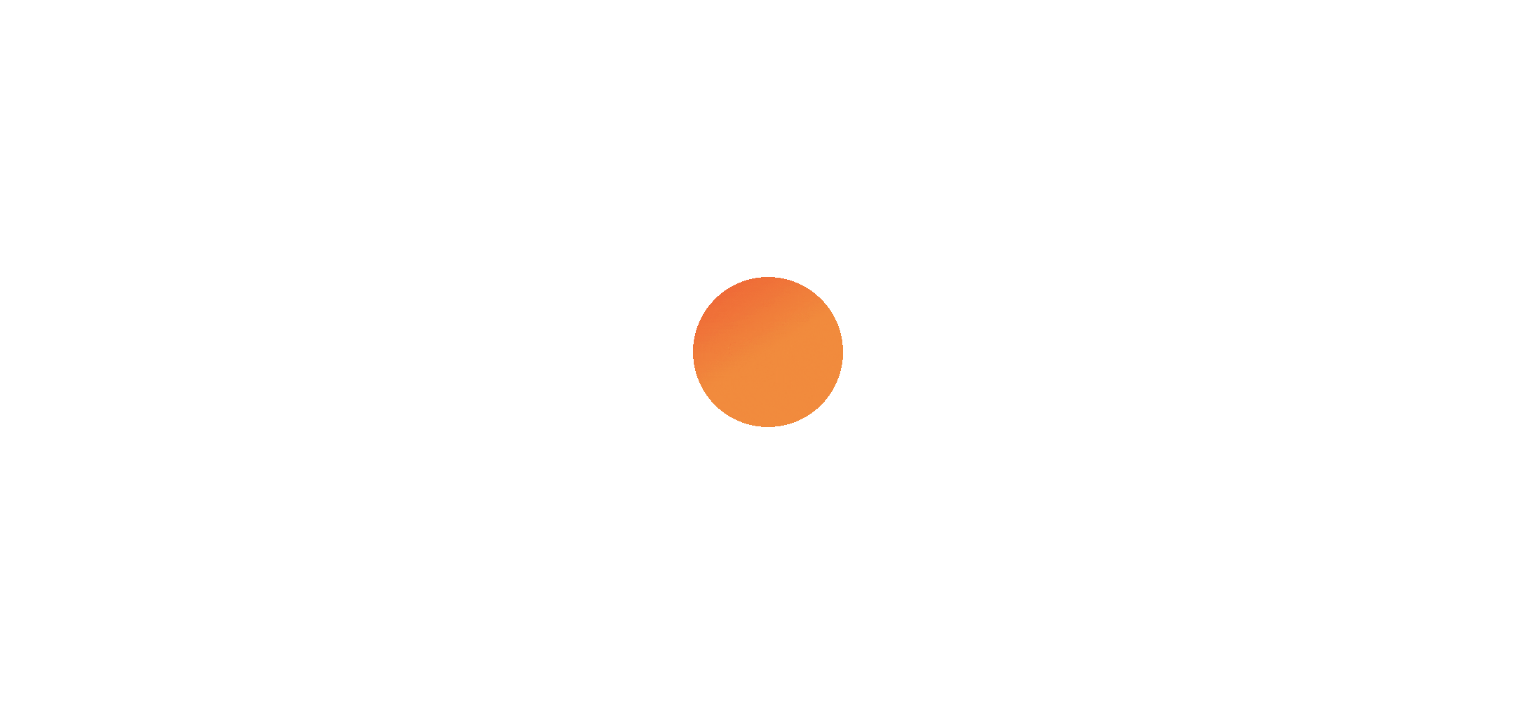 select on "***" 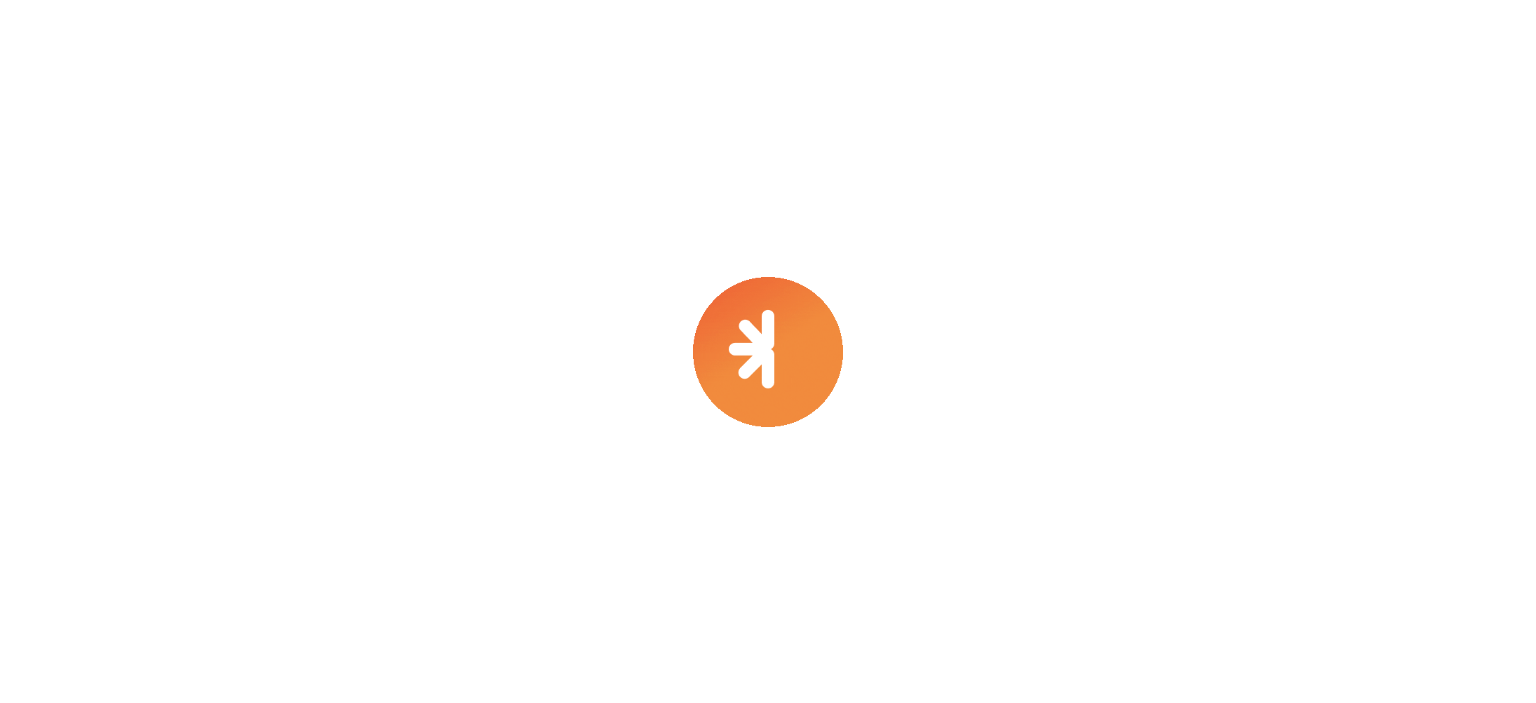 select on "****" 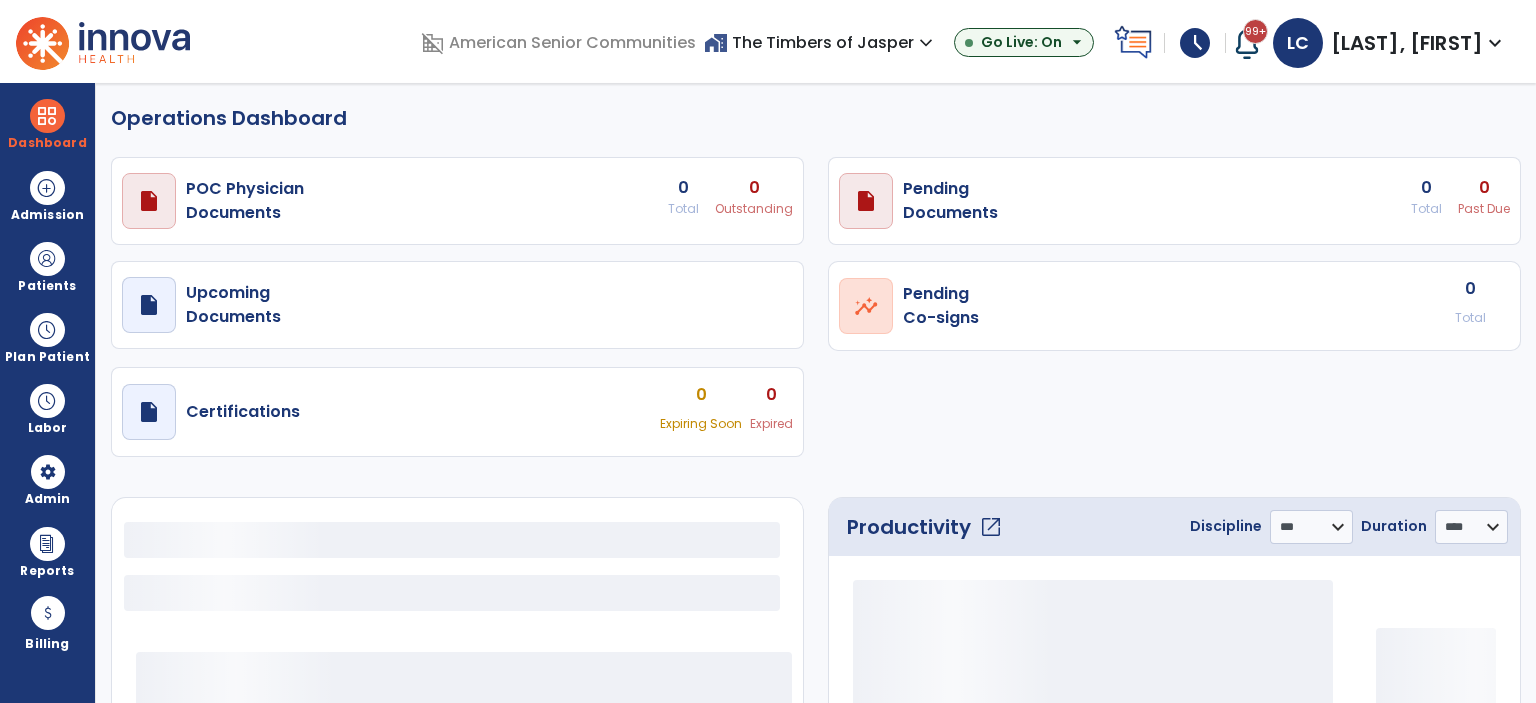 select on "***" 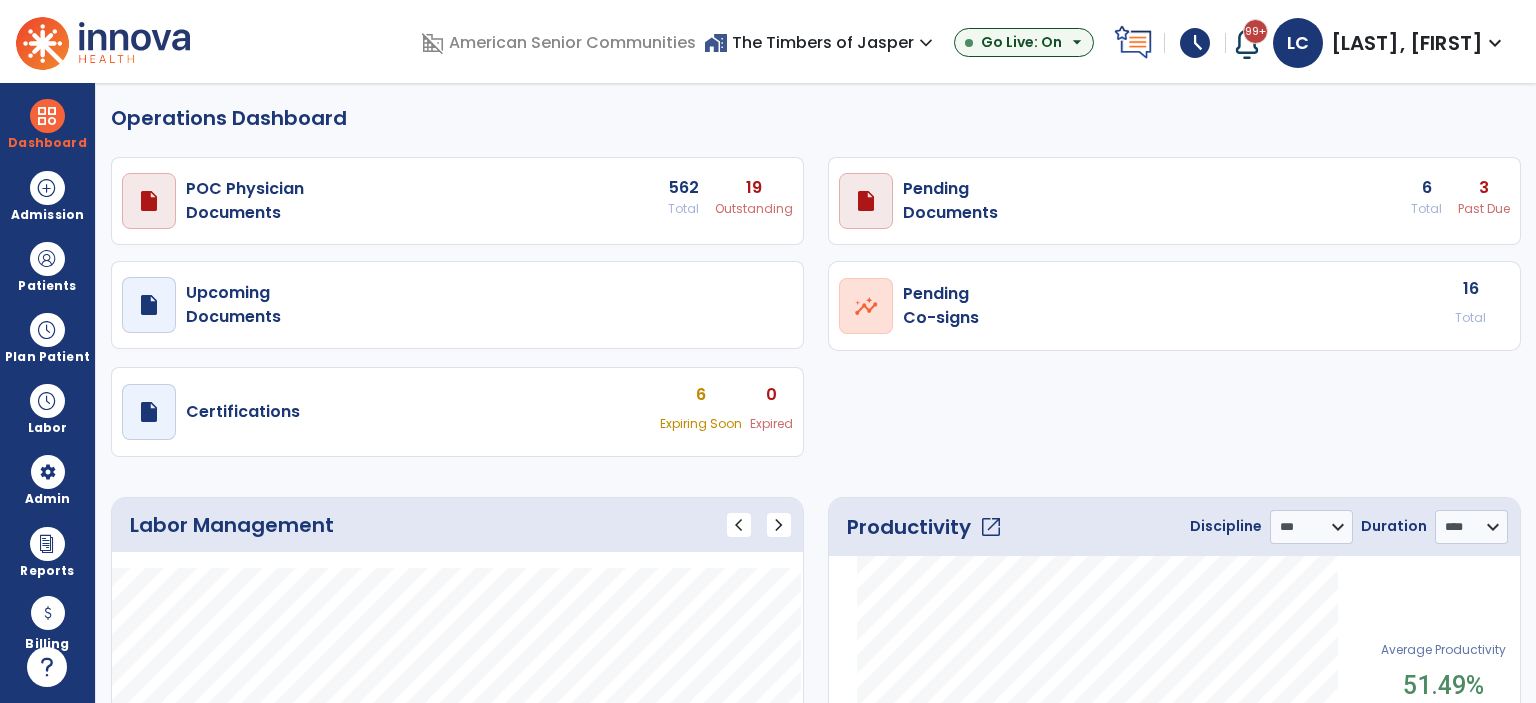 click on "draft   open_in_new  Pending   Documents 6 Total 3 Past Due" at bounding box center [457, 201] 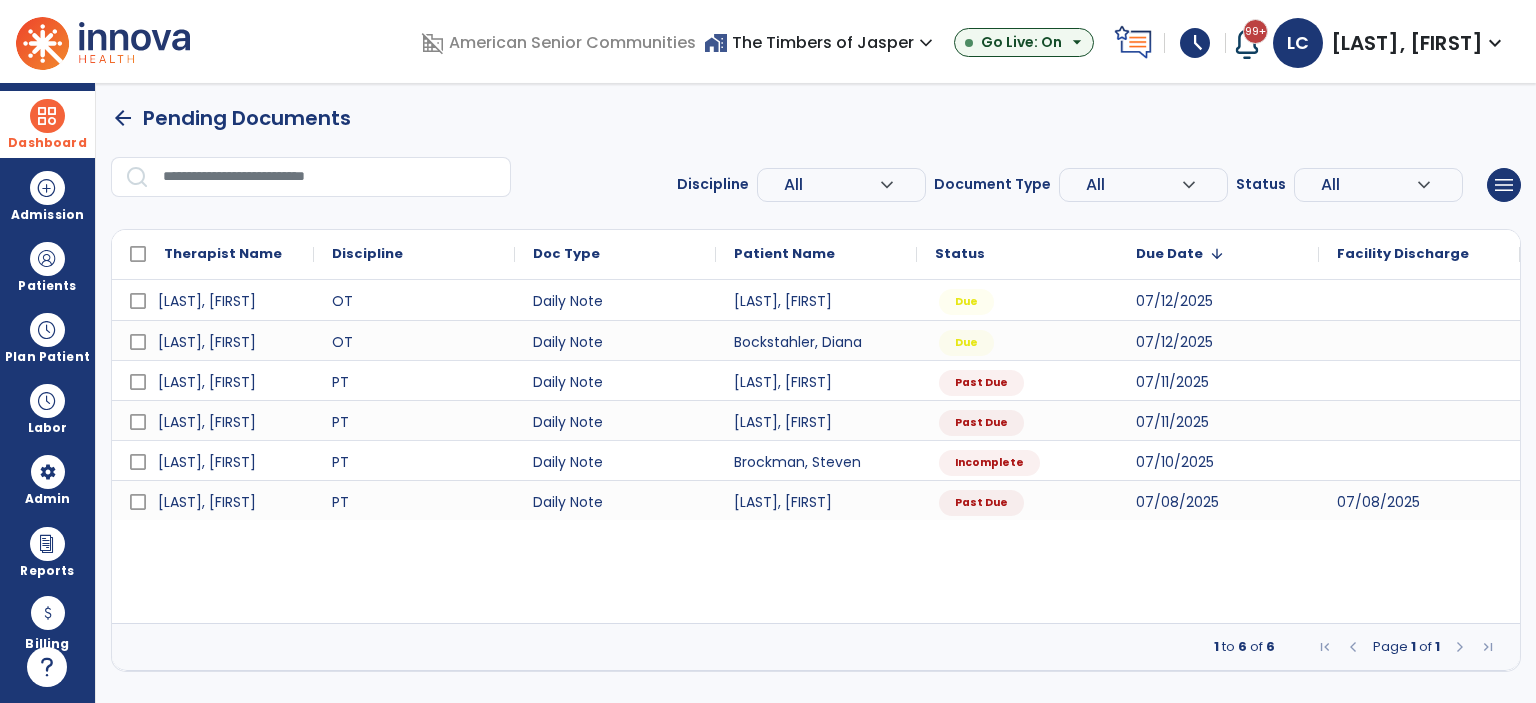 click at bounding box center (47, 116) 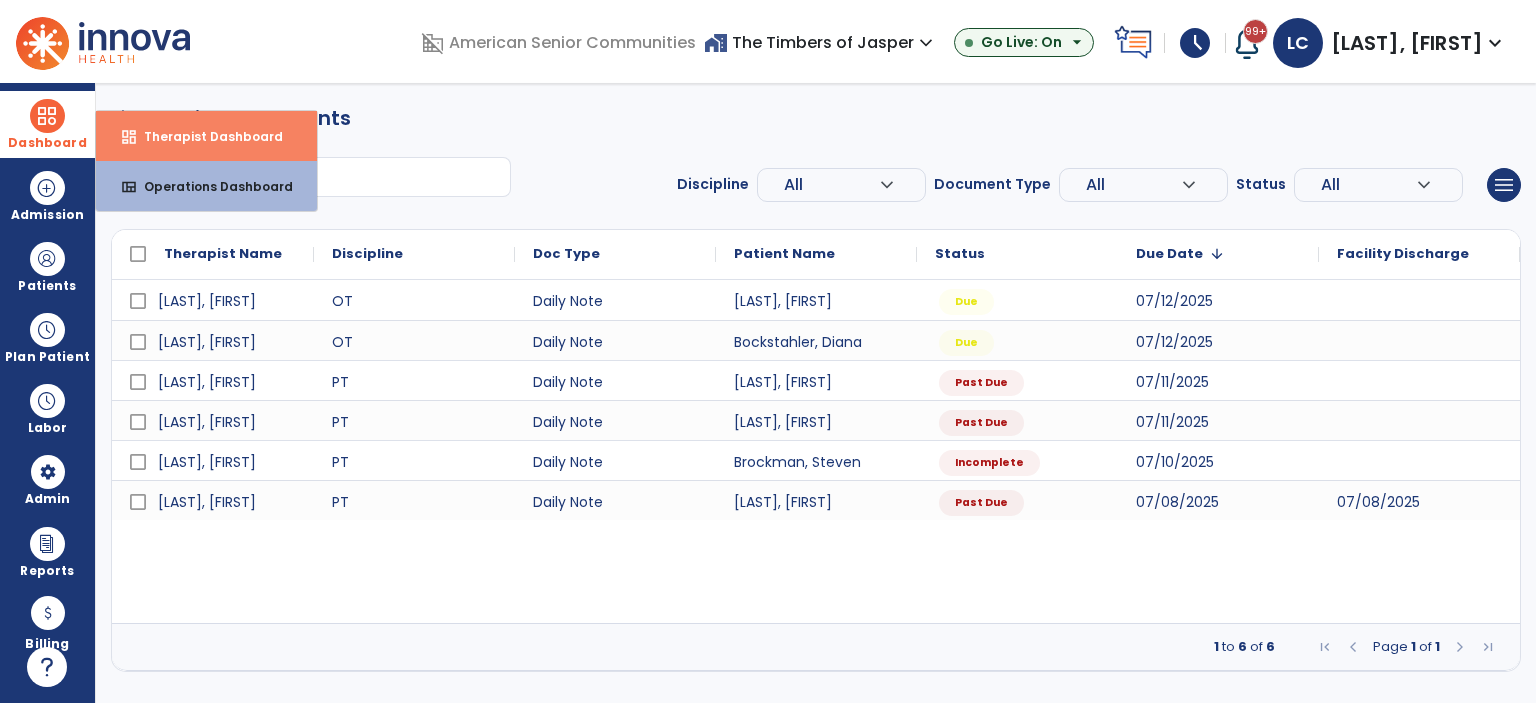click on "dashboard  Therapist Dashboard" at bounding box center (206, 136) 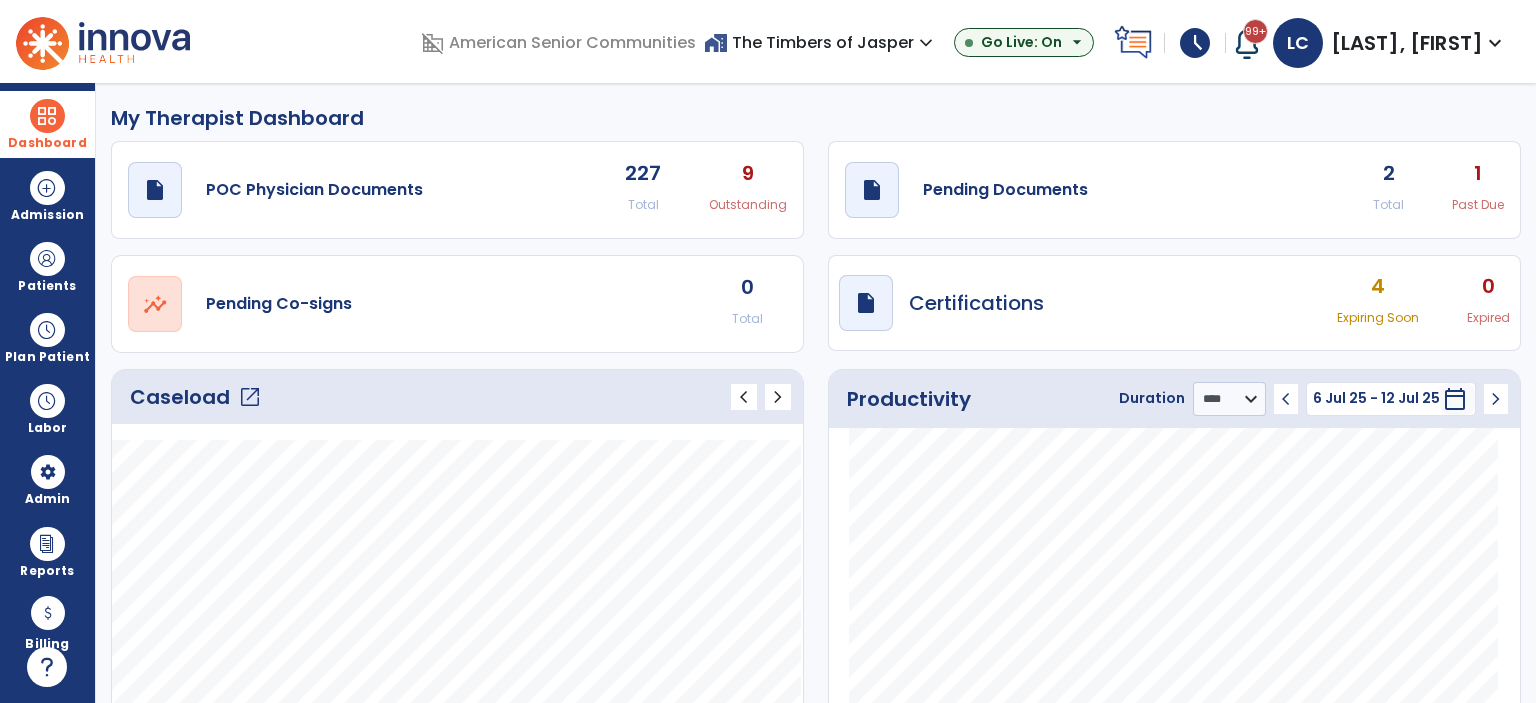 click on "draft   open_in_new  Pending Documents 2 Total 1 Past Due" 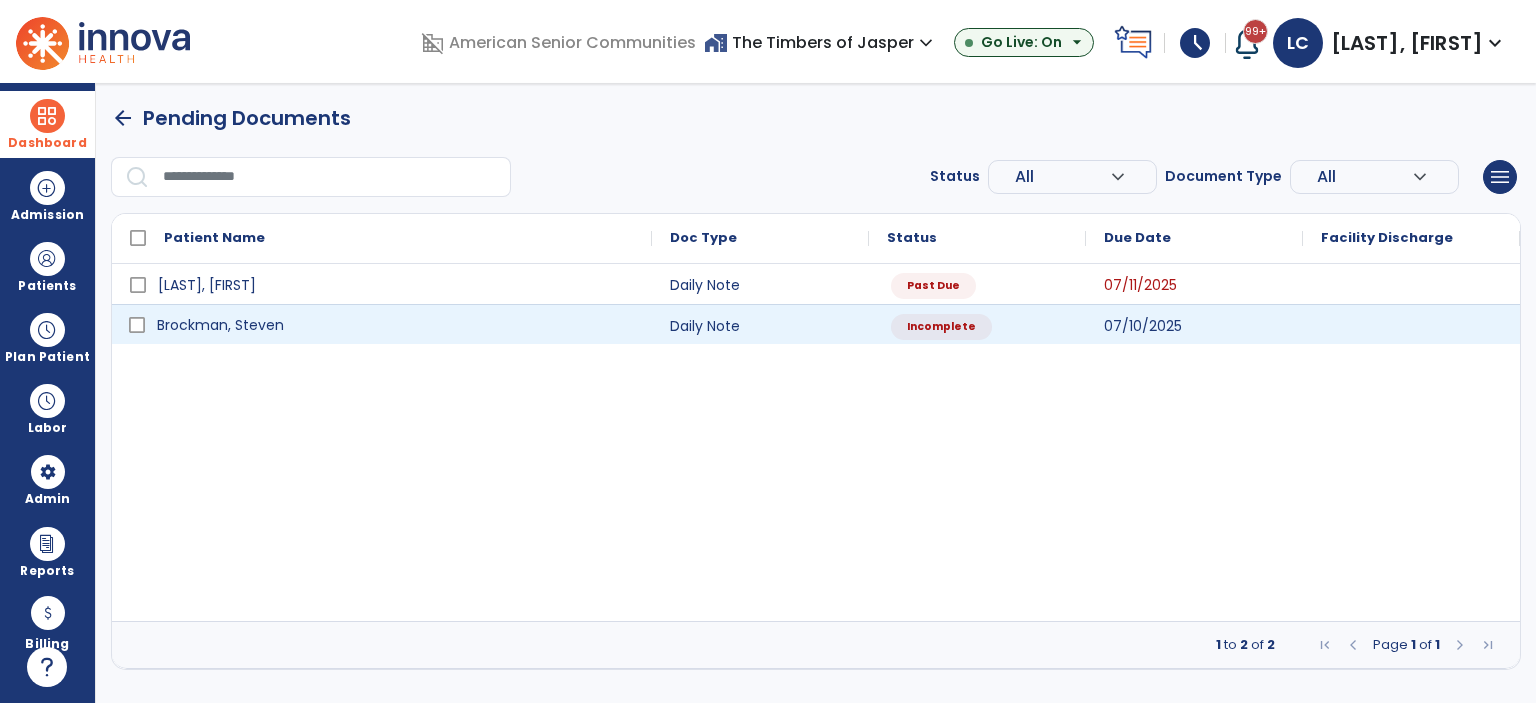 click on "Brockman, Steven" at bounding box center [220, 325] 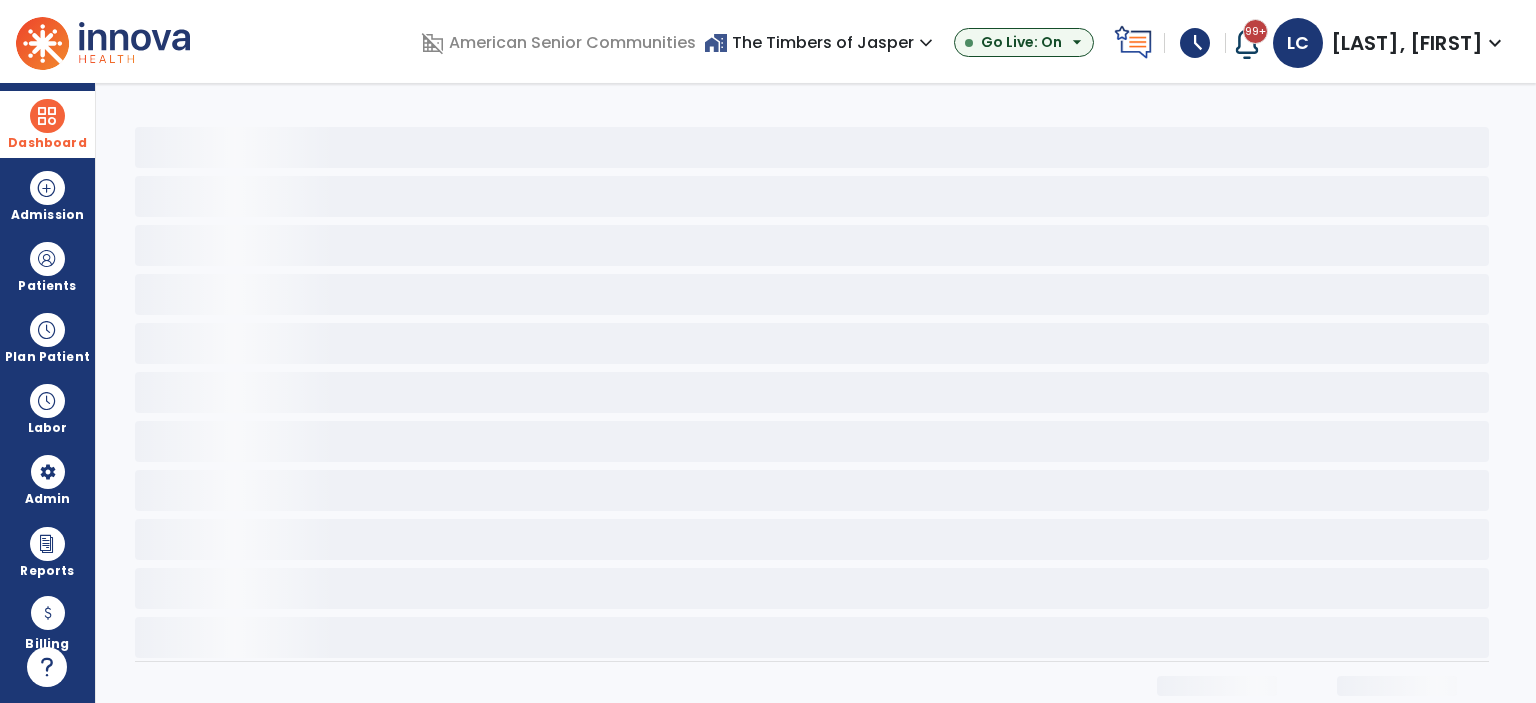 select on "*" 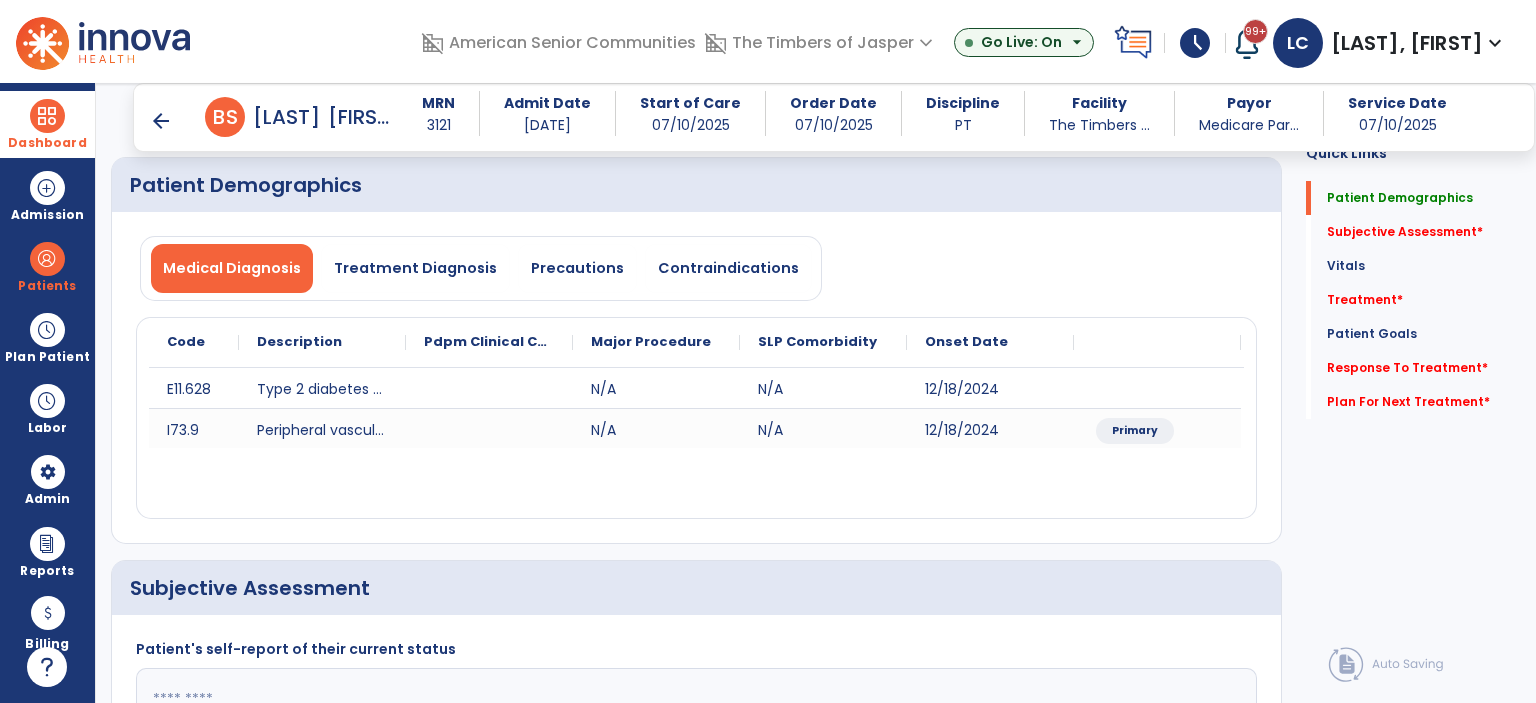 scroll, scrollTop: 100, scrollLeft: 0, axis: vertical 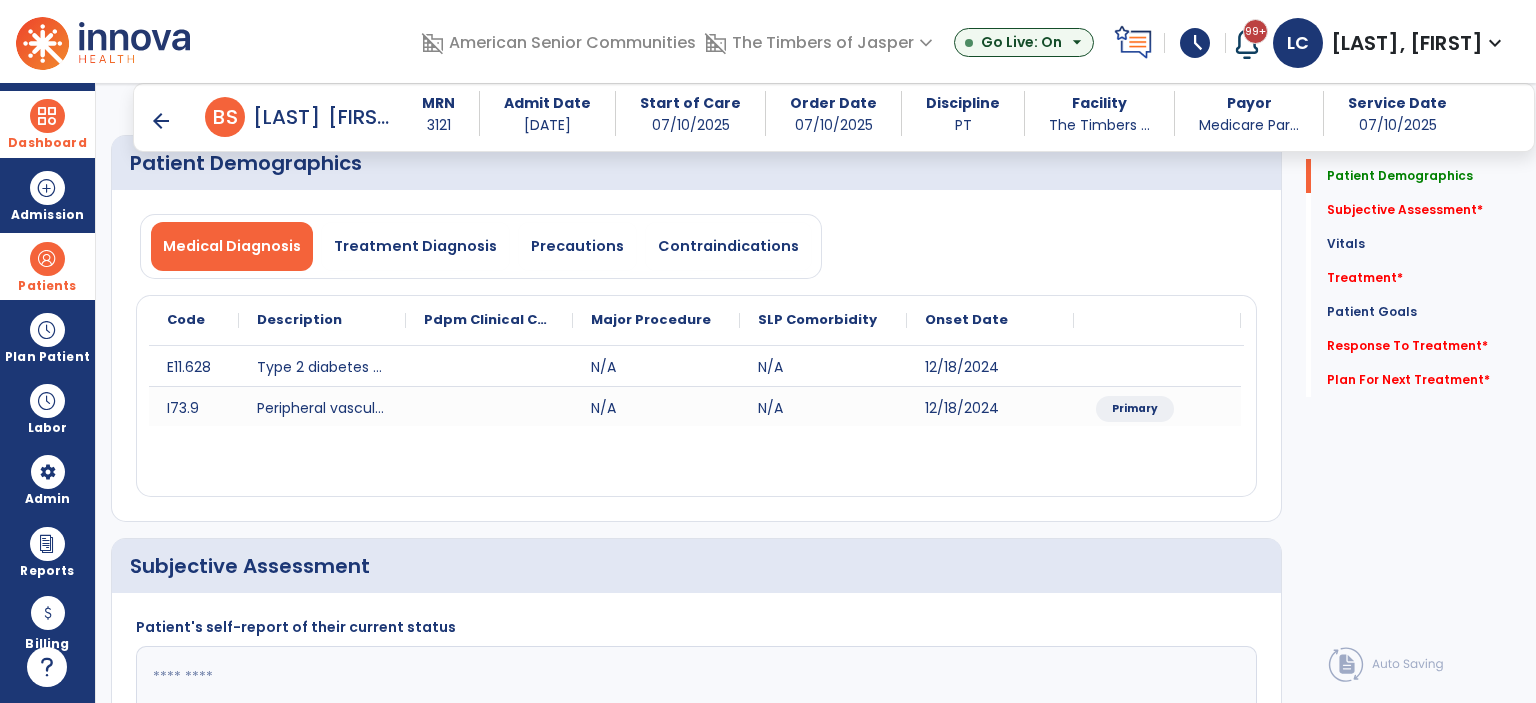 click at bounding box center [47, 259] 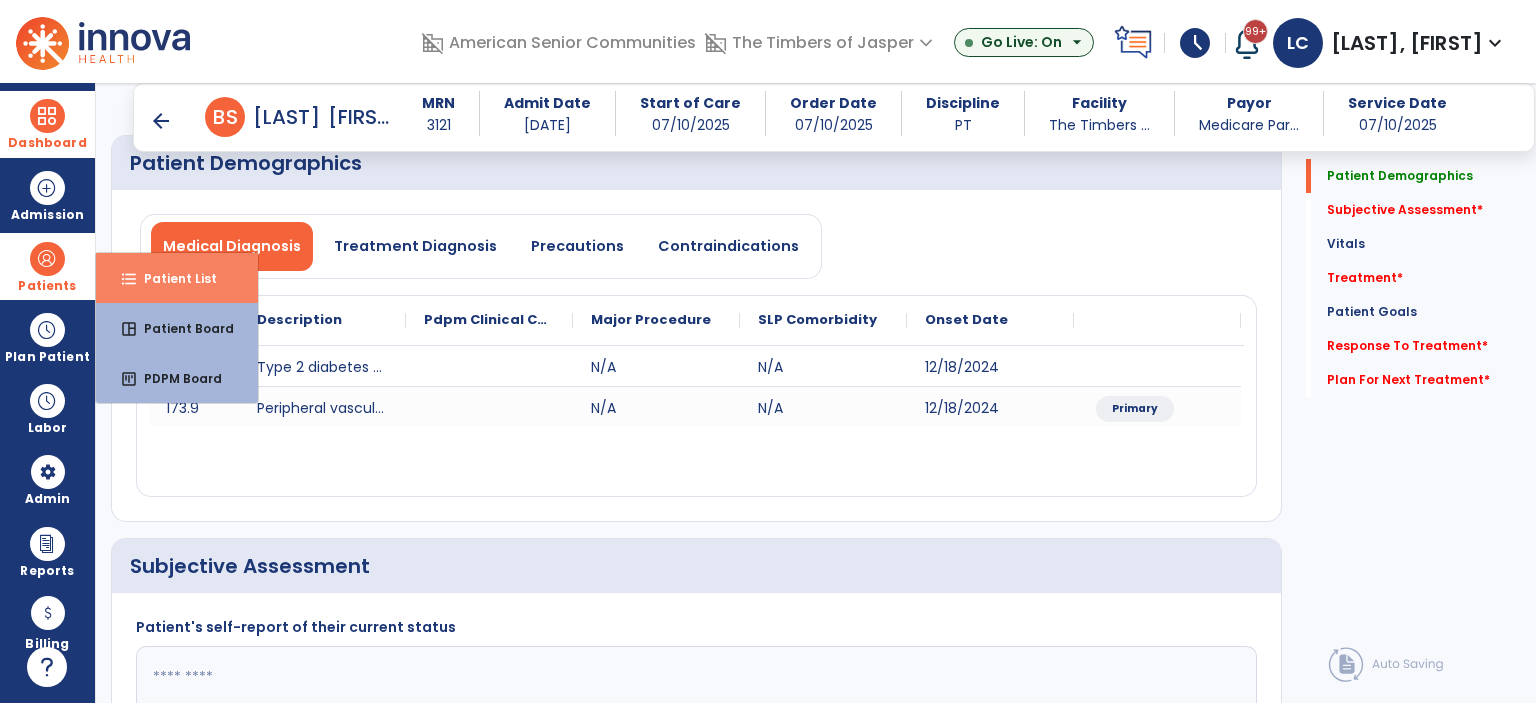 click on "format_list_bulleted  Patient List" at bounding box center (177, 278) 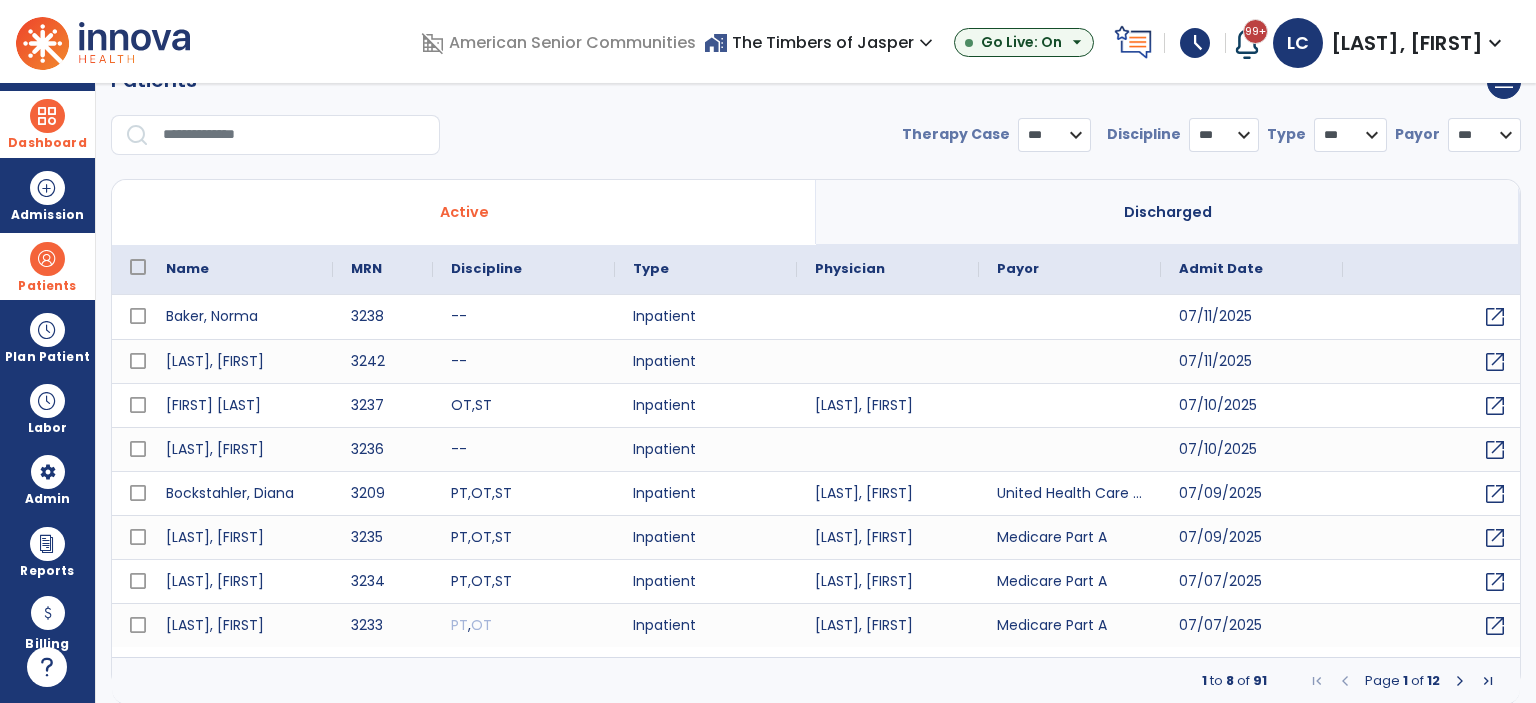 select on "***" 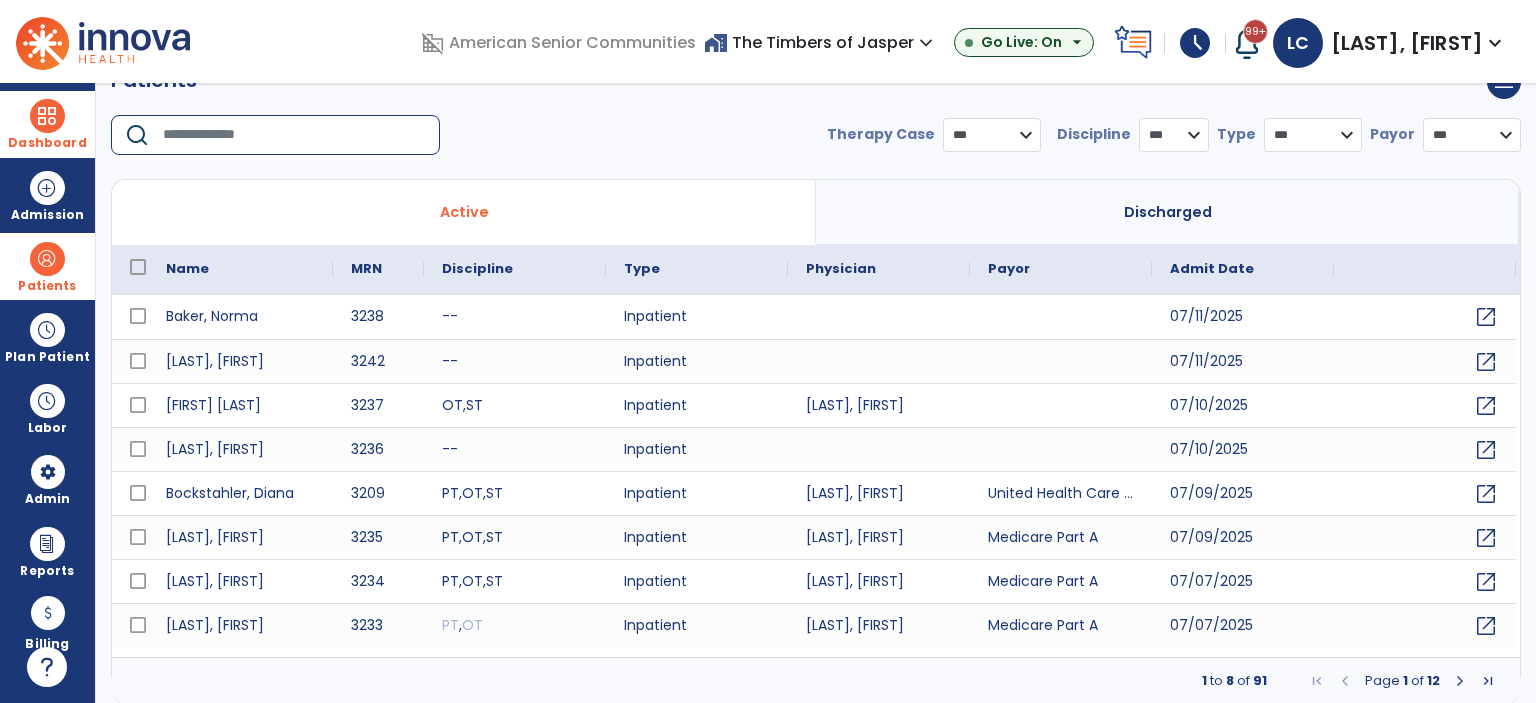 click at bounding box center (294, 135) 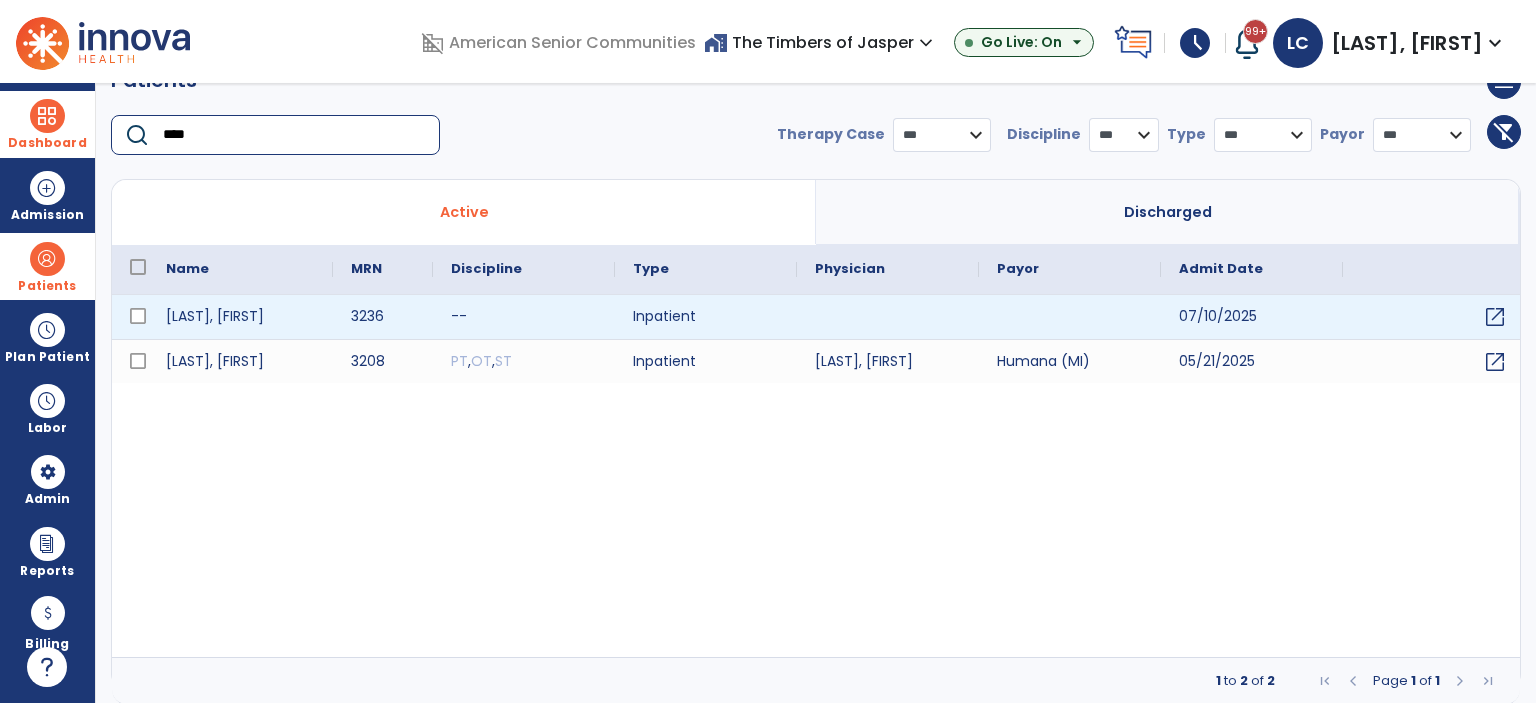 type on "****" 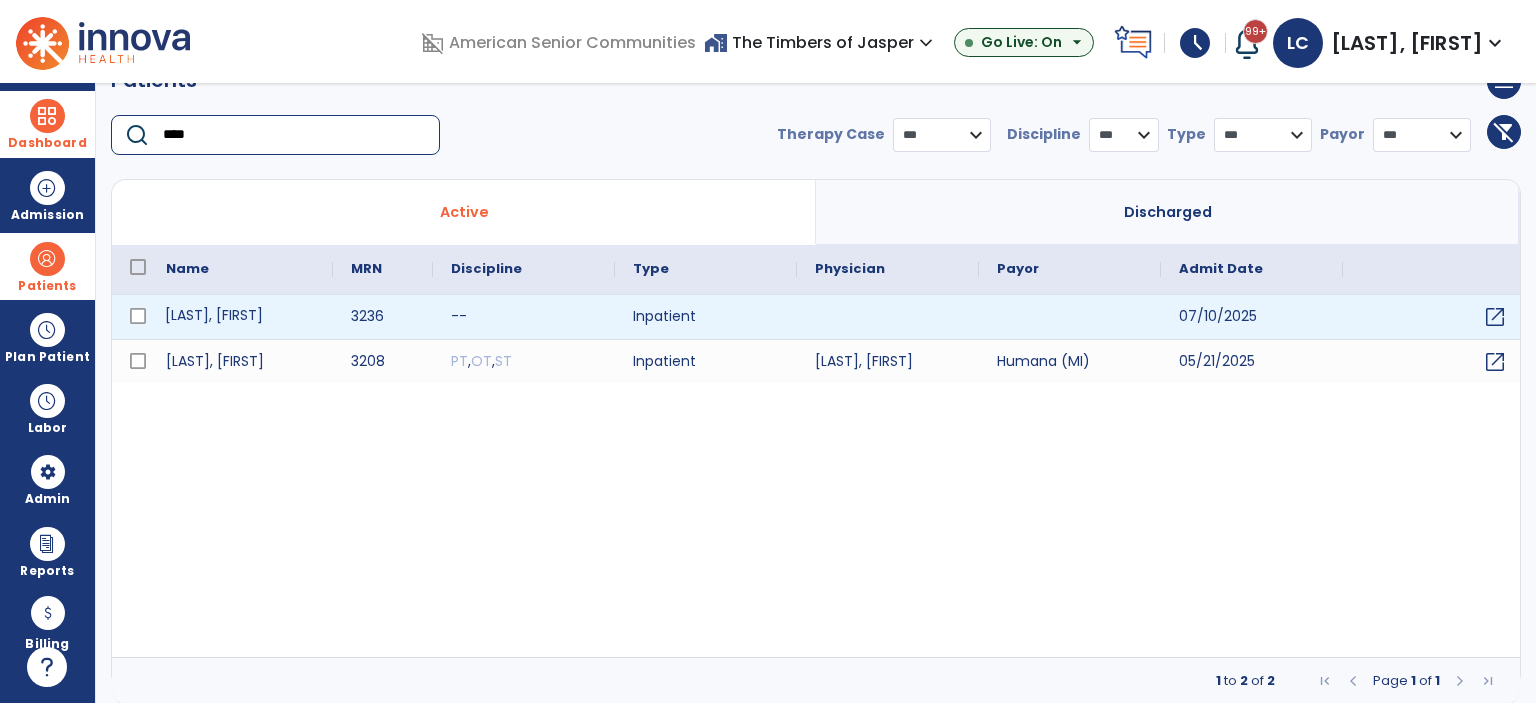 click on "Harris, Betty" at bounding box center [240, 317] 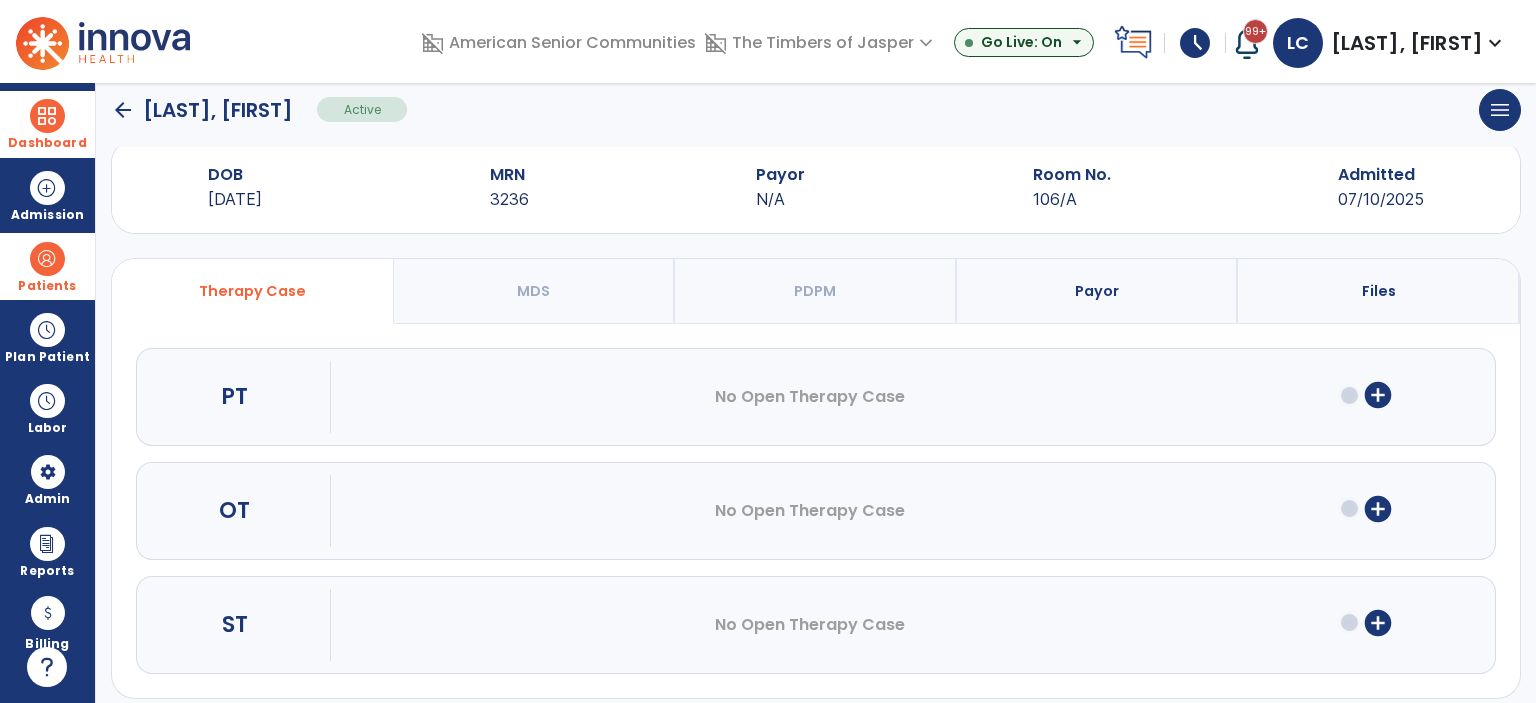 click on "add_circle" at bounding box center [1378, 395] 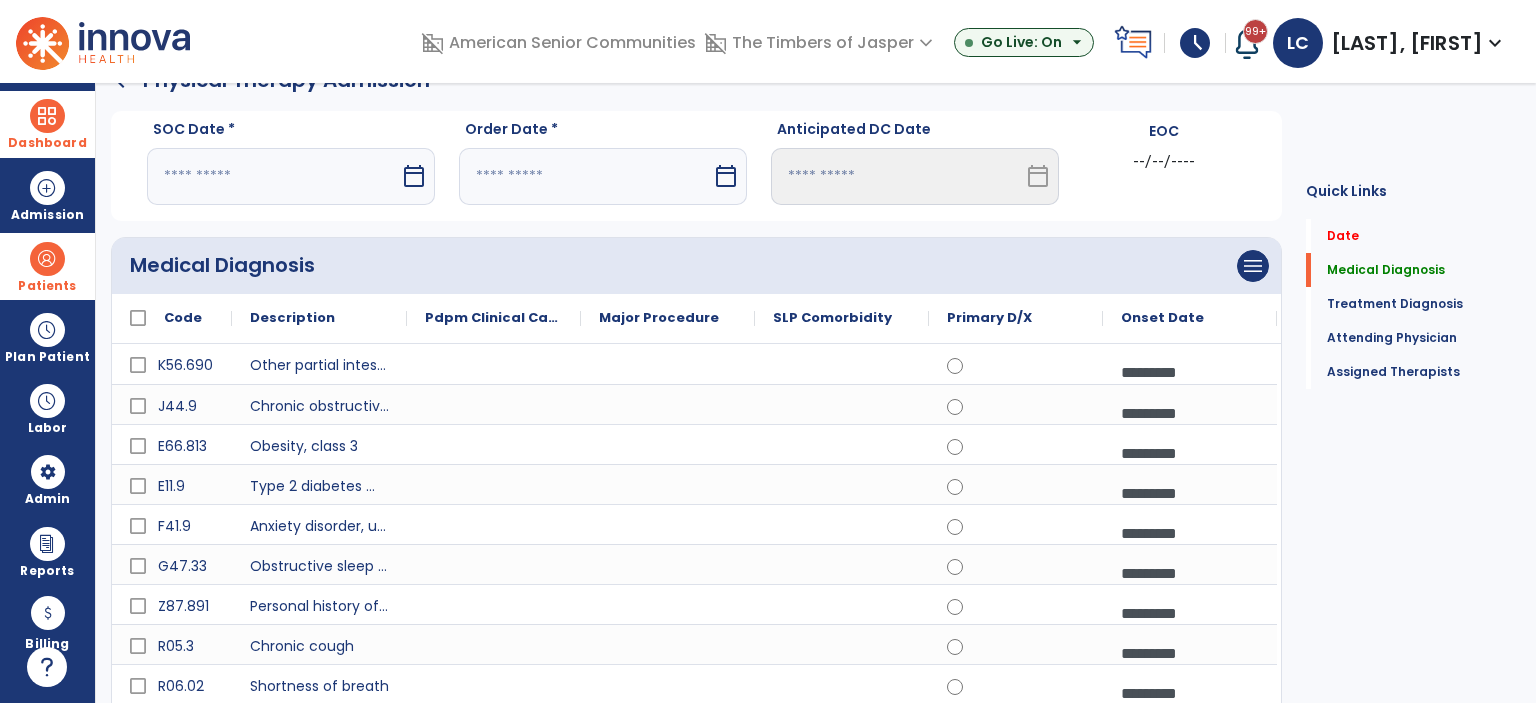 click on "calendar_today" at bounding box center [414, 176] 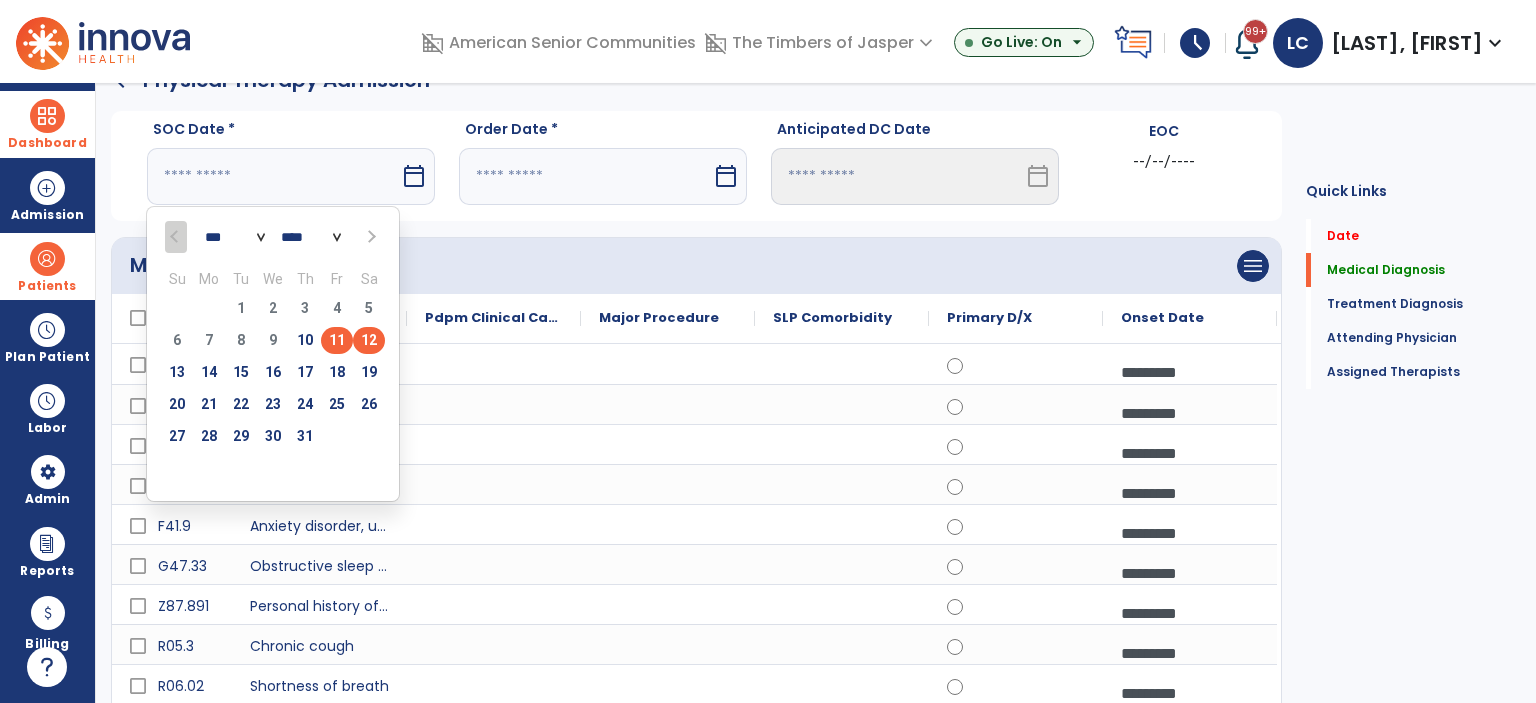 click on "11" at bounding box center (337, 340) 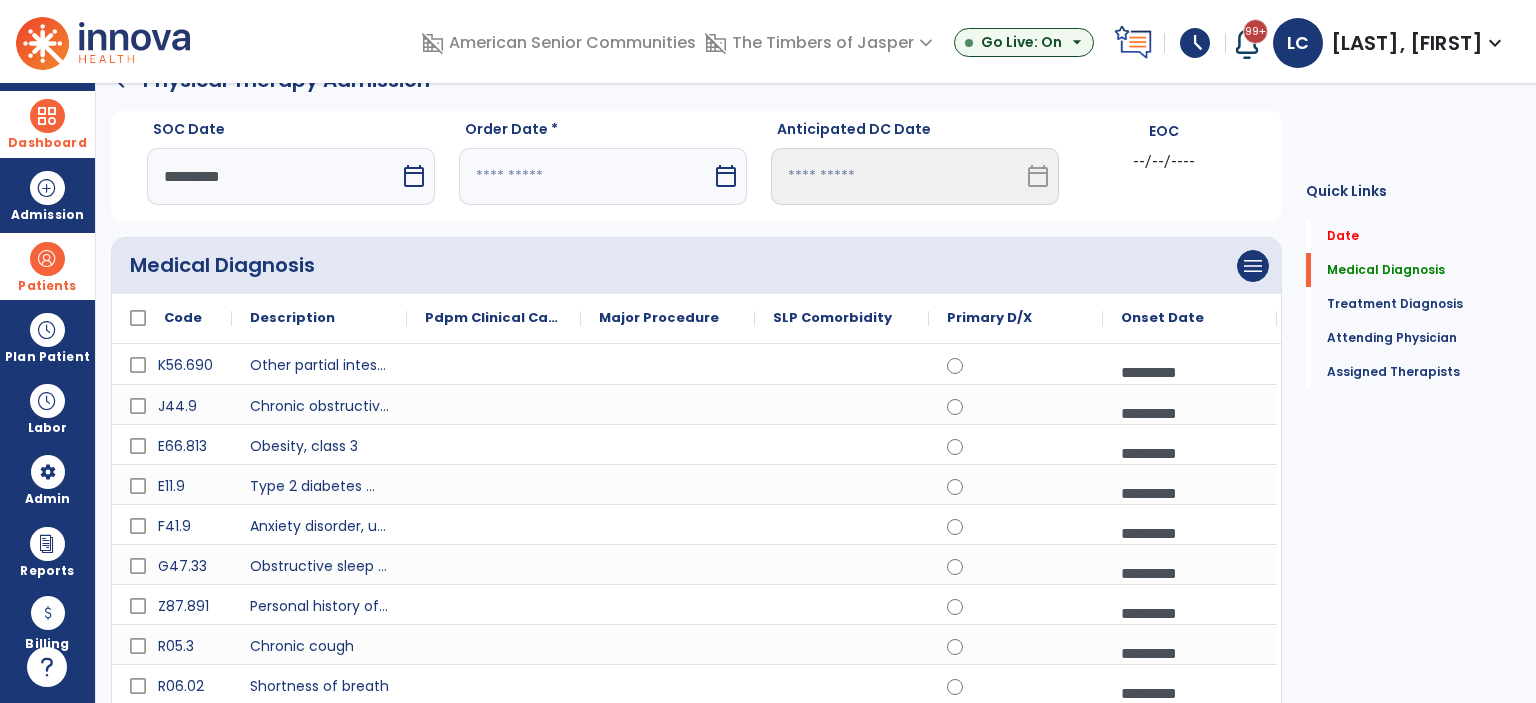 click on "calendar_today" at bounding box center (726, 176) 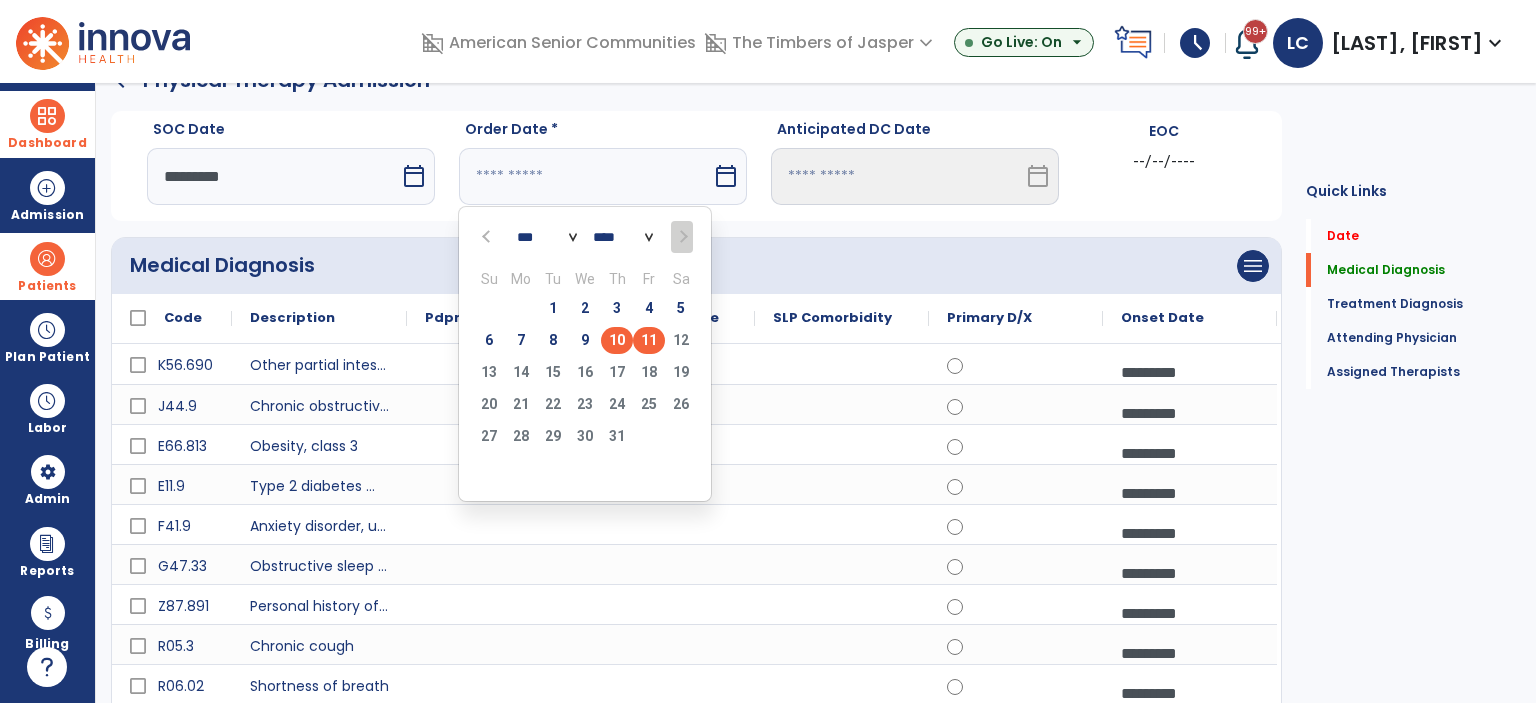 click on "10" at bounding box center (617, 340) 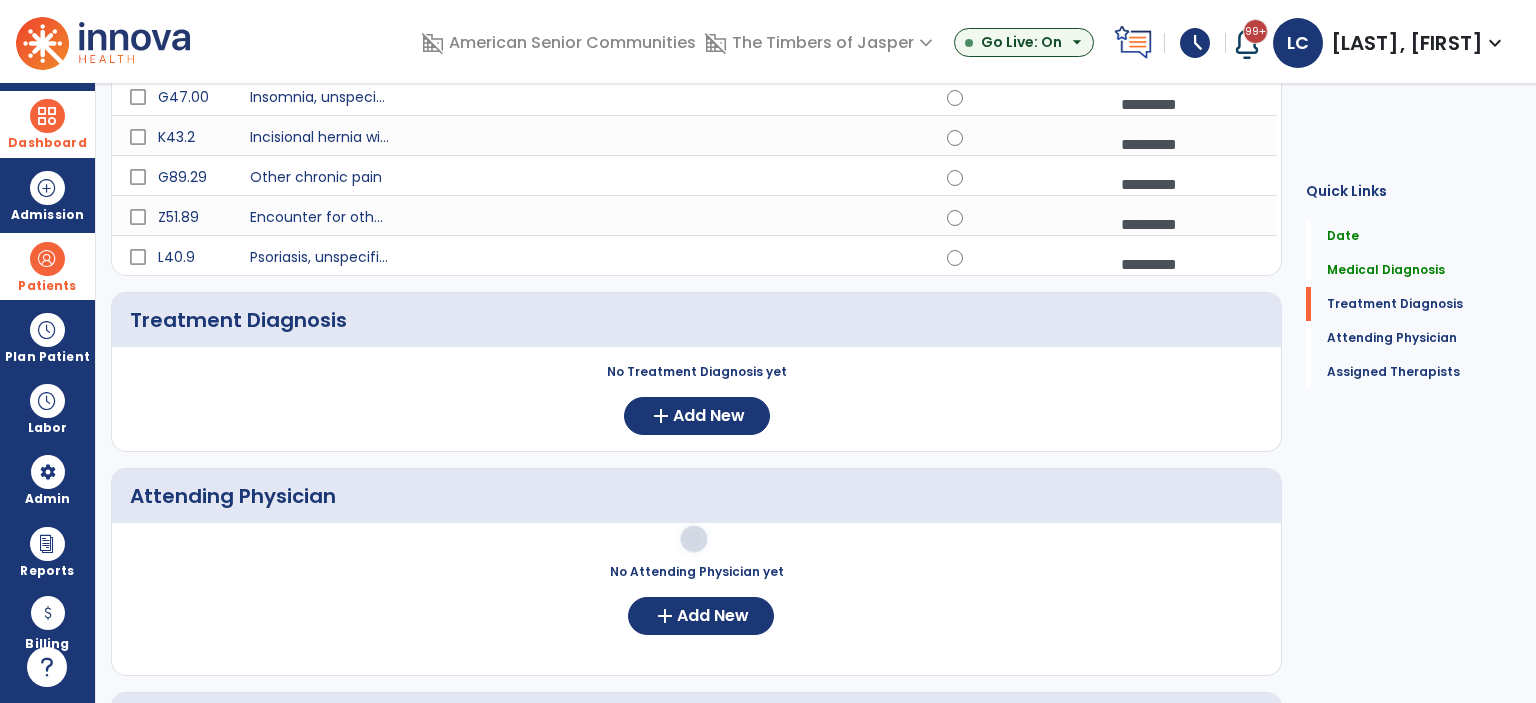 scroll, scrollTop: 738, scrollLeft: 0, axis: vertical 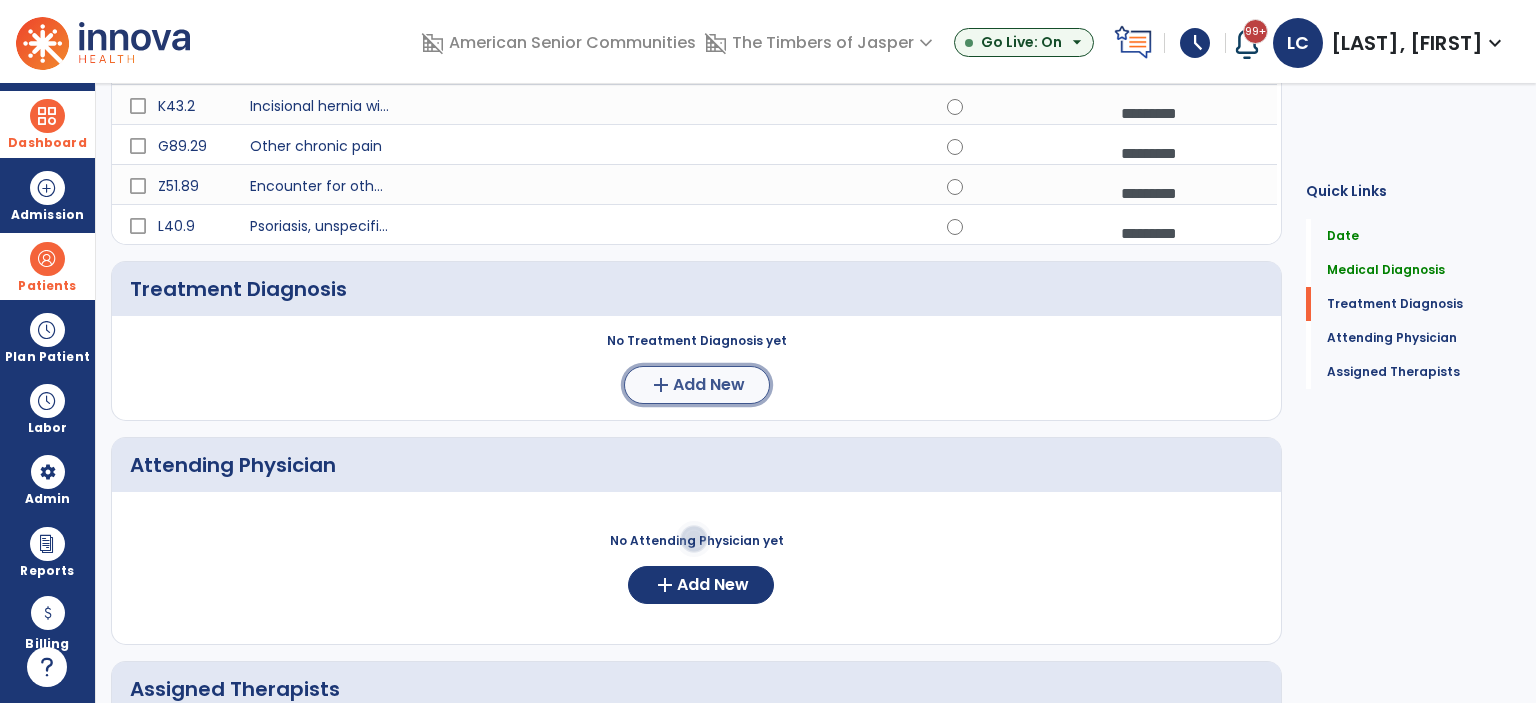 click on "Add New" 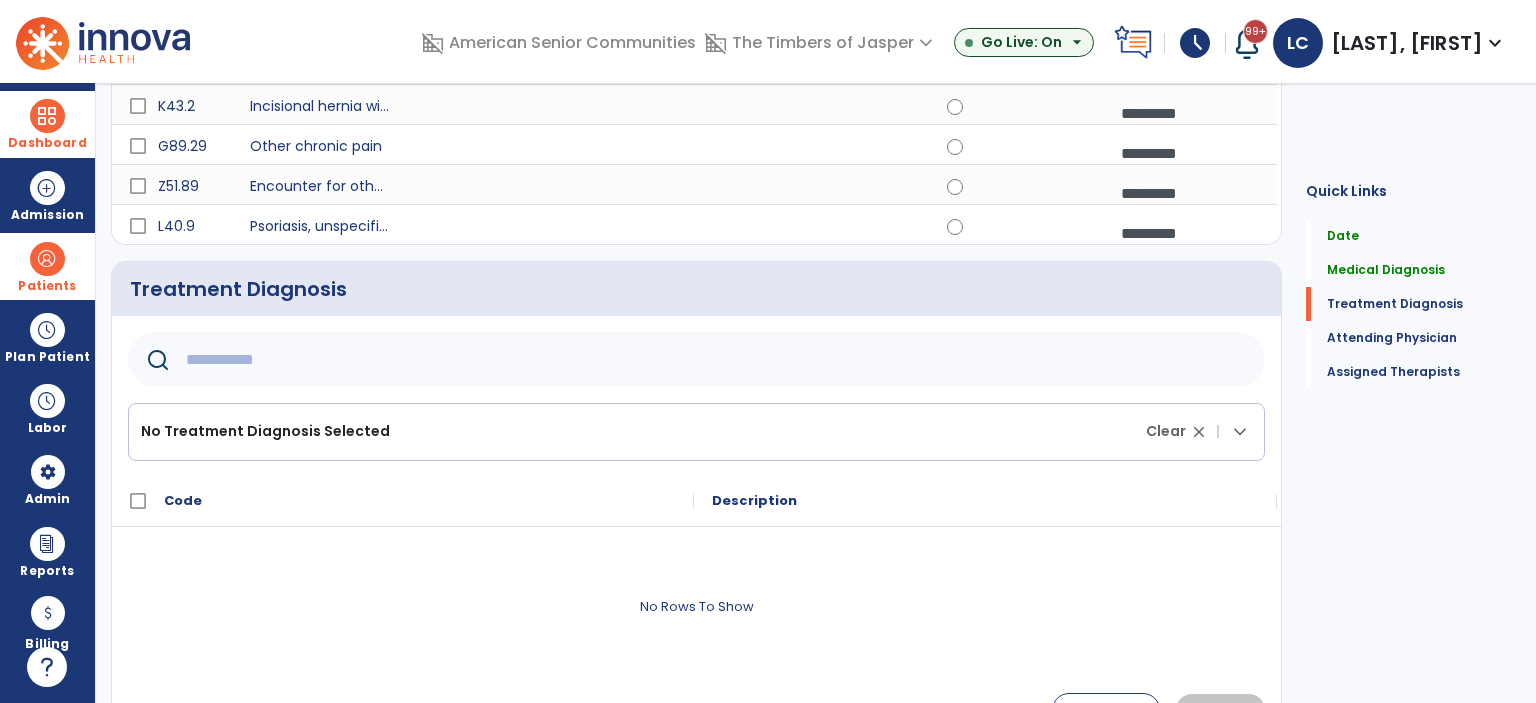 click 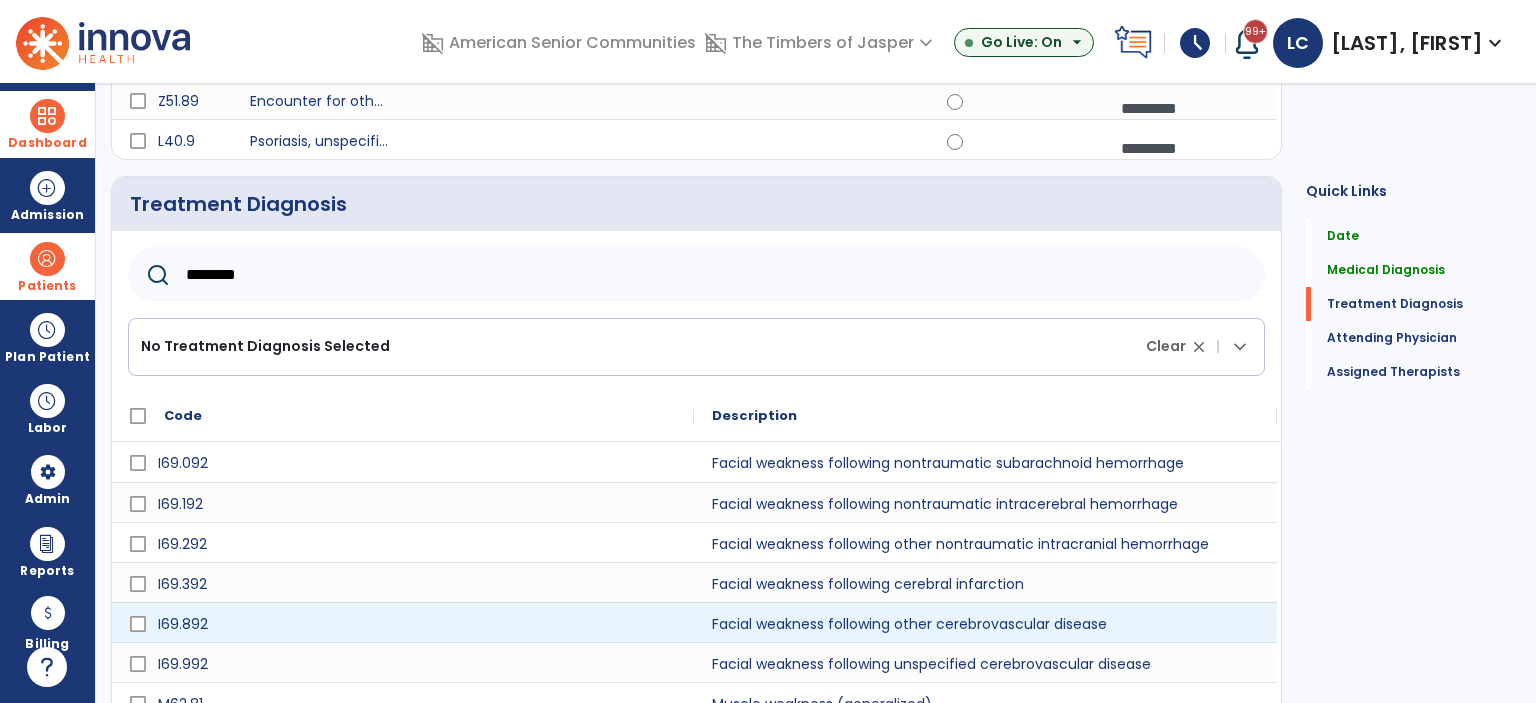 scroll, scrollTop: 1238, scrollLeft: 0, axis: vertical 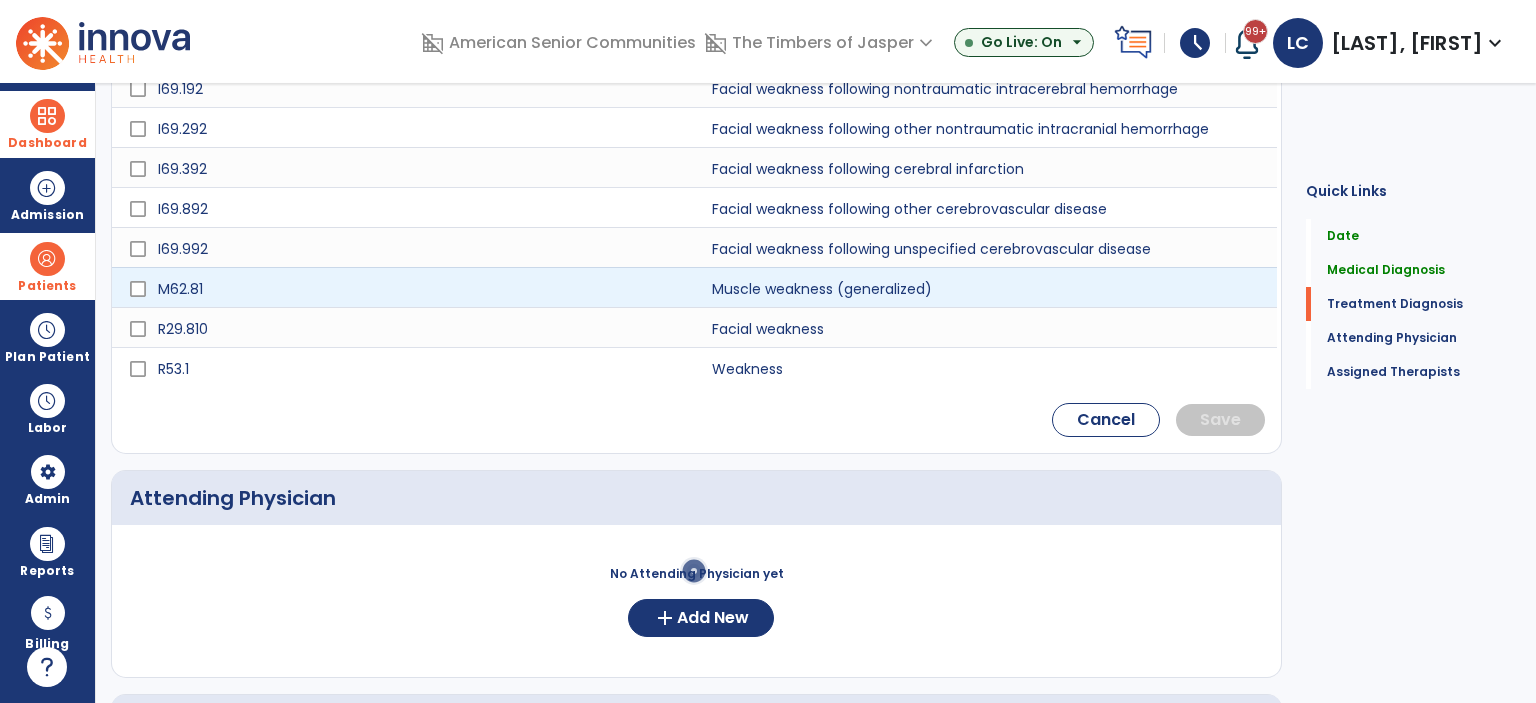type on "********" 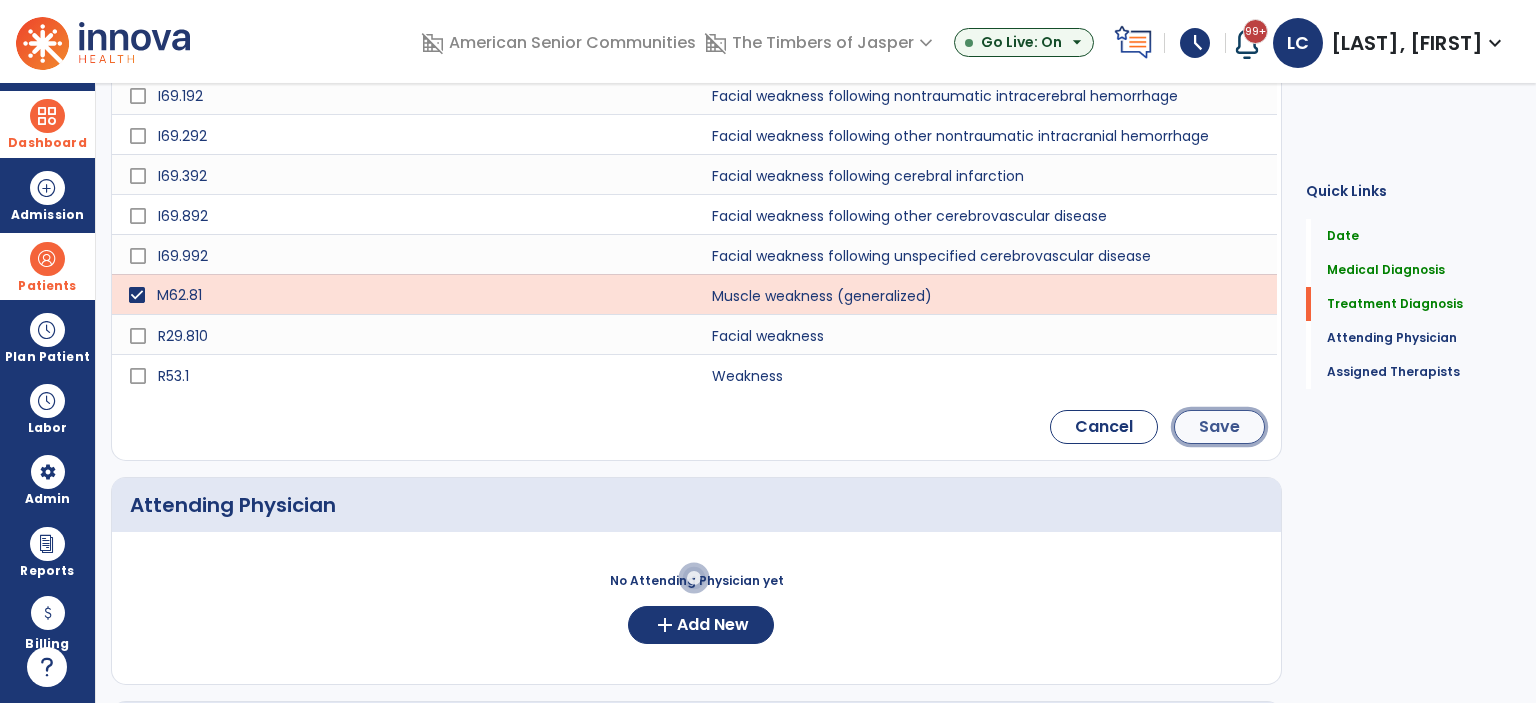 click on "Save" 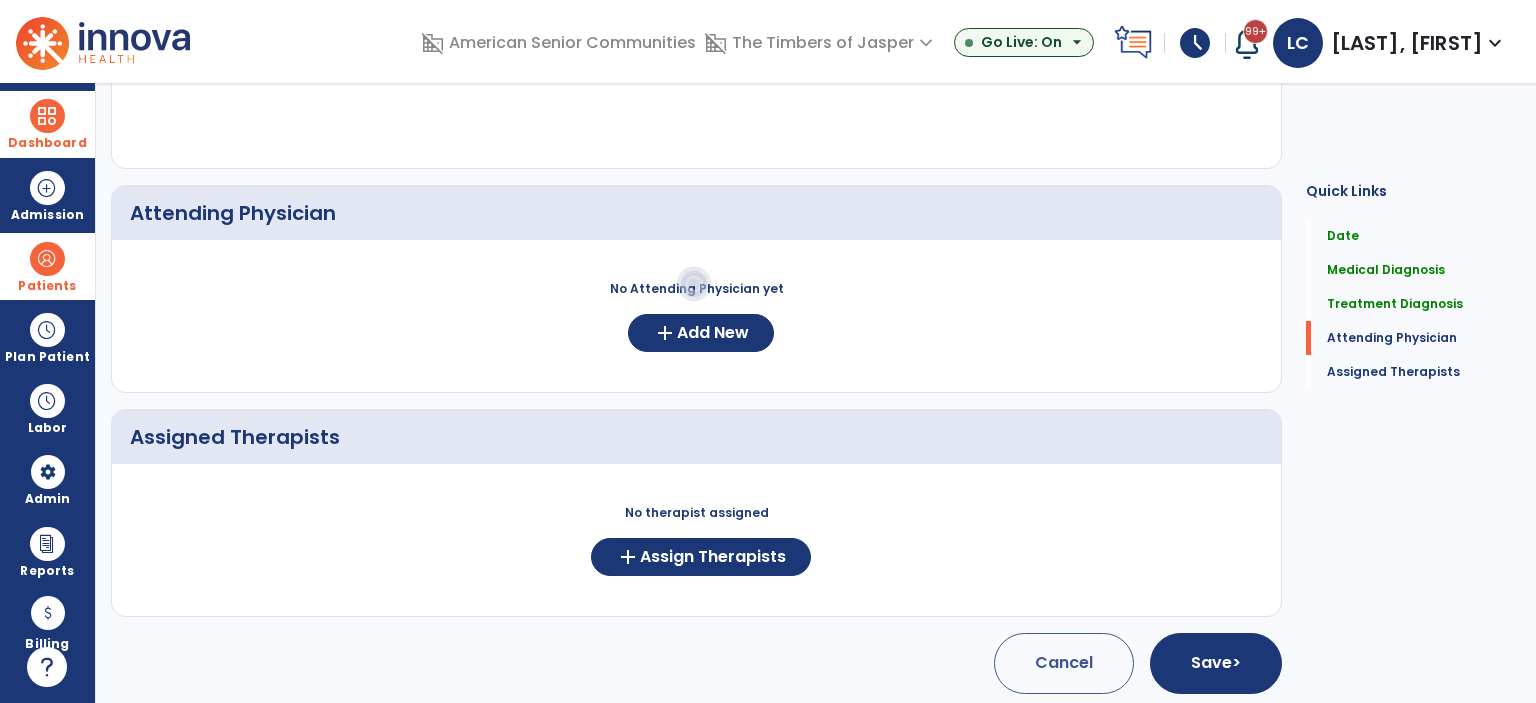 scroll, scrollTop: 1091, scrollLeft: 0, axis: vertical 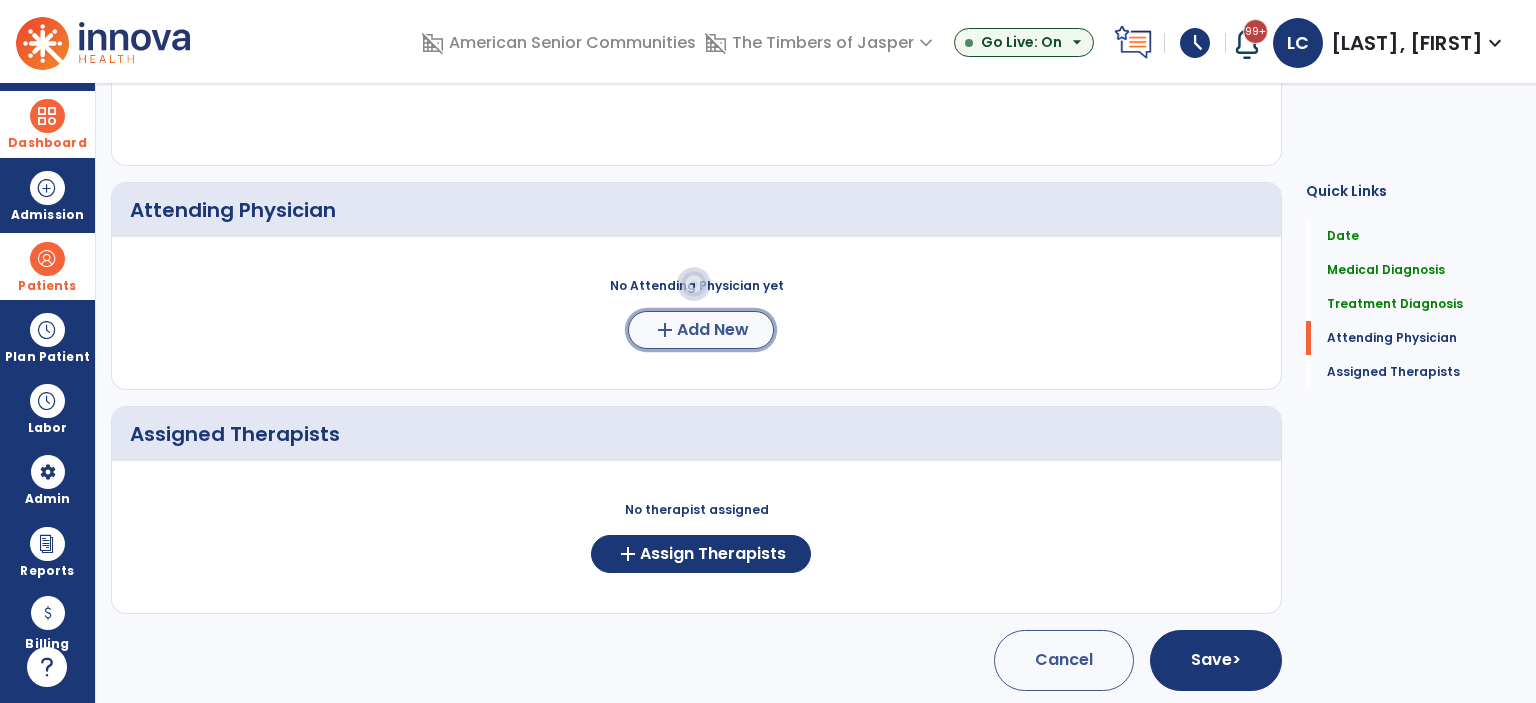 click on "Add New" 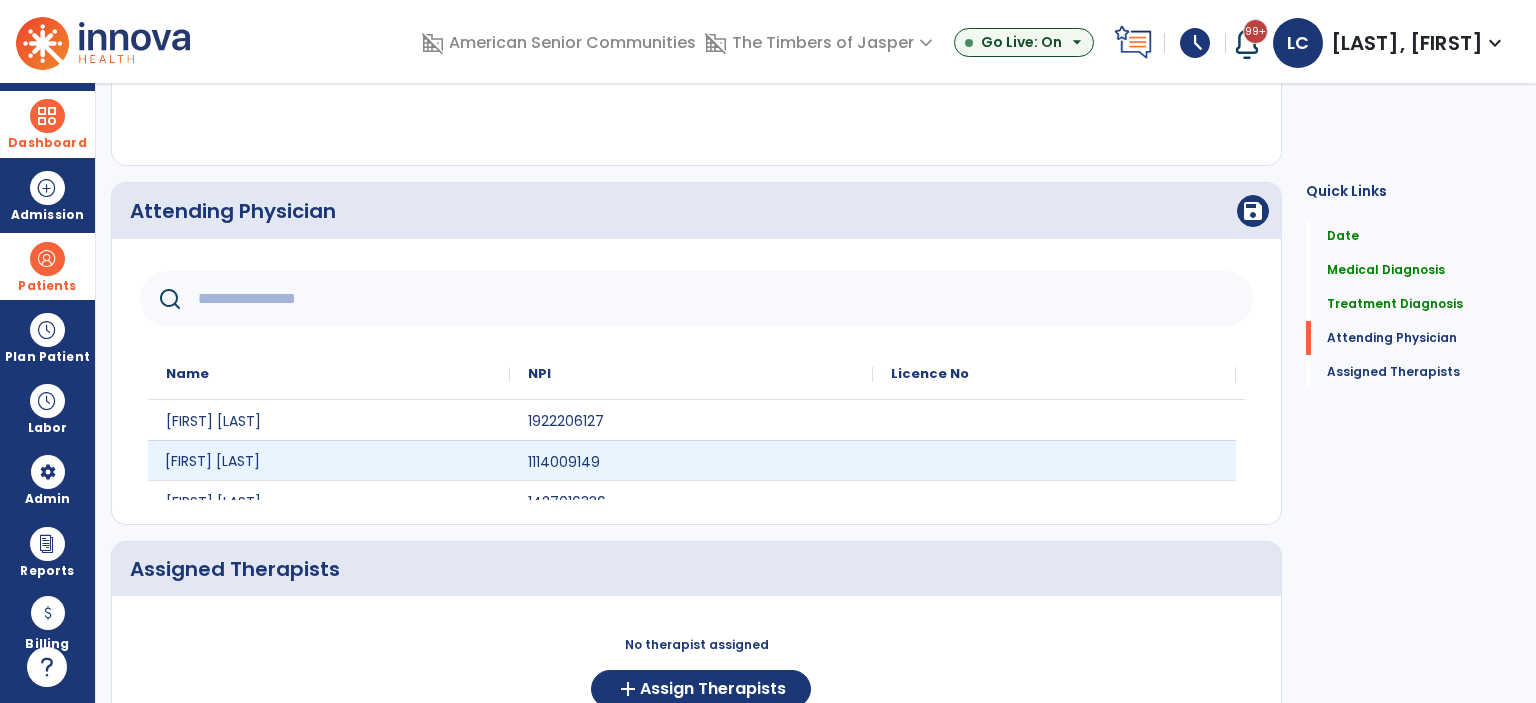 click on "Jose Lopez" 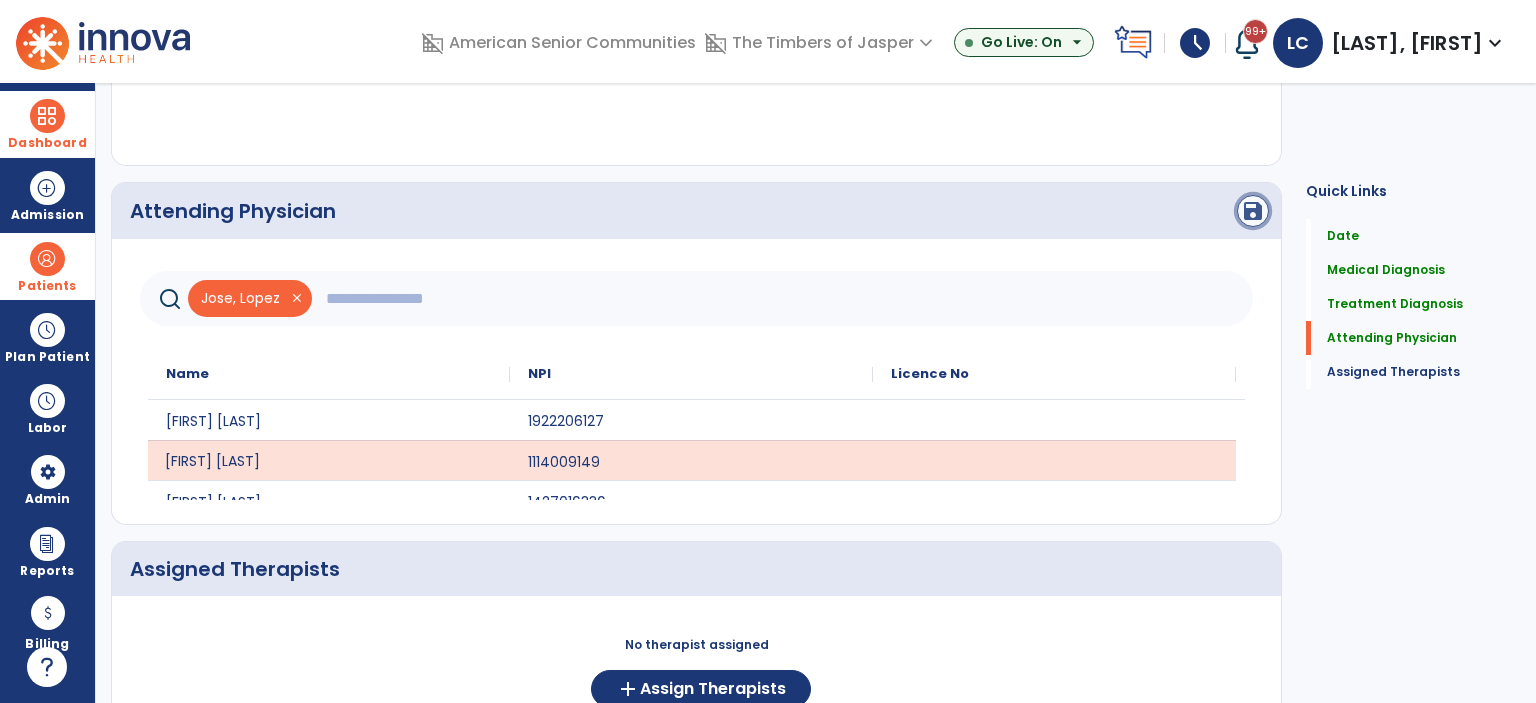 click on "save" 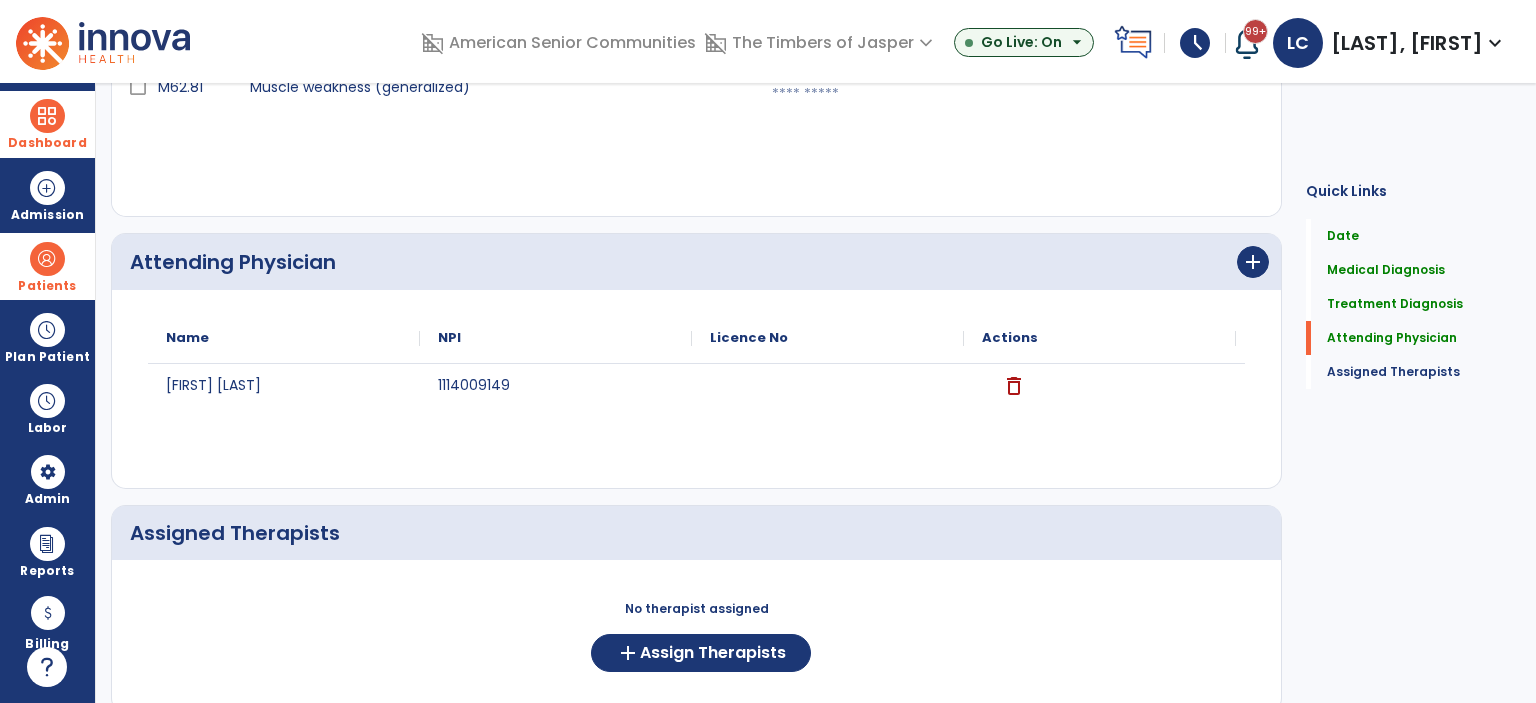 scroll, scrollTop: 1140, scrollLeft: 0, axis: vertical 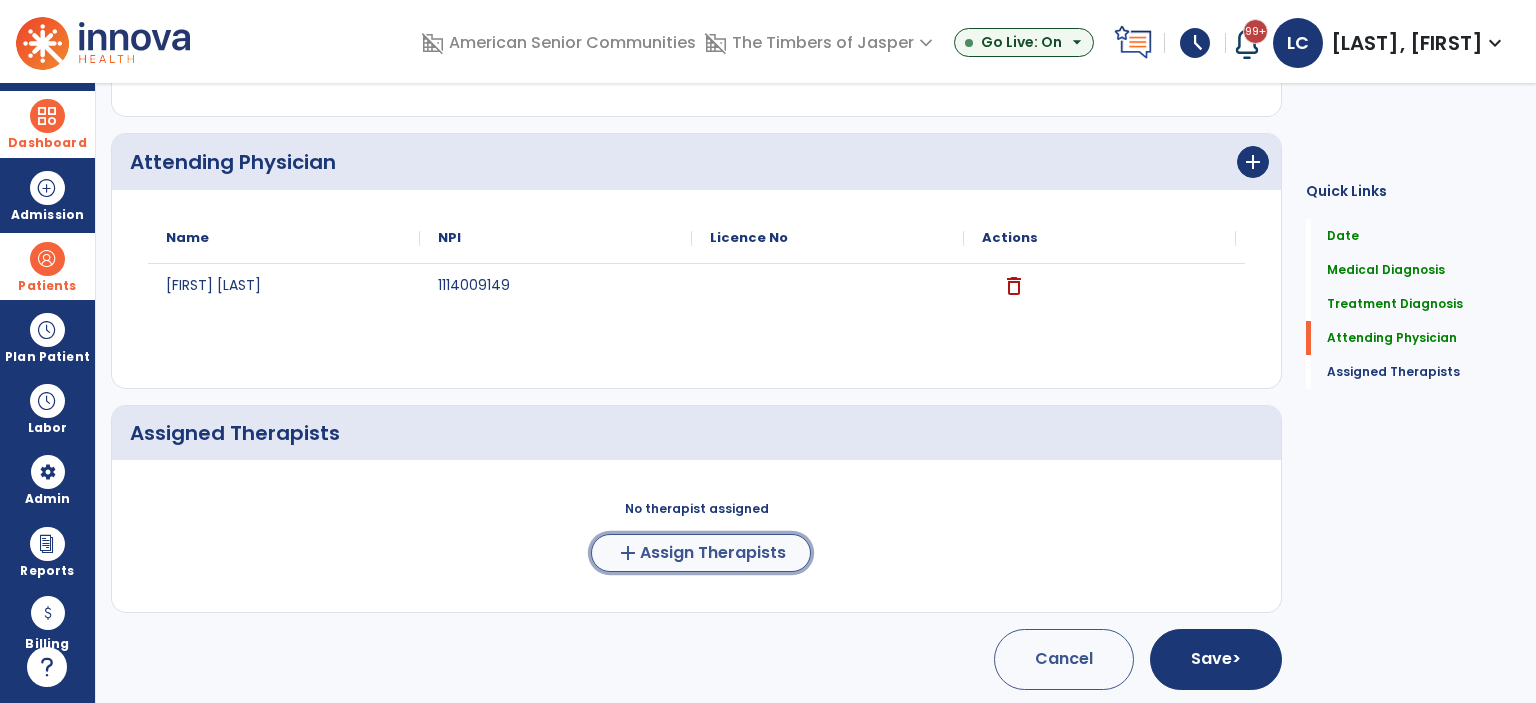 click on "add" 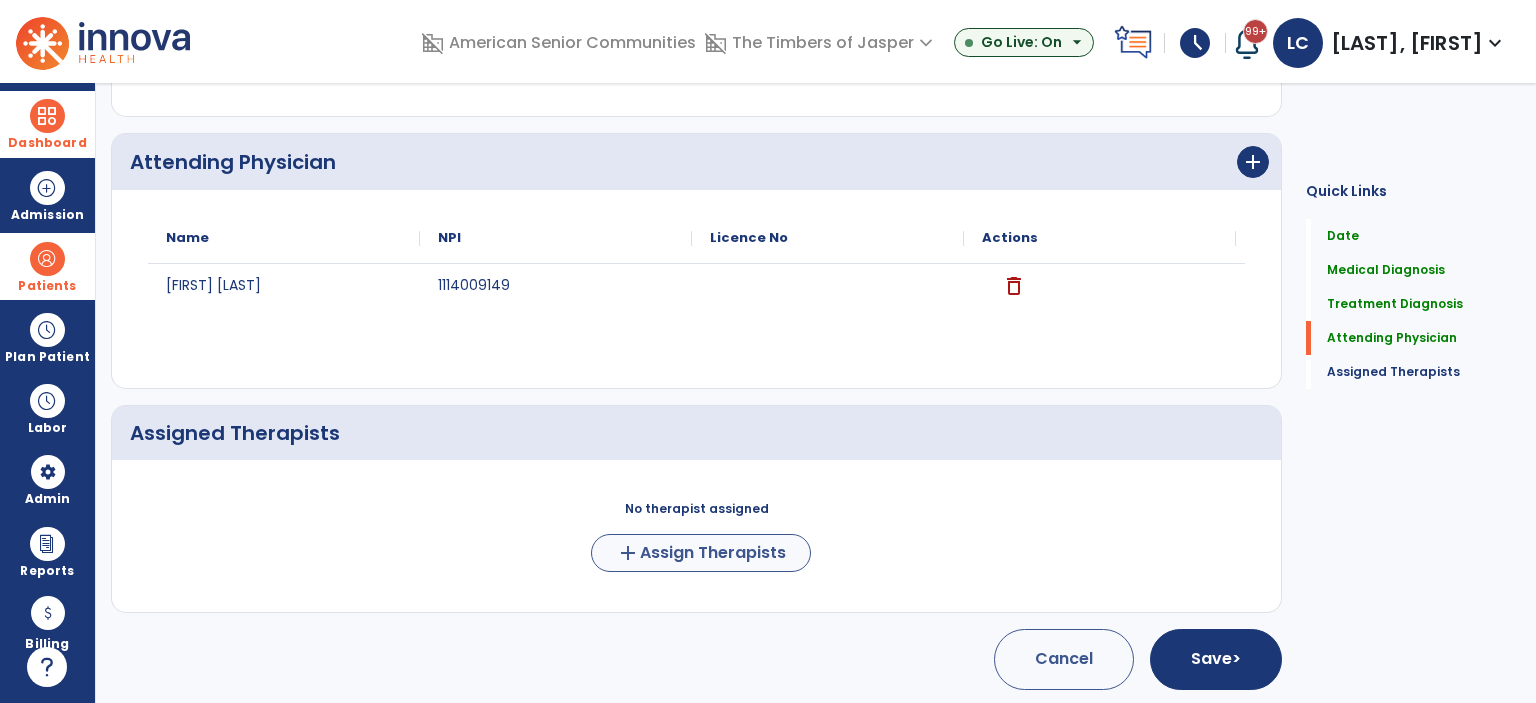 scroll, scrollTop: 1136, scrollLeft: 0, axis: vertical 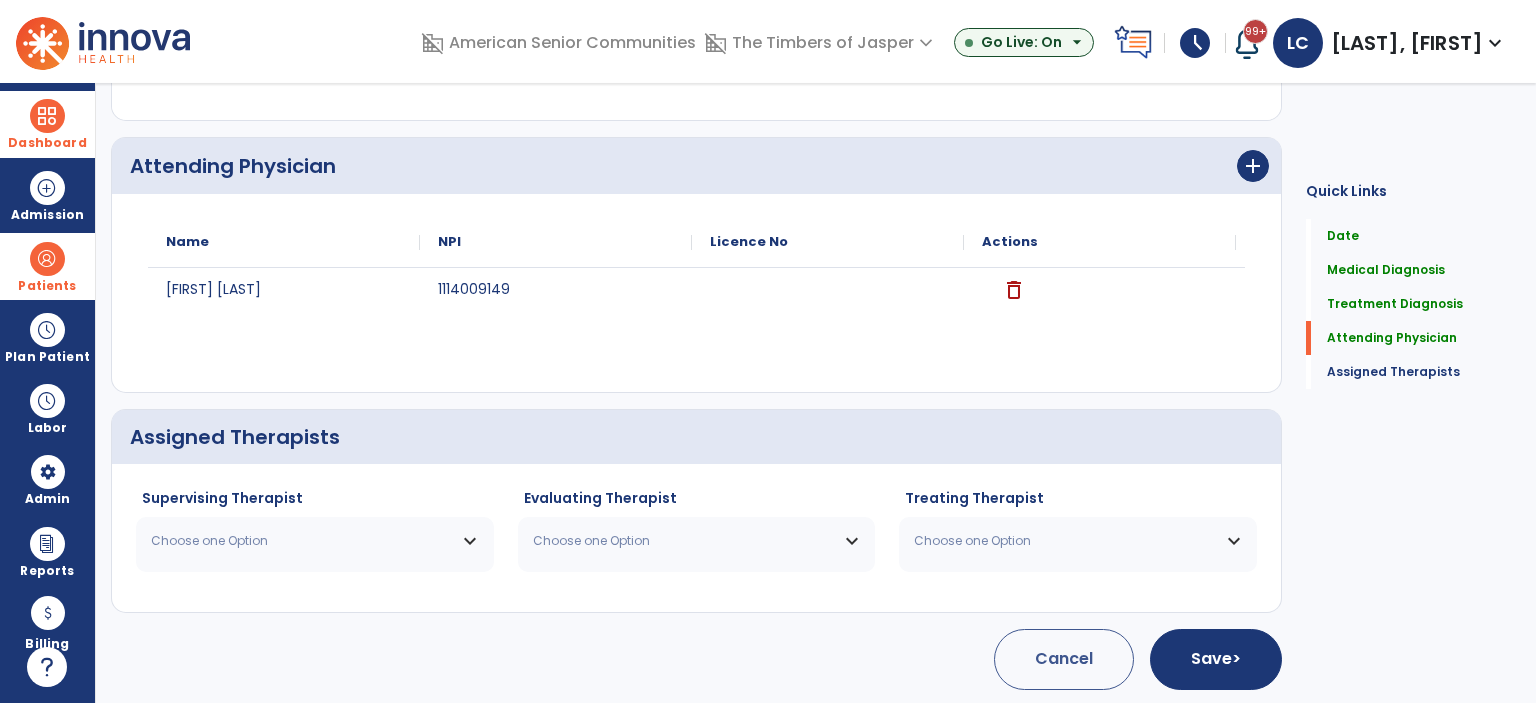 click on "Choose one Option" at bounding box center [302, 541] 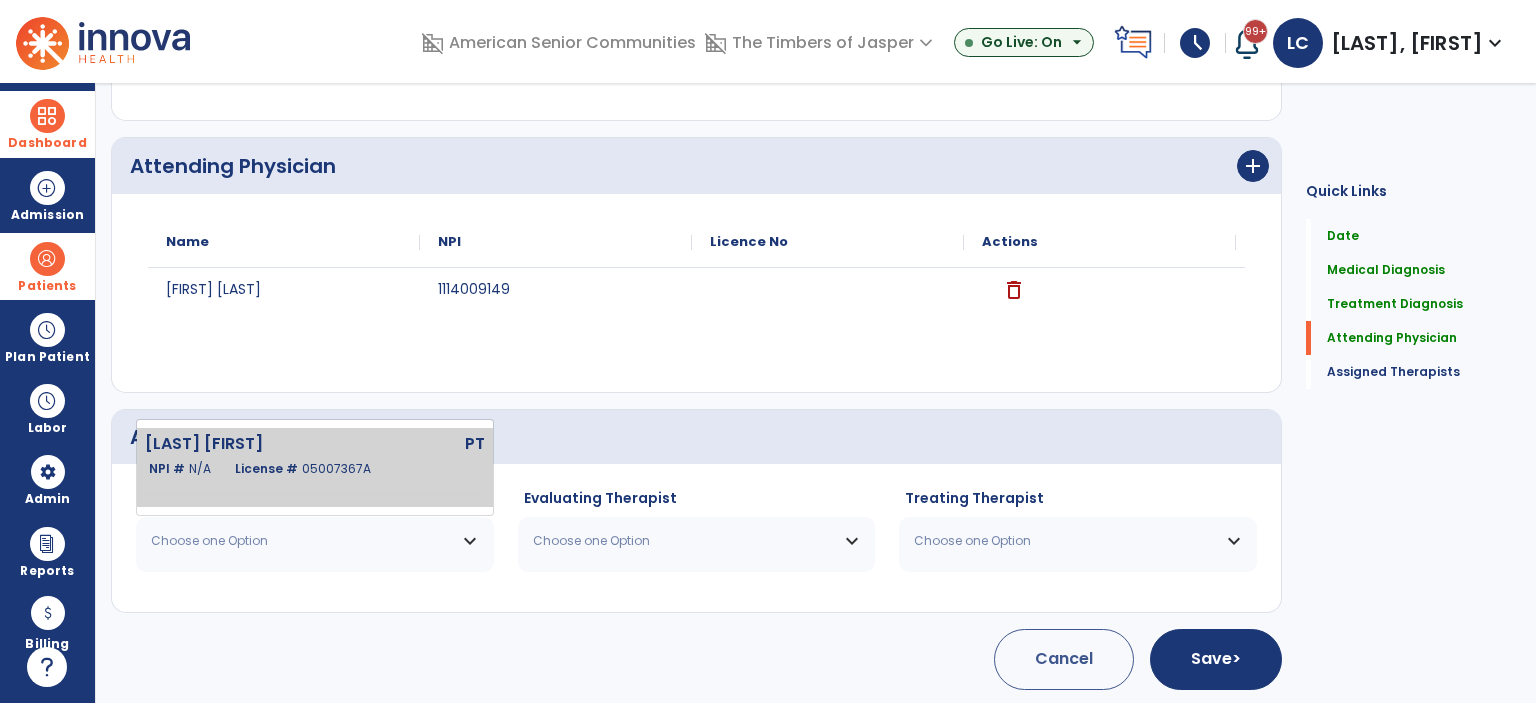 click on "Cundiff Lisa  PT   NPI #  N/A   License #  05007367A" 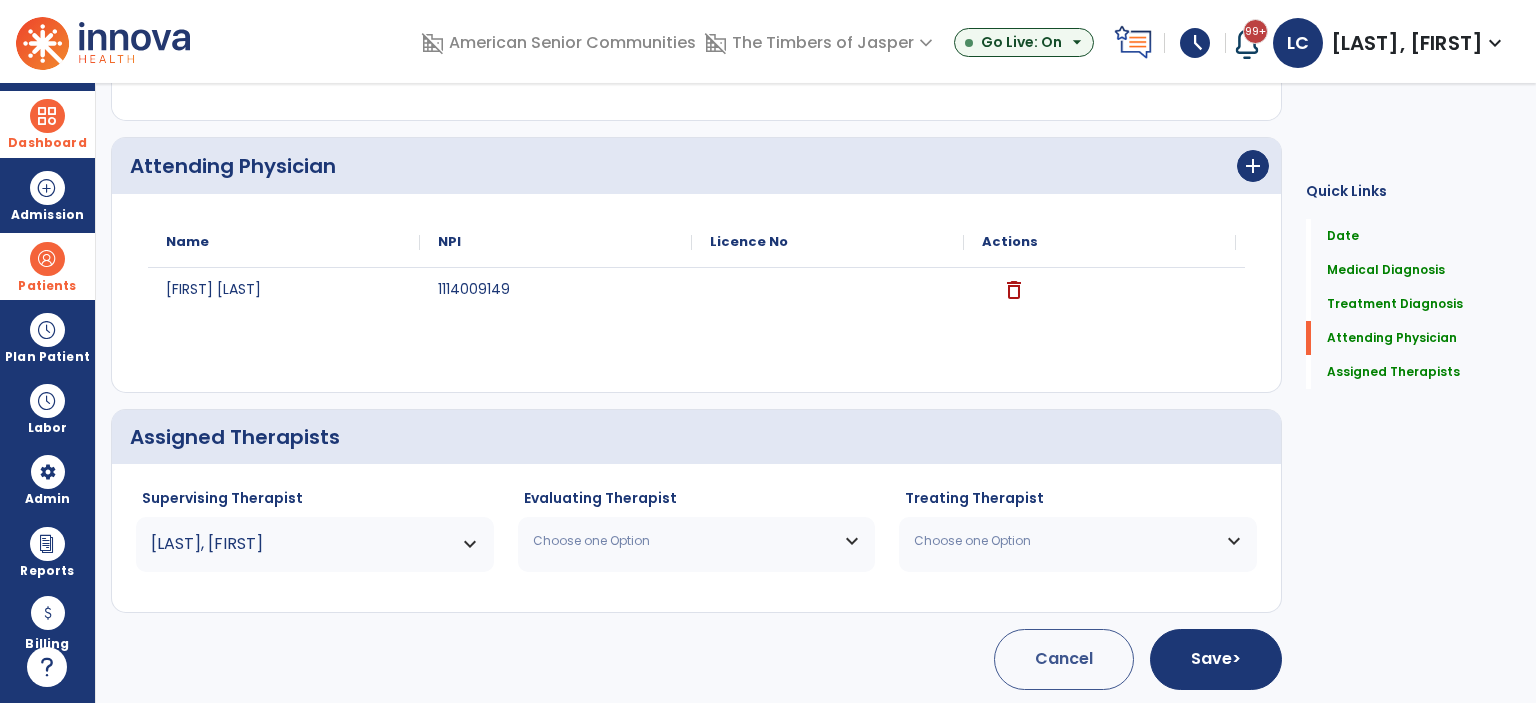 click on "Choose one Option" at bounding box center (697, 541) 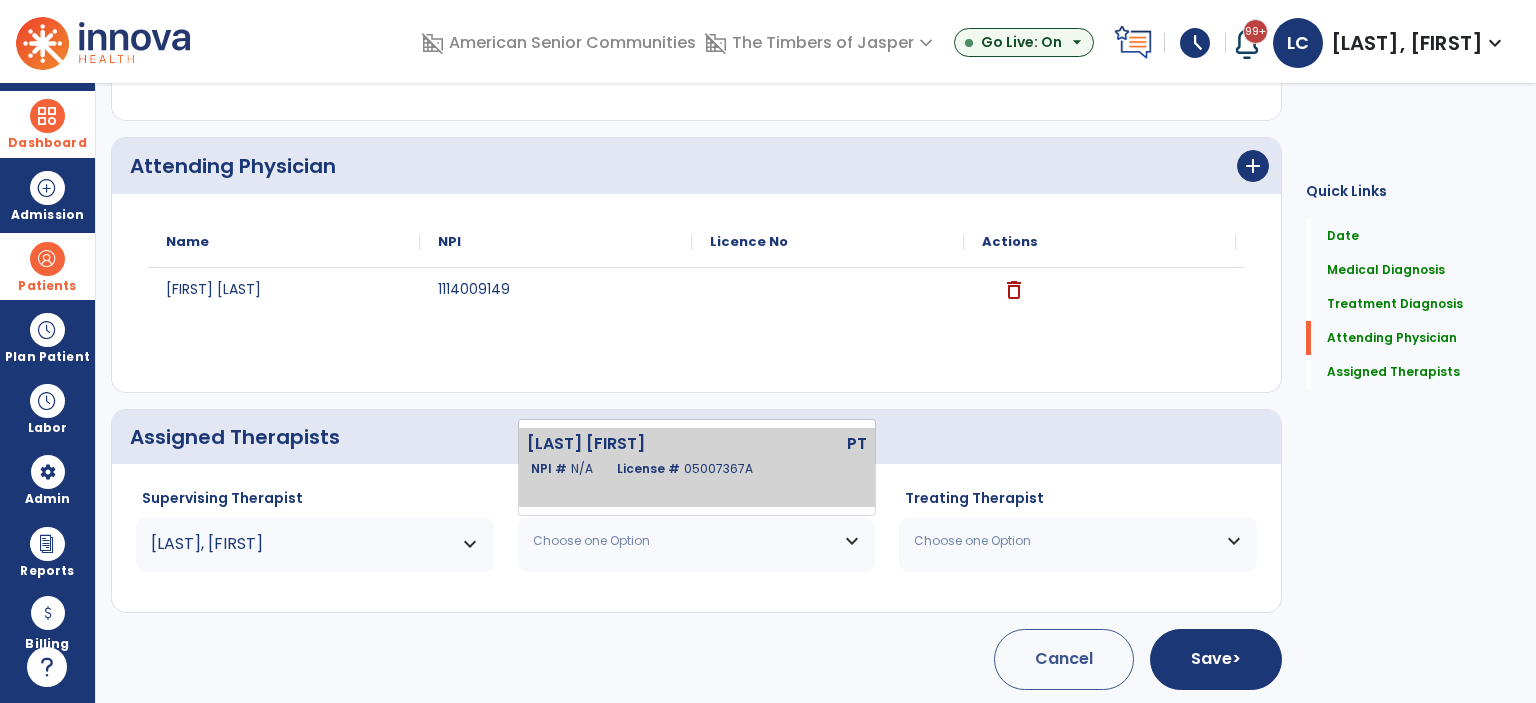 click on "License #  05007367A" 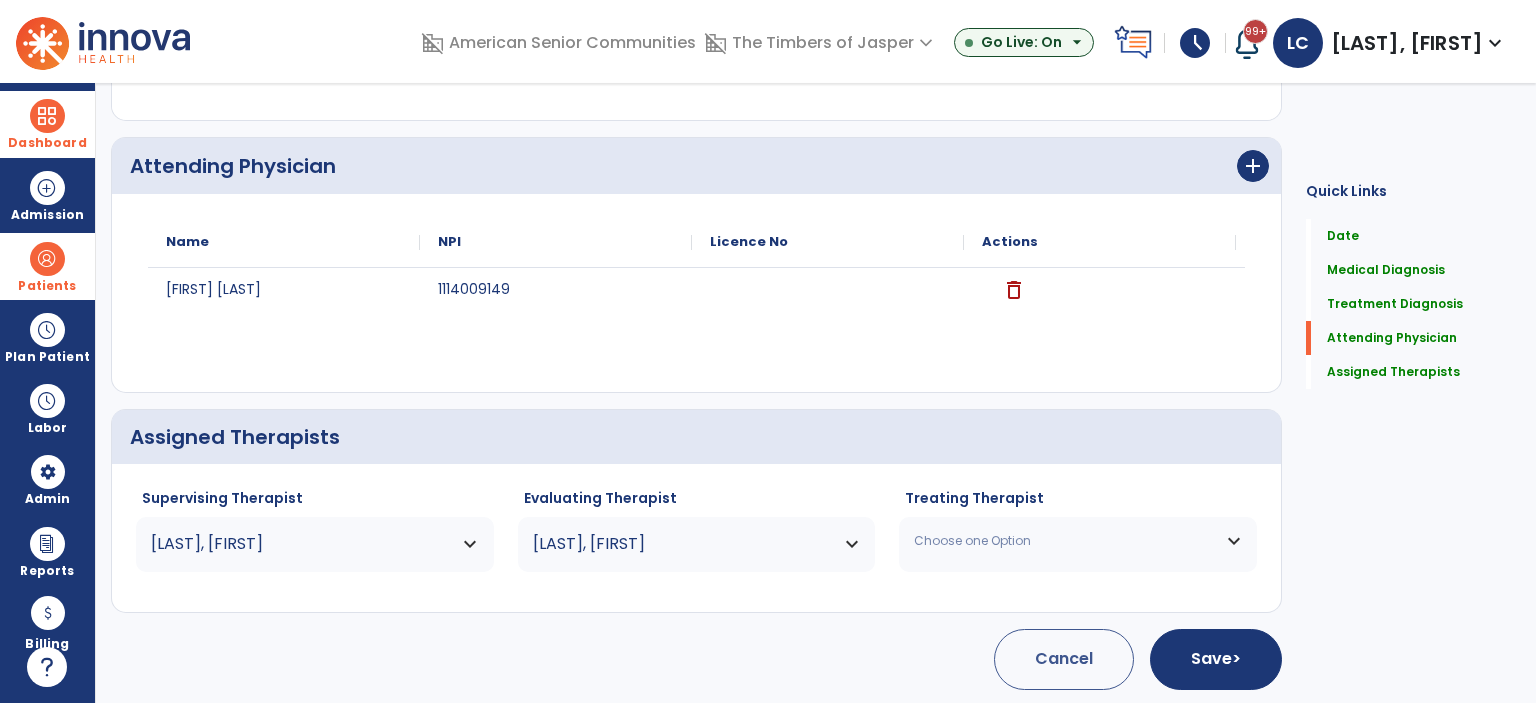 click on "Choose one Option" at bounding box center (1065, 541) 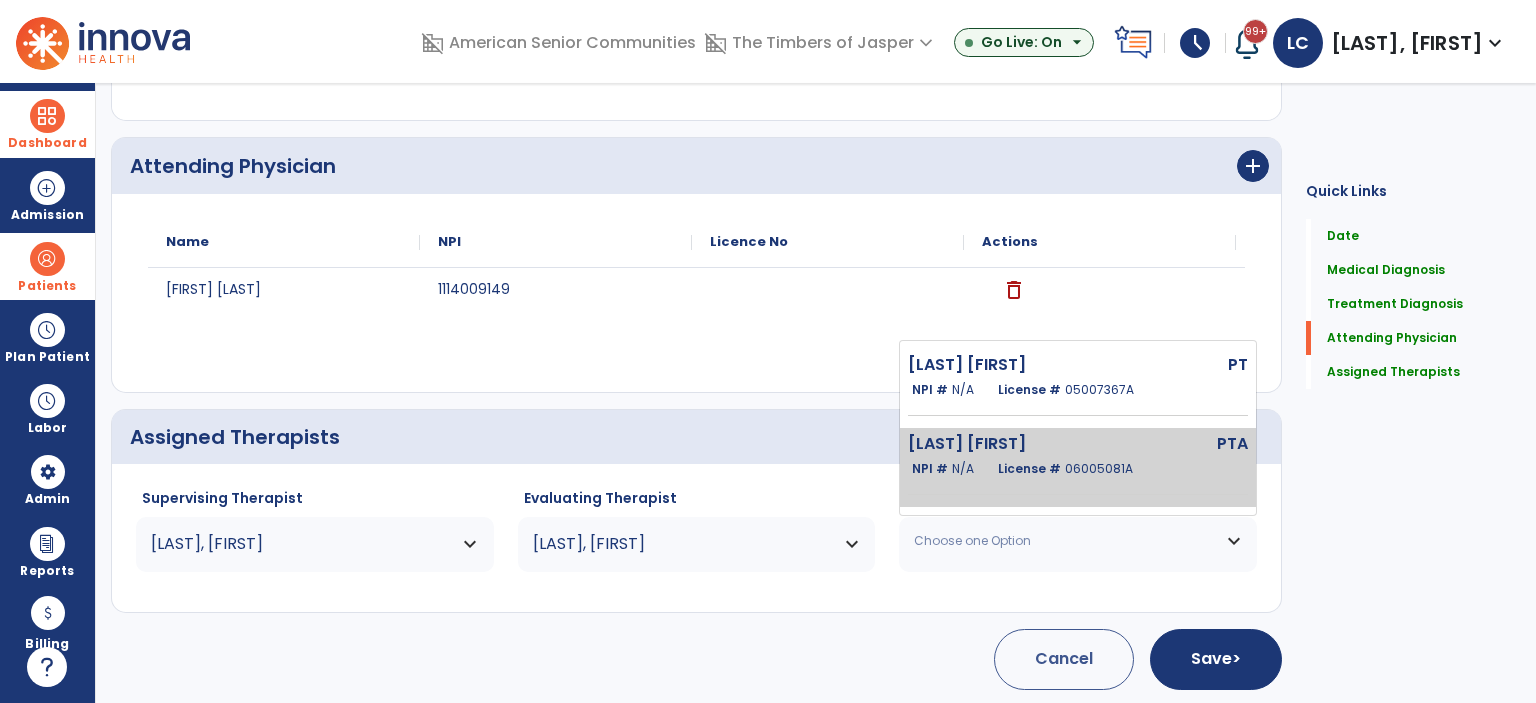 click on "License #  06005081A" 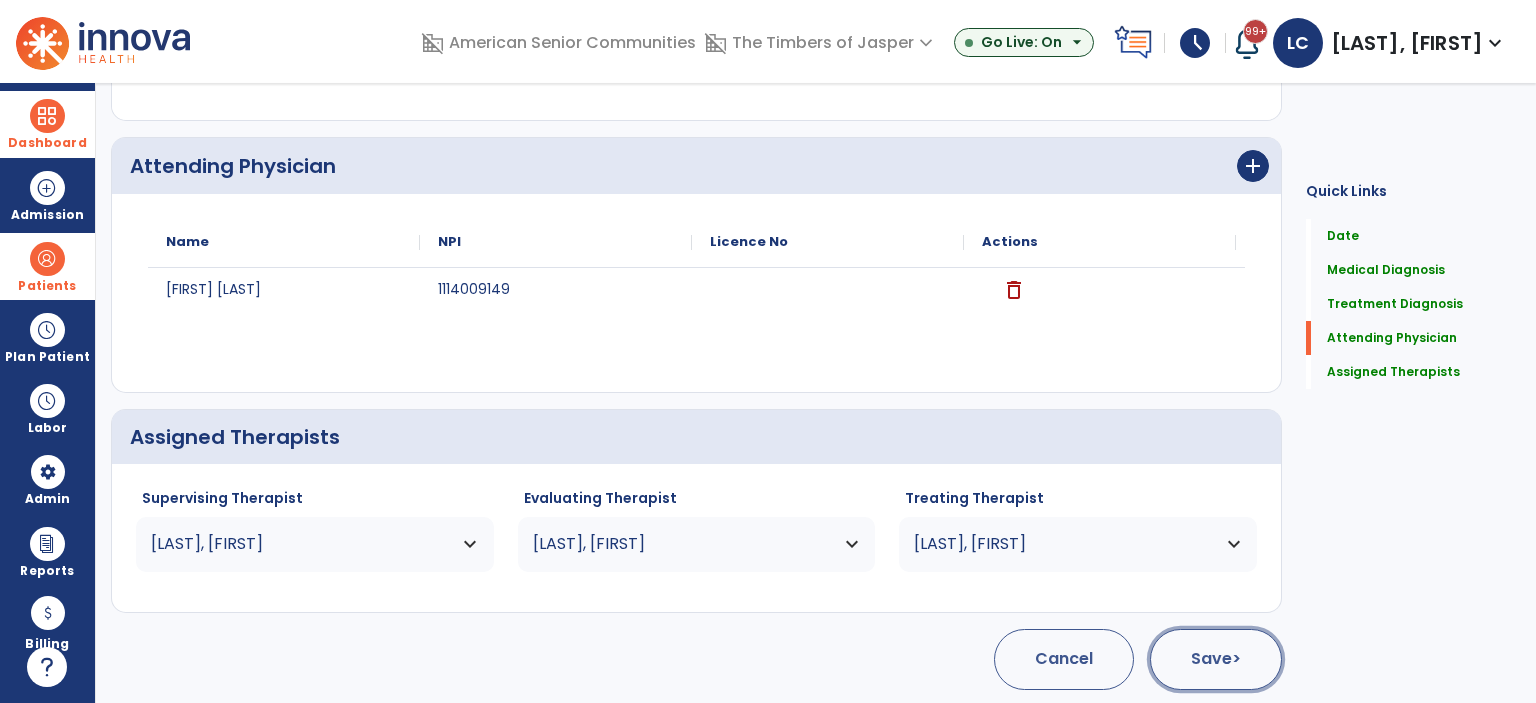 click on "Save  >" 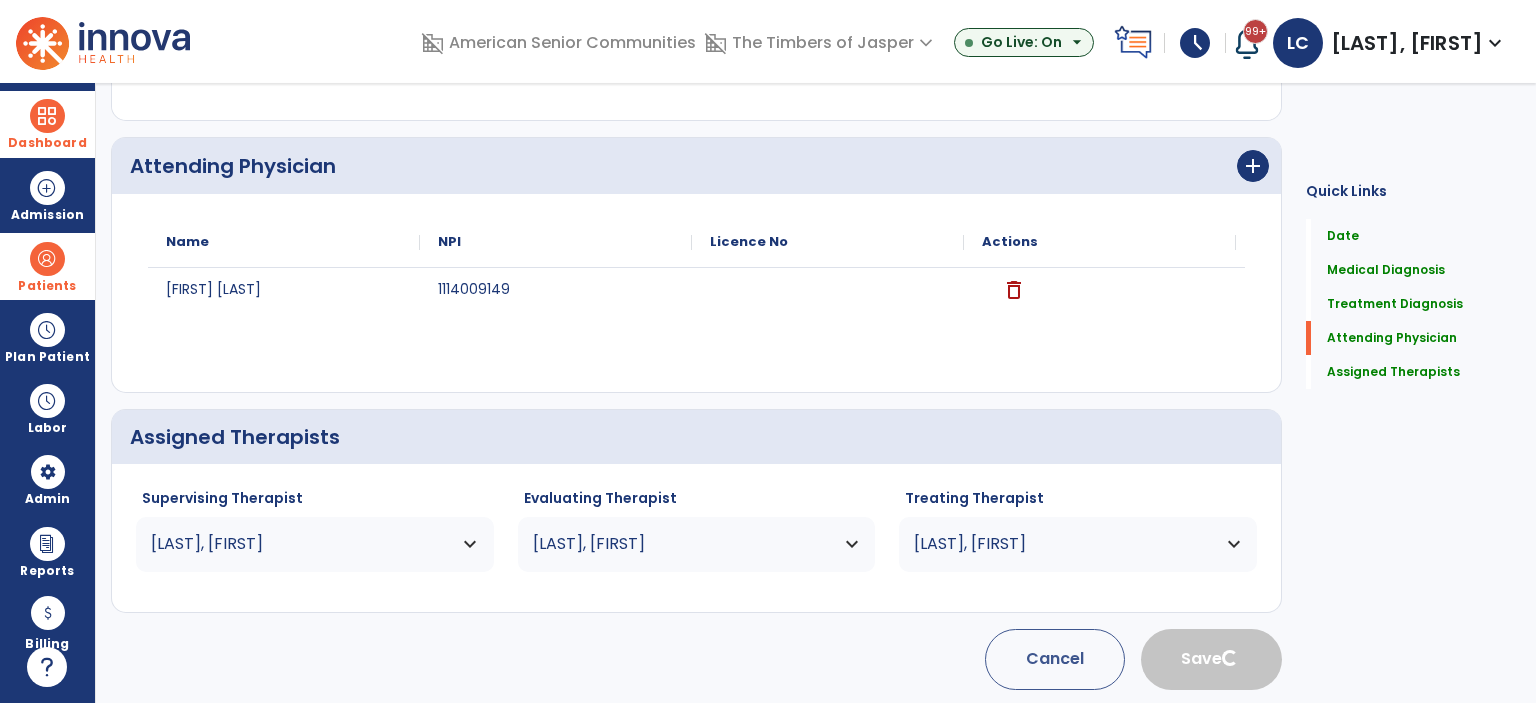 type 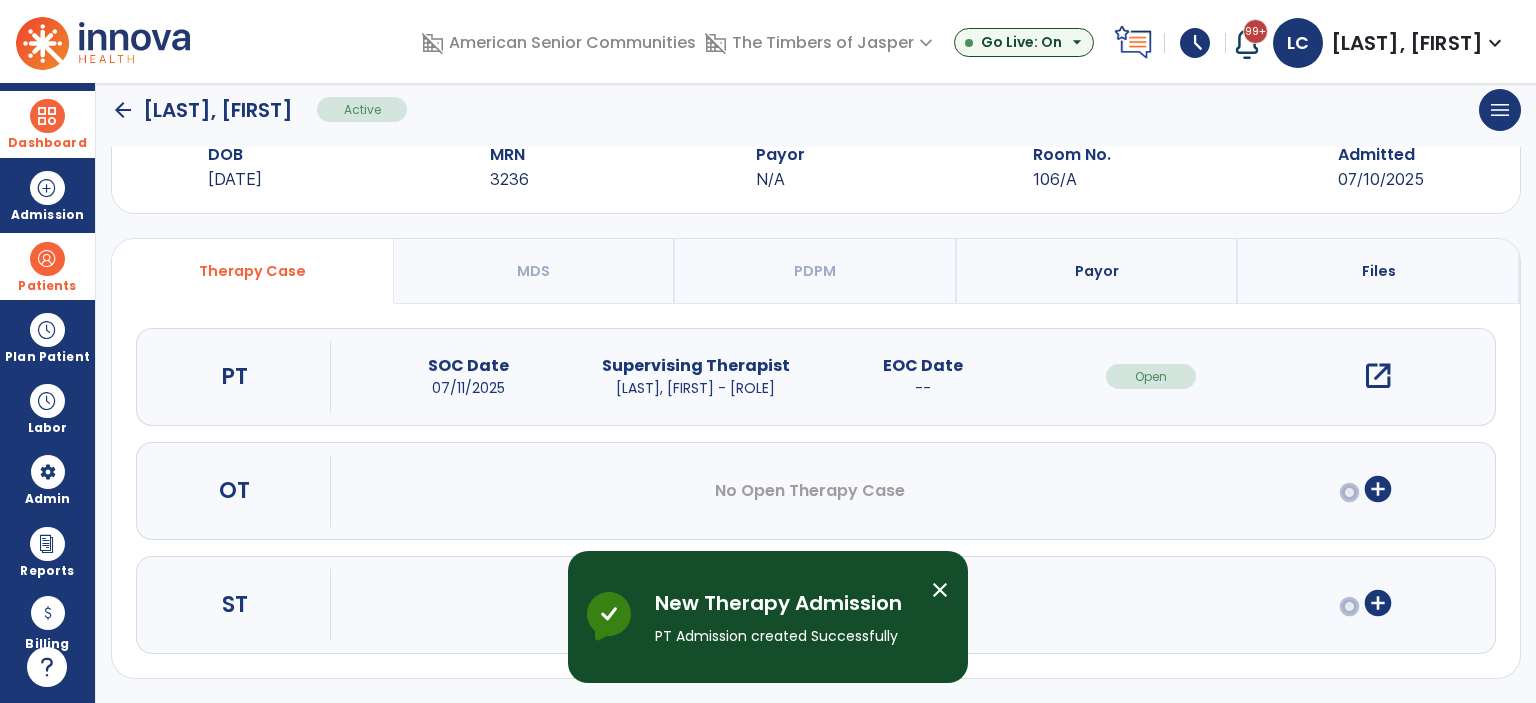 scroll, scrollTop: 54, scrollLeft: 0, axis: vertical 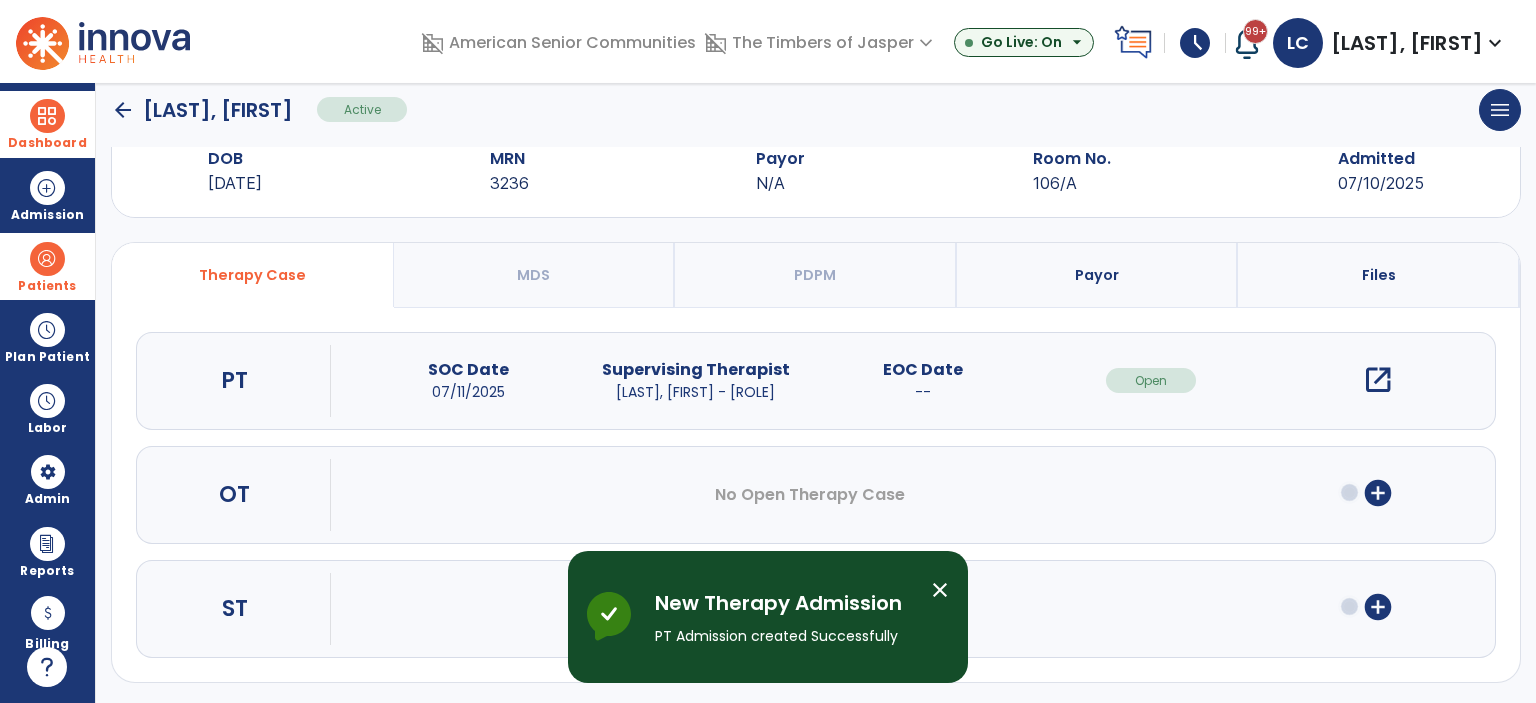click on "arrow_back" 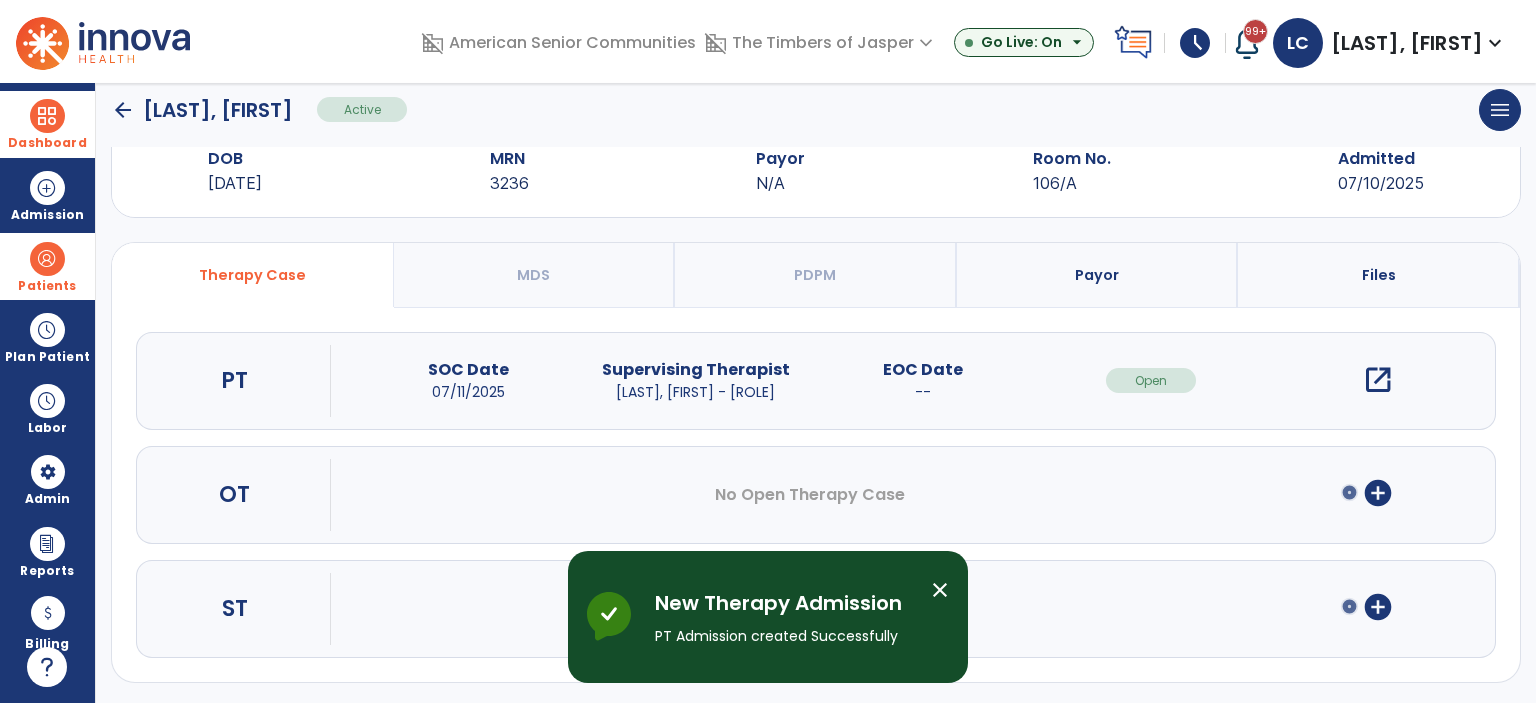 scroll, scrollTop: 38, scrollLeft: 0, axis: vertical 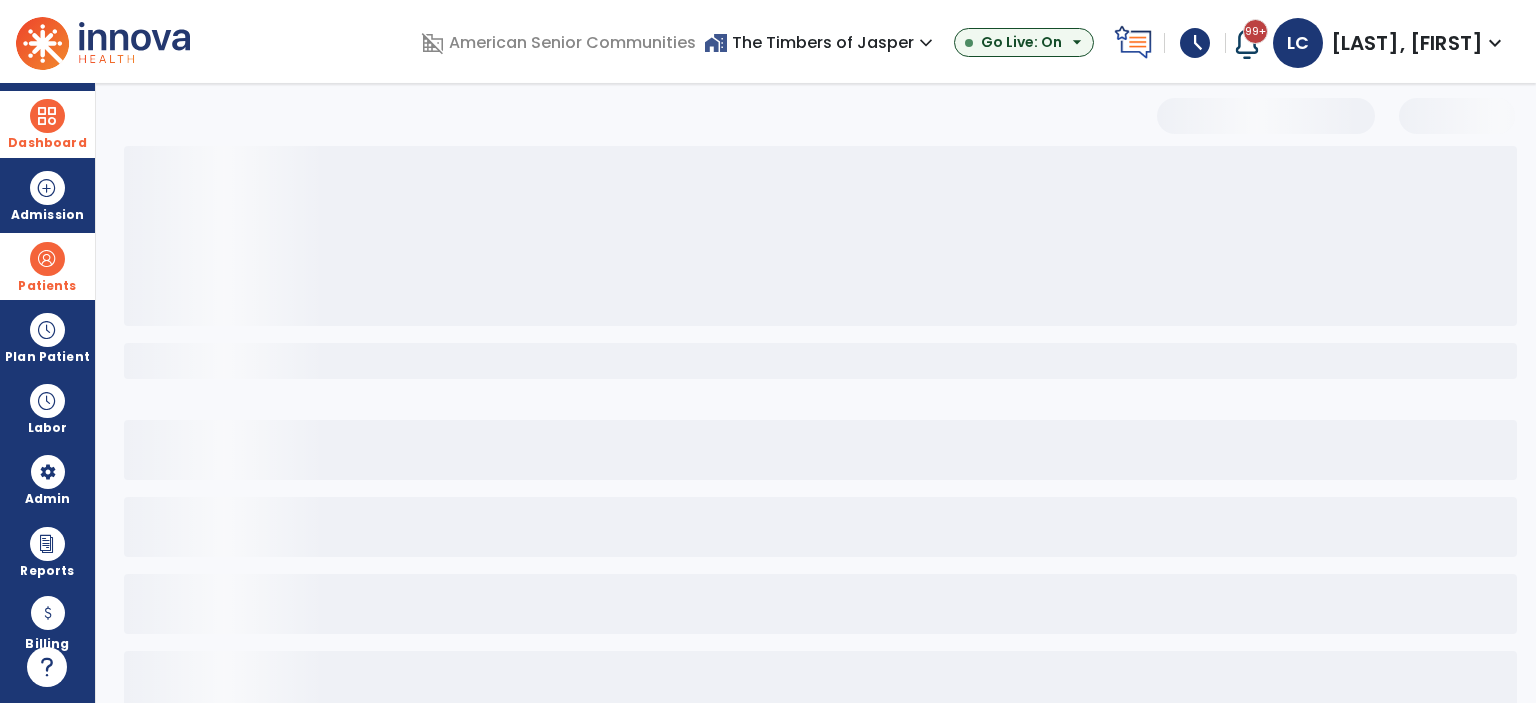 select on "***" 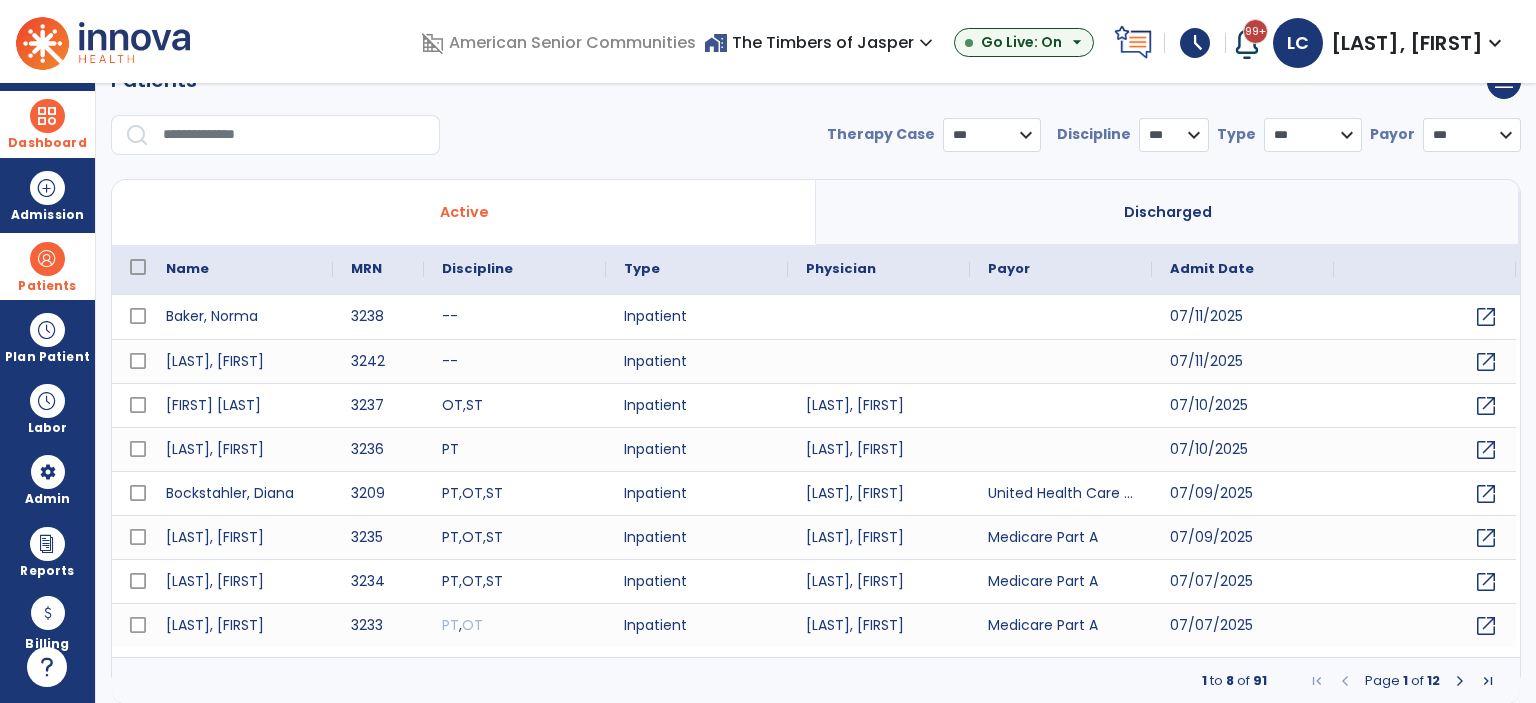 click at bounding box center (294, 135) 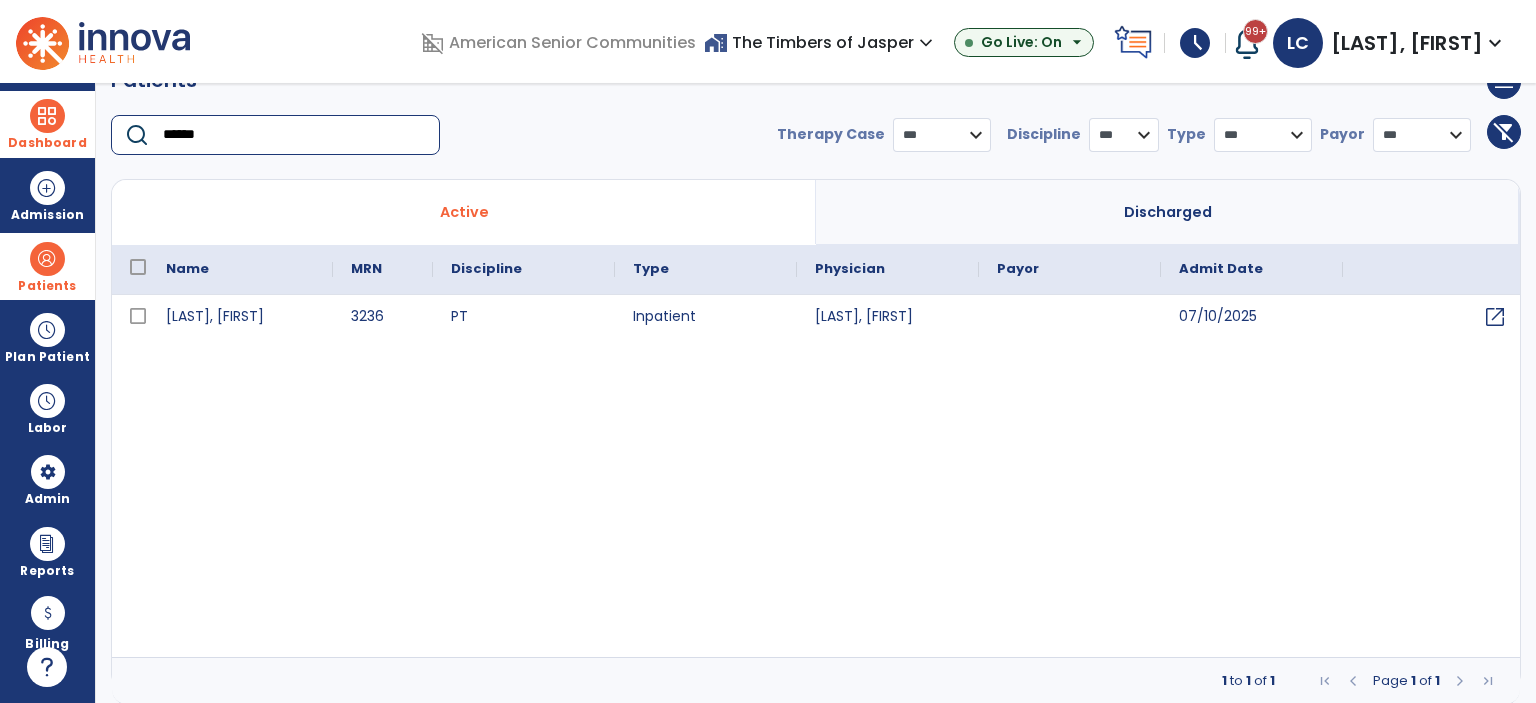 type on "******" 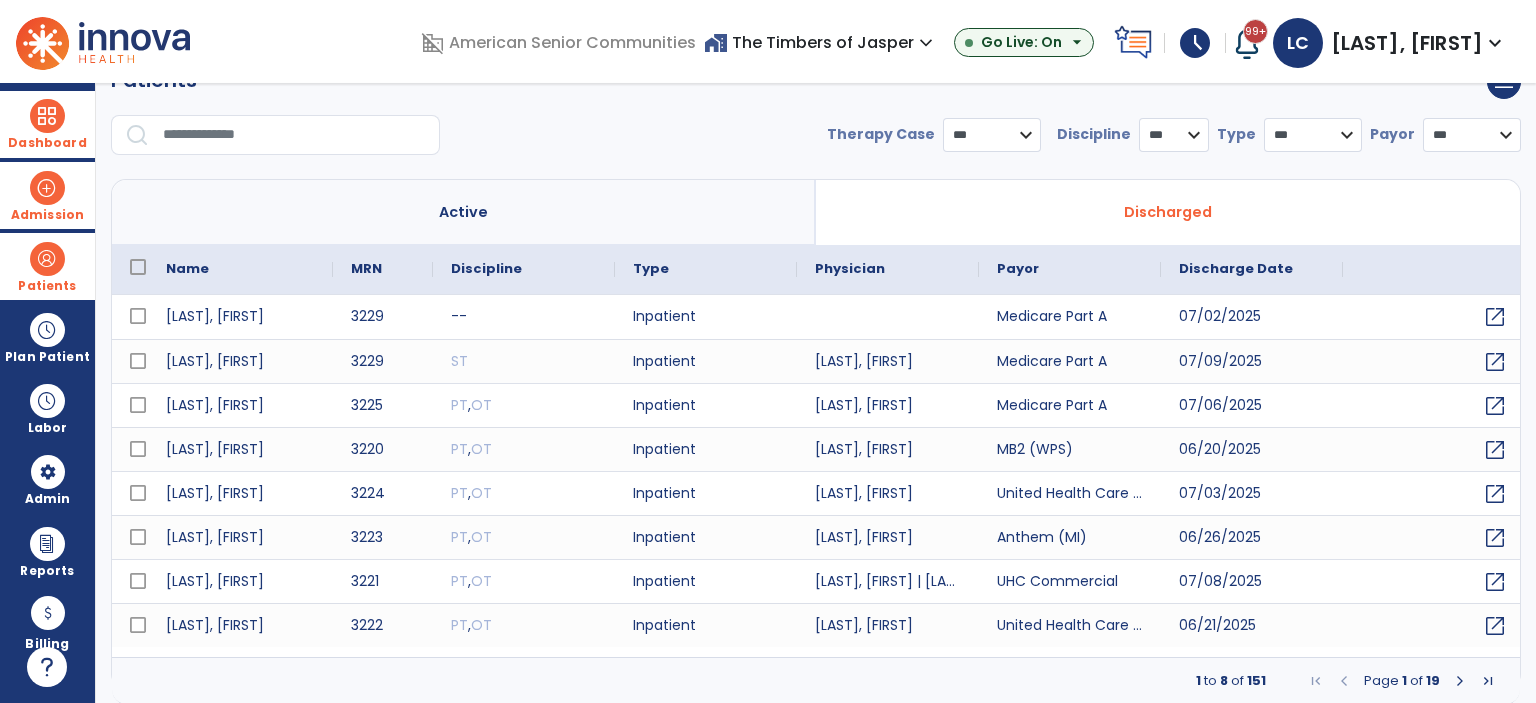 click at bounding box center [47, 188] 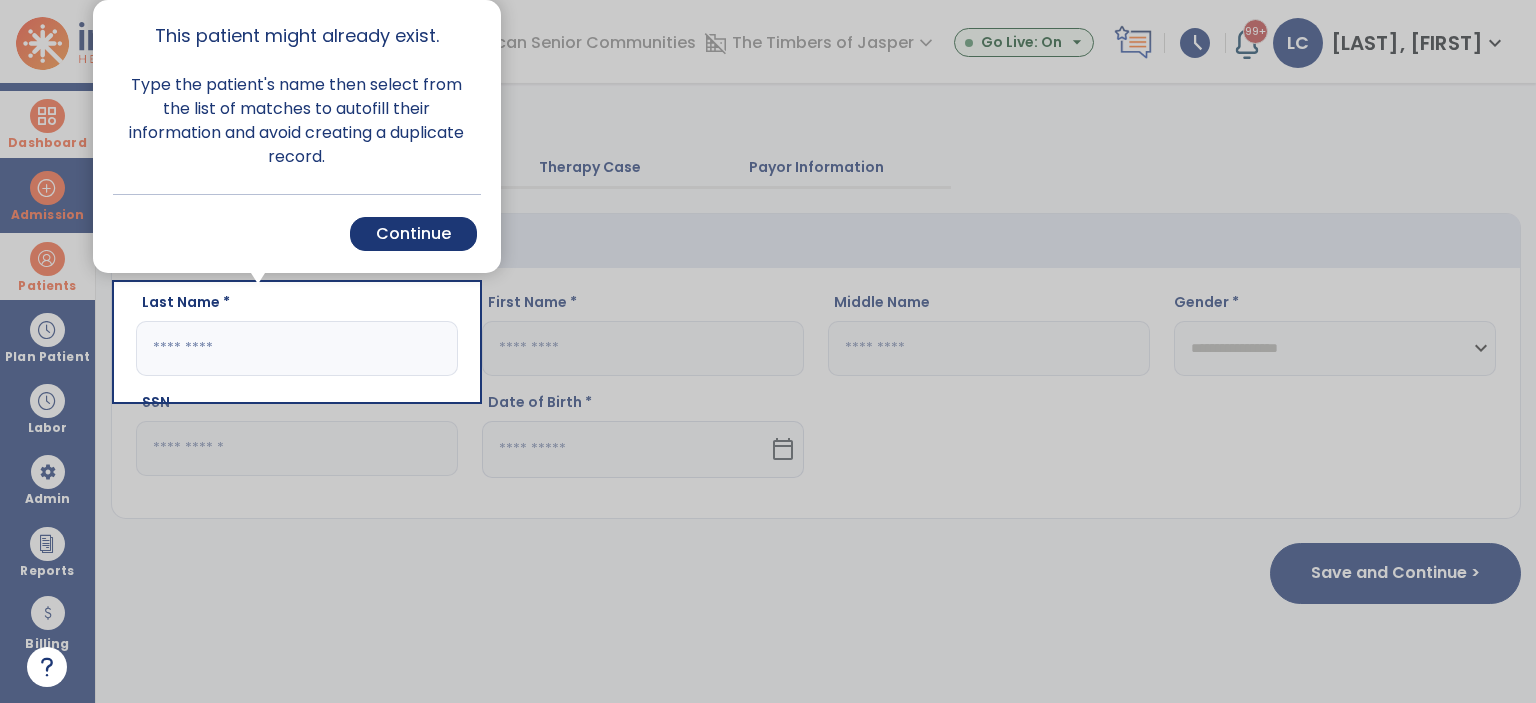 scroll, scrollTop: 0, scrollLeft: 0, axis: both 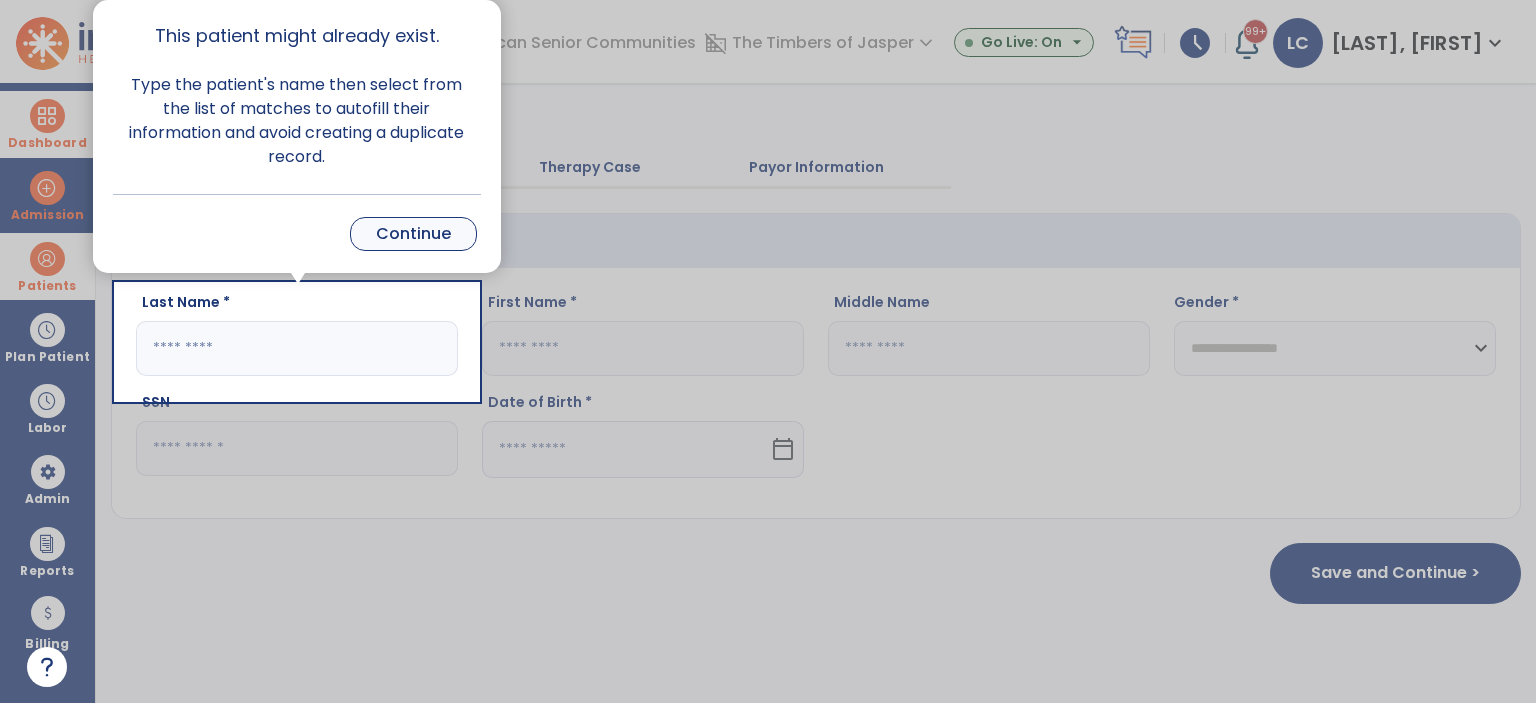 click on "Continue" at bounding box center (413, 234) 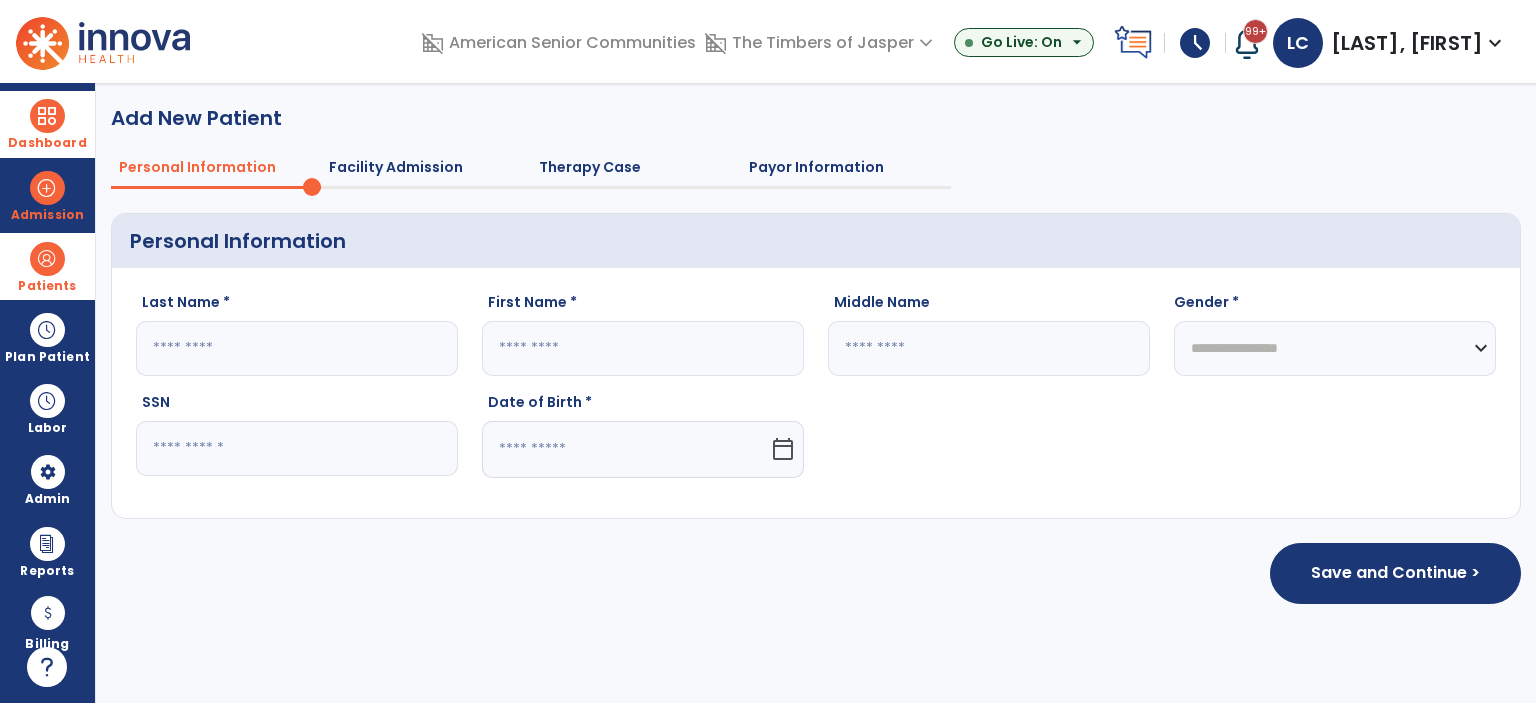 click 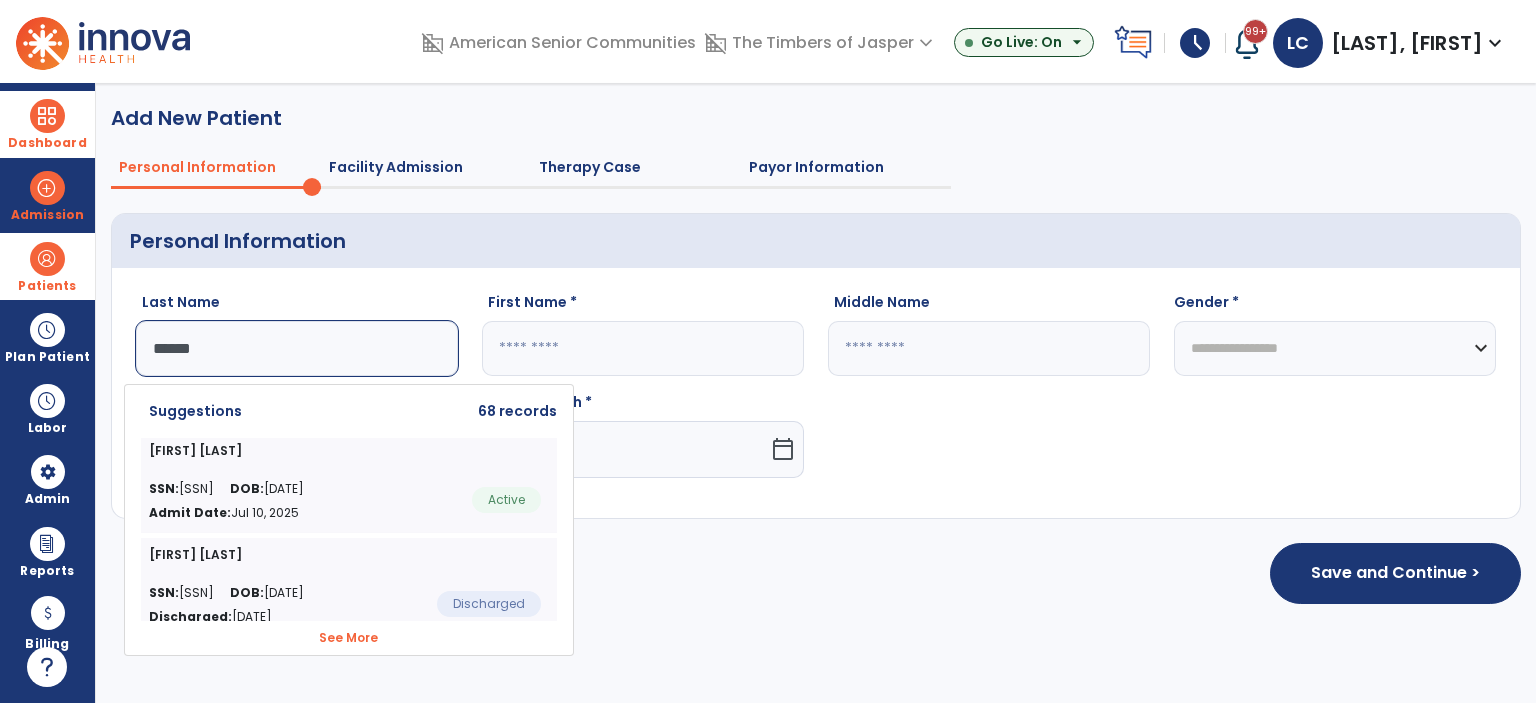click on "See More" 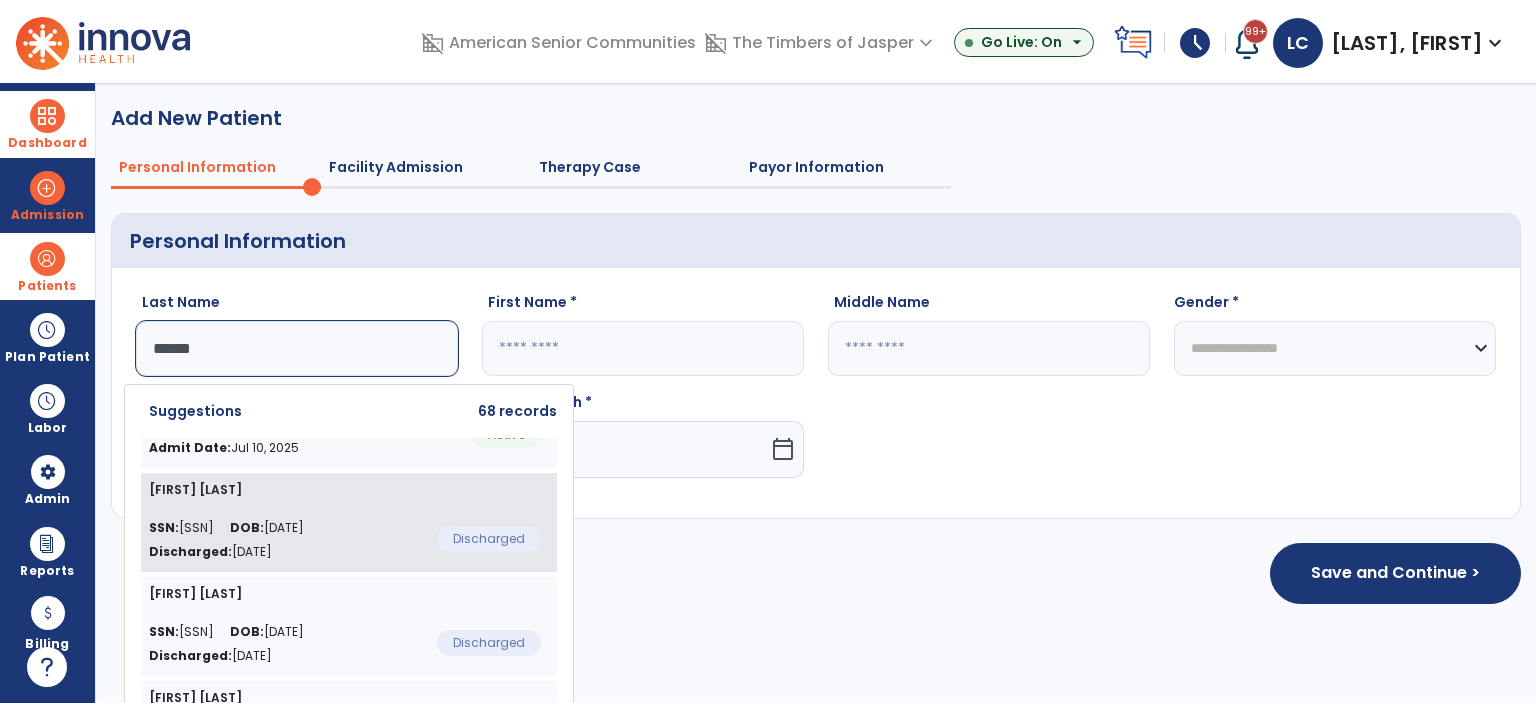 scroll, scrollTop: 100, scrollLeft: 0, axis: vertical 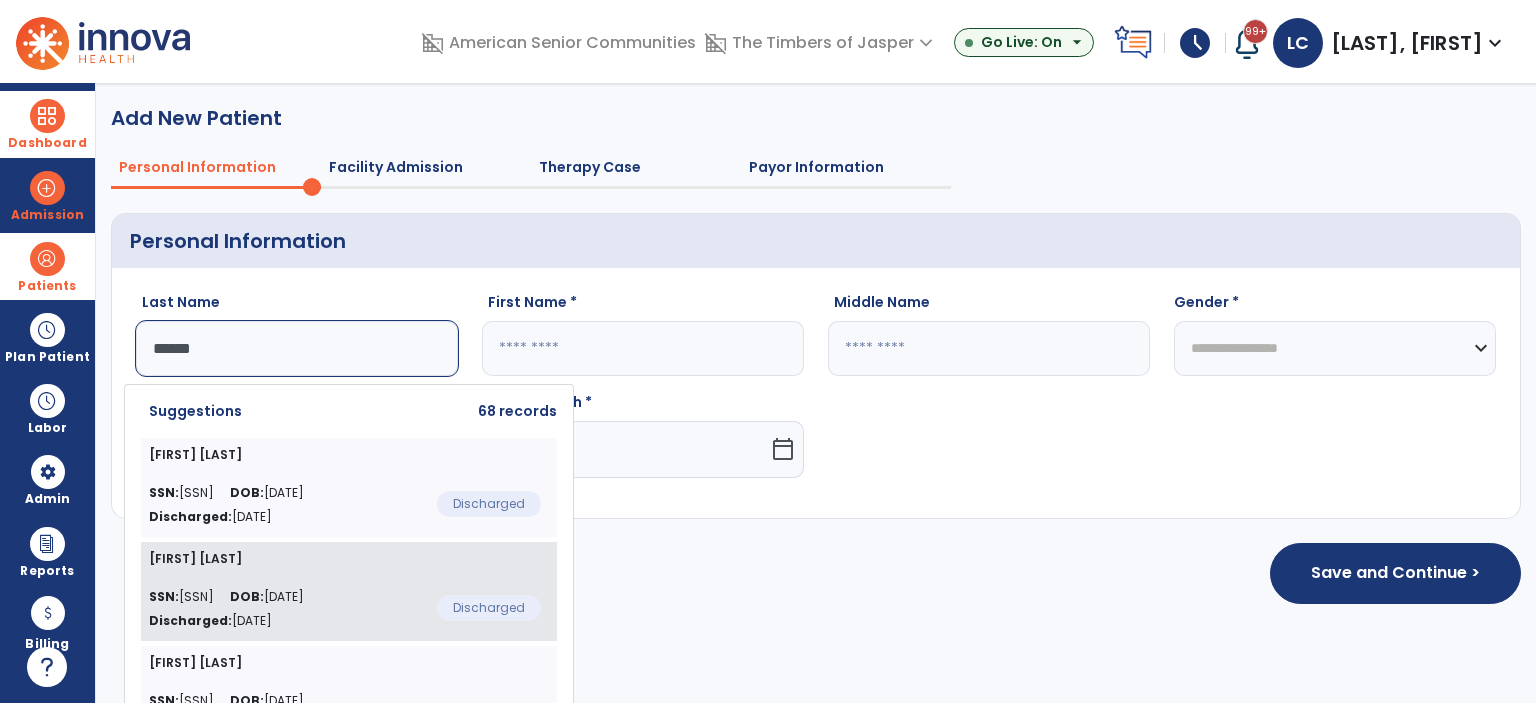 click on "Donald Harris" 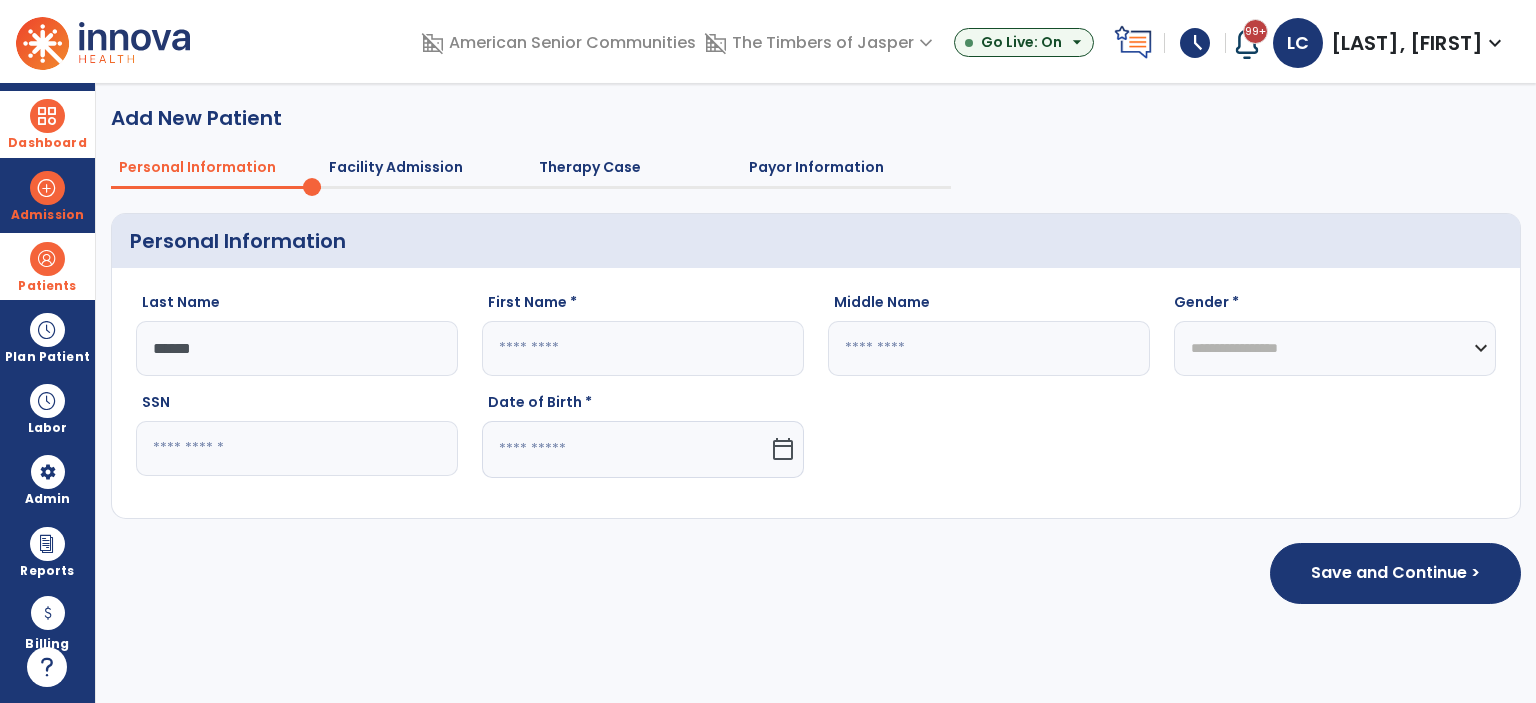type on "******" 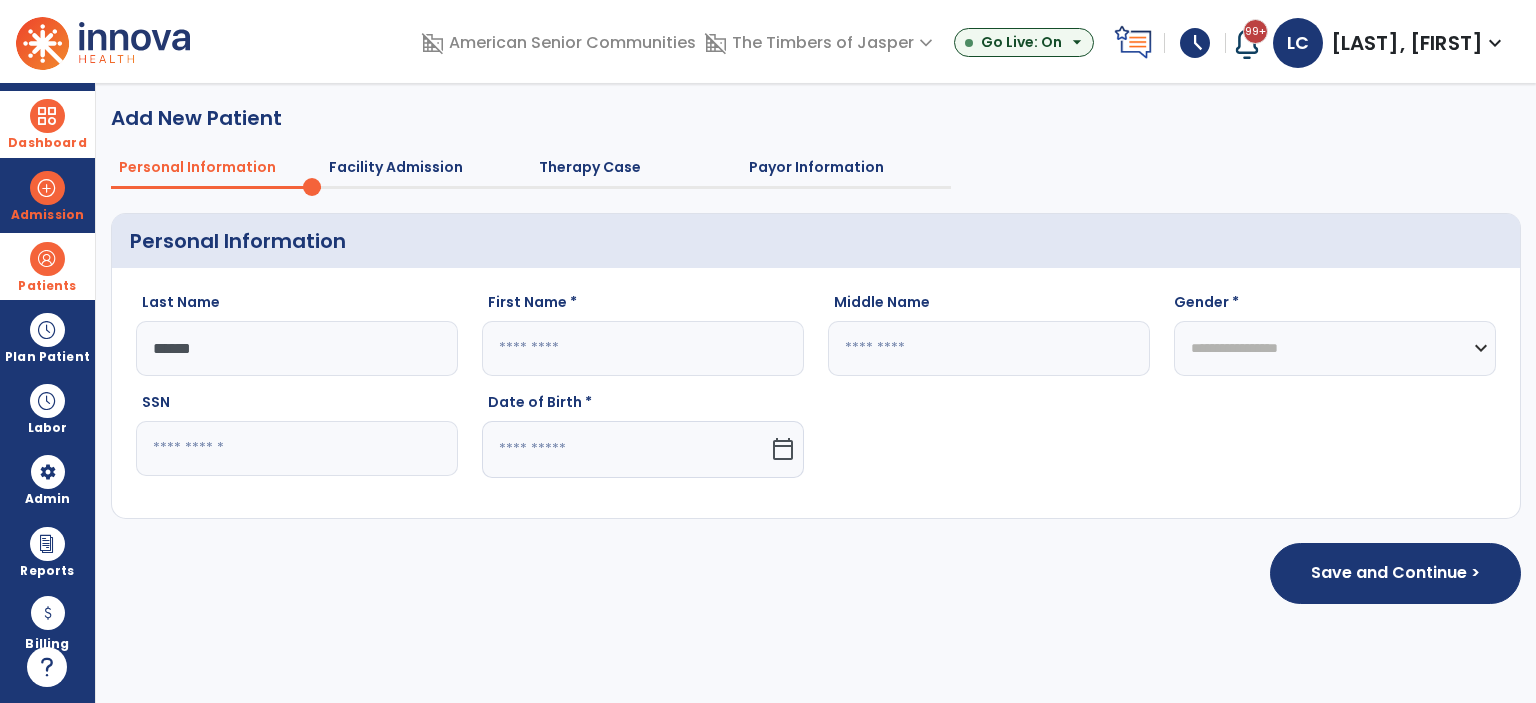 type on "******" 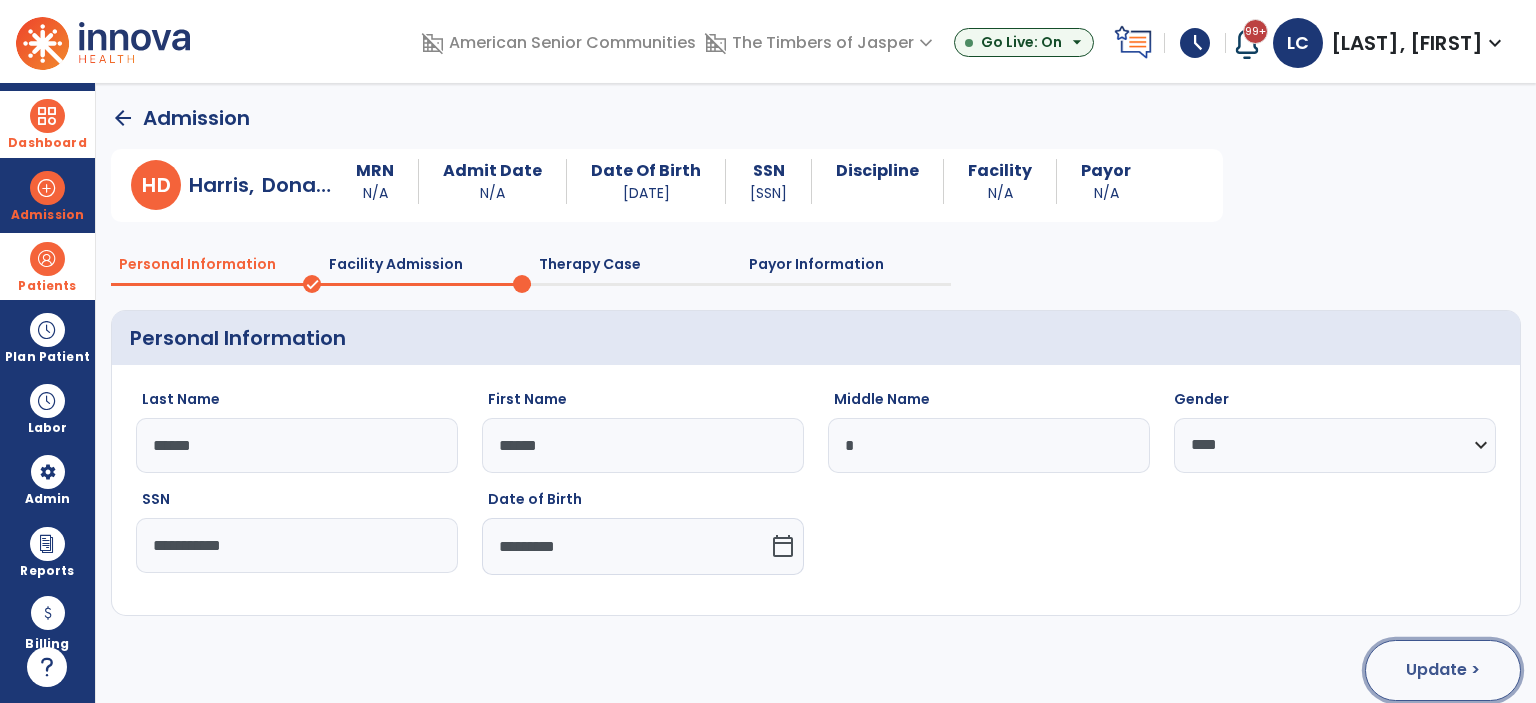click on "Update >" 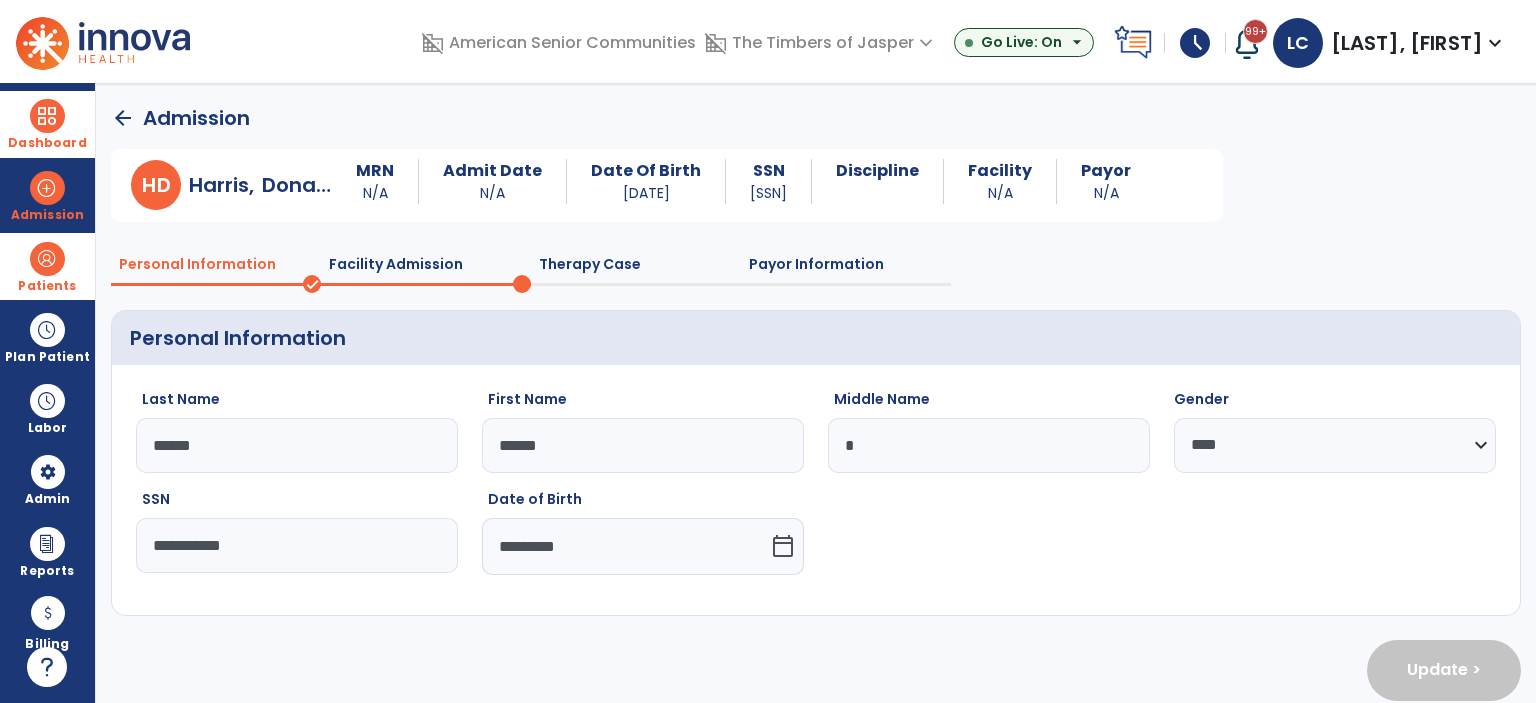 select on "**********" 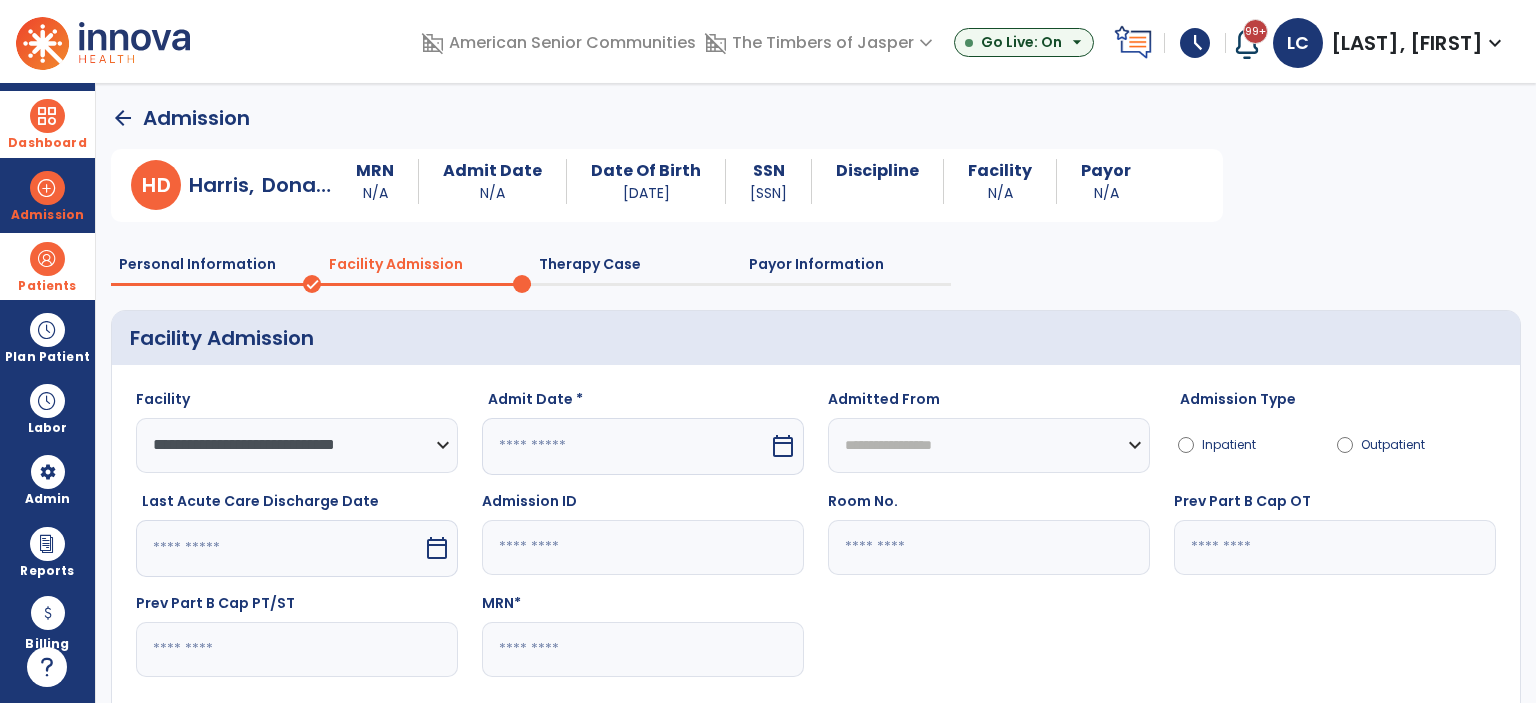 click on "calendar_today" at bounding box center (783, 446) 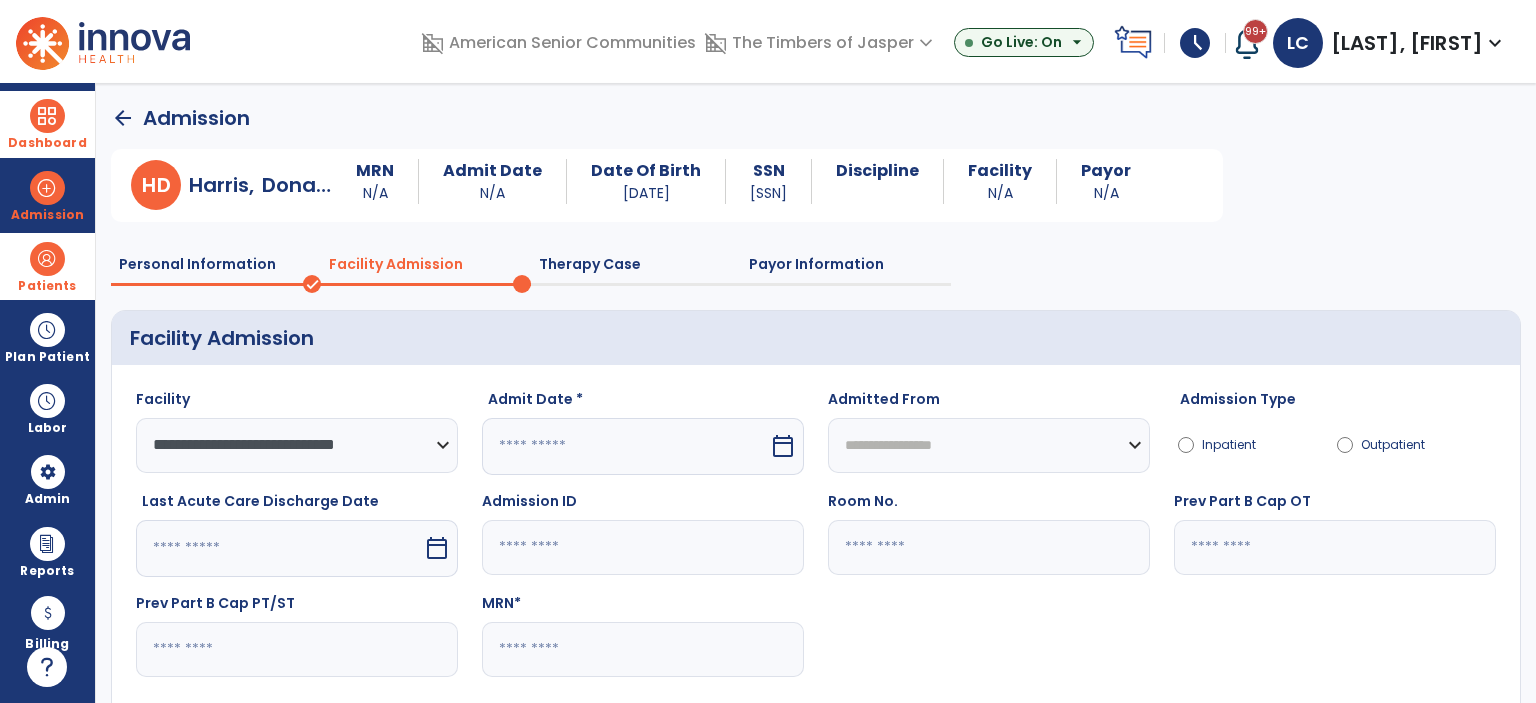 select on "*" 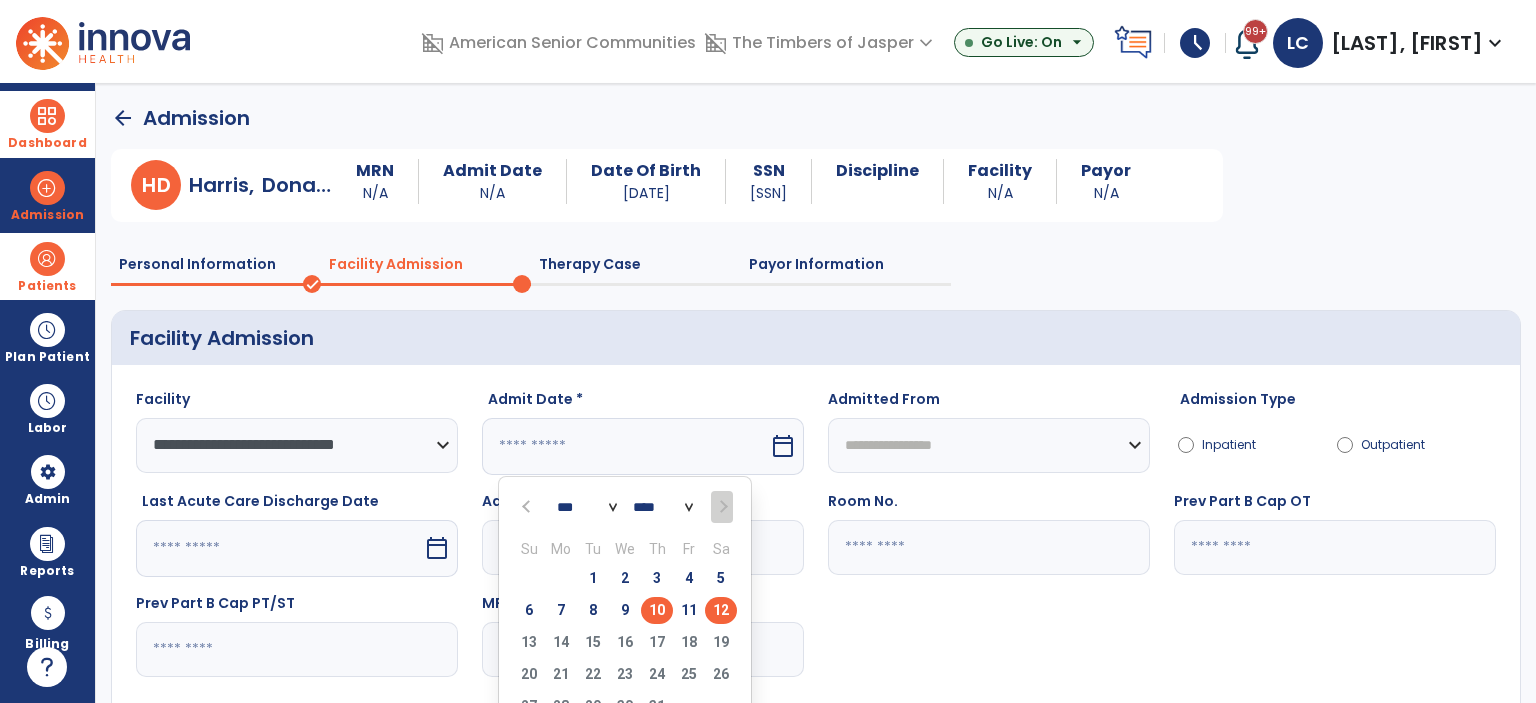 click on "10" at bounding box center [657, 610] 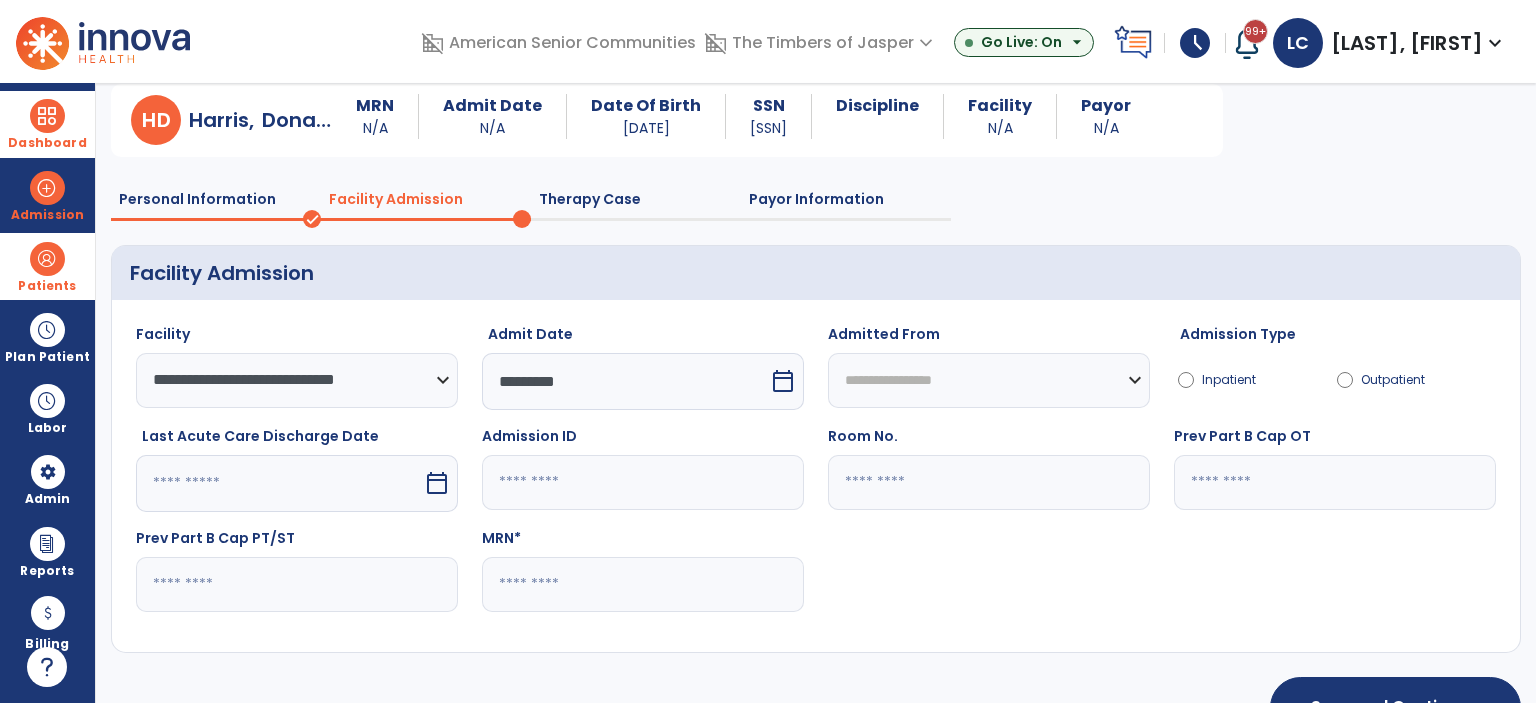 scroll, scrollTop: 100, scrollLeft: 0, axis: vertical 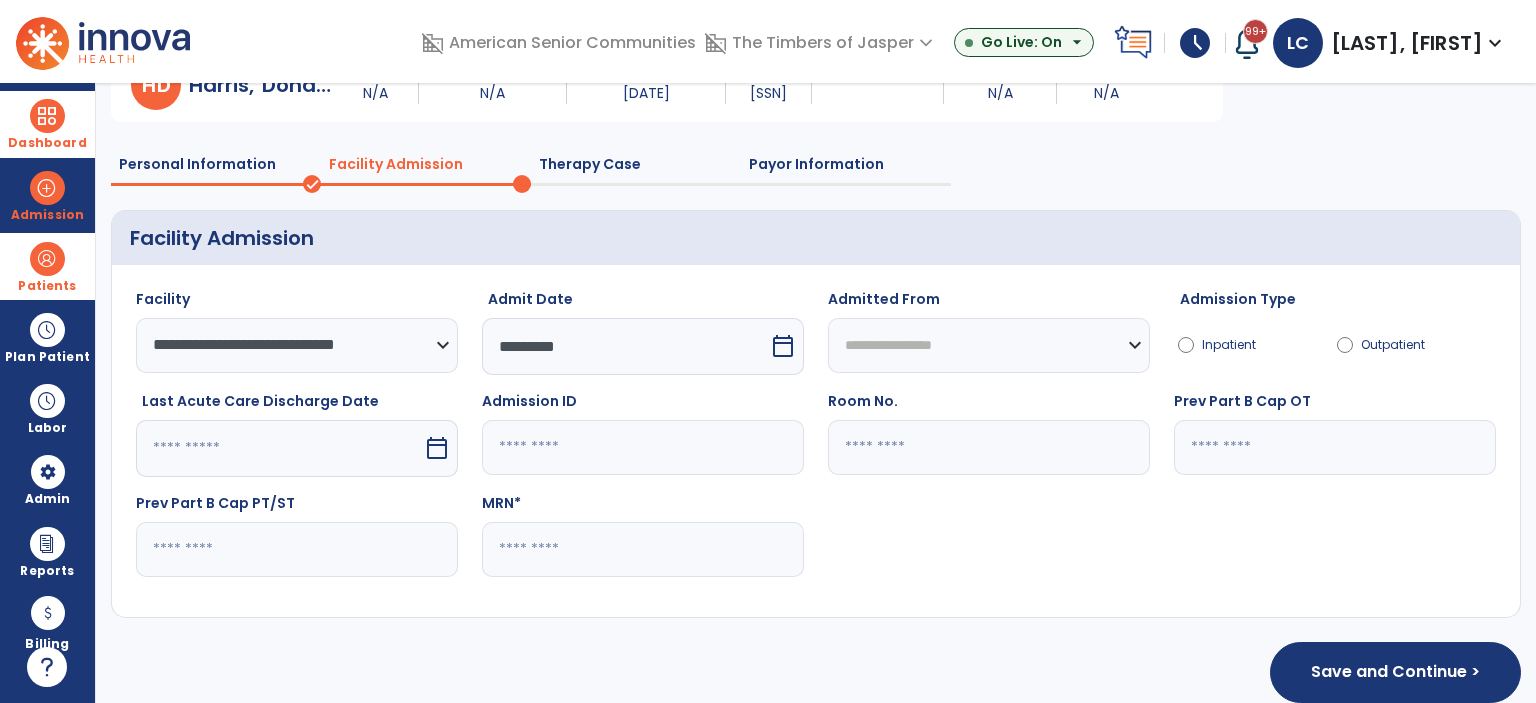 click 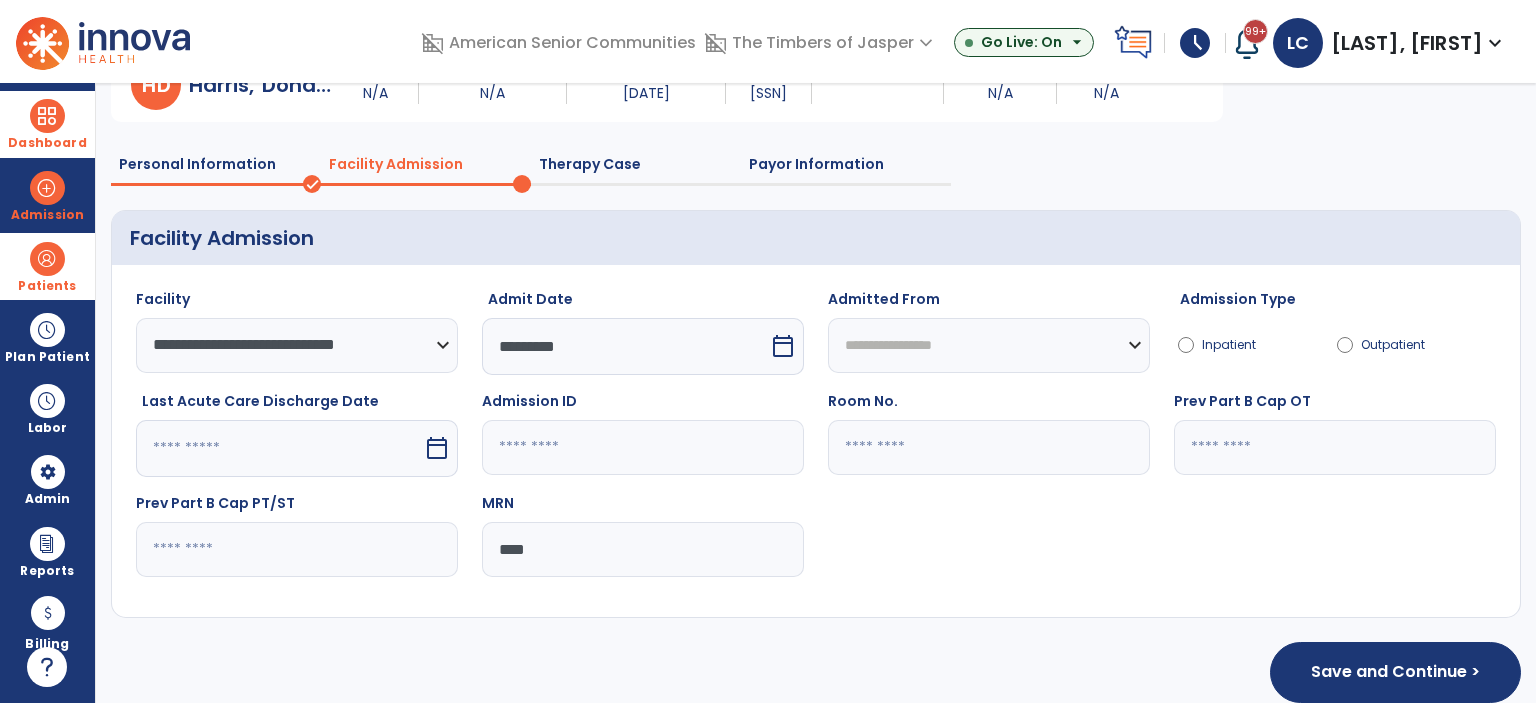 type on "****" 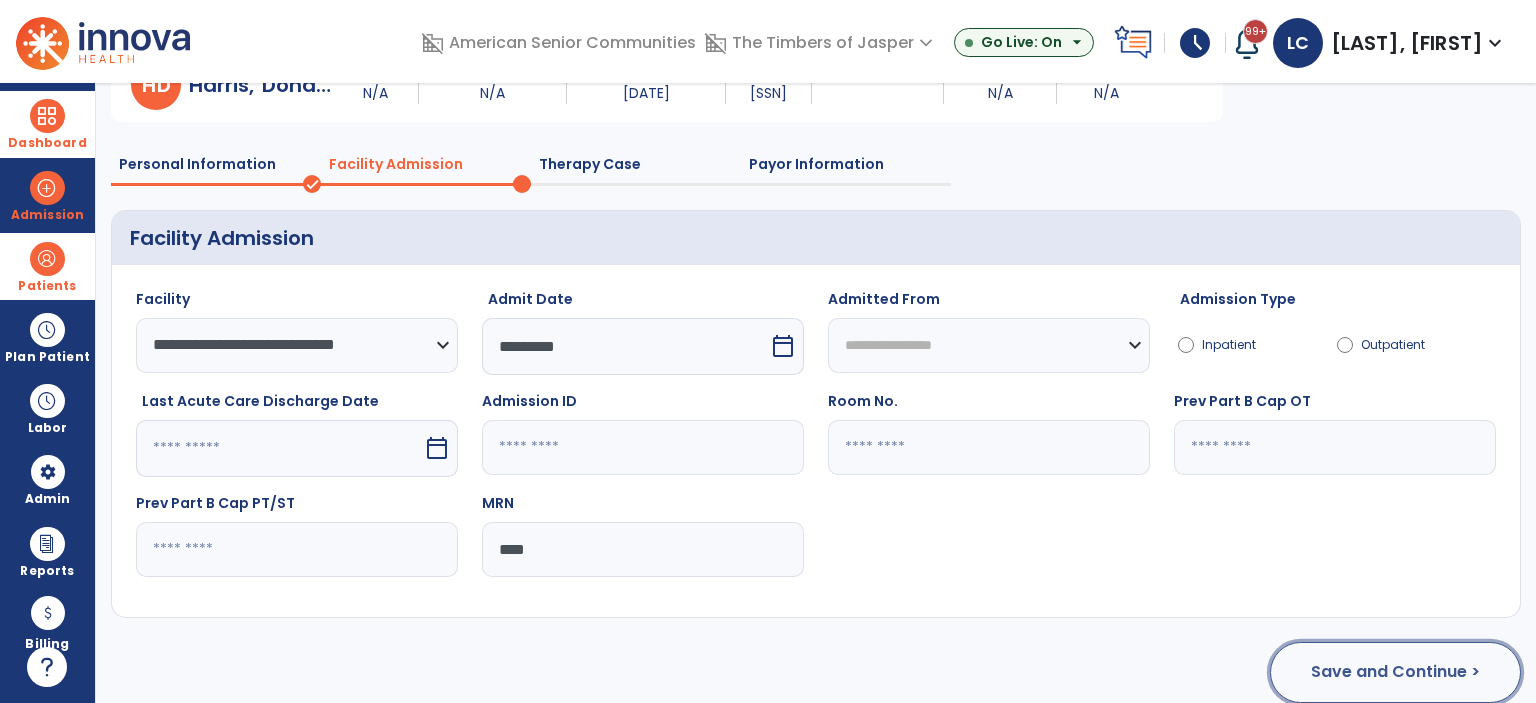 click on "Save and Continue >" 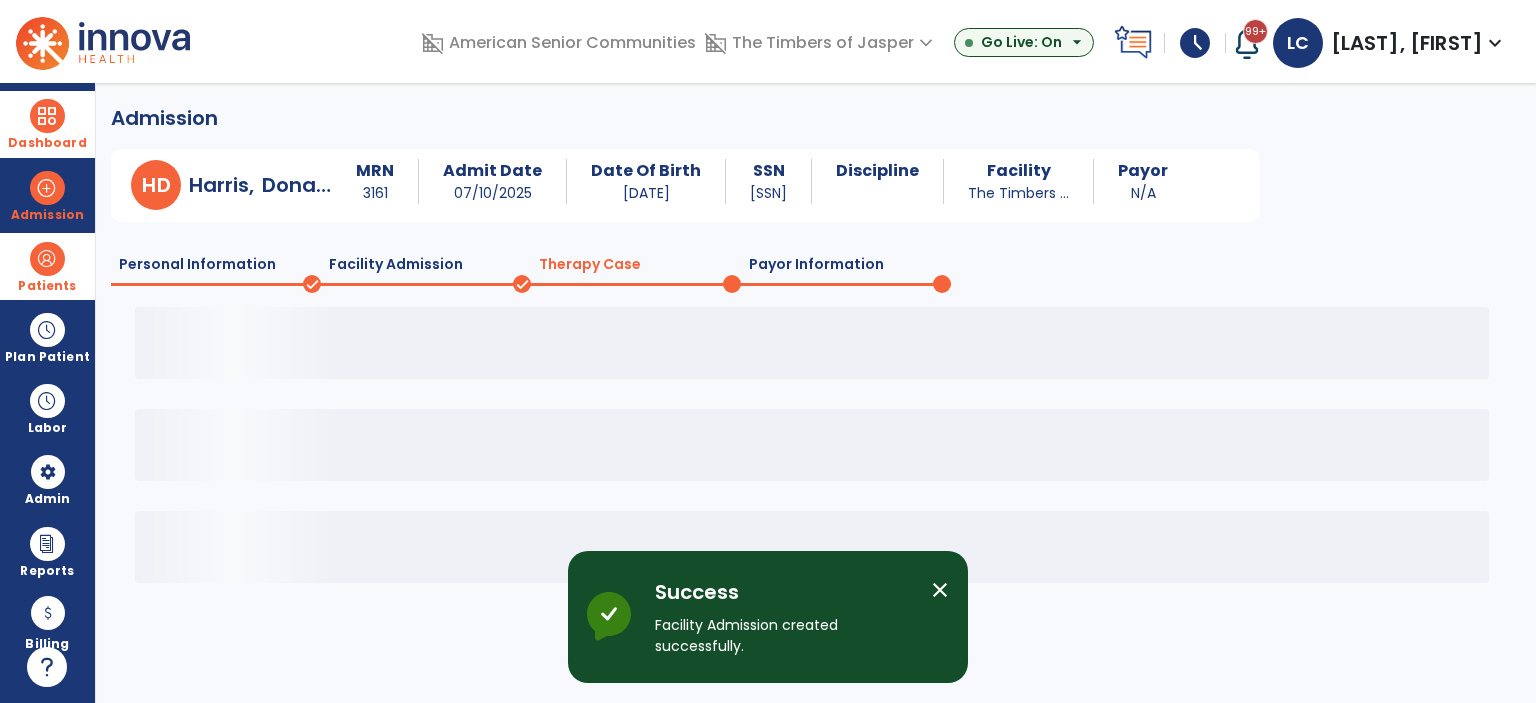 scroll, scrollTop: 0, scrollLeft: 0, axis: both 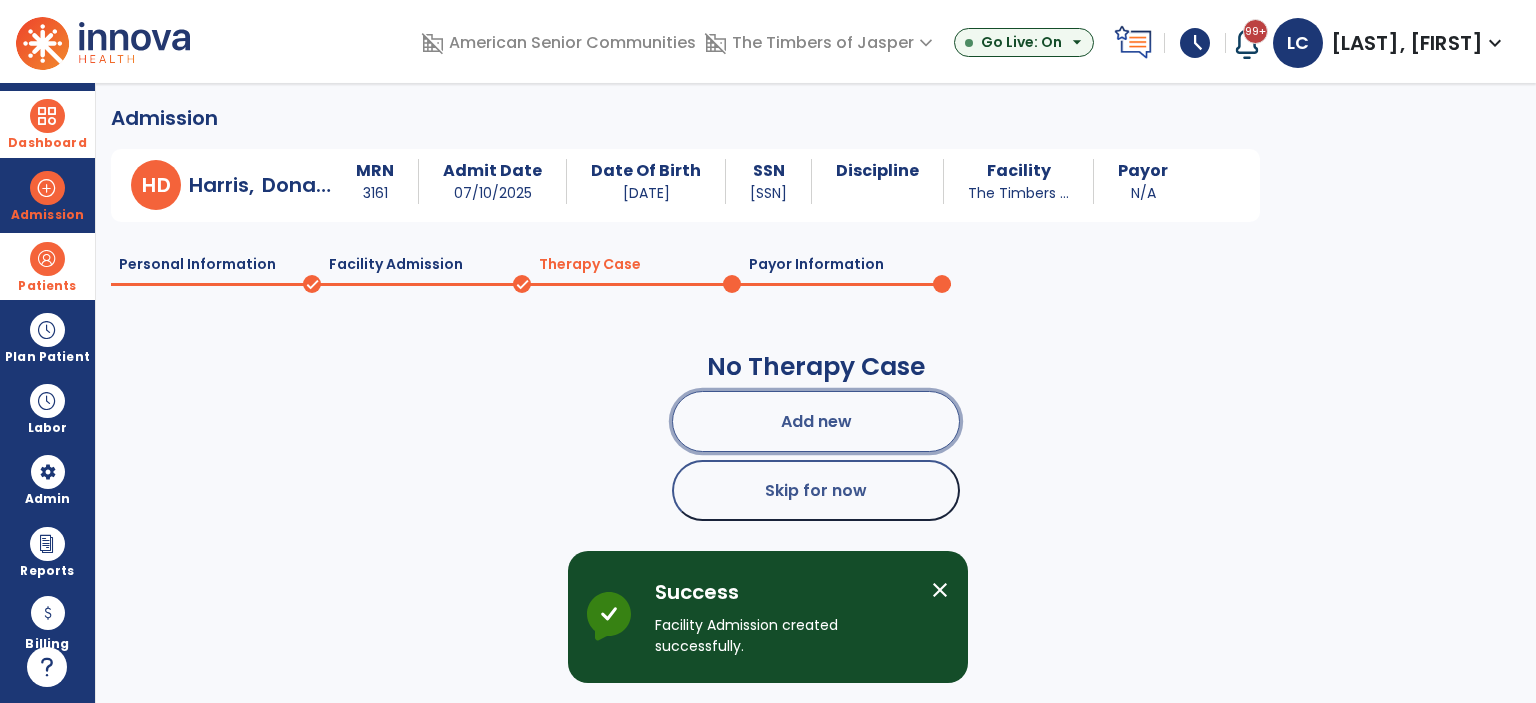 click on "Add new" at bounding box center [816, 421] 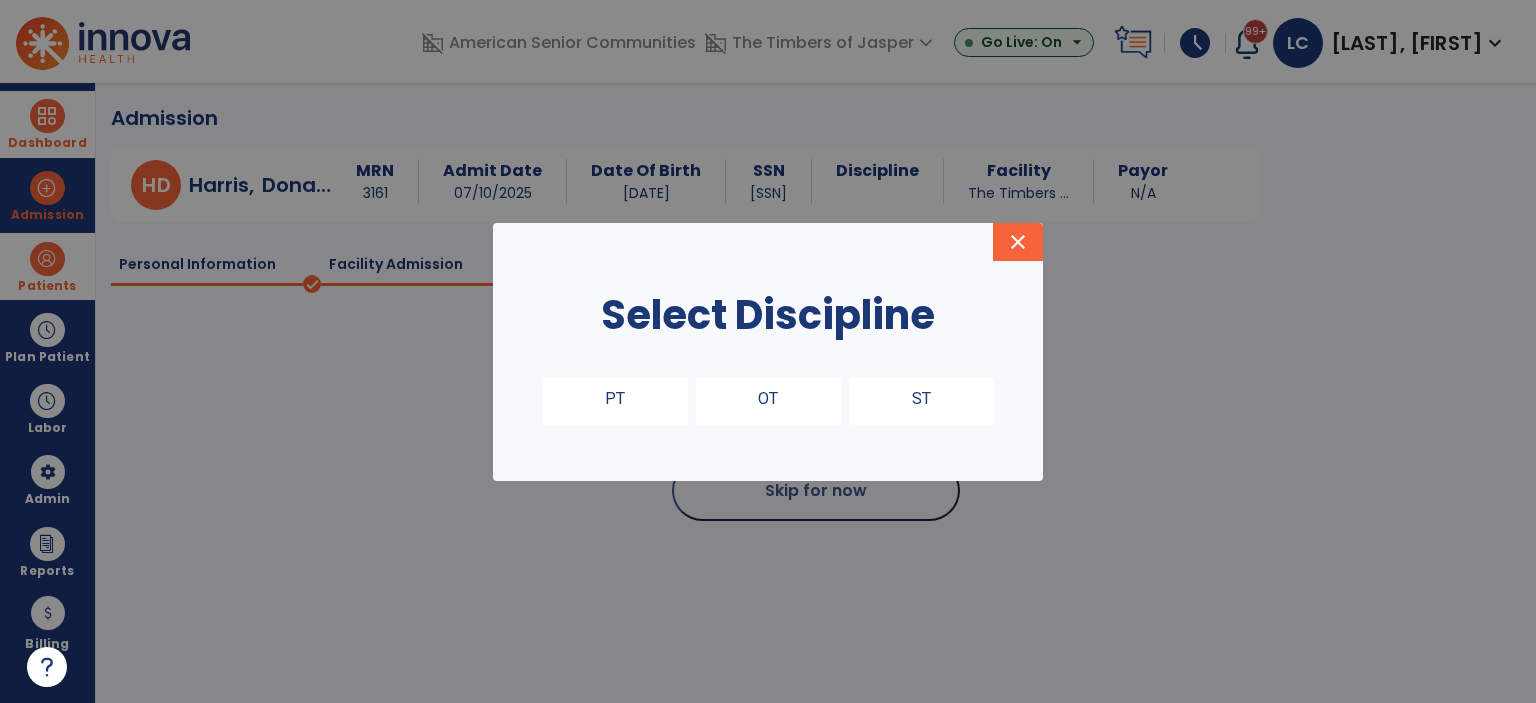 click on "PT" at bounding box center (615, 401) 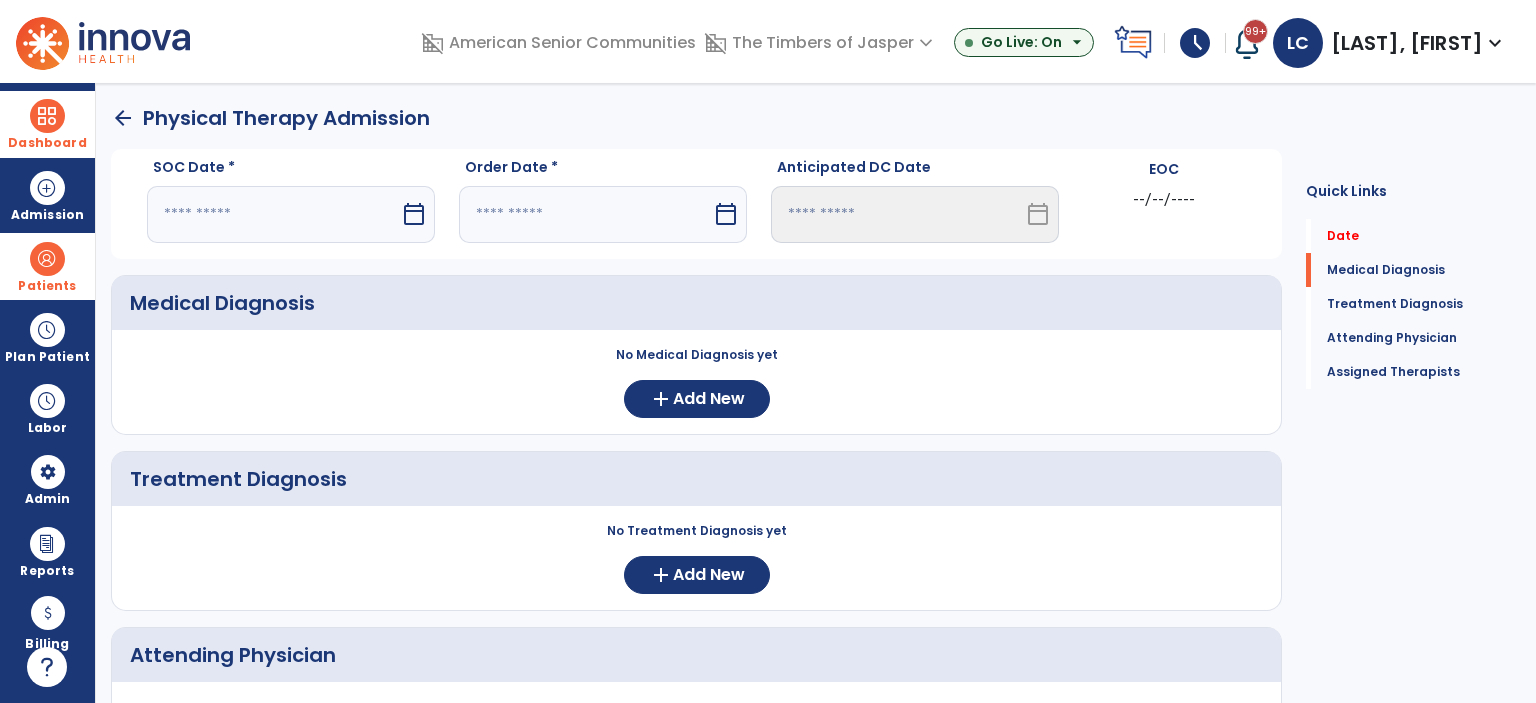 click on "calendar_today" at bounding box center [414, 214] 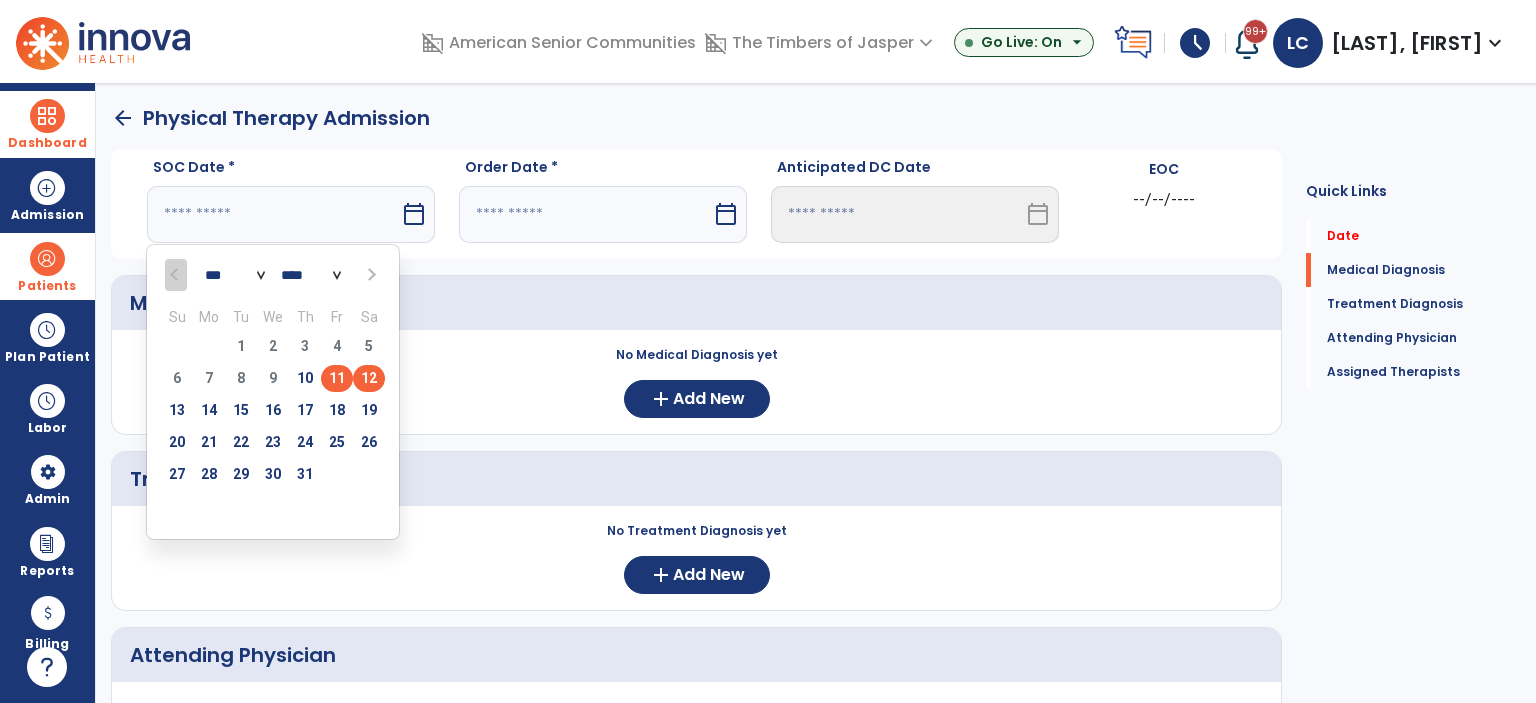 click on "11" at bounding box center [337, 378] 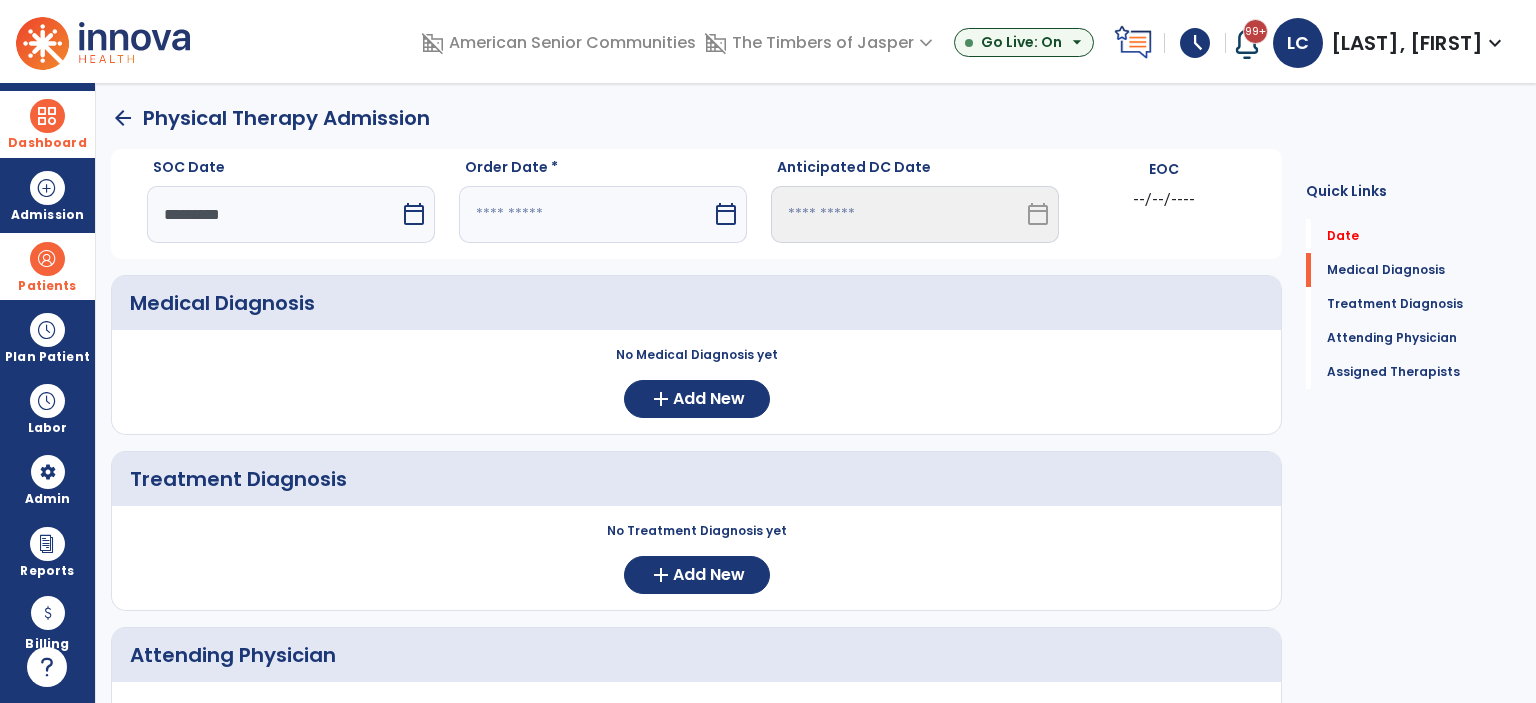 click on "calendar_today" at bounding box center [726, 214] 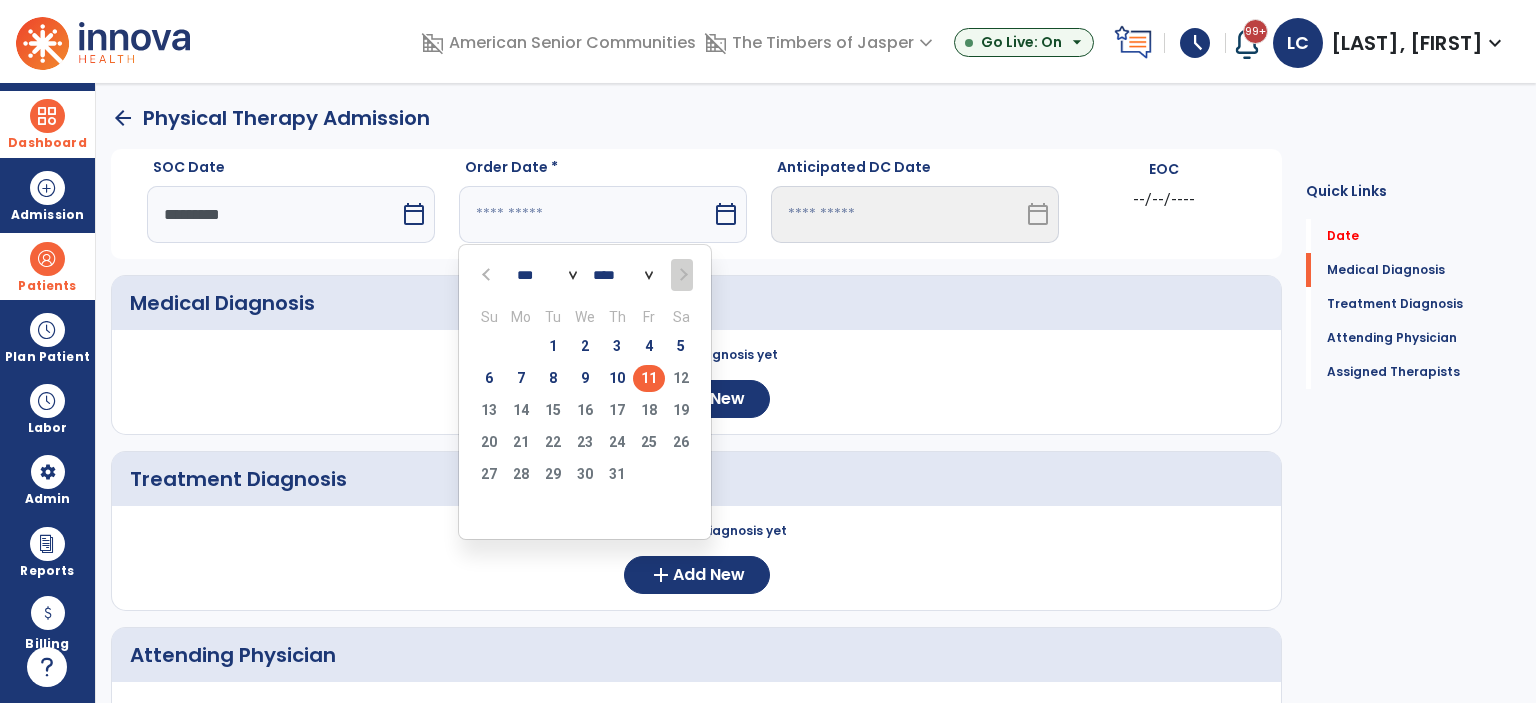 click on "11" at bounding box center [649, 378] 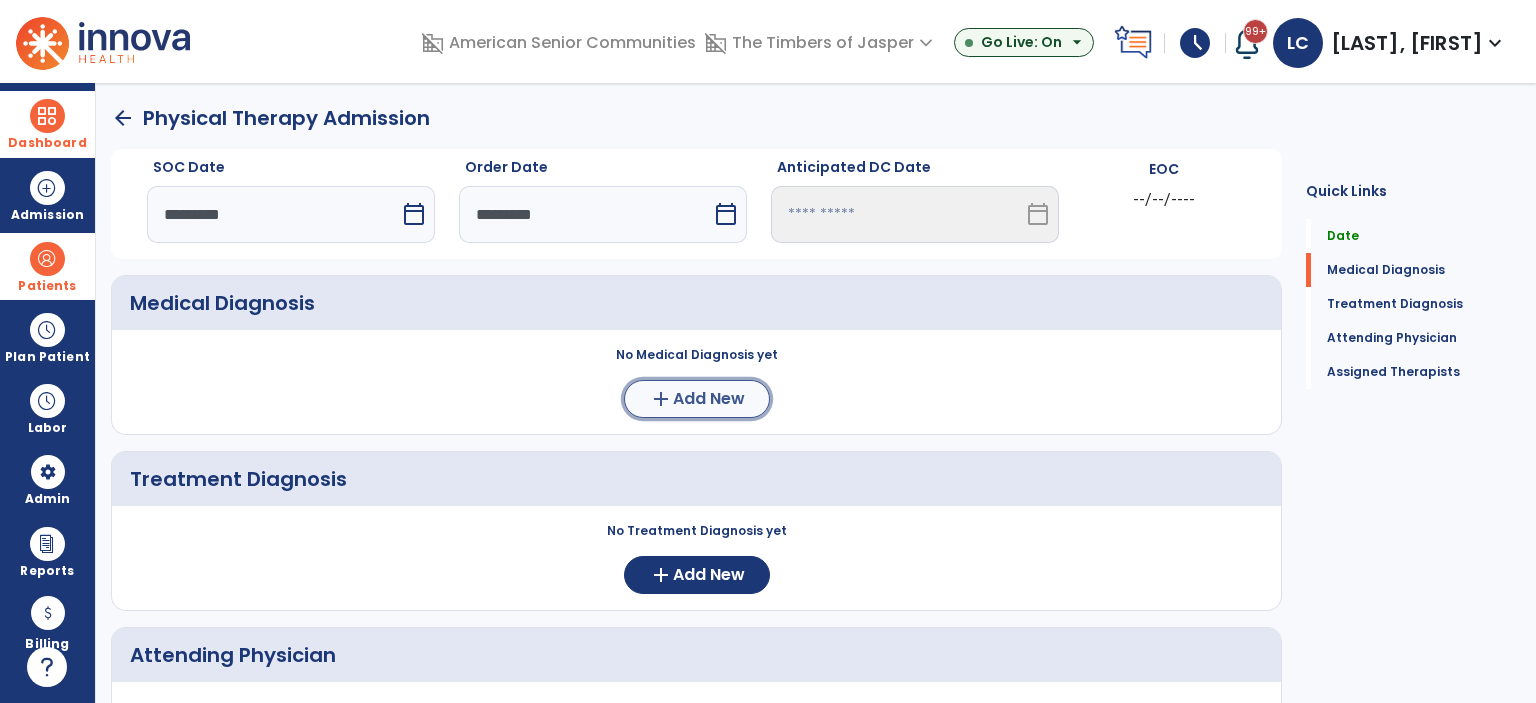 click on "Add New" 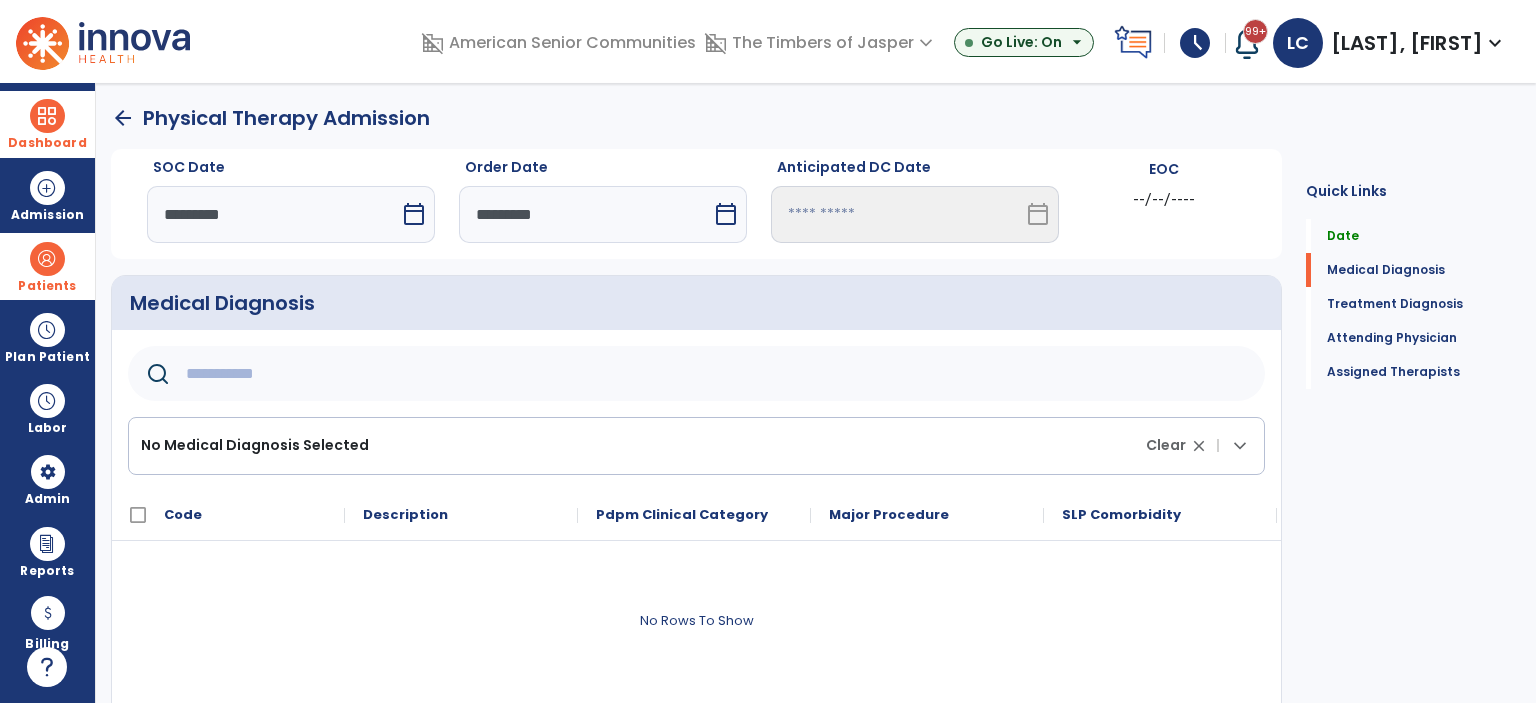 click on "Medical Diagnosis" 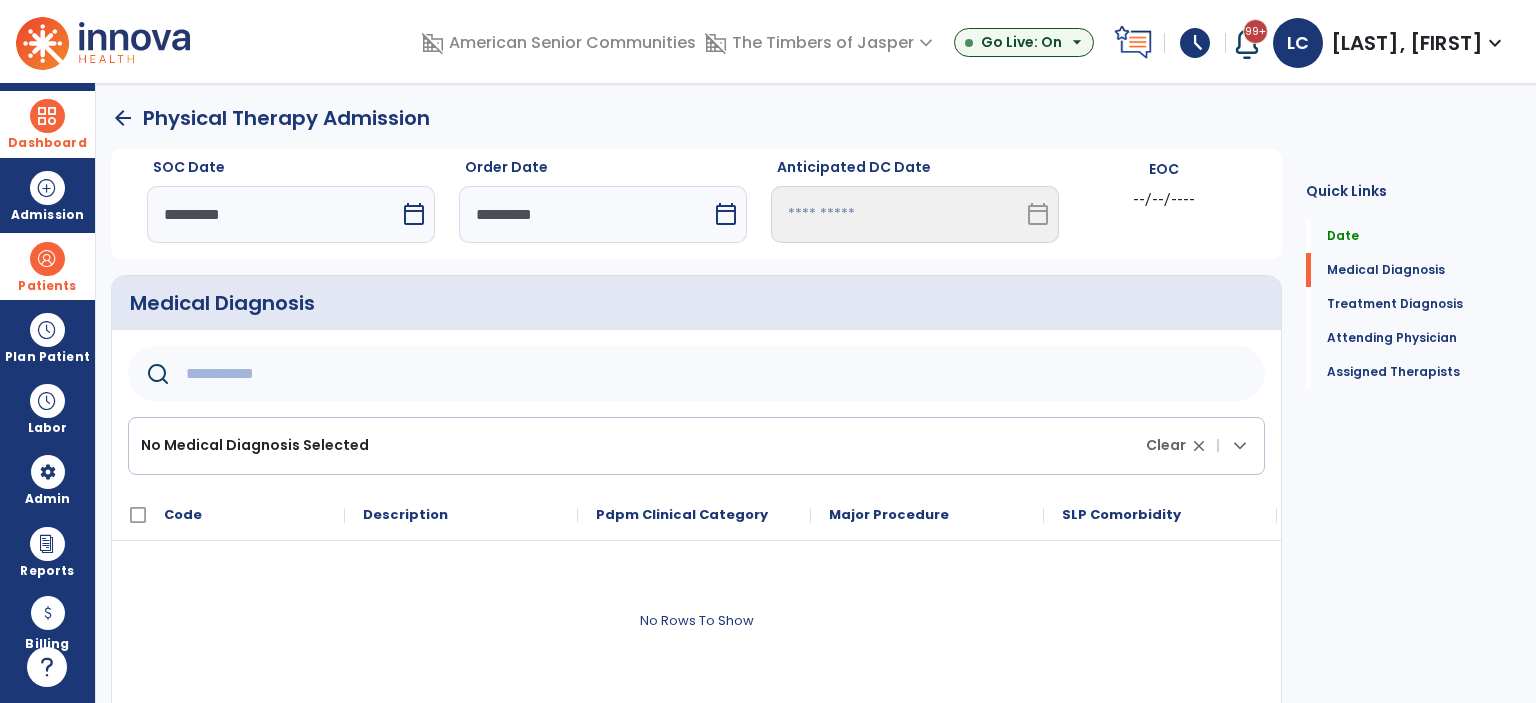 type on "*" 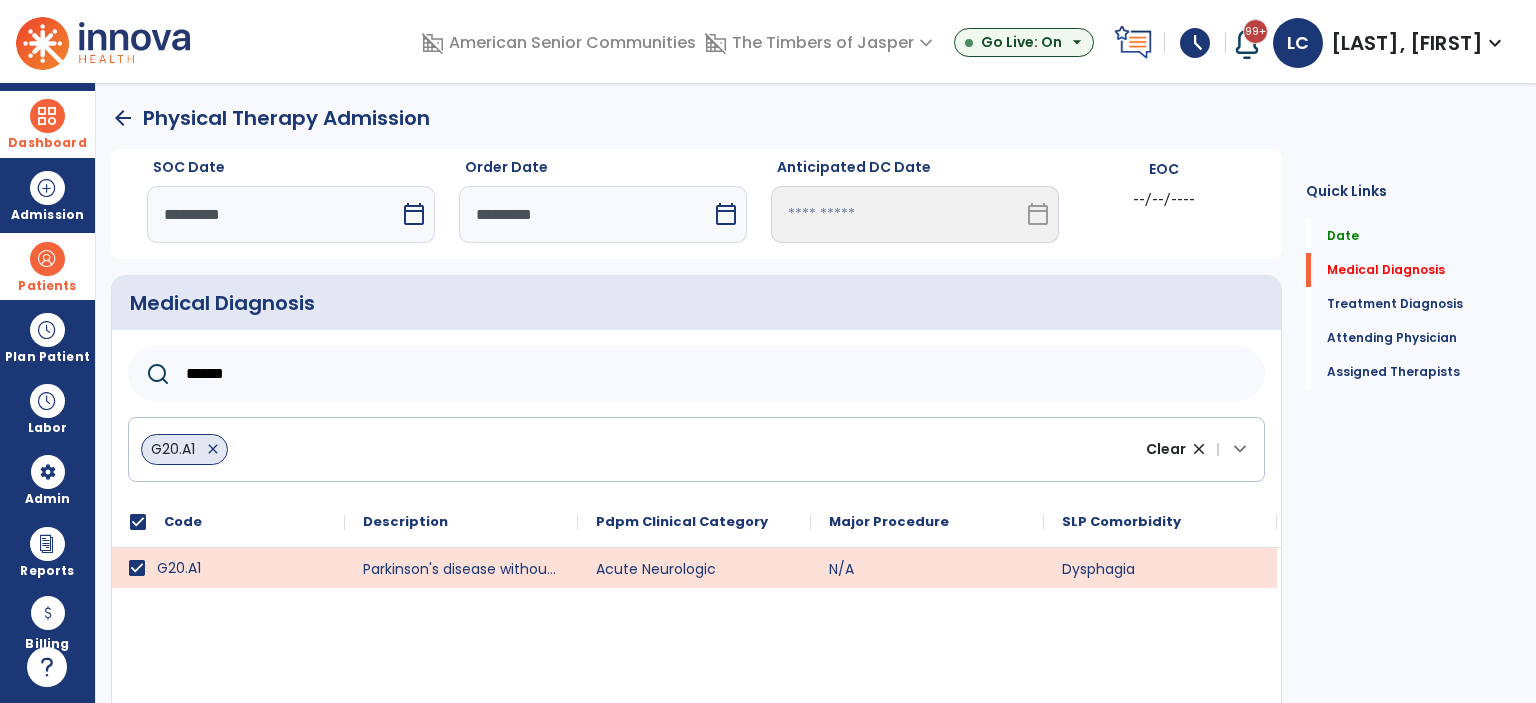 click on "******" 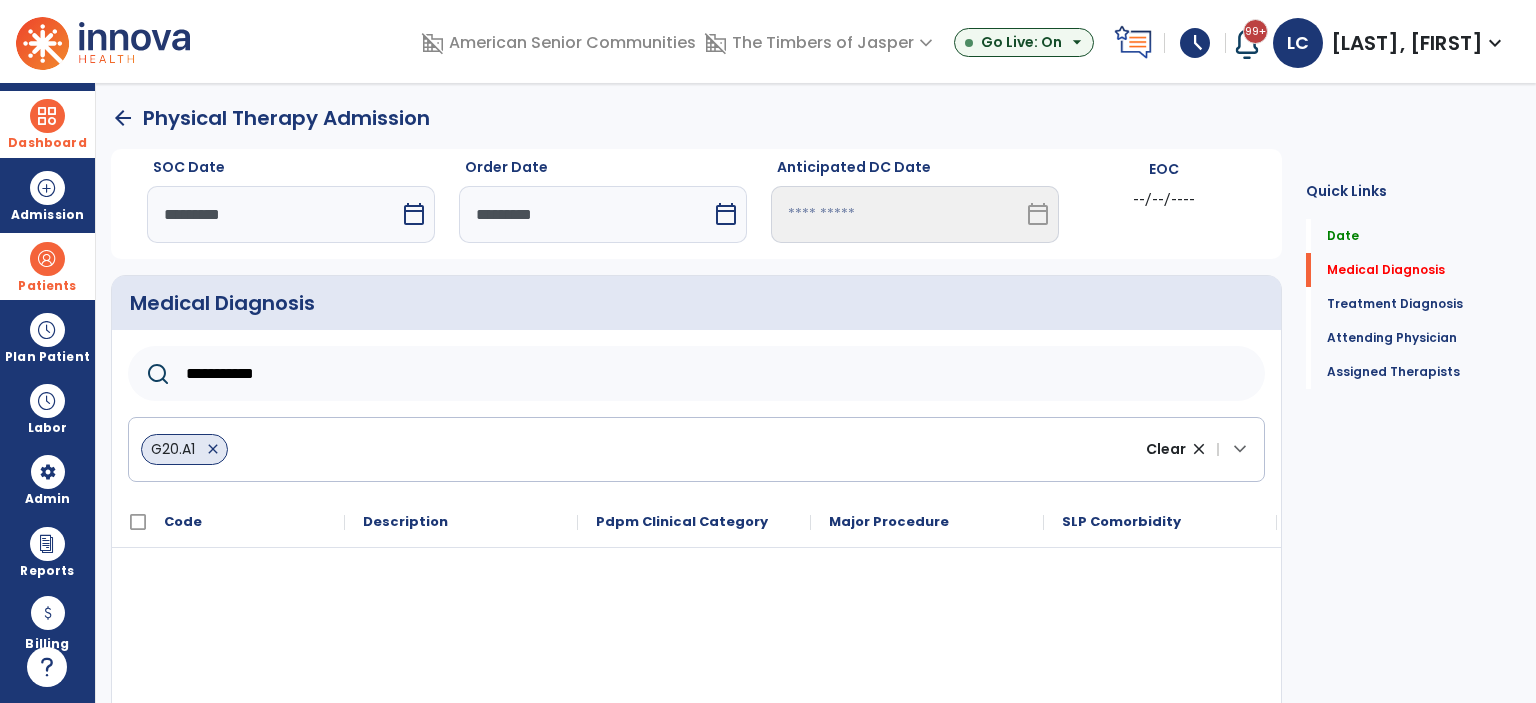 type on "**********" 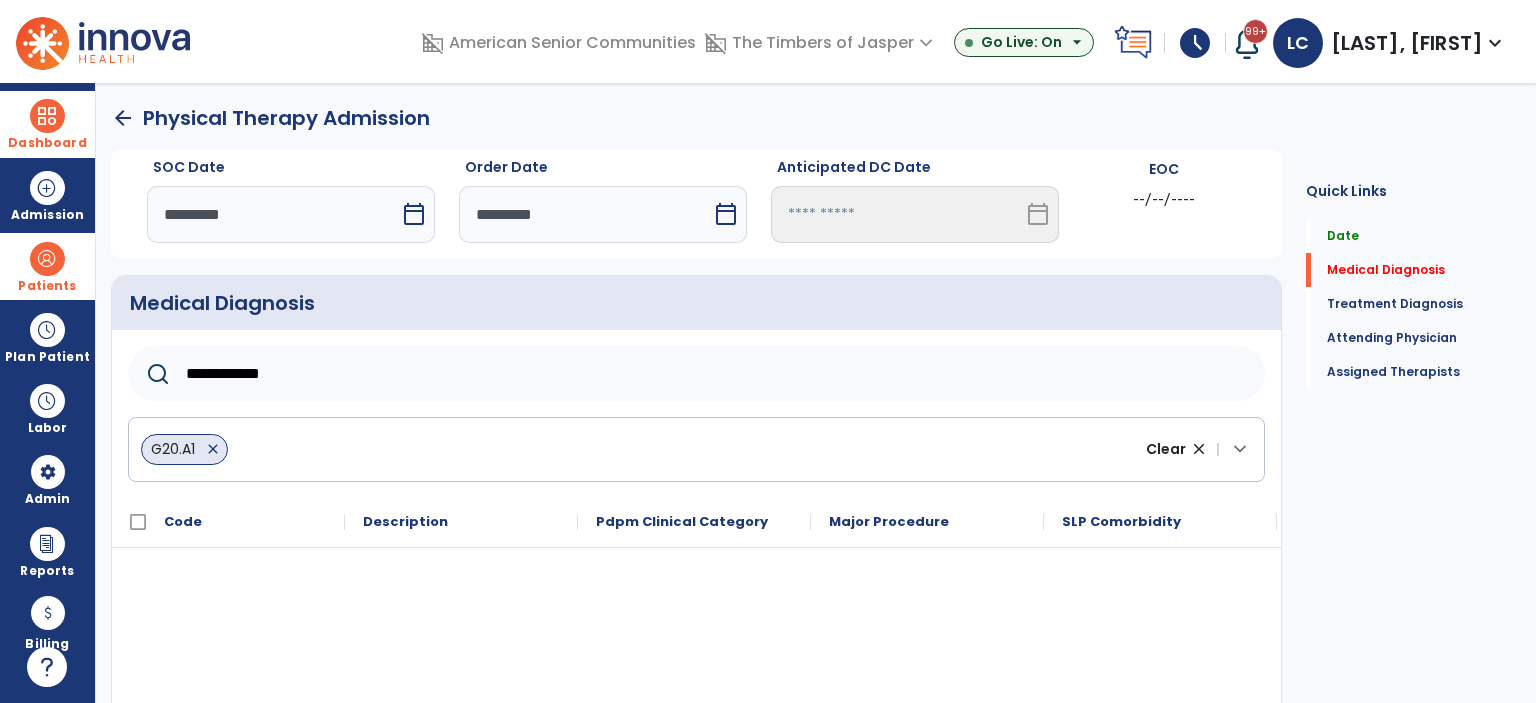 drag, startPoint x: 332, startPoint y: 385, endPoint x: 136, endPoint y: 380, distance: 196.06377 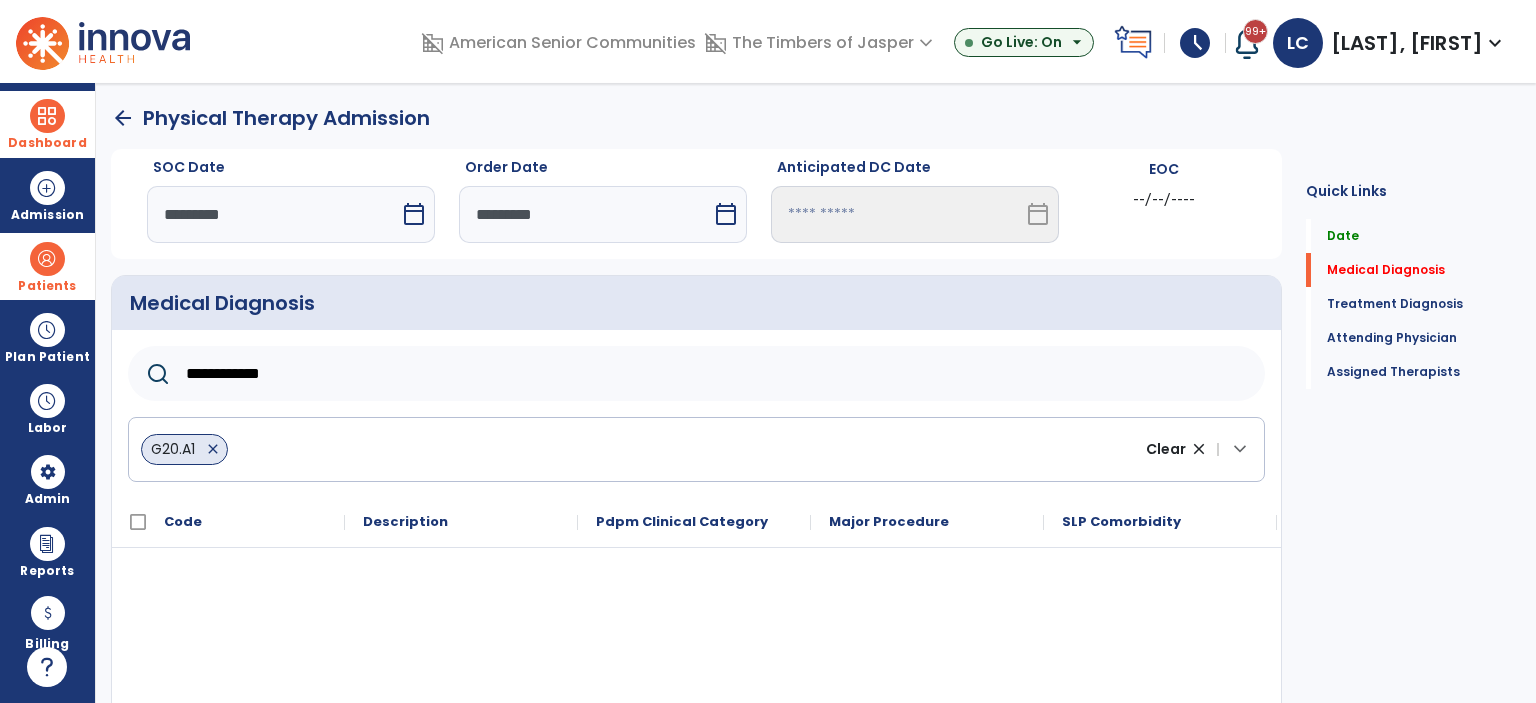 click on "**********" 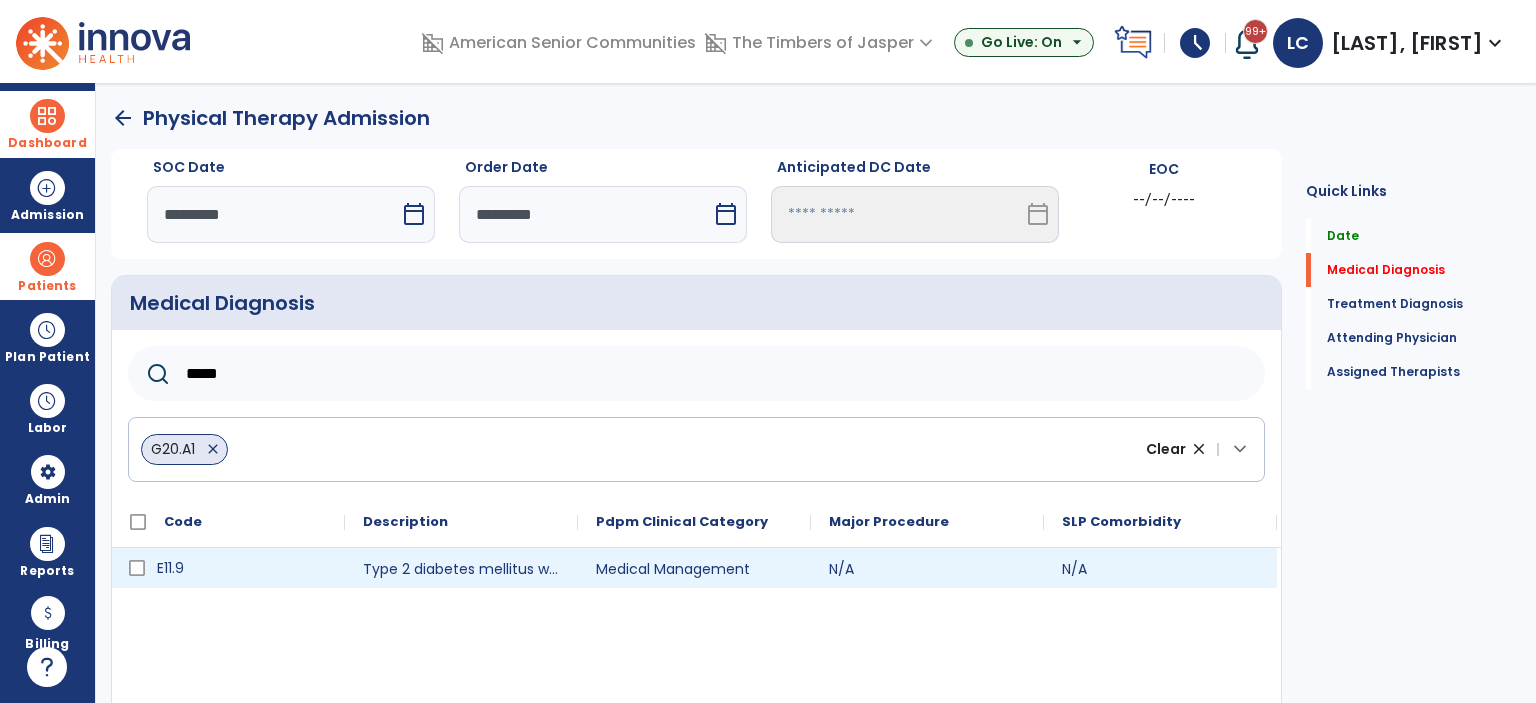 type on "*****" 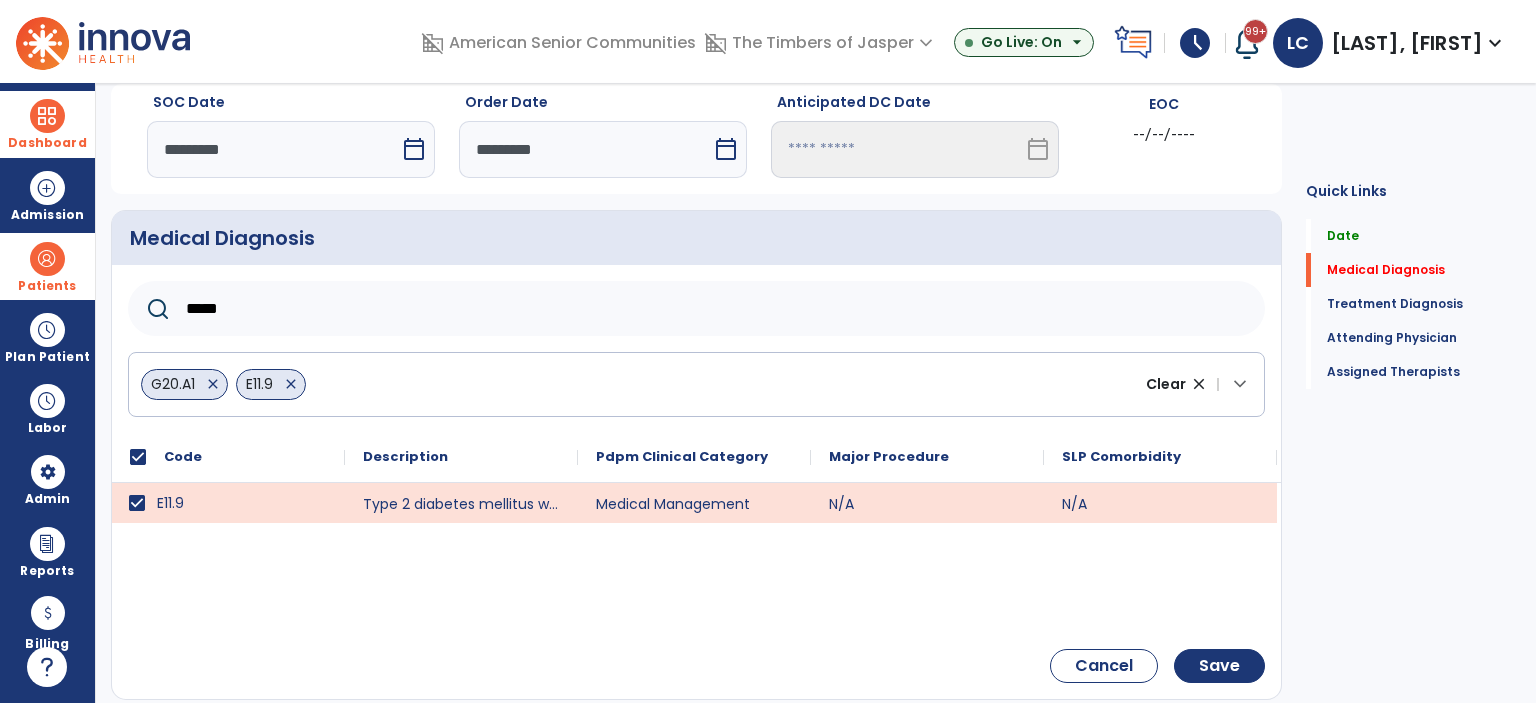 scroll, scrollTop: 100, scrollLeft: 0, axis: vertical 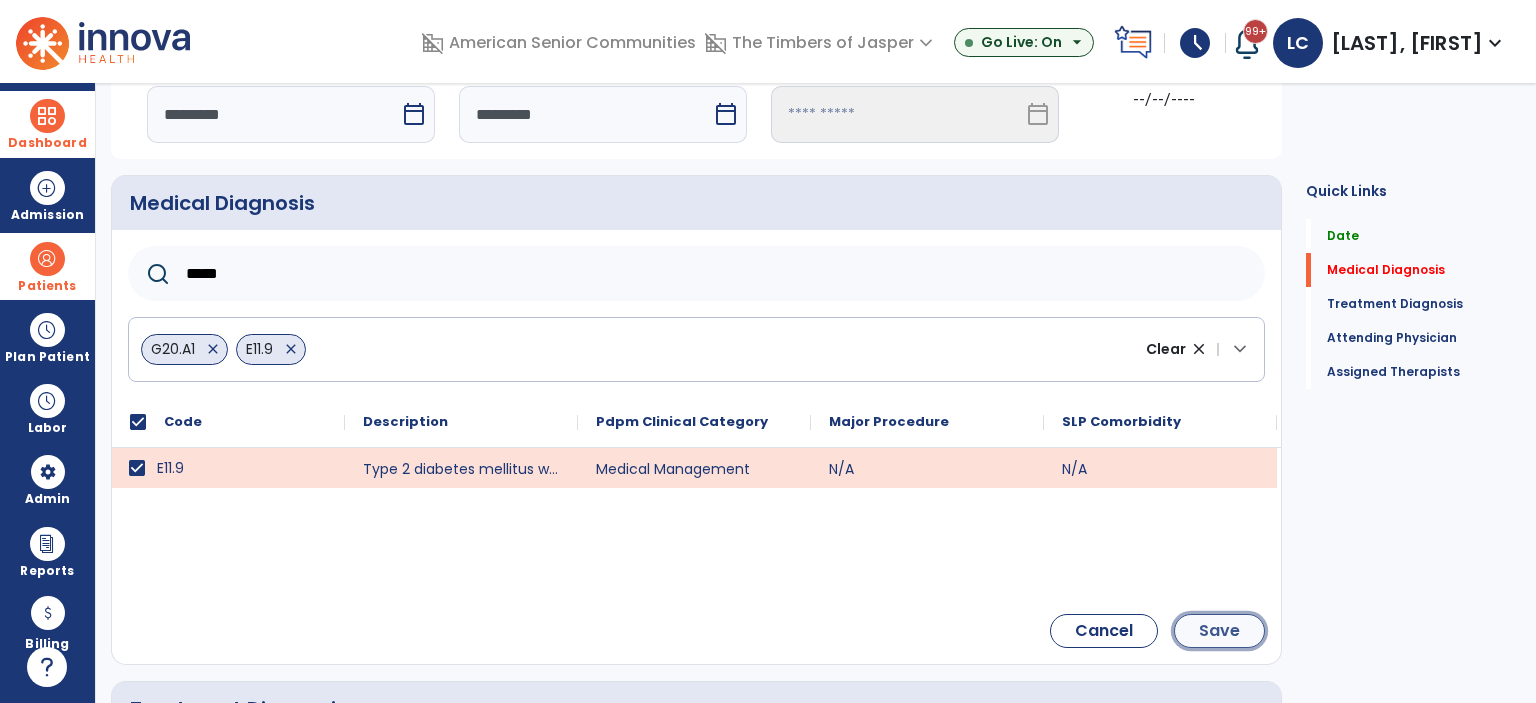 click on "Save" 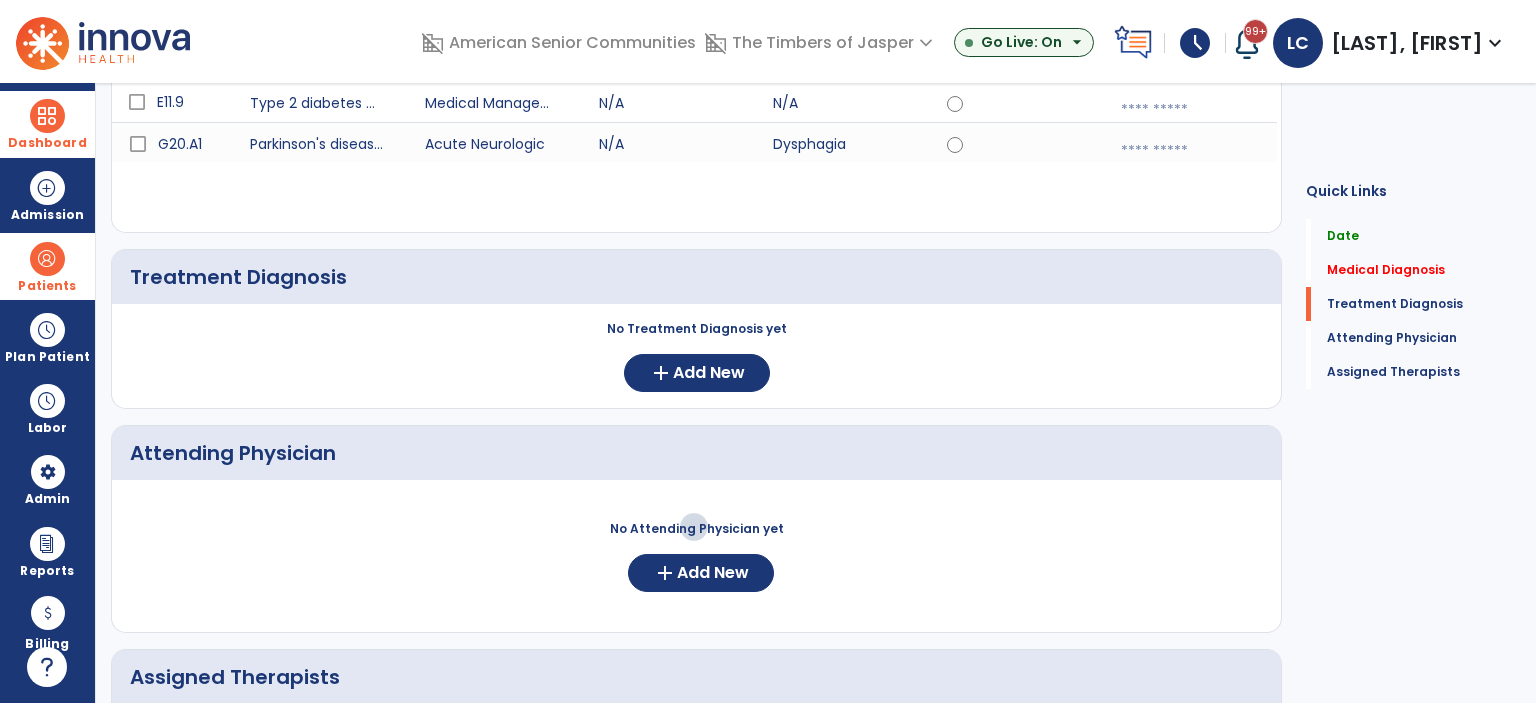 scroll, scrollTop: 200, scrollLeft: 0, axis: vertical 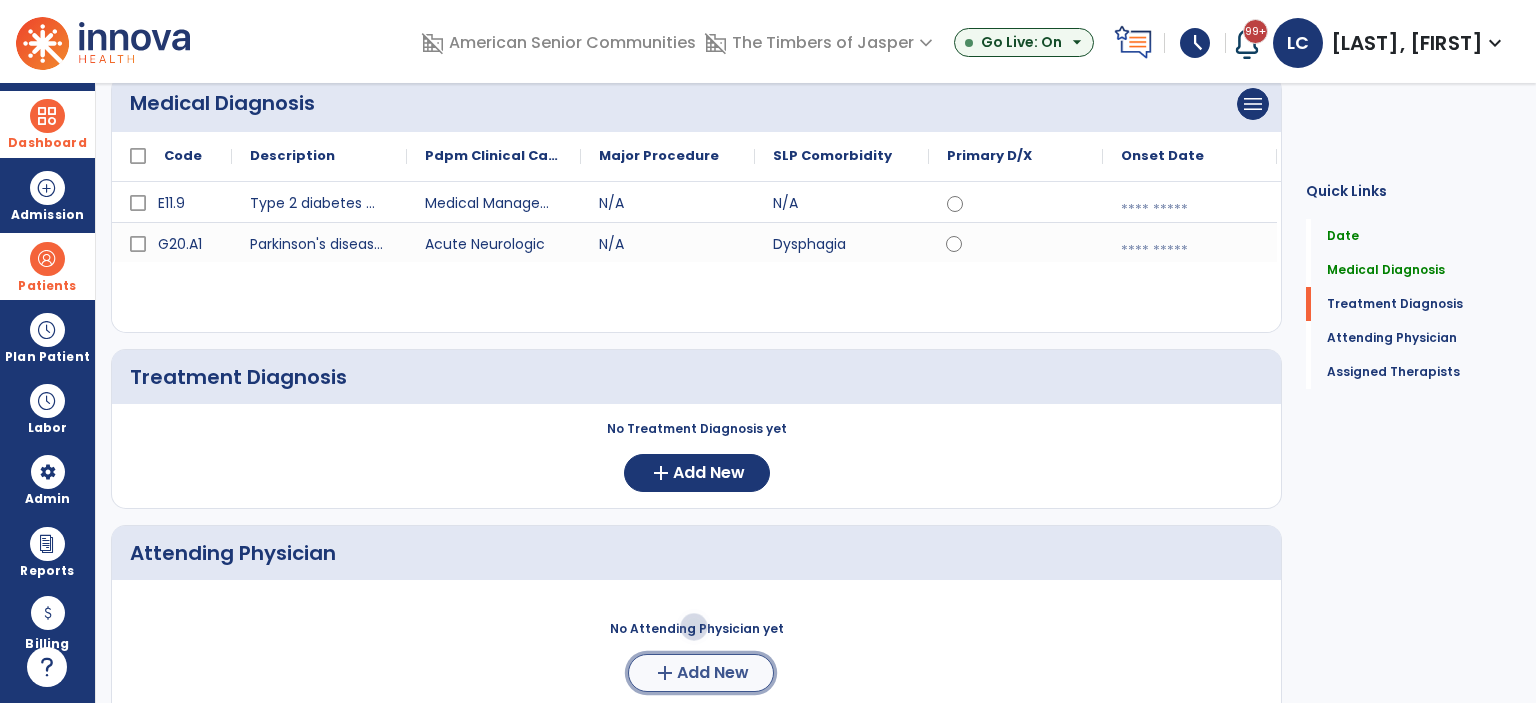 click on "Add New" 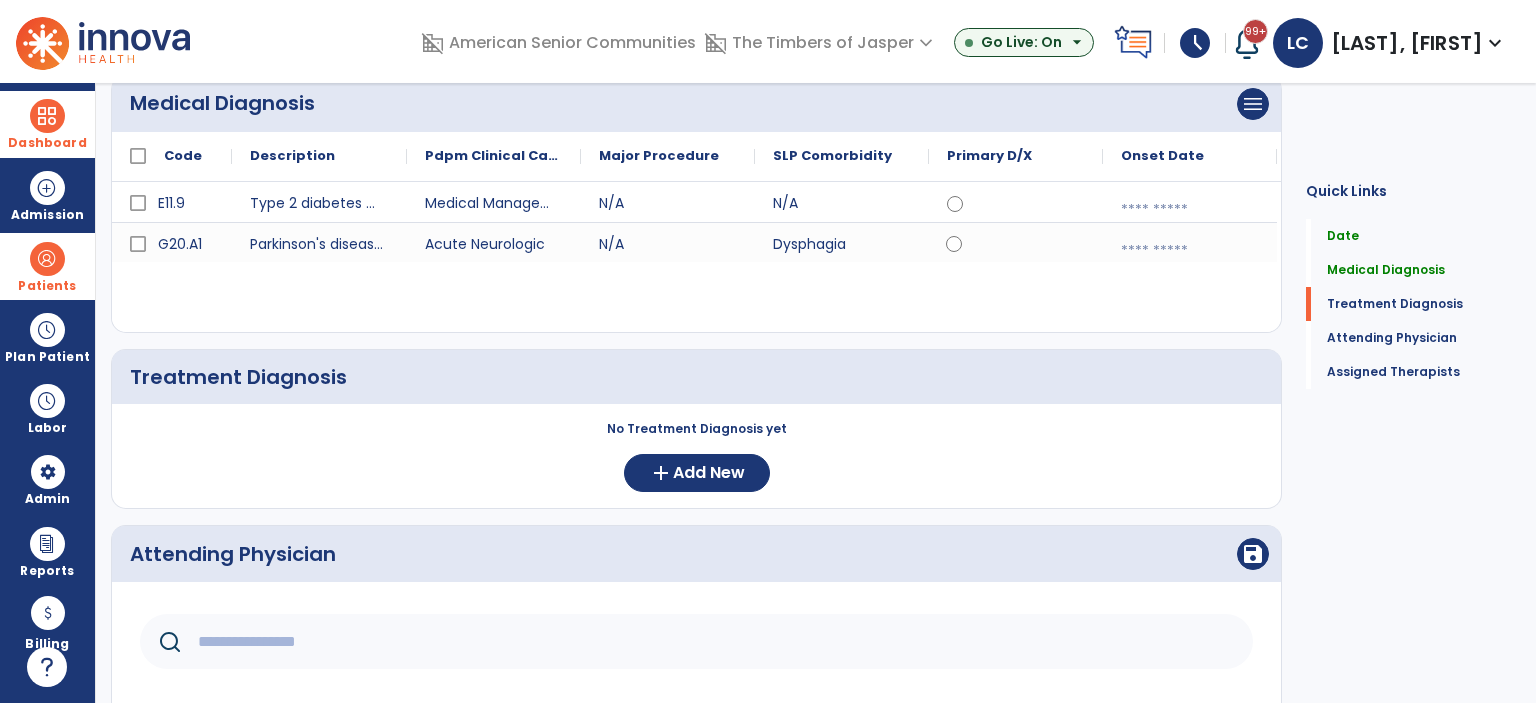 scroll, scrollTop: 400, scrollLeft: 0, axis: vertical 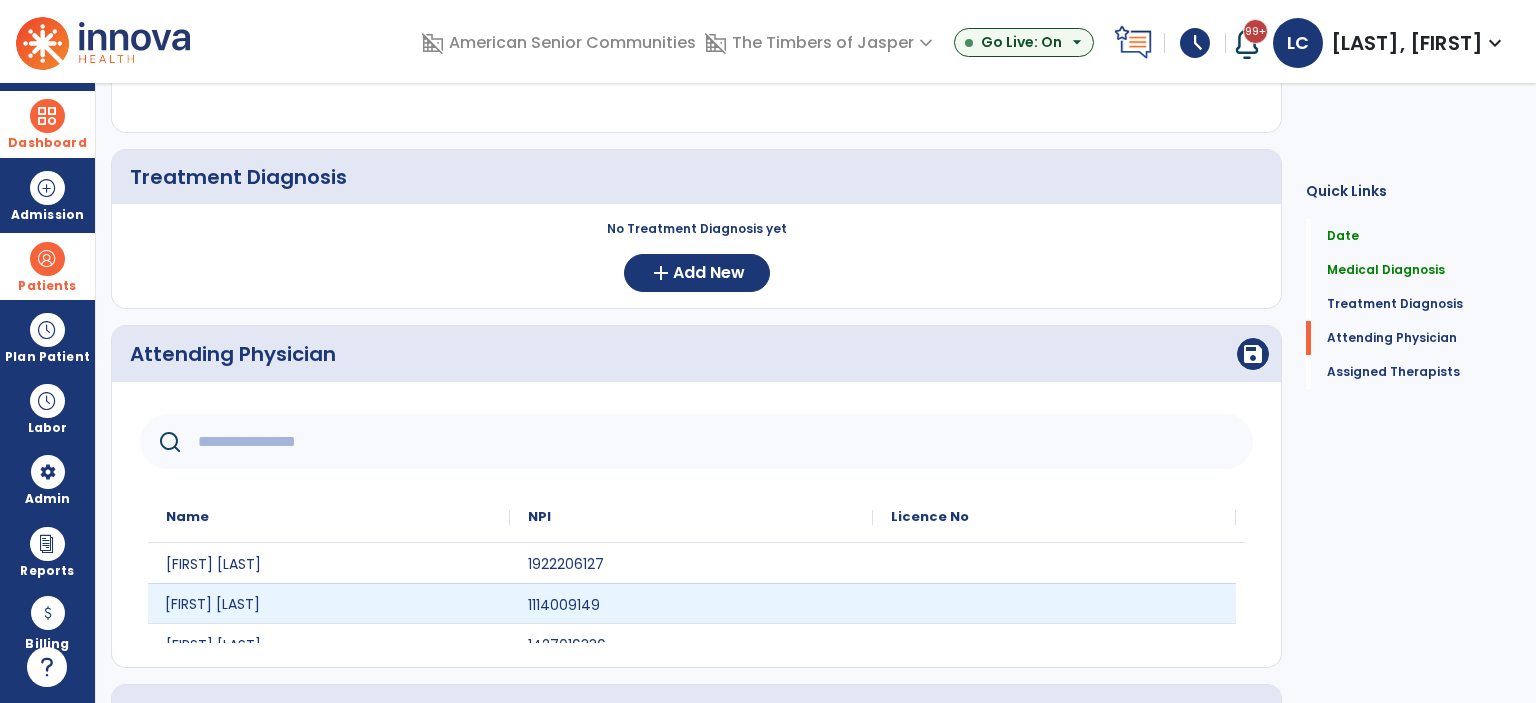 click on "Jose Lopez" 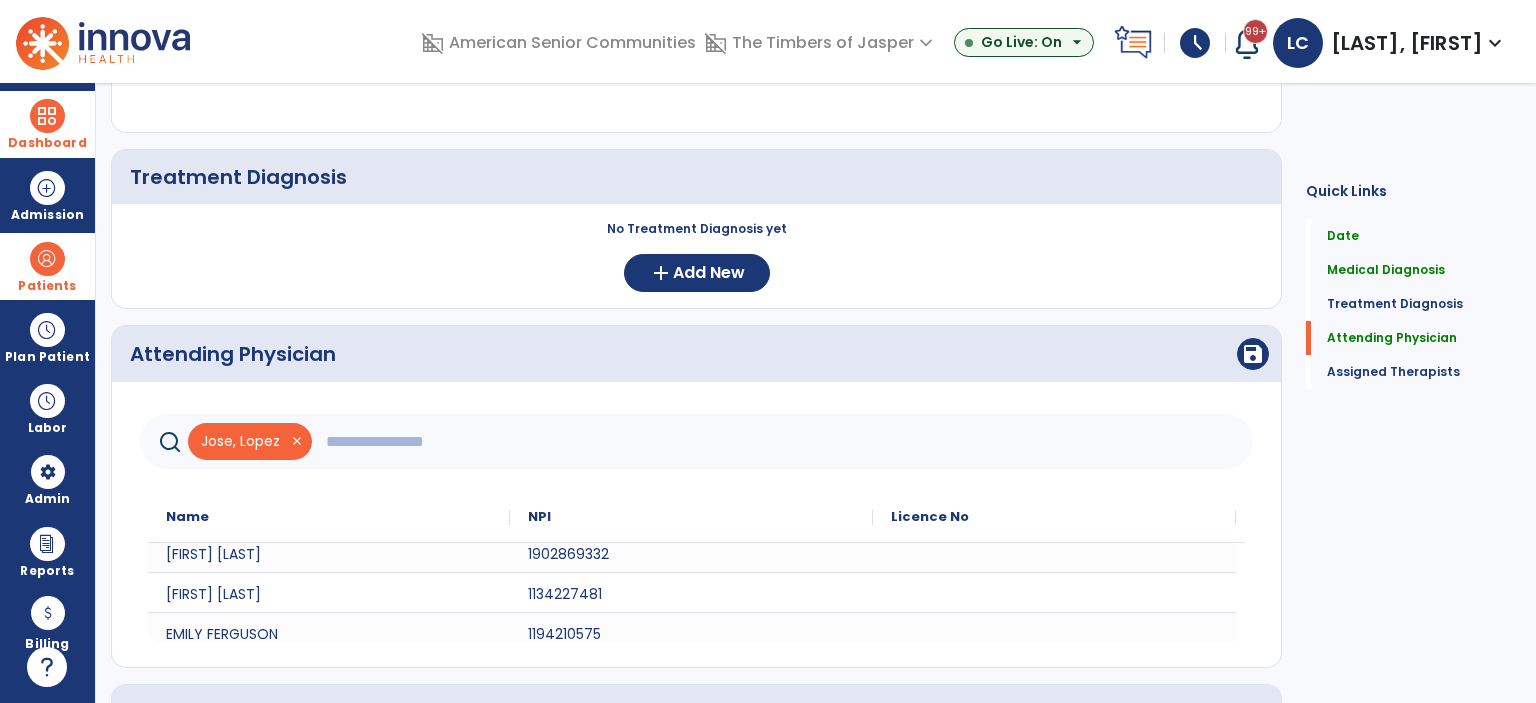scroll, scrollTop: 220, scrollLeft: 0, axis: vertical 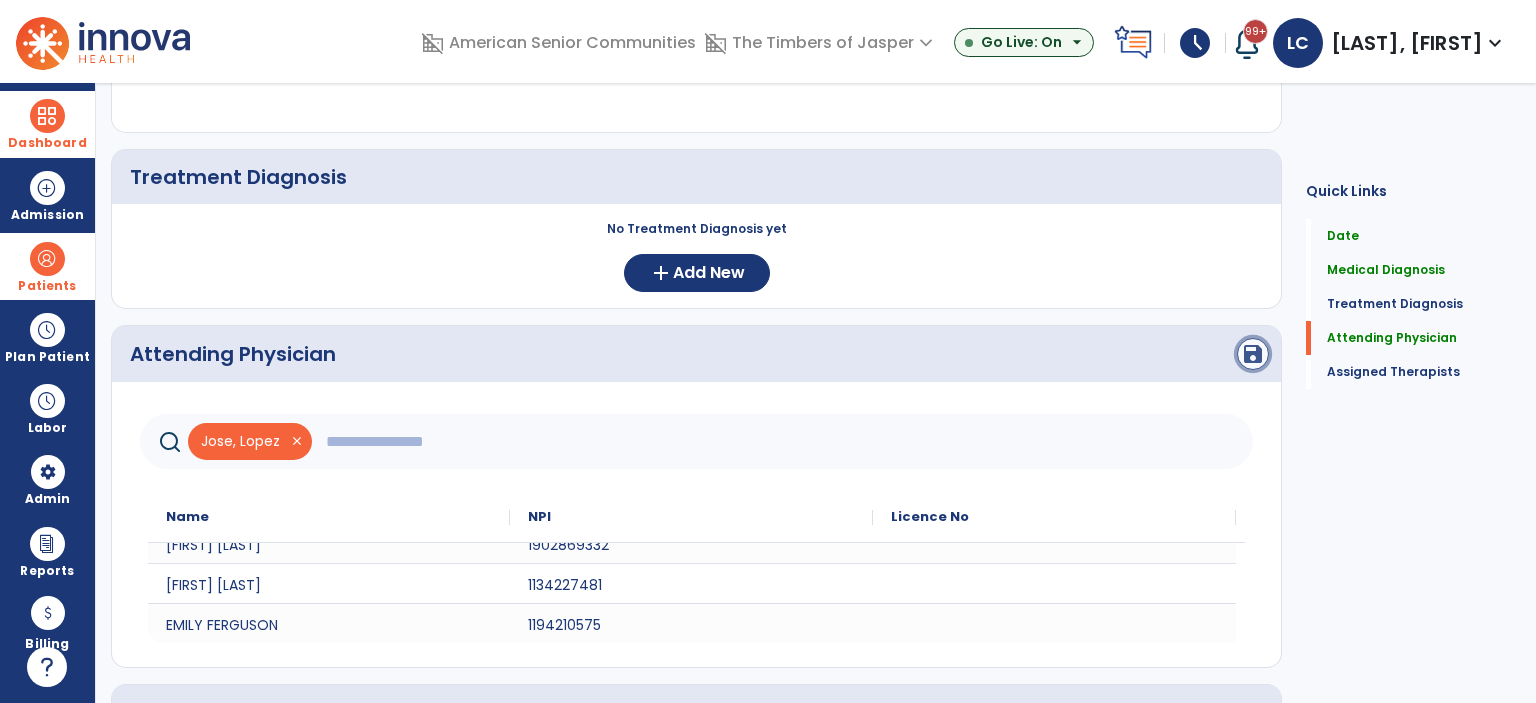 click on "save" 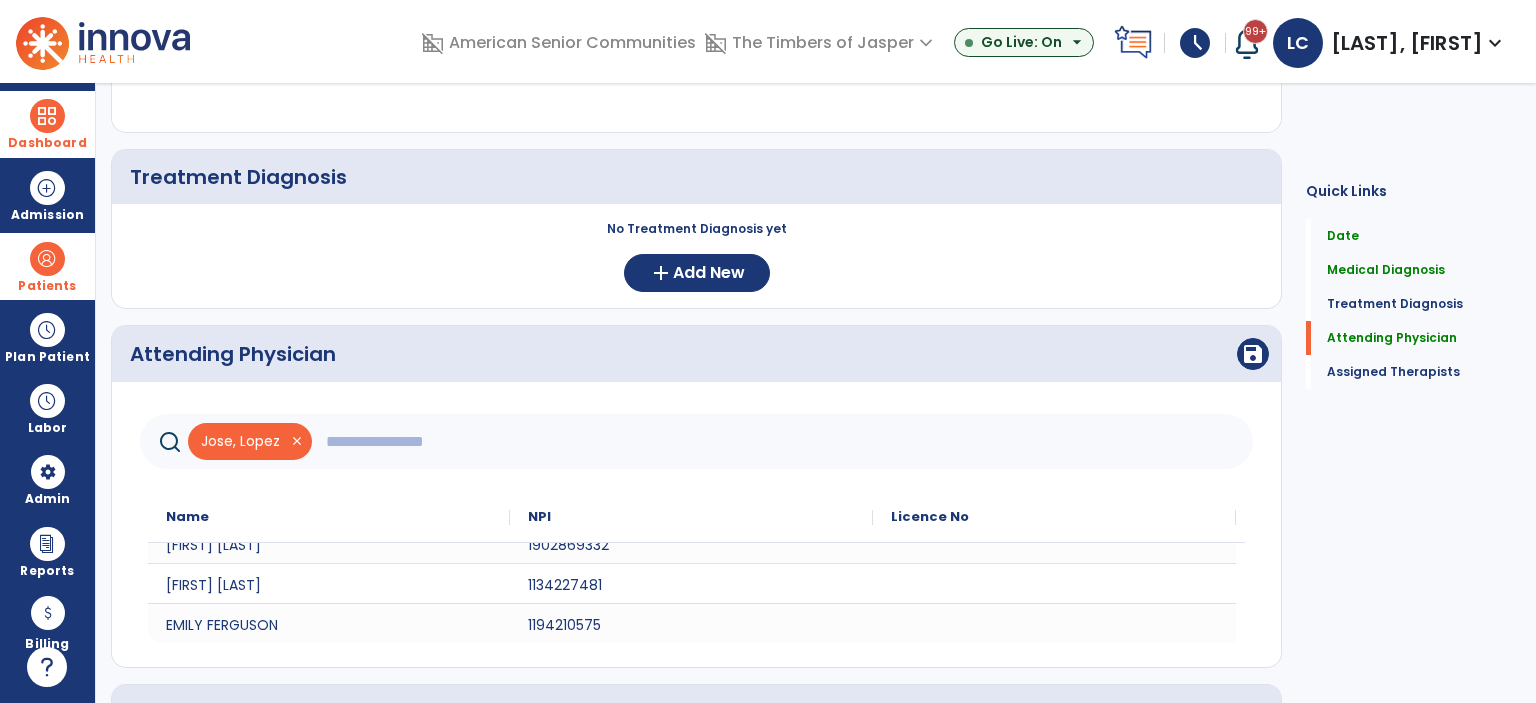 scroll, scrollTop: 0, scrollLeft: 0, axis: both 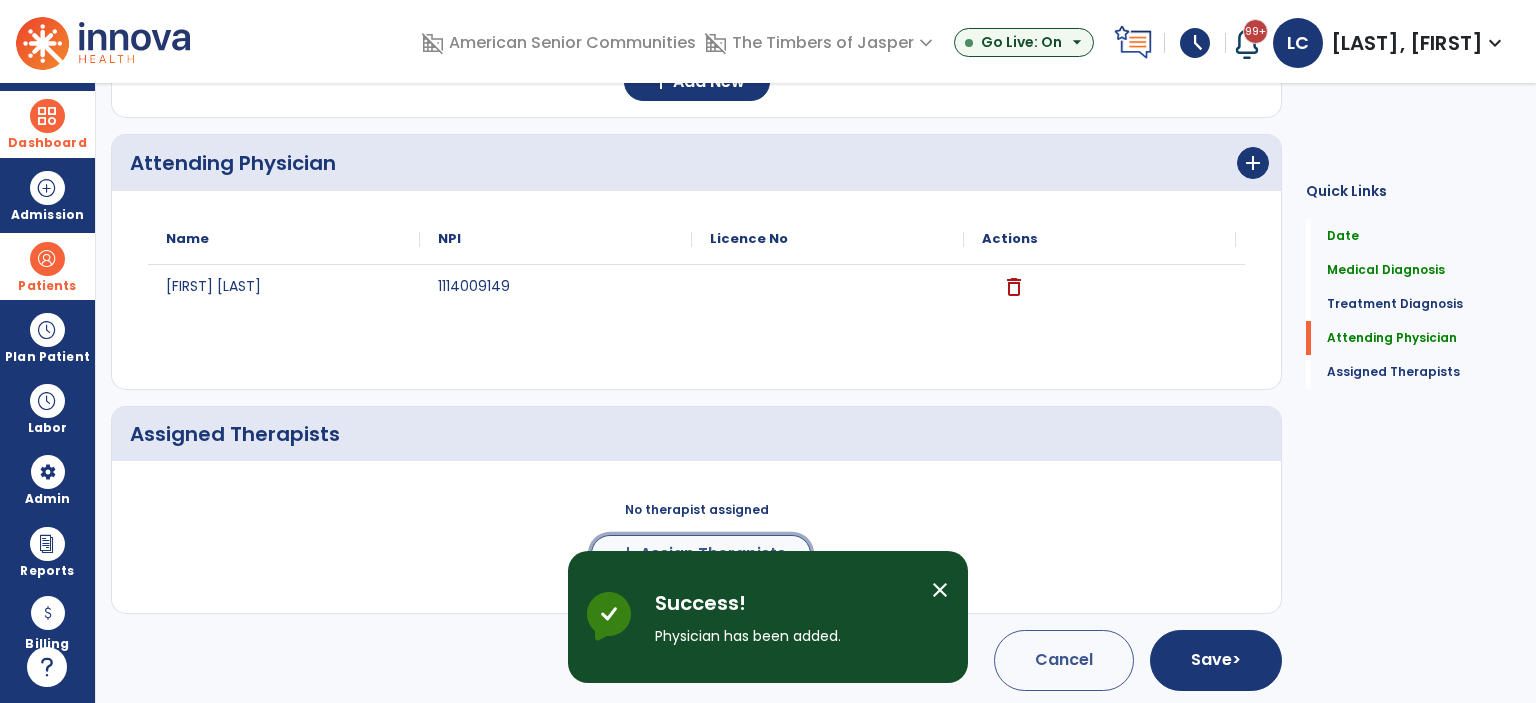 click on "Assign Therapists" 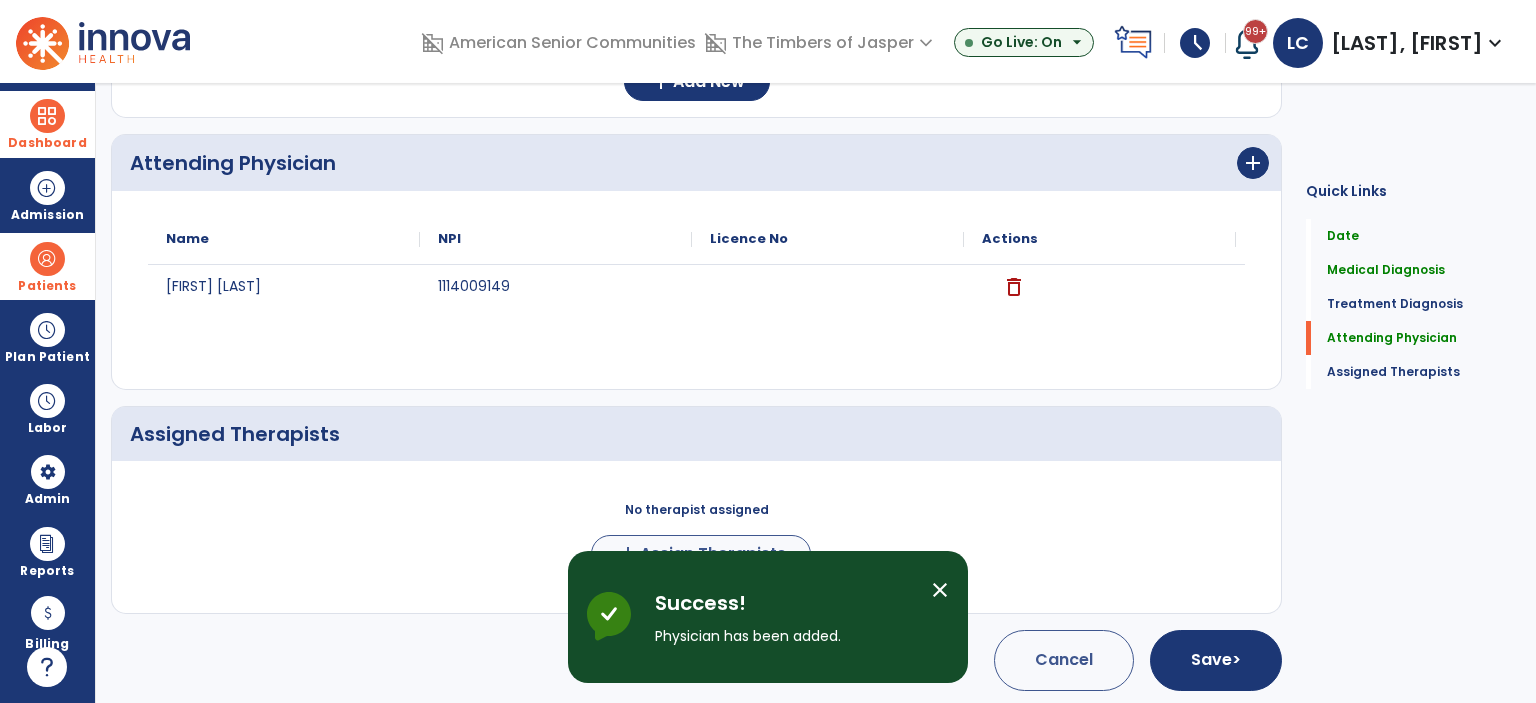 scroll, scrollTop: 588, scrollLeft: 0, axis: vertical 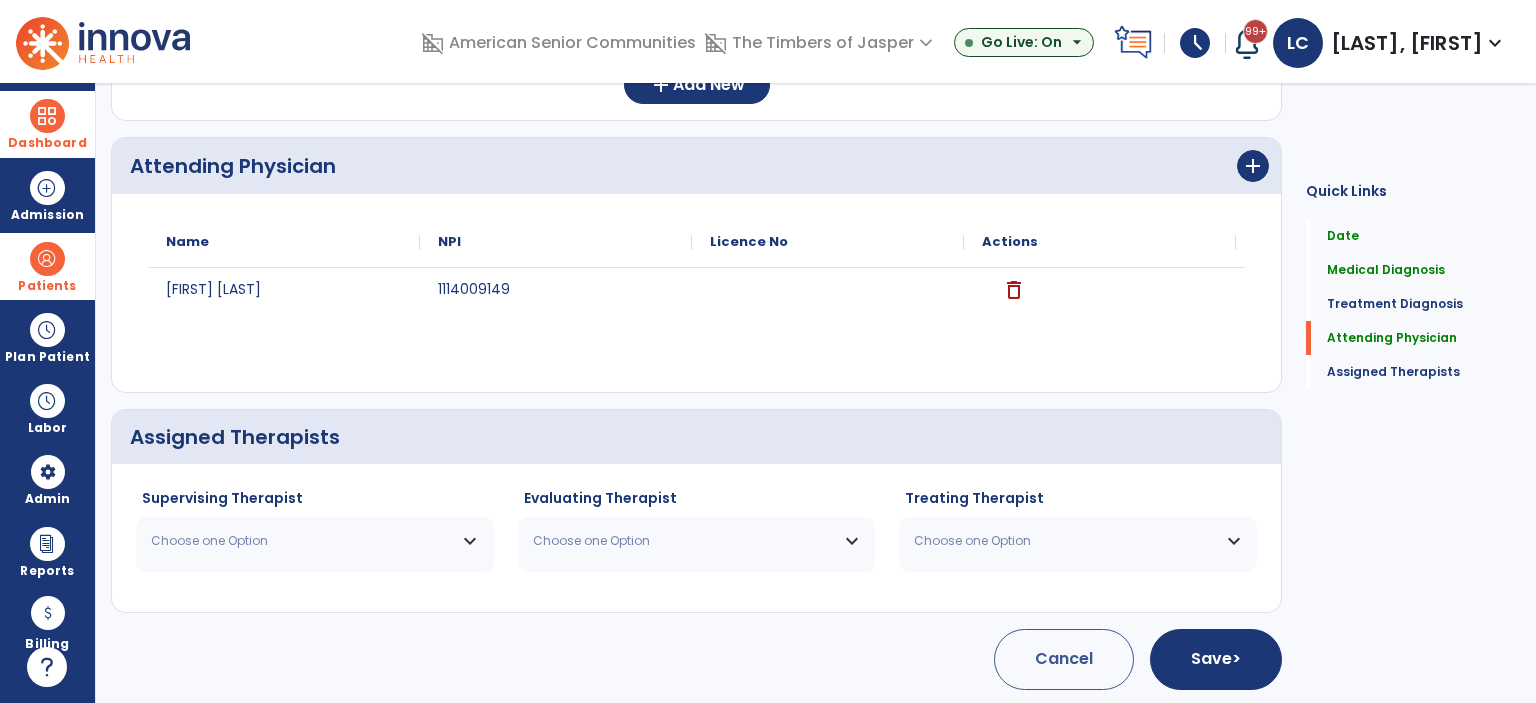 click on "Choose one Option" at bounding box center (315, 541) 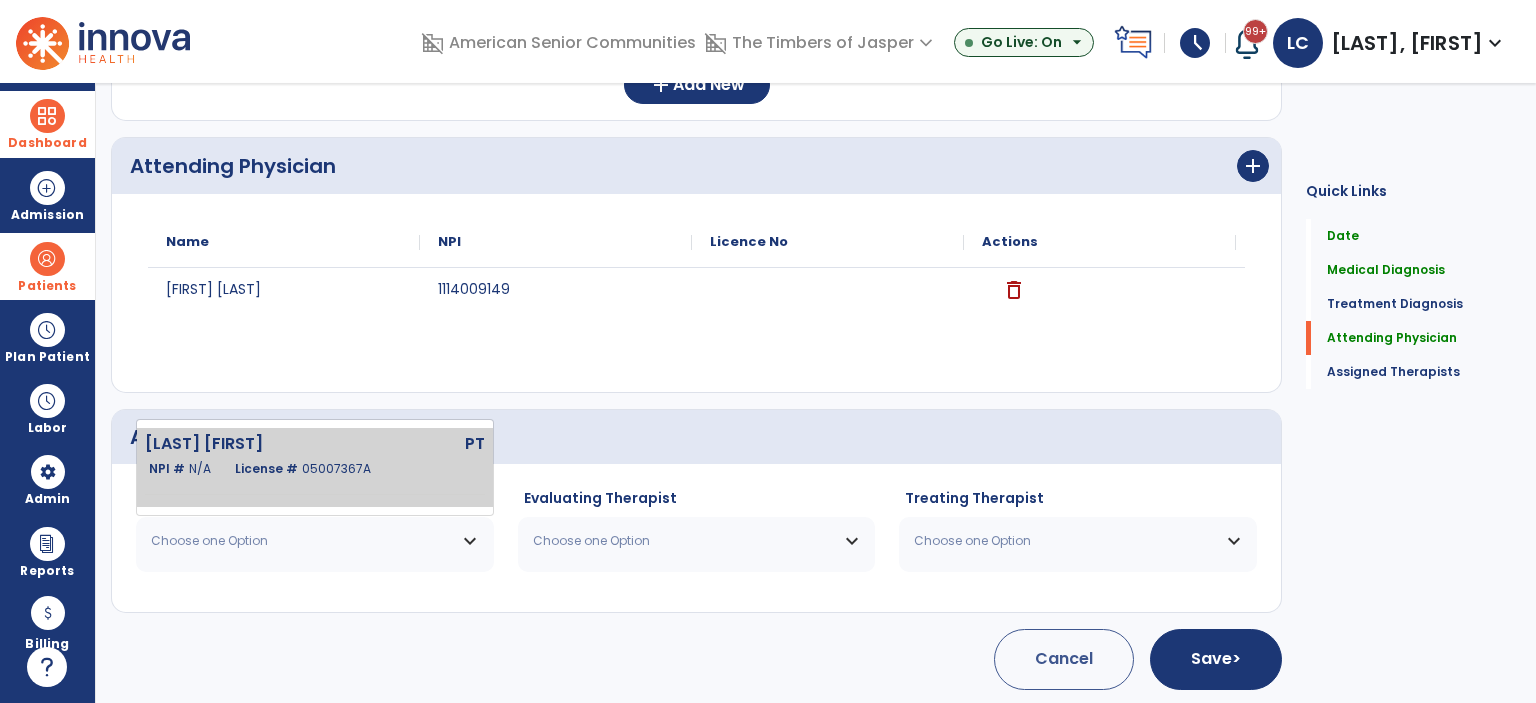 click on "PT" 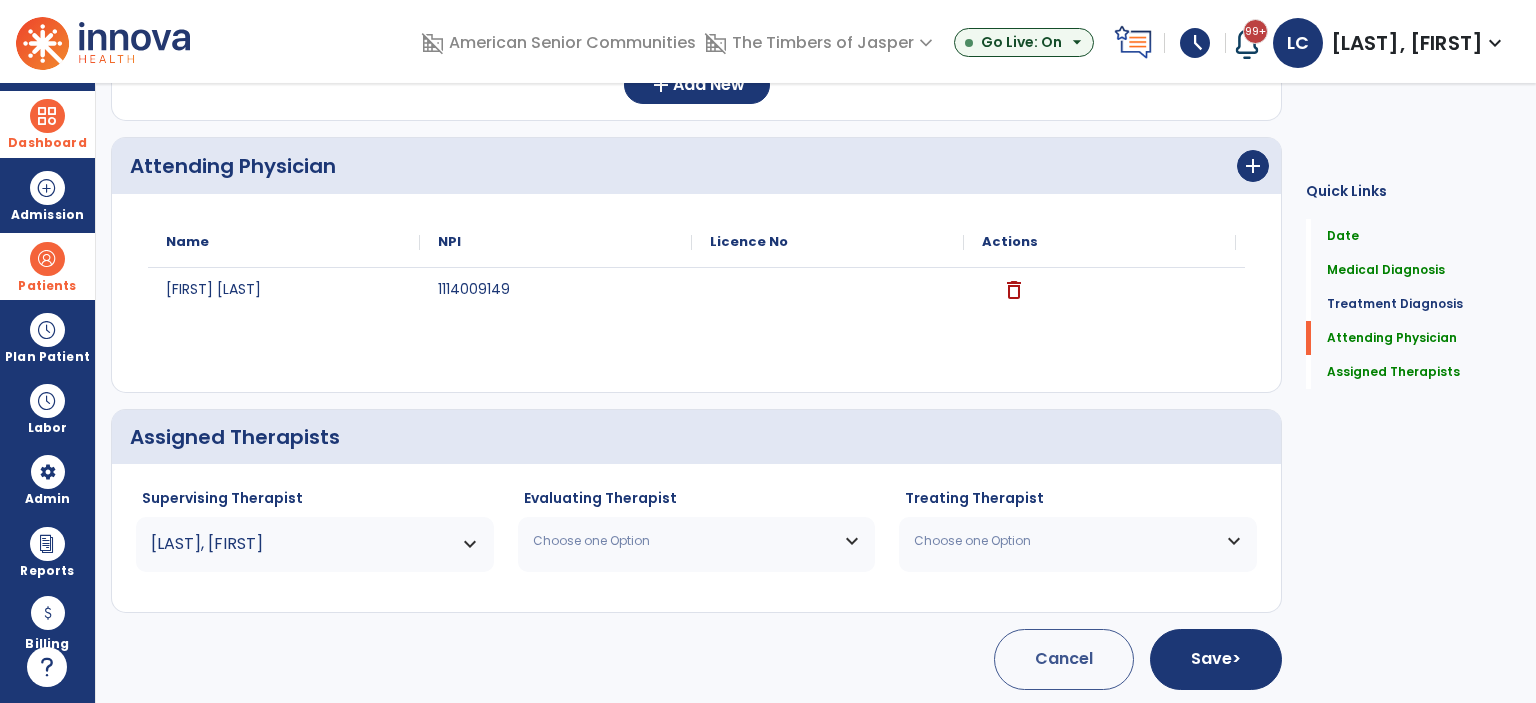 click on "Choose one Option" at bounding box center (697, 541) 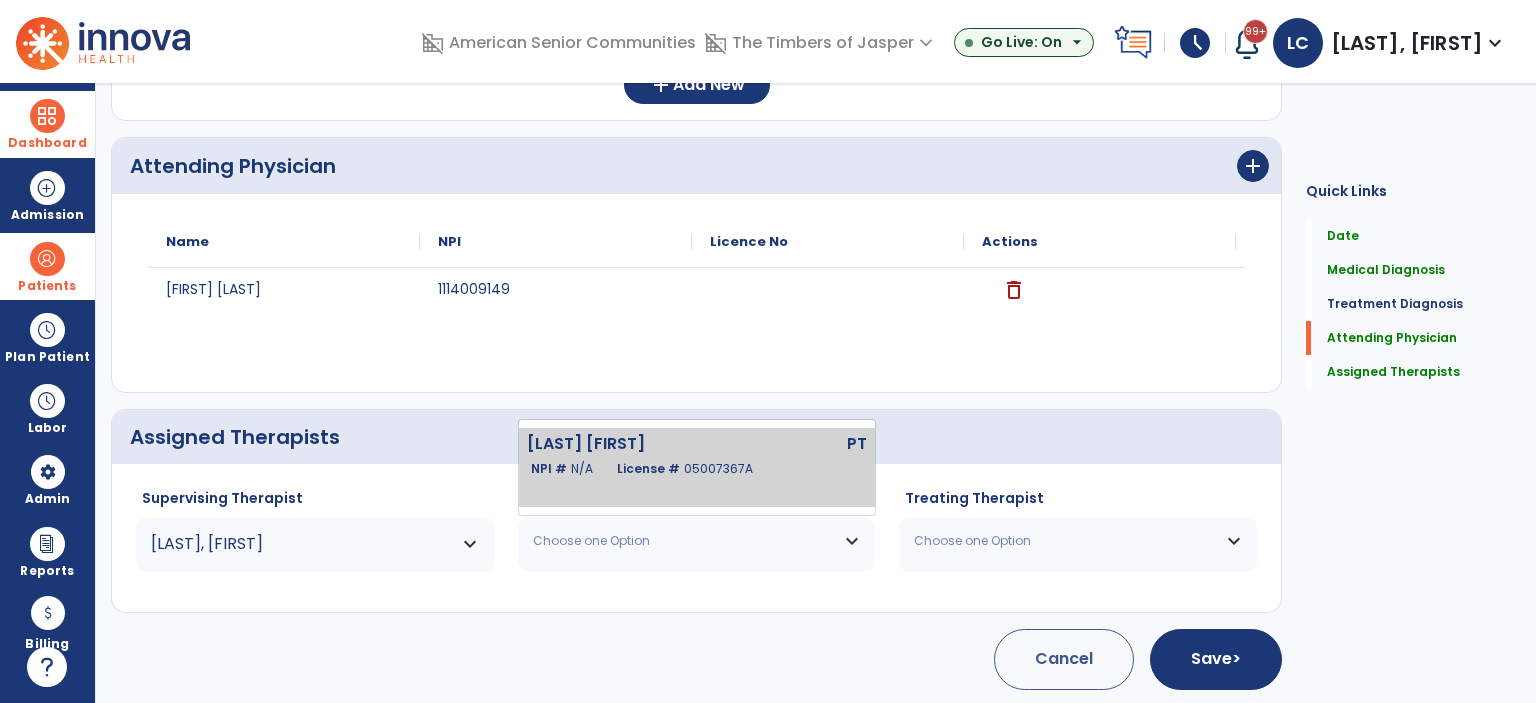 click on "Cundiff Lisa" 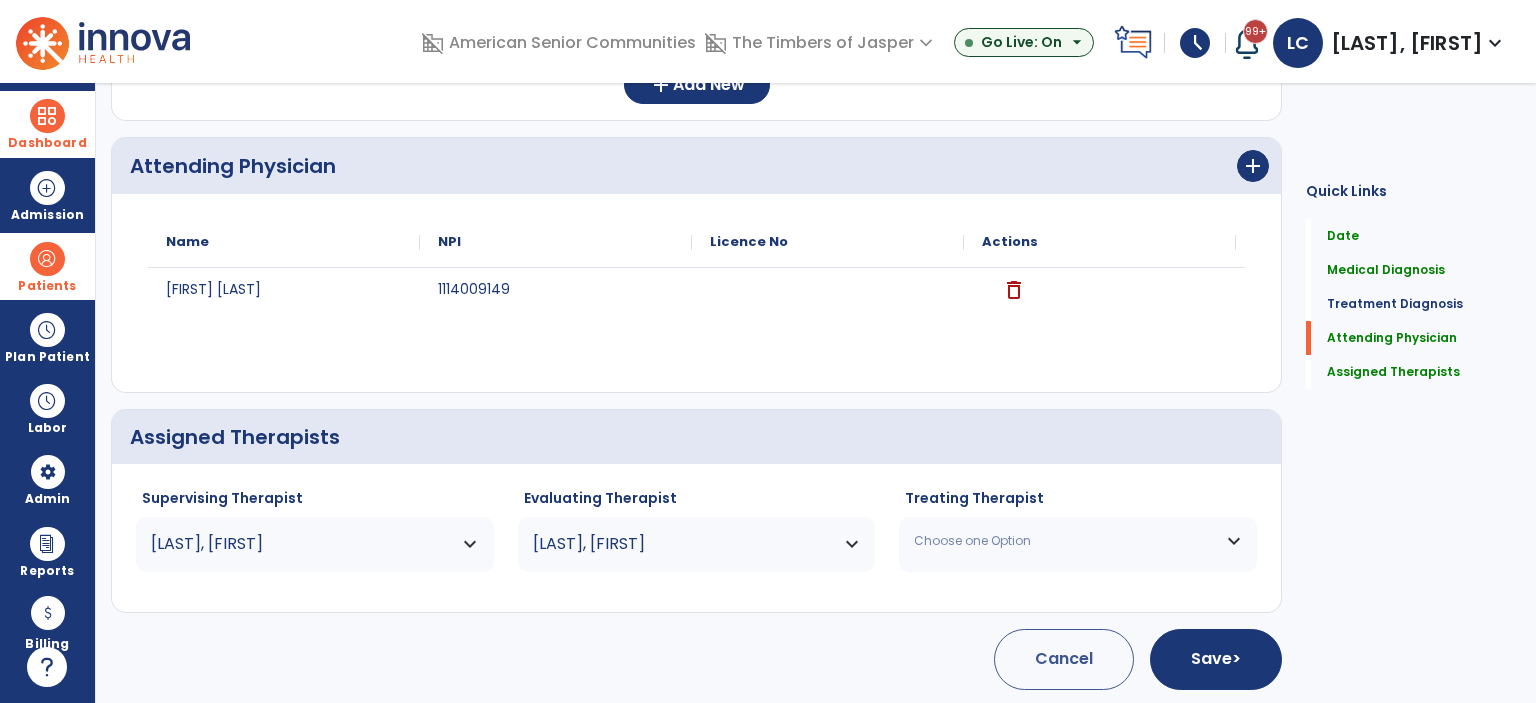 click on "Choose one Option" at bounding box center (1065, 541) 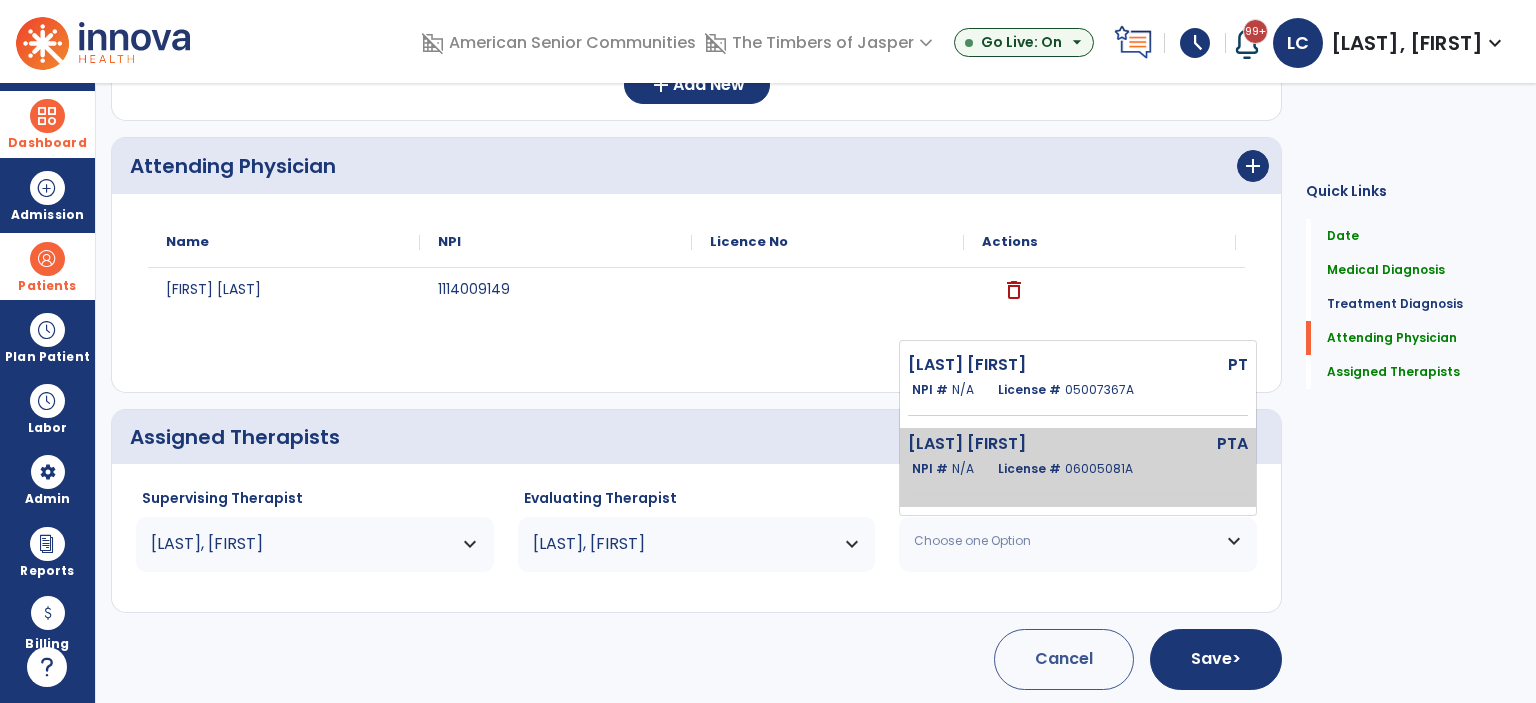 click on "License #  06005081A" 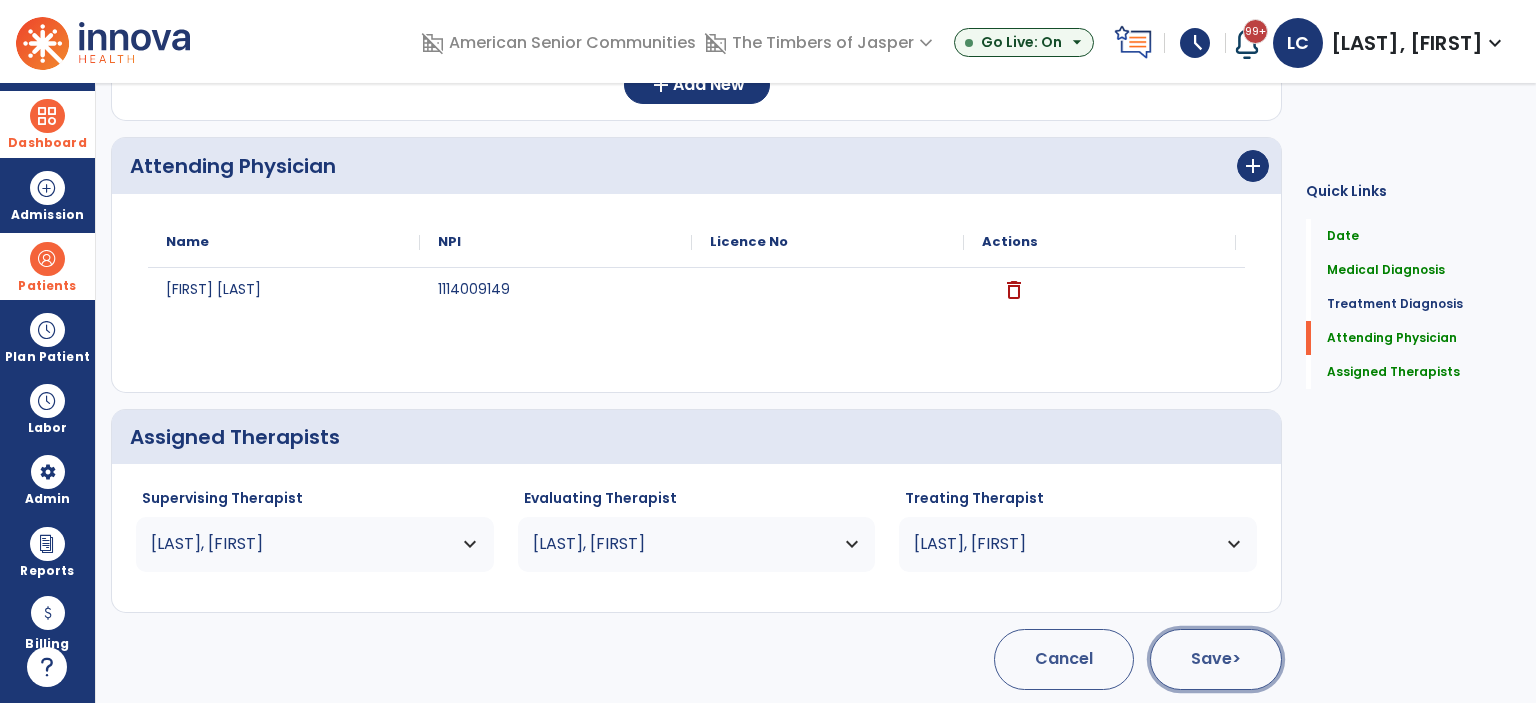 click on "Save  >" 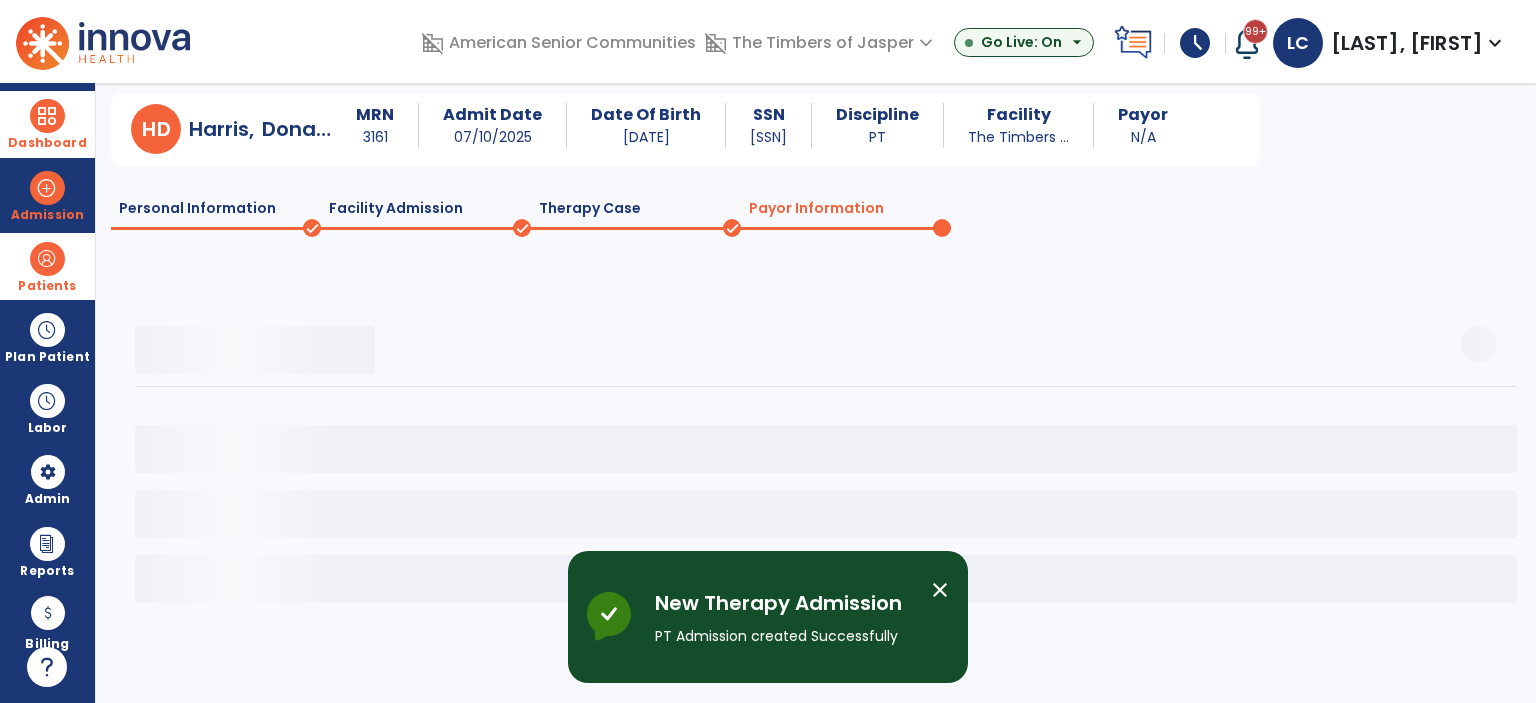 scroll, scrollTop: 55, scrollLeft: 0, axis: vertical 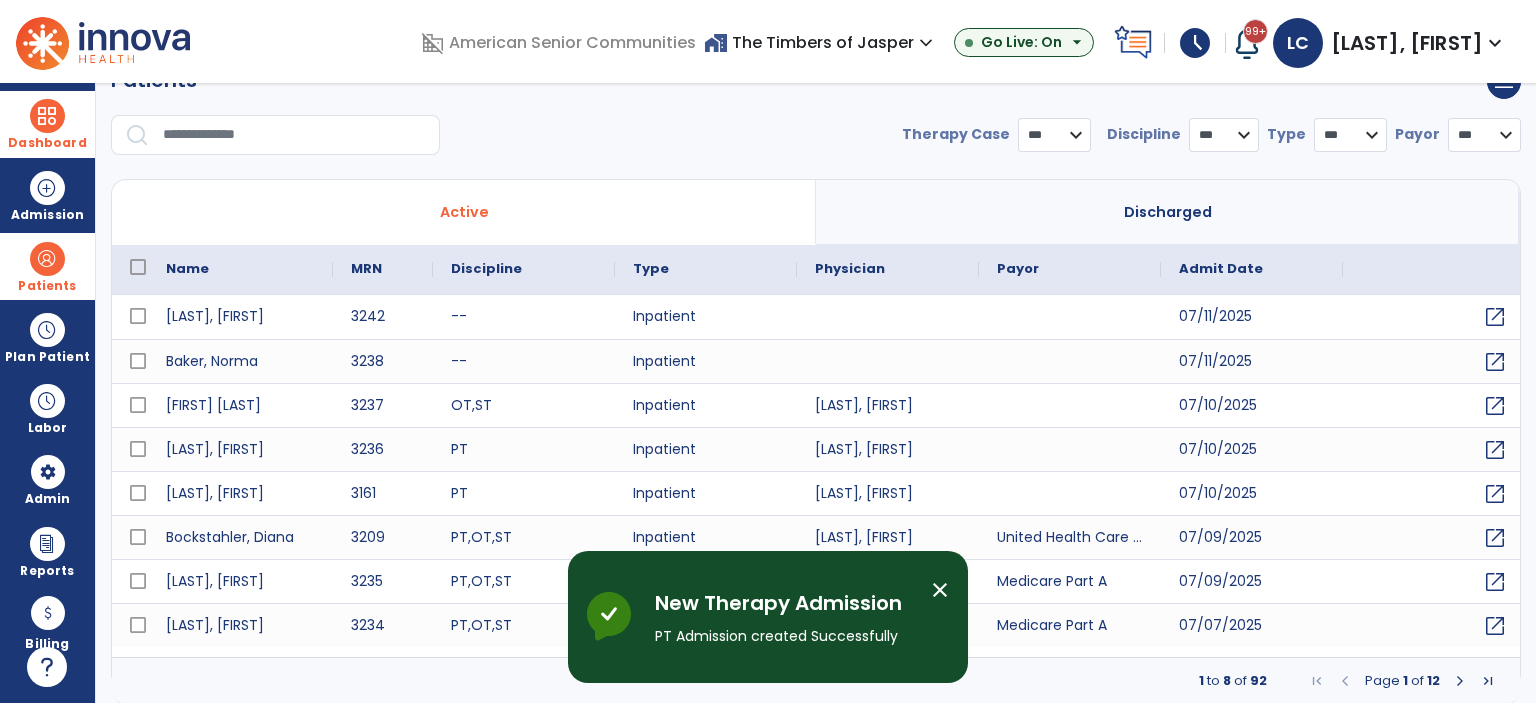 select on "***" 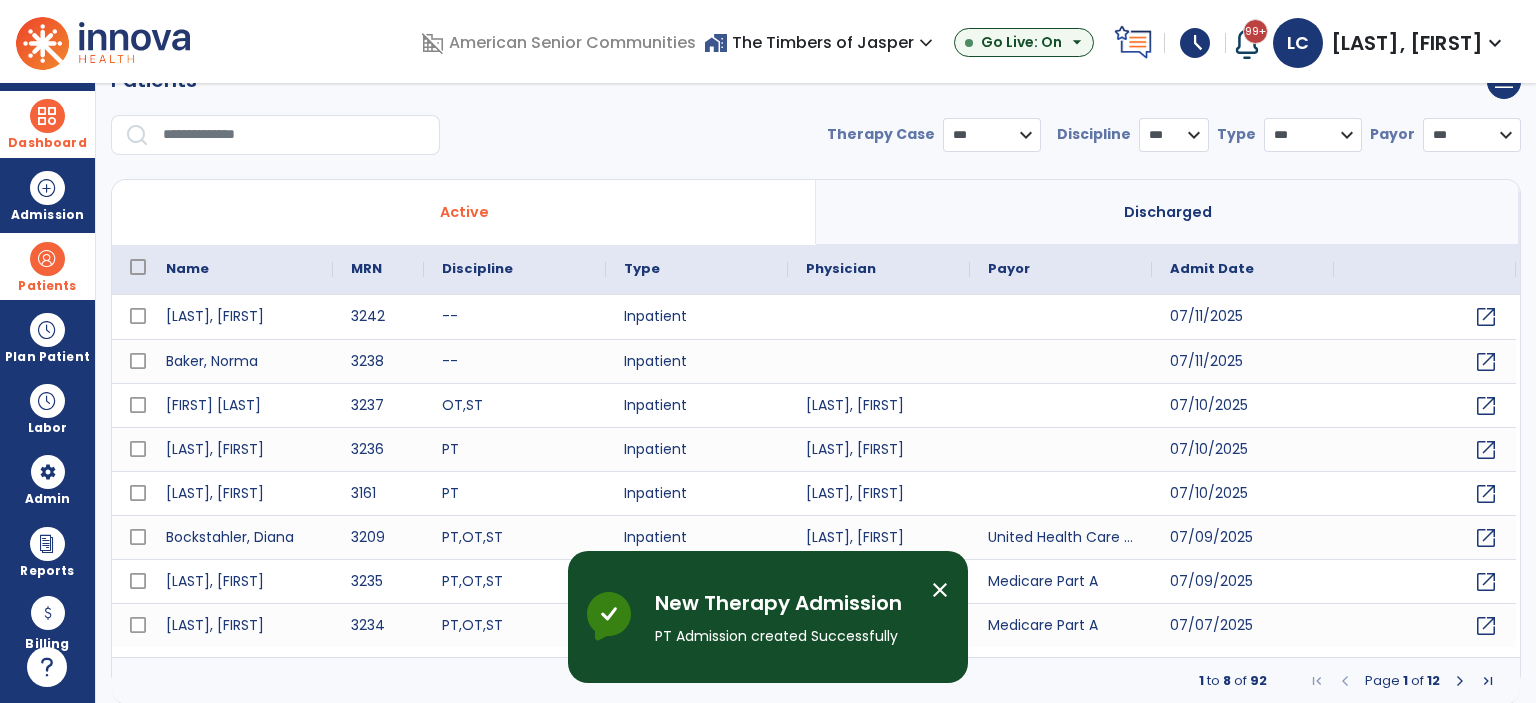 click on "close" at bounding box center (940, 590) 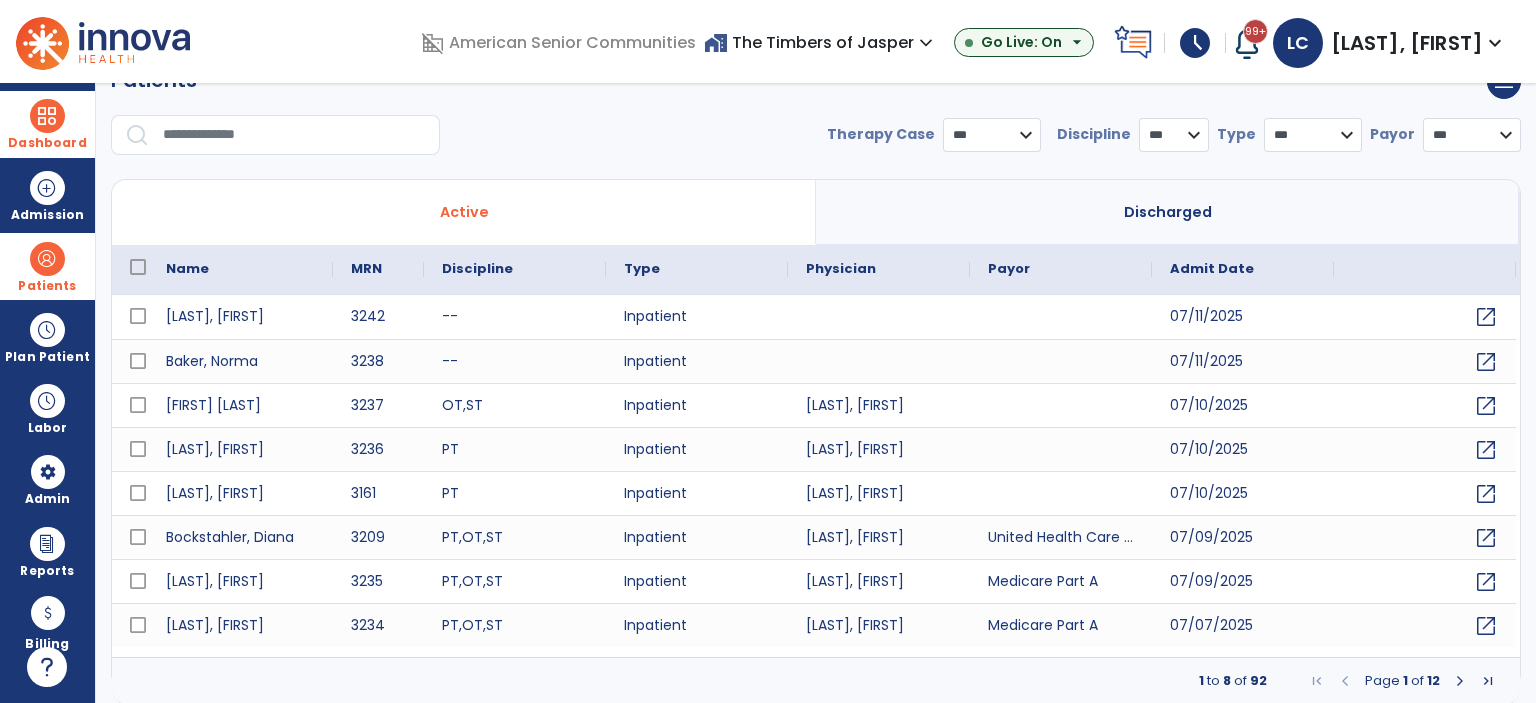 click at bounding box center [47, 259] 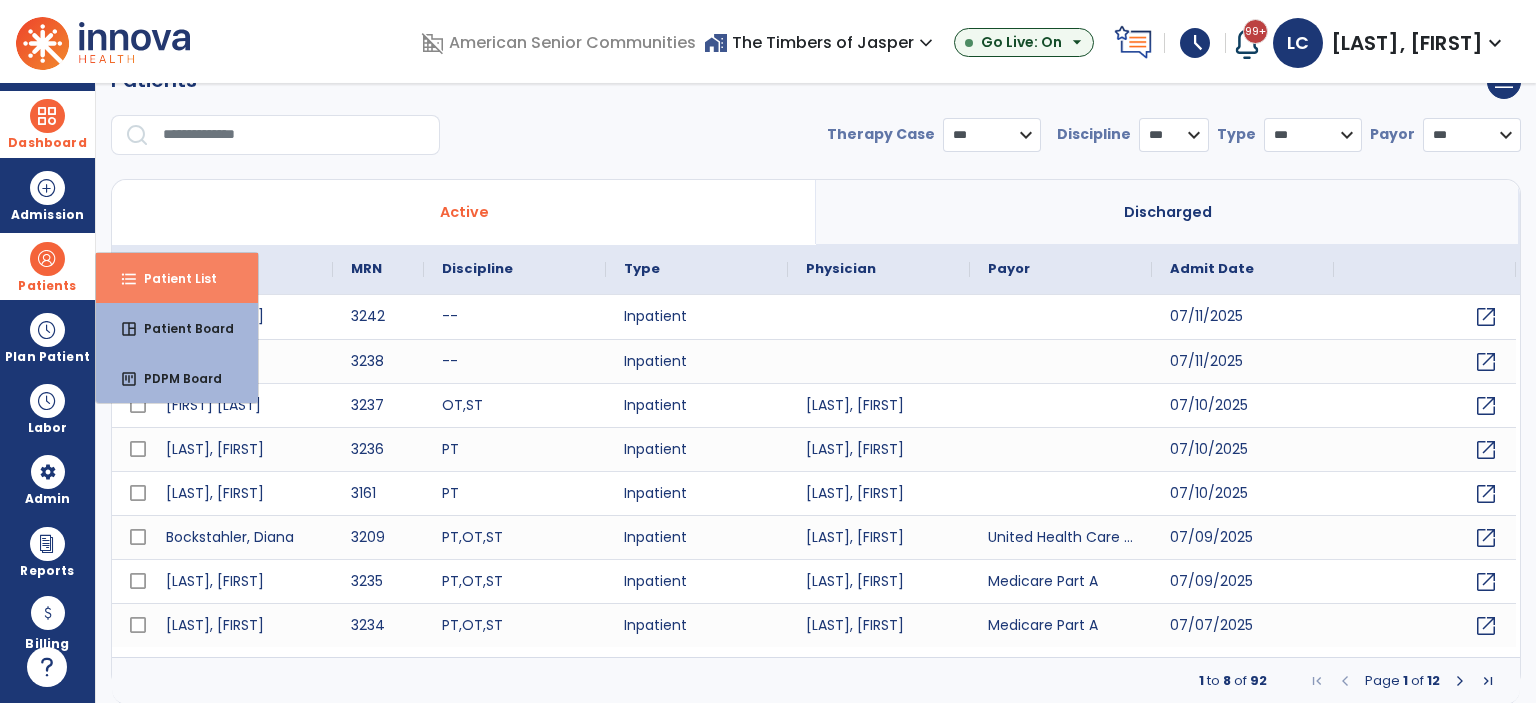 click on "Patient List" at bounding box center [172, 278] 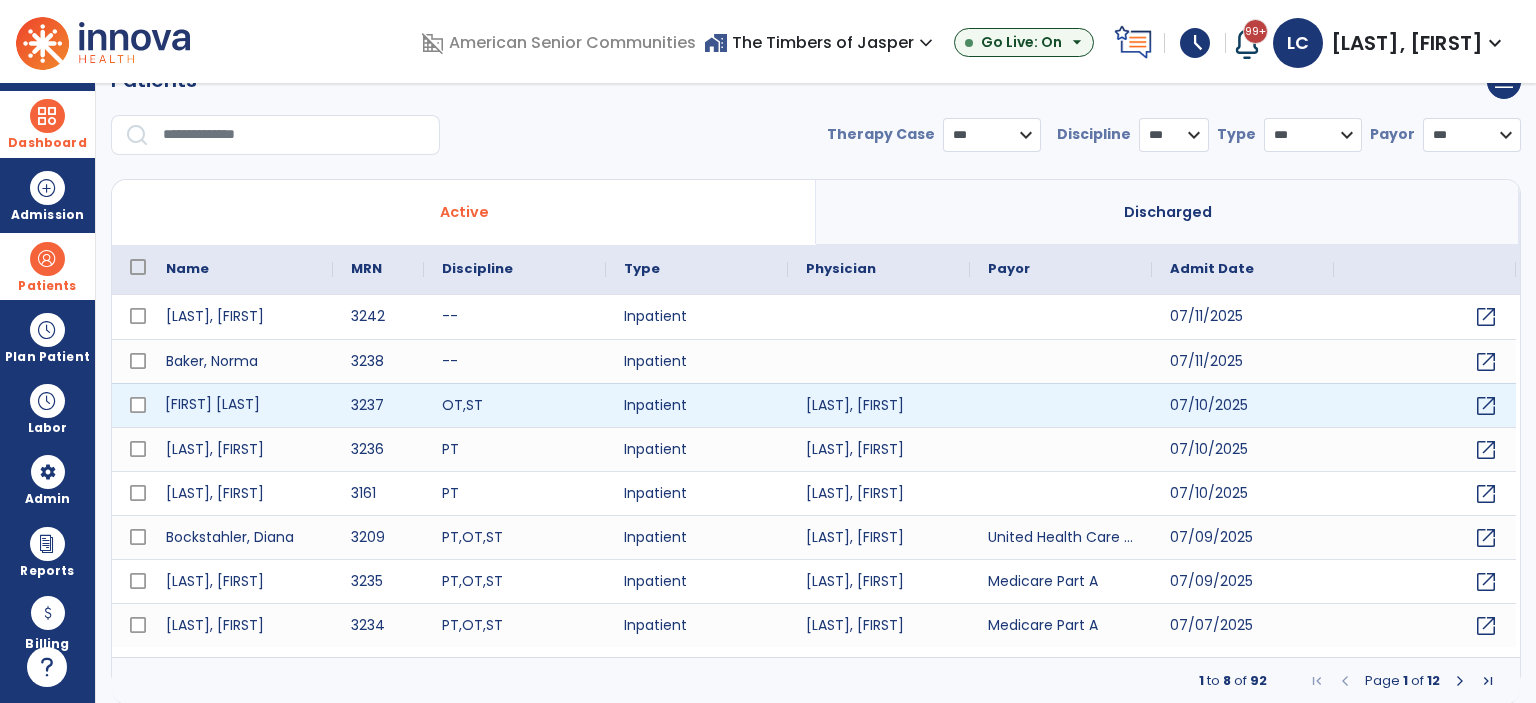 click on "Gilbert sr, Larry" at bounding box center (240, 405) 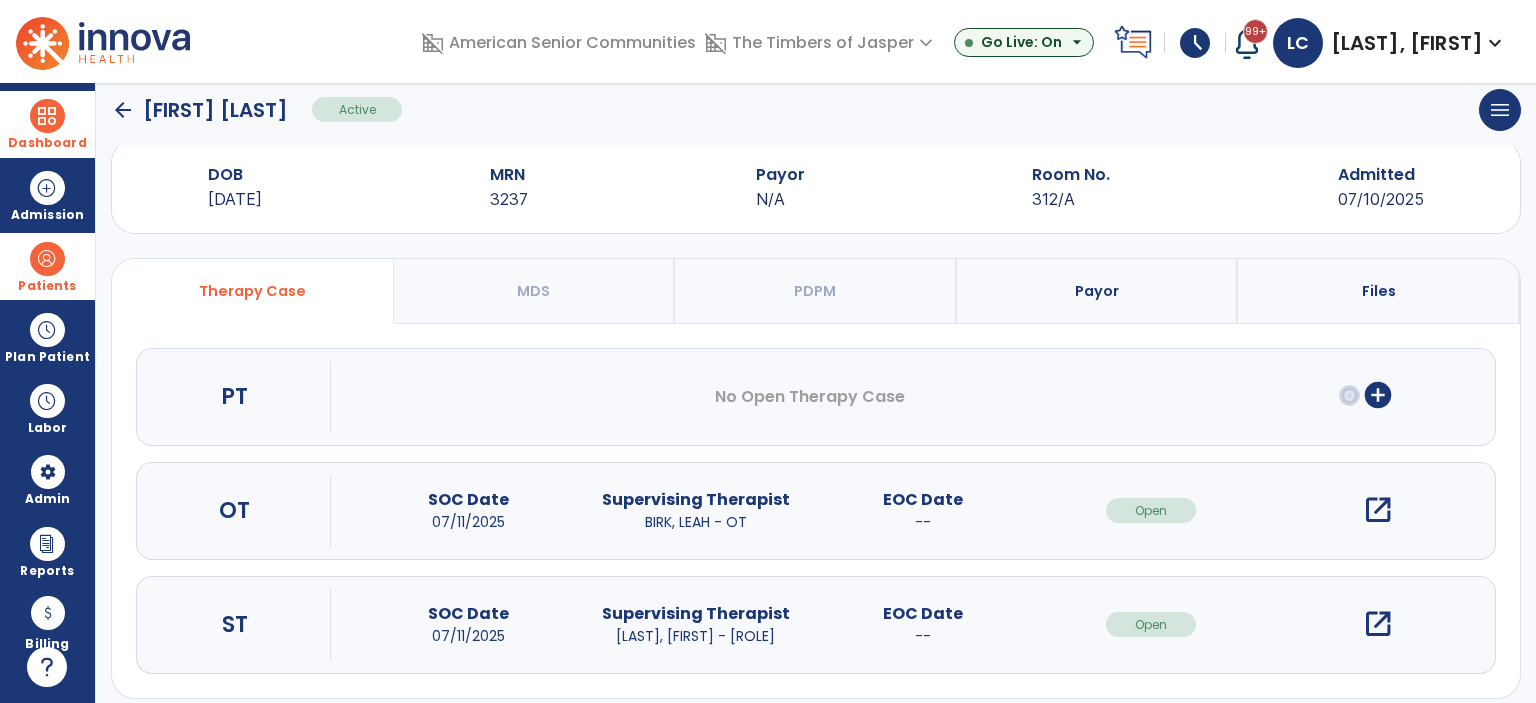 click on "add_circle" at bounding box center [1378, 395] 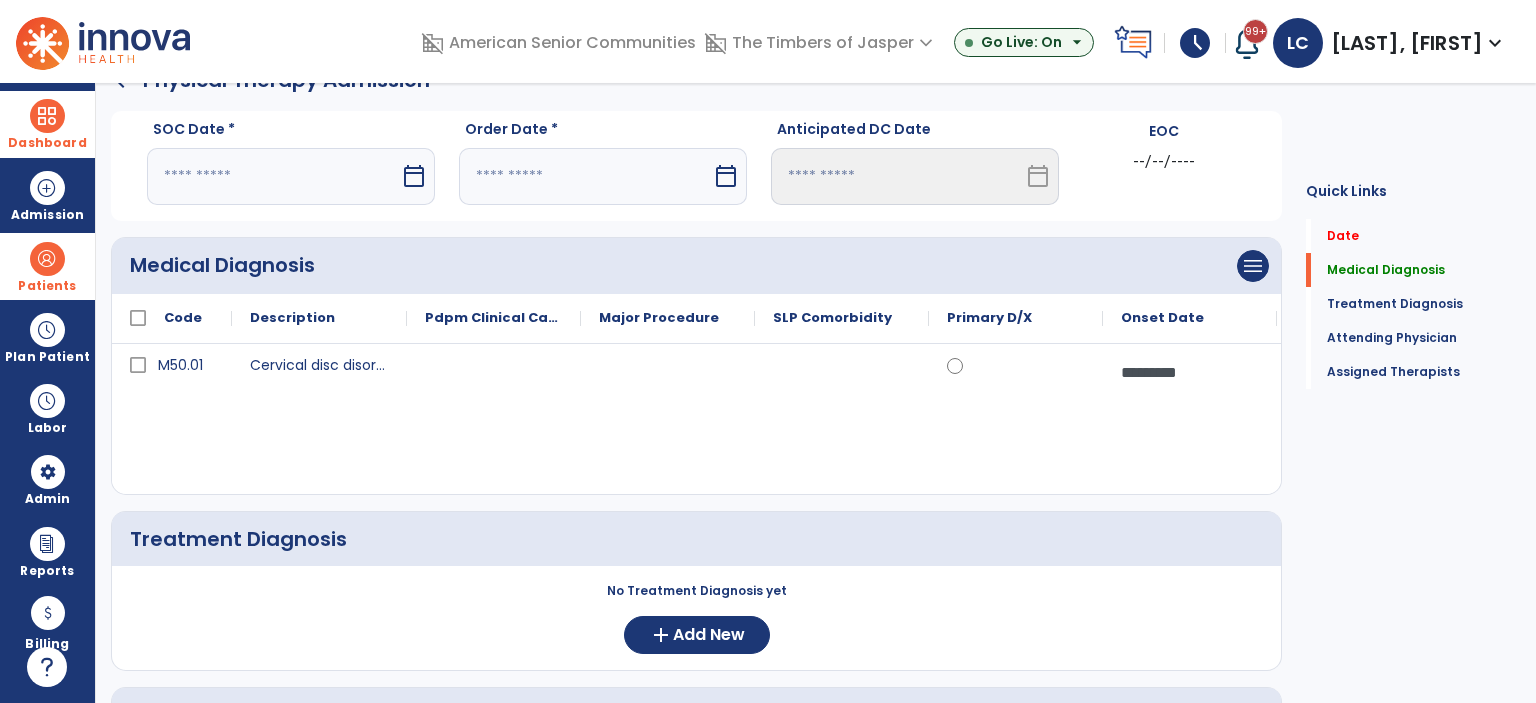 click on "calendar_today" at bounding box center [414, 176] 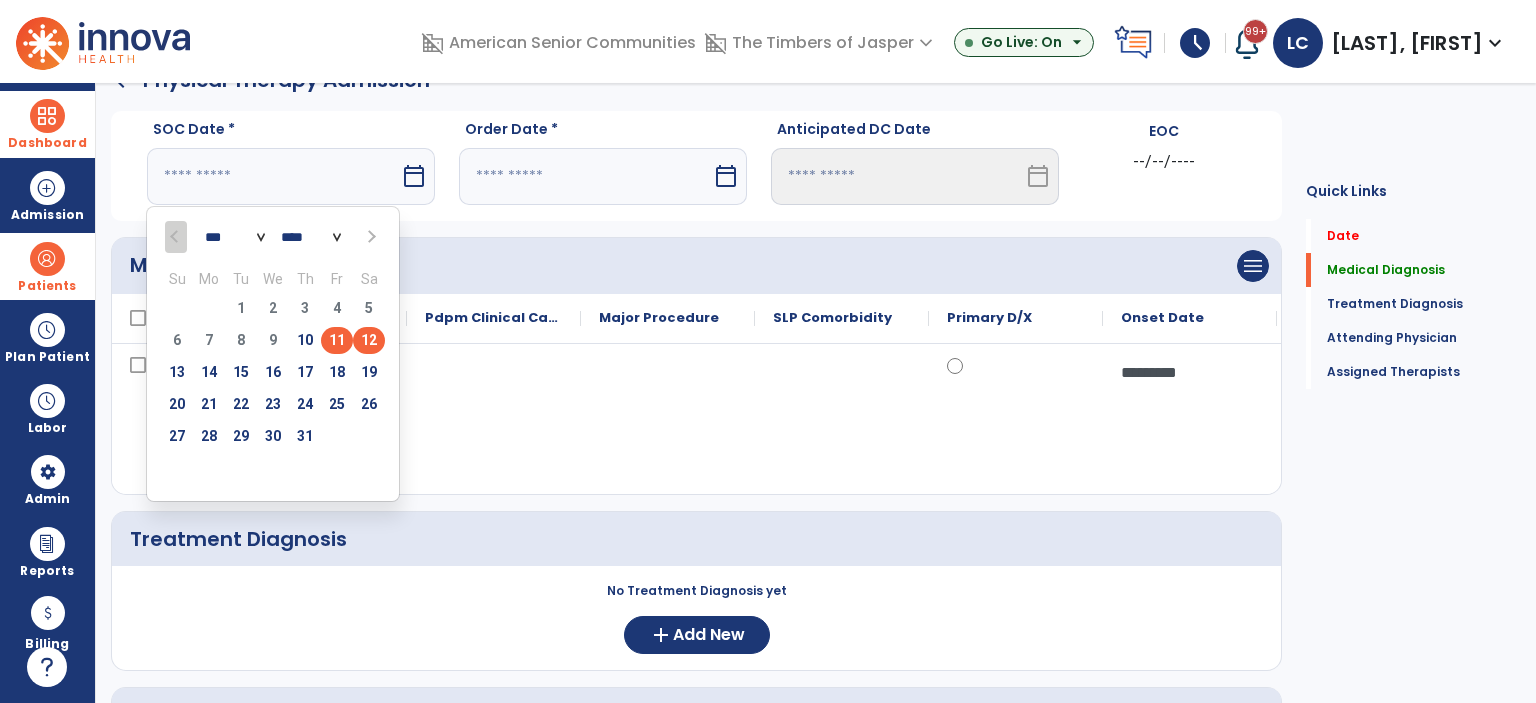 click on "11" at bounding box center (337, 340) 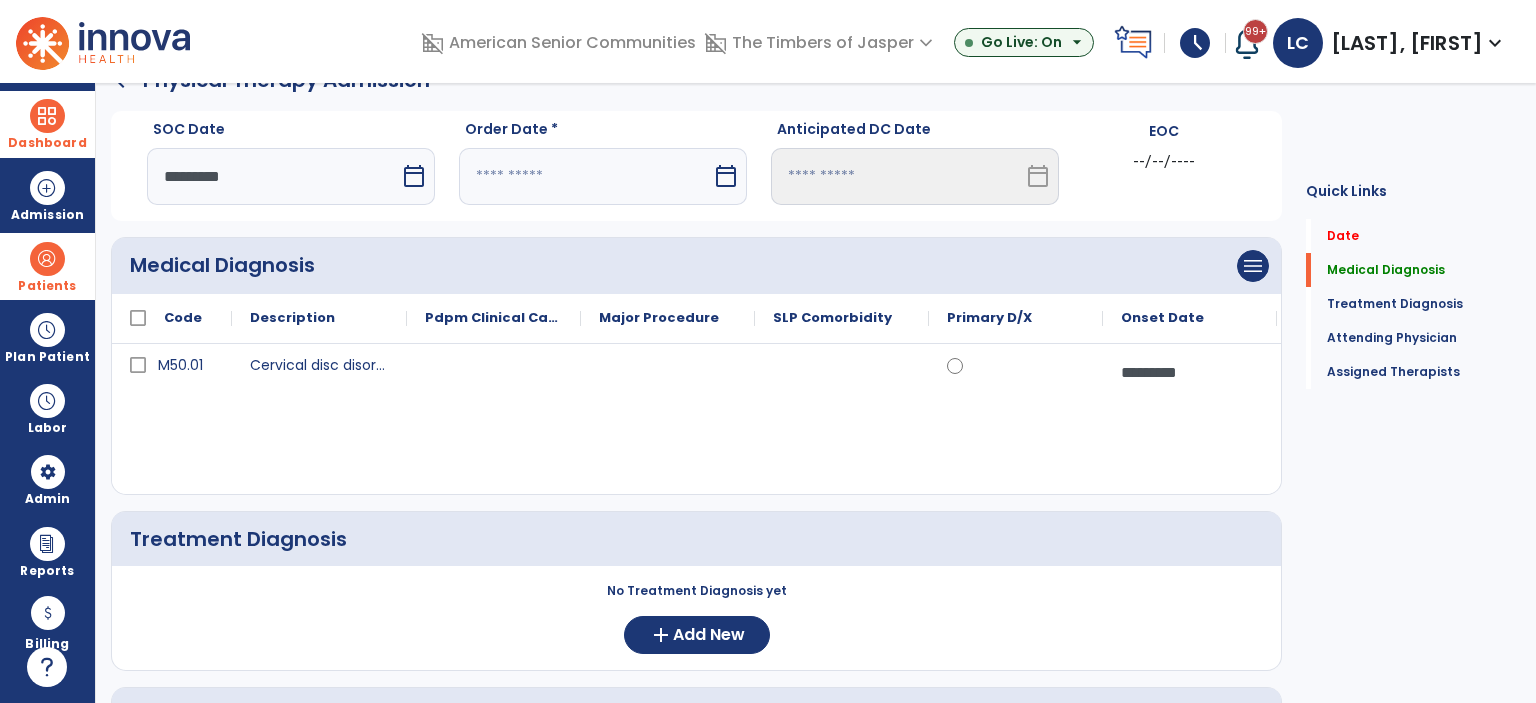 click on "calendar_today" at bounding box center [728, 176] 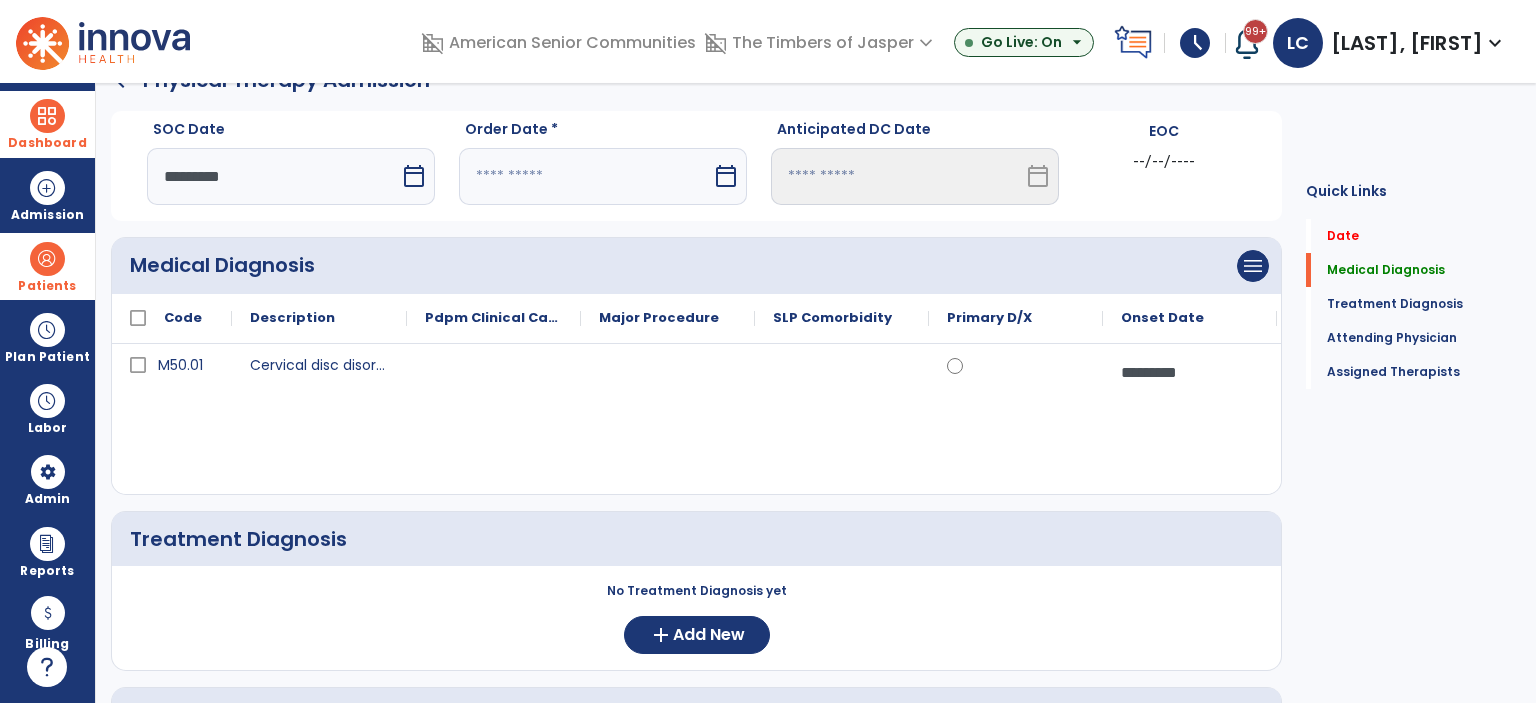 select on "*" 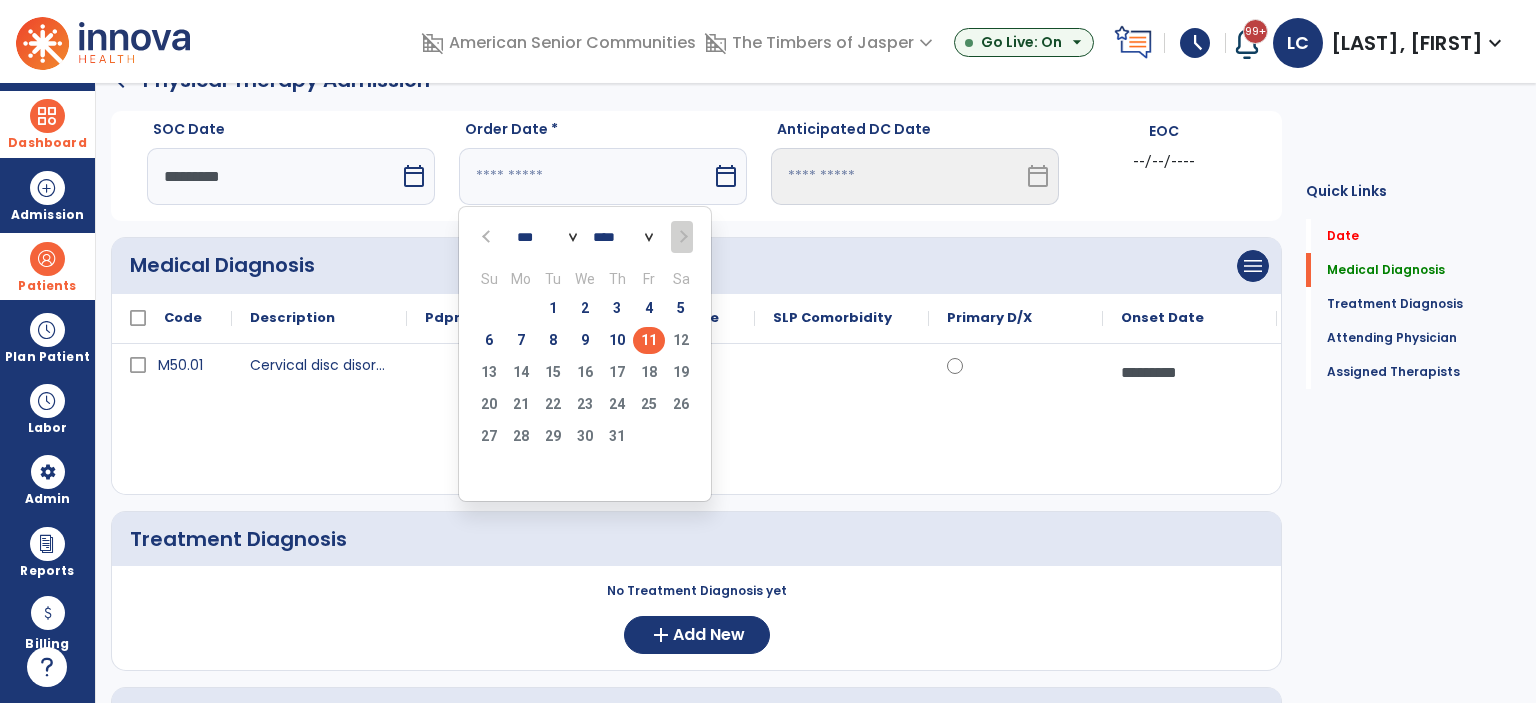 click on "11" at bounding box center (649, 340) 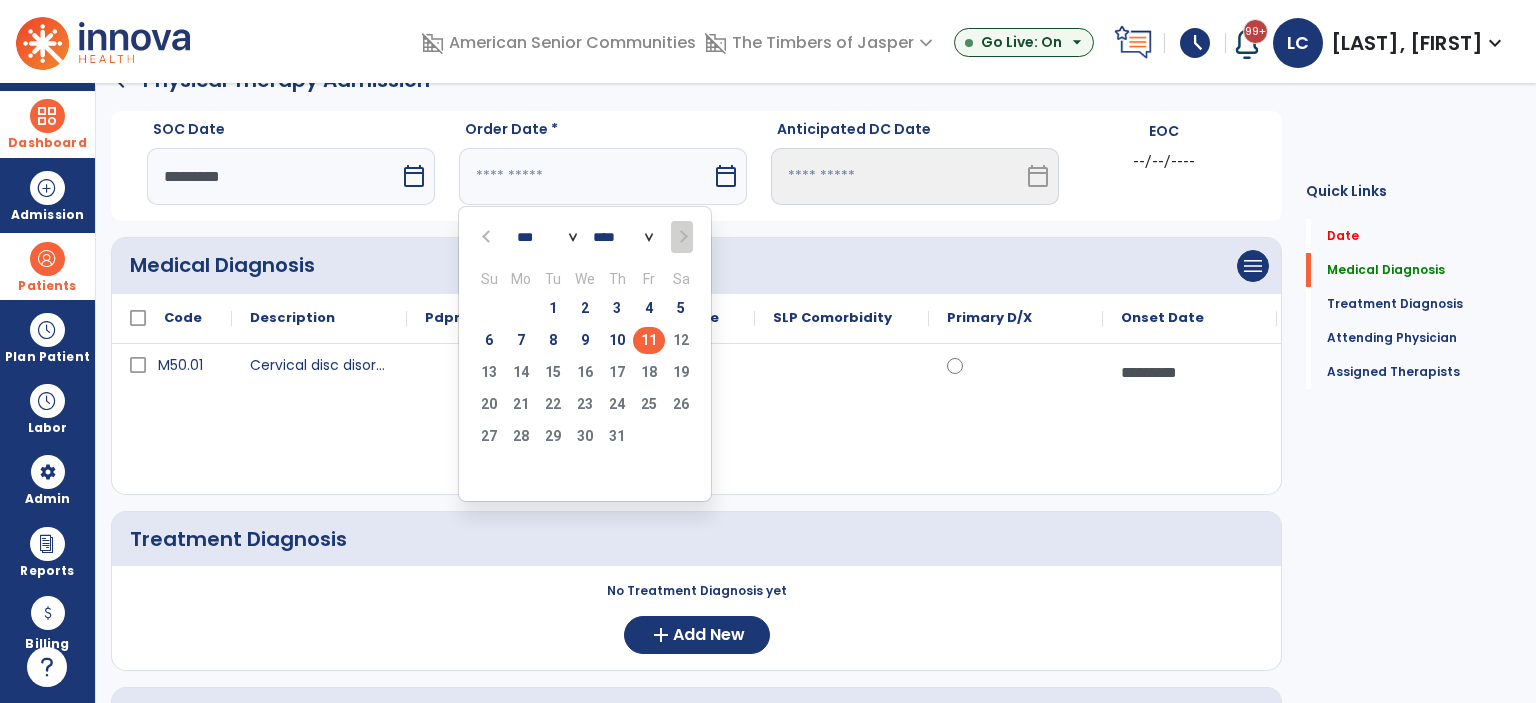 type on "*********" 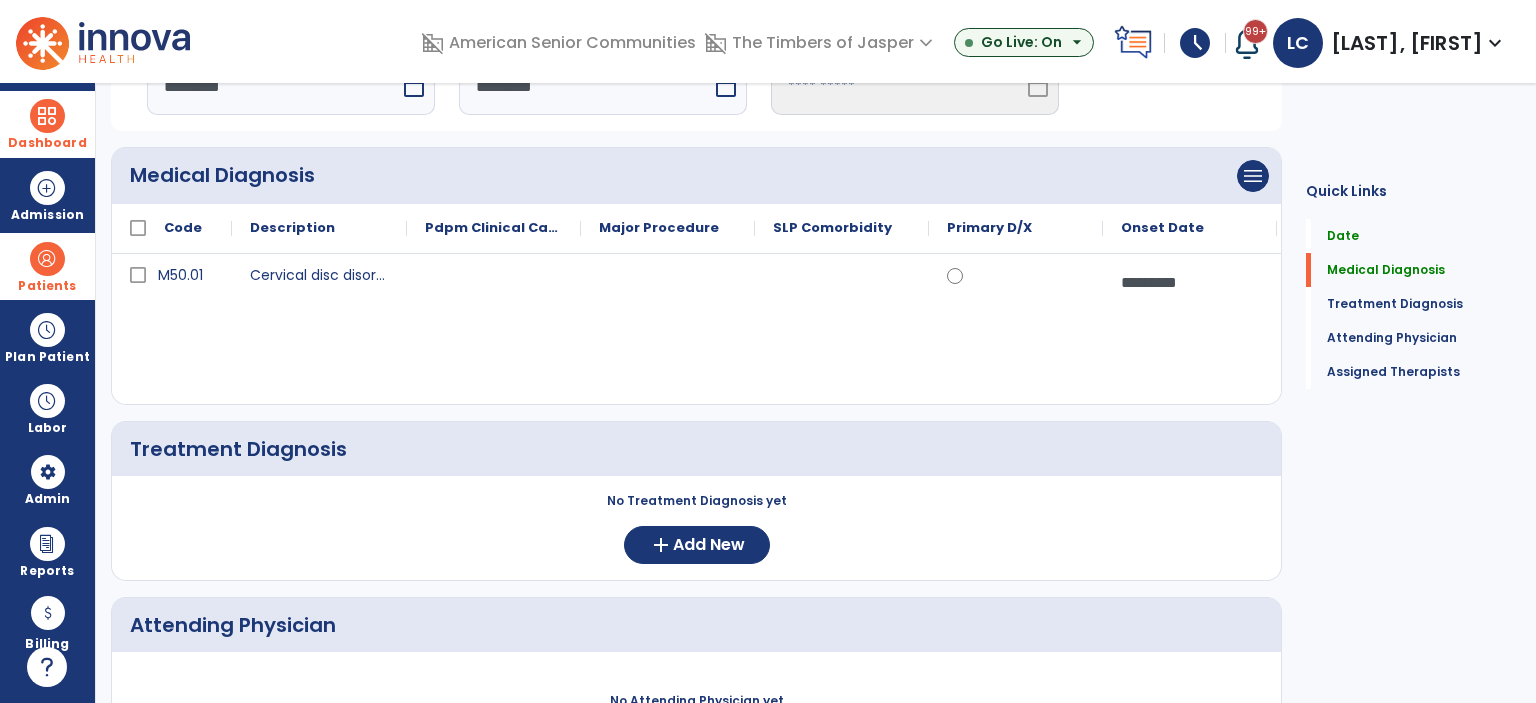 scroll, scrollTop: 238, scrollLeft: 0, axis: vertical 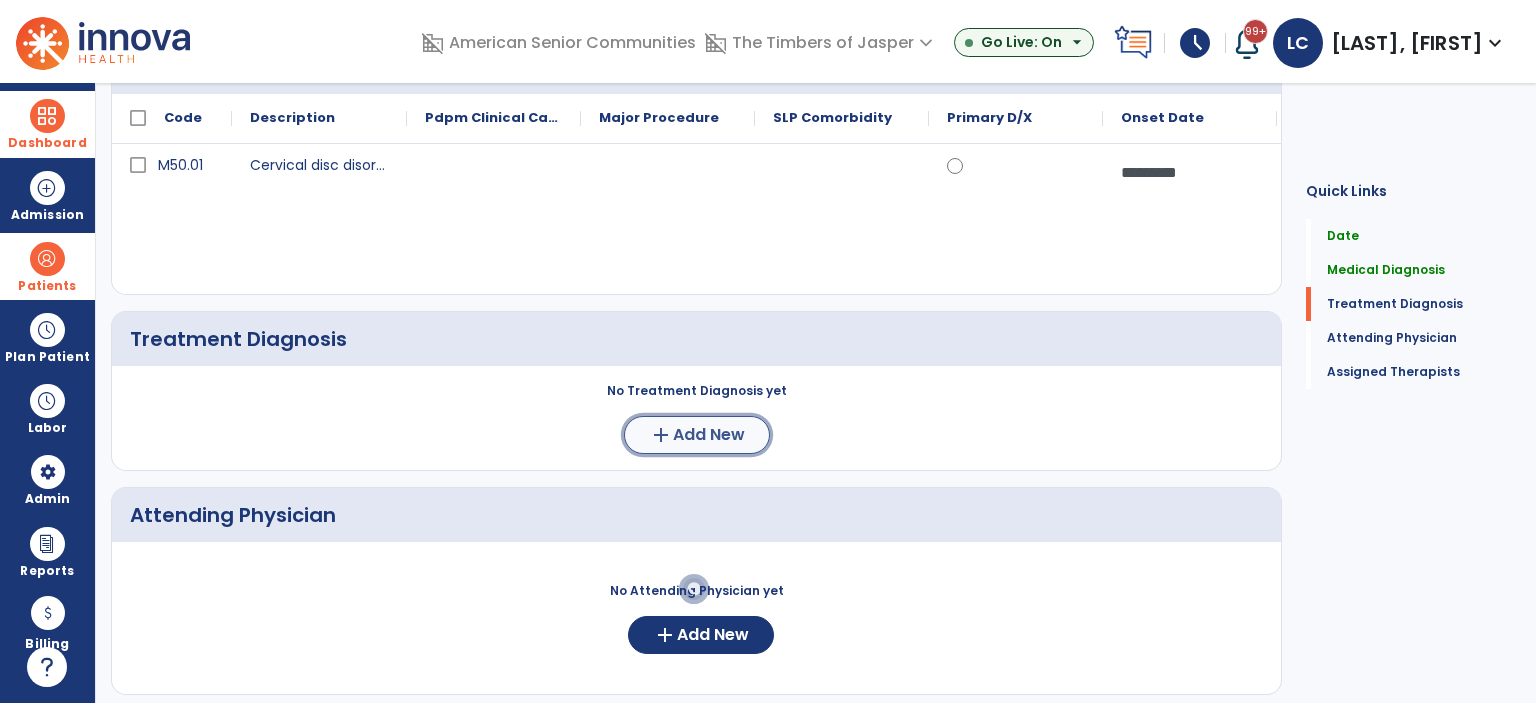 click on "Add New" 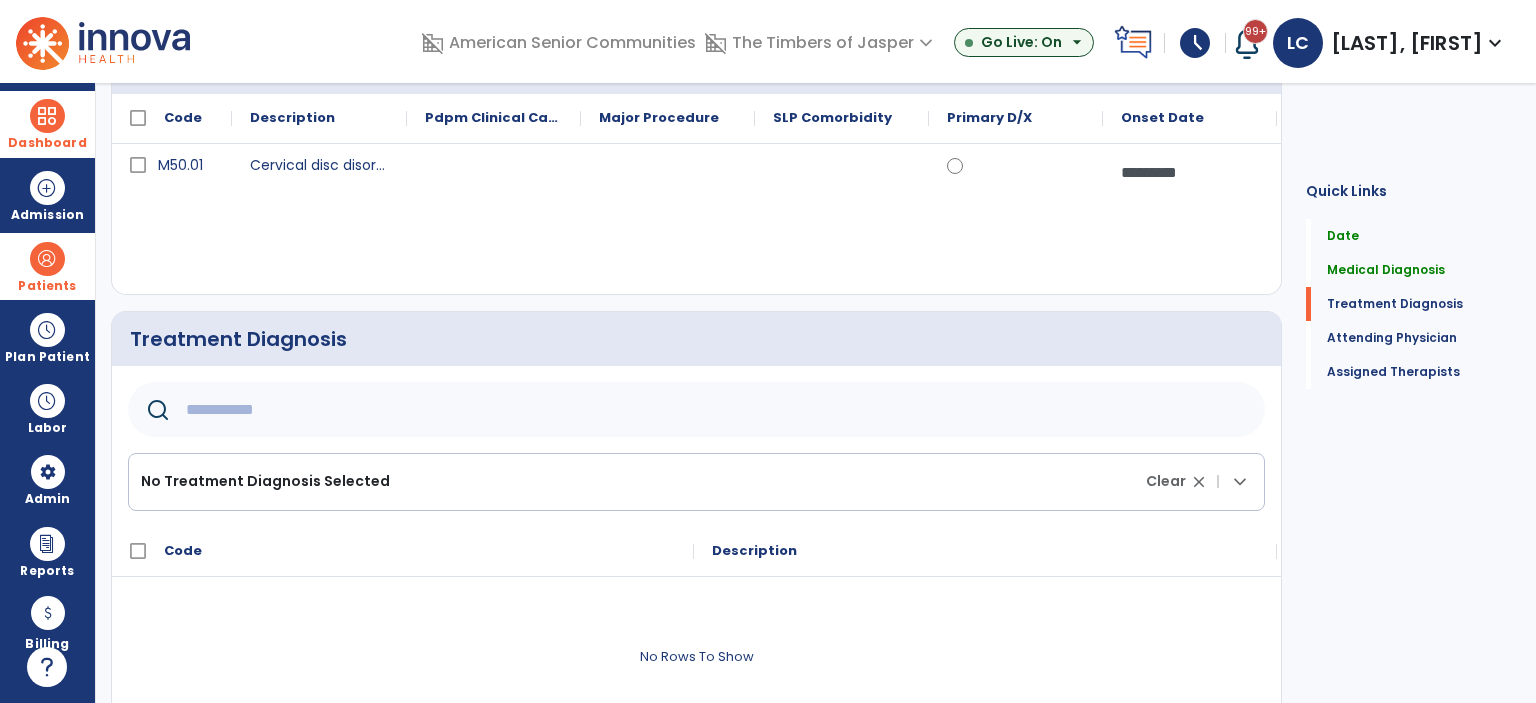 click on "M50.01 Cervical disc disorder with myelopathy, high cervical region *********  calendar_today" 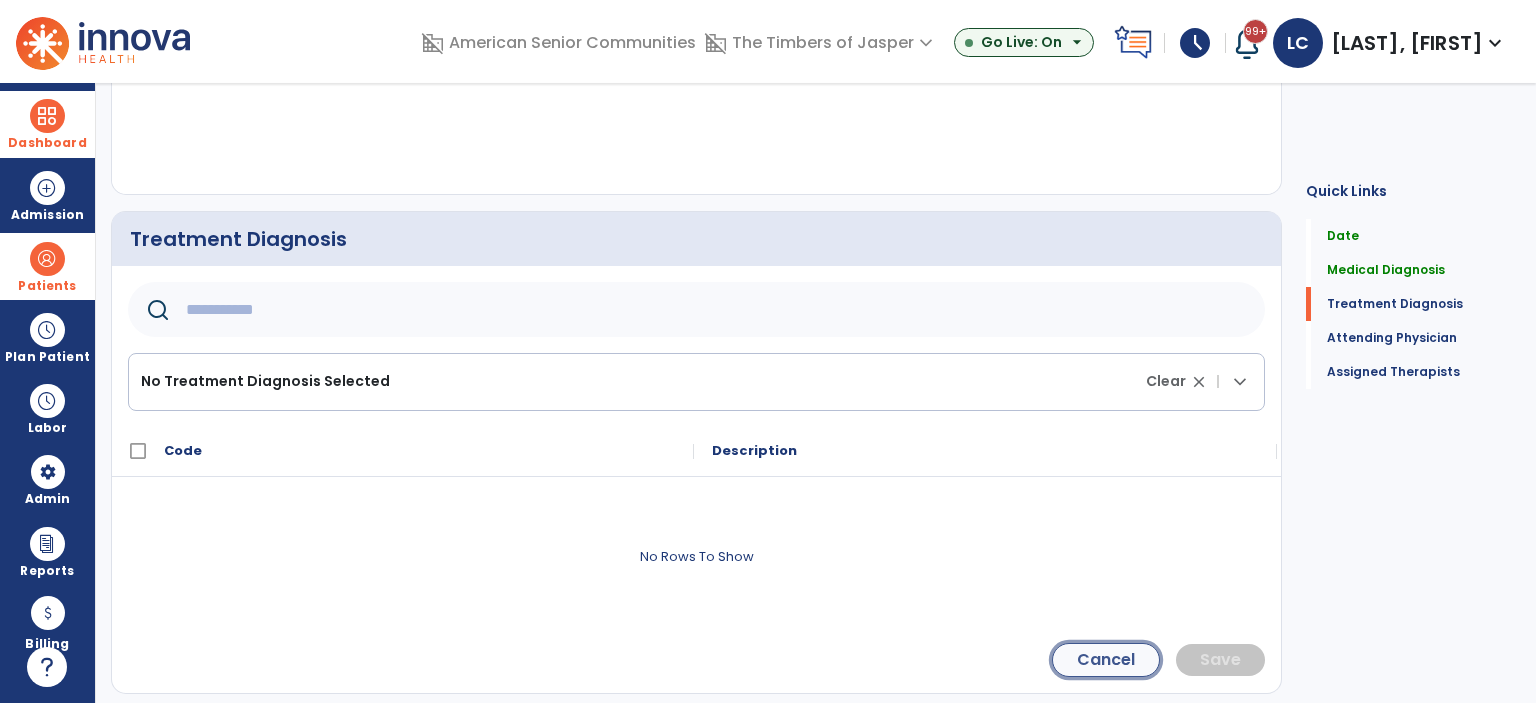 click on "Cancel" 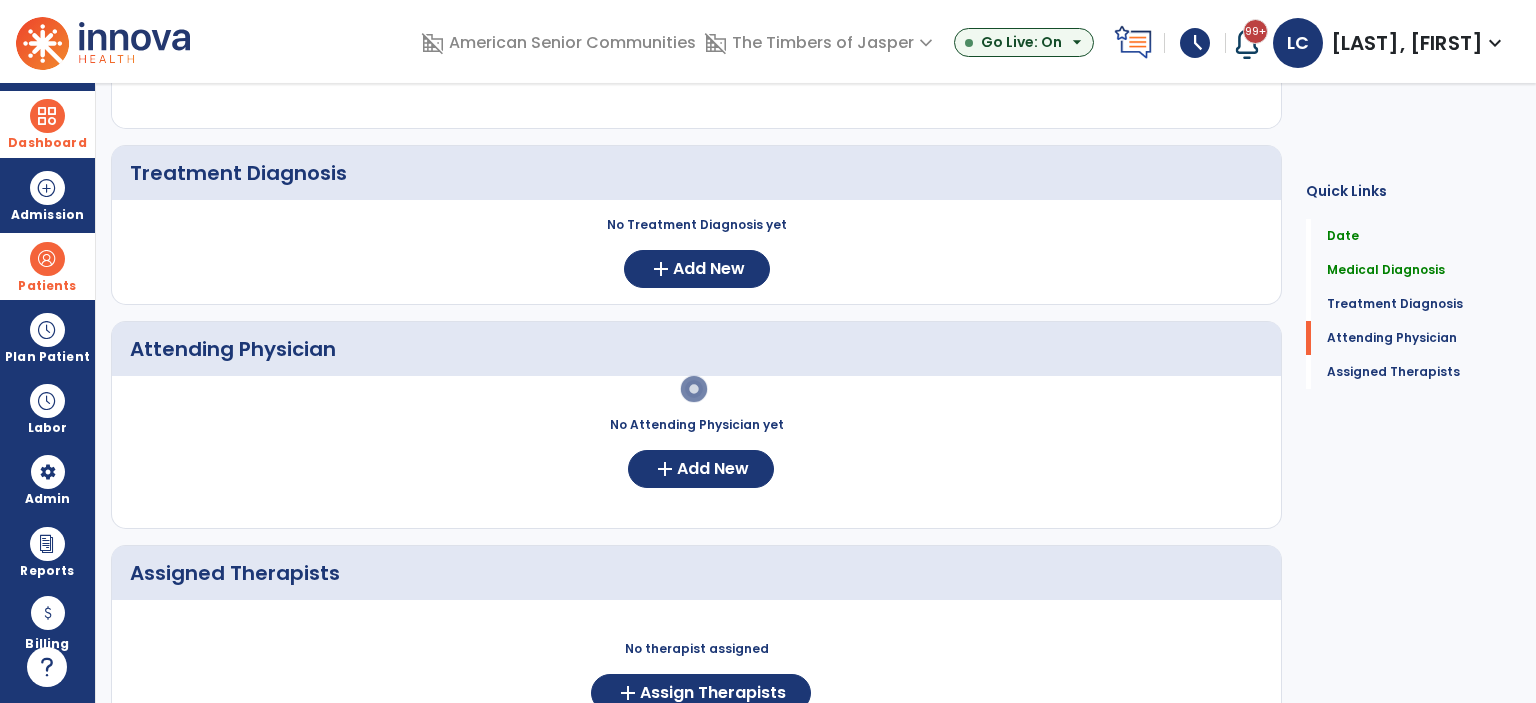 scroll, scrollTop: 438, scrollLeft: 0, axis: vertical 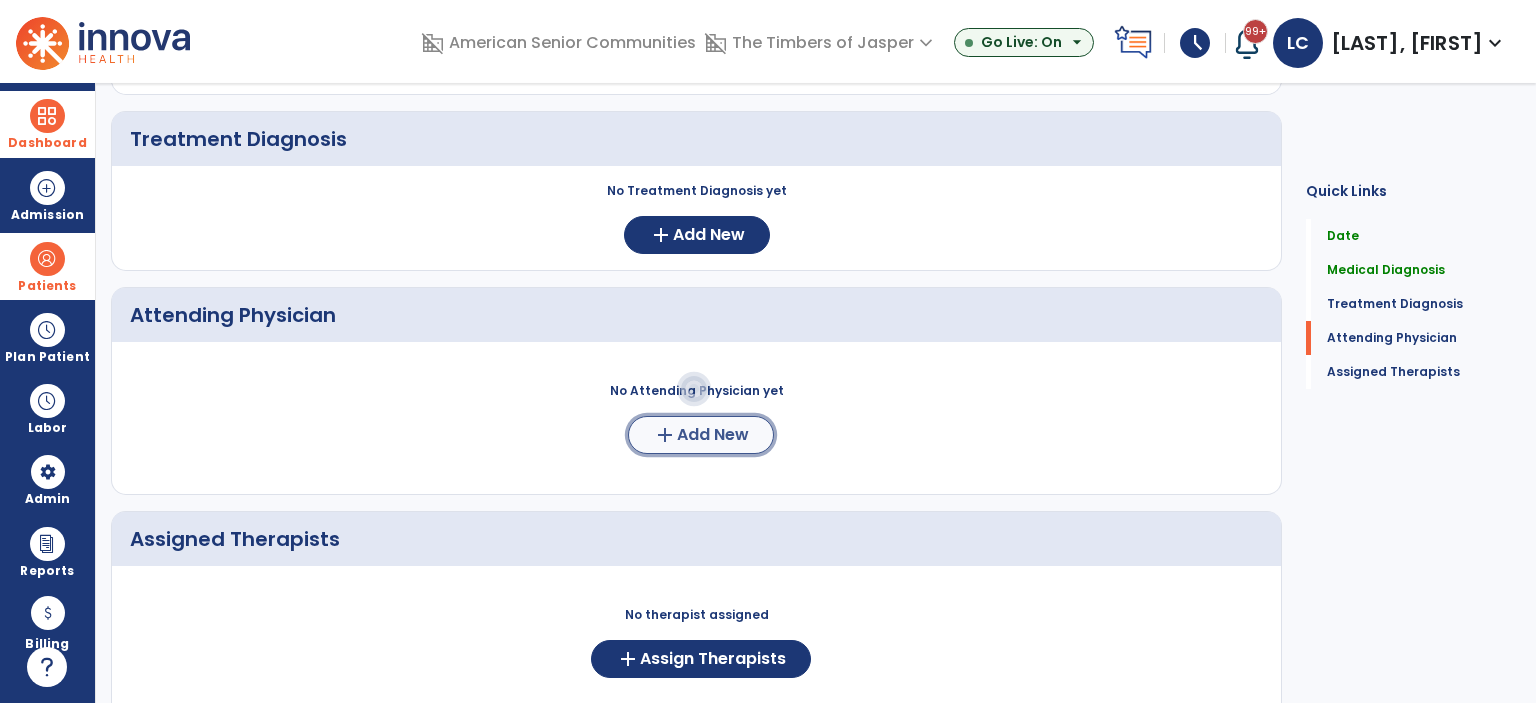click on "Add New" 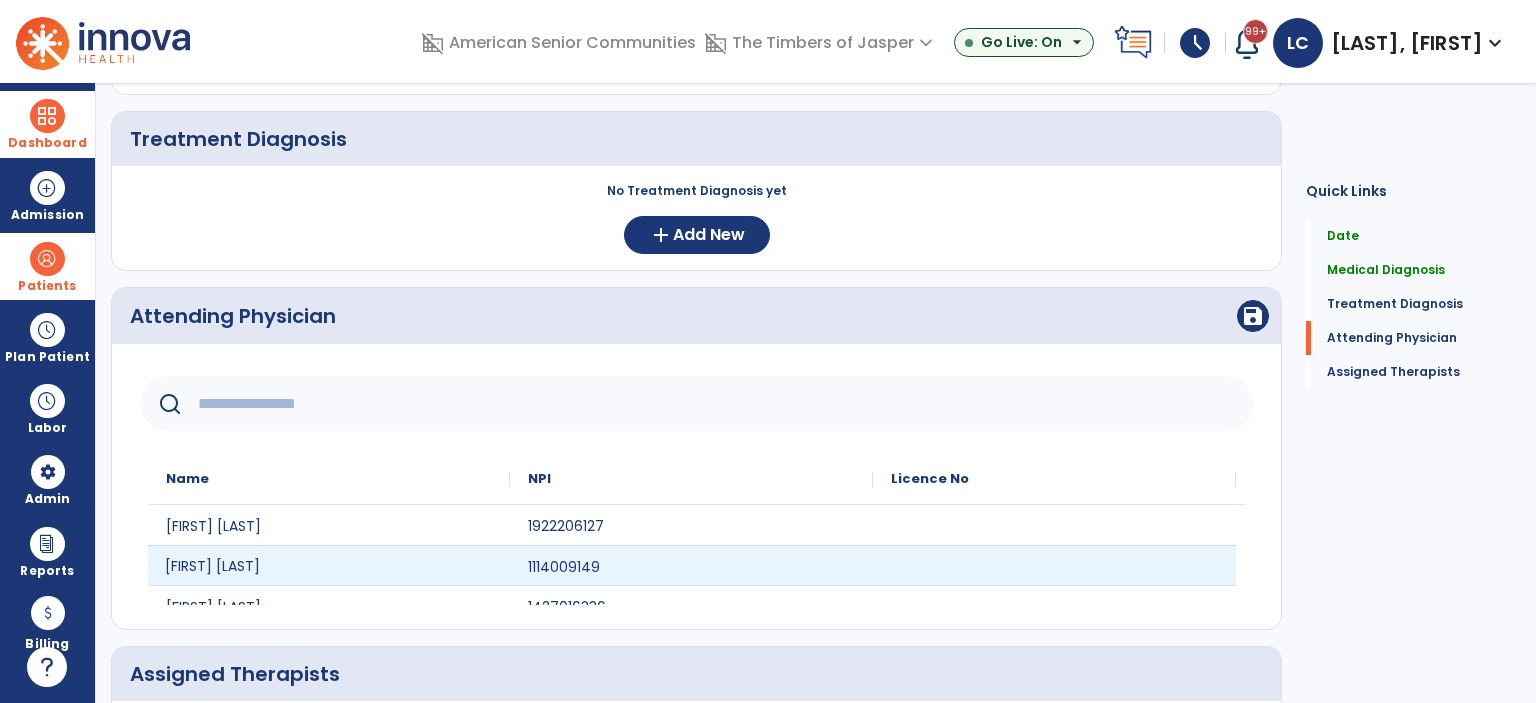 click on "Jose Lopez" 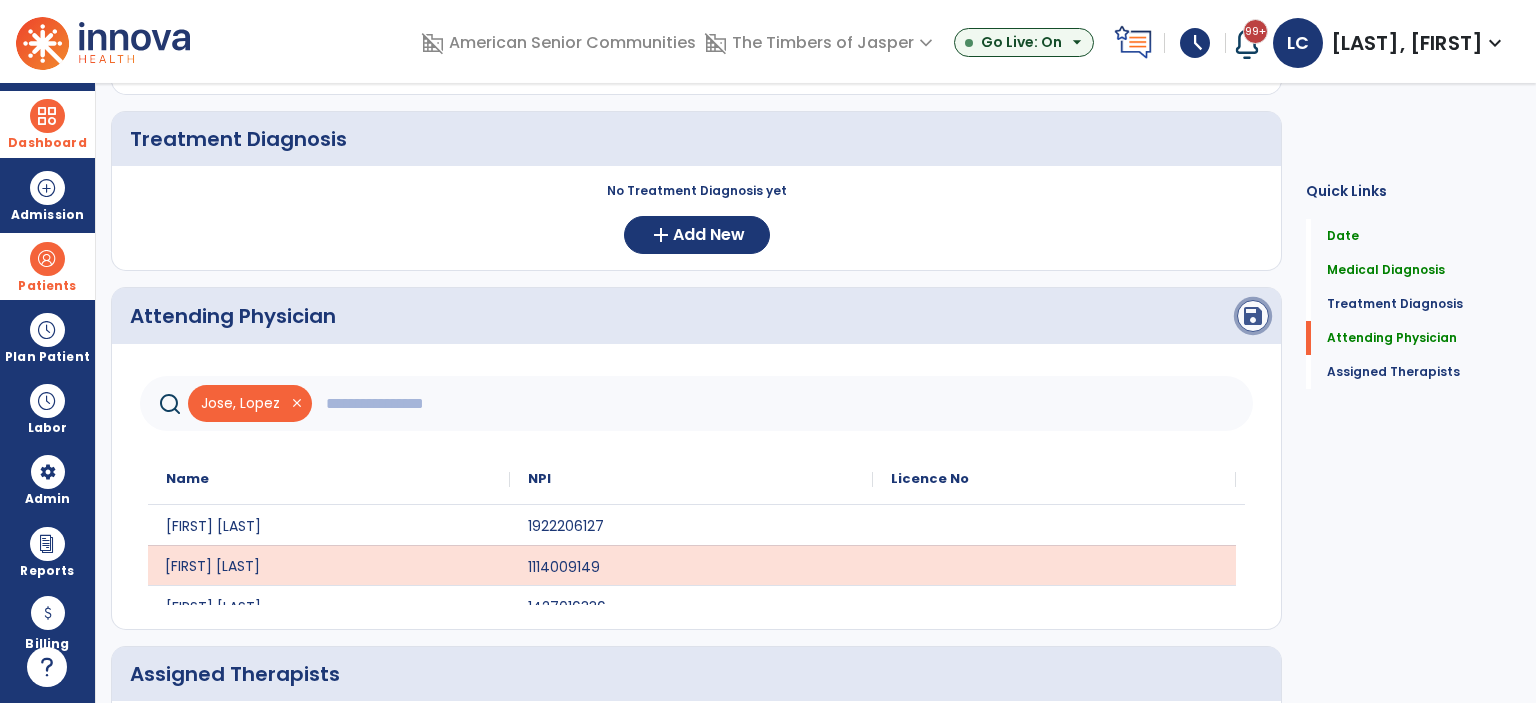 click on "save" 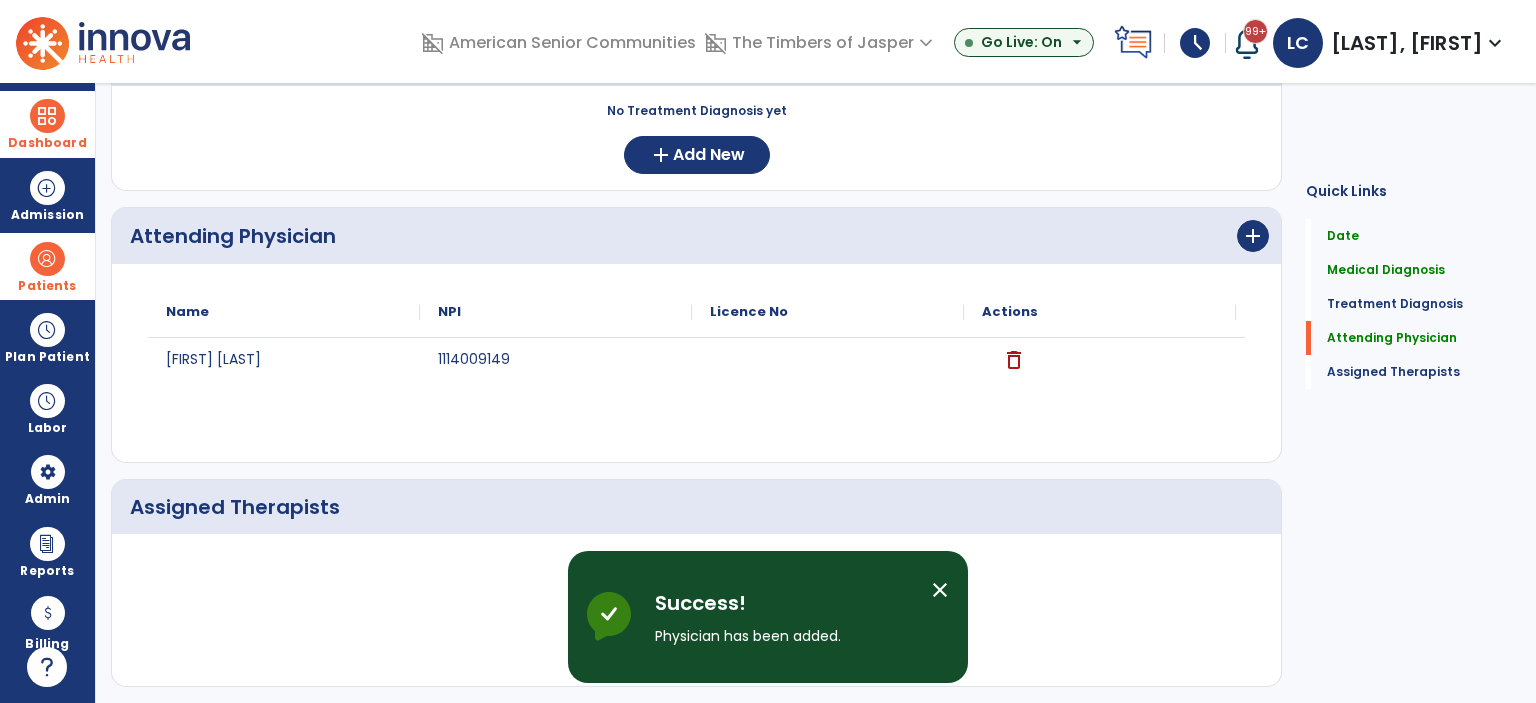 scroll, scrollTop: 591, scrollLeft: 0, axis: vertical 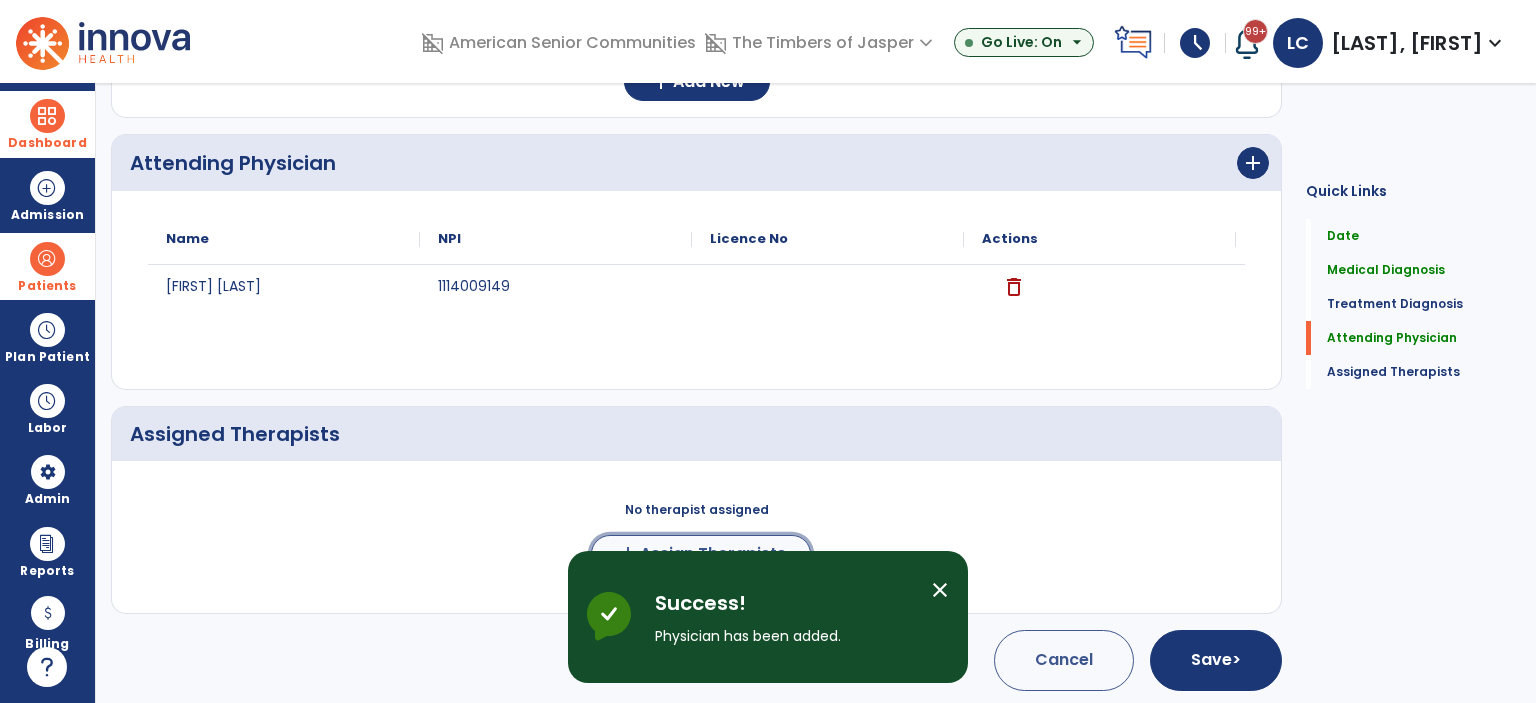 click on "add  Assign Therapists" 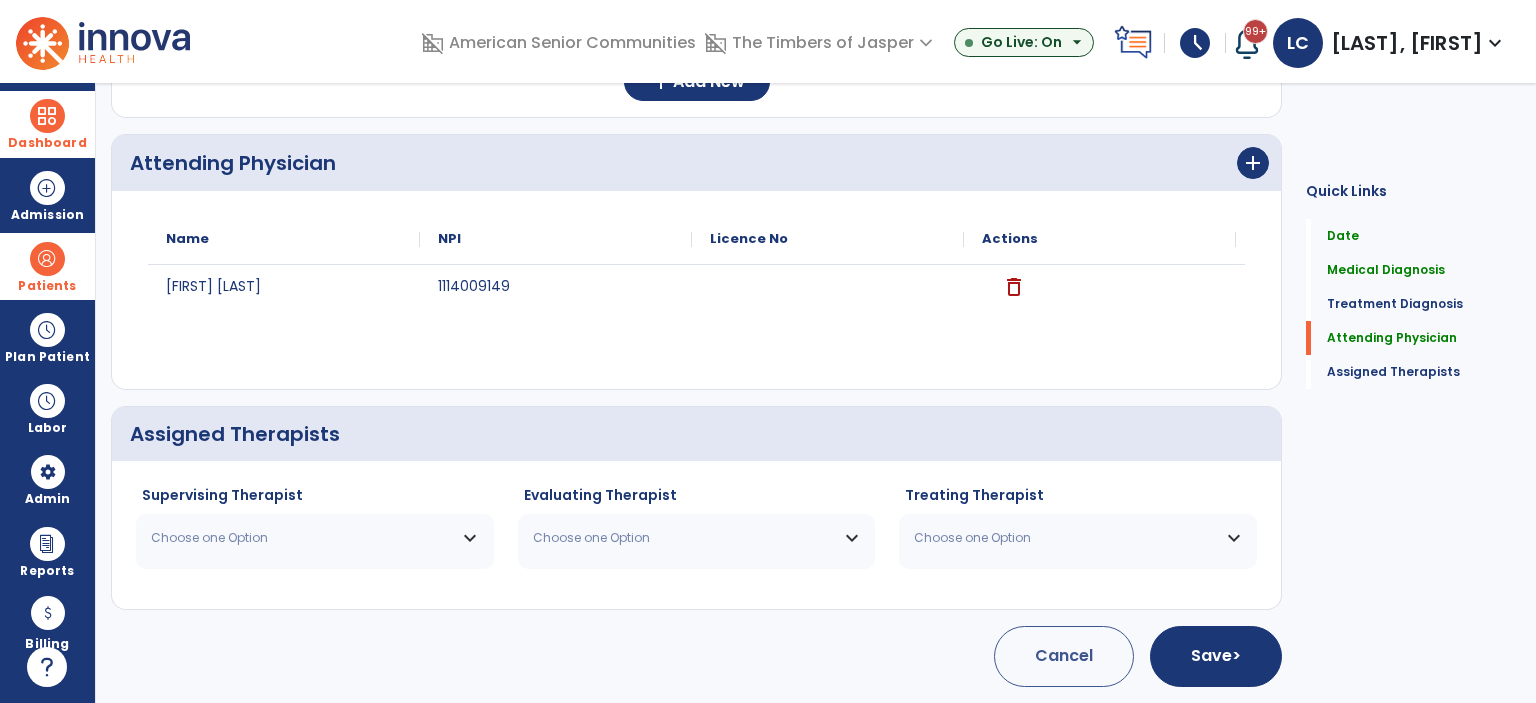 scroll, scrollTop: 588, scrollLeft: 0, axis: vertical 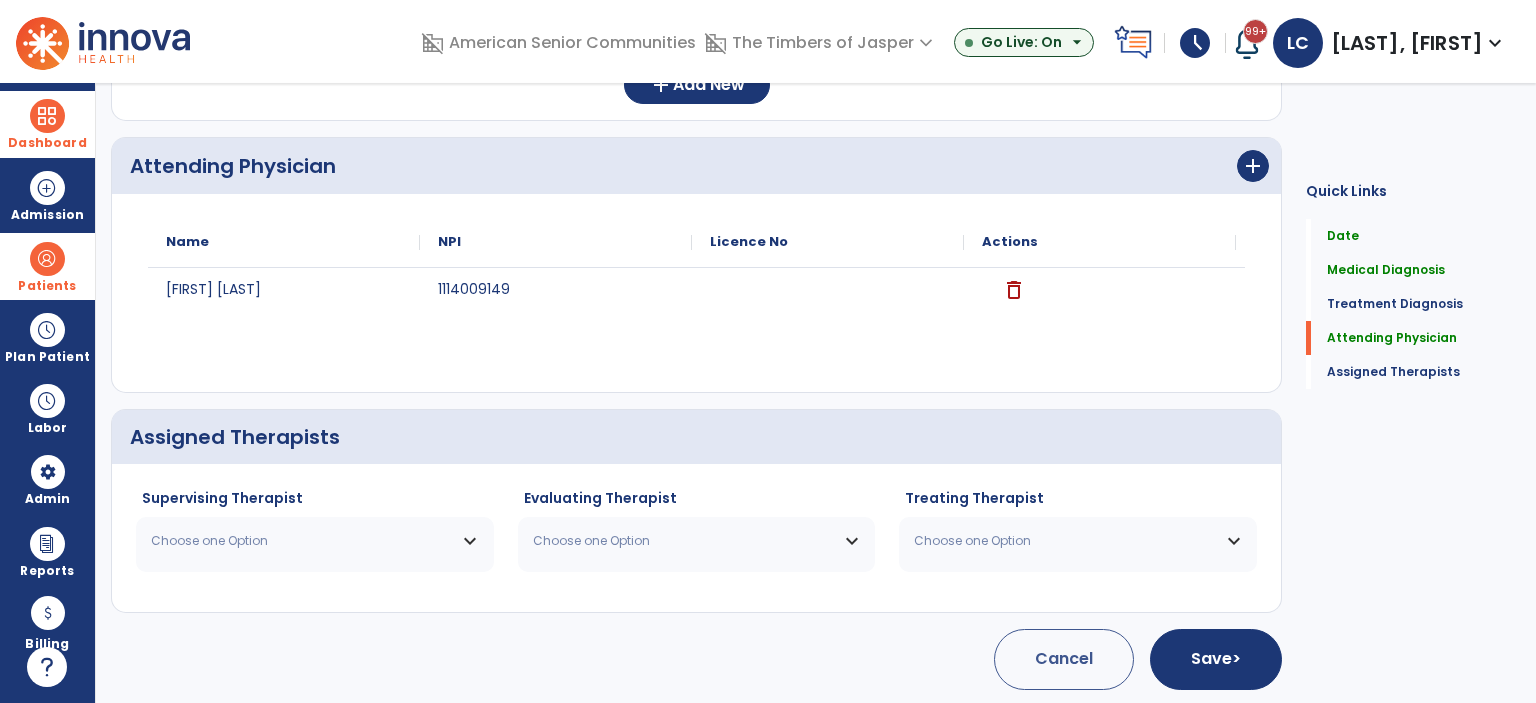 click on "Choose one Option" at bounding box center [315, 541] 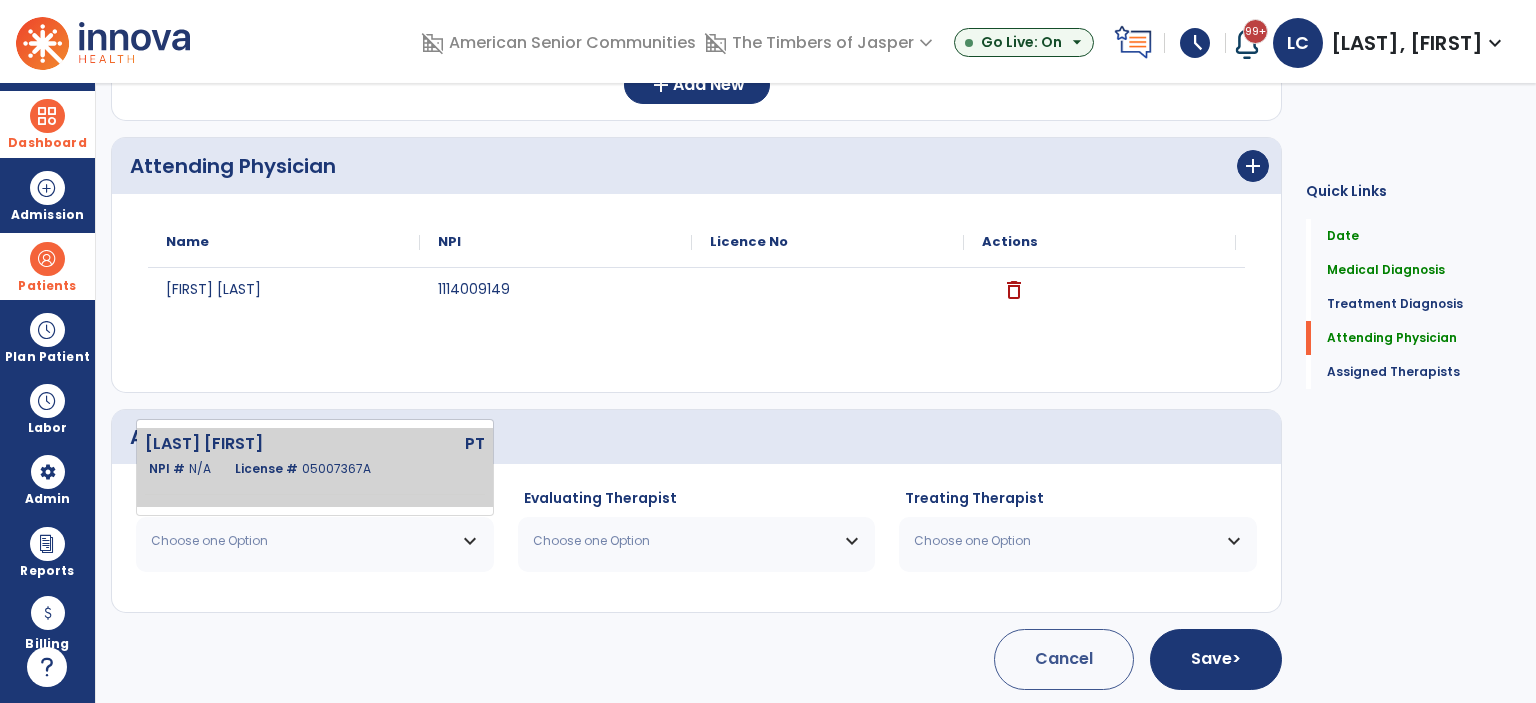 click on "License #  05007367A" 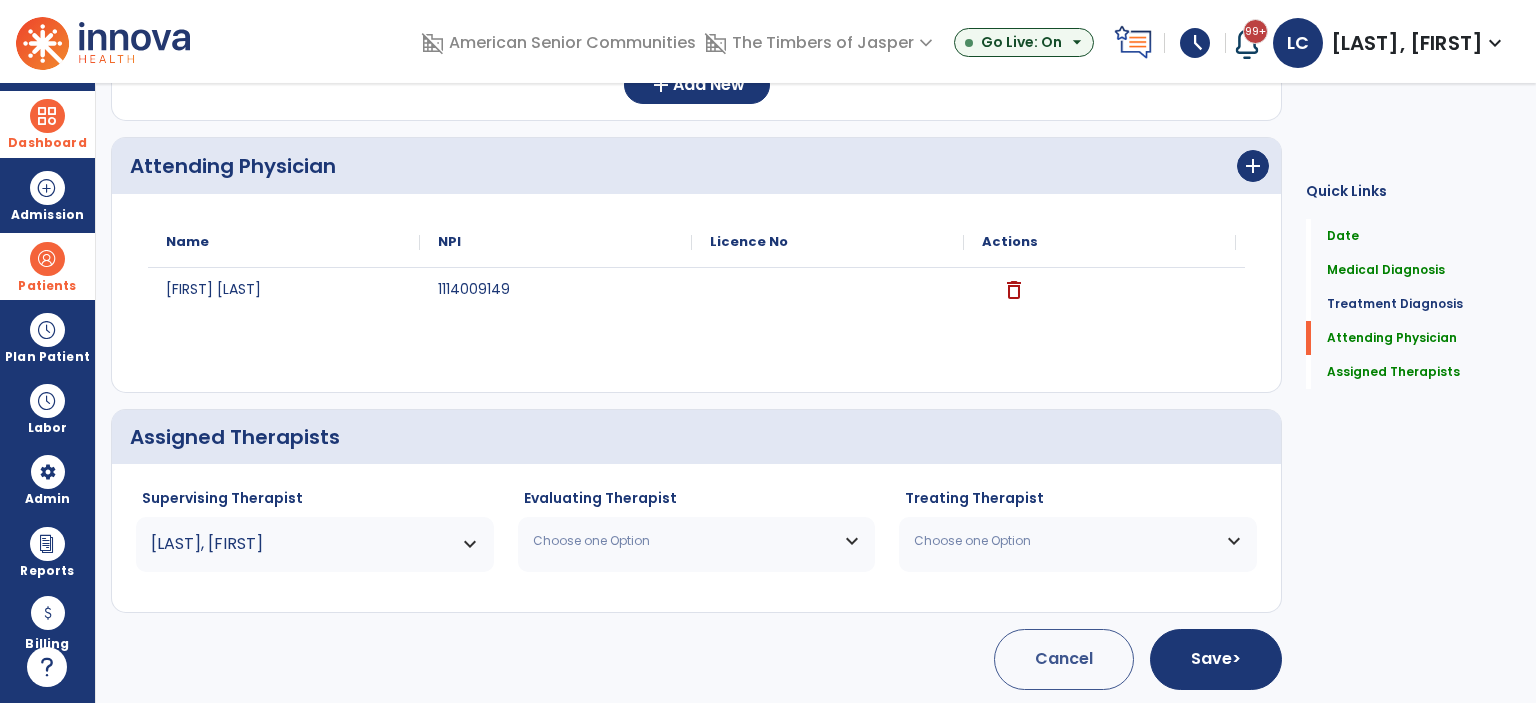 click on "Choose one Option" at bounding box center (684, 541) 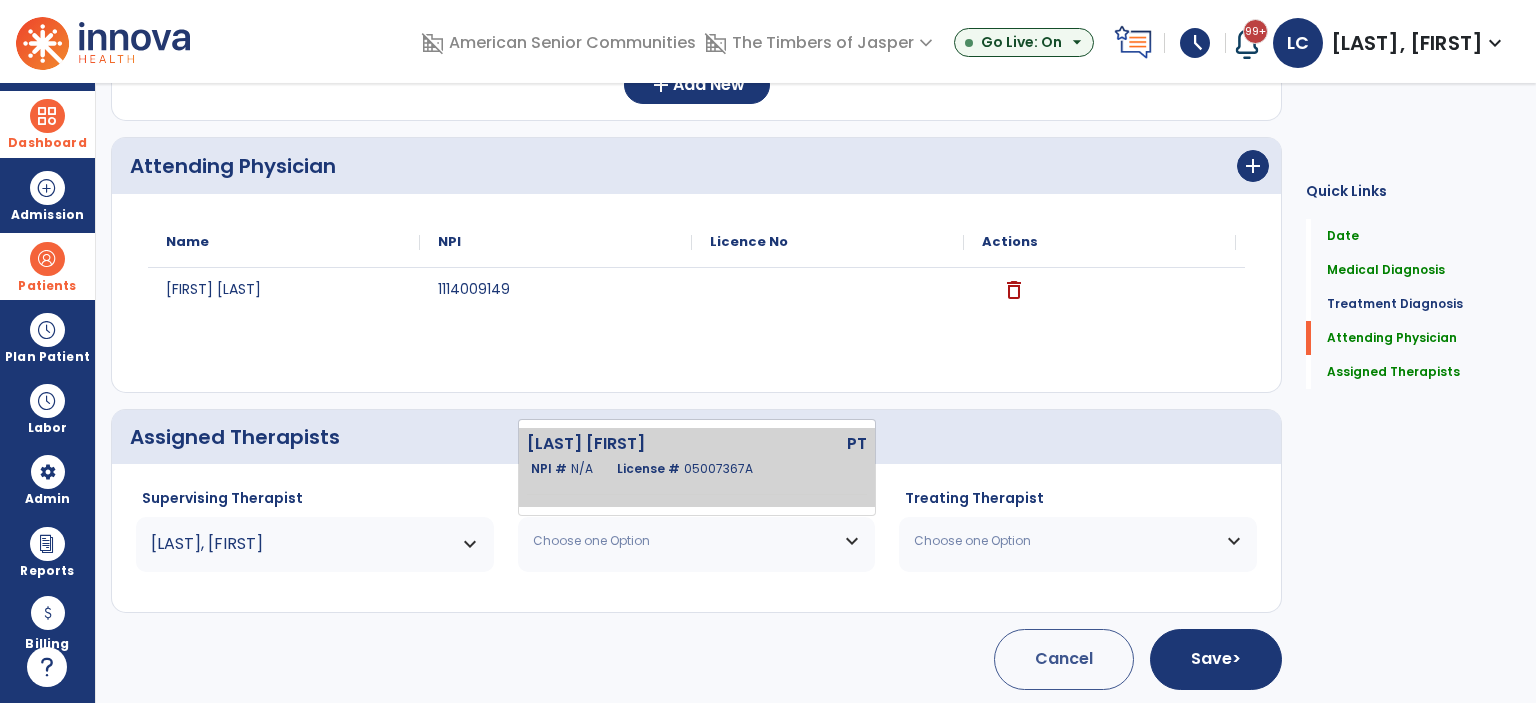click on "NPI #  N/A   License #  05007367A" 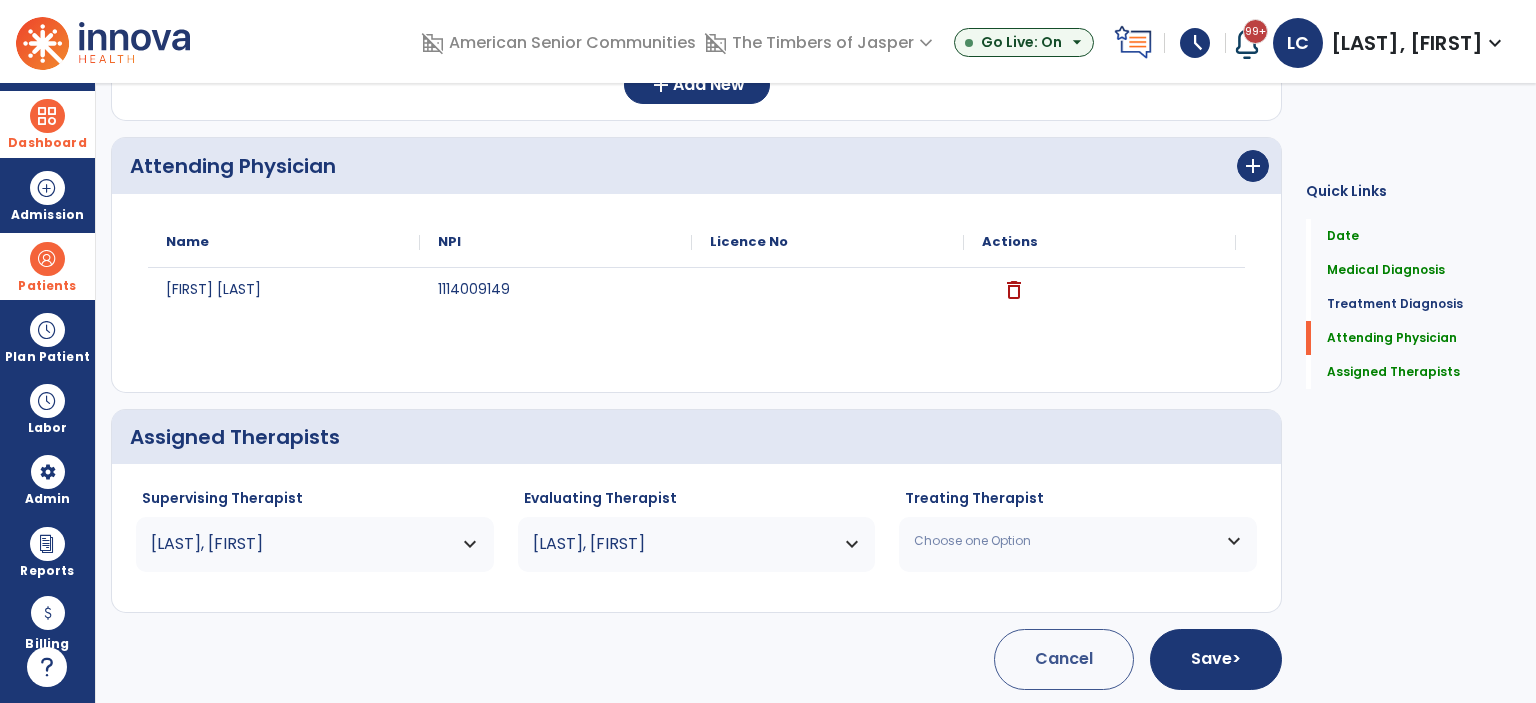 click on "Choose one Option" at bounding box center (1065, 541) 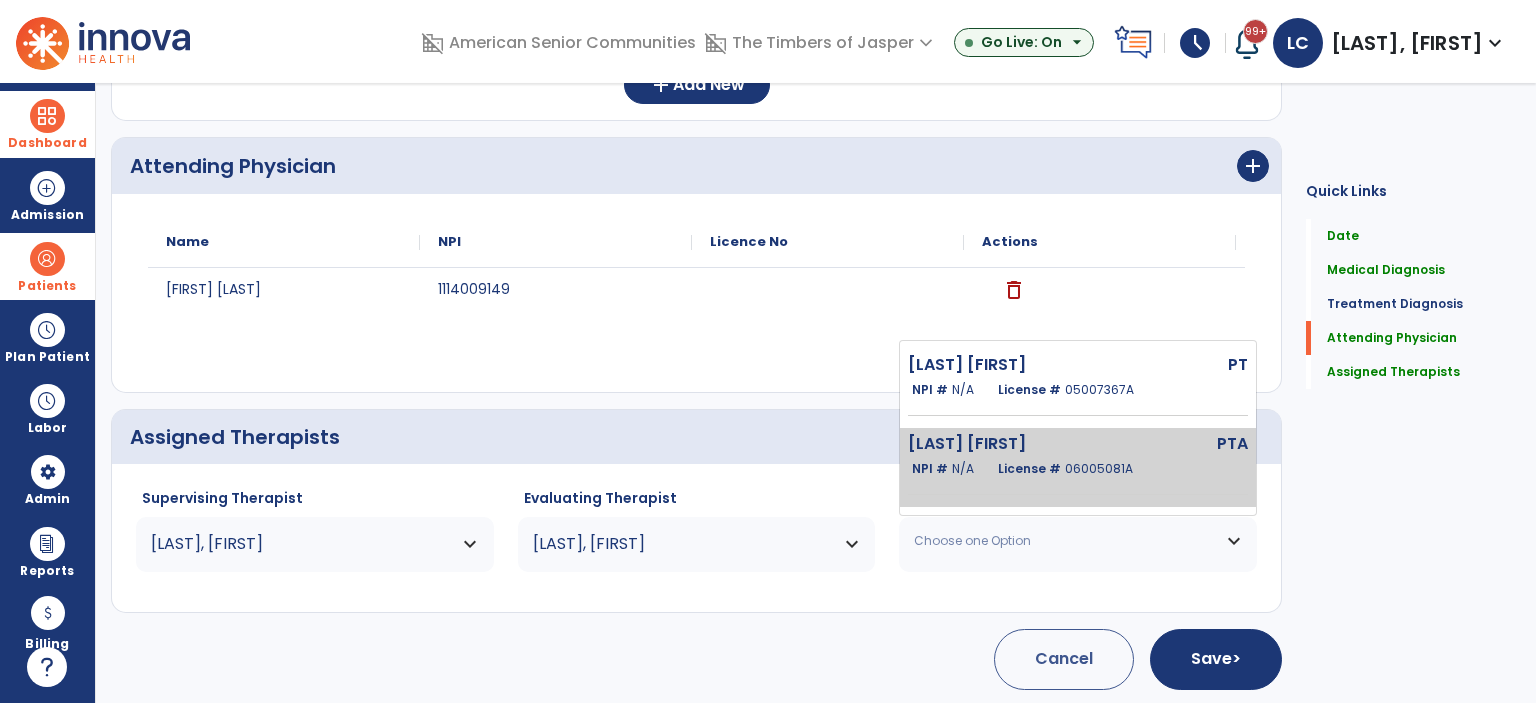 click on "Lechner Megan  PTA   NPI #  N/A   License #  06005081A" 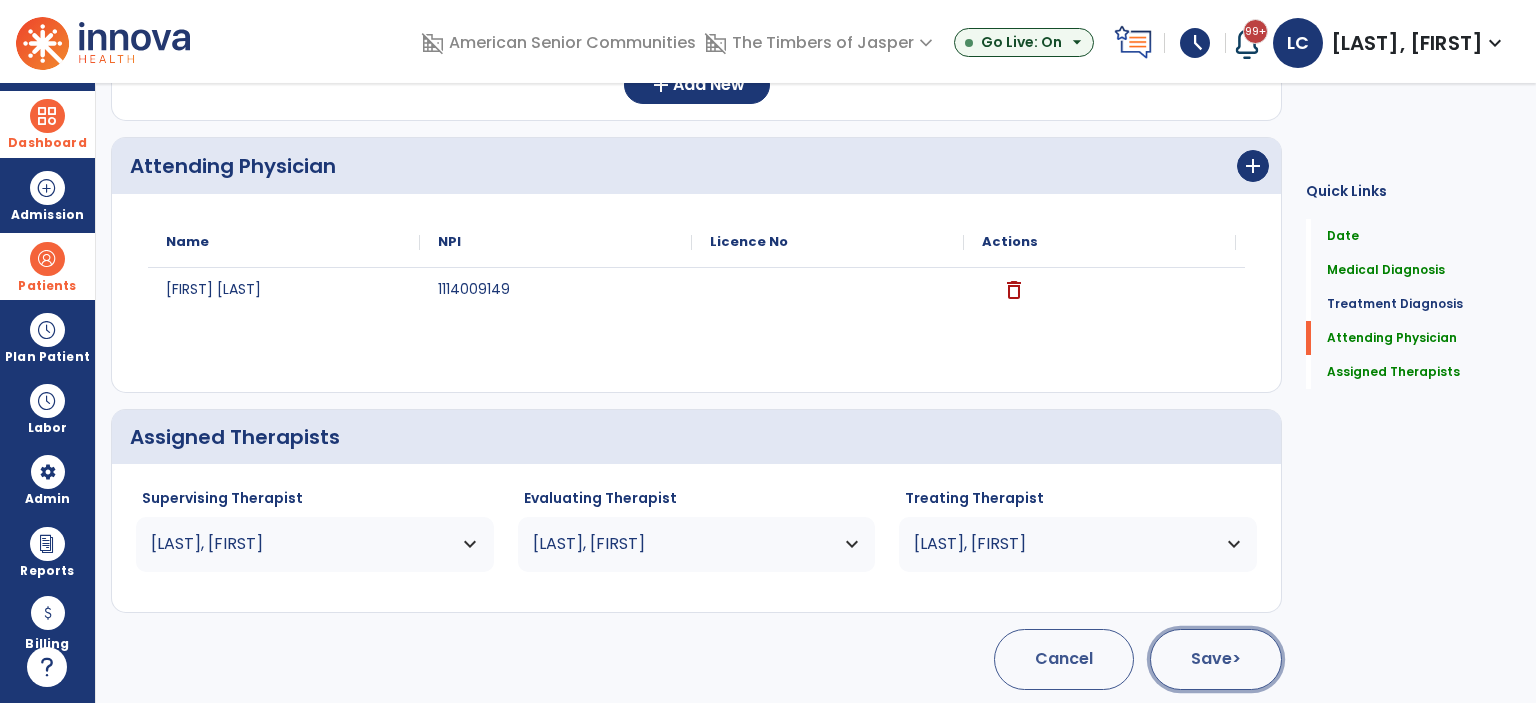 click on "Save  >" 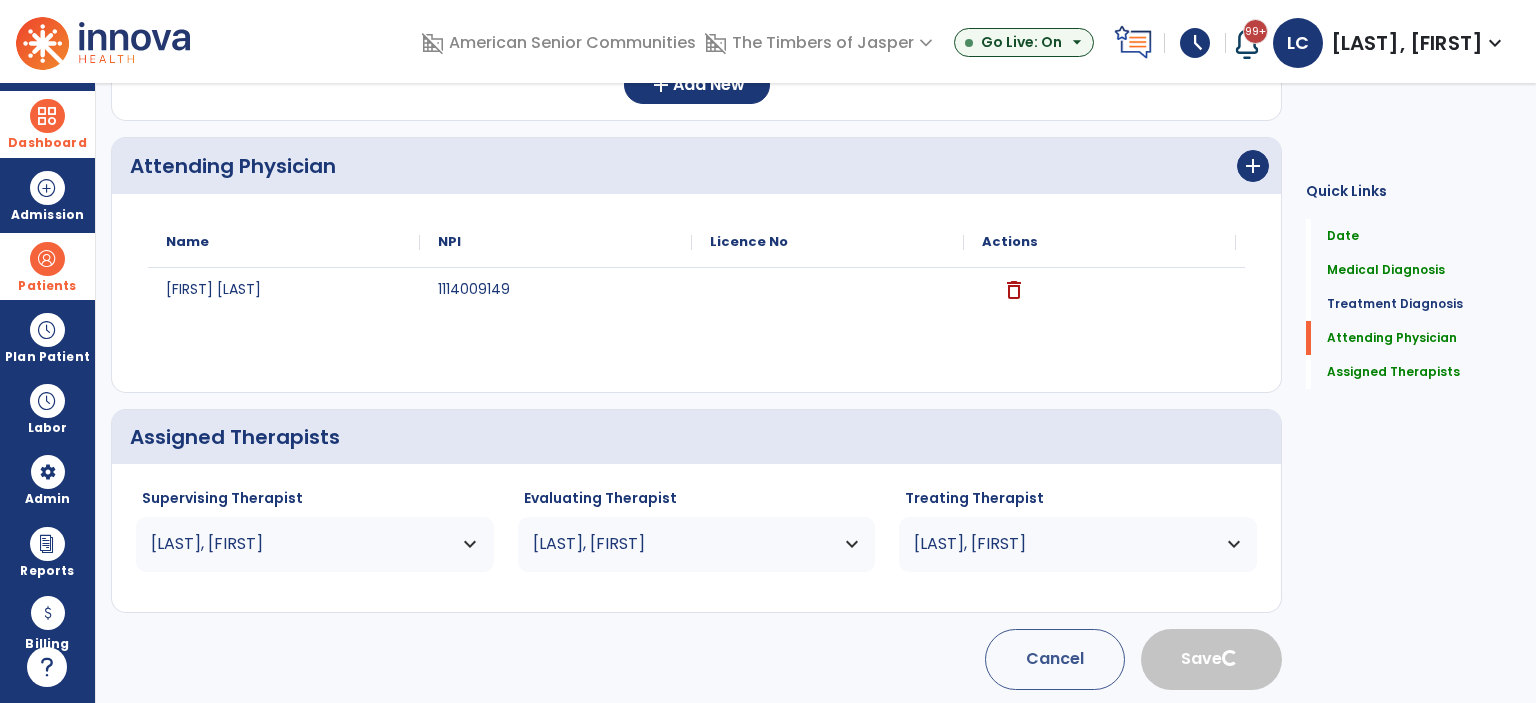 type 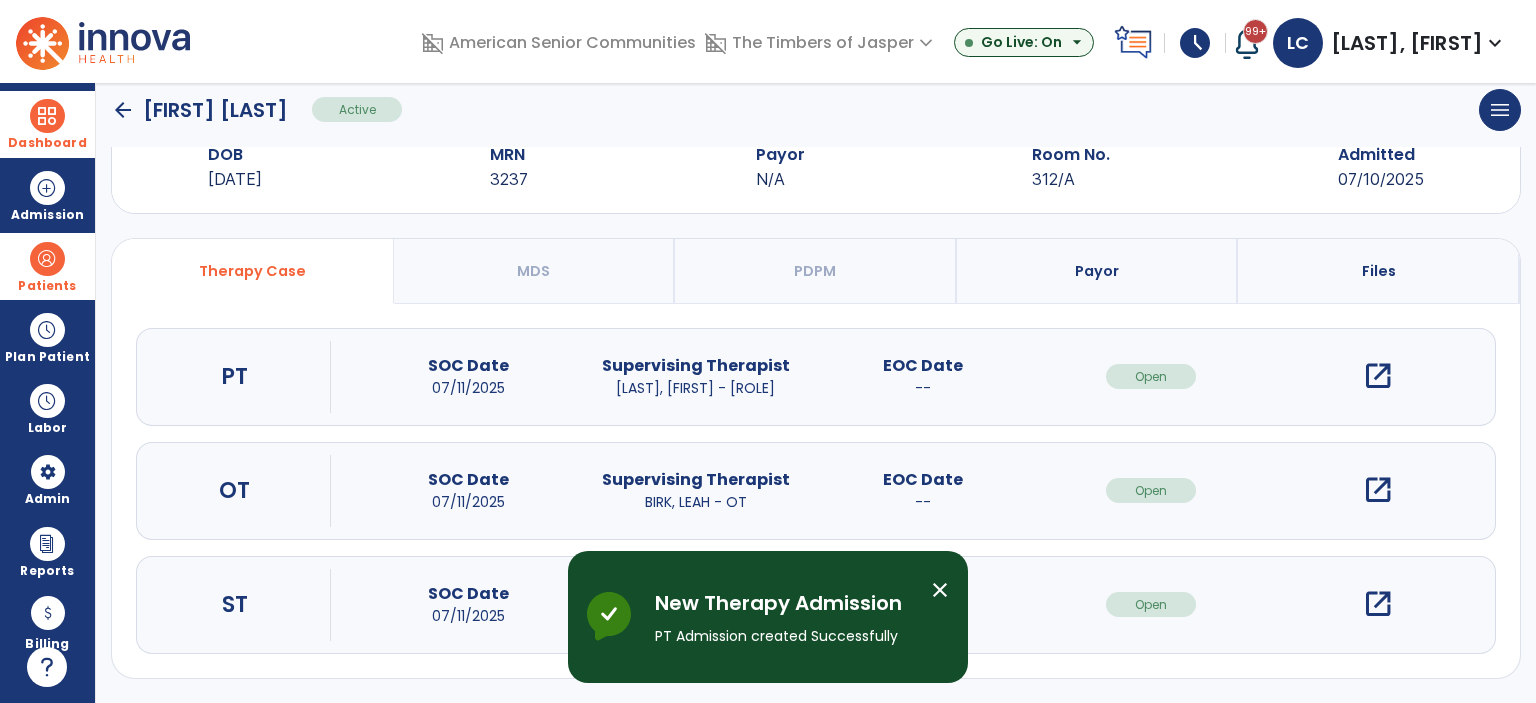 scroll, scrollTop: 54, scrollLeft: 0, axis: vertical 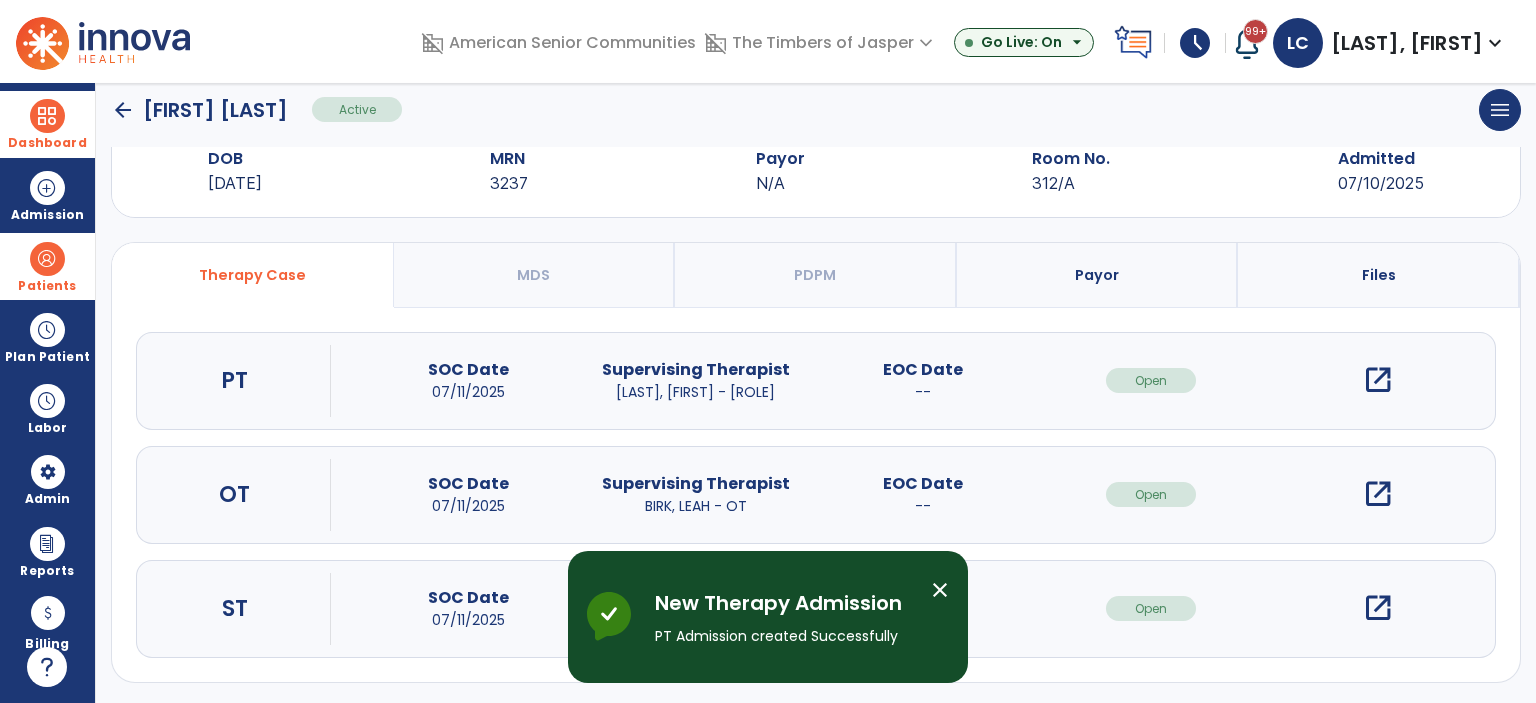 click on "close" at bounding box center (940, 590) 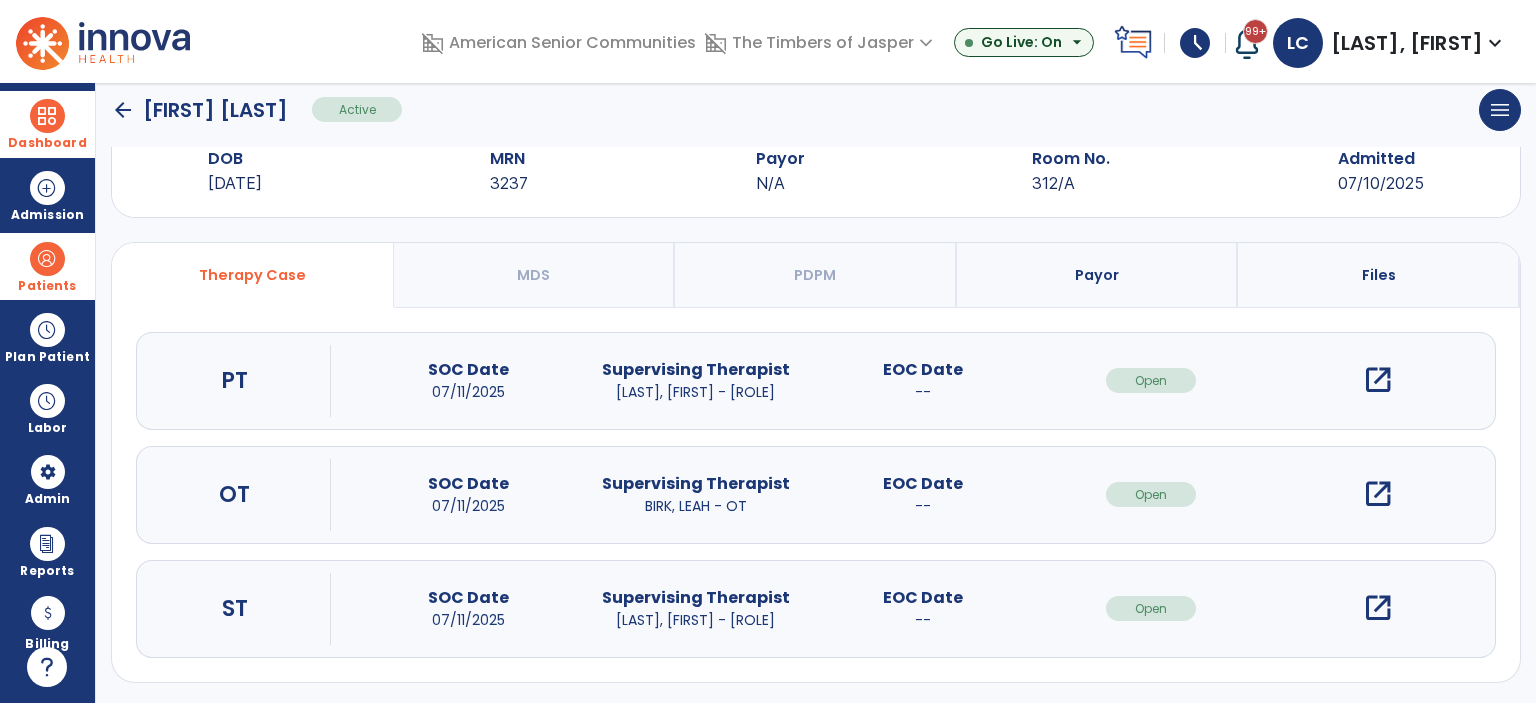 click on "arrow_back" 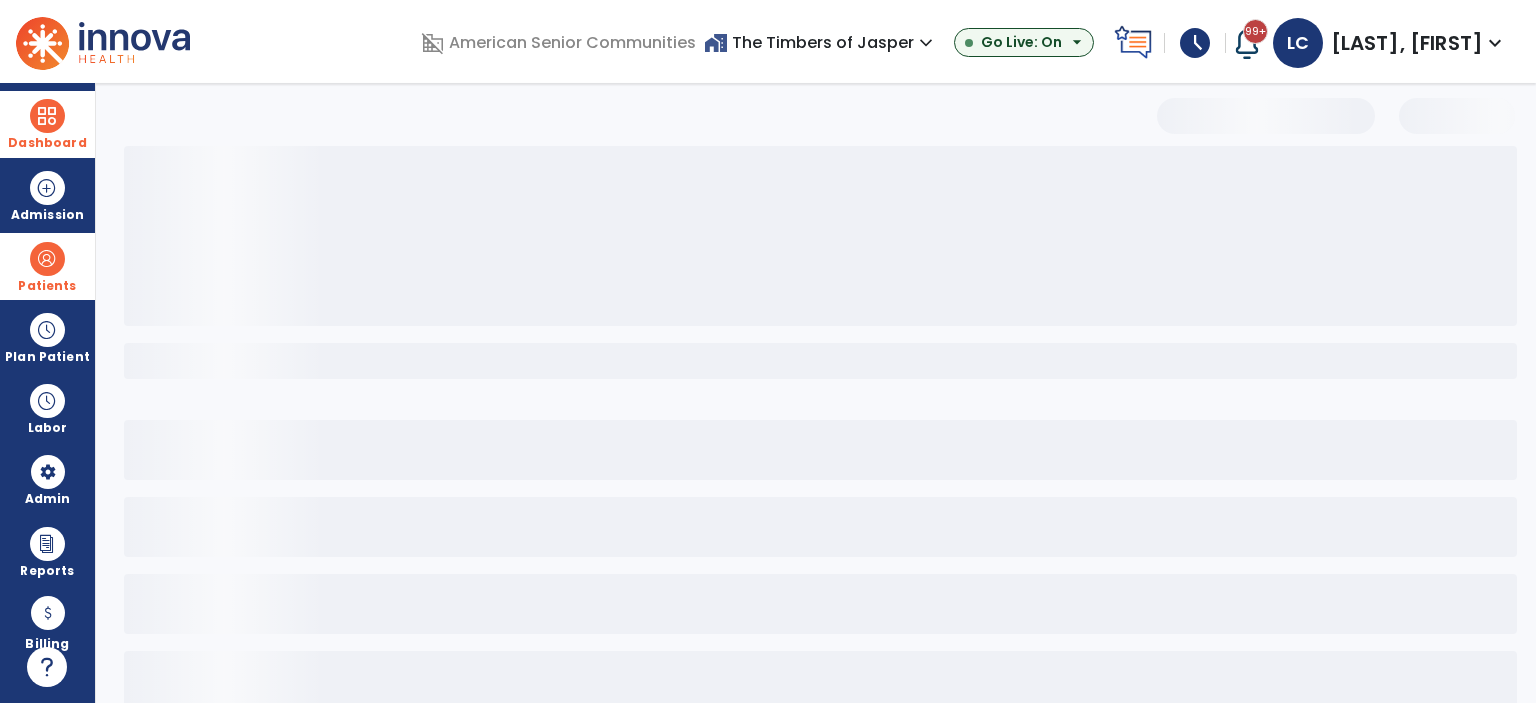 select on "***" 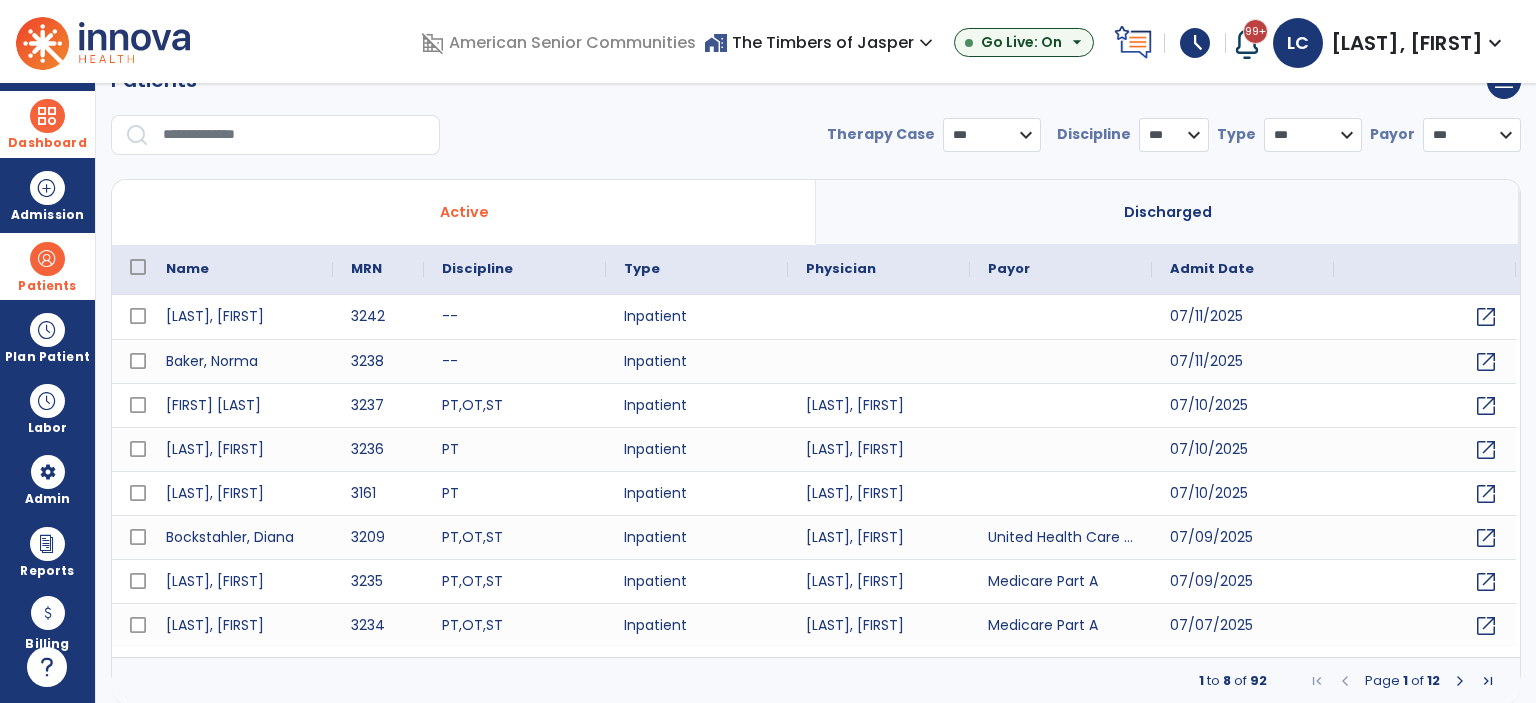click on "home_work   The Timbers of Jasper   expand_more" at bounding box center (821, 42) 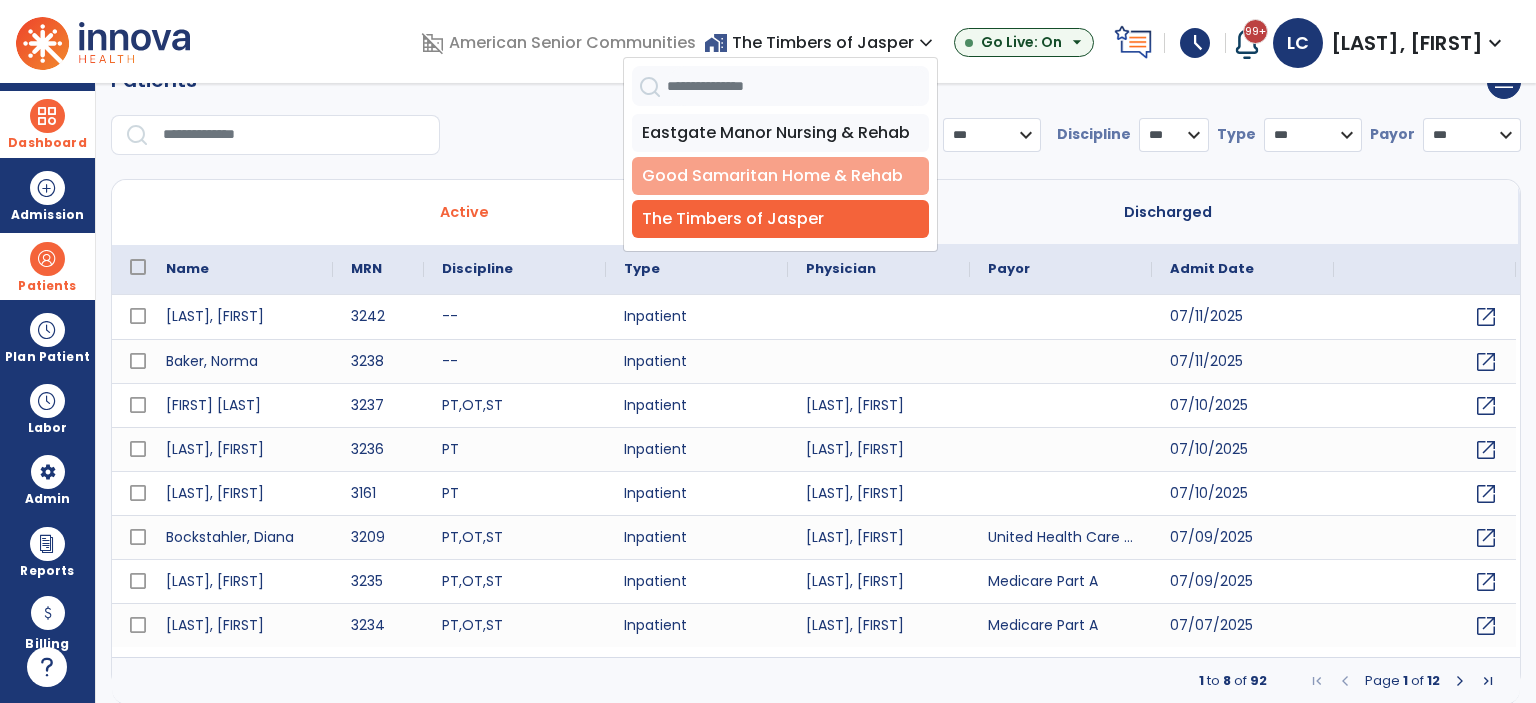 click on "Good Samaritan Home & Rehab" at bounding box center (780, 176) 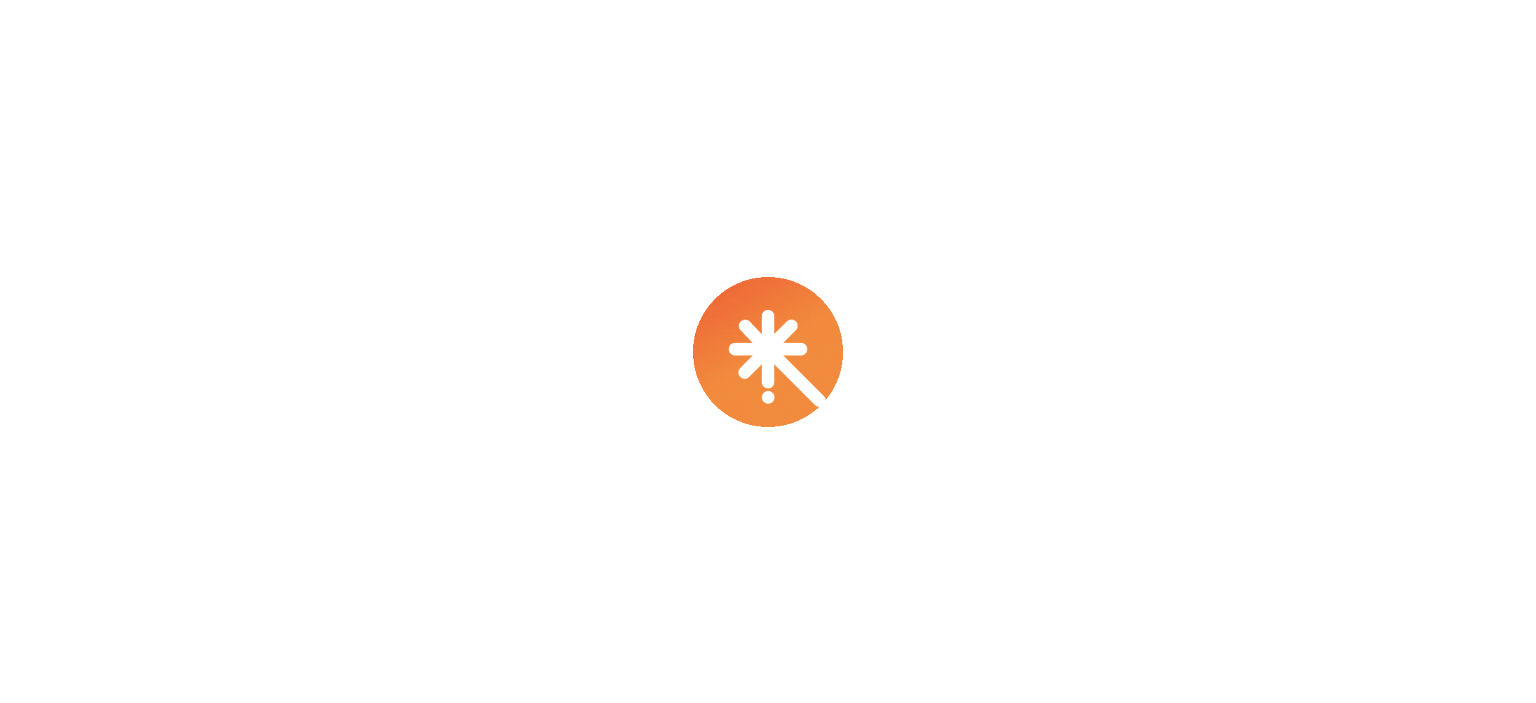 scroll, scrollTop: 0, scrollLeft: 0, axis: both 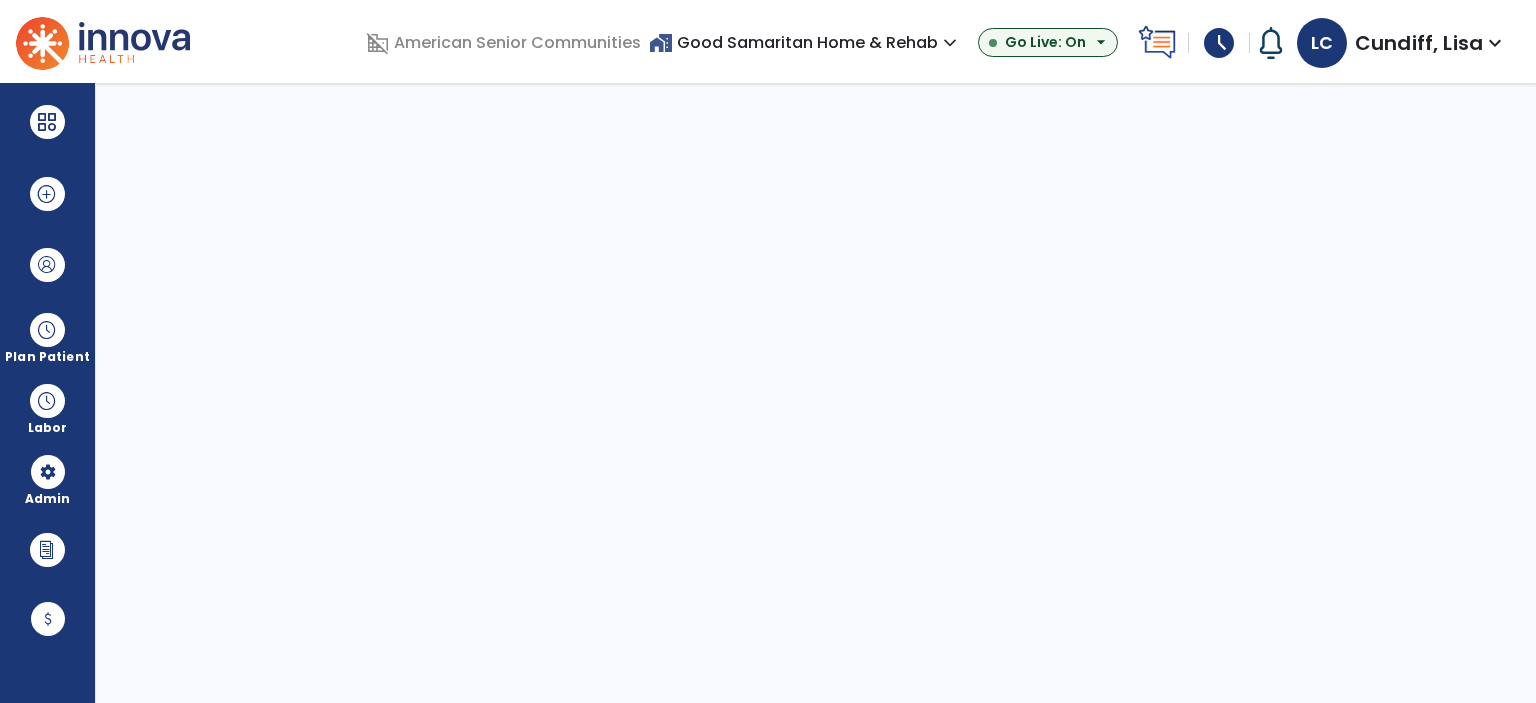 select on "***" 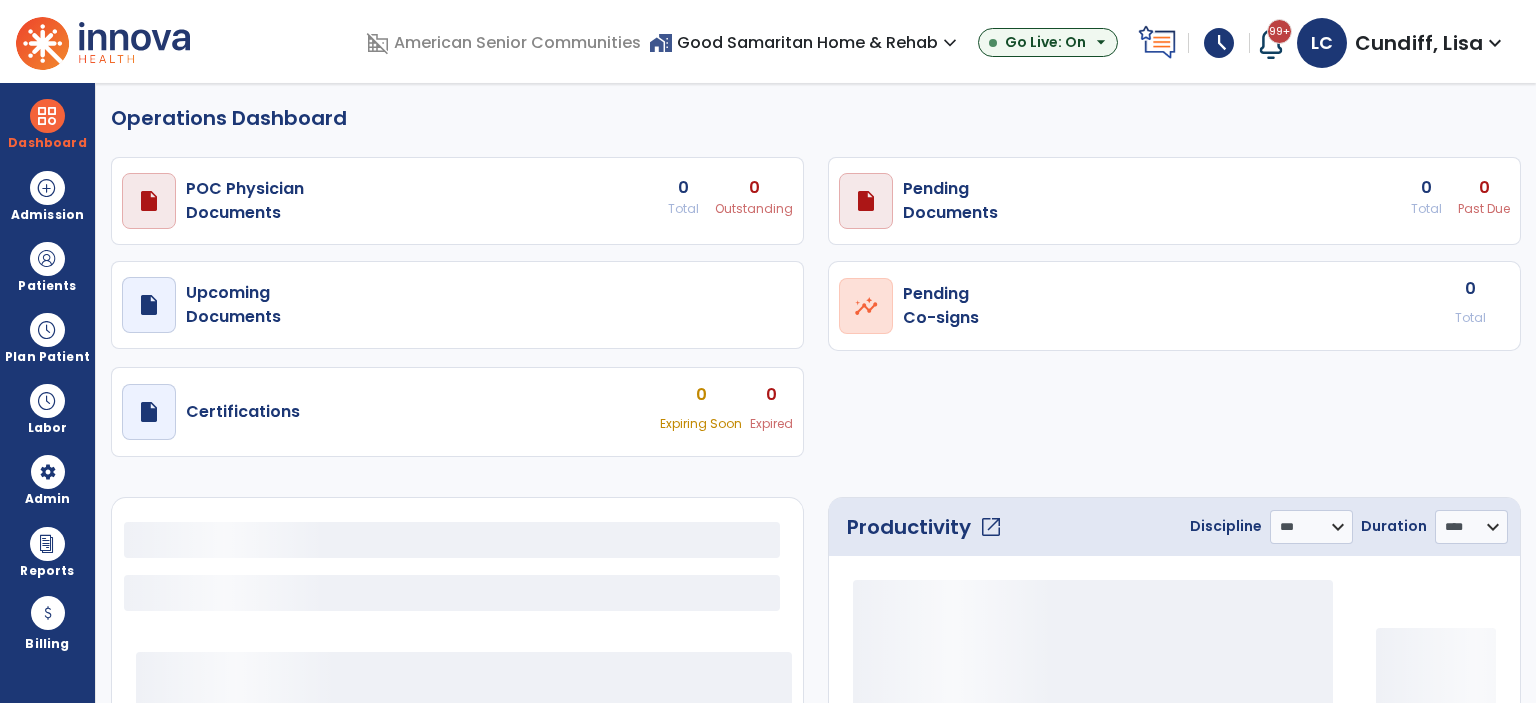 select on "***" 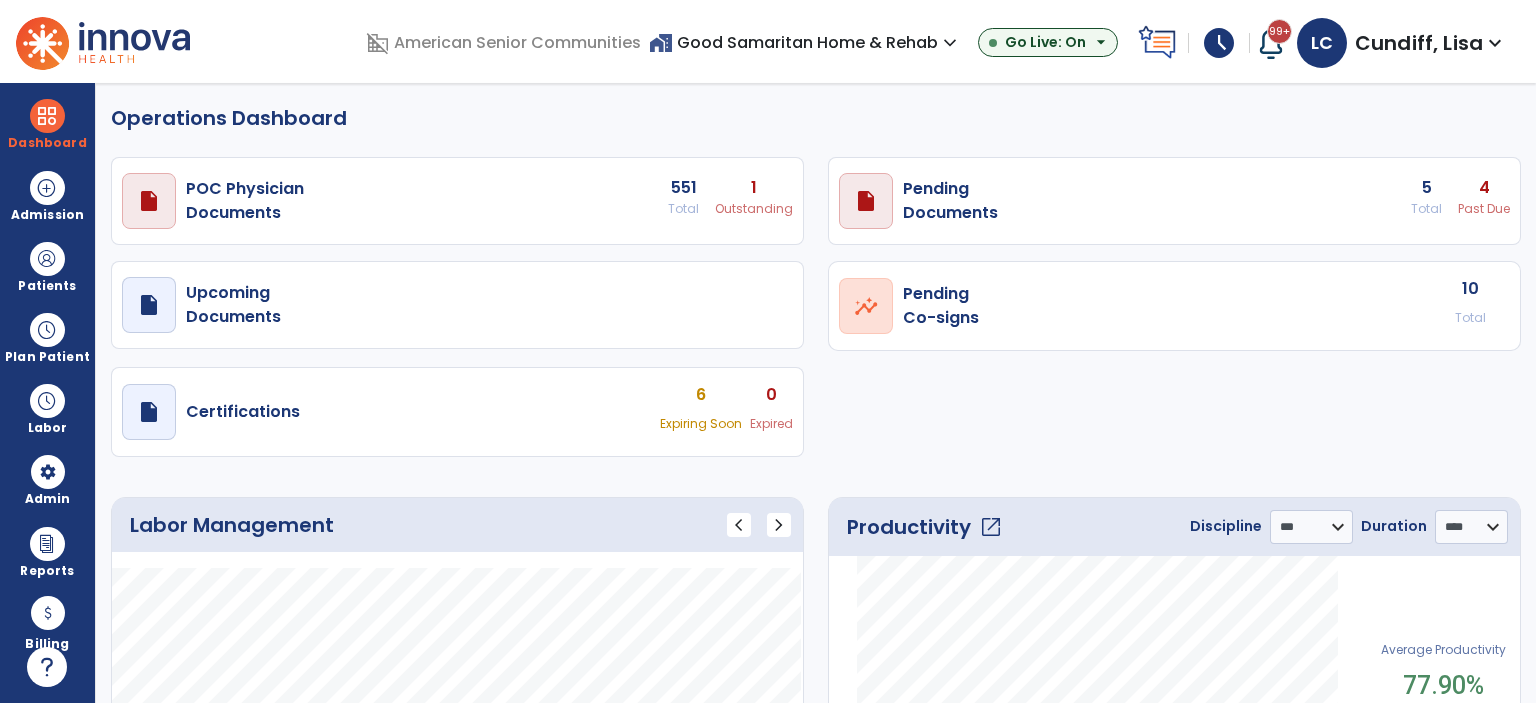scroll, scrollTop: 0, scrollLeft: 0, axis: both 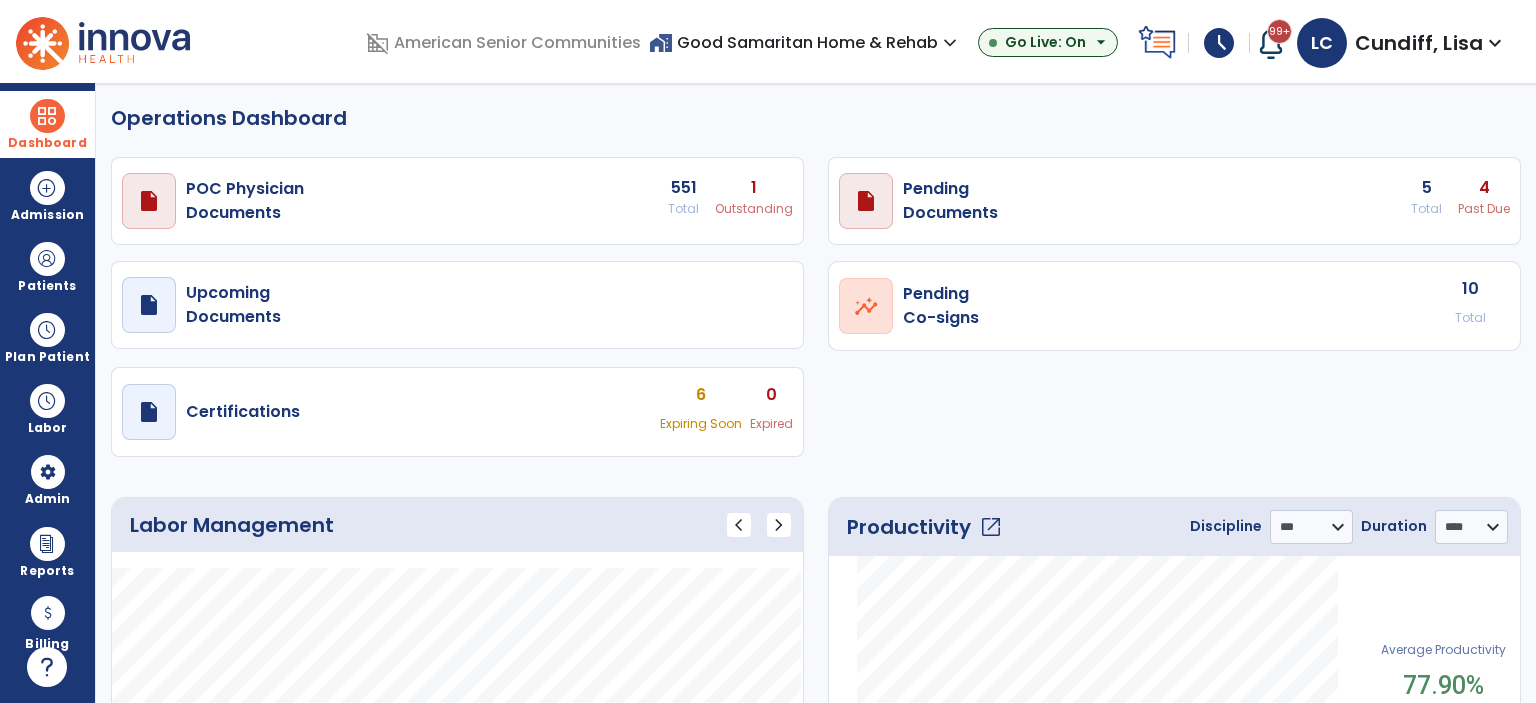 click at bounding box center [47, 116] 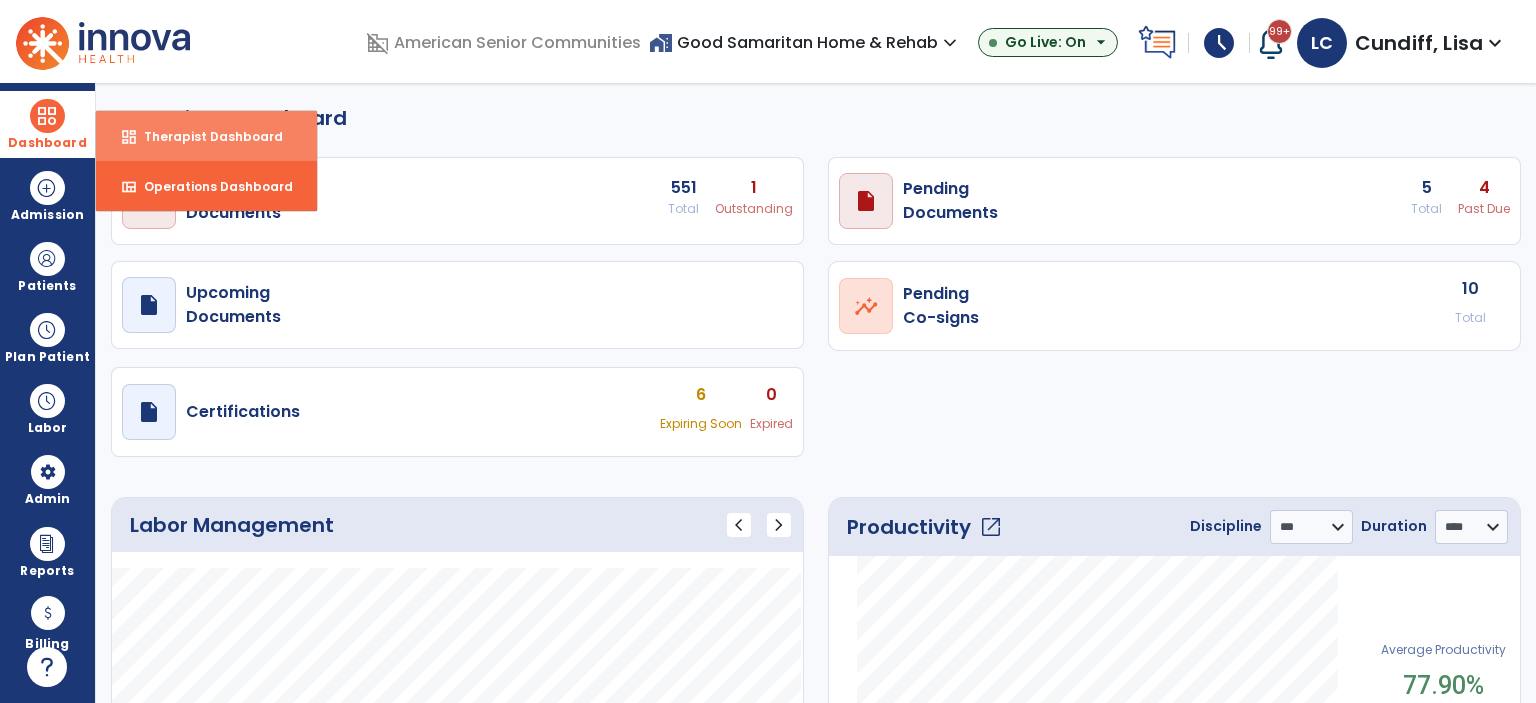 click on "dashboard  Therapist Dashboard" at bounding box center (206, 136) 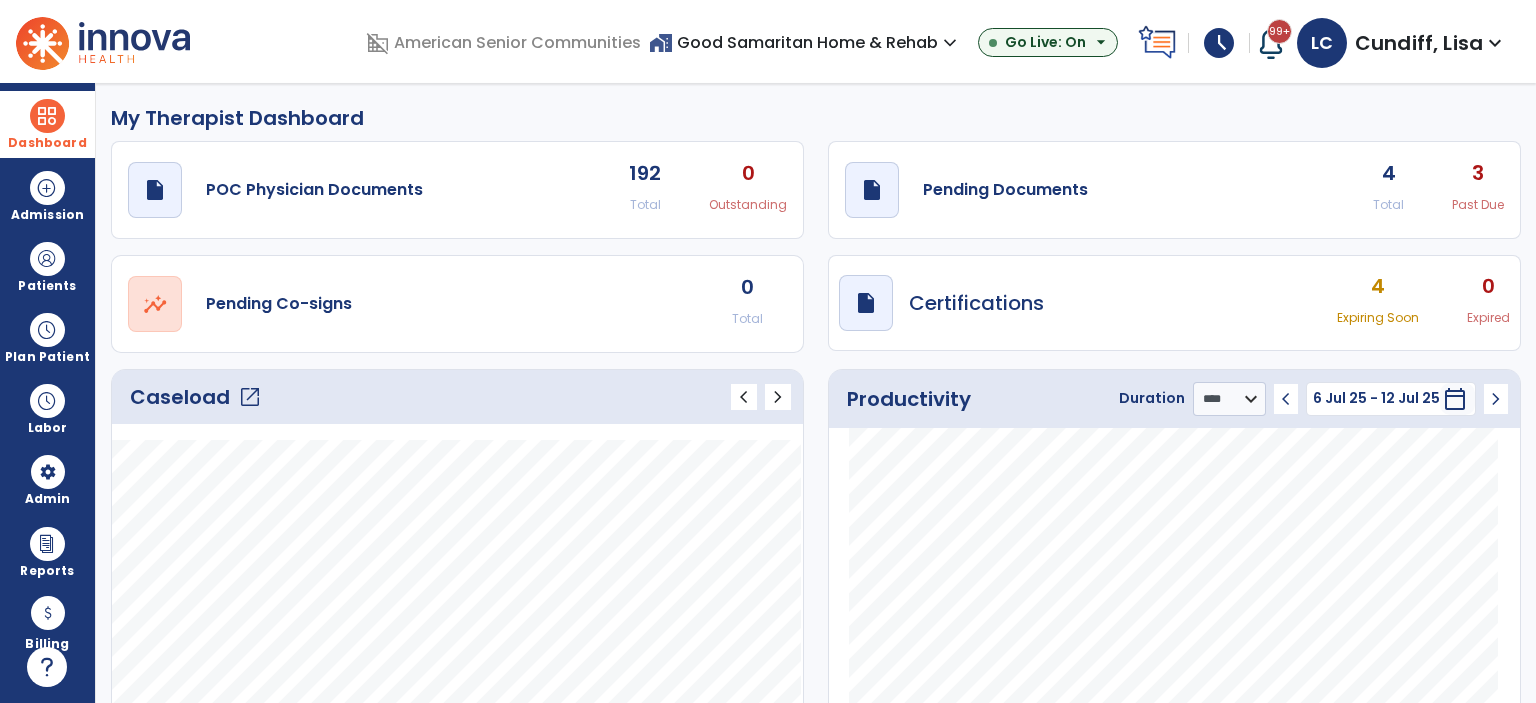 click on "draft   open_in_new  Pending Documents 4 Total 3 Past Due" 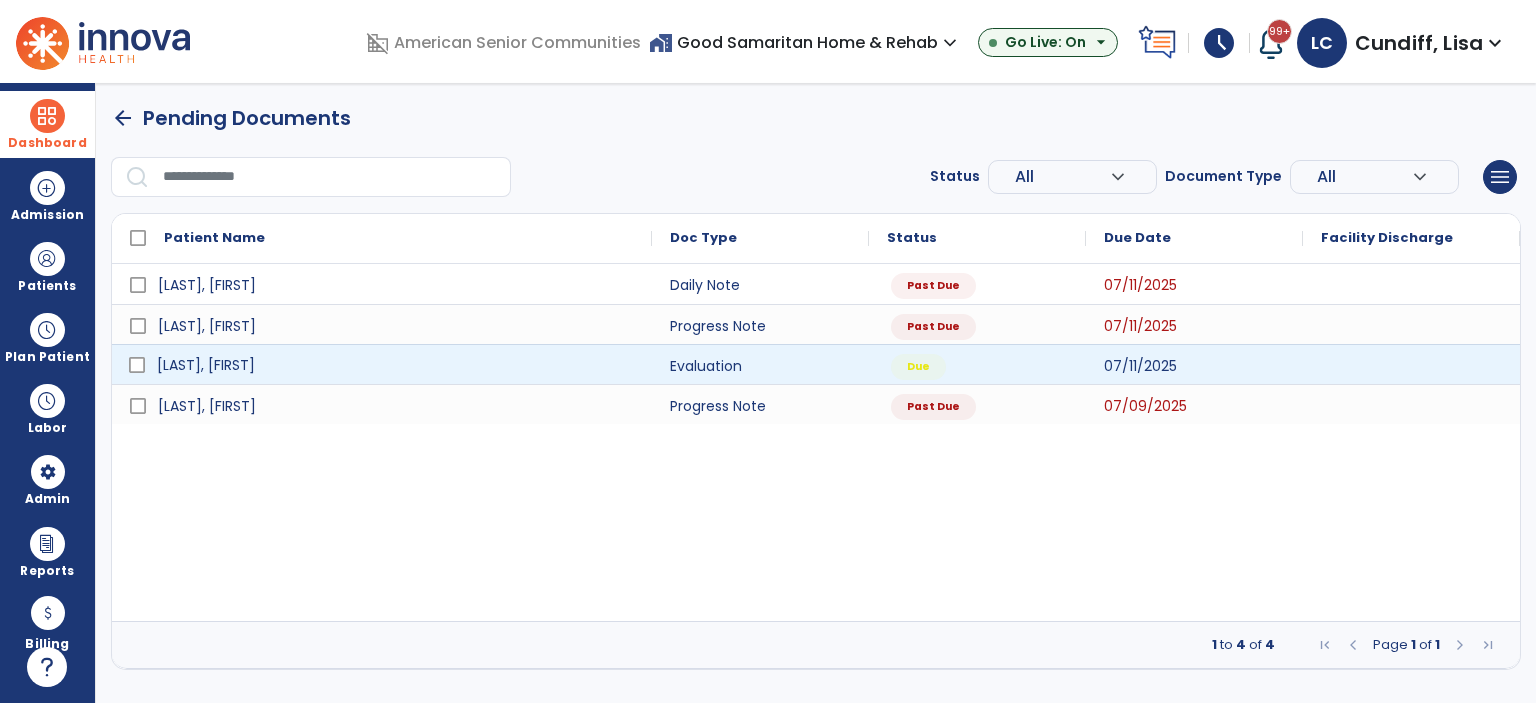 click on "[LAST], [FIRST]" at bounding box center [396, 365] 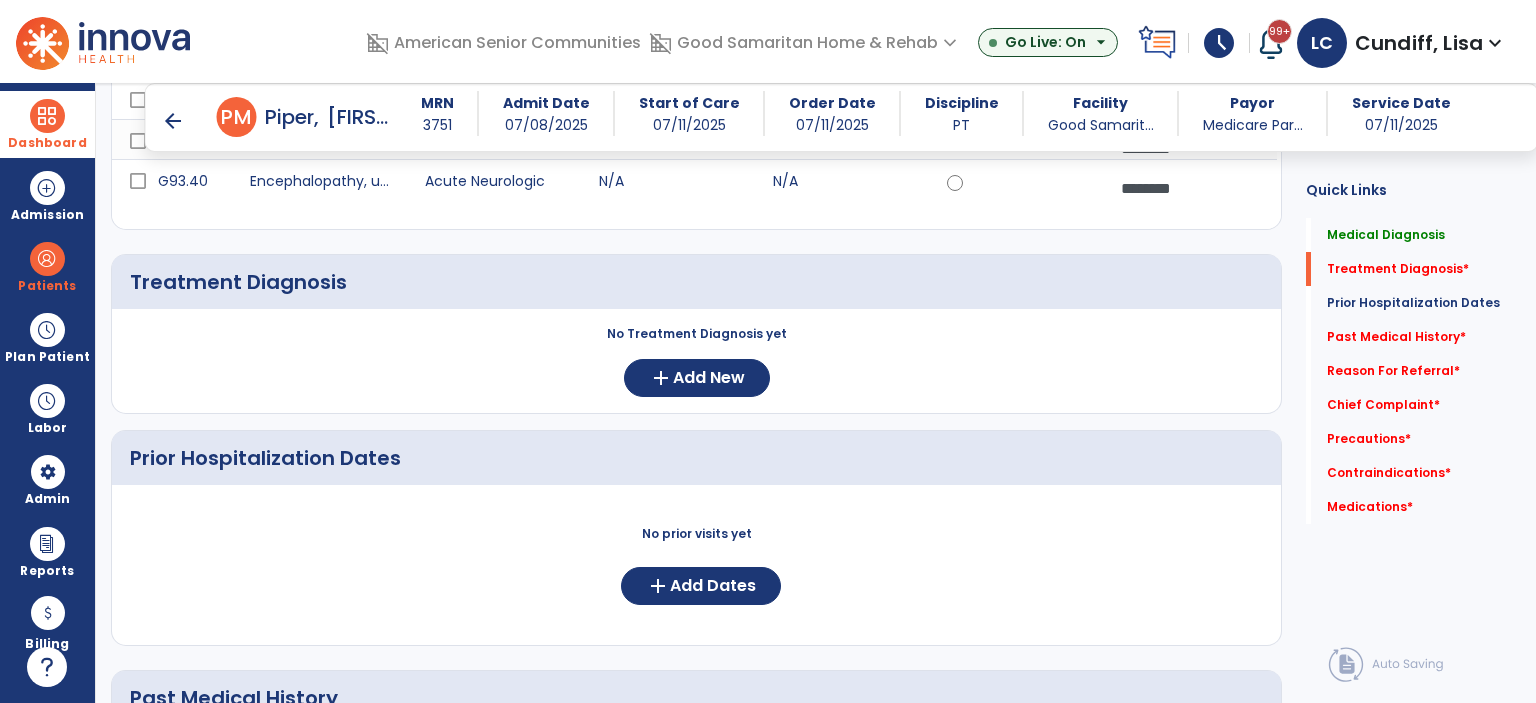 scroll, scrollTop: 400, scrollLeft: 0, axis: vertical 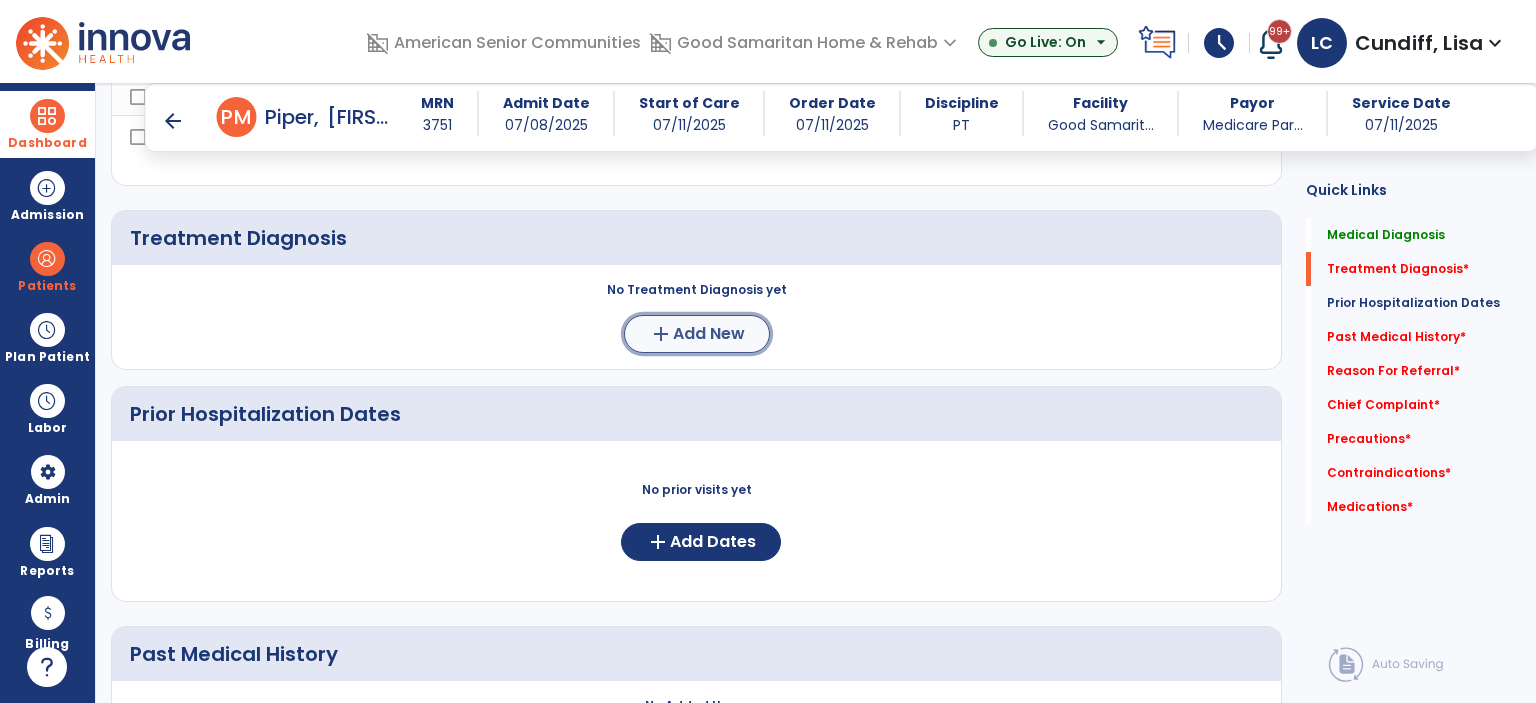 click on "add  Add New" 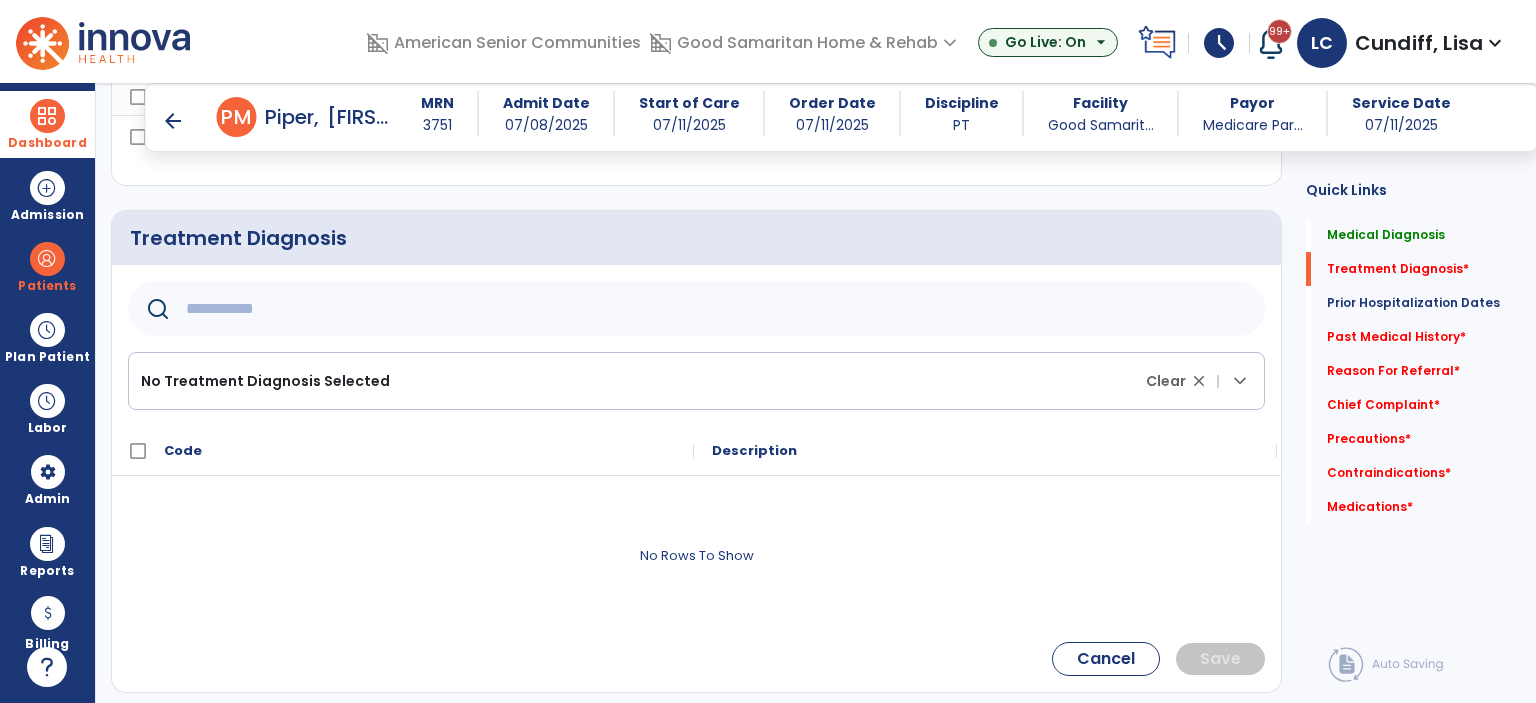 click on "Treatment Diagnosis      No Treatment Diagnosis Selected Clear close |  keyboard_arrow_down
Code
Description" 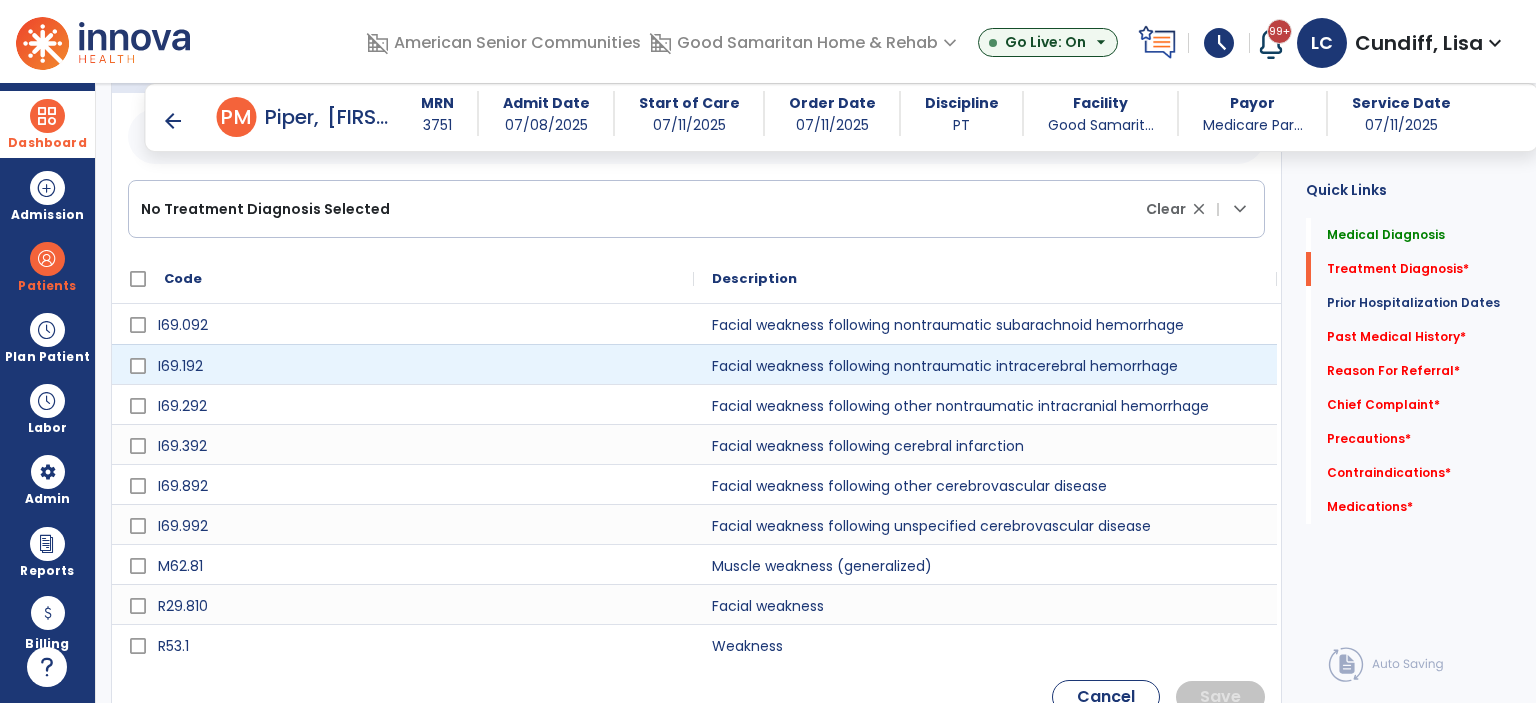 scroll, scrollTop: 900, scrollLeft: 0, axis: vertical 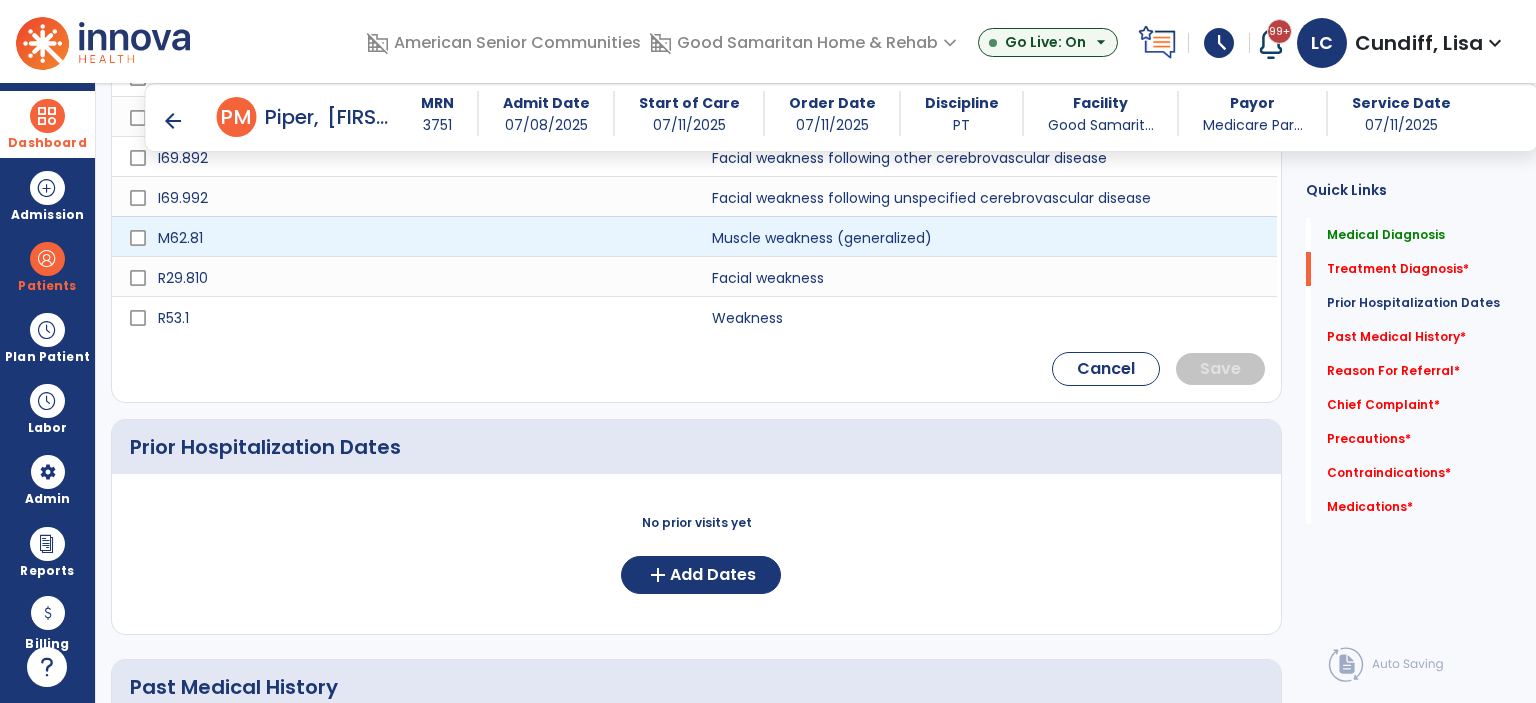 type on "********" 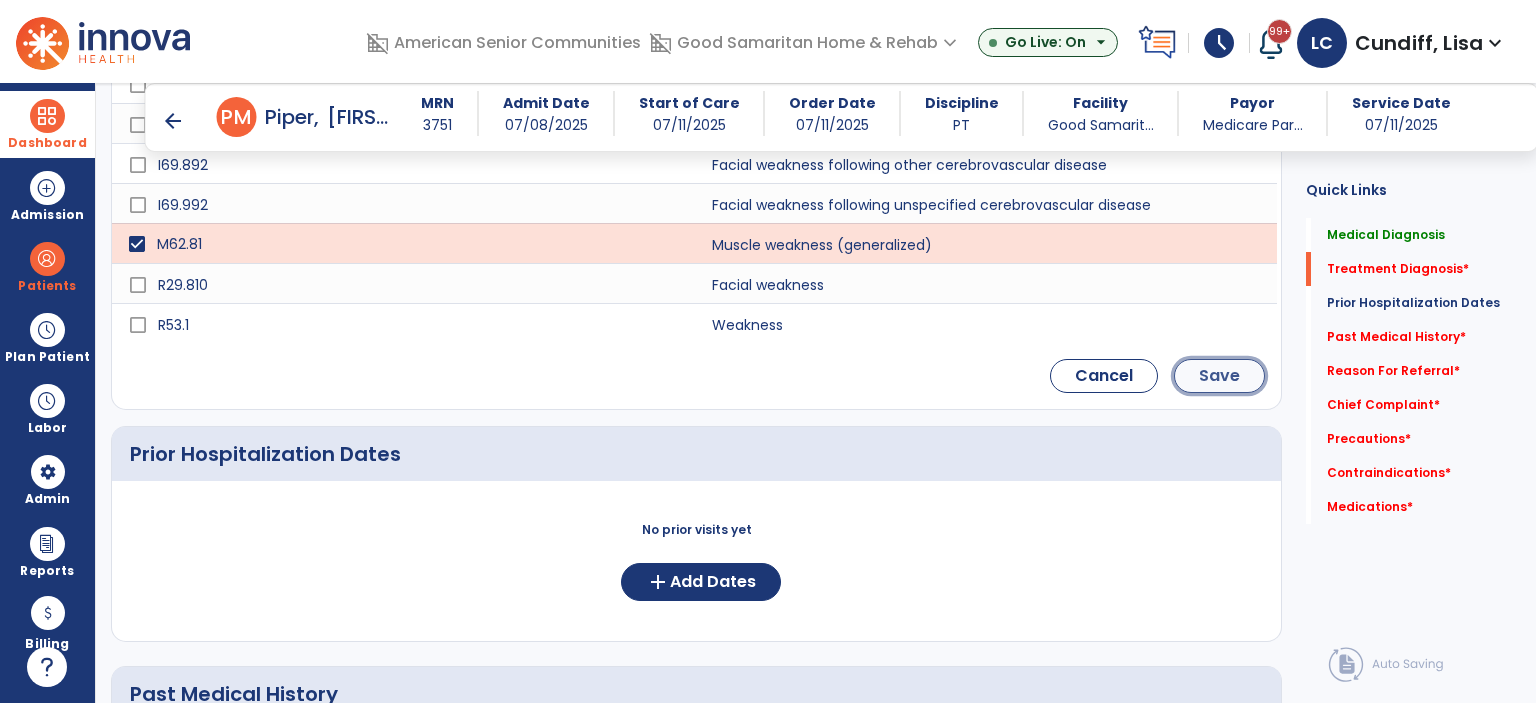 click on "Save" 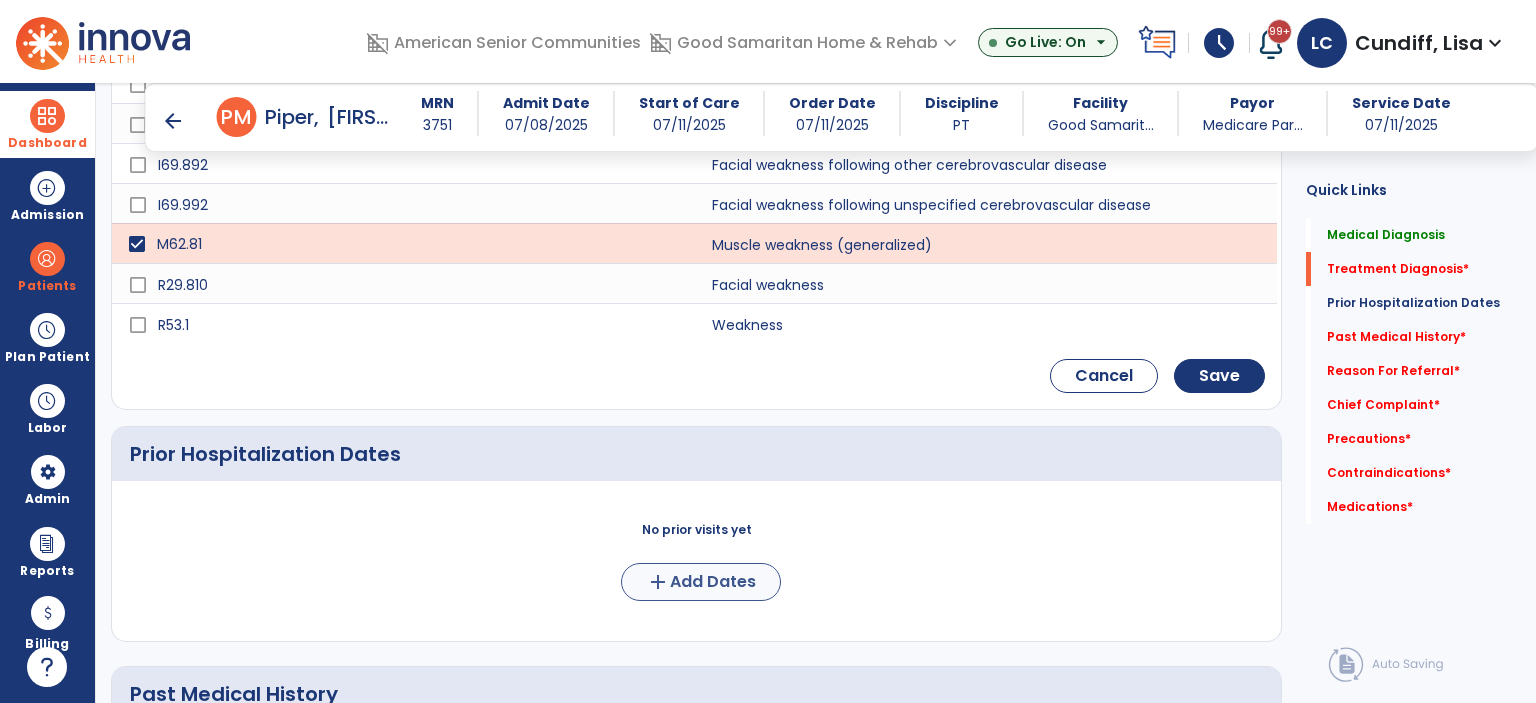 scroll, scrollTop: 735, scrollLeft: 0, axis: vertical 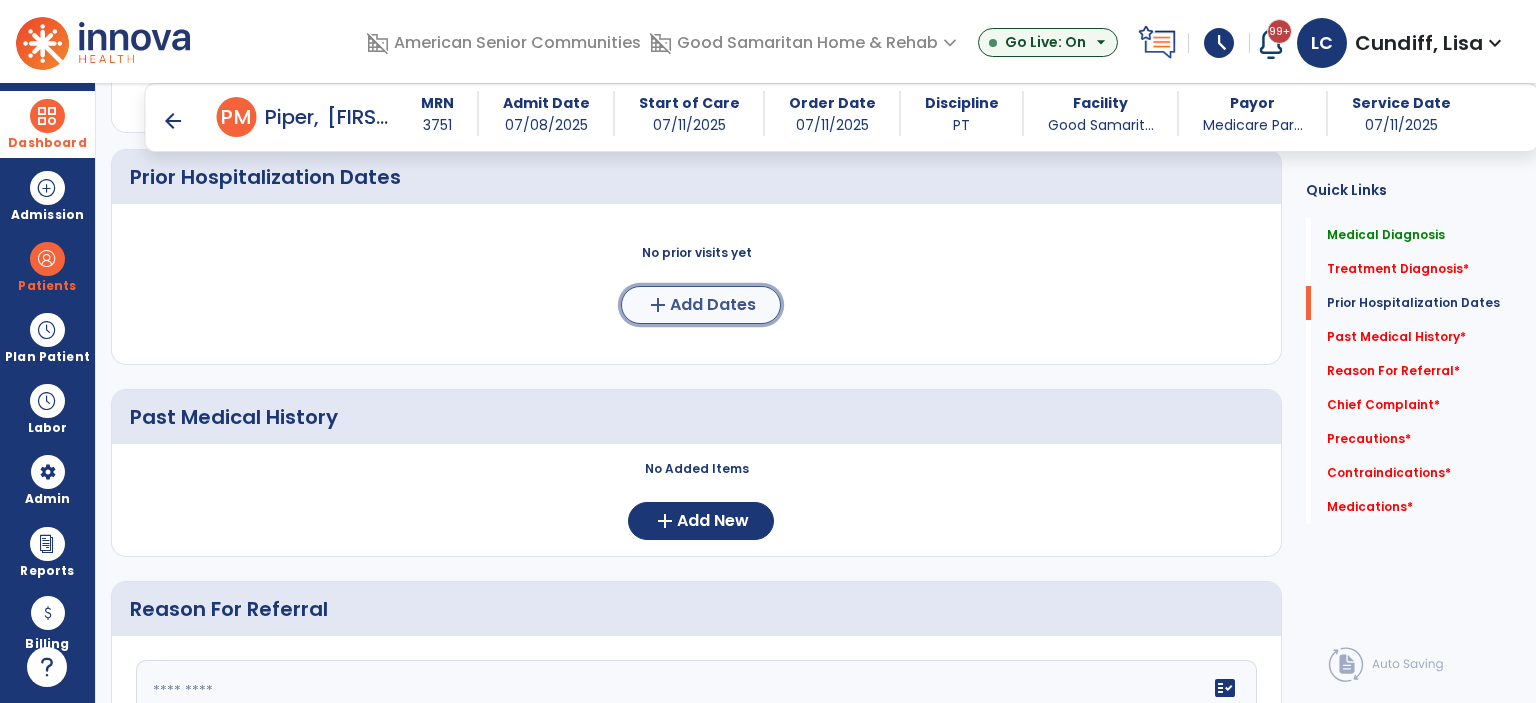click on "Add Dates" 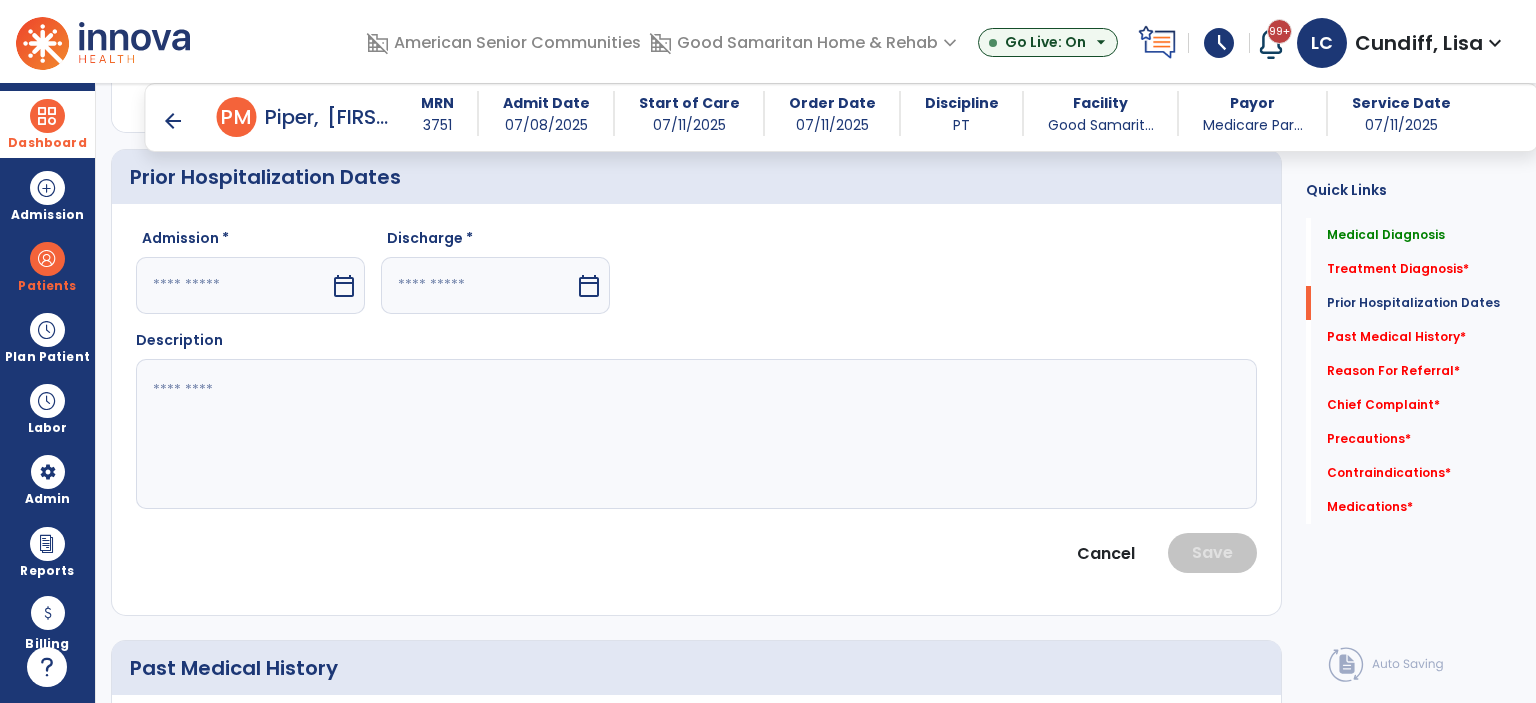 click on "calendar_today" at bounding box center (344, 286) 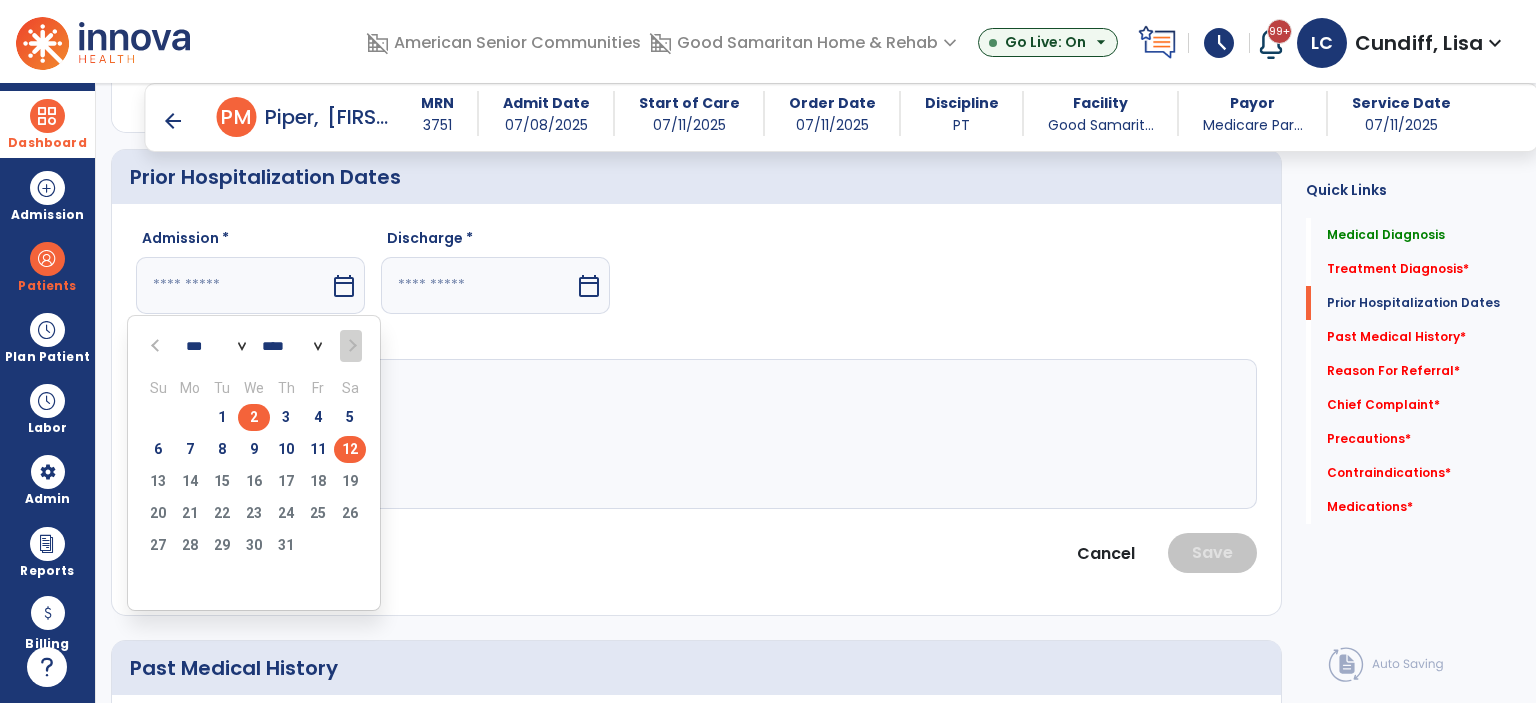 click on "2" at bounding box center [254, 417] 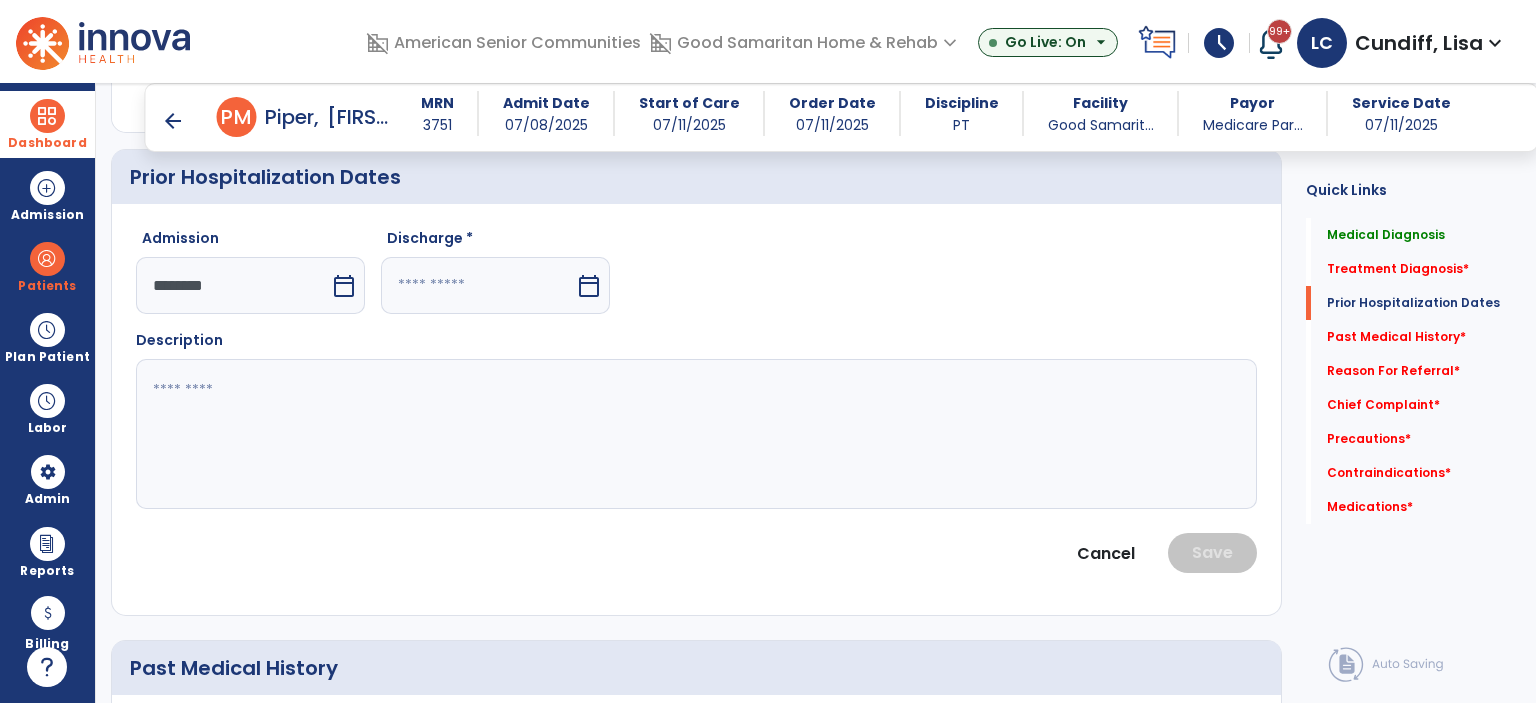 click on "calendar_today" at bounding box center (589, 286) 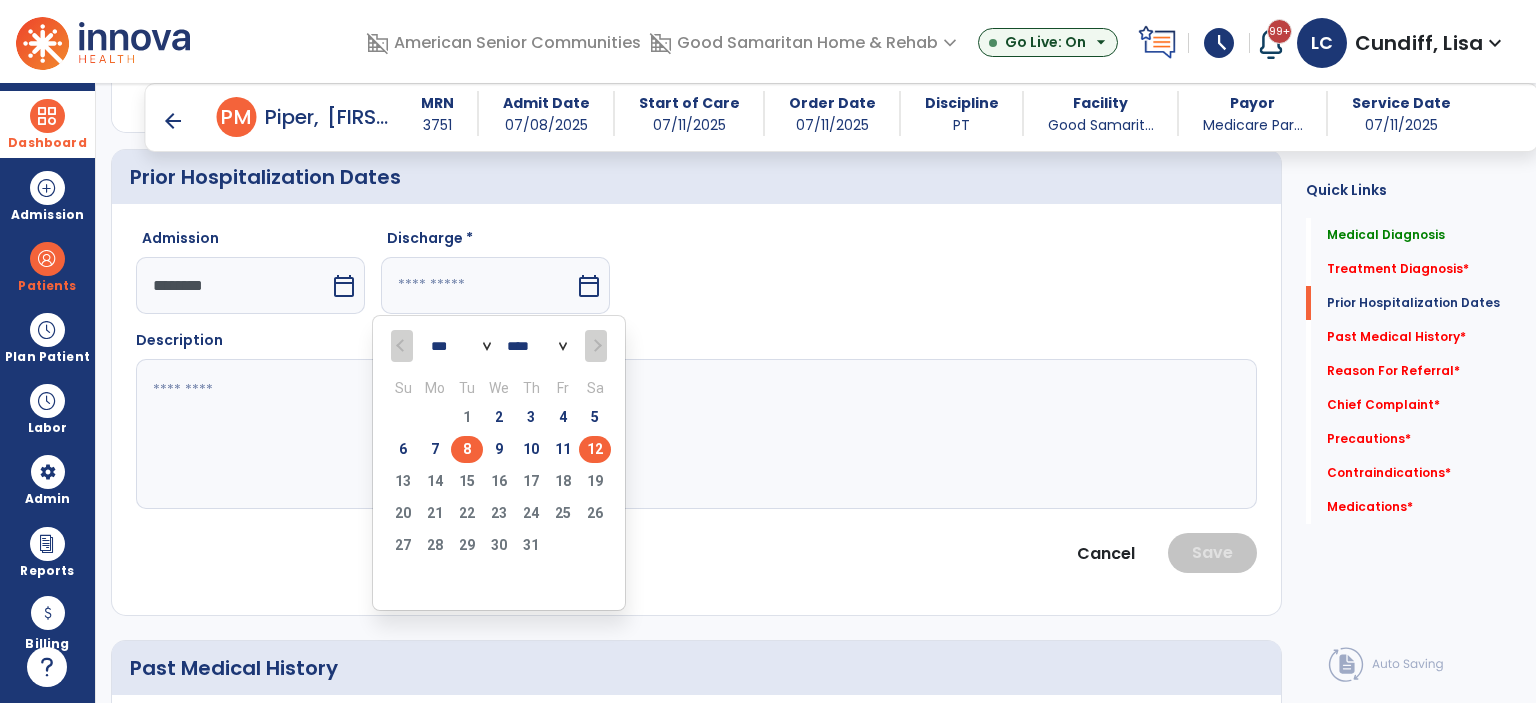 click on "8" at bounding box center [467, 449] 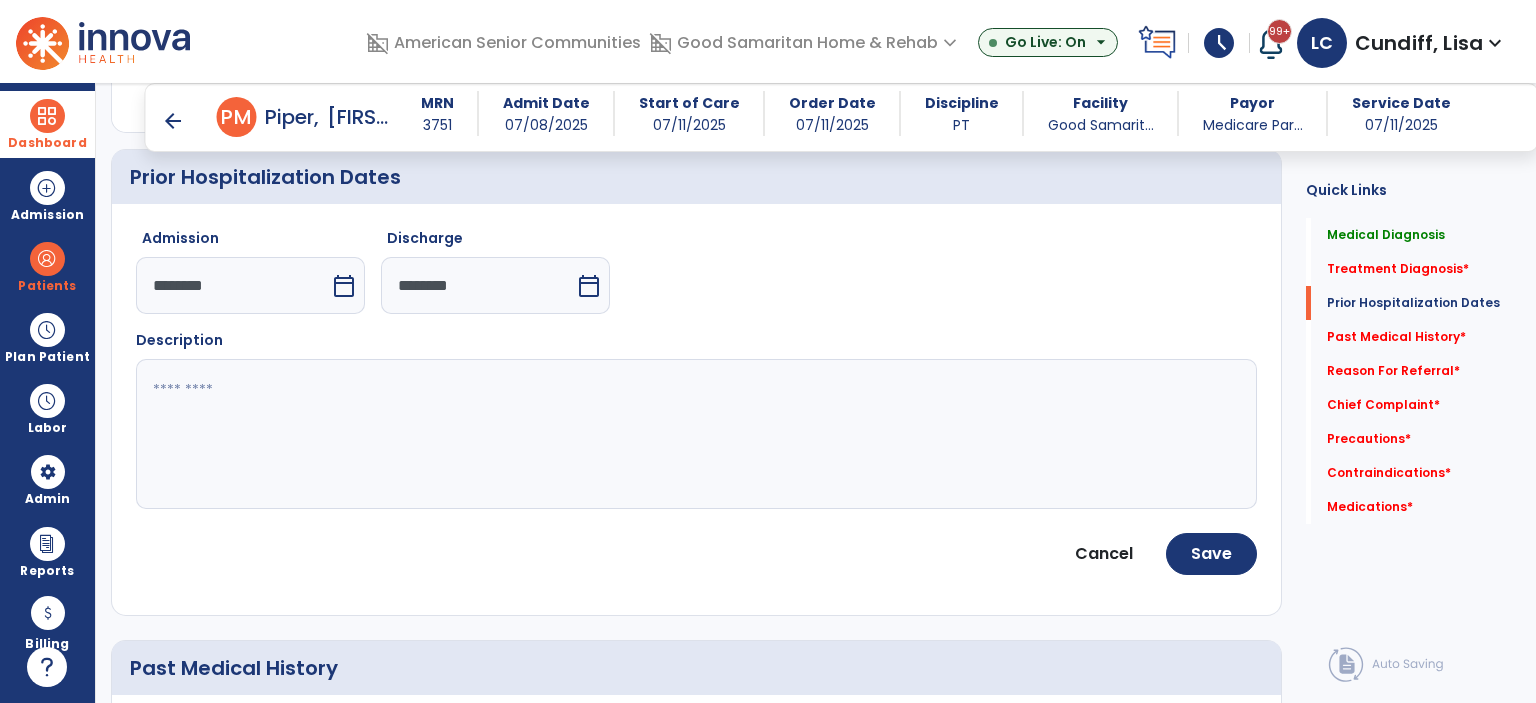 click 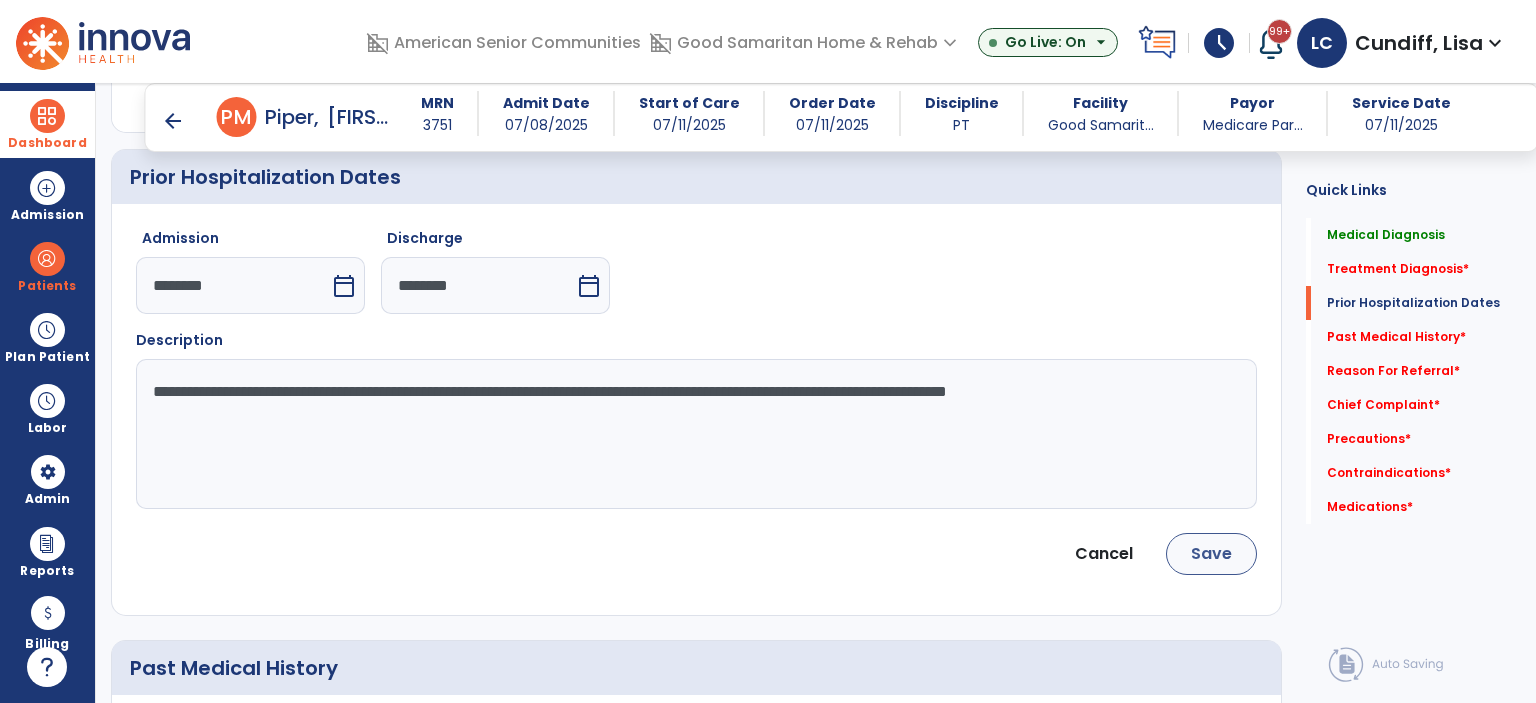 type on "**********" 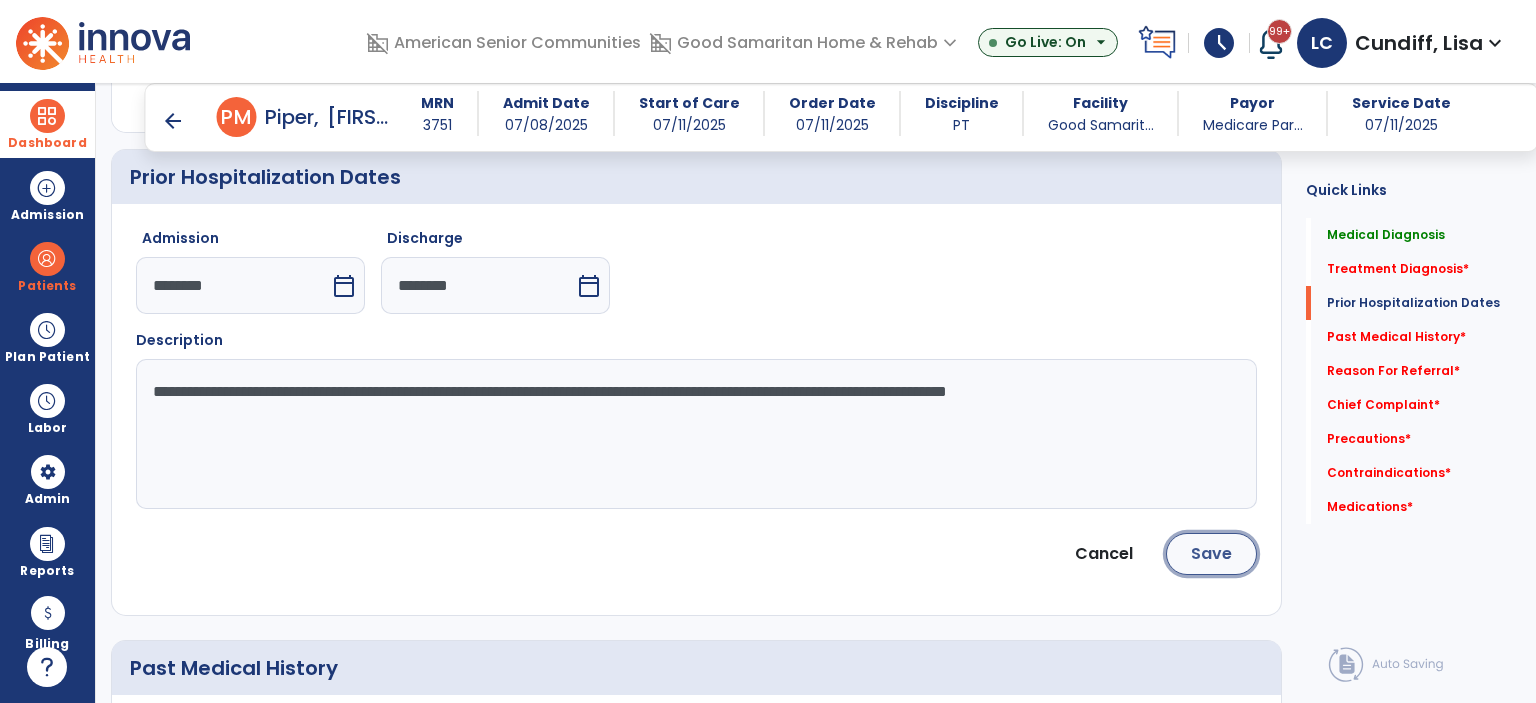 click on "Save" 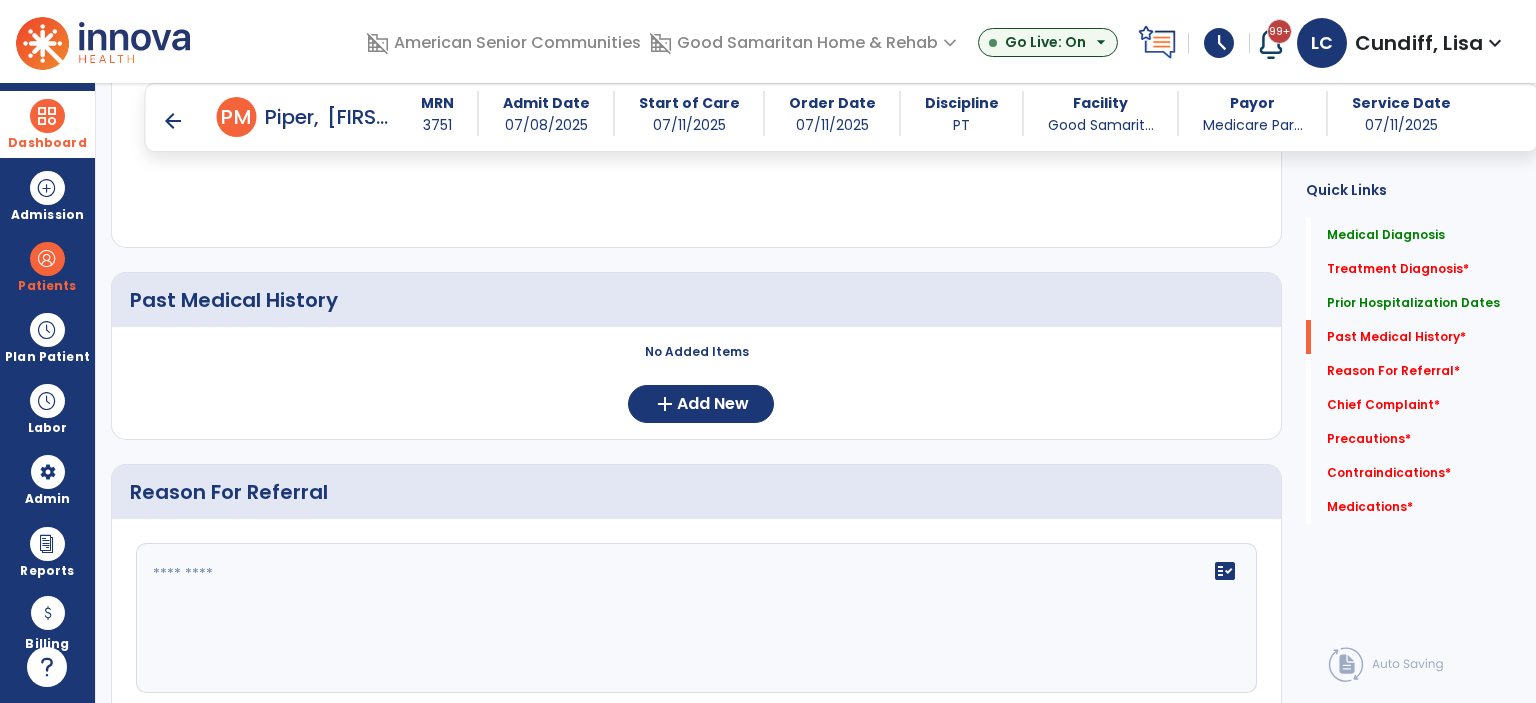 scroll, scrollTop: 935, scrollLeft: 0, axis: vertical 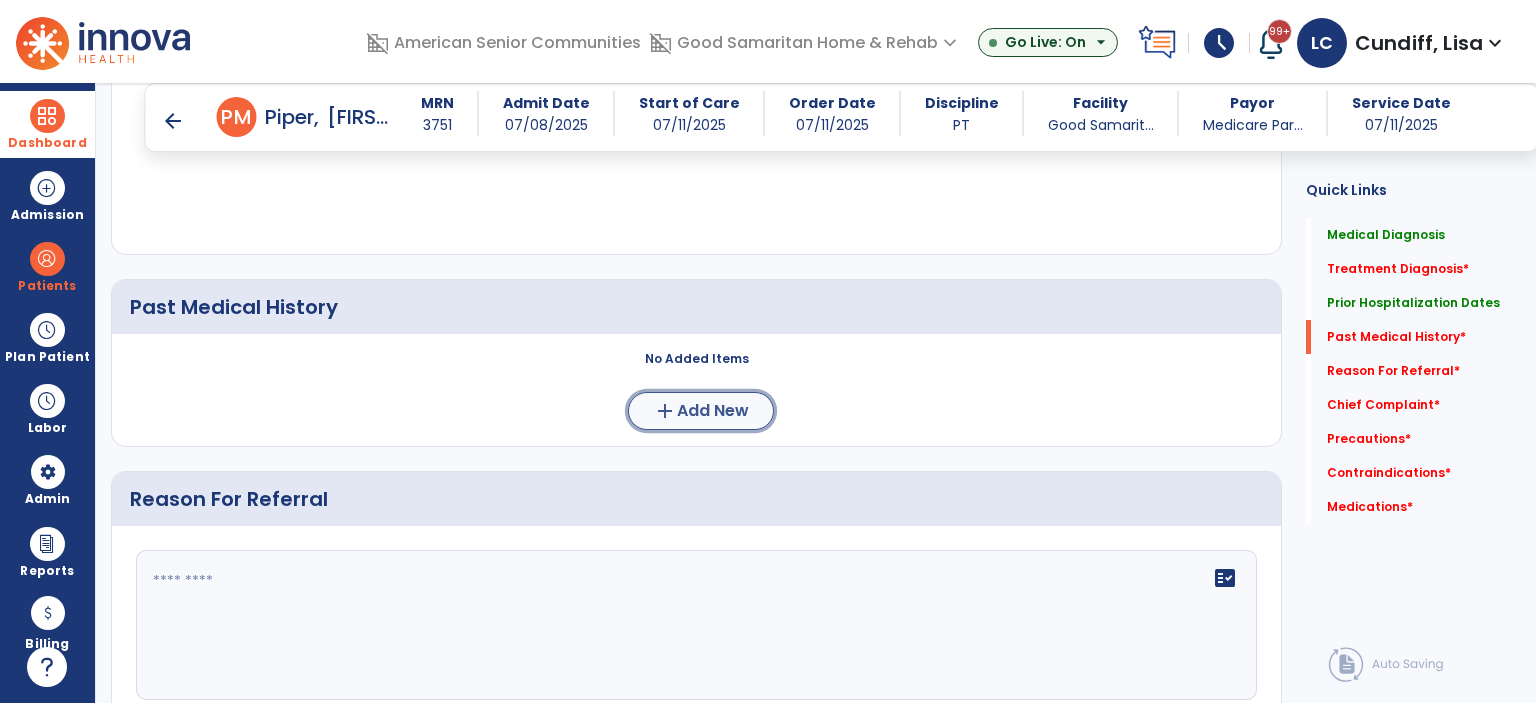 click on "add" 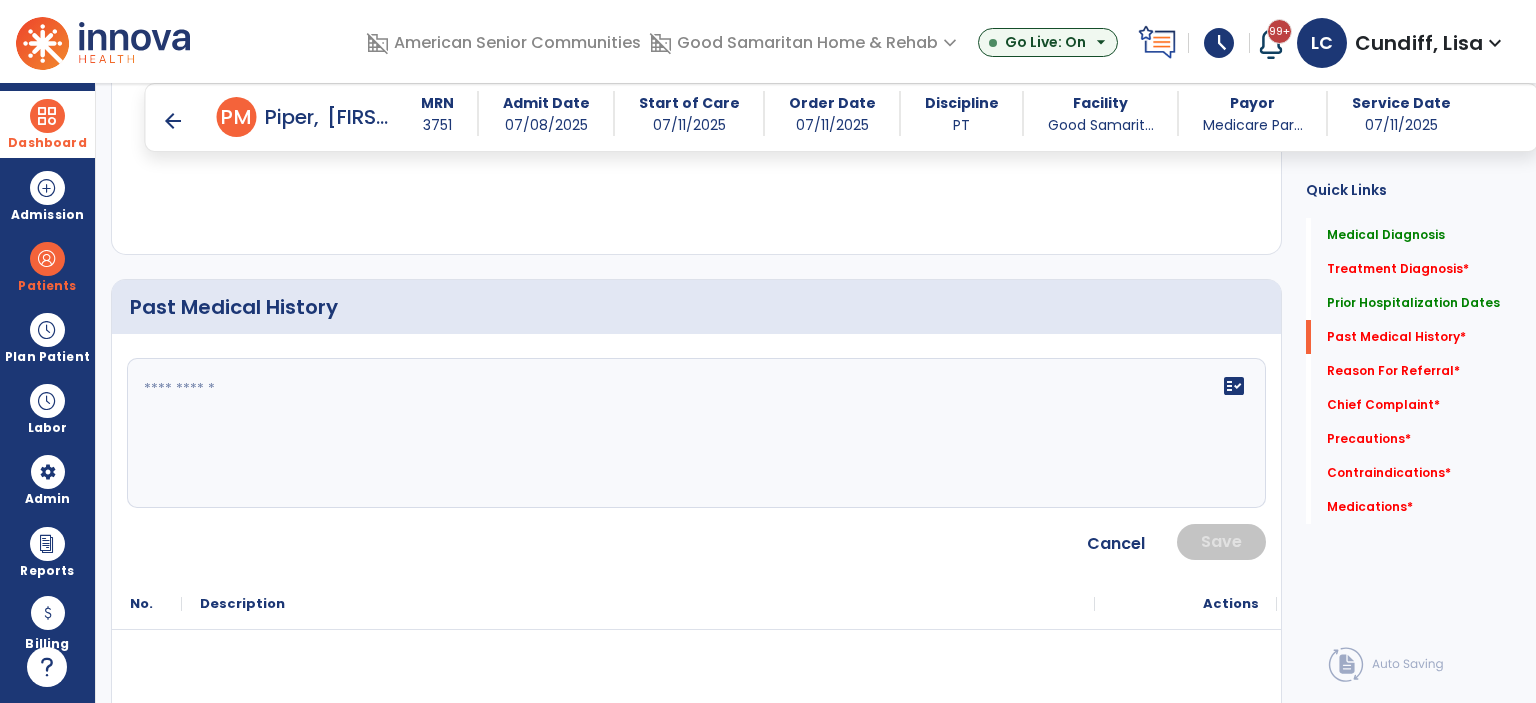 click on "fact_check" 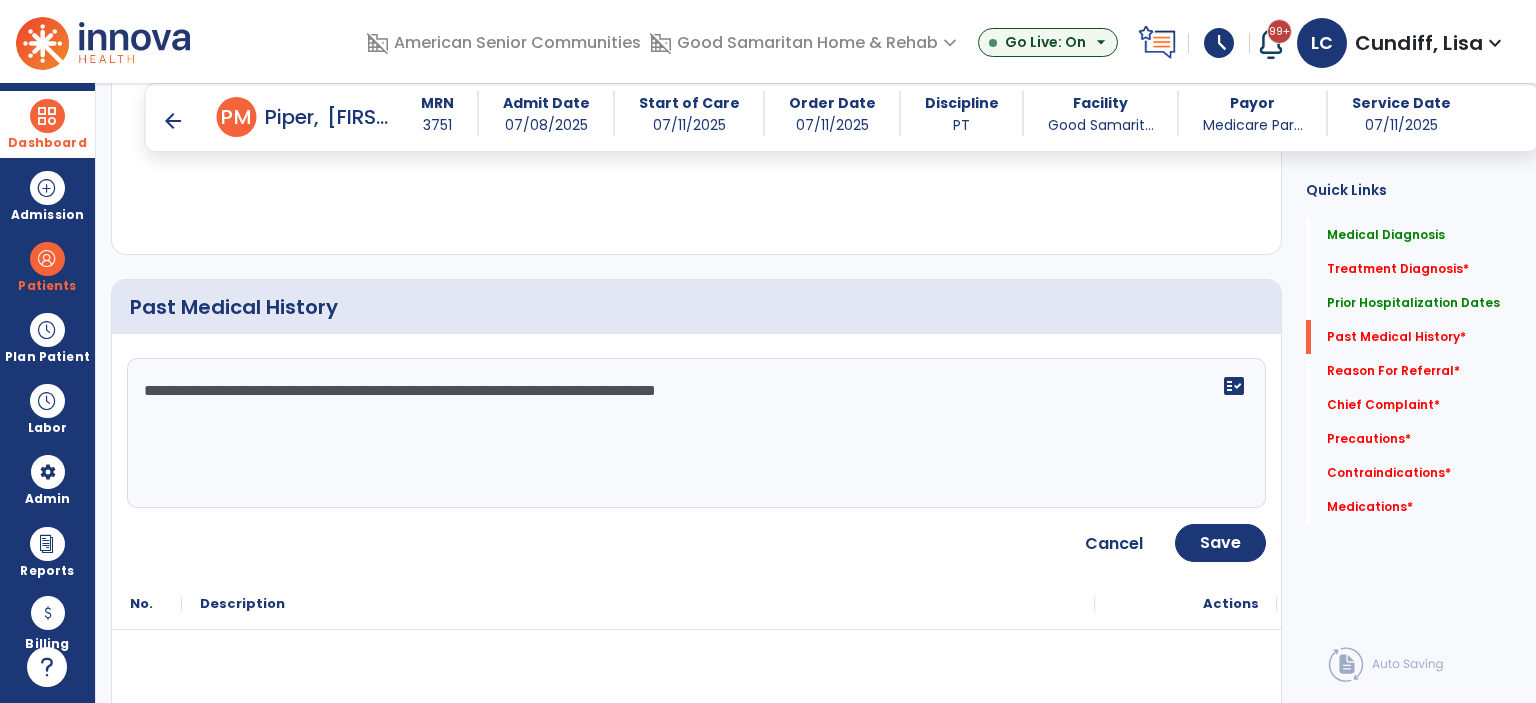 type on "**********" 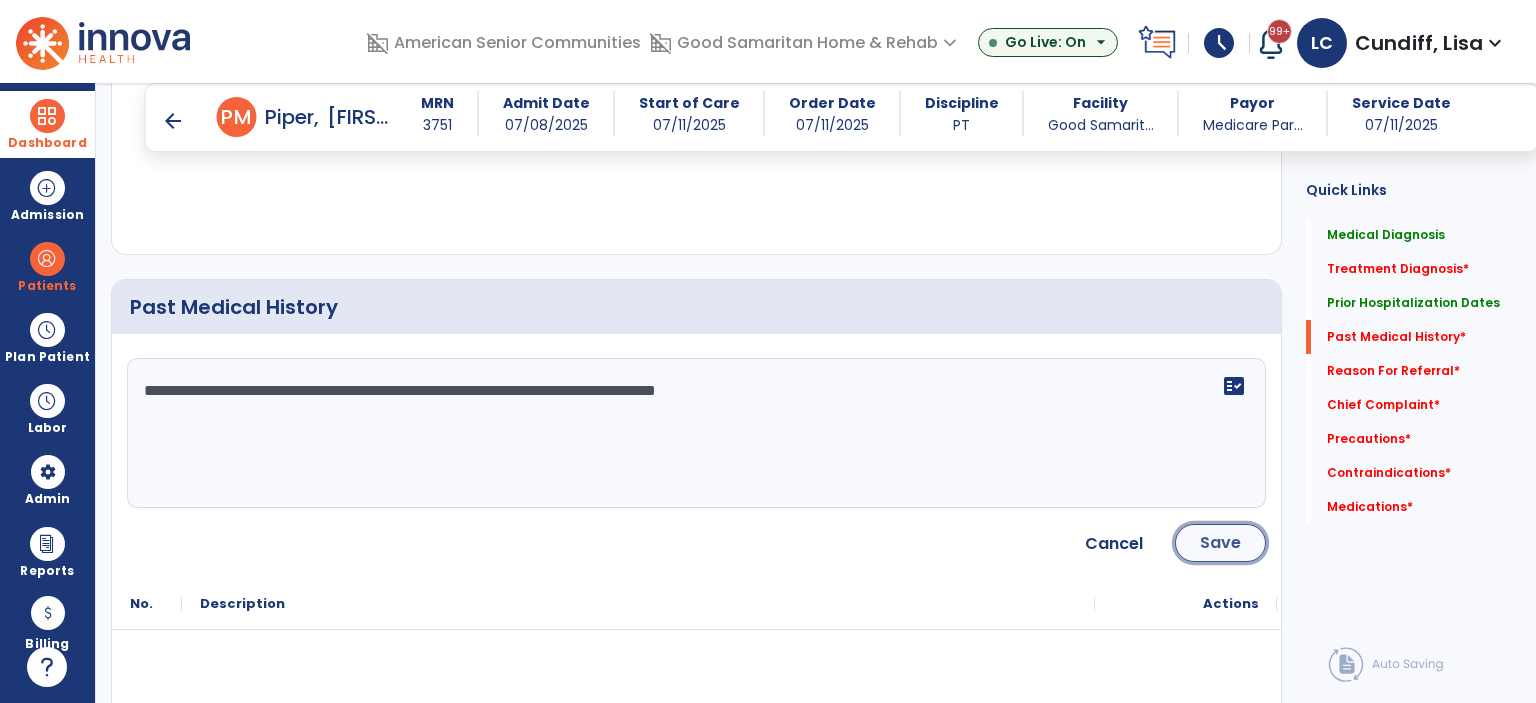 click on "Save" 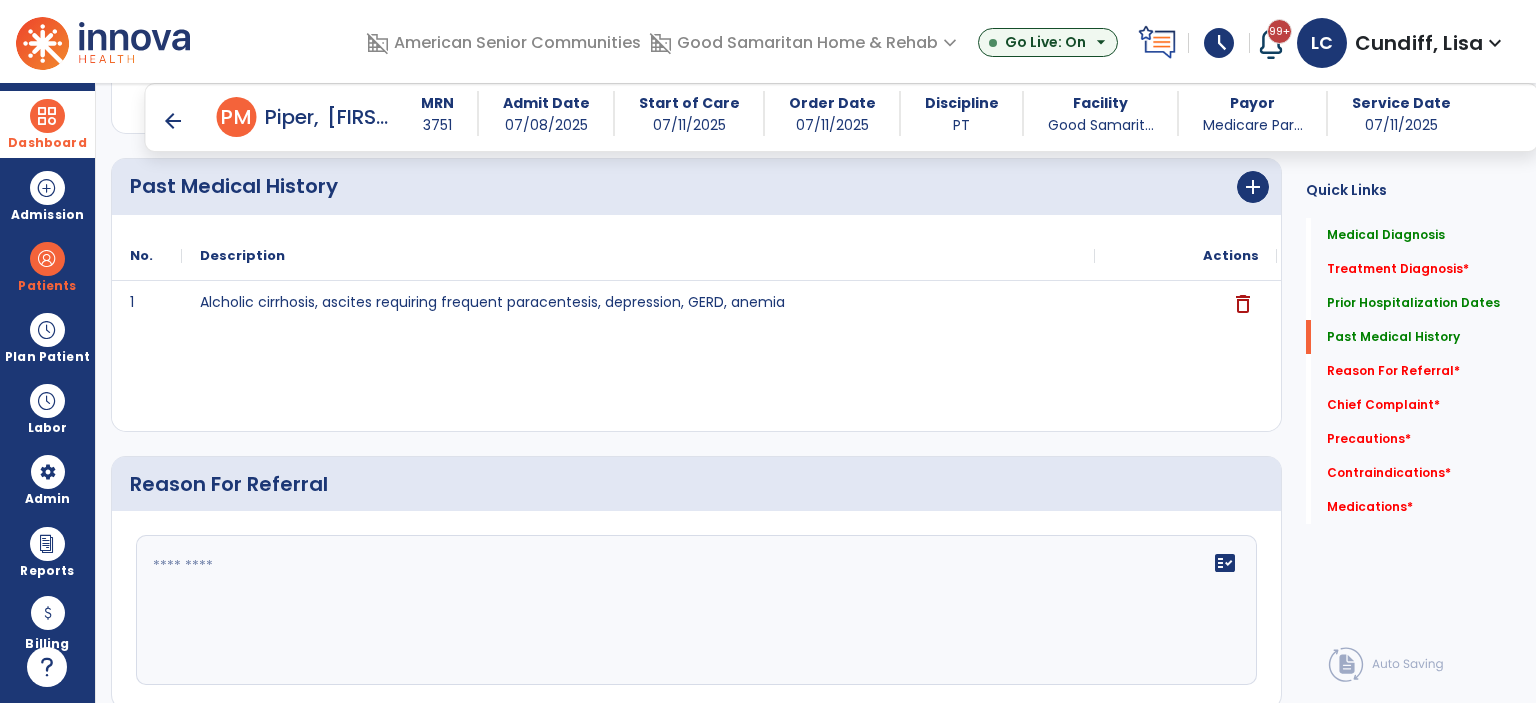 scroll, scrollTop: 1235, scrollLeft: 0, axis: vertical 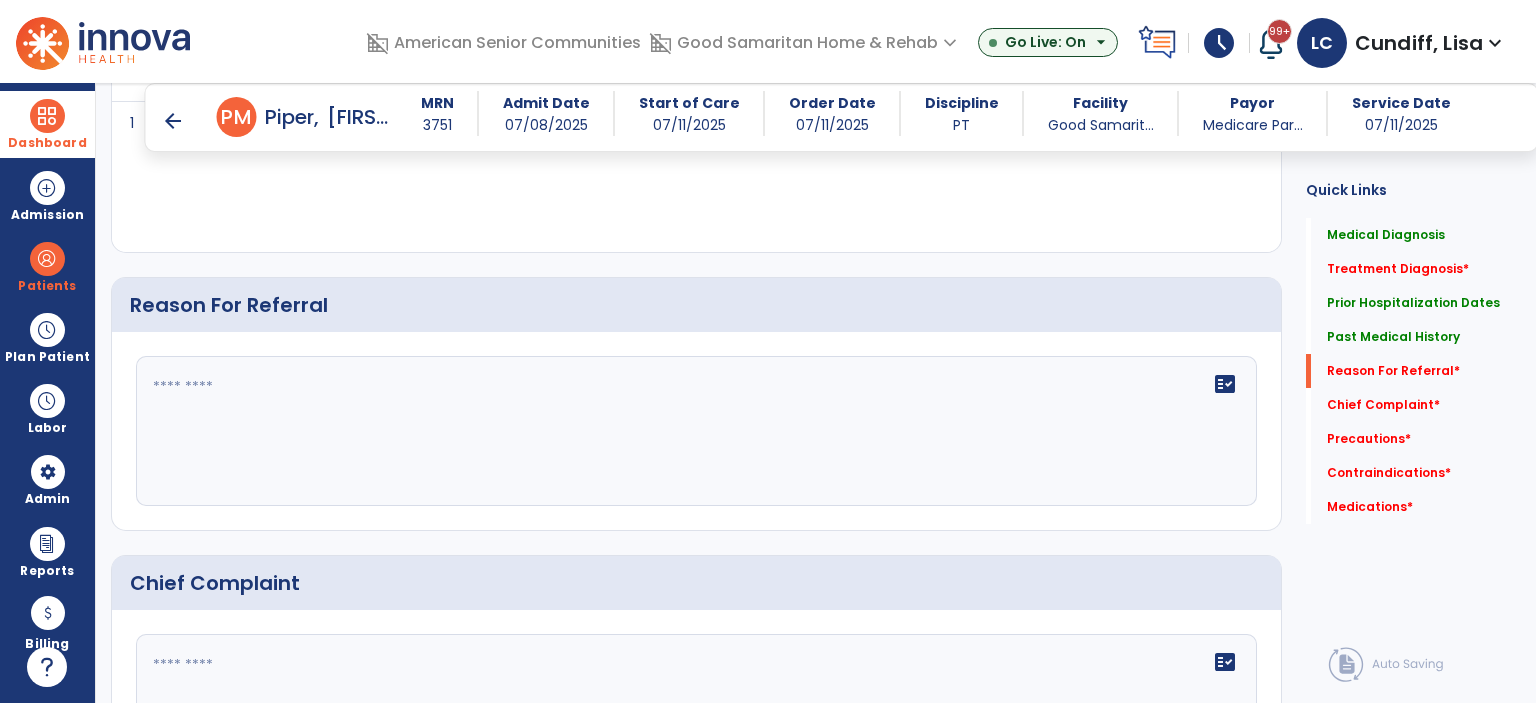click on "fact_check" 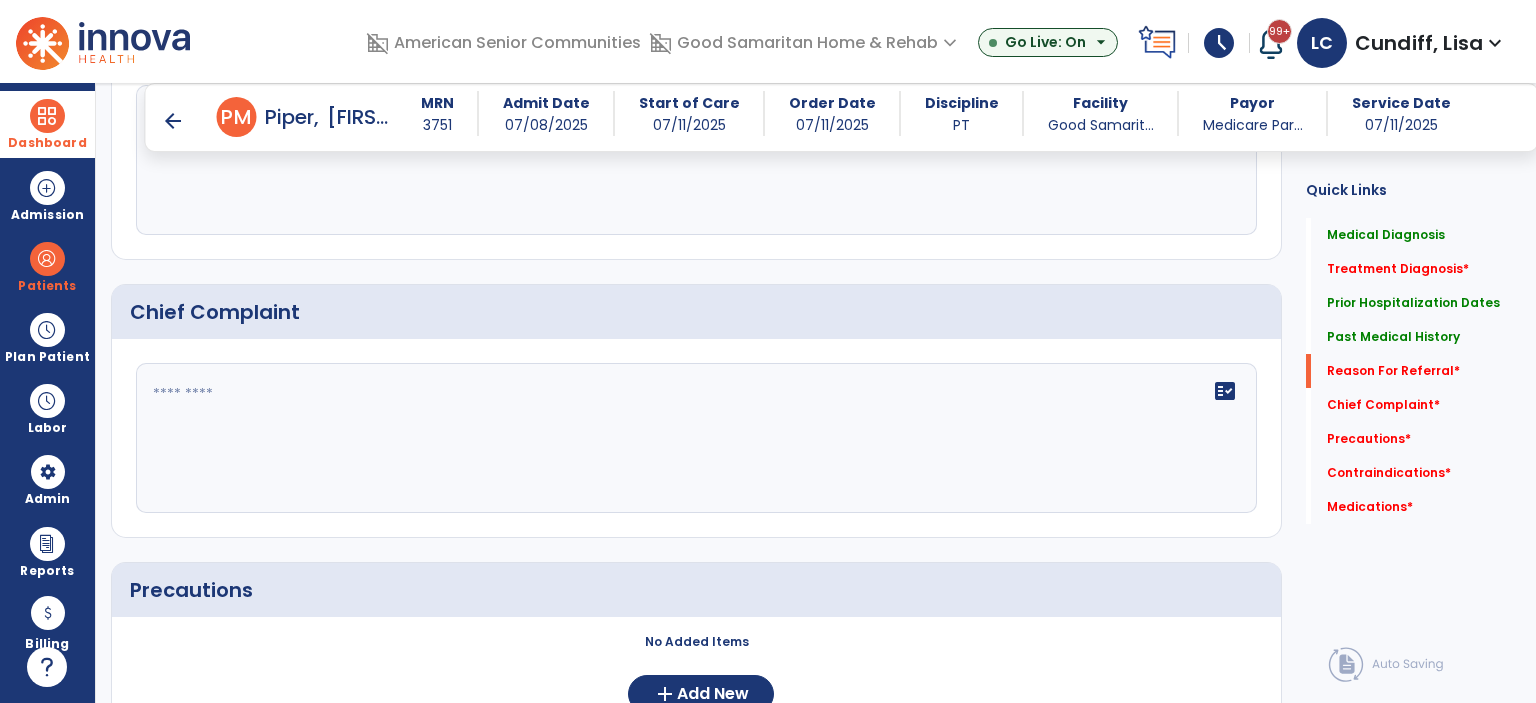 scroll, scrollTop: 1635, scrollLeft: 0, axis: vertical 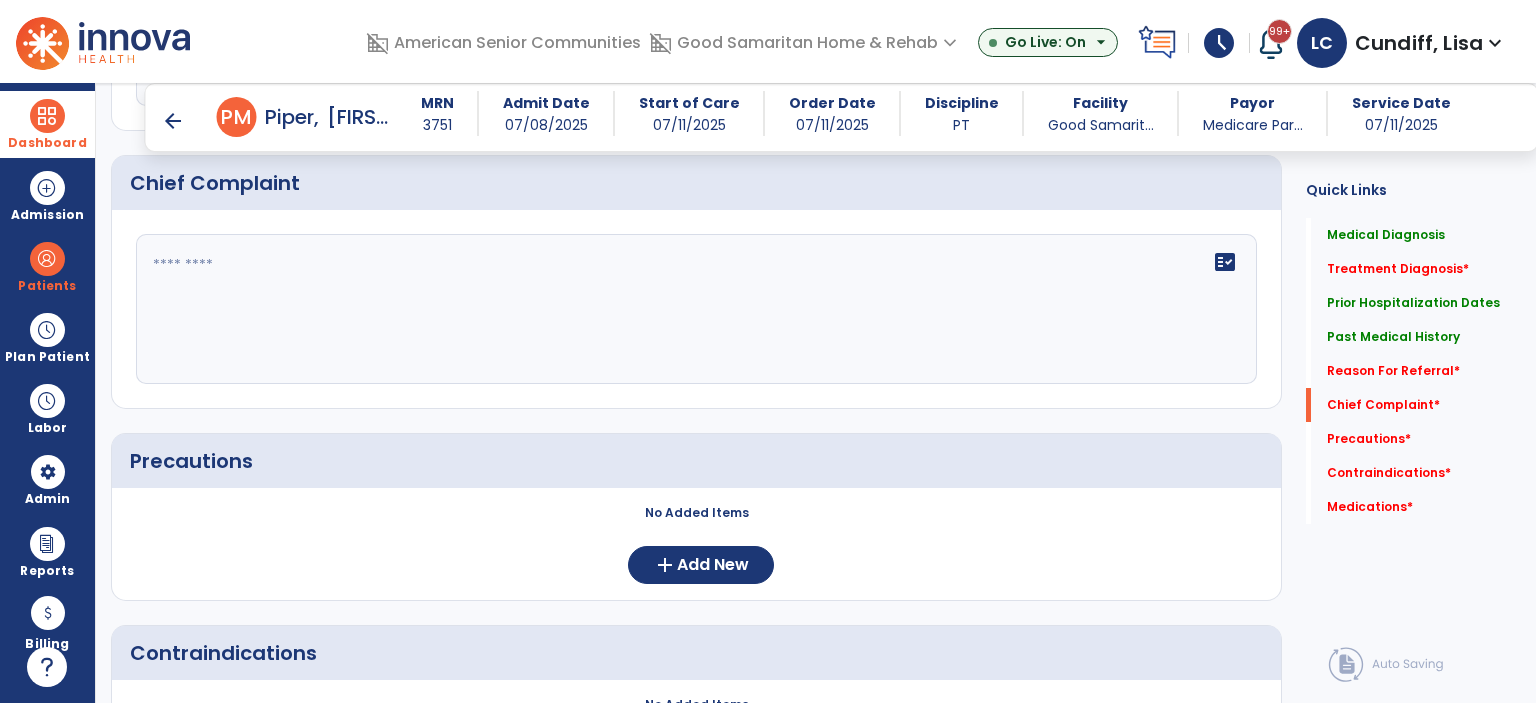 type on "**********" 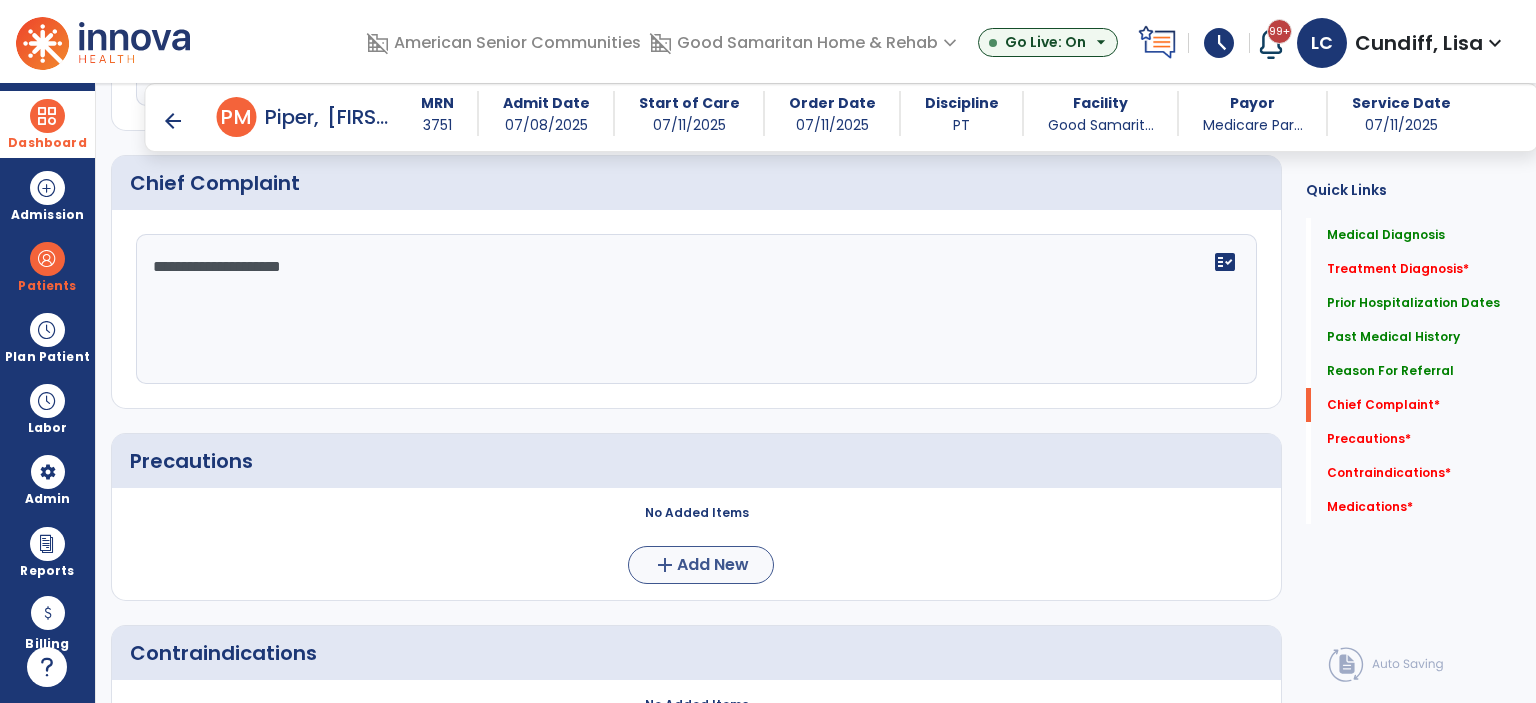 type on "**********" 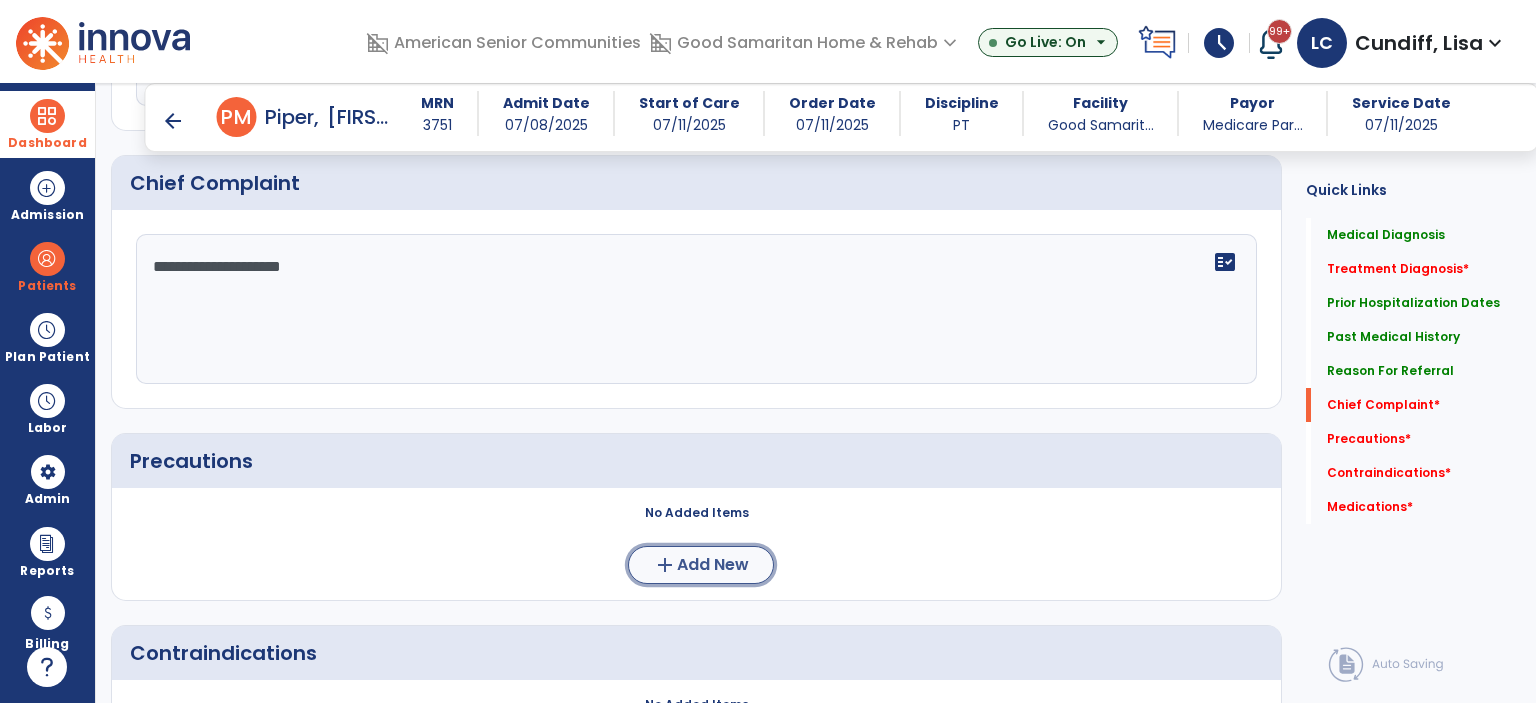 click on "add" 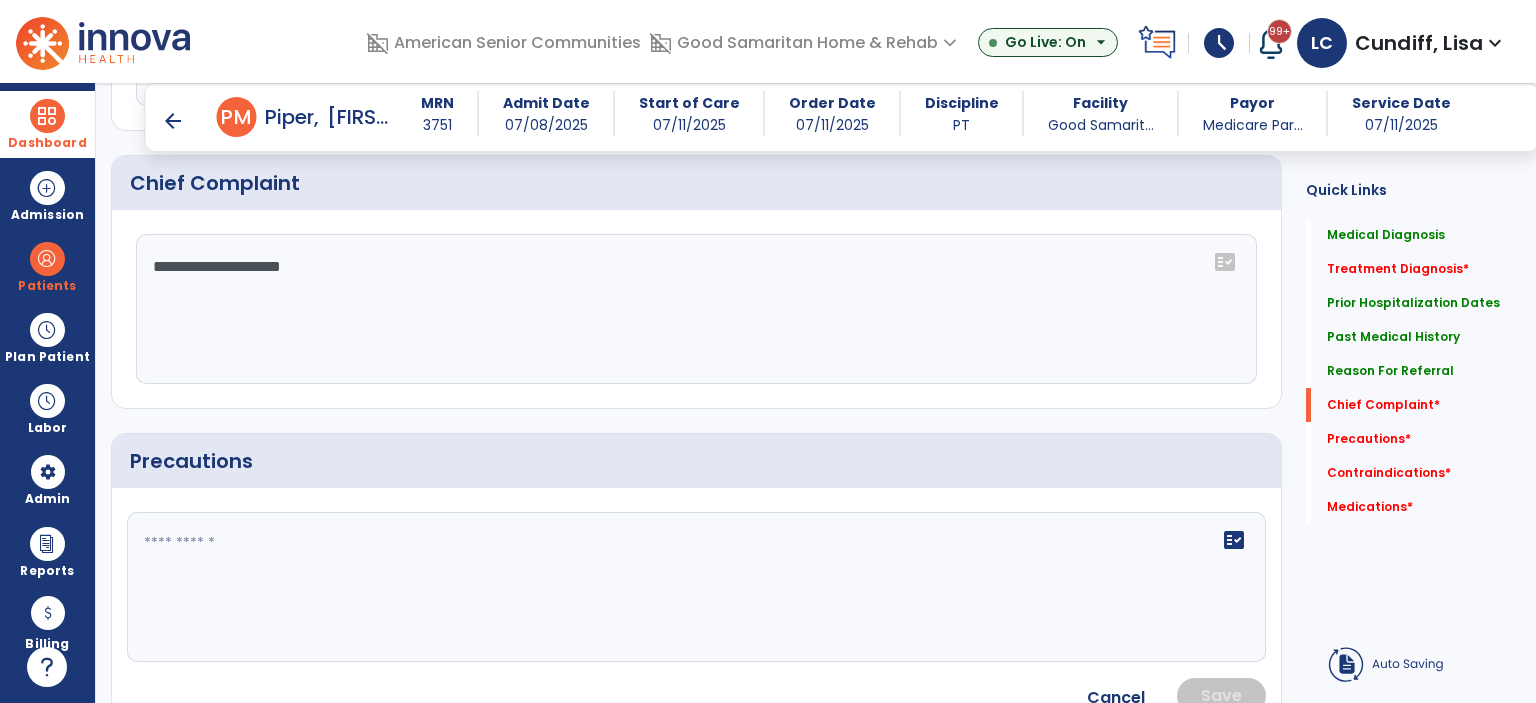 click 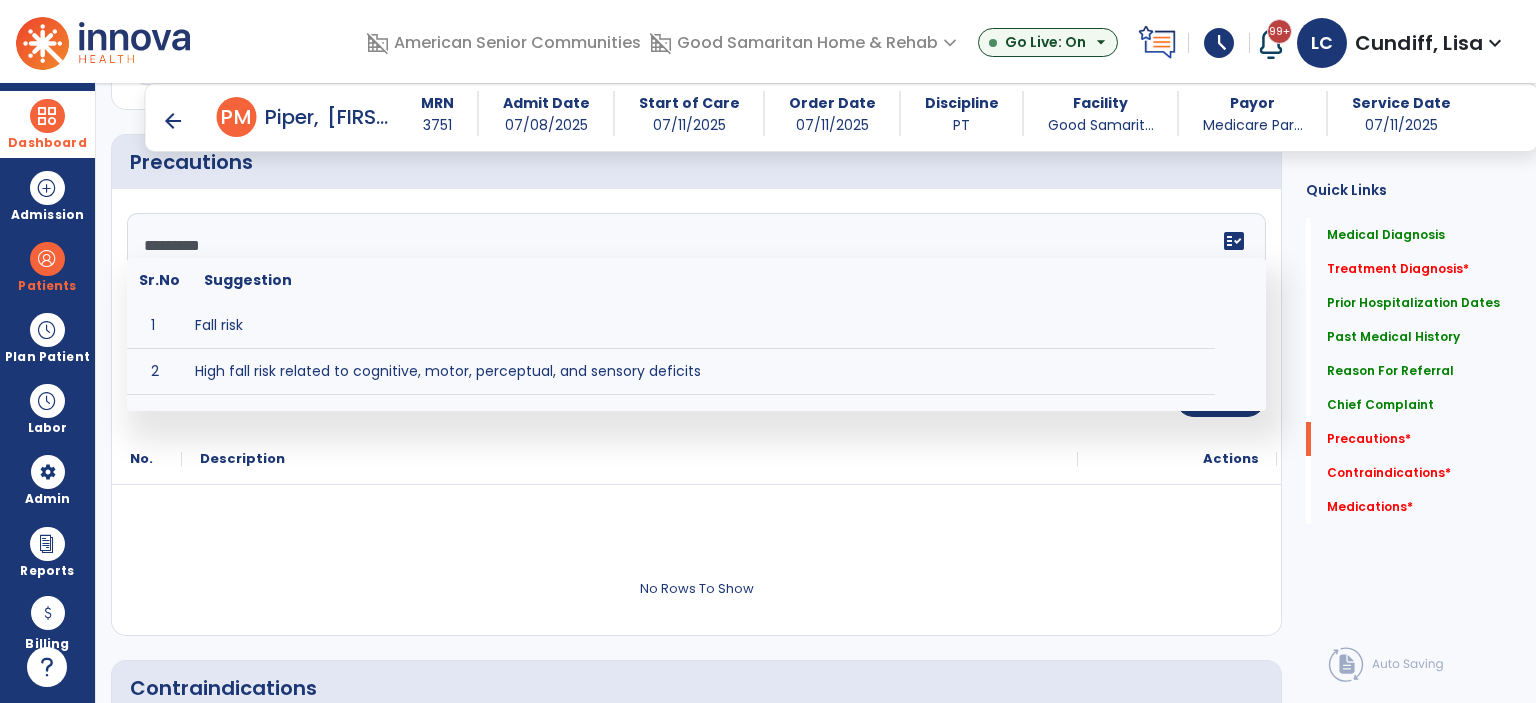 scroll, scrollTop: 1935, scrollLeft: 0, axis: vertical 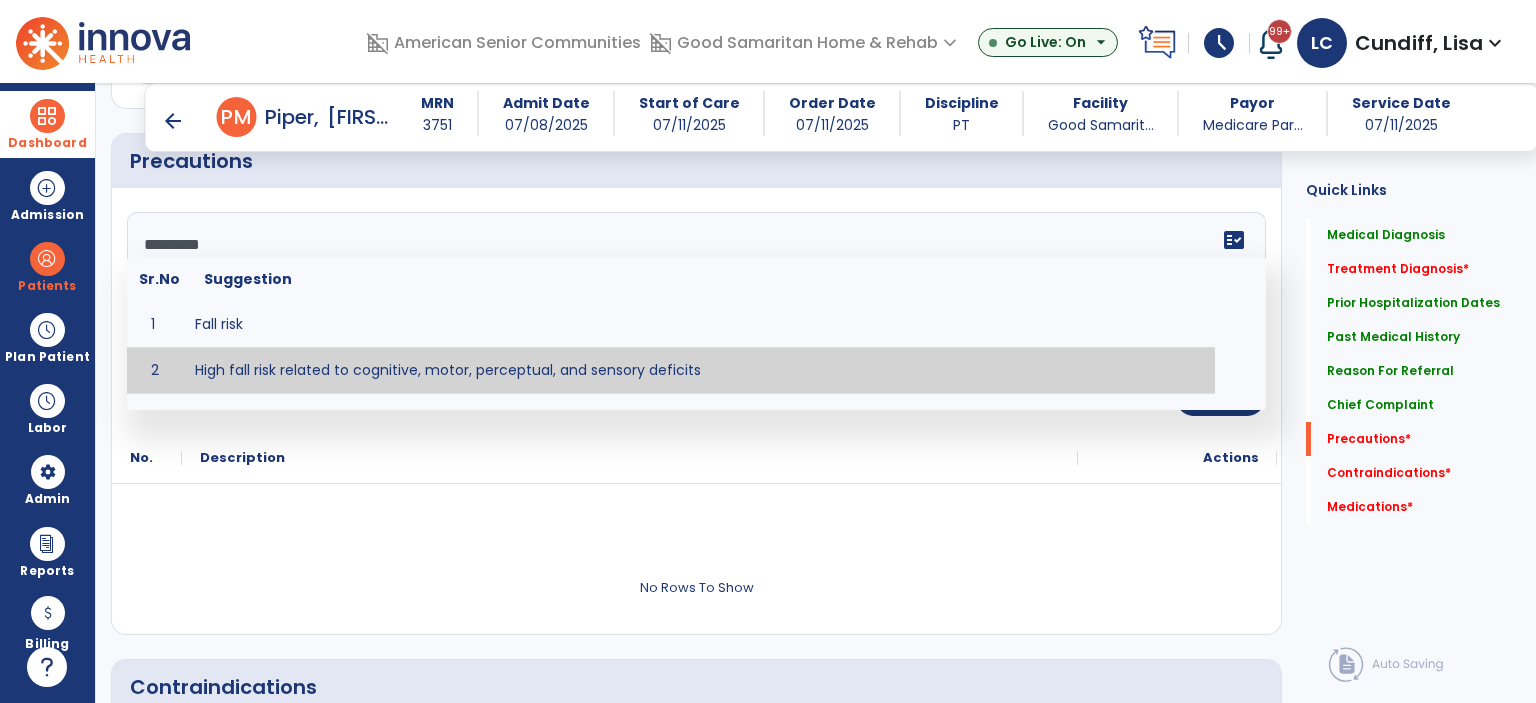 type on "*********" 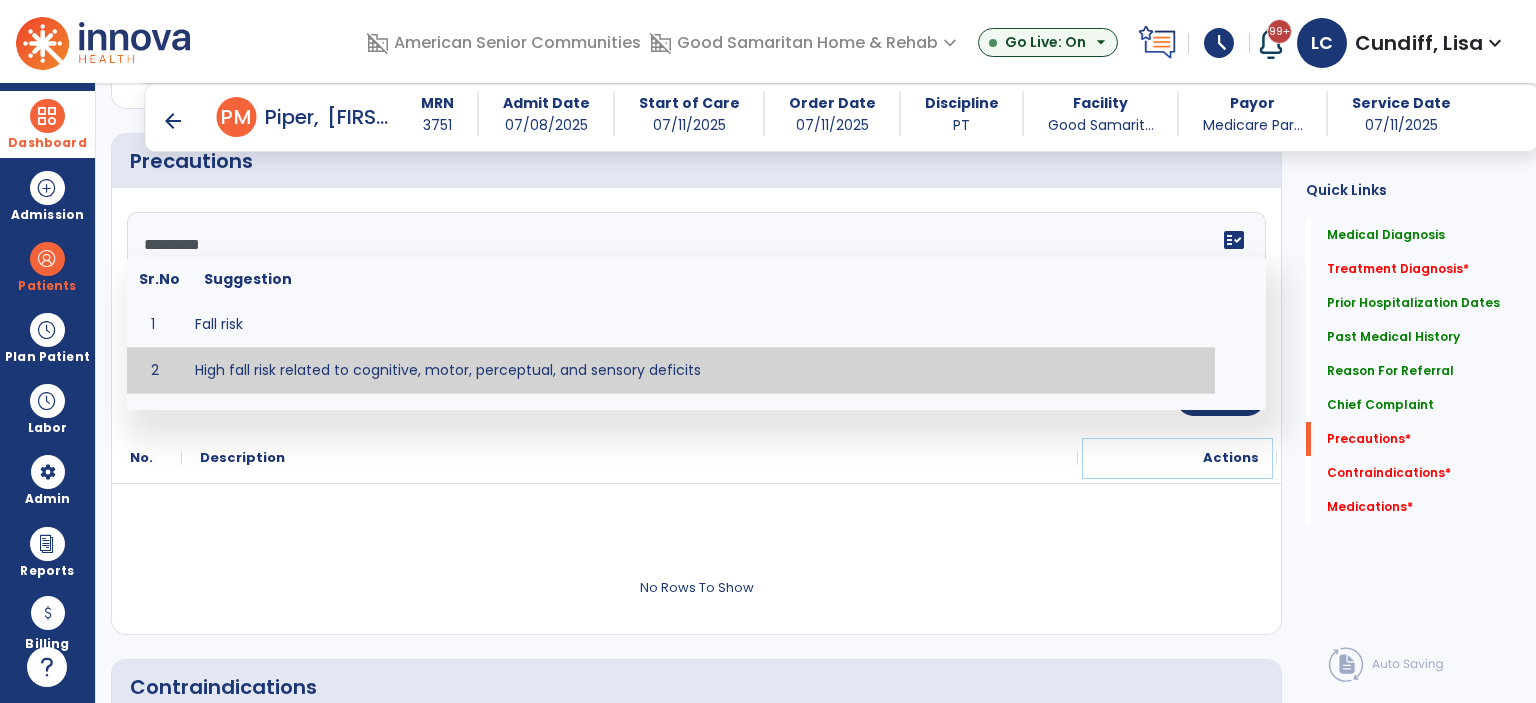 click on "Actions" 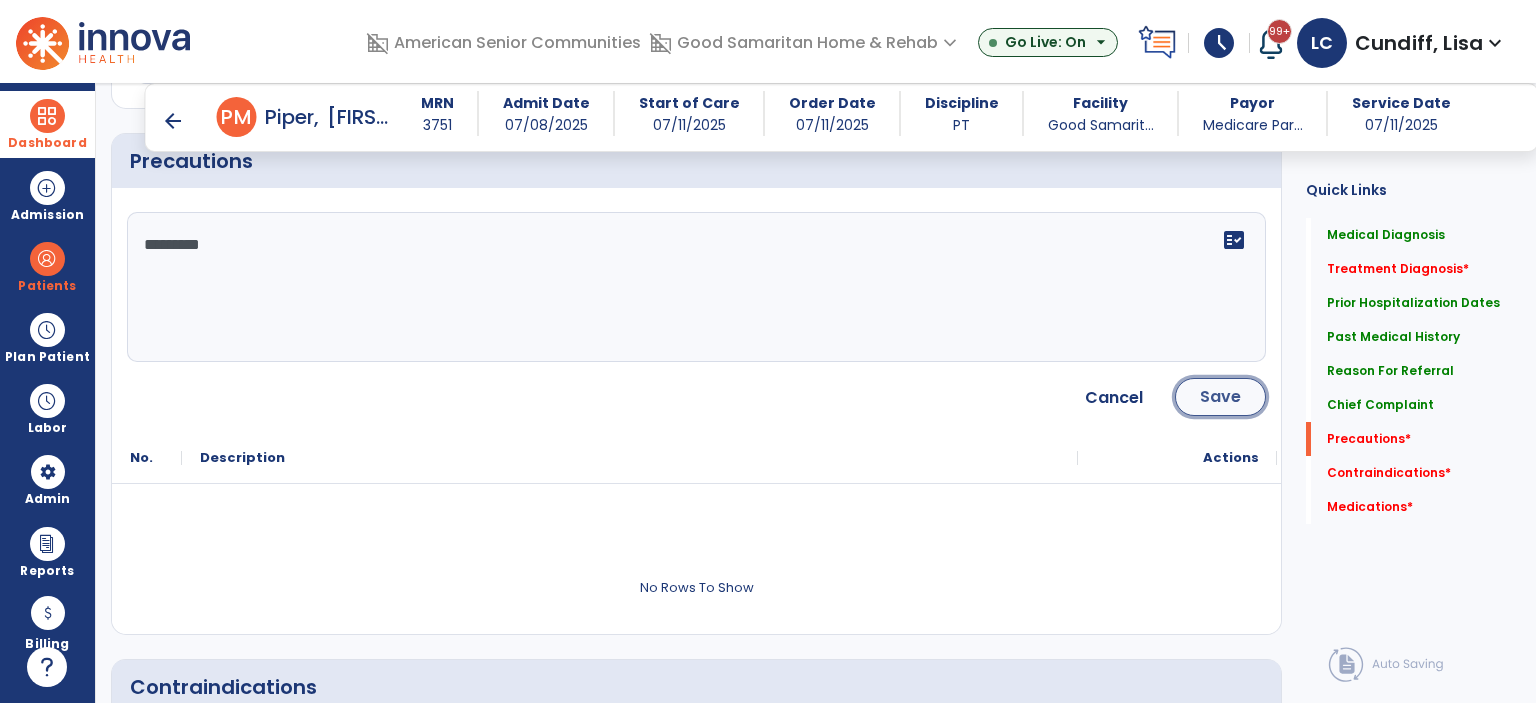 click on "Save" 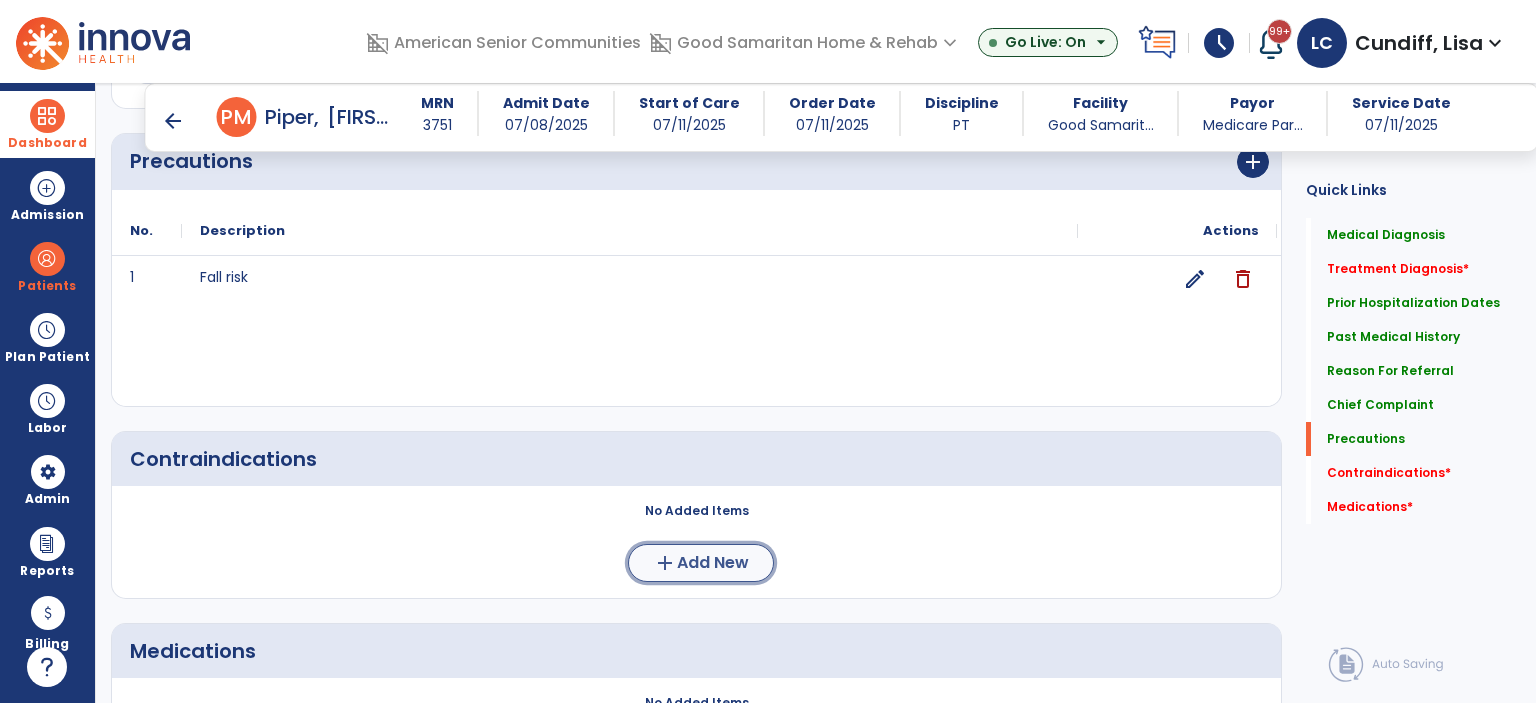 click on "add  Add New" 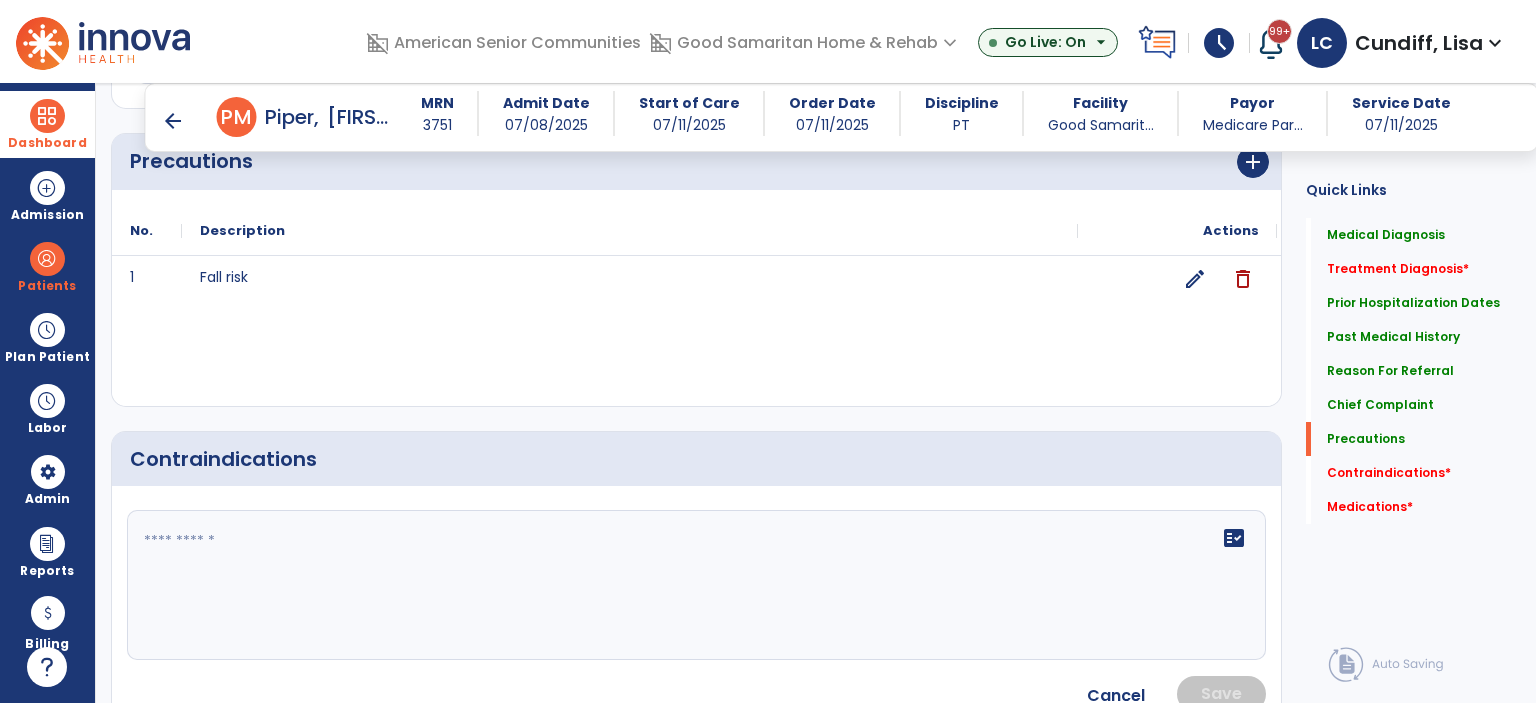 click on "fact_check" 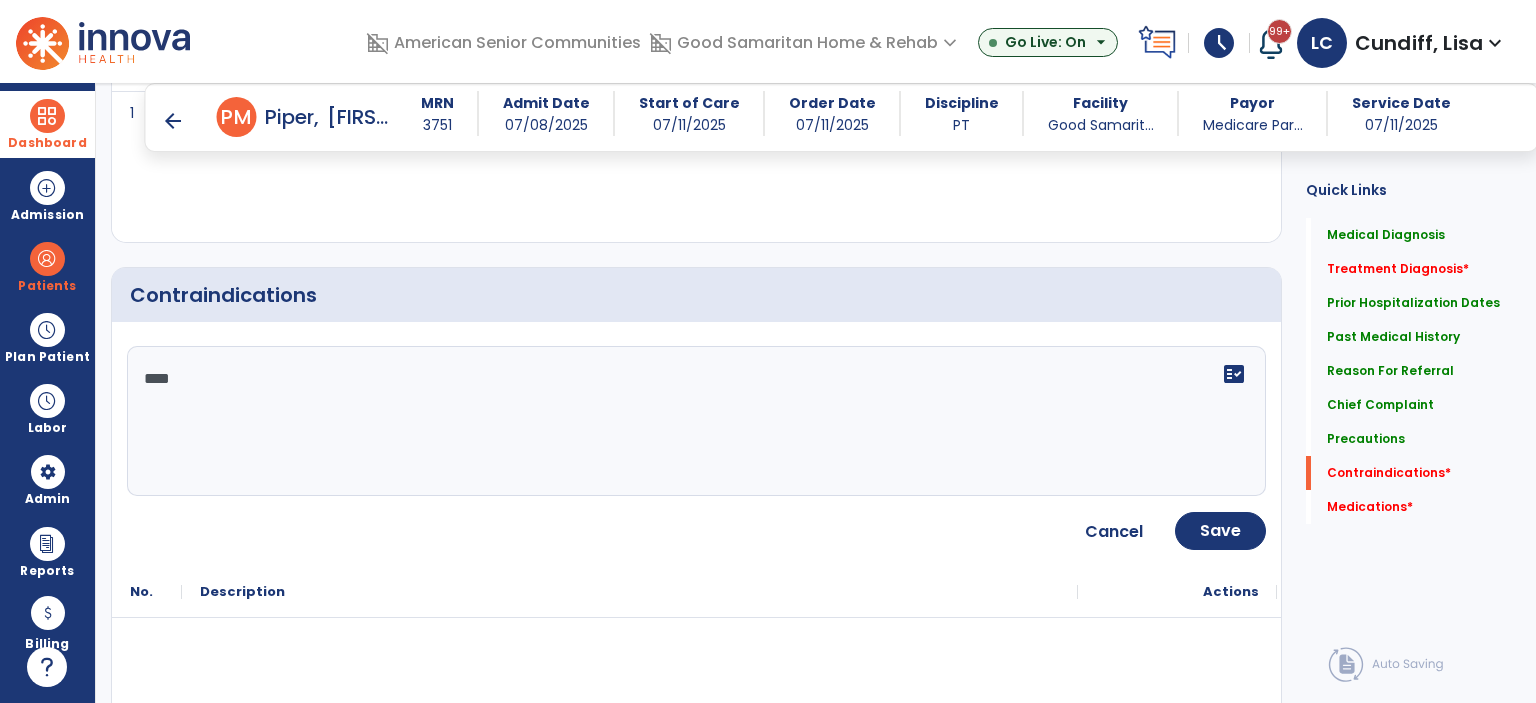 scroll, scrollTop: 2135, scrollLeft: 0, axis: vertical 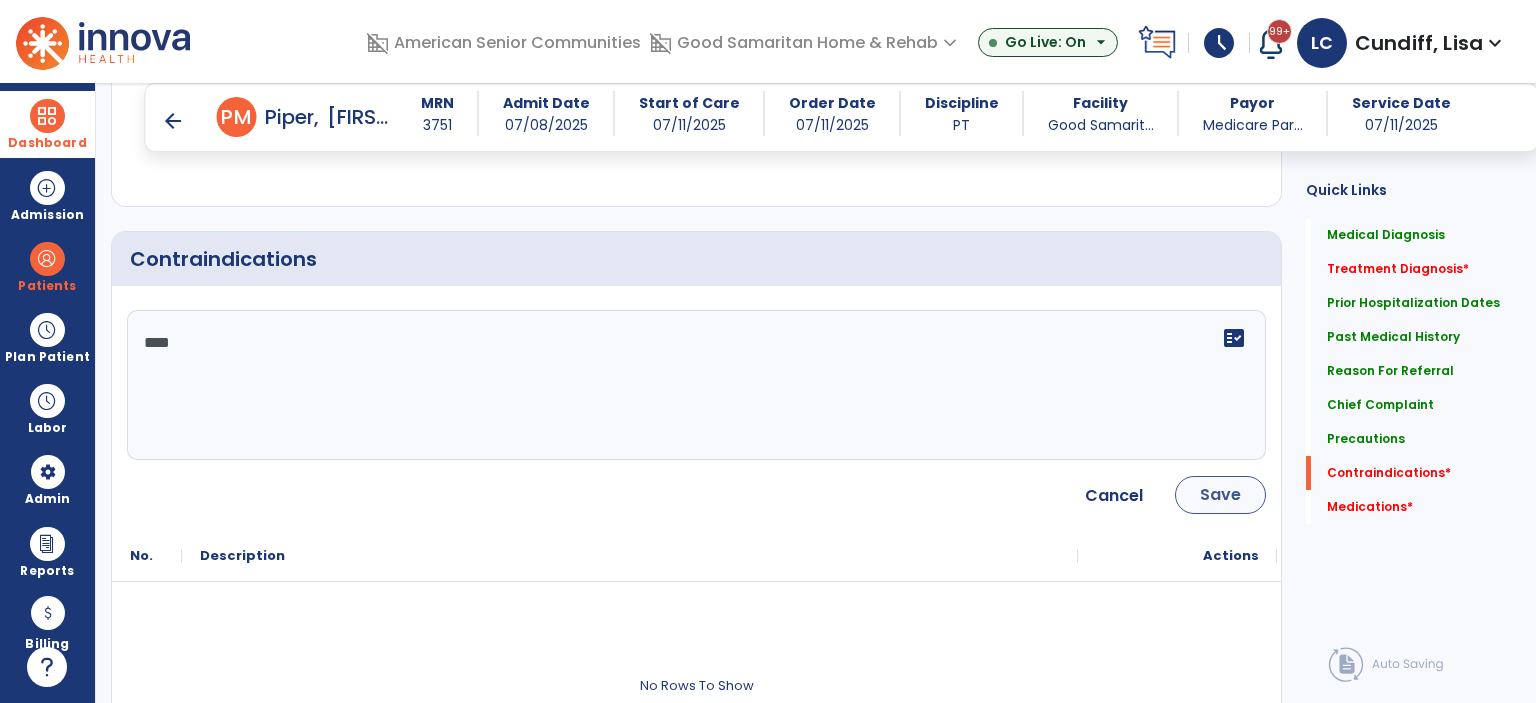 type on "****" 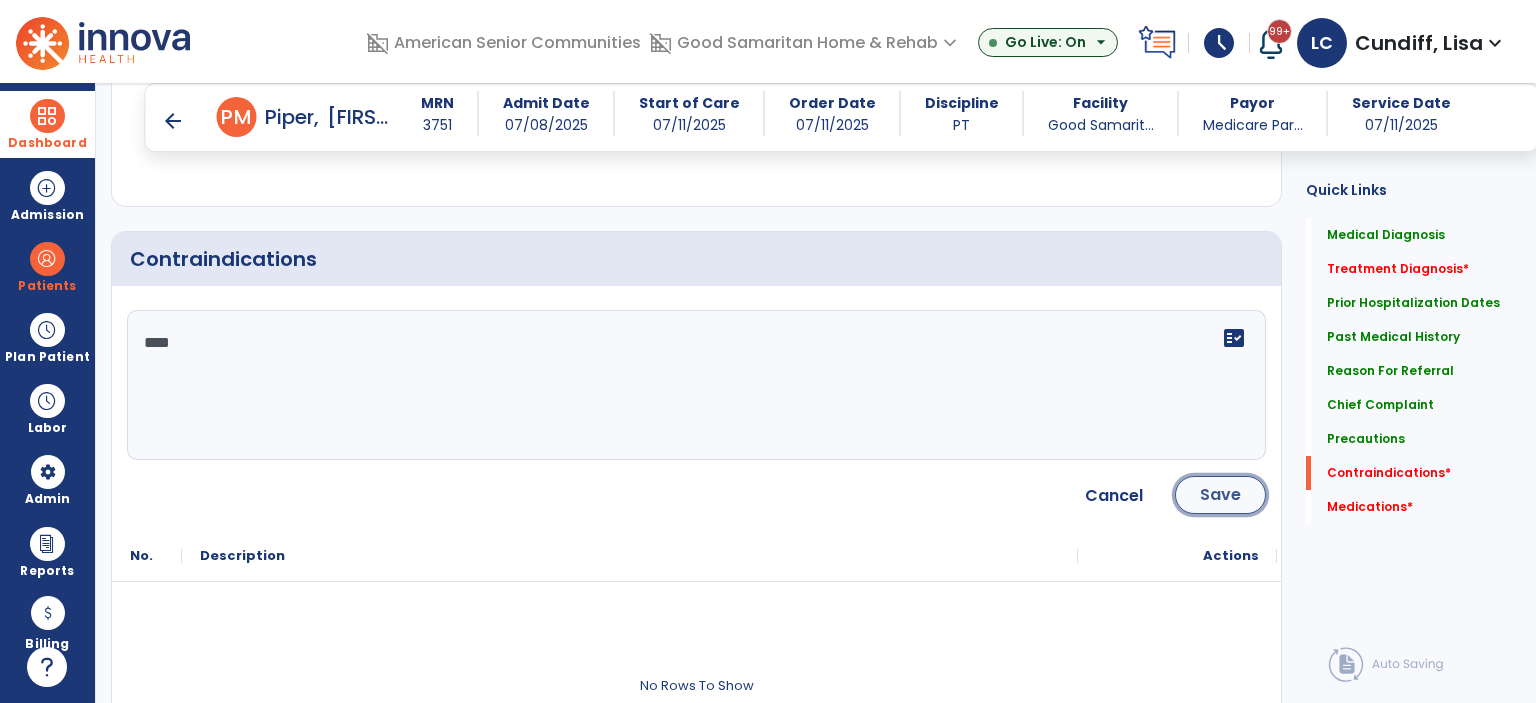click on "Save" 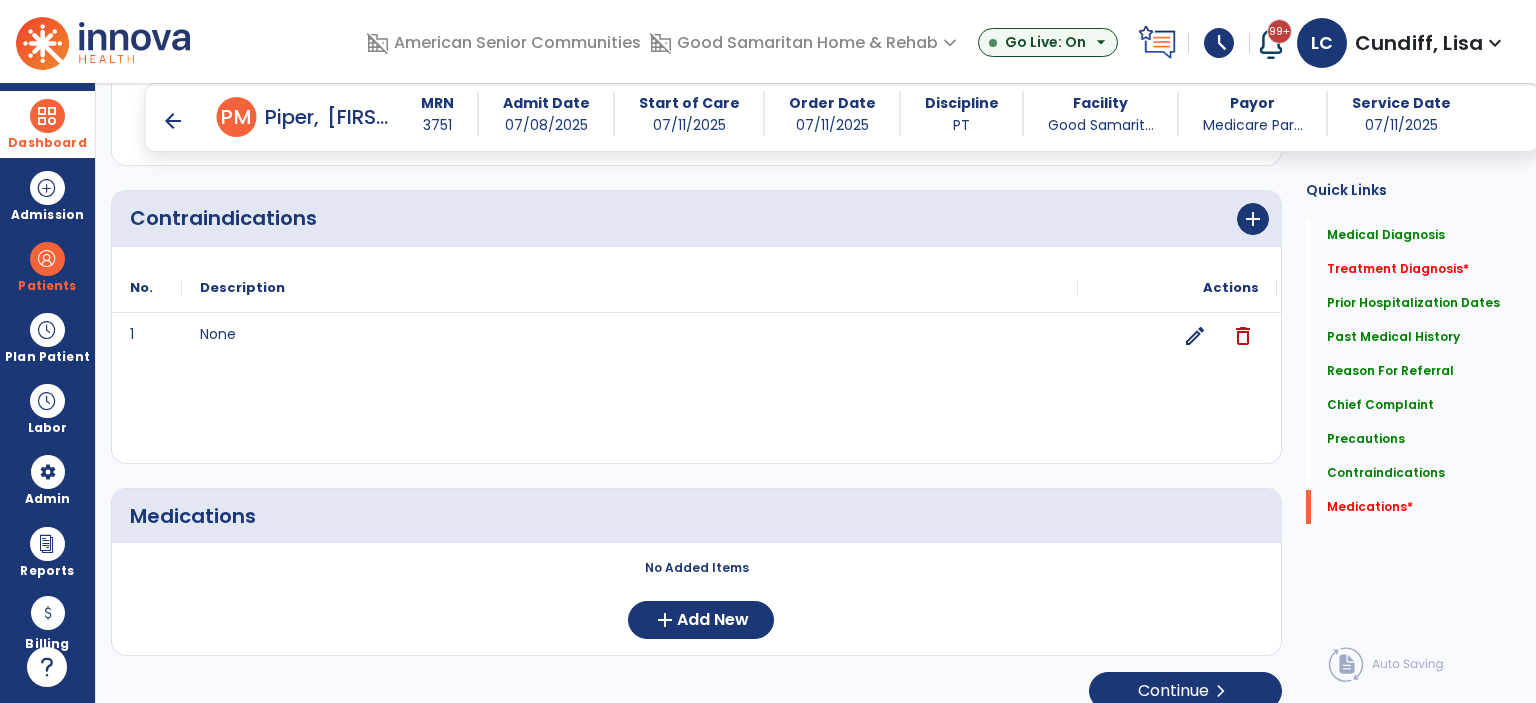 scroll, scrollTop: 2193, scrollLeft: 0, axis: vertical 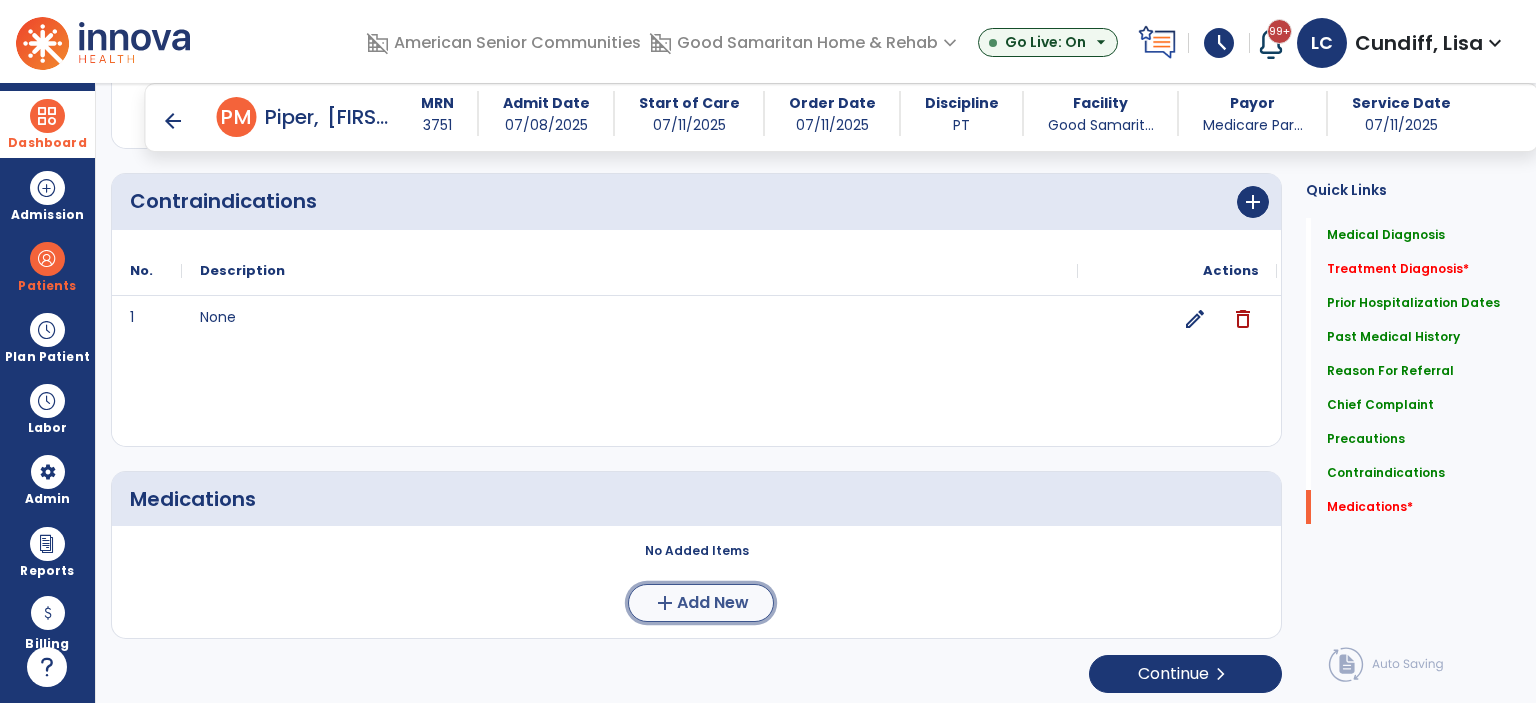 click on "Add New" 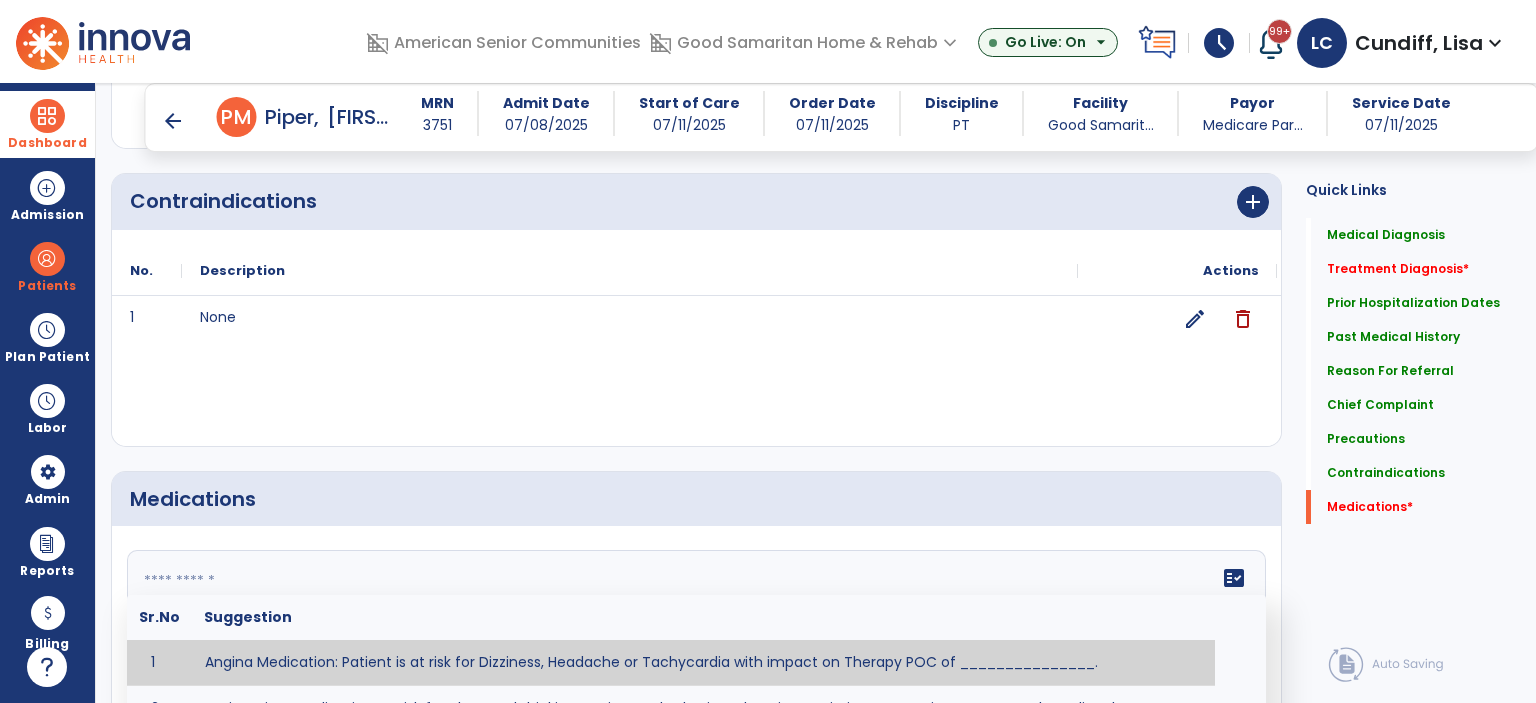 click on "fact_check  Sr.No Suggestion 1 Angina Medication: Patient is at risk for Dizziness, Headache or Tachycardia with impact on Therapy POC of _______________. 2 Anti-Anxiety Medication: at risk for Abnormal thinking, Anxiety, Arrhythmias, Clumsiness, Dizziness, Drowsiness, Dry mouth, GI disturbances, Headache, Increased appetite, Loss of appetite, Orthostatic hypotension, Sedation, Seizures, Tachycardia, Unsteadiness, Weakness or Weight gain with impact on Therapy POC of _____________. 3 Anti-Arrhythmic Agents: at risk for Arrhythmias, Confusion, EKG changes, Hallucinations, Hepatotoxicity, Increased blood pressure, Increased heart rate, Lethargy or Toxicity with impact on Therapy POC of 4 Anti-Coagulant medications: with potential risk for hemorrhage (including rectal bleeding and coughing up blood), and heparin-induced thrombocytopenia(HIT syndrome). Potential impact on therapy progress includes _________. 5 6 7 8 Aspirin for ______________. 9 10 11 12 13 14 15 16 17 18 19 20 21 22 23 24" 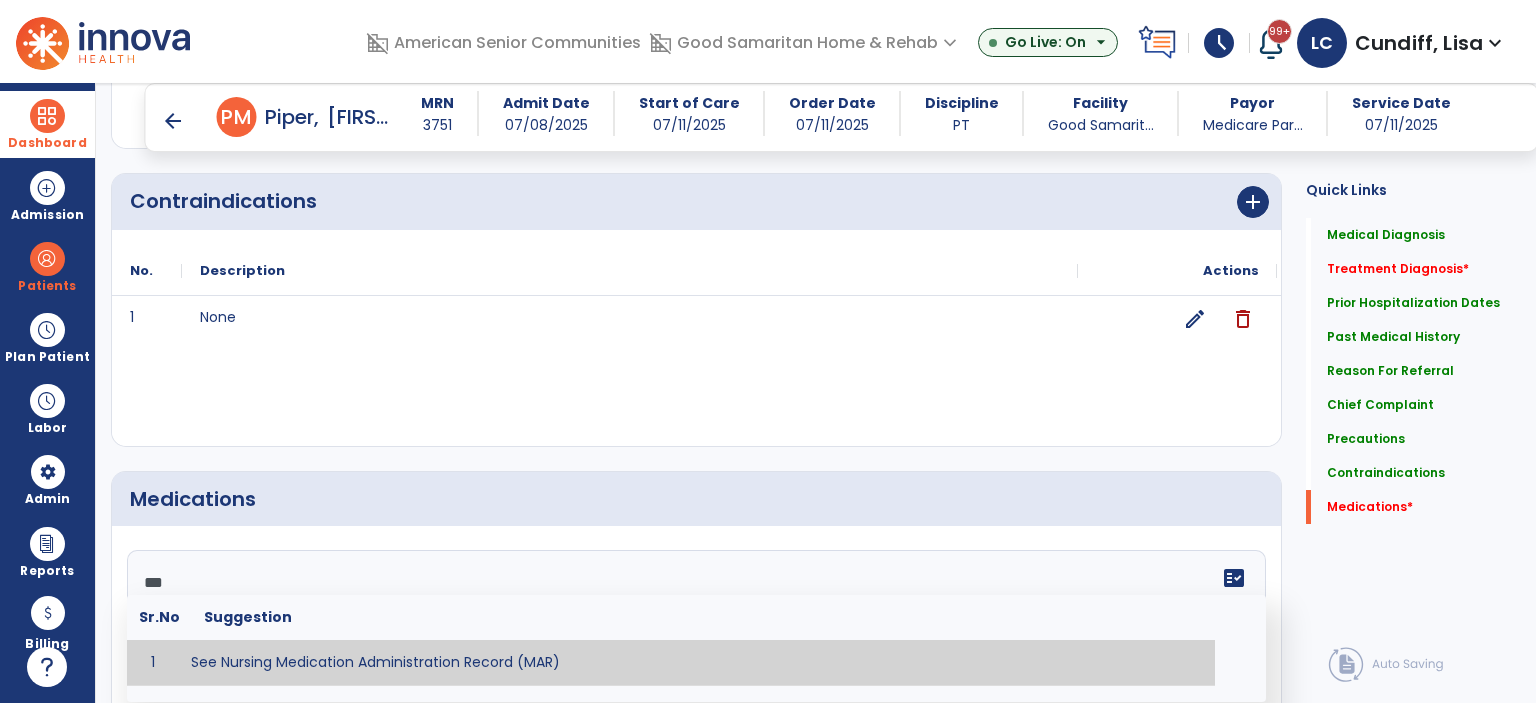 type on "**********" 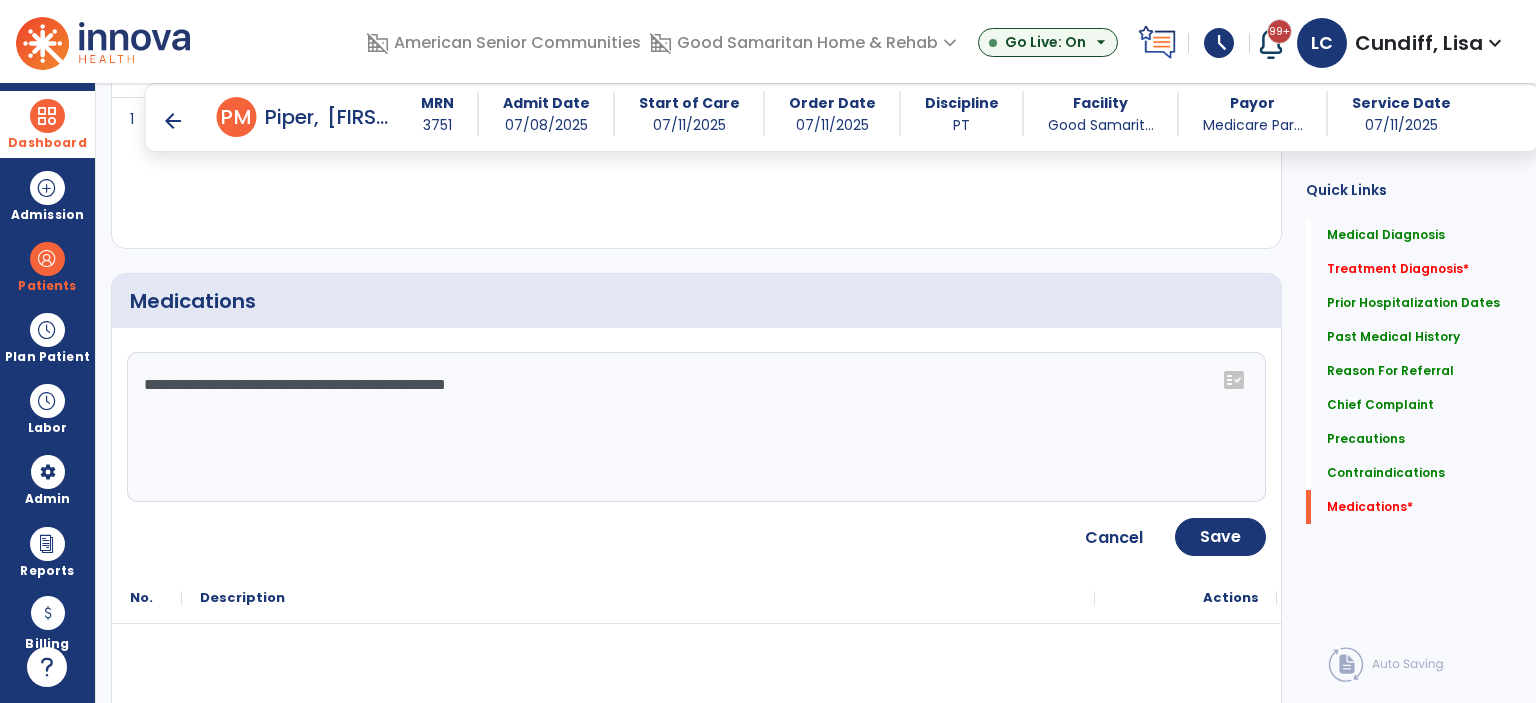 scroll, scrollTop: 2527, scrollLeft: 0, axis: vertical 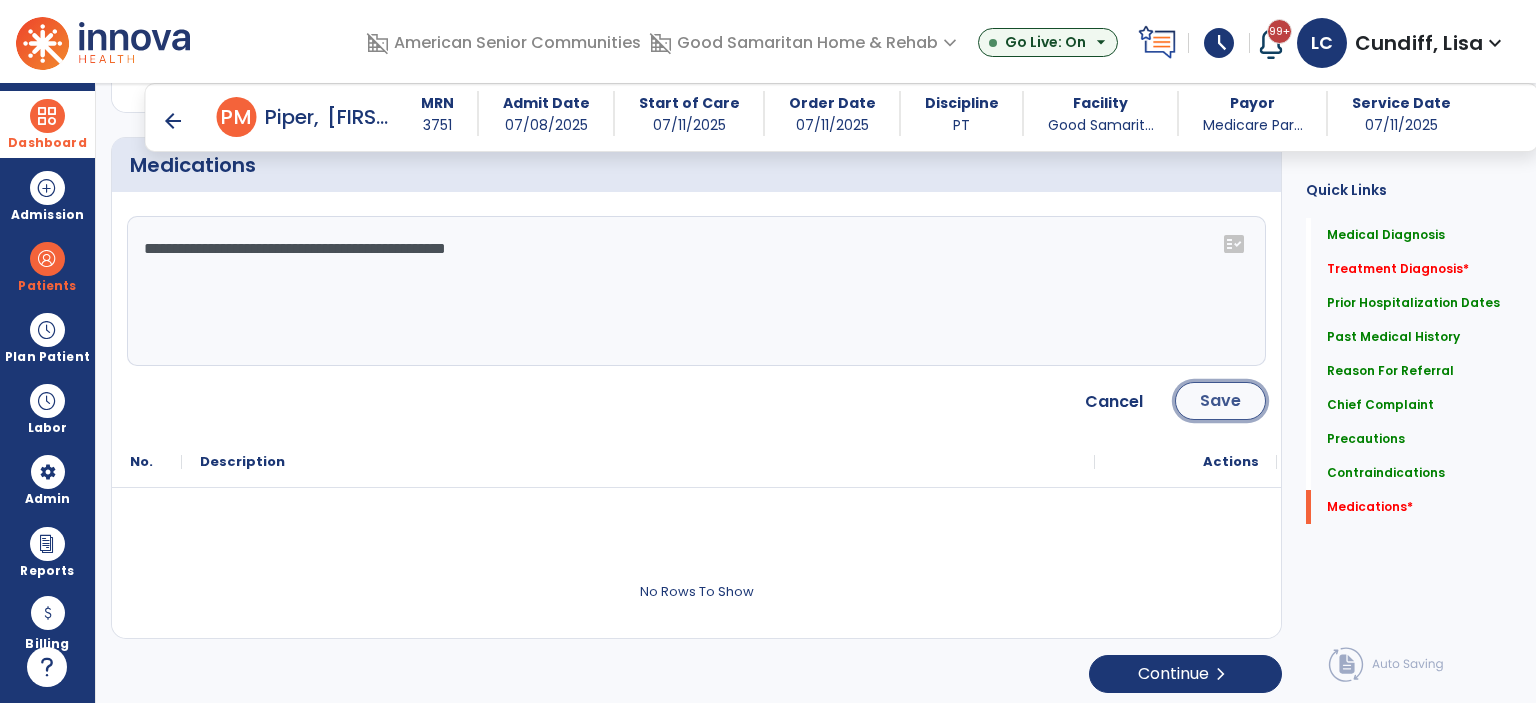 click on "Save" 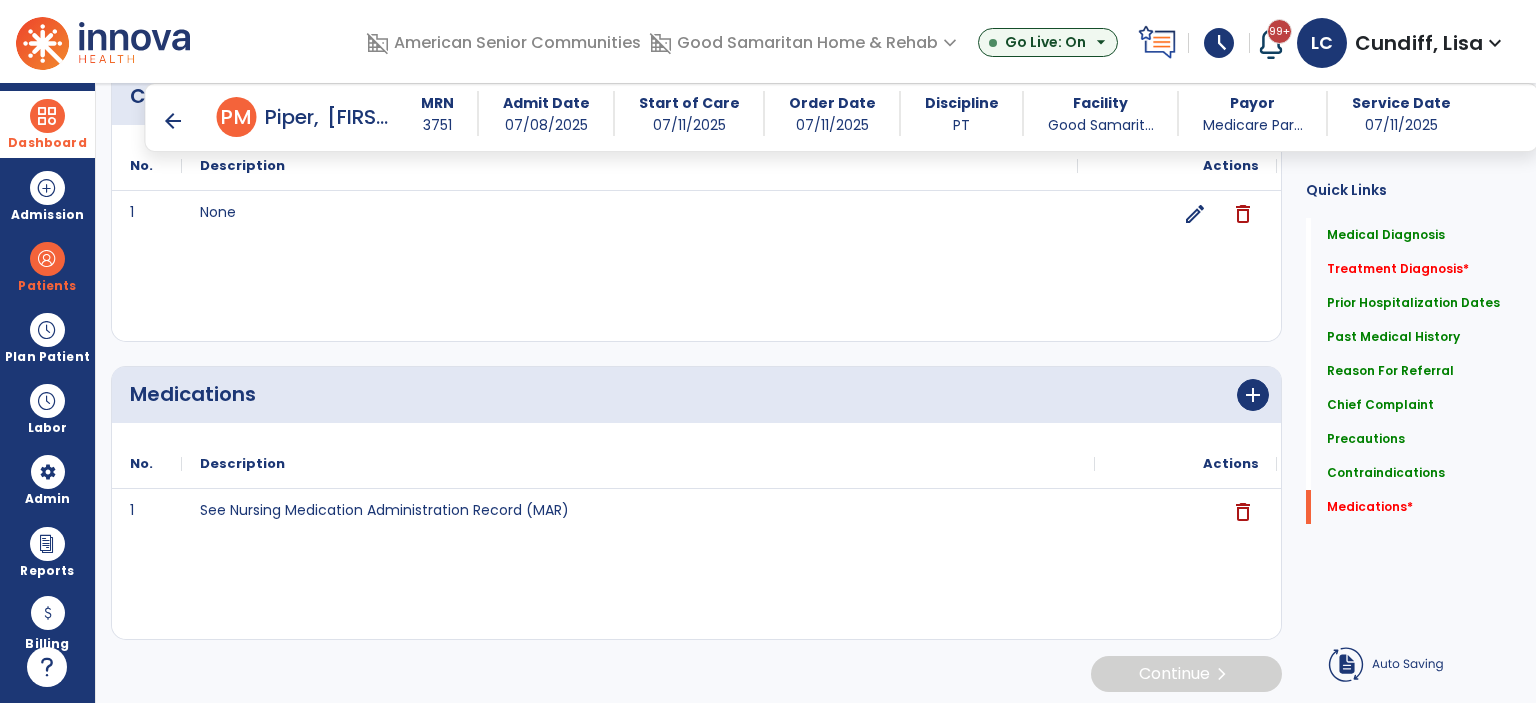 scroll, scrollTop: 2300, scrollLeft: 0, axis: vertical 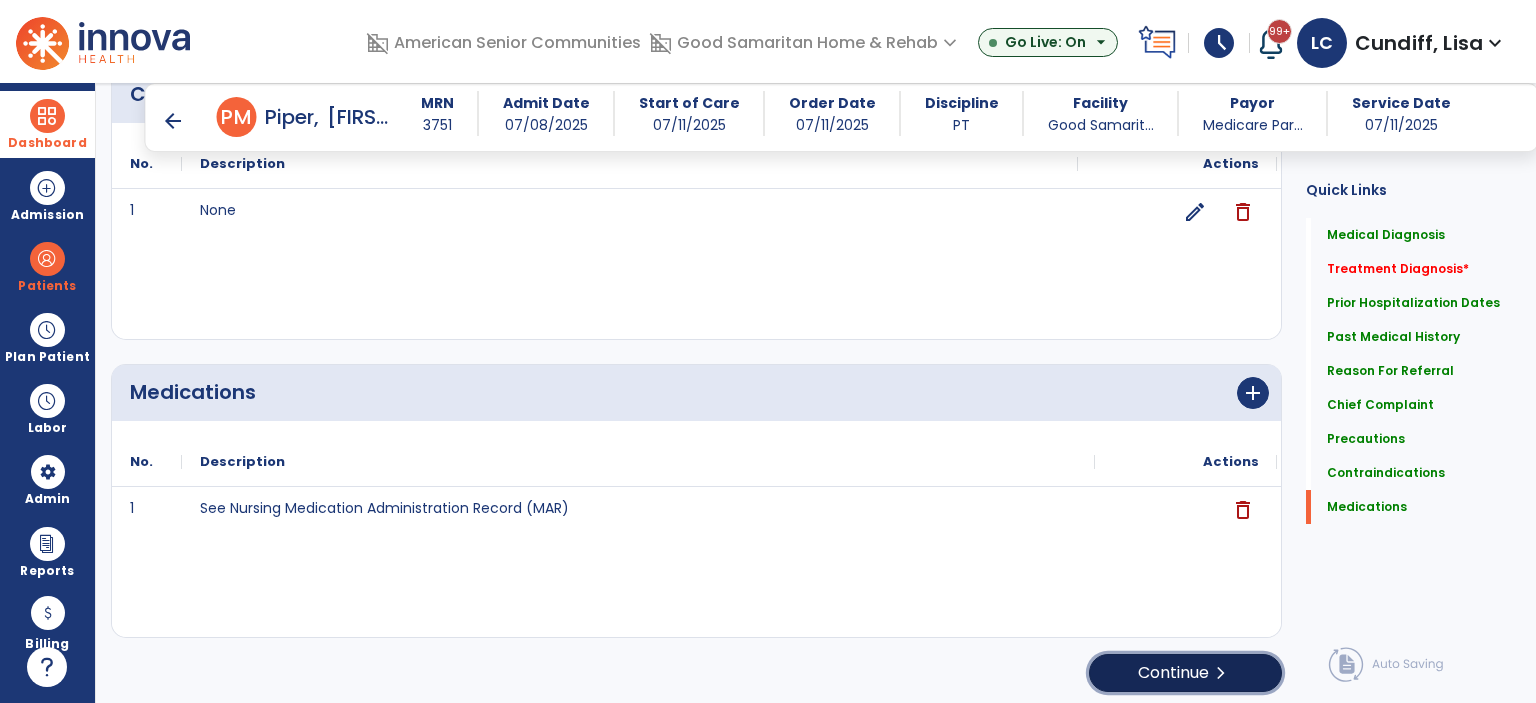 click on "Continue  chevron_right" 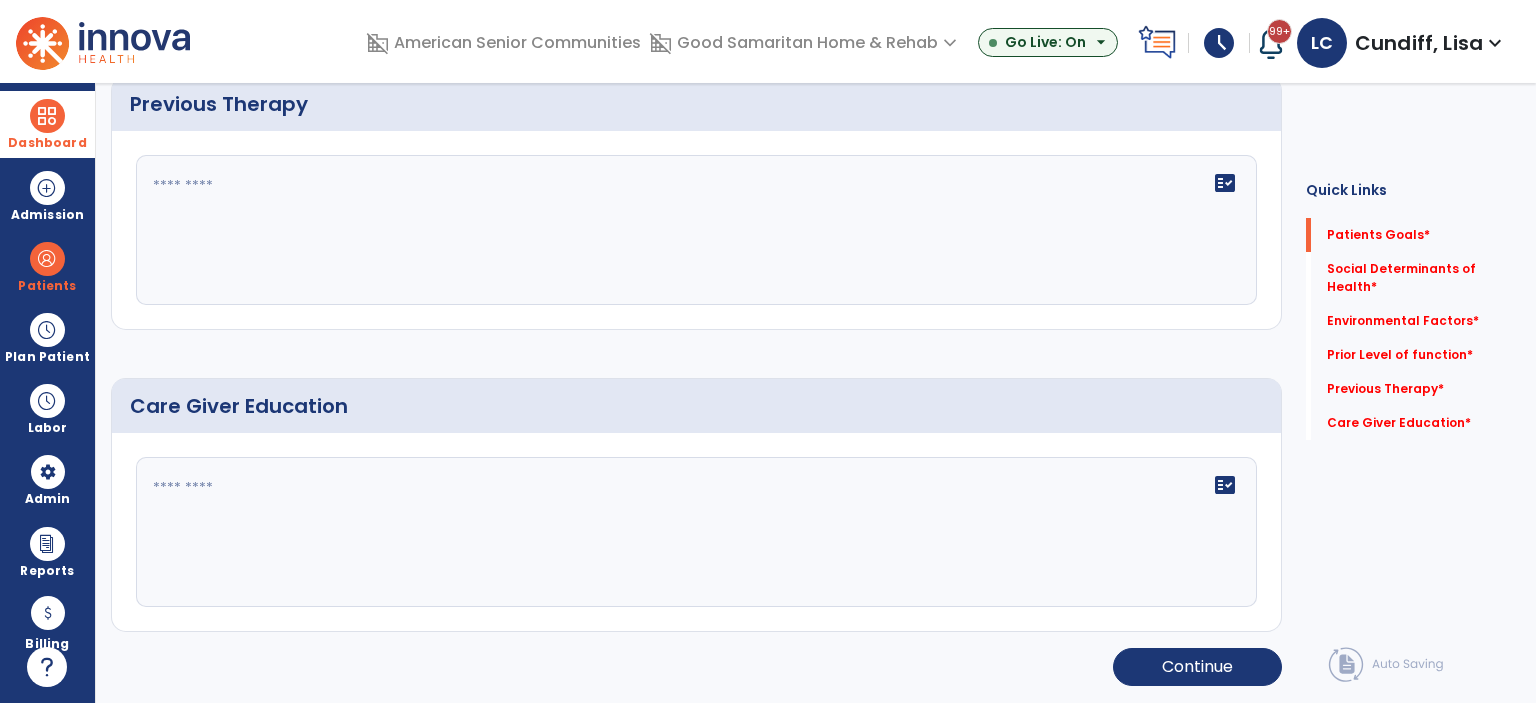 scroll, scrollTop: 0, scrollLeft: 0, axis: both 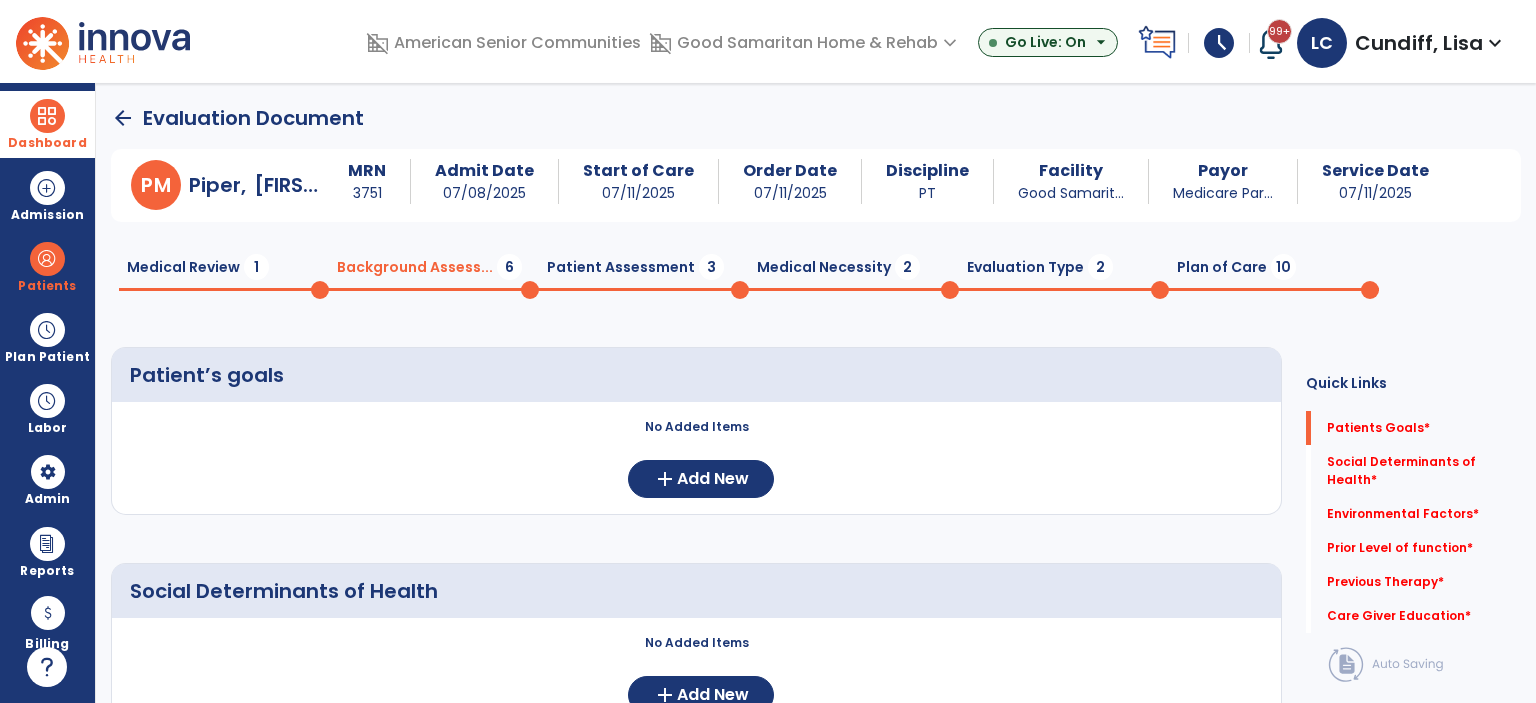 click on "No Added Items  add  Add New" 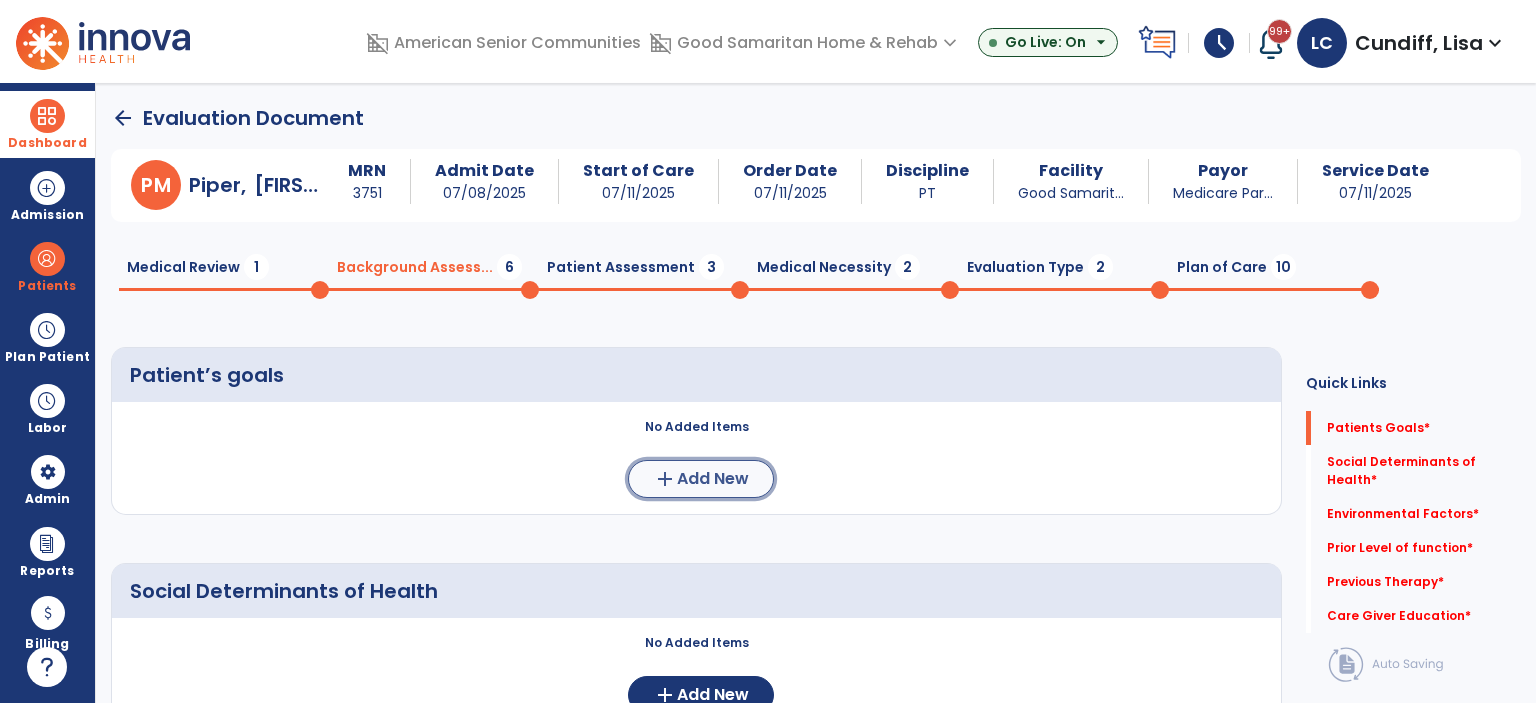 click on "Add New" 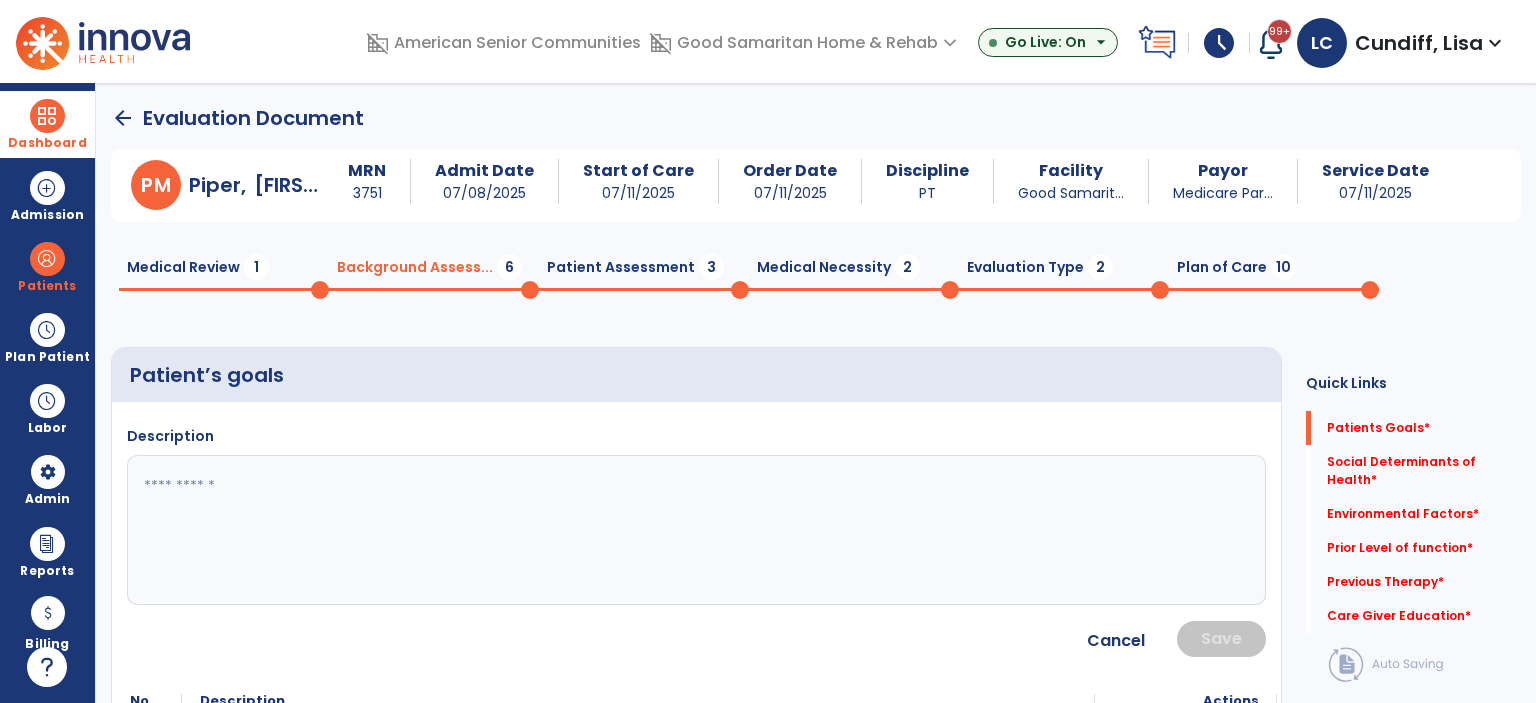 click 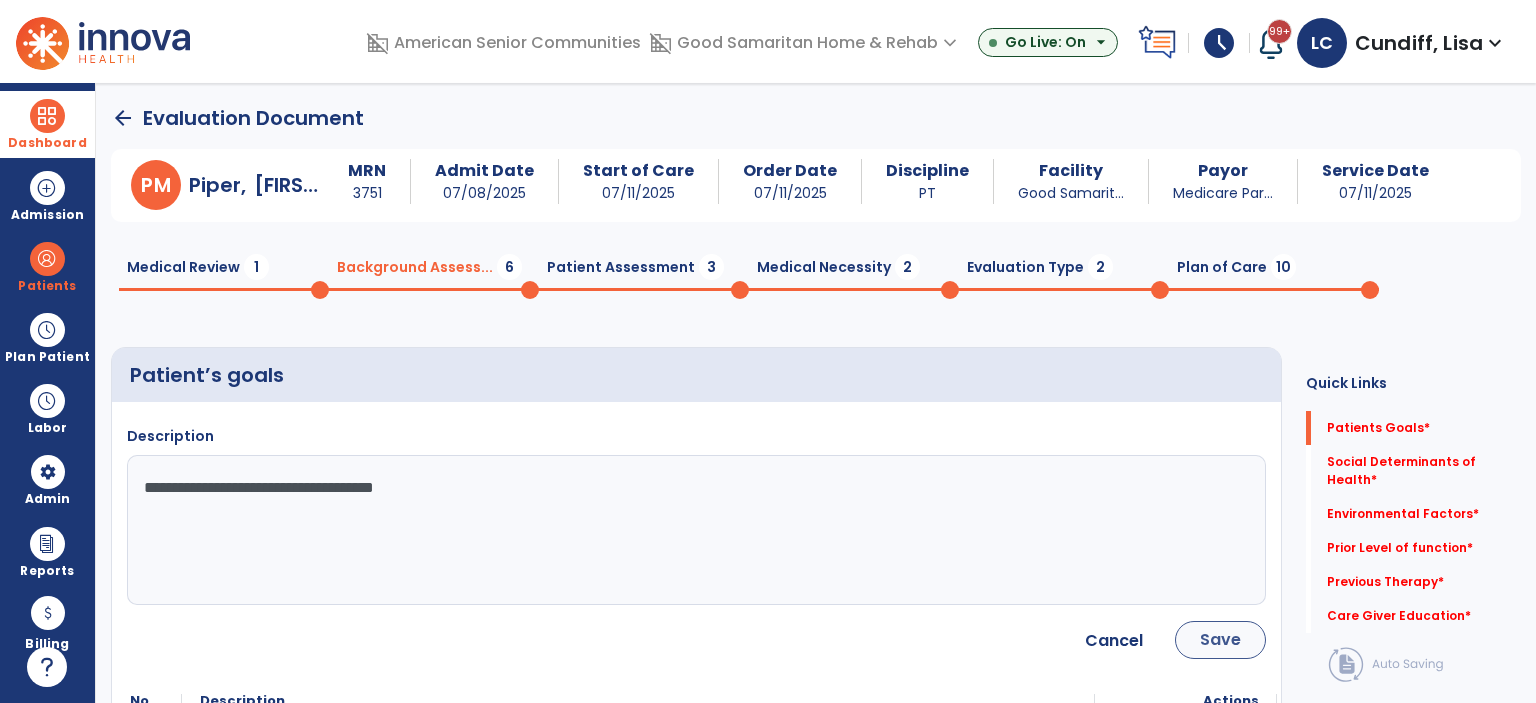 type on "**********" 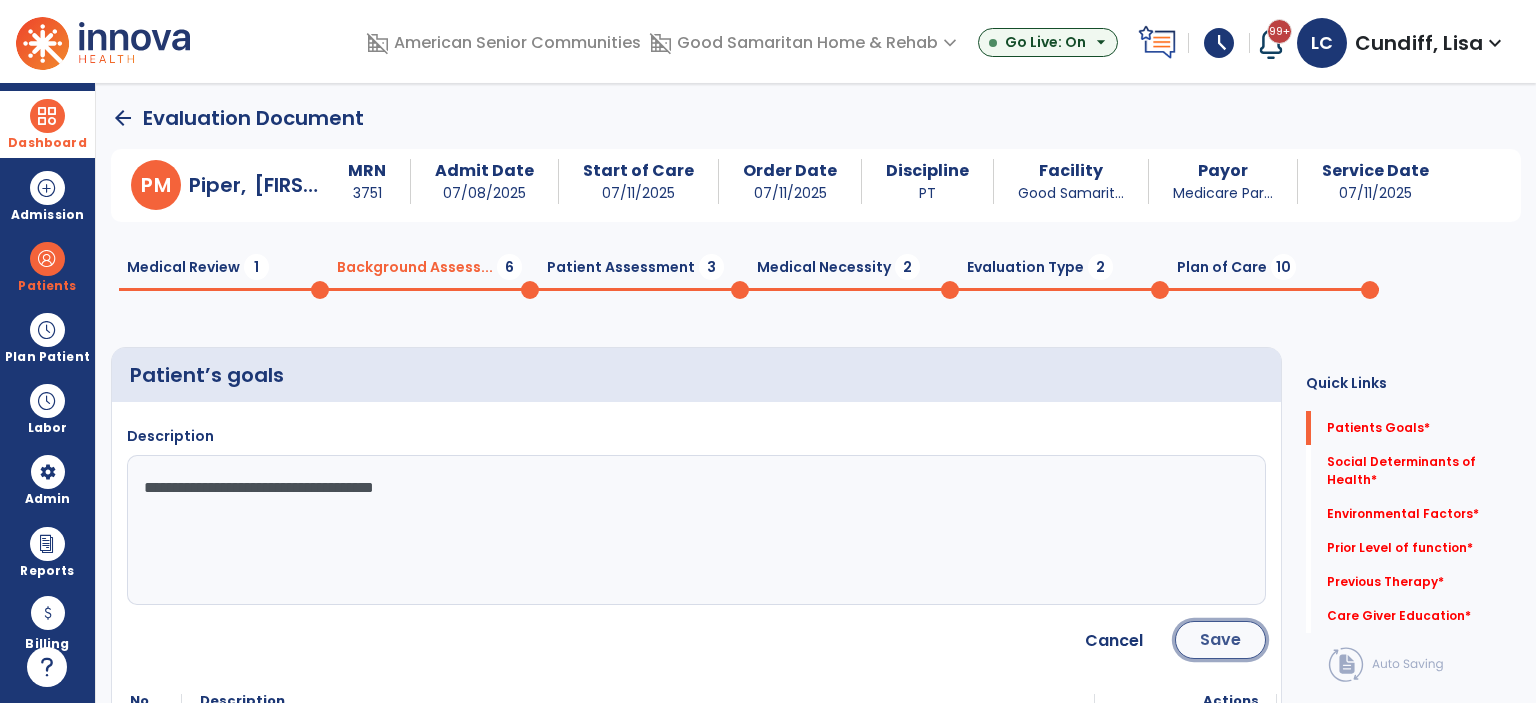 click on "Save" 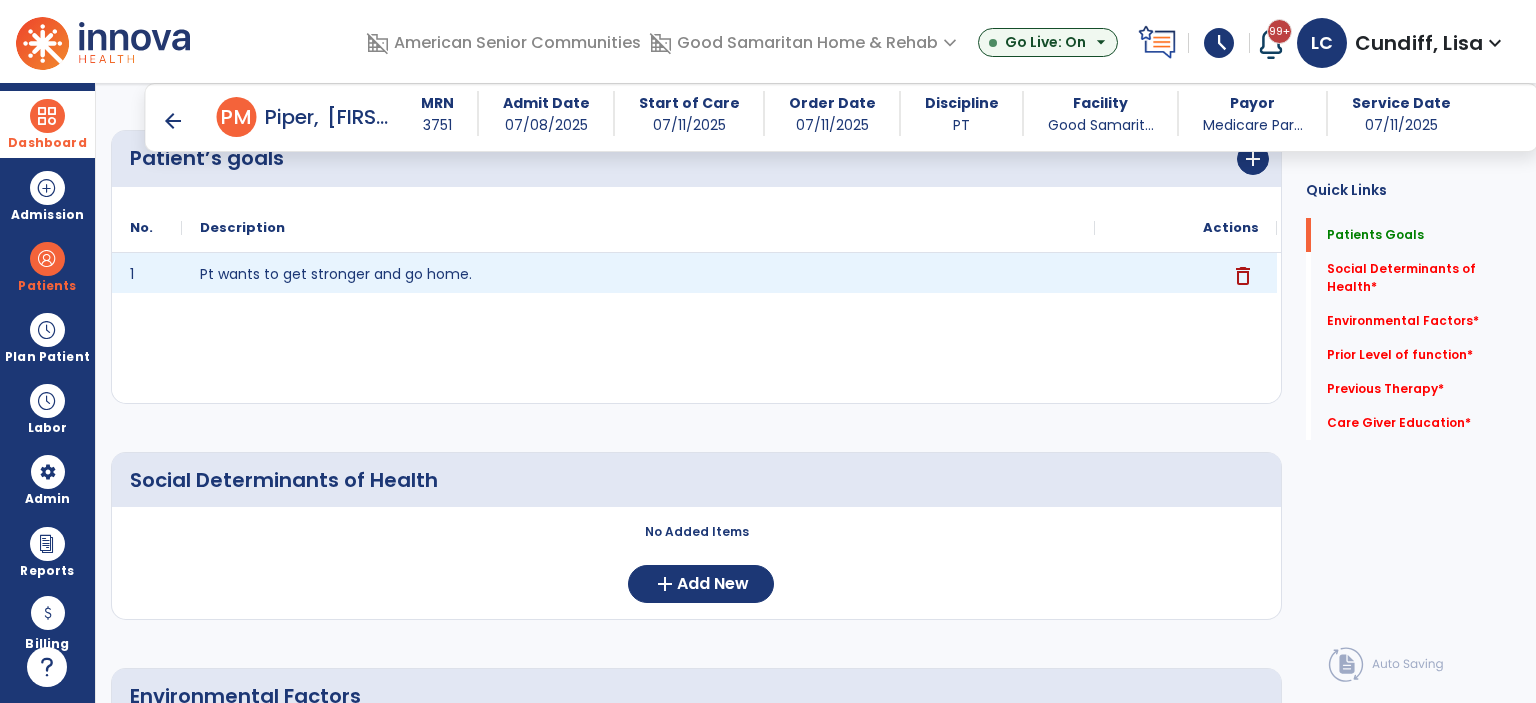 scroll, scrollTop: 200, scrollLeft: 0, axis: vertical 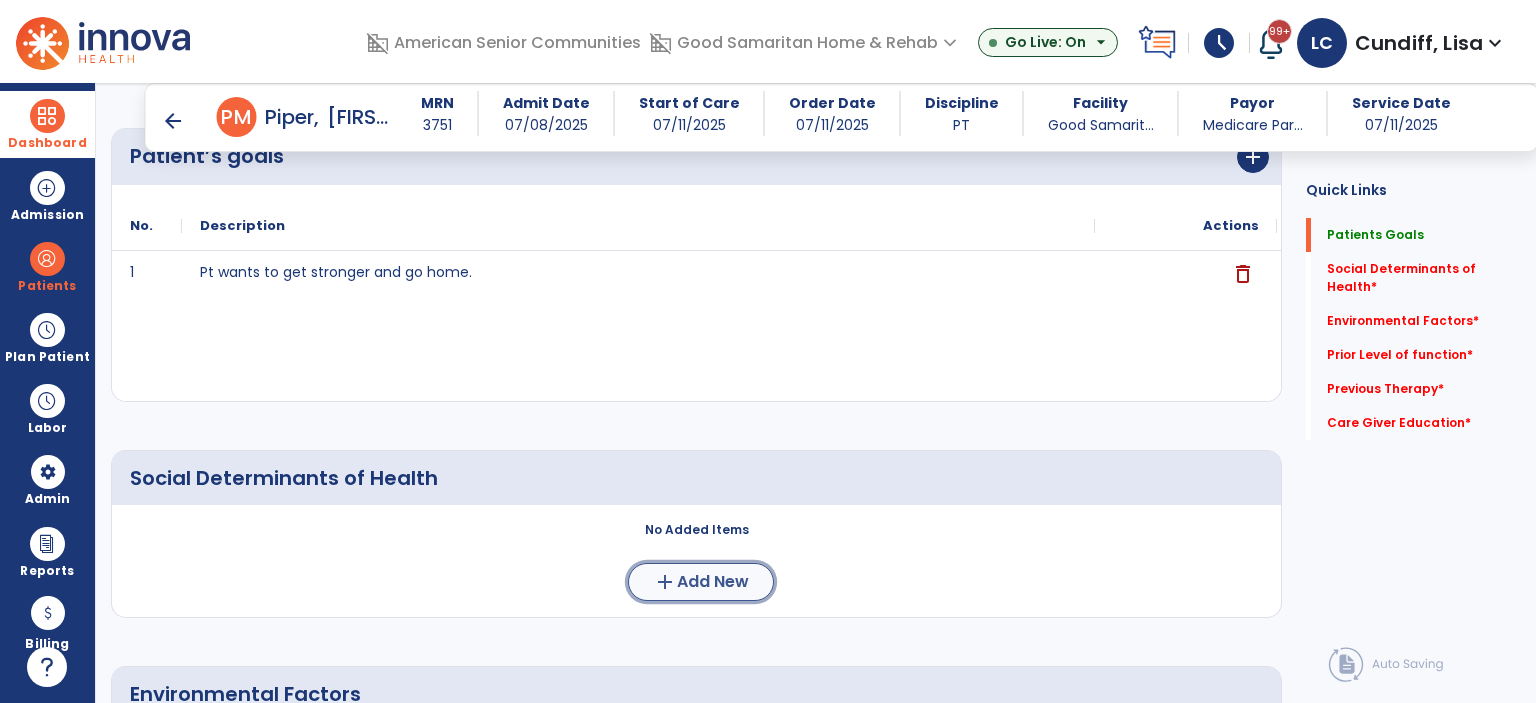 click on "add  Add New" 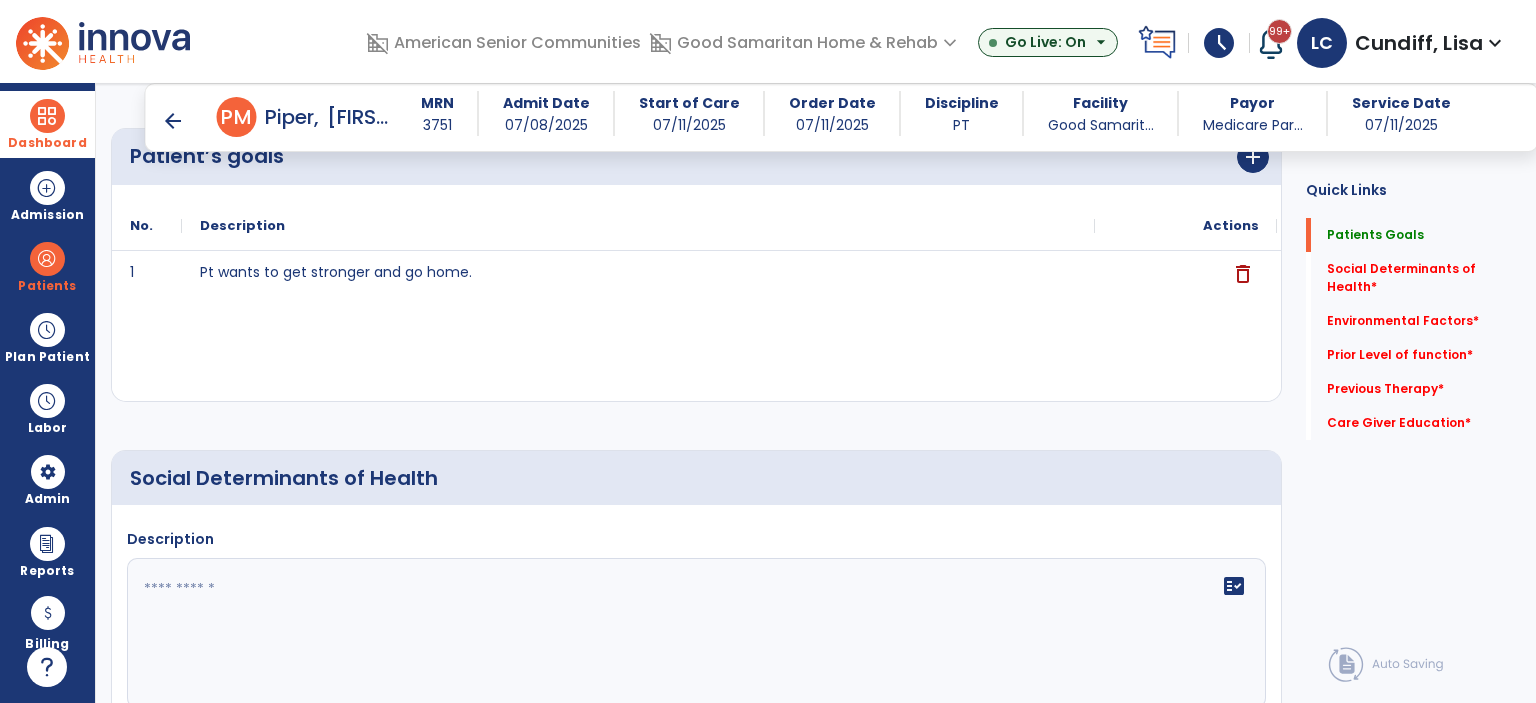 click on "Description   fact_check" 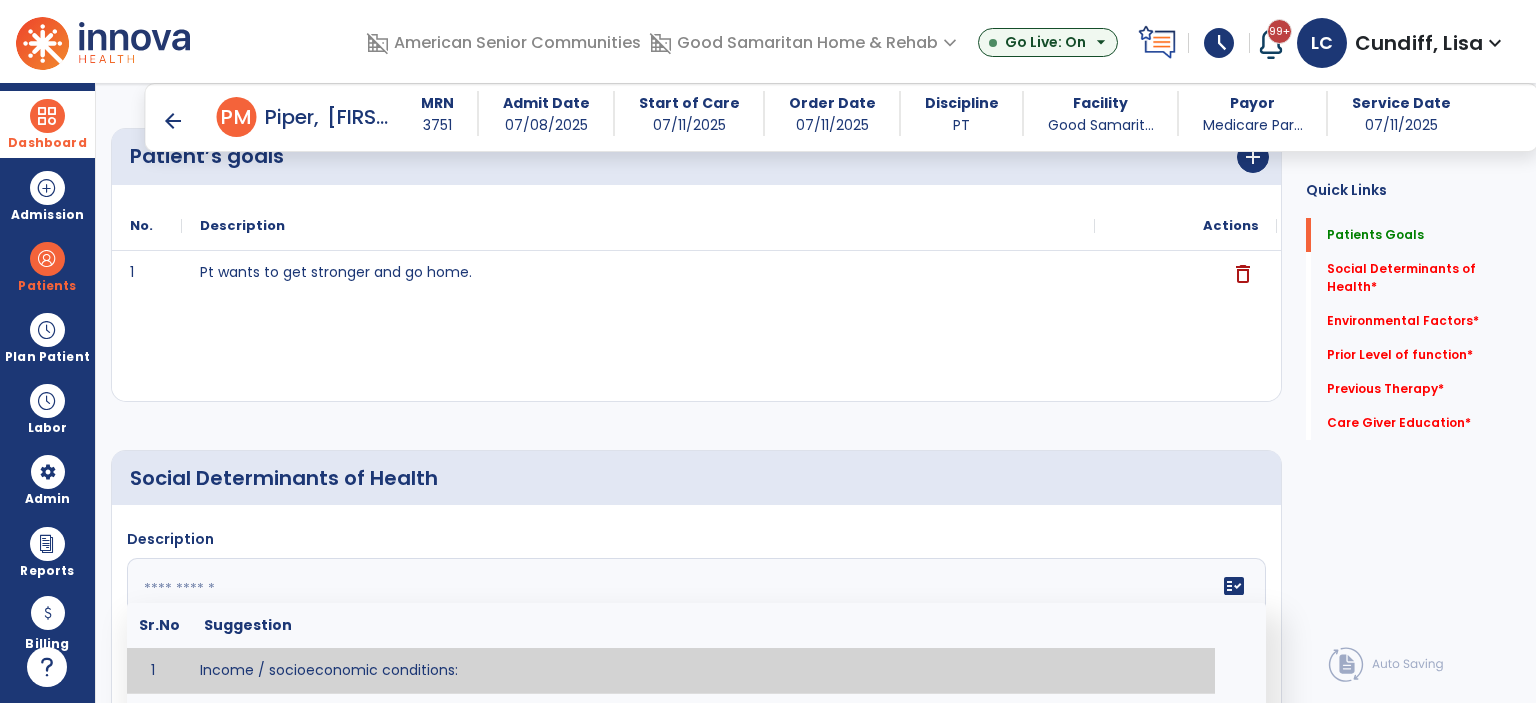 click 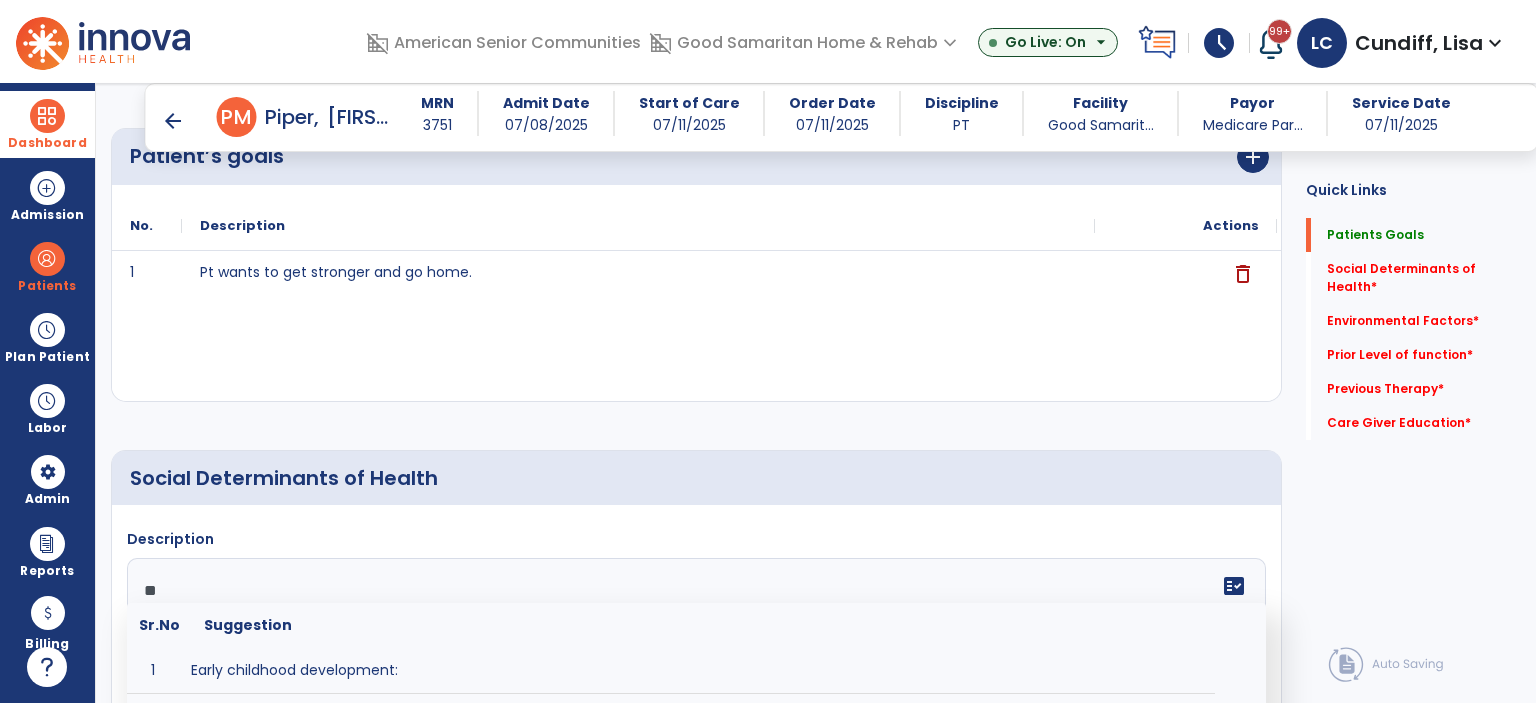 type on "*" 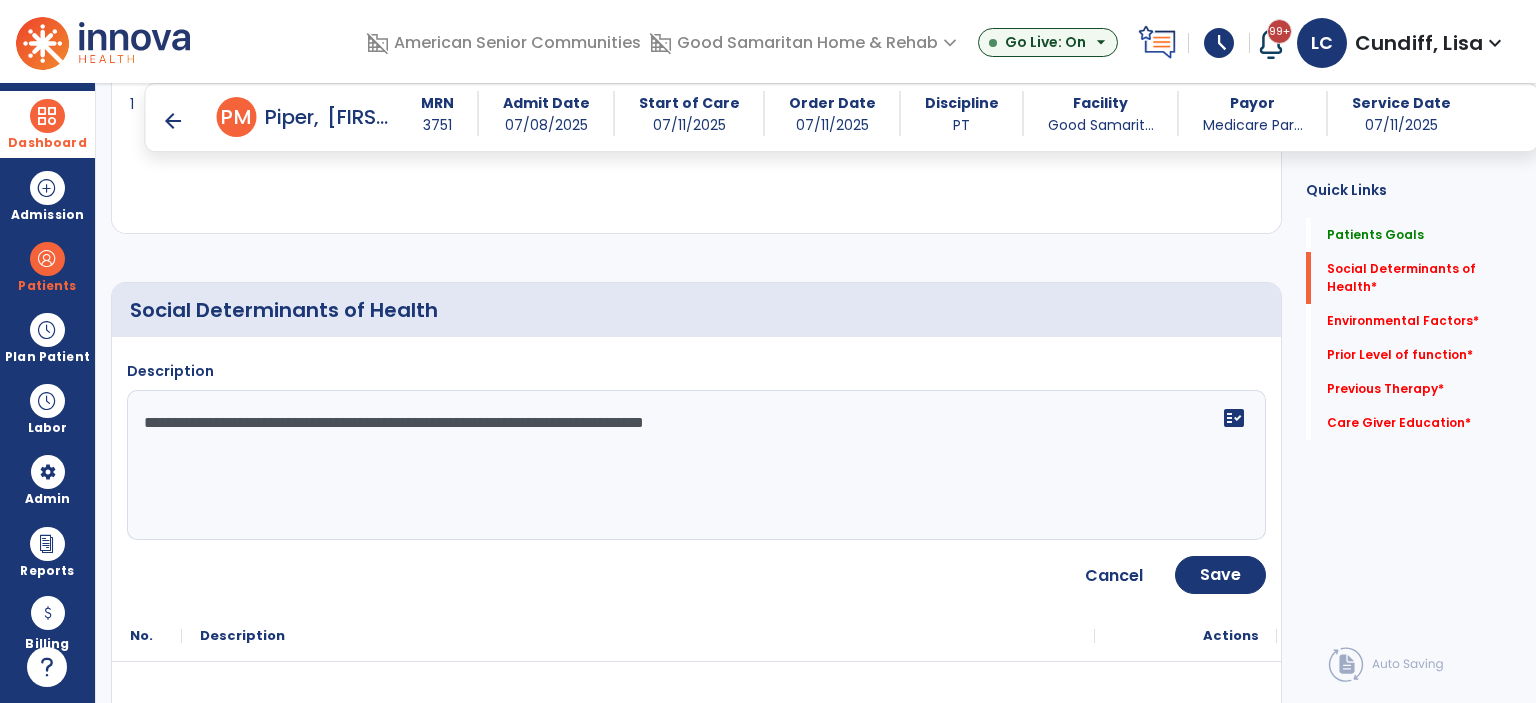 scroll, scrollTop: 500, scrollLeft: 0, axis: vertical 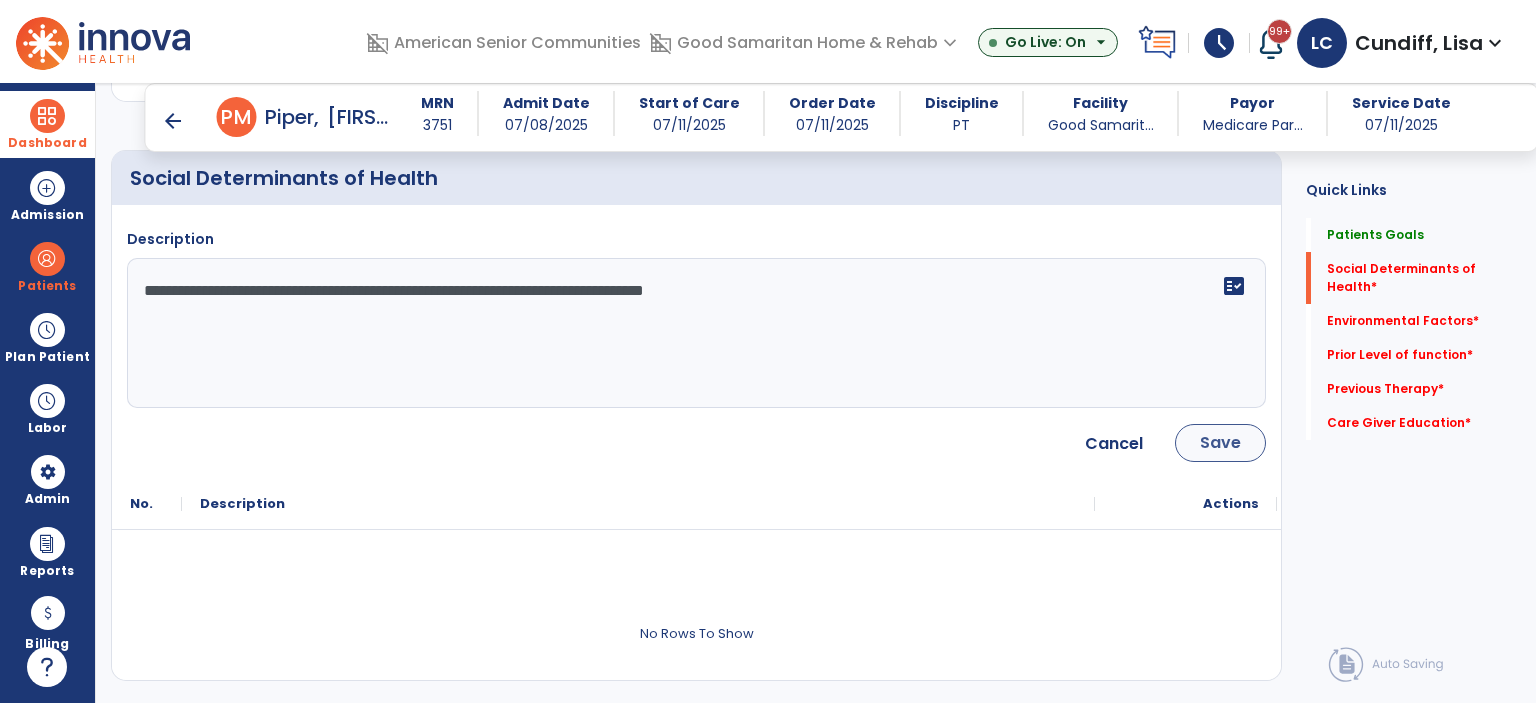 type on "**********" 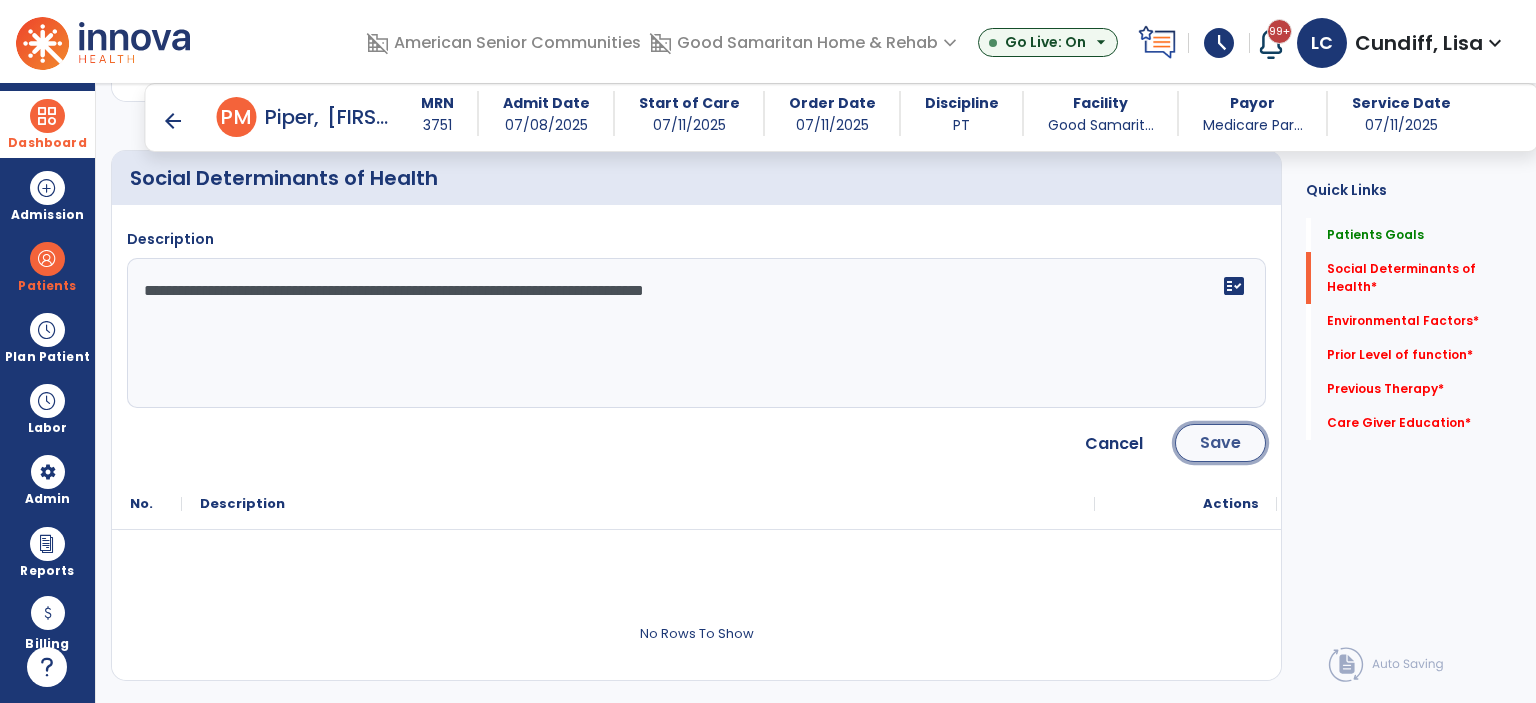 click on "Save" 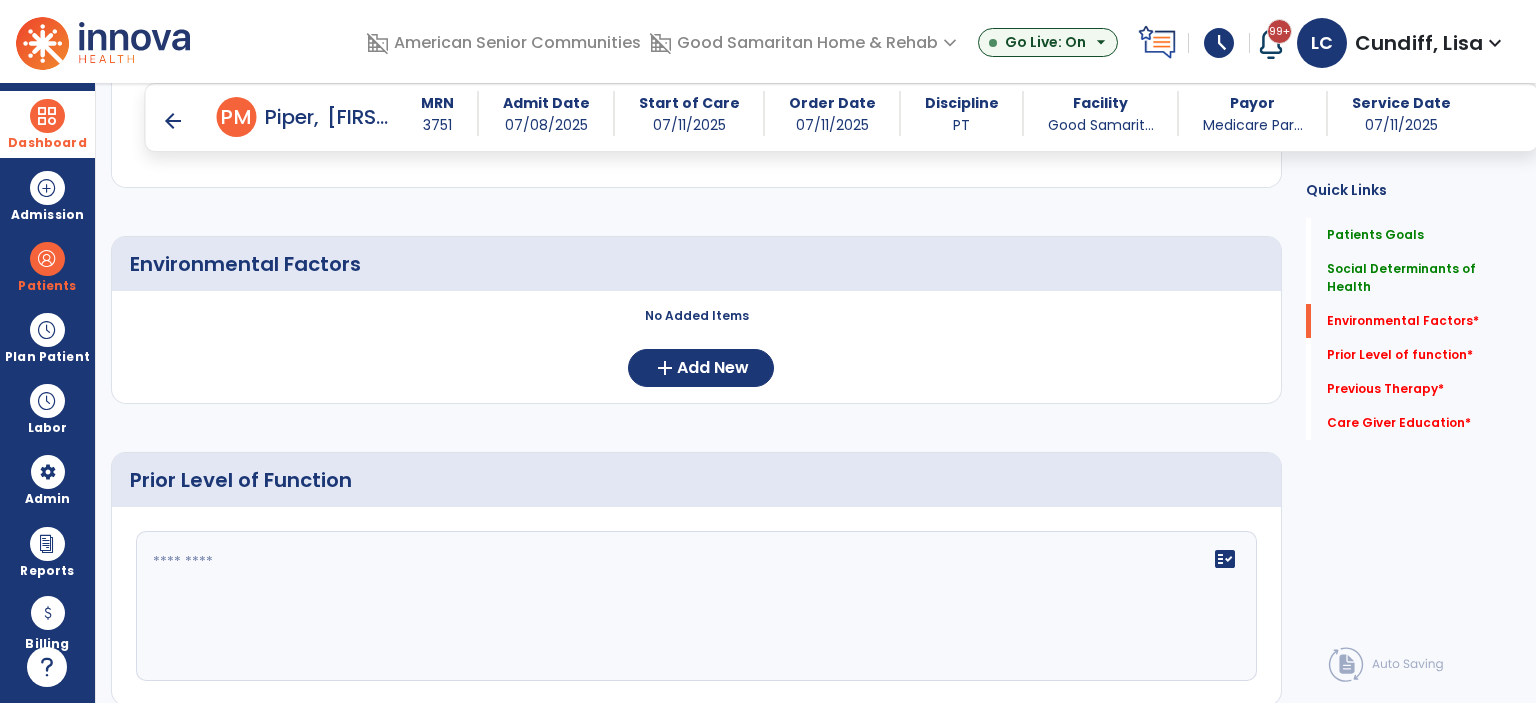 scroll, scrollTop: 800, scrollLeft: 0, axis: vertical 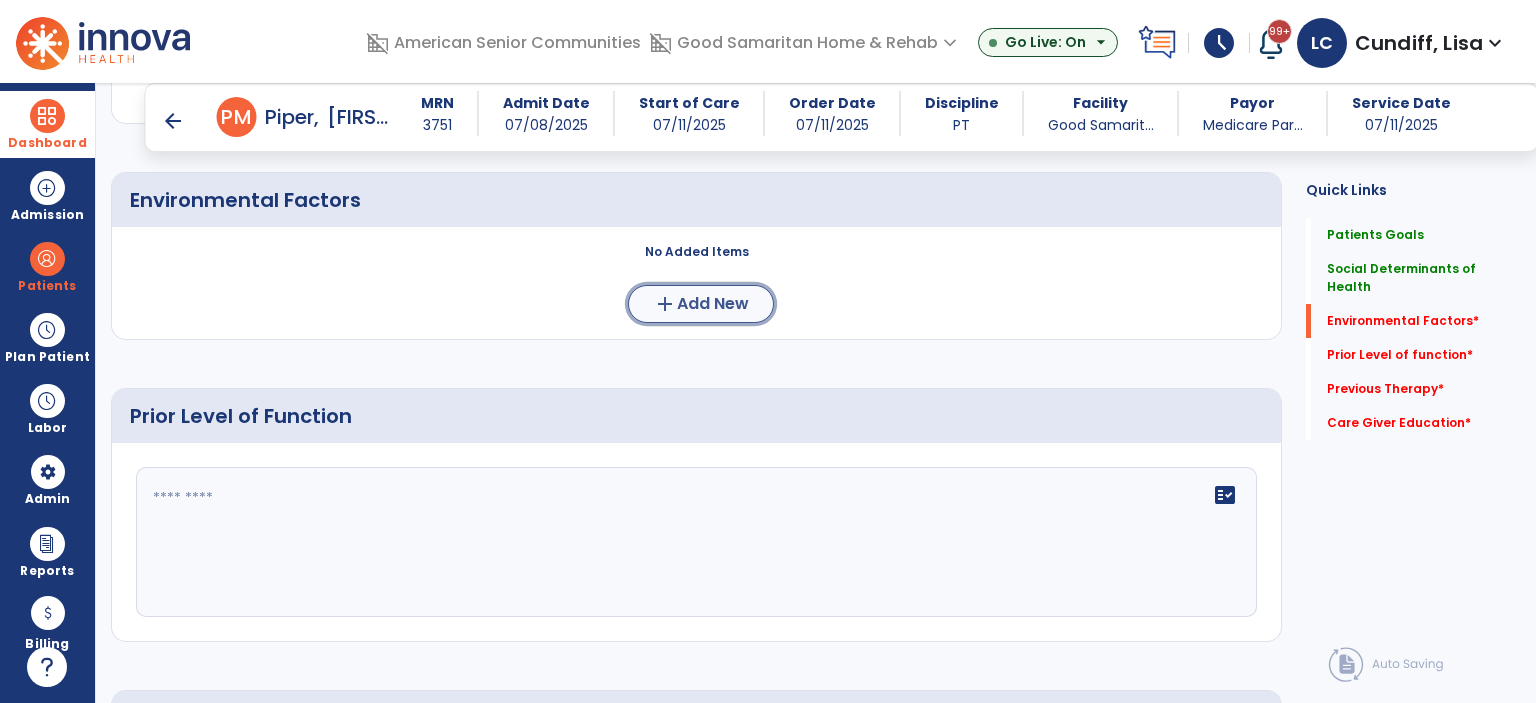 click on "Add New" 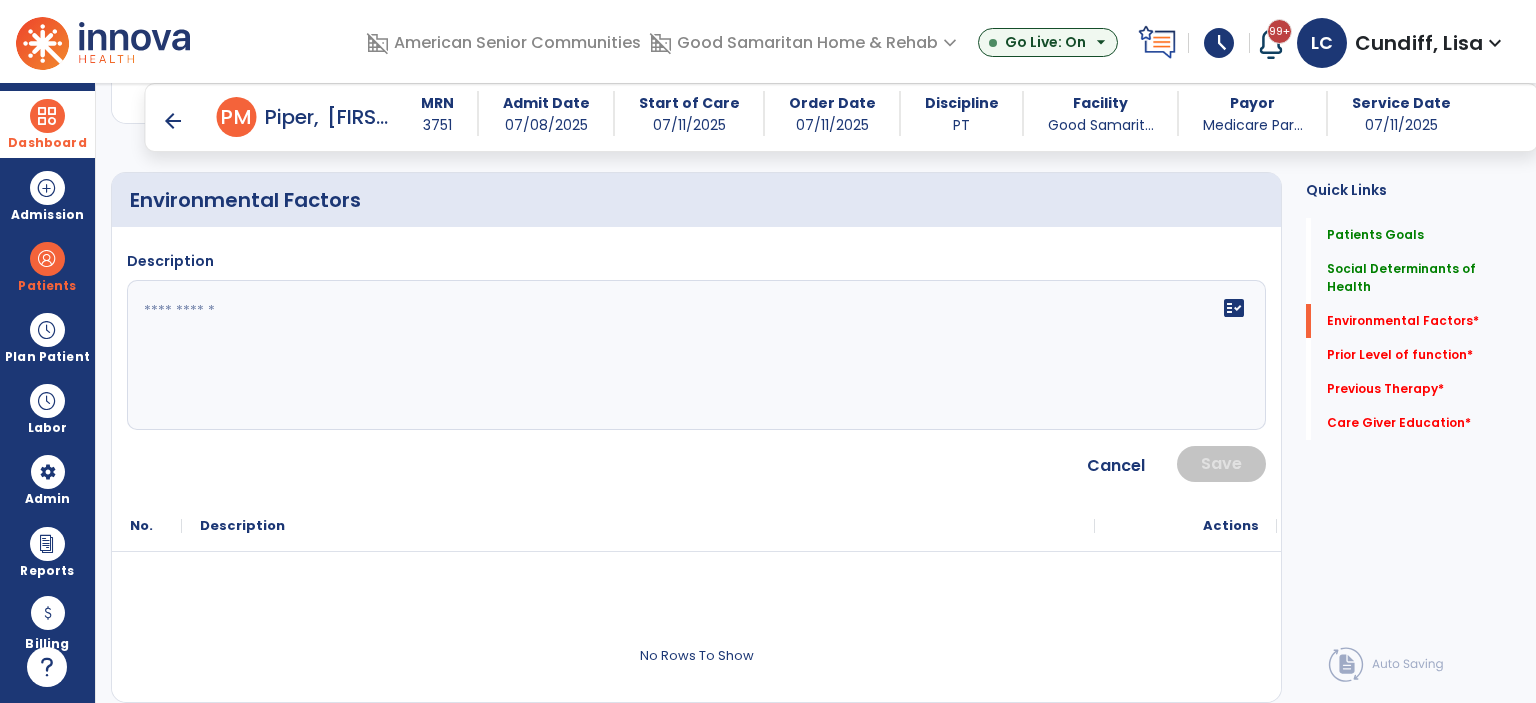 click on "fact_check" 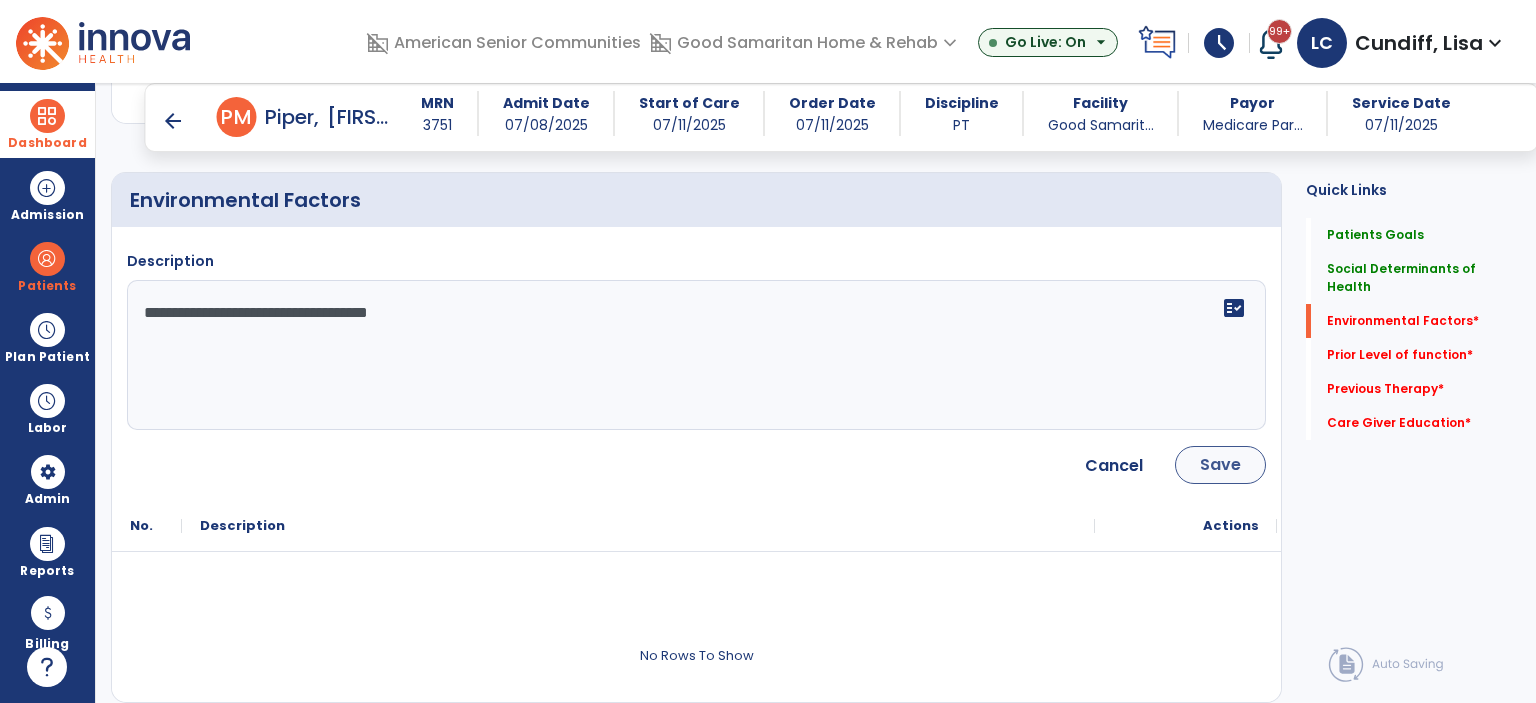 type on "**********" 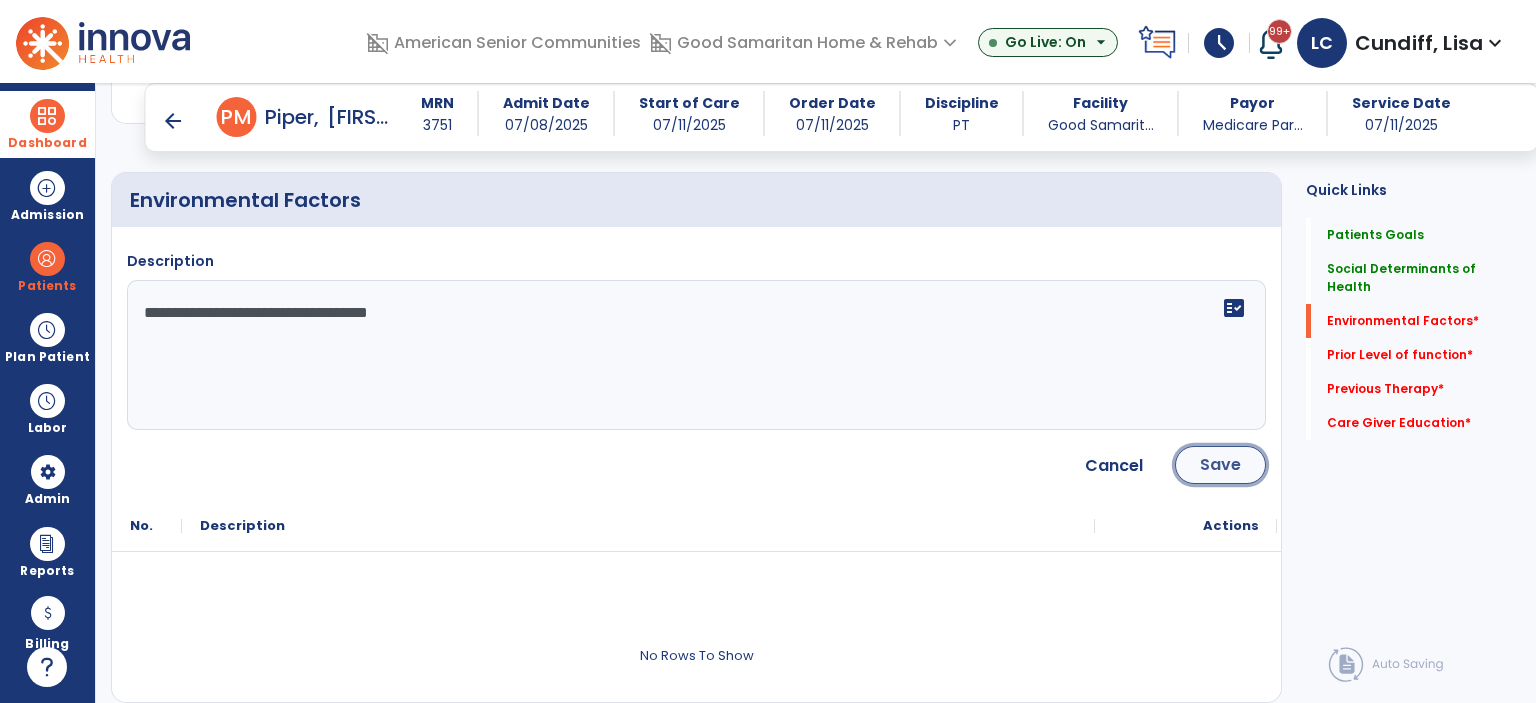 click on "Save" 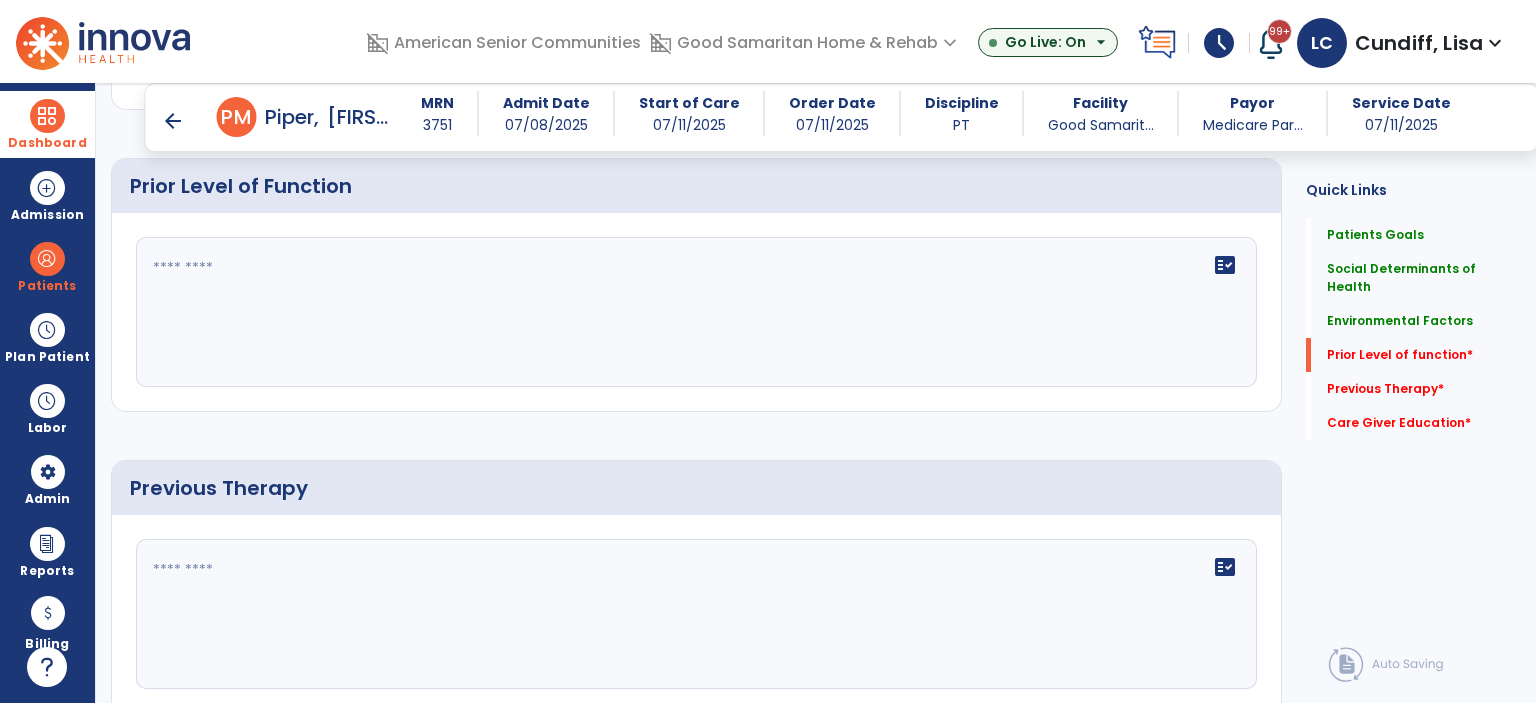 scroll, scrollTop: 1100, scrollLeft: 0, axis: vertical 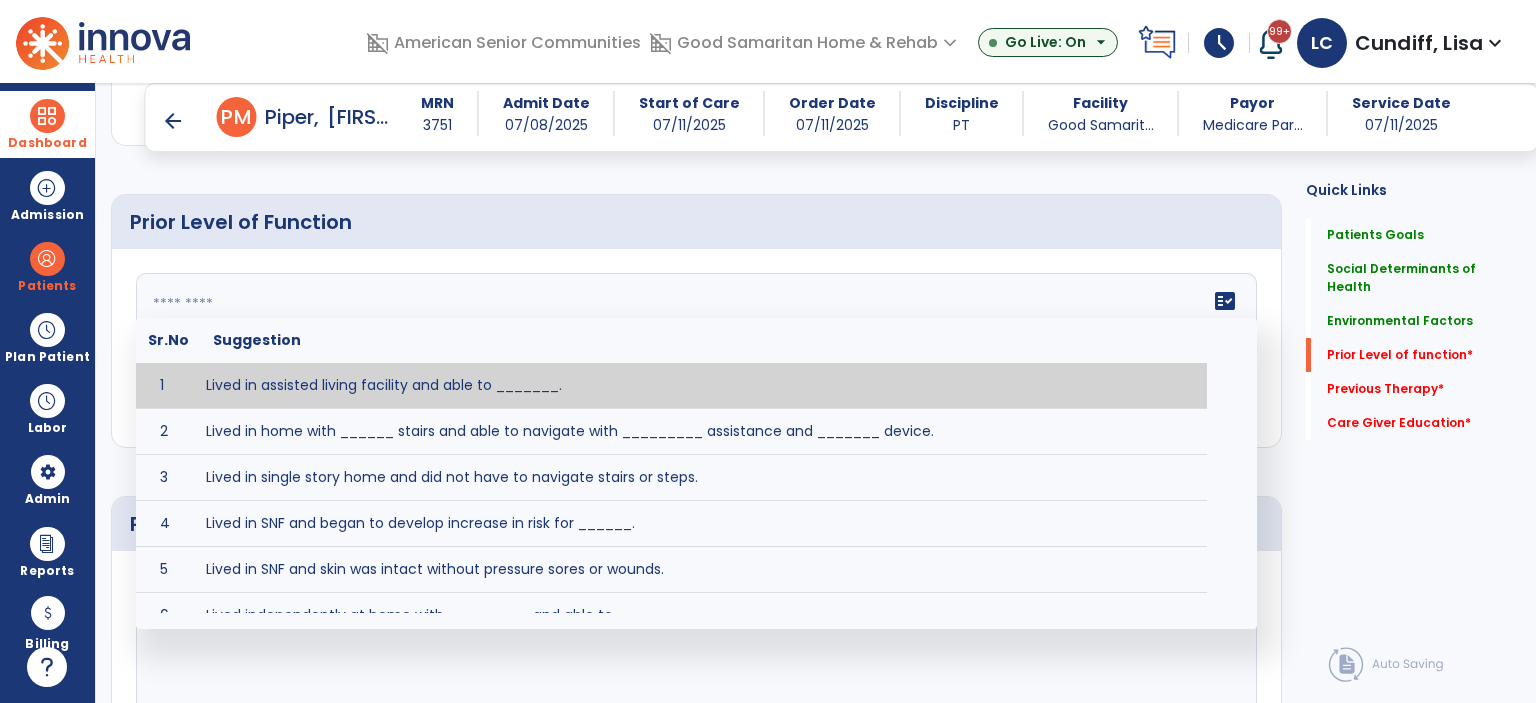 click on "fact_check  Sr.No Suggestion 1 Lived in assisted living facility and able to _______. 2 Lived in home with ______ stairs and able to navigate with _________ assistance and _______ device. 3 Lived in single story home and did not have to navigate stairs or steps. 4 Lived in SNF and began to develop increase in risk for ______. 5 Lived in SNF and skin was intact without pressure sores or wounds. 6 Lived independently at home with _________ and able to __________. 7 Wheelchair bound, non ambulatory and able to ______. 8 Worked as a __________." 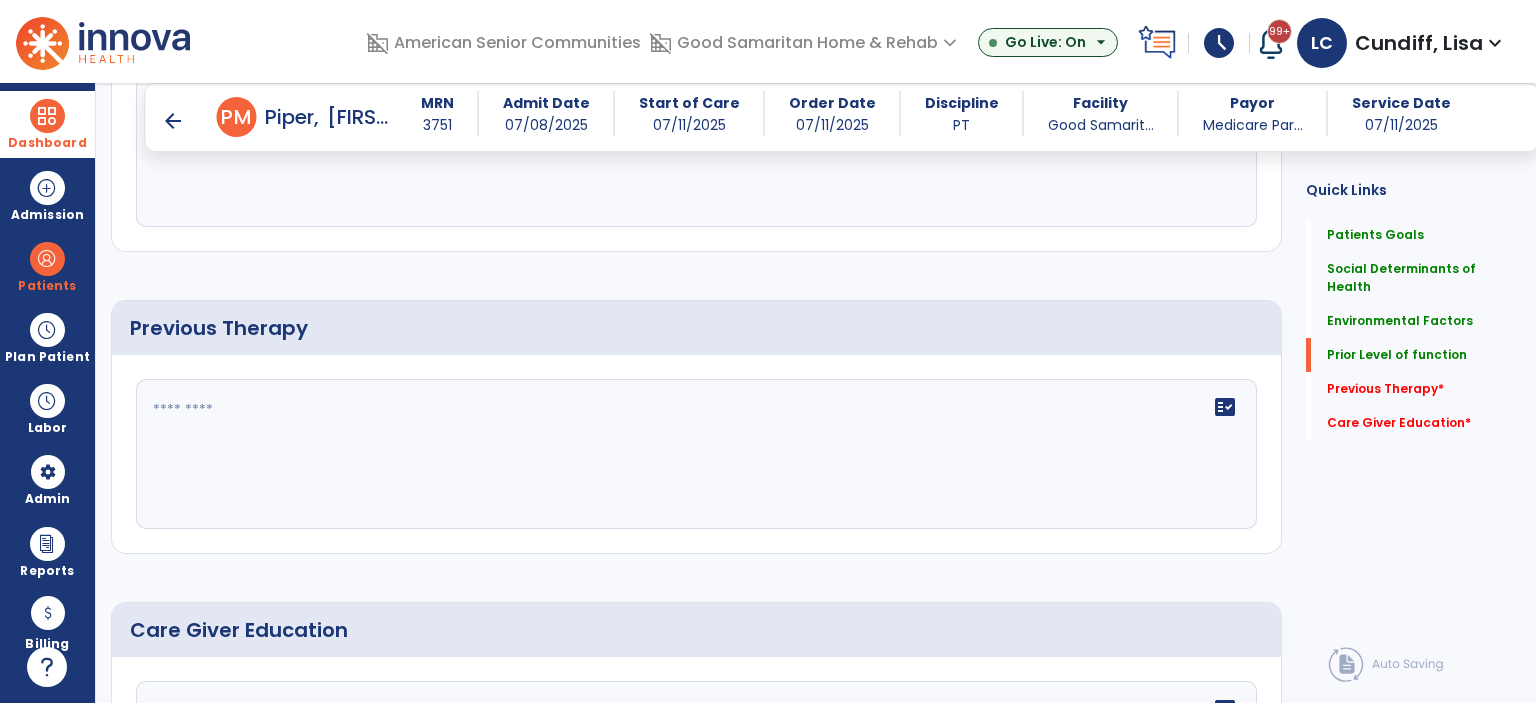 scroll, scrollTop: 1300, scrollLeft: 0, axis: vertical 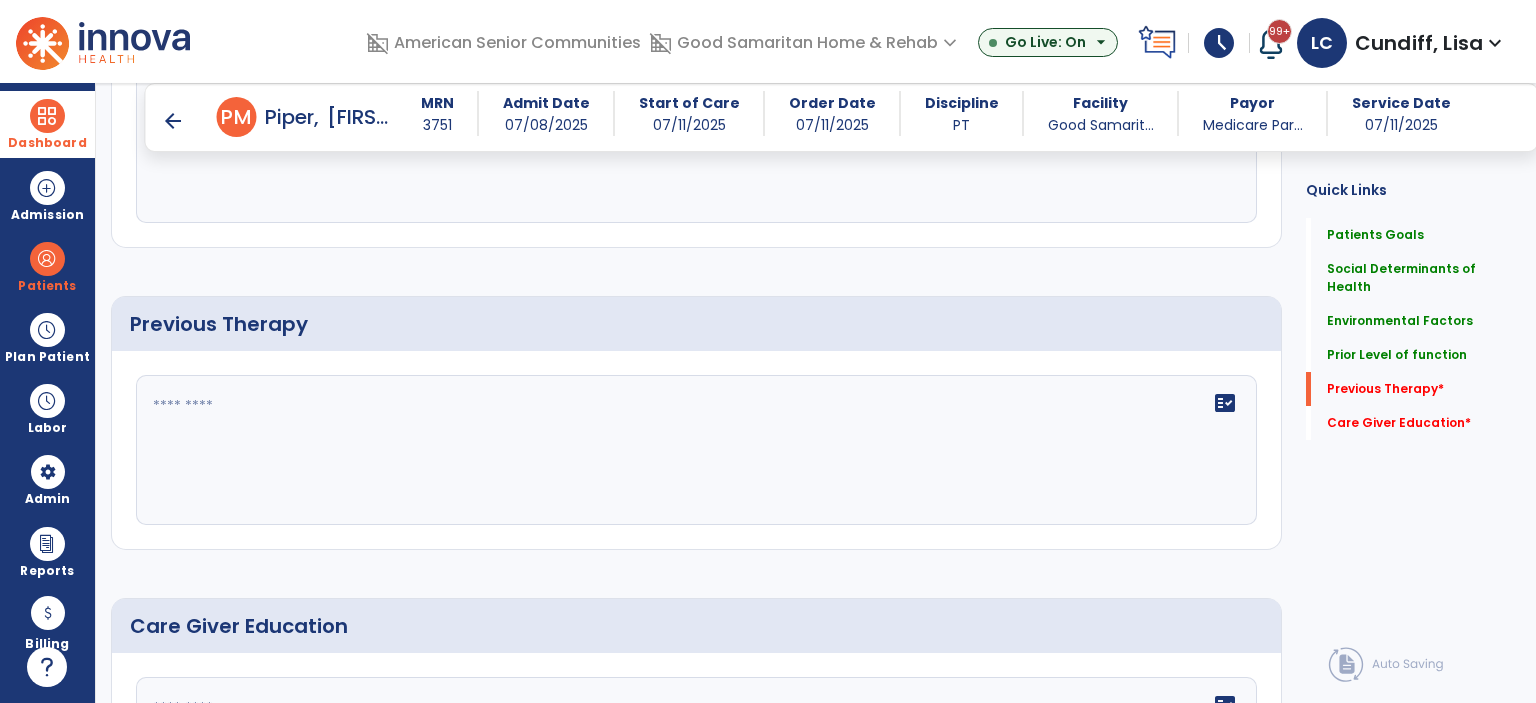 type on "**********" 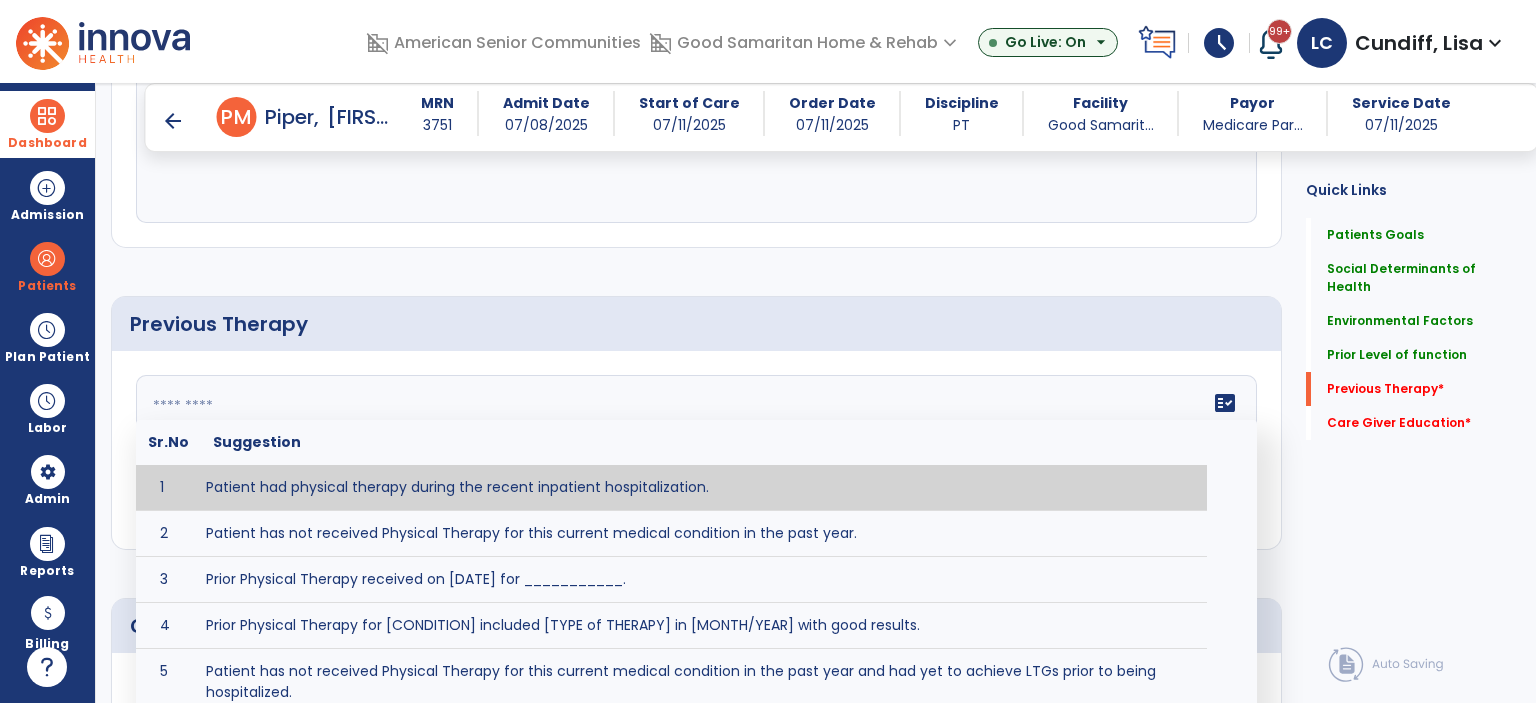 type on "**********" 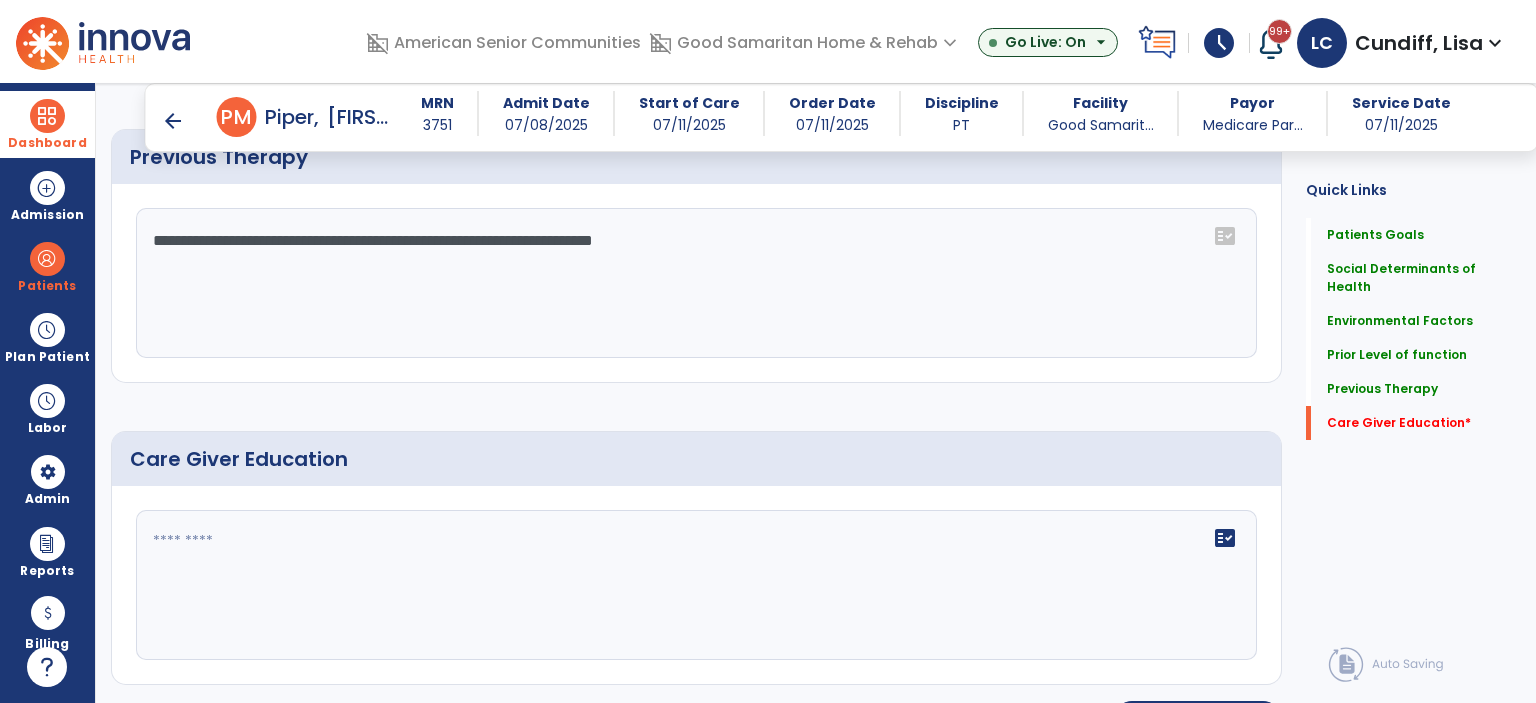 scroll, scrollTop: 1515, scrollLeft: 0, axis: vertical 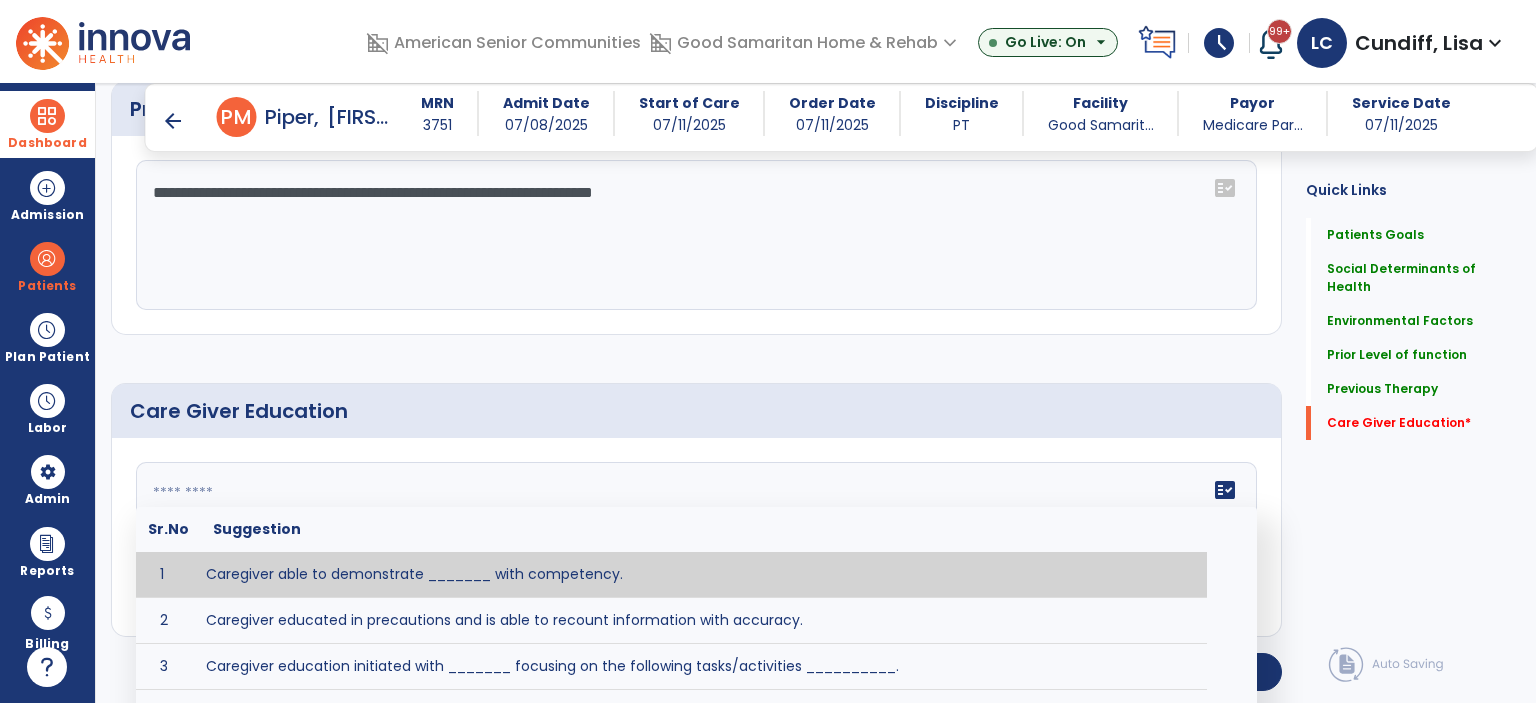 click 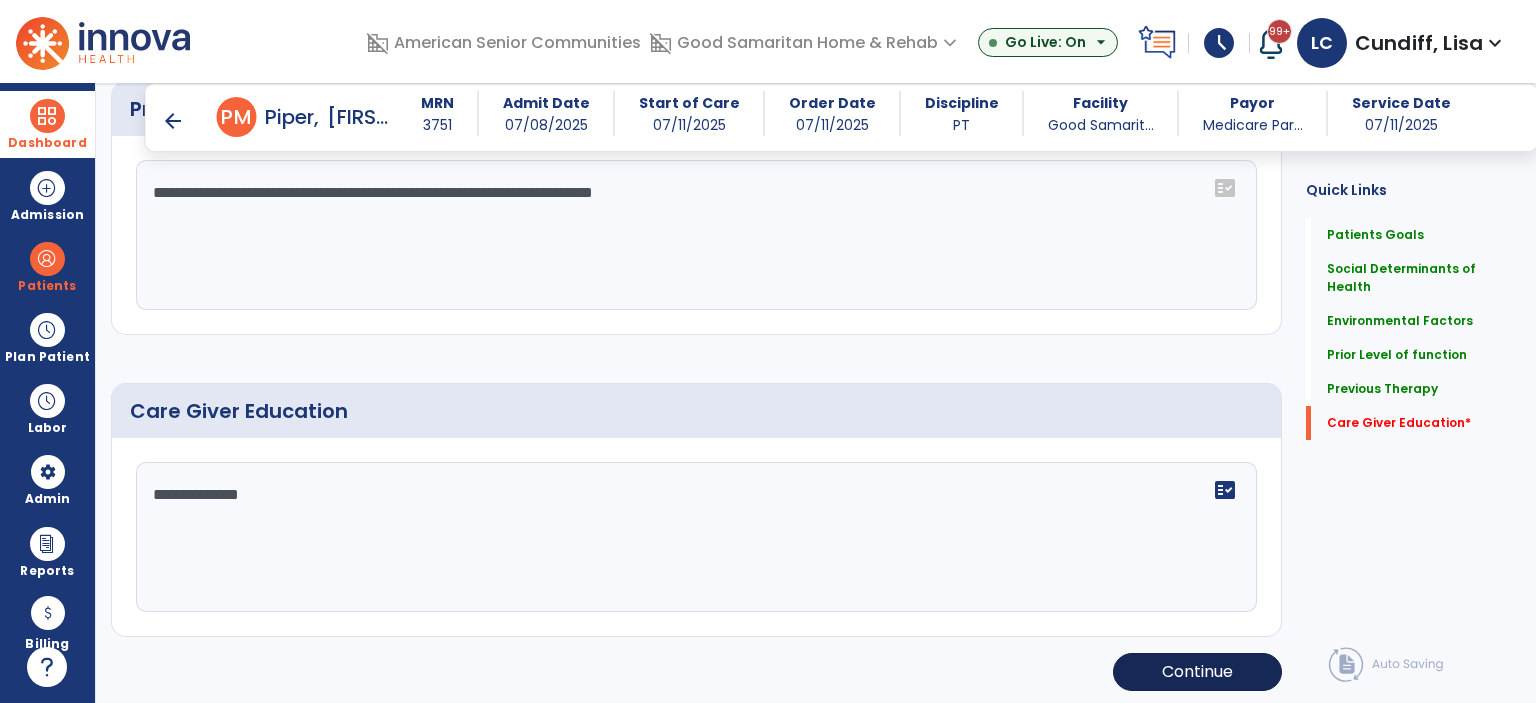 type on "**********" 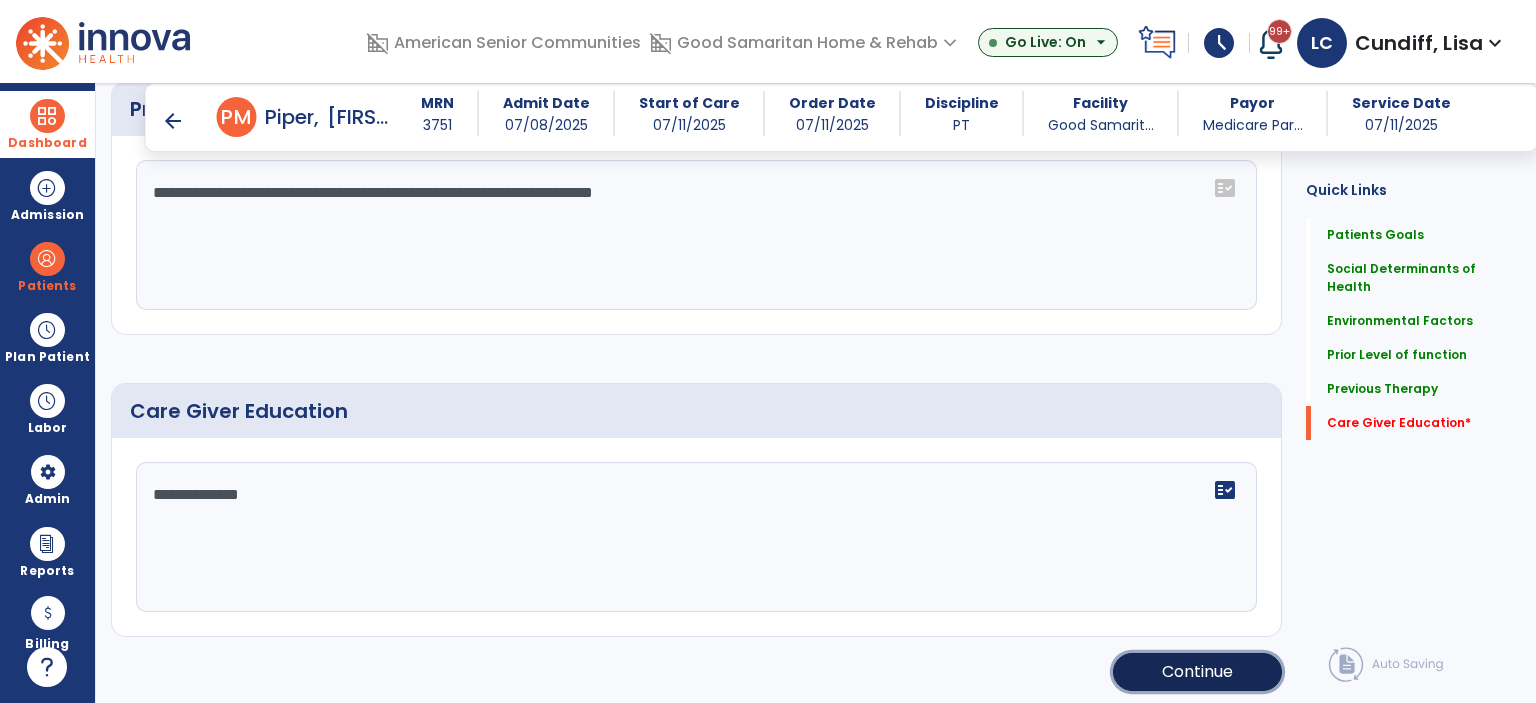 click on "Continue" 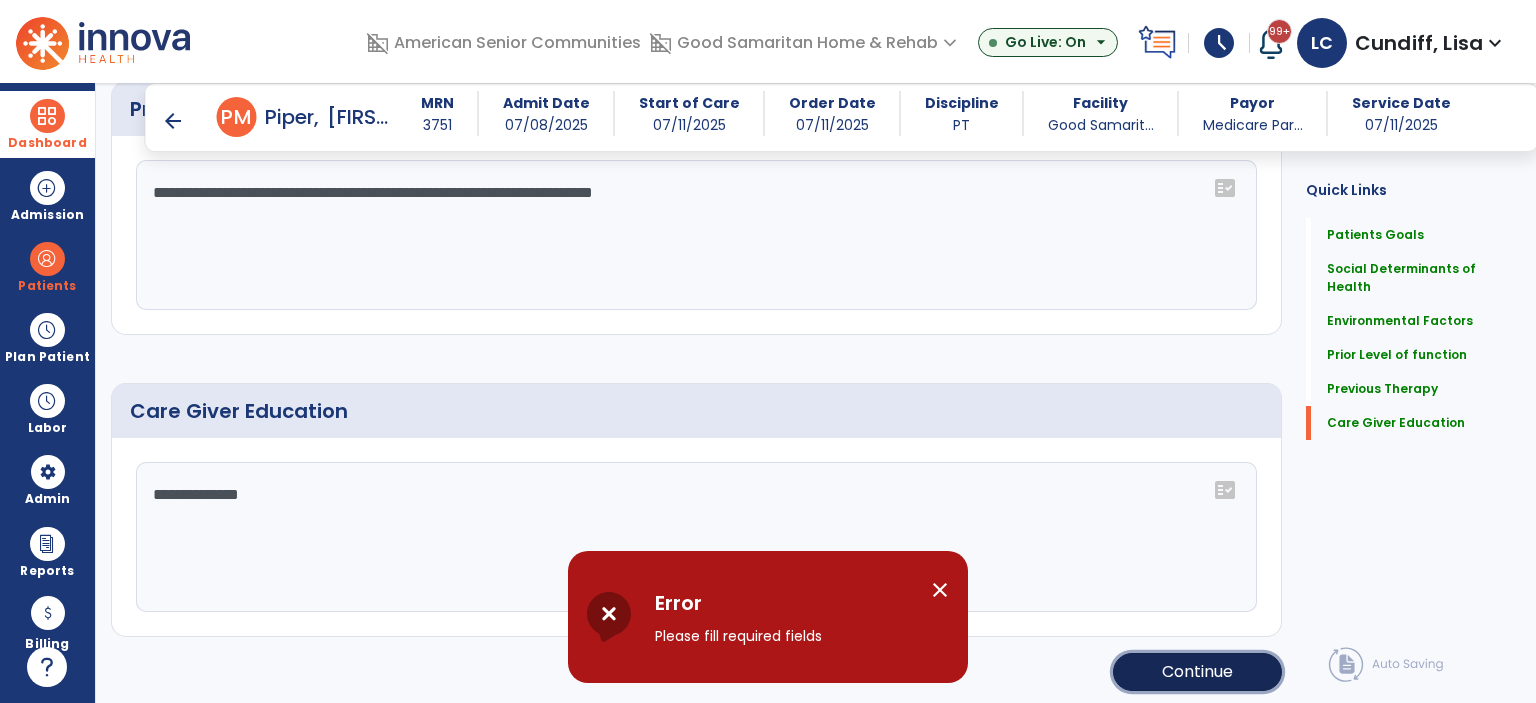 click on "Continue" 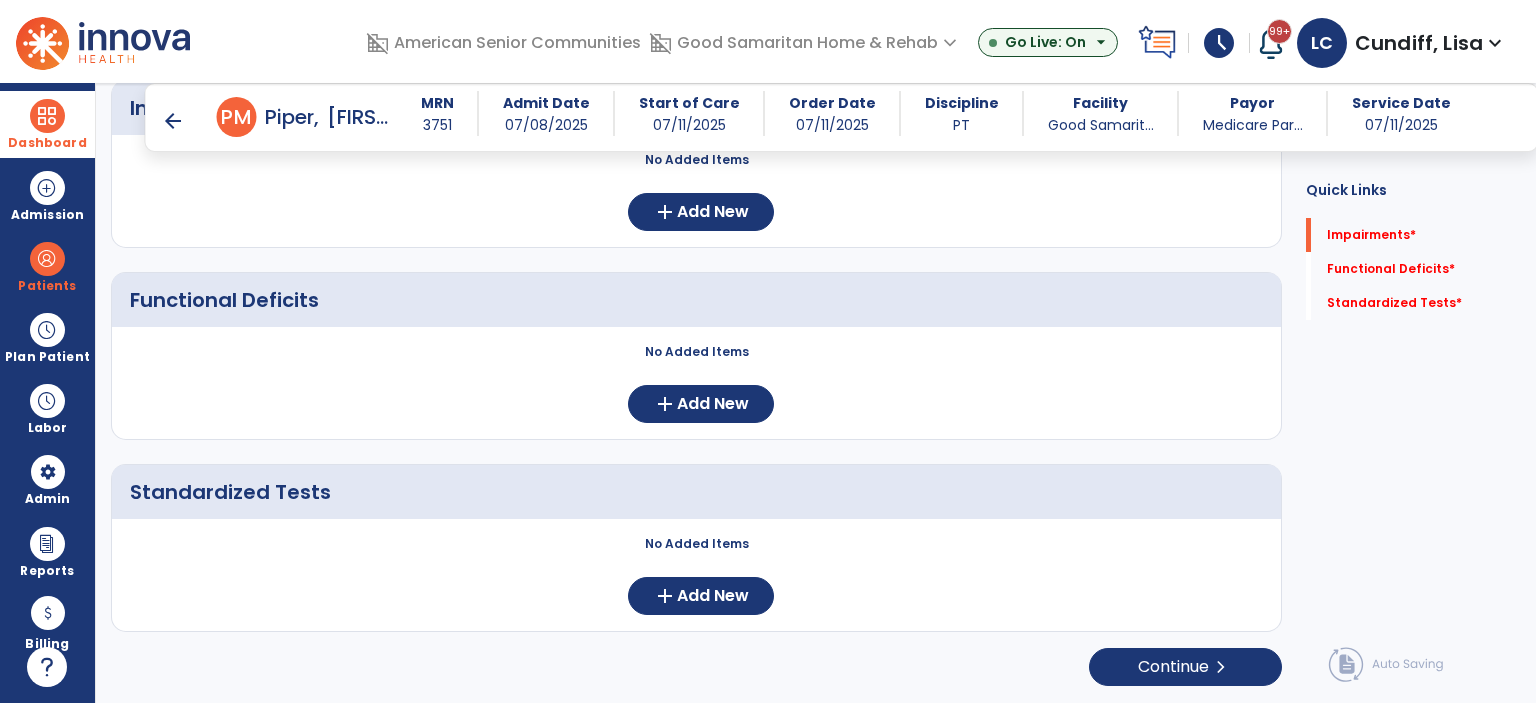 scroll, scrollTop: 244, scrollLeft: 0, axis: vertical 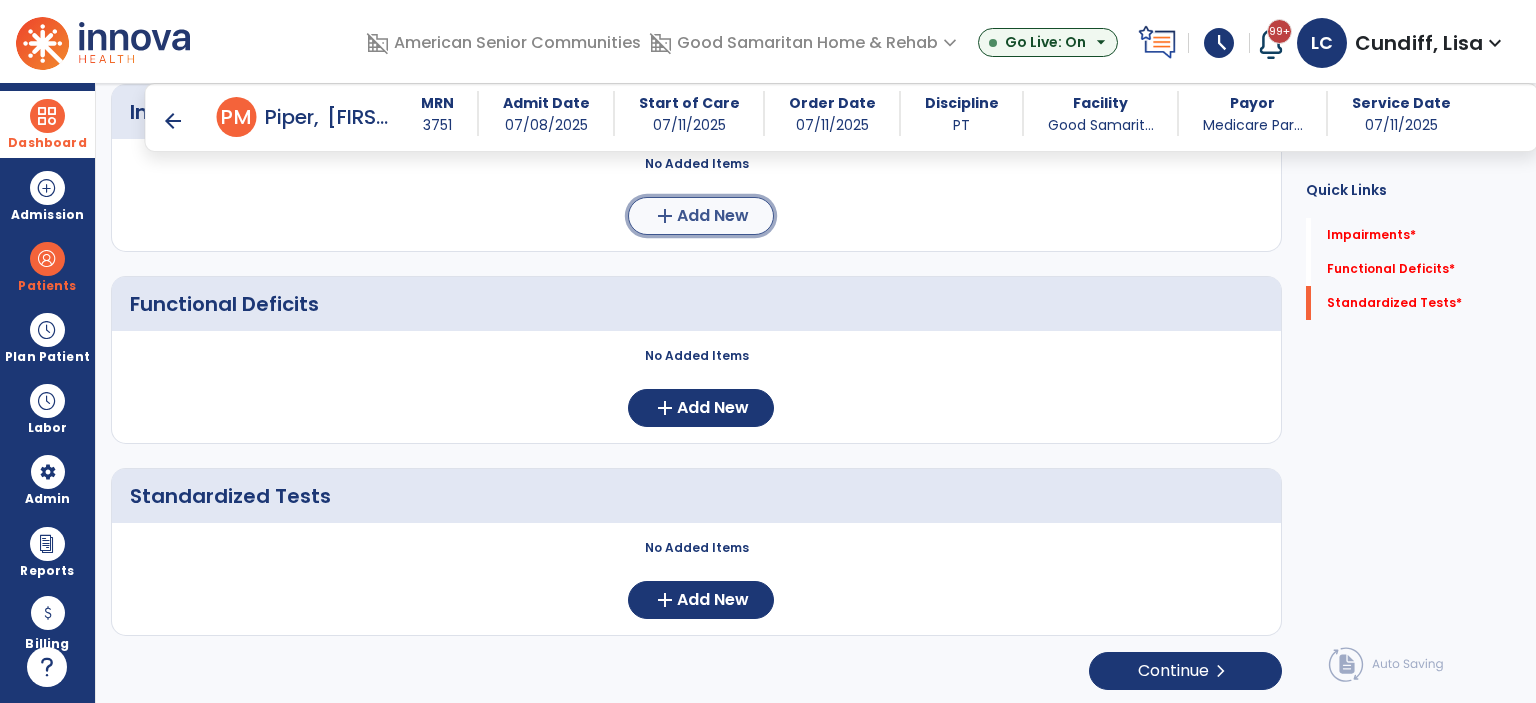 click on "add  Add New" 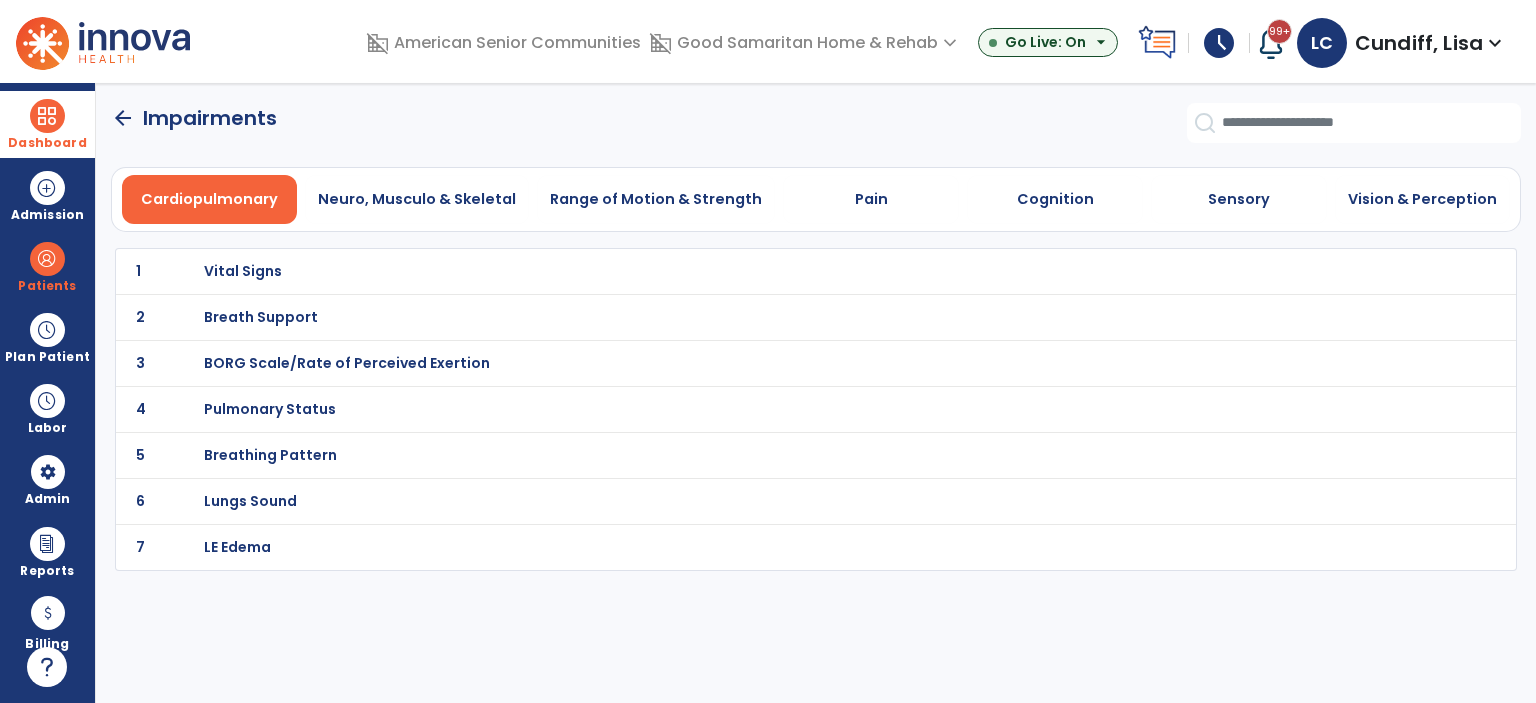 scroll, scrollTop: 0, scrollLeft: 0, axis: both 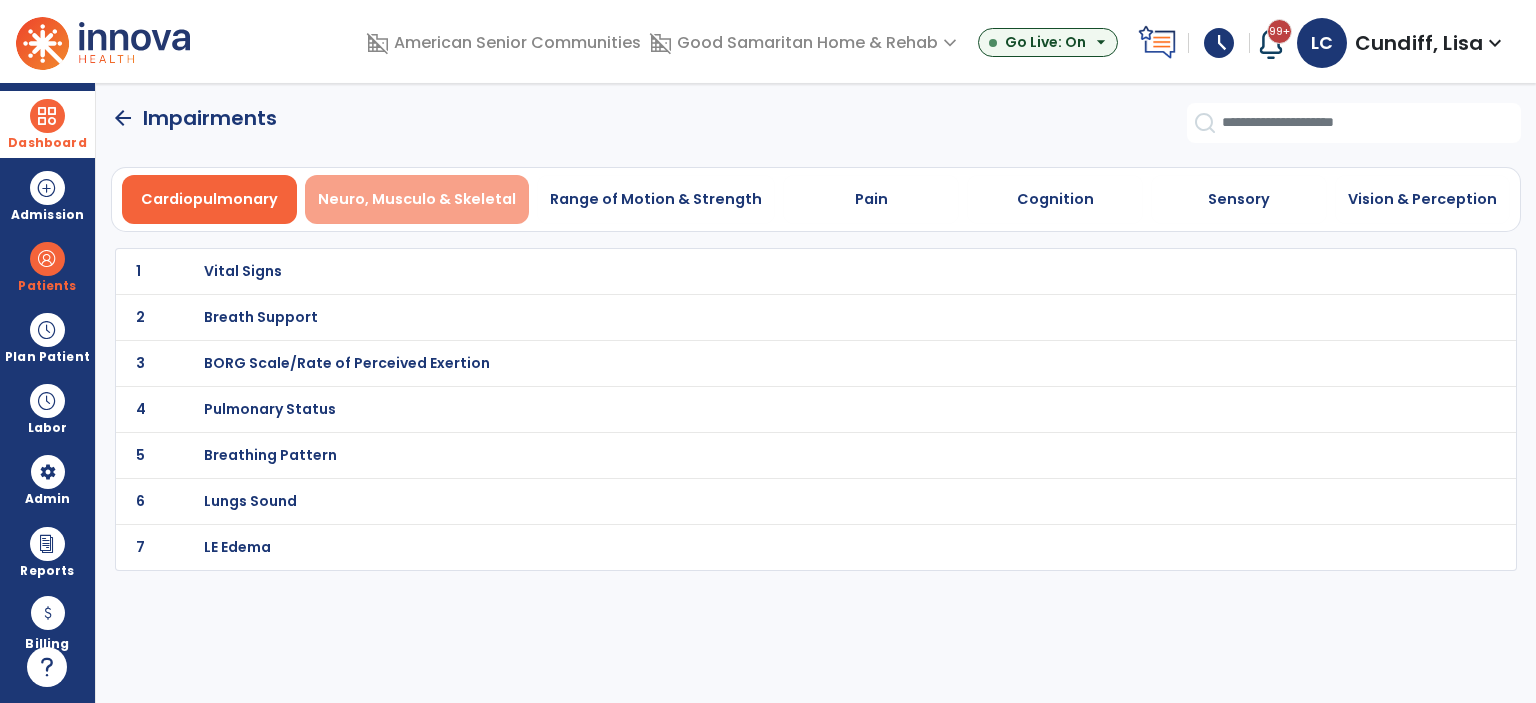 click on "Neuro, Musculo & Skeletal" at bounding box center [417, 199] 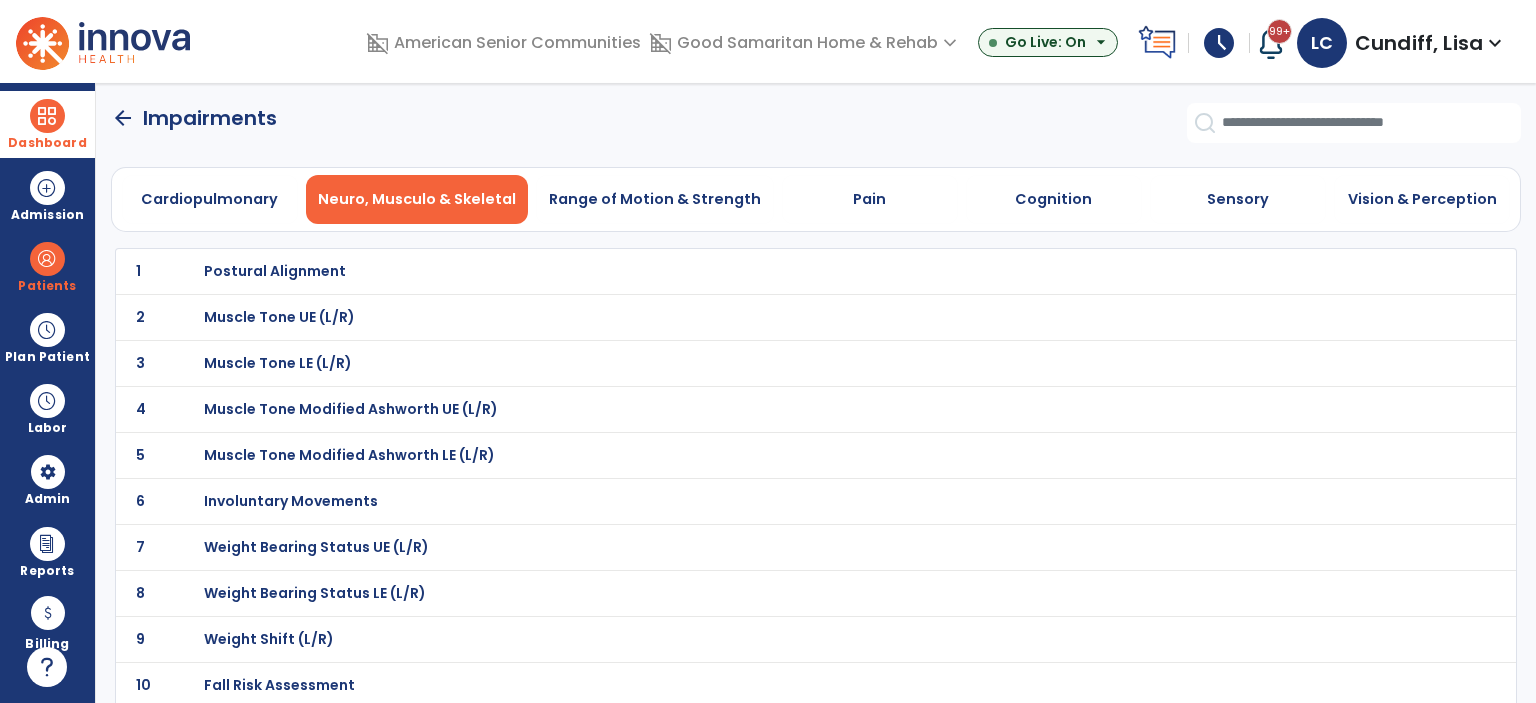 click on "3 Muscle Tone LE (L/R)" 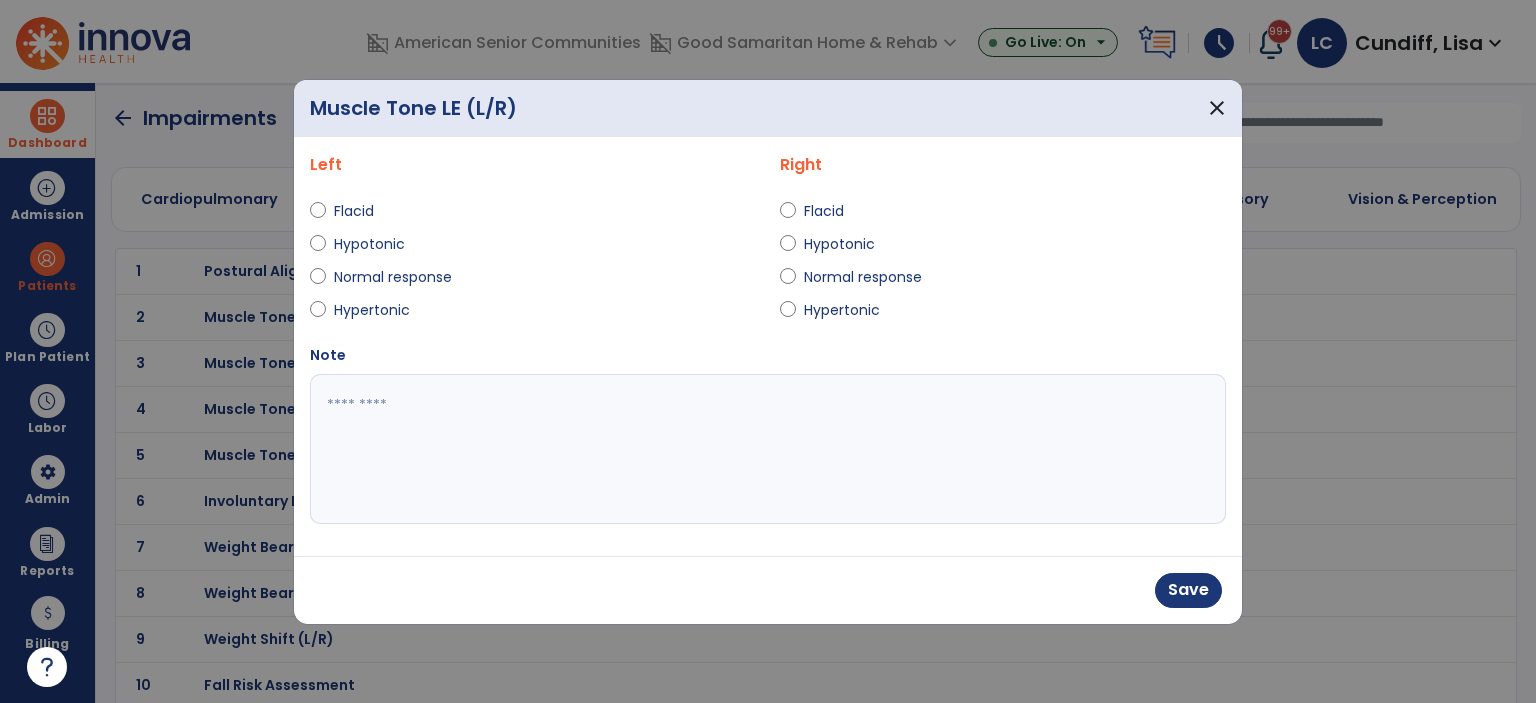 click at bounding box center (768, 449) 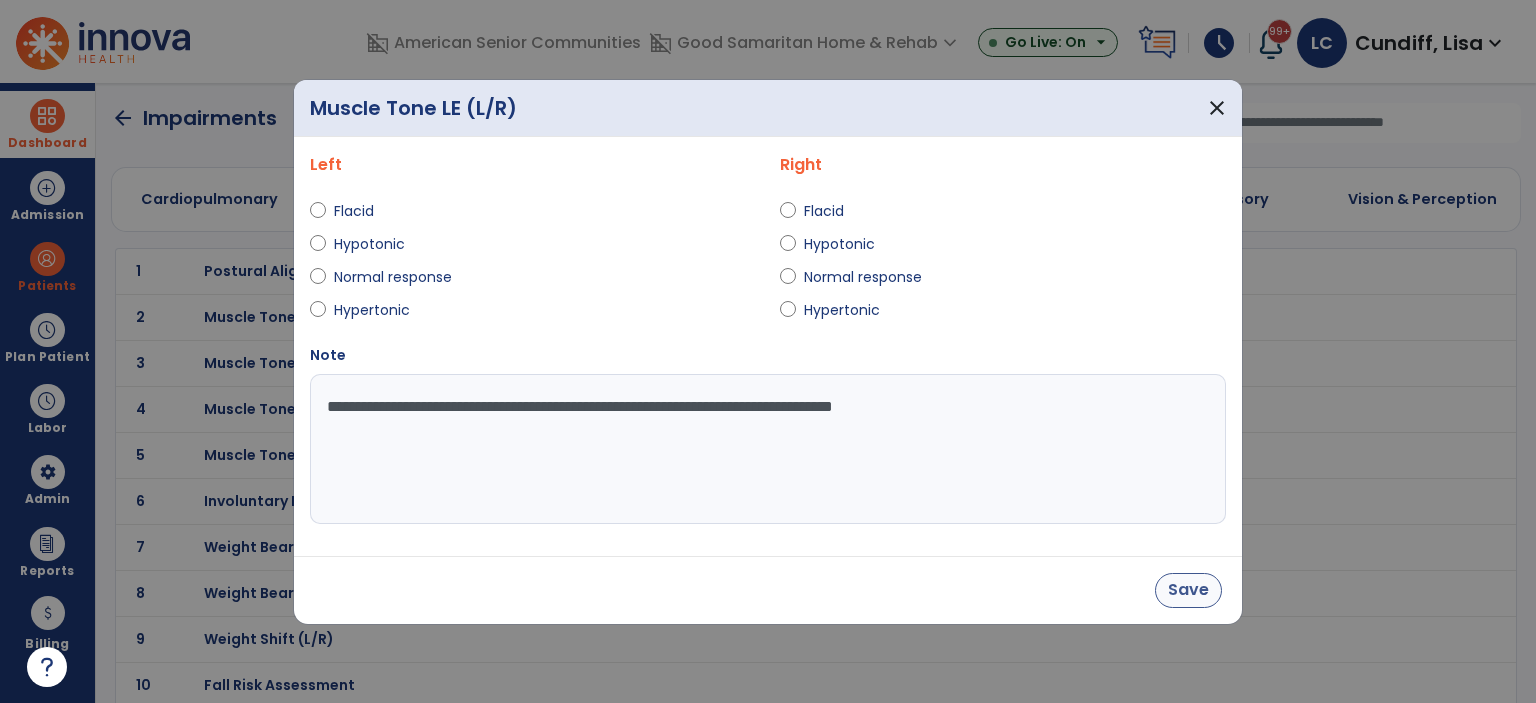type on "**********" 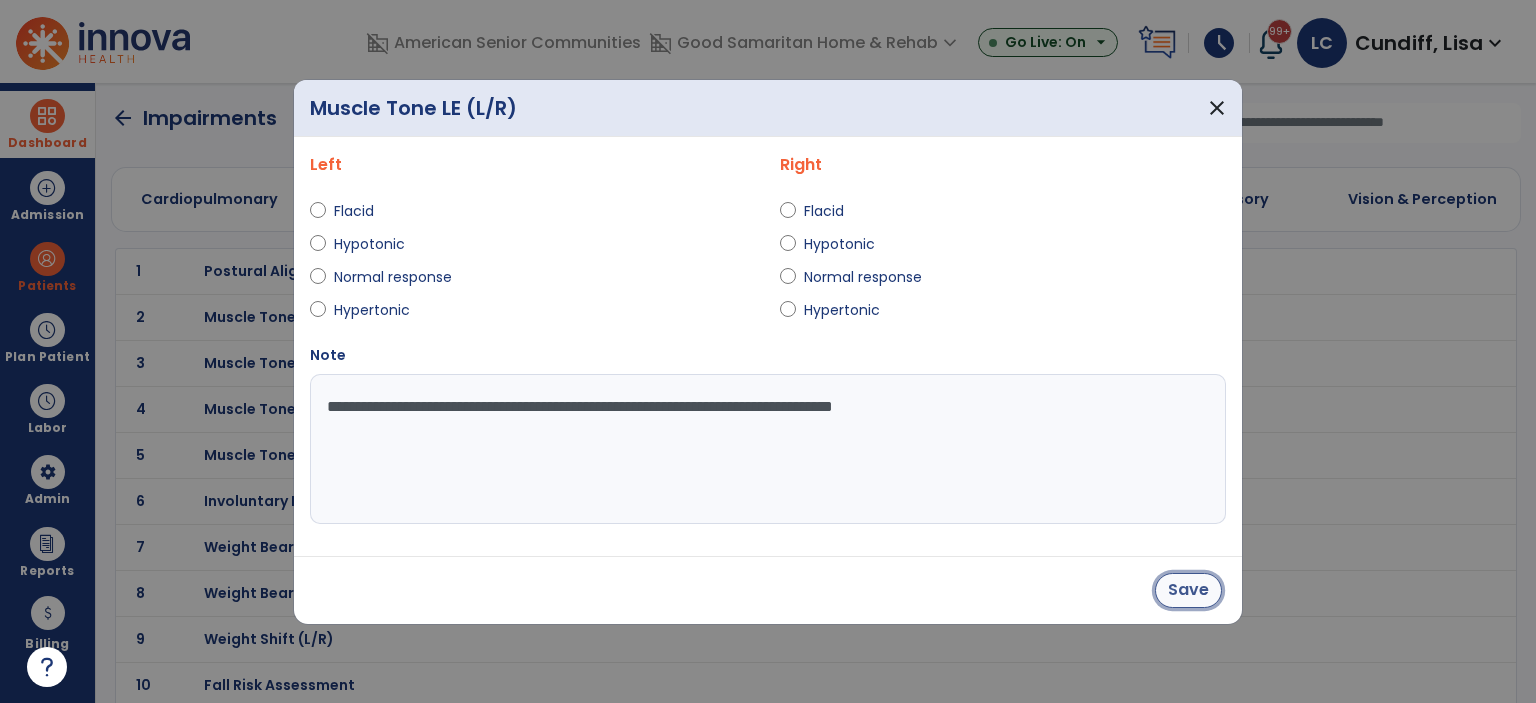 click on "Save" at bounding box center (1188, 590) 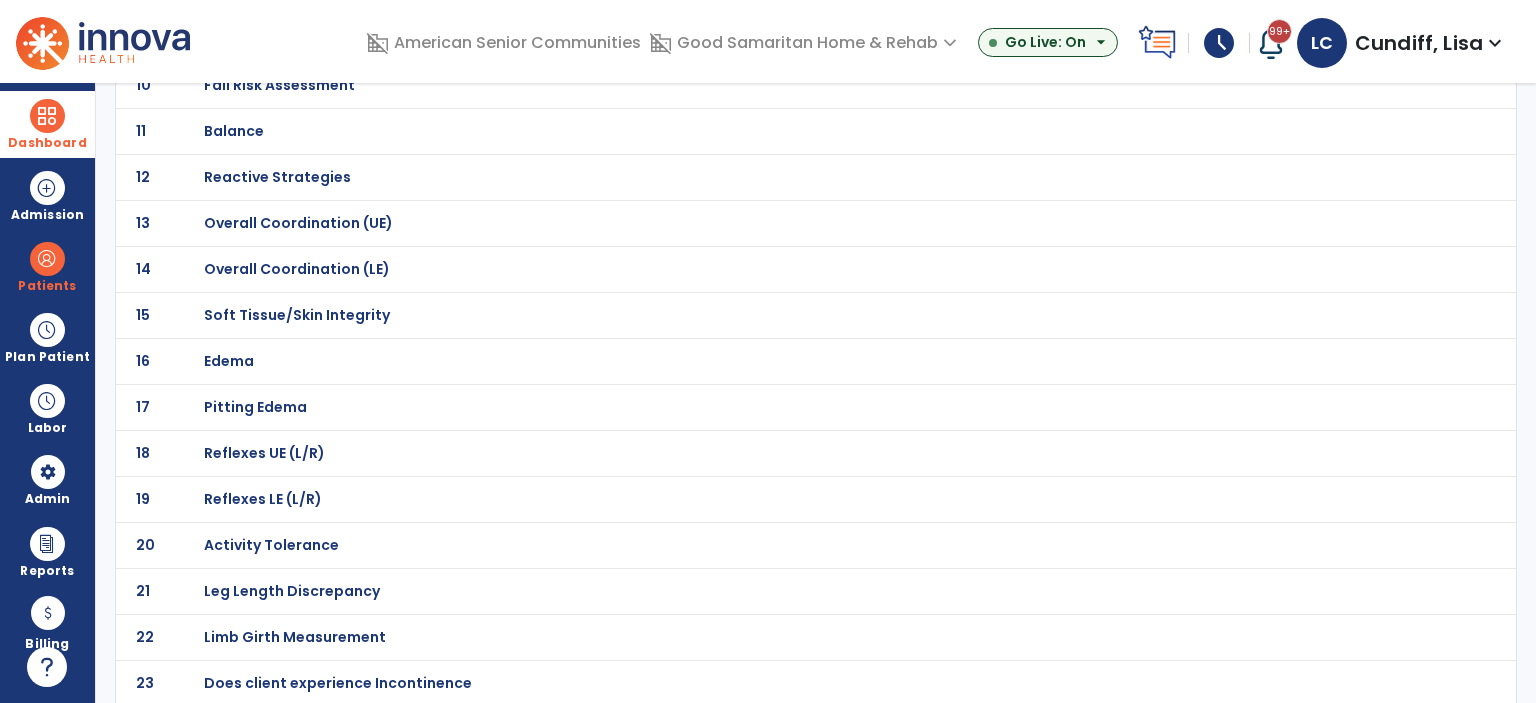scroll, scrollTop: 690, scrollLeft: 0, axis: vertical 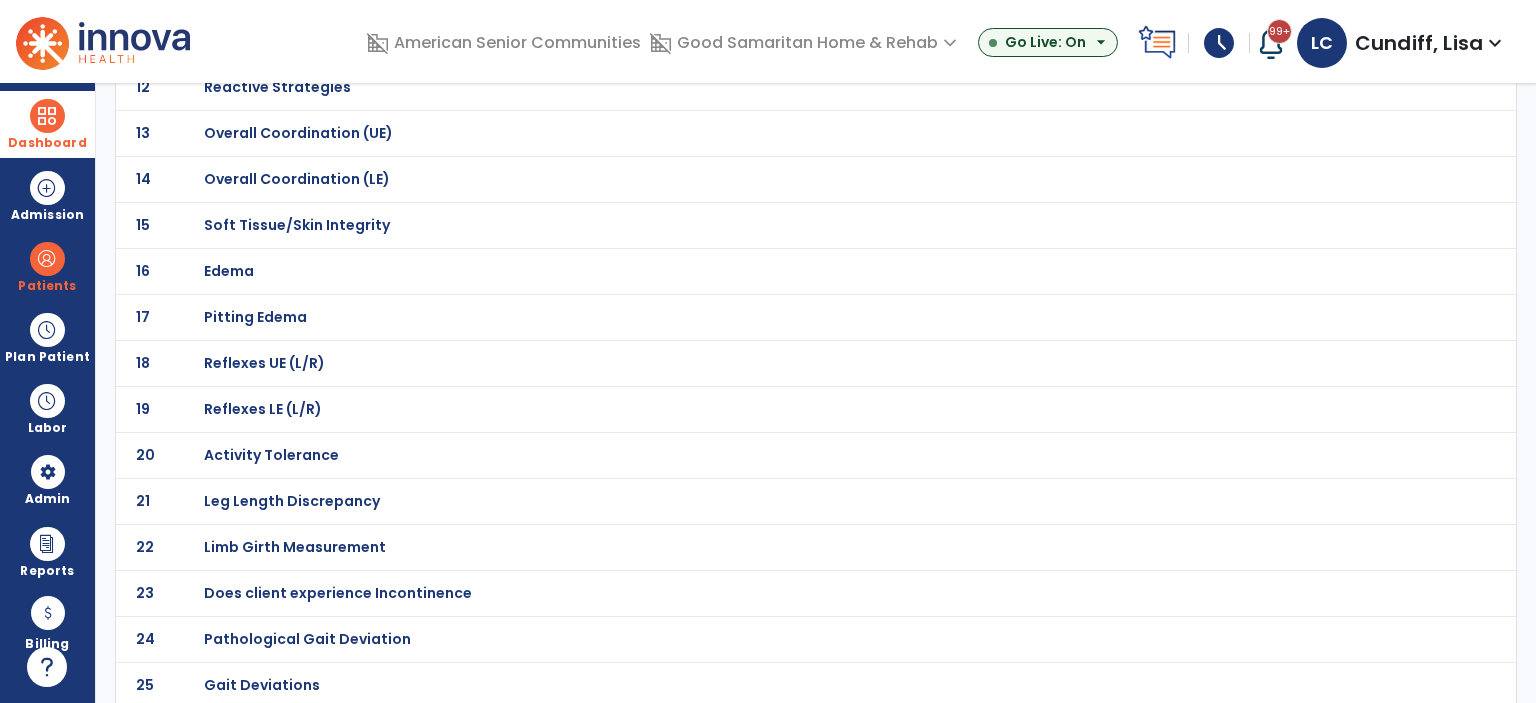 click on "24 Pathological Gait Deviation" 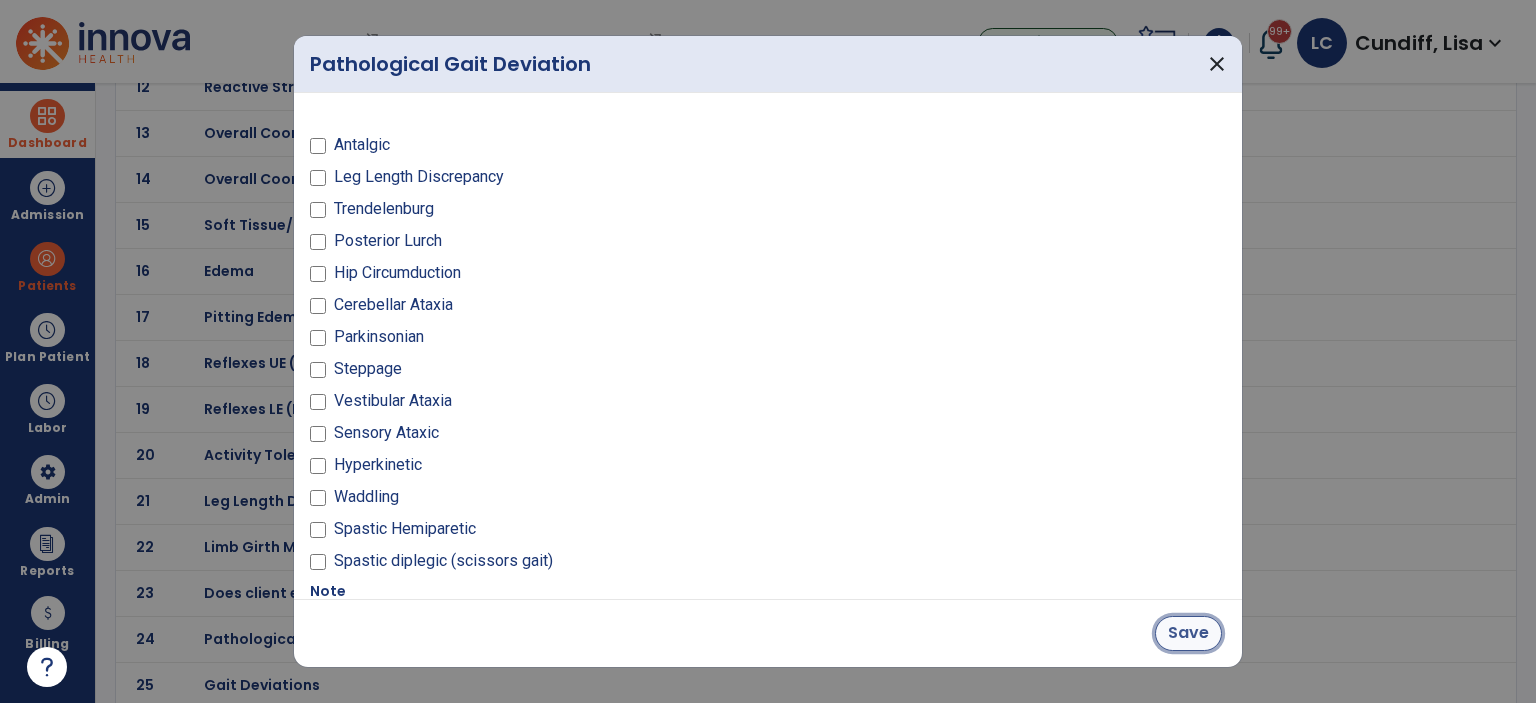 click on "Save" at bounding box center (1188, 633) 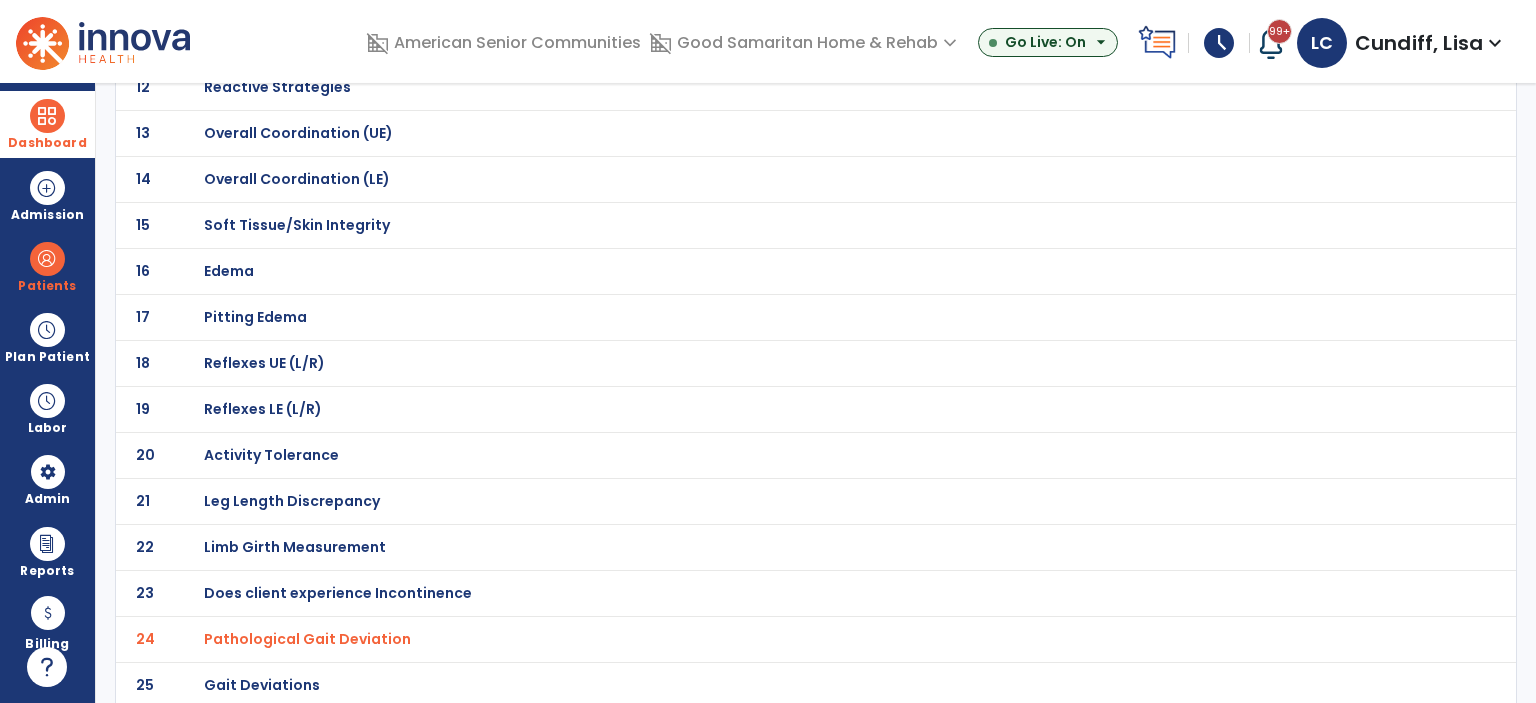 click on "Gait Deviations" at bounding box center [275, -419] 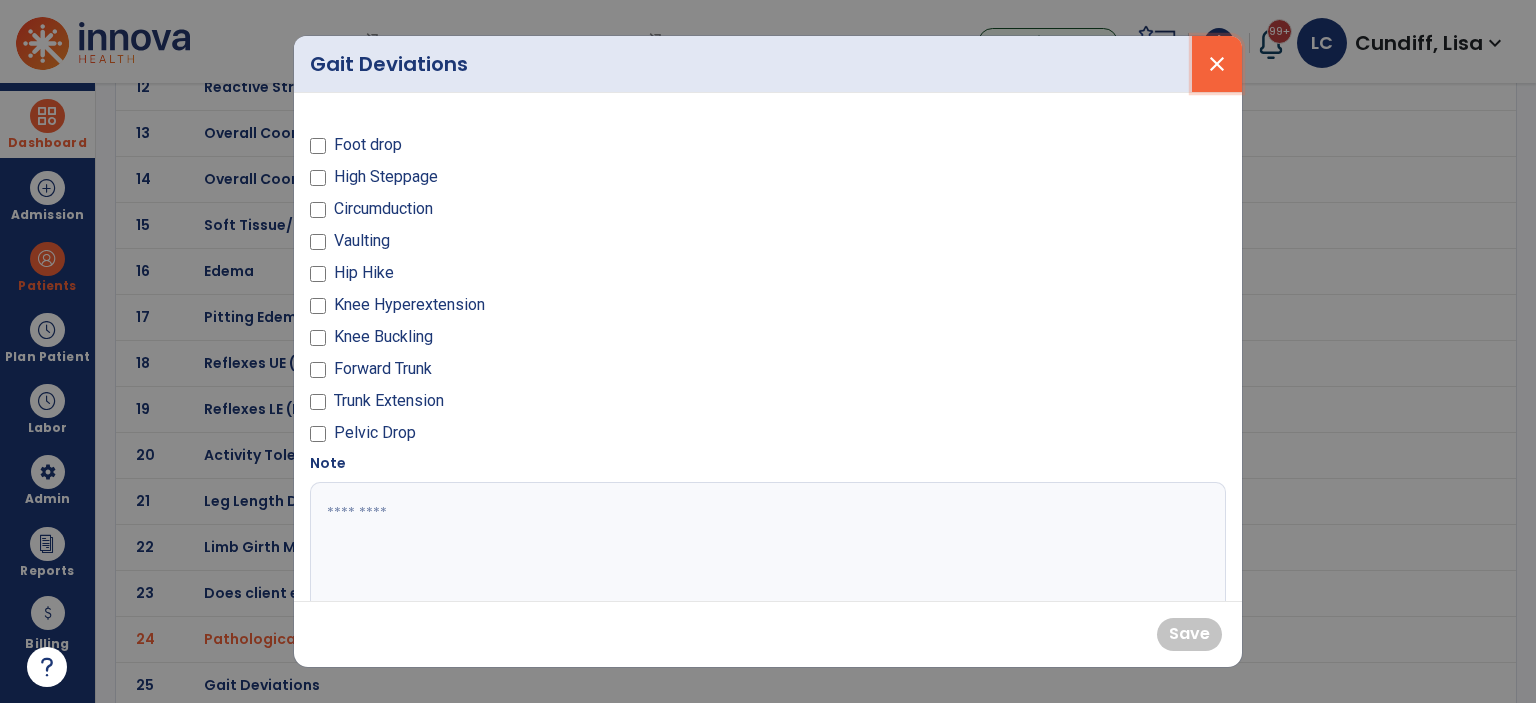 click on "close" at bounding box center (1217, 64) 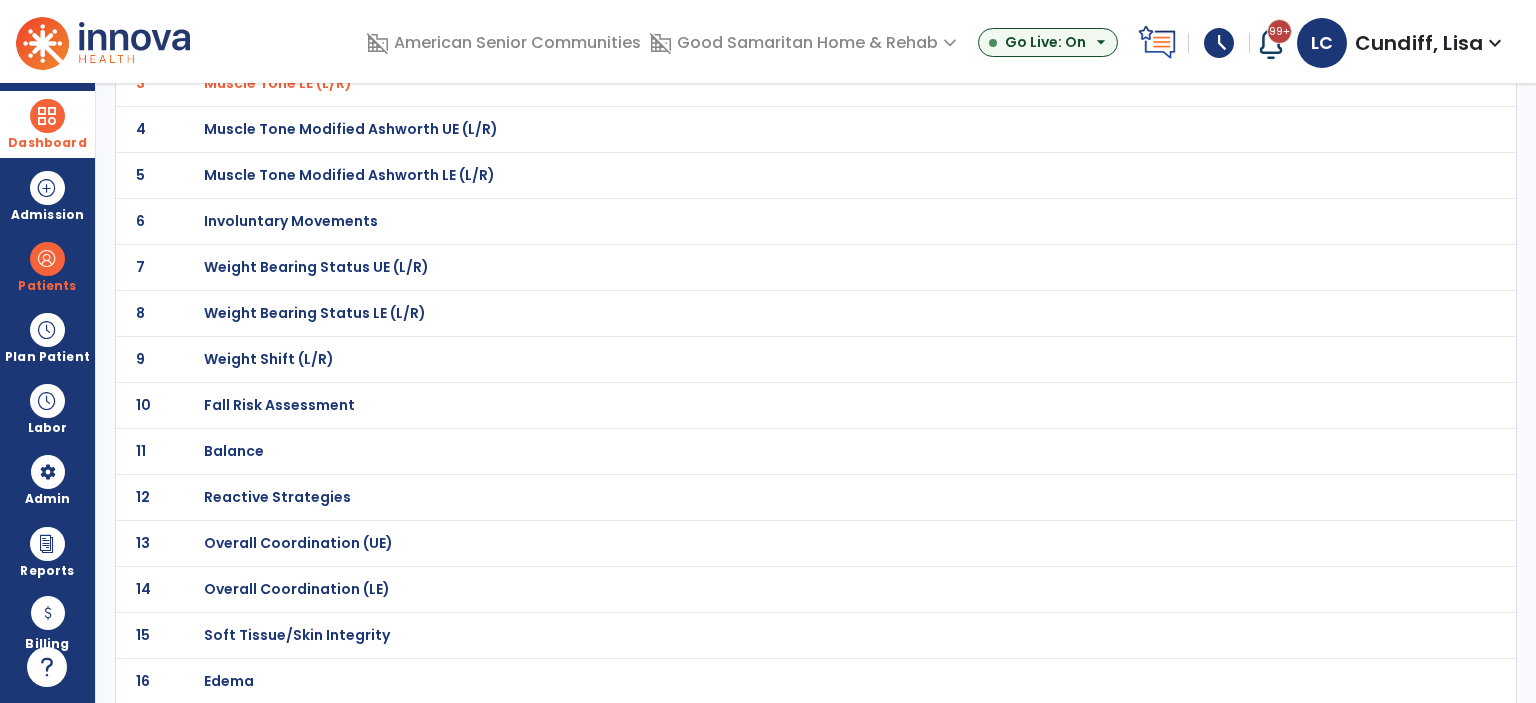 scroll, scrollTop: 0, scrollLeft: 0, axis: both 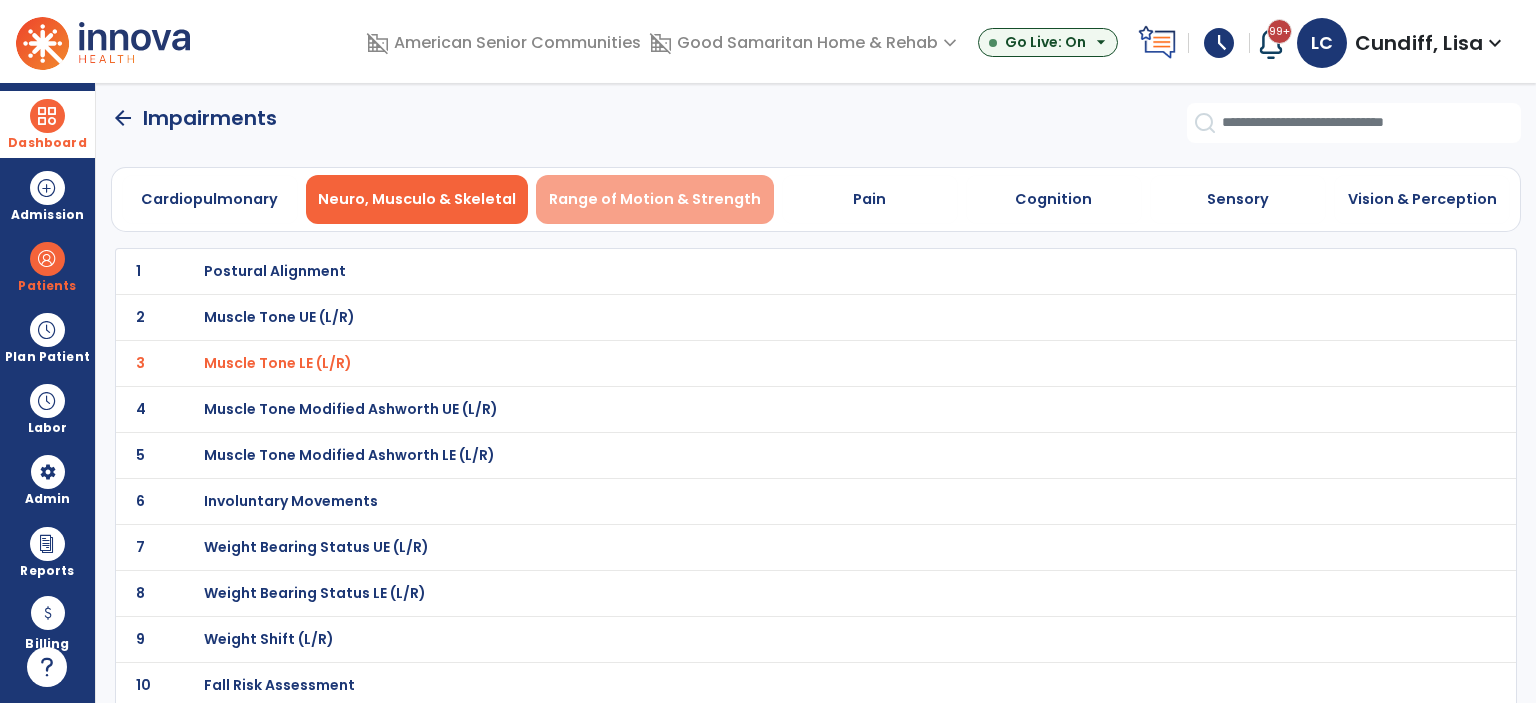 click on "Range of Motion & Strength" at bounding box center [655, 199] 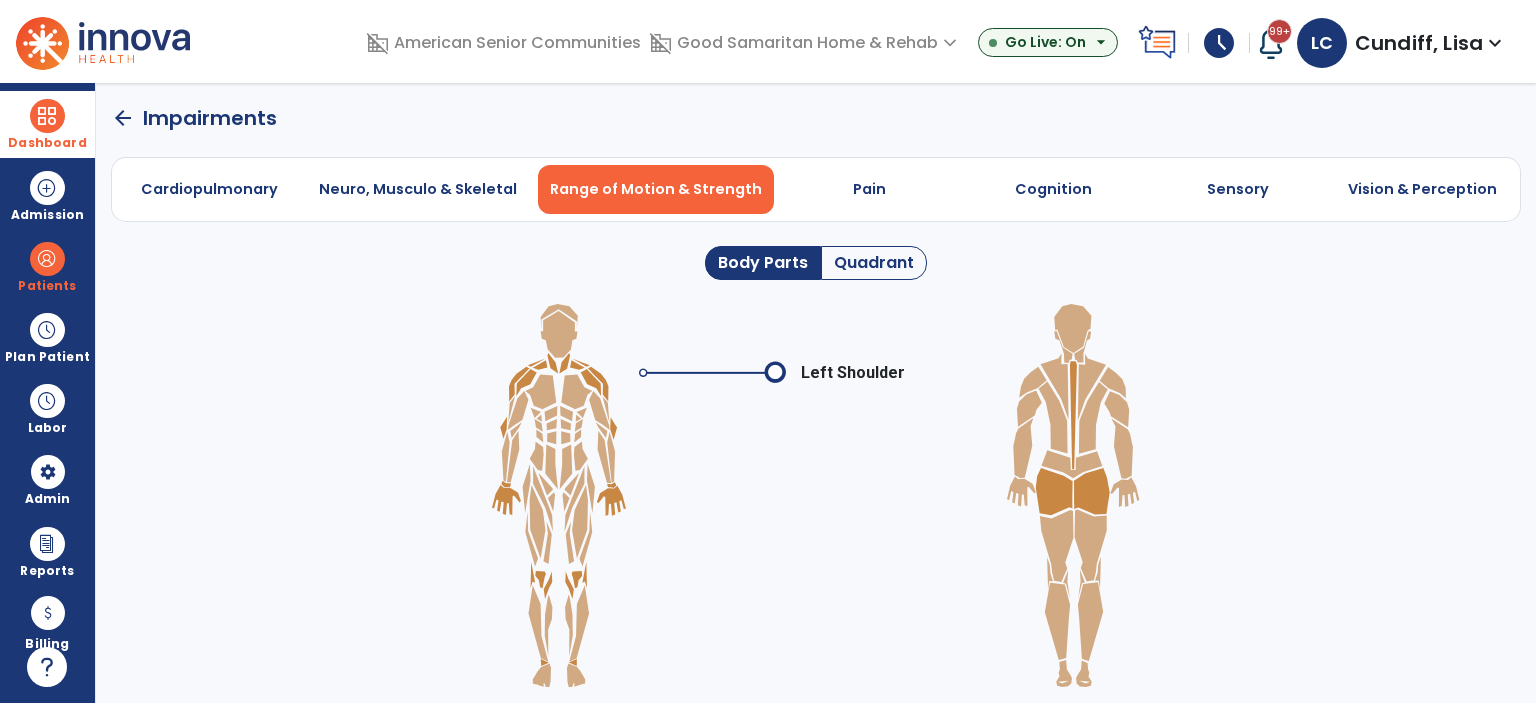 click on "Quadrant" 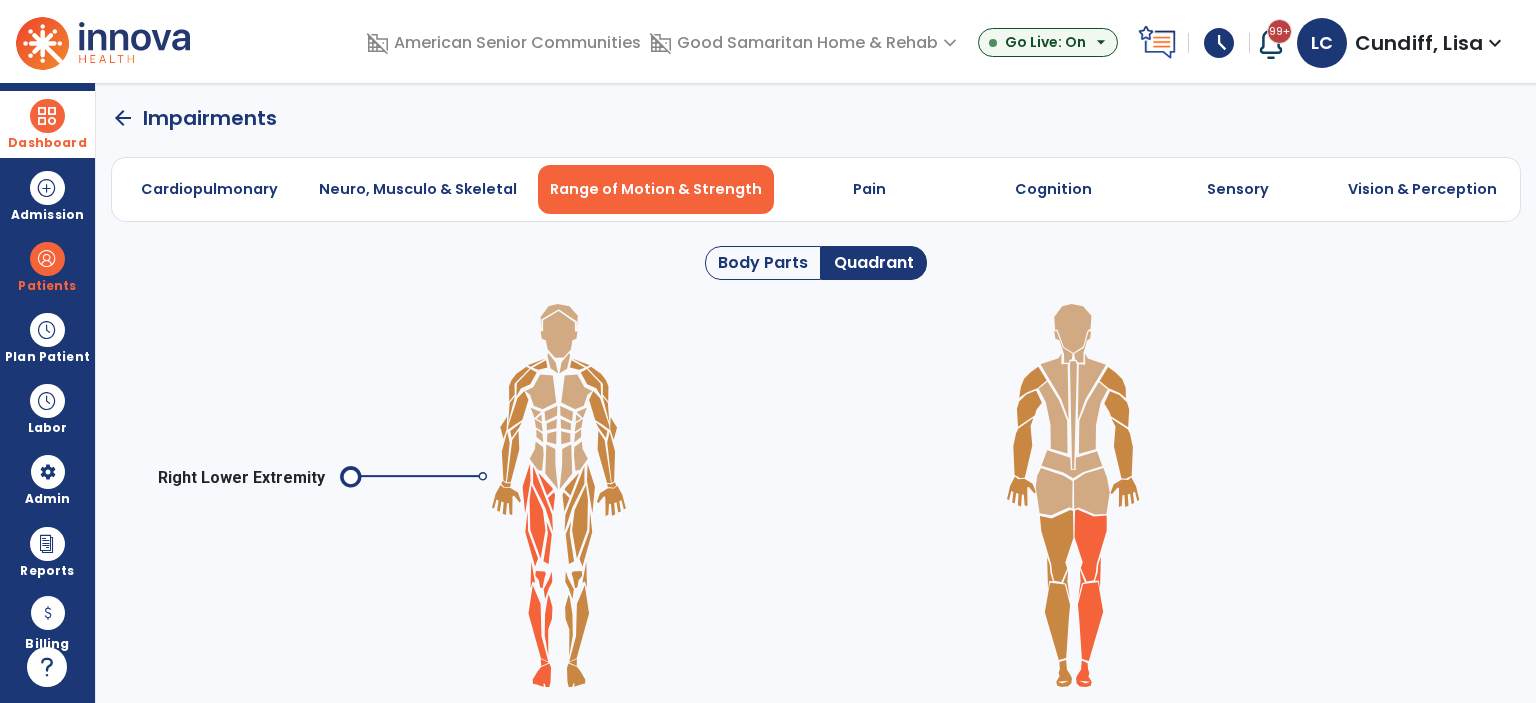 click 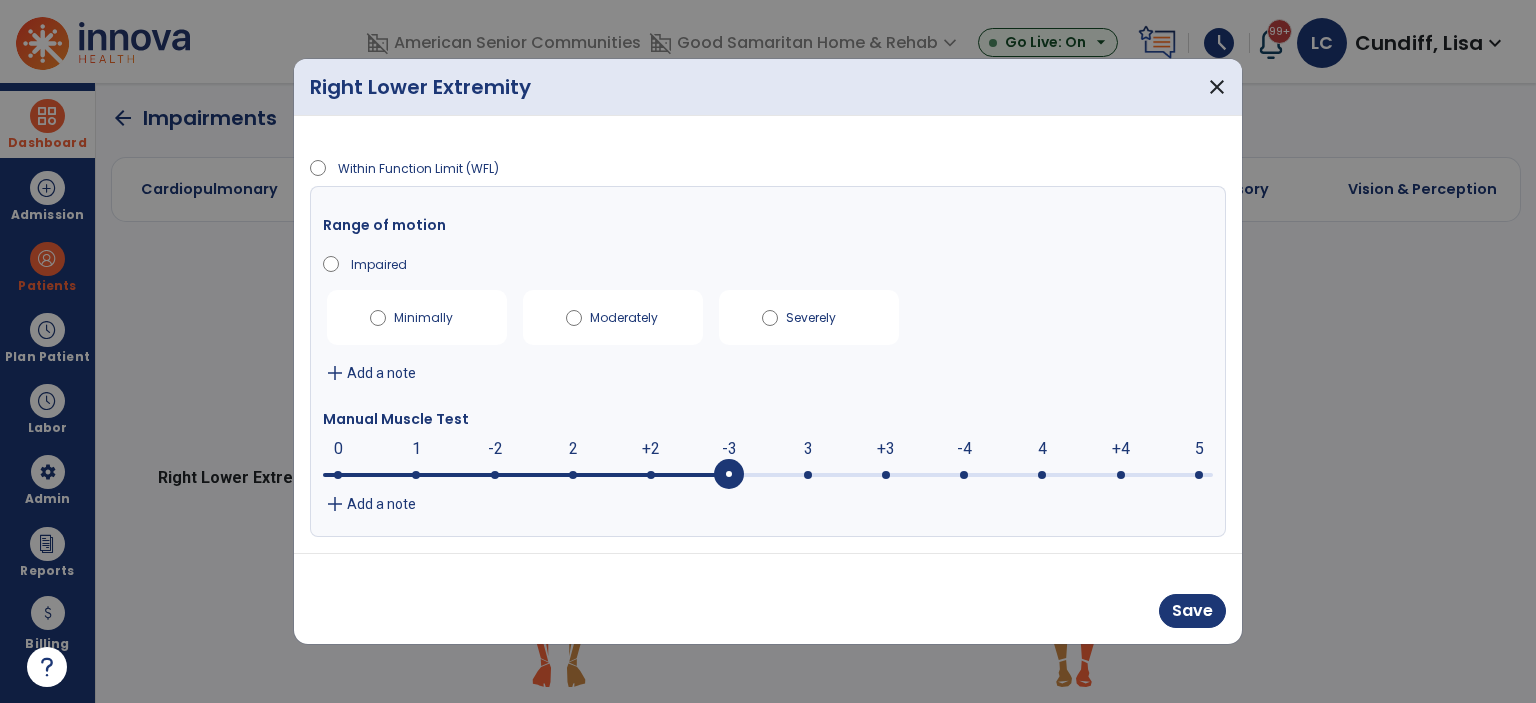 click at bounding box center [768, 473] 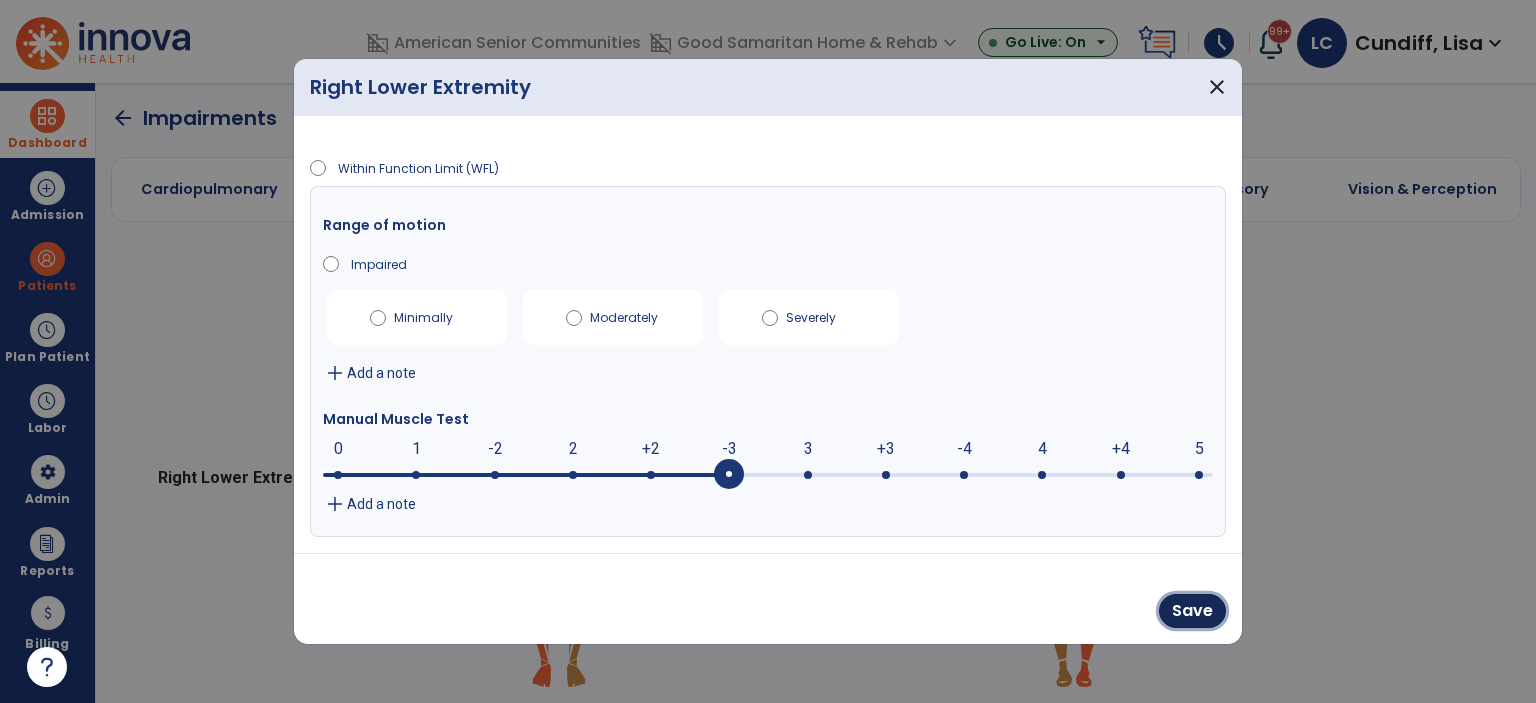 click on "Save" at bounding box center (1192, 611) 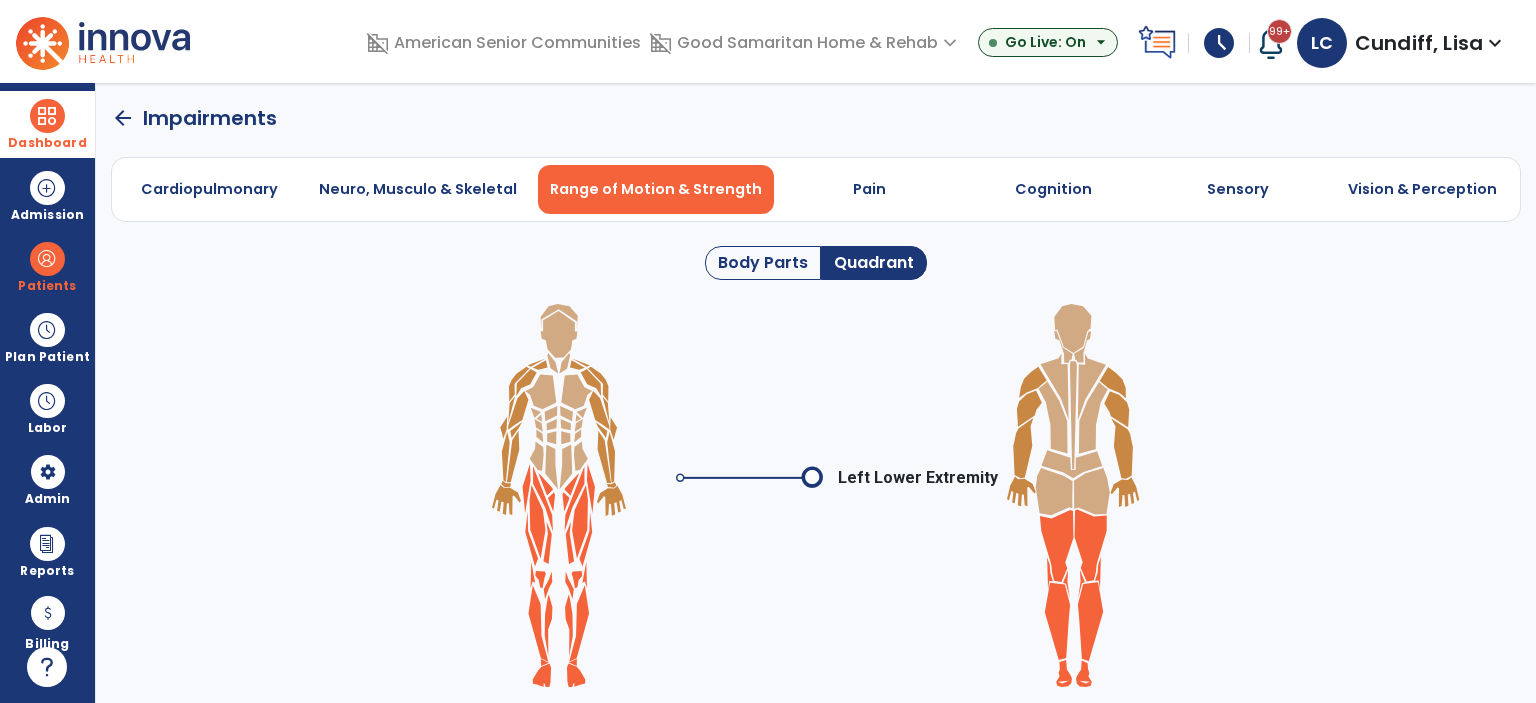 click 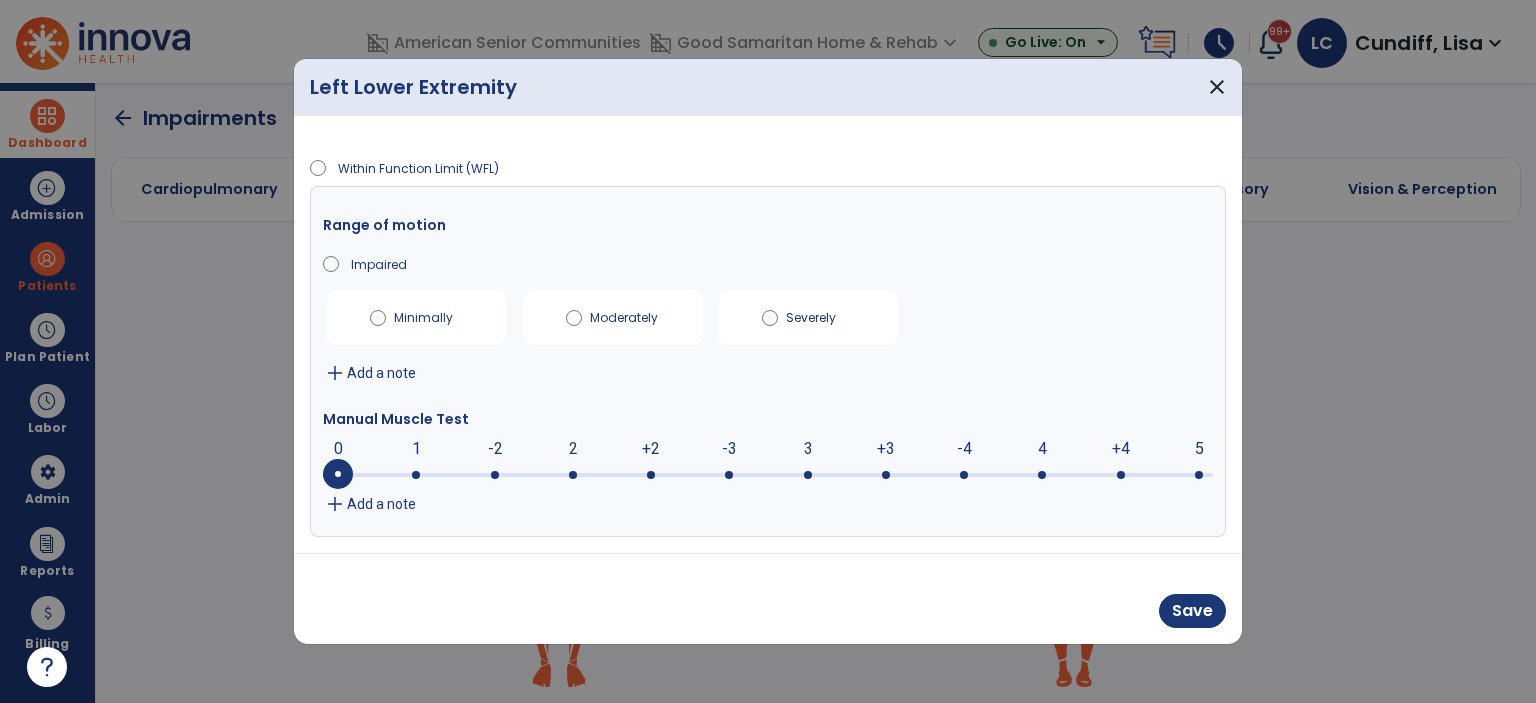 click on "0     0      1      -2      2      +2      -3      3      +3      -4      4      +4      5" at bounding box center (768, 475) 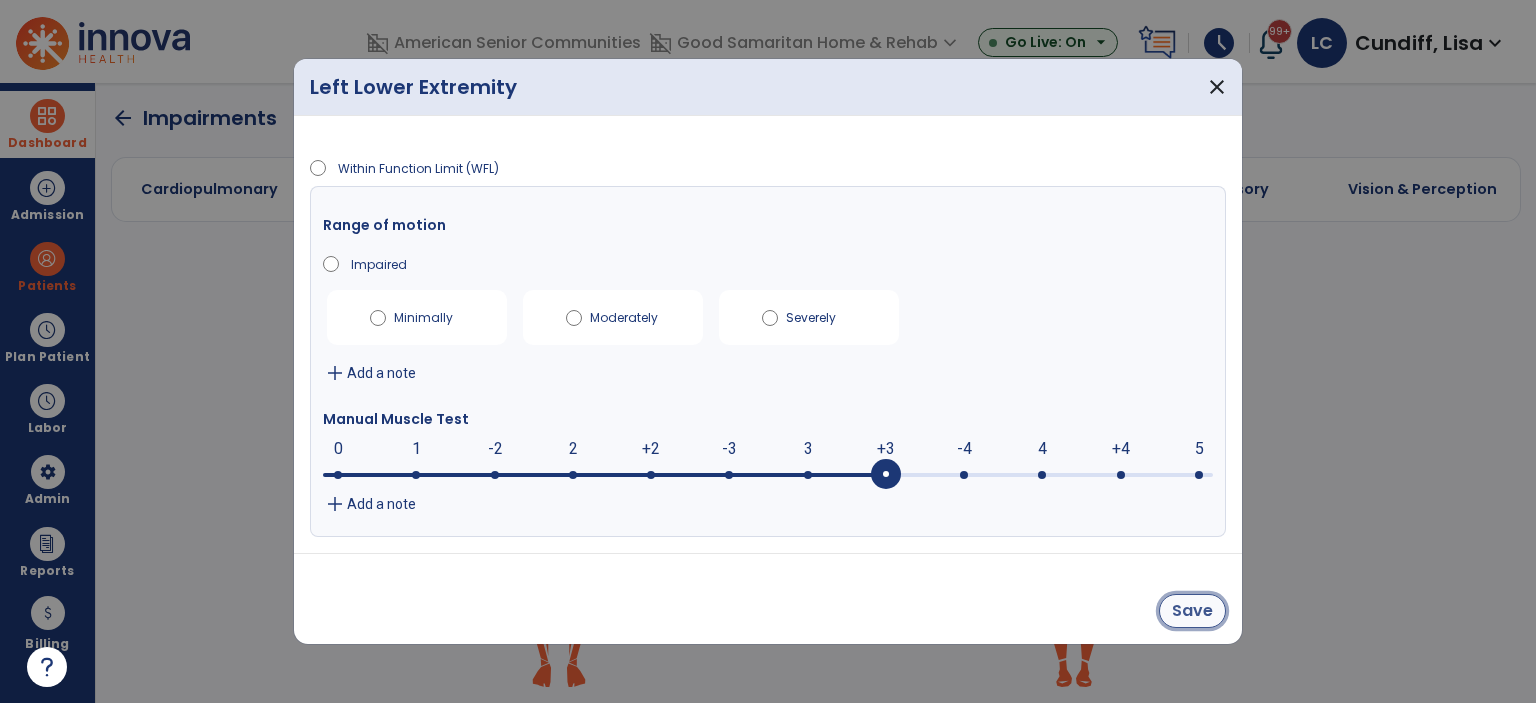 click on "Save" at bounding box center (1192, 611) 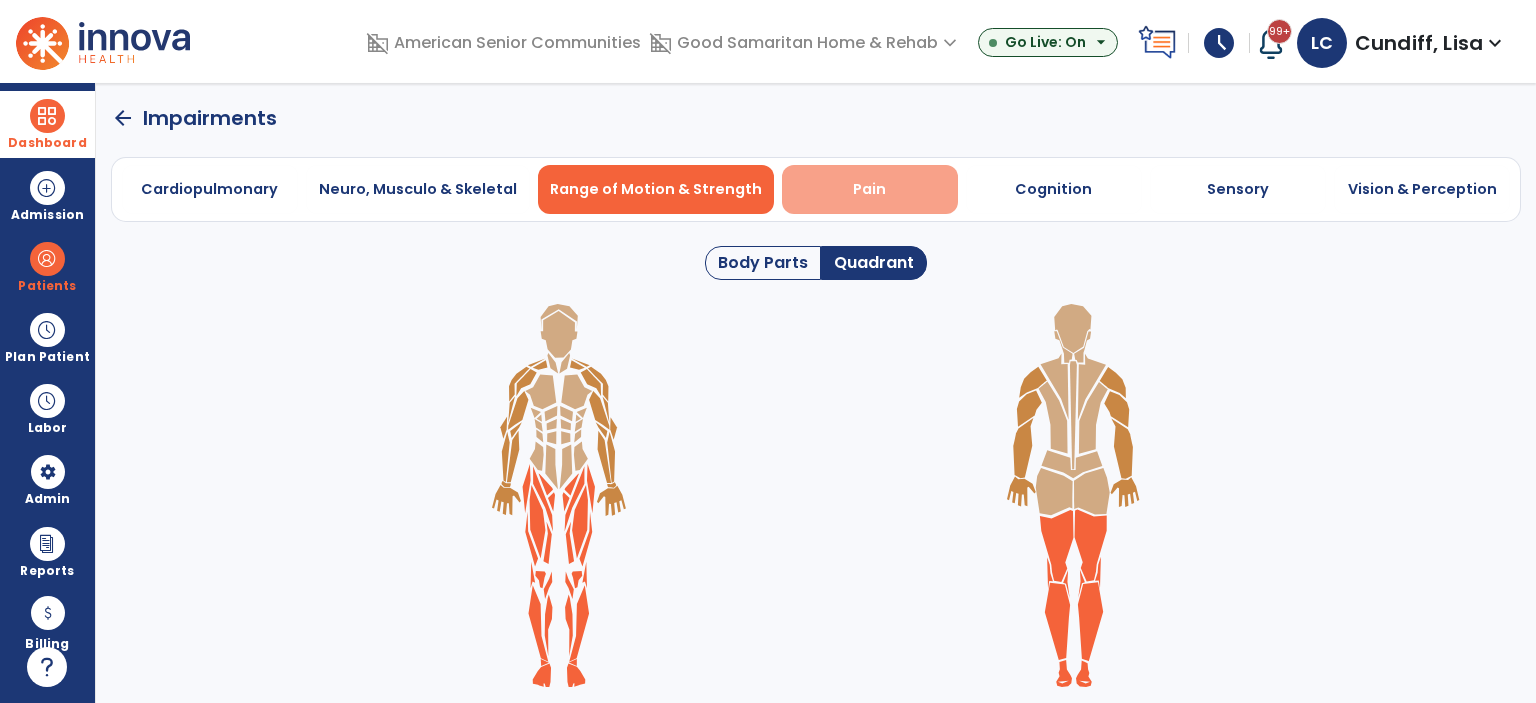 click on "Pain" at bounding box center (870, 189) 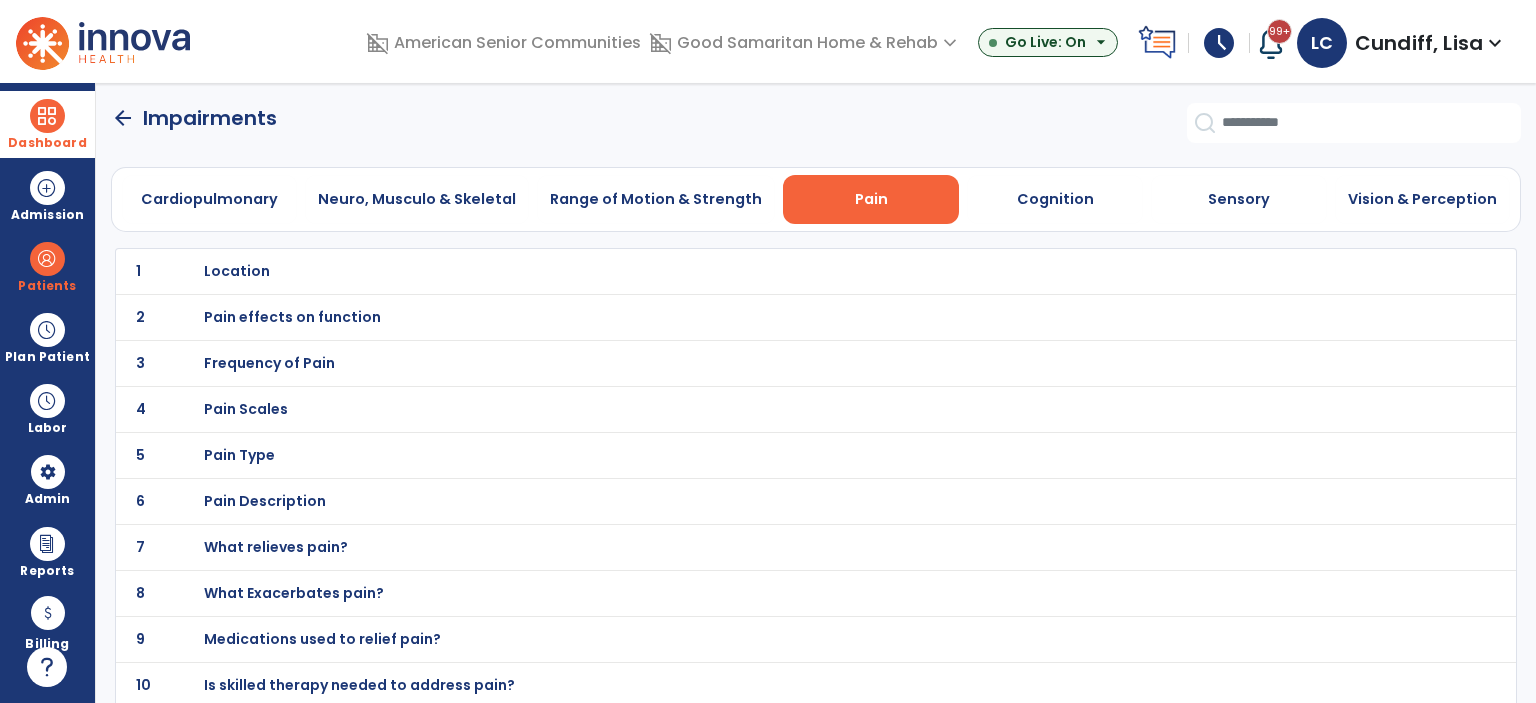 click on "Location" at bounding box center (237, 271) 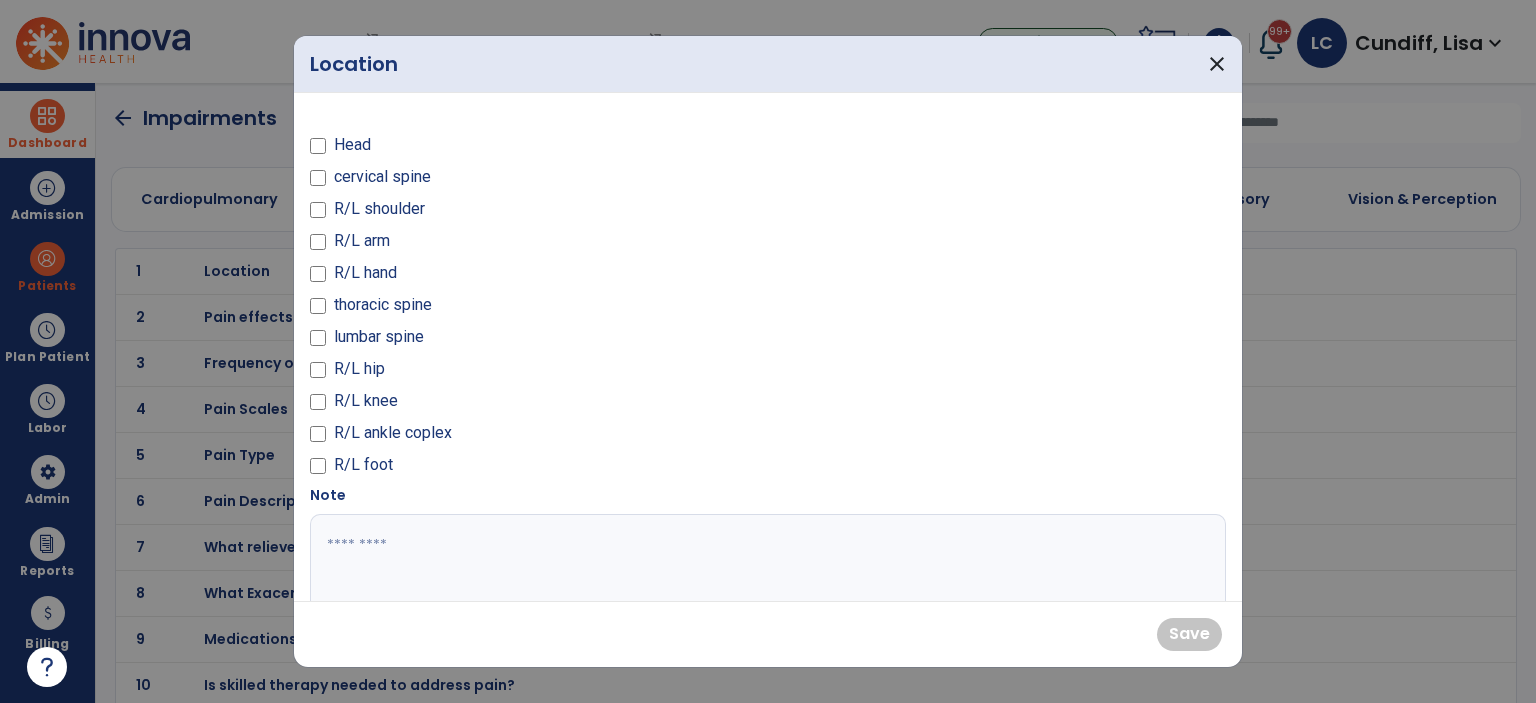 click on "lumbar spine" at bounding box center (533, 341) 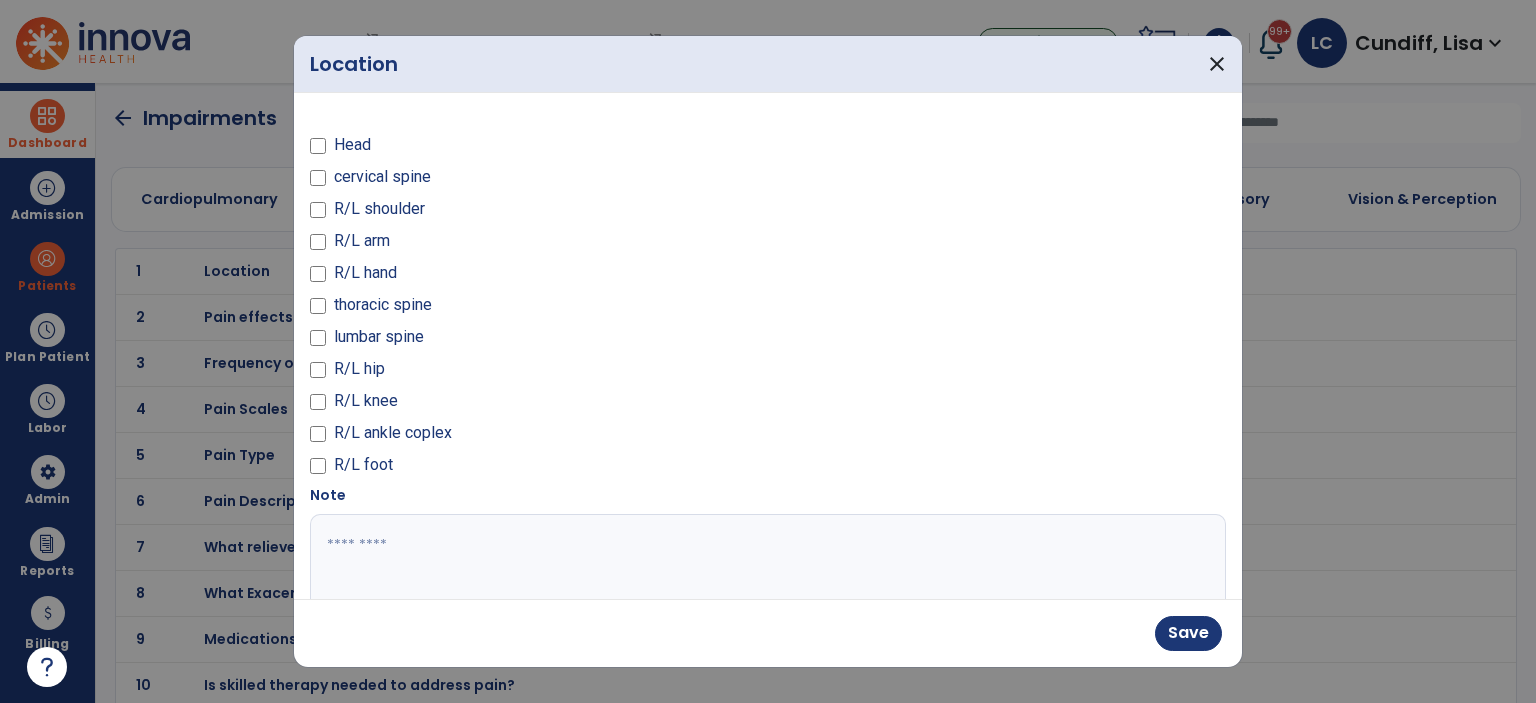 click on "Save" at bounding box center [768, 633] 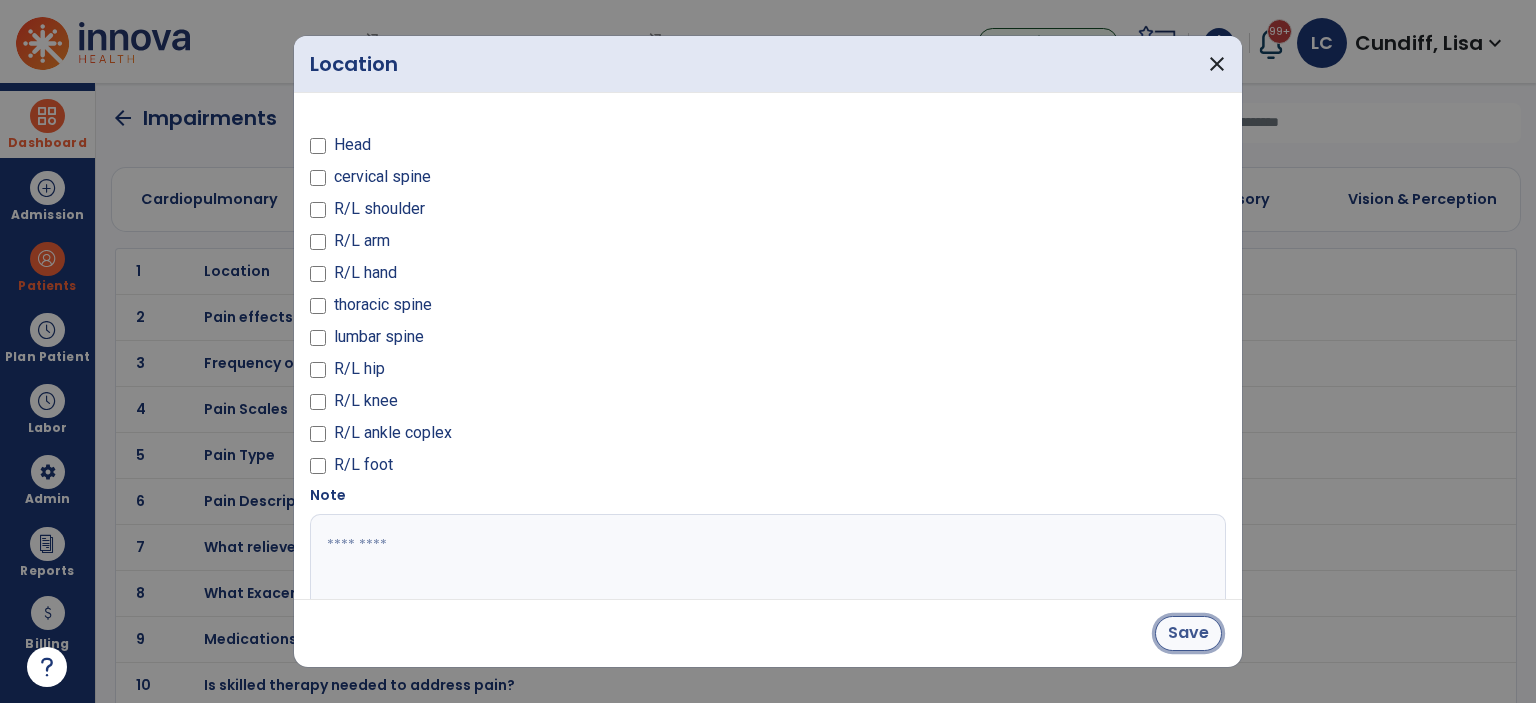 click on "Save" at bounding box center [1188, 633] 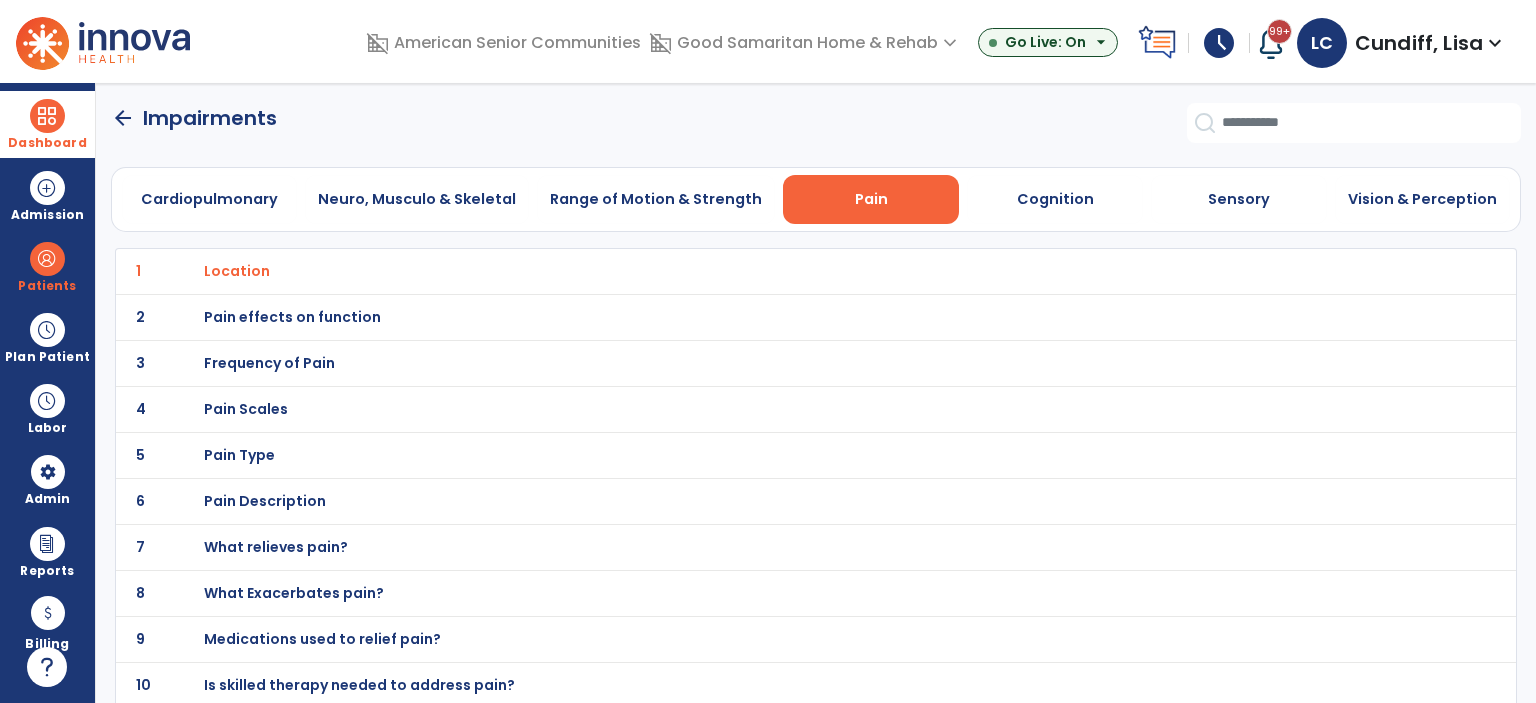 click on "Pain effects on function" at bounding box center (237, 271) 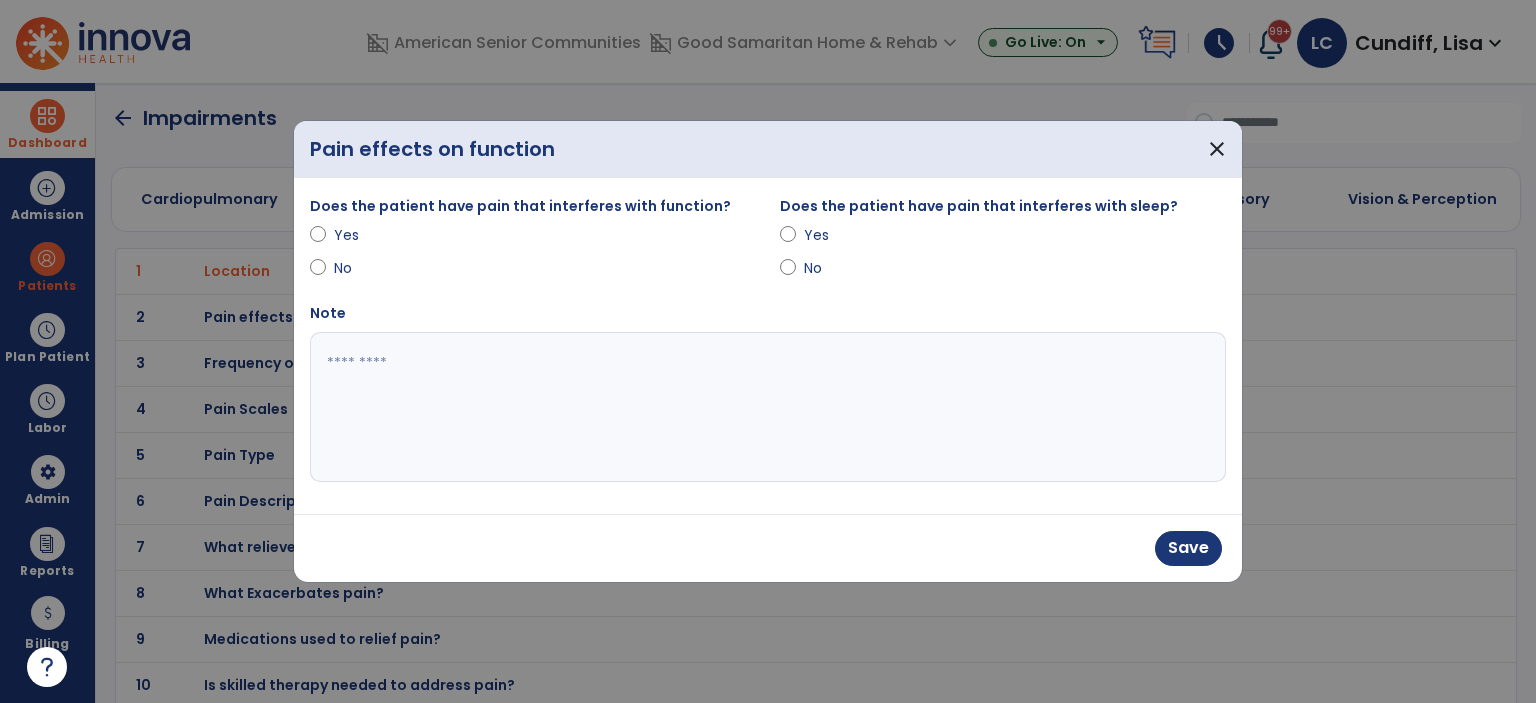 click on "Does the patient have pain that interferes with sleep?  Yes No" at bounding box center (1003, 248) 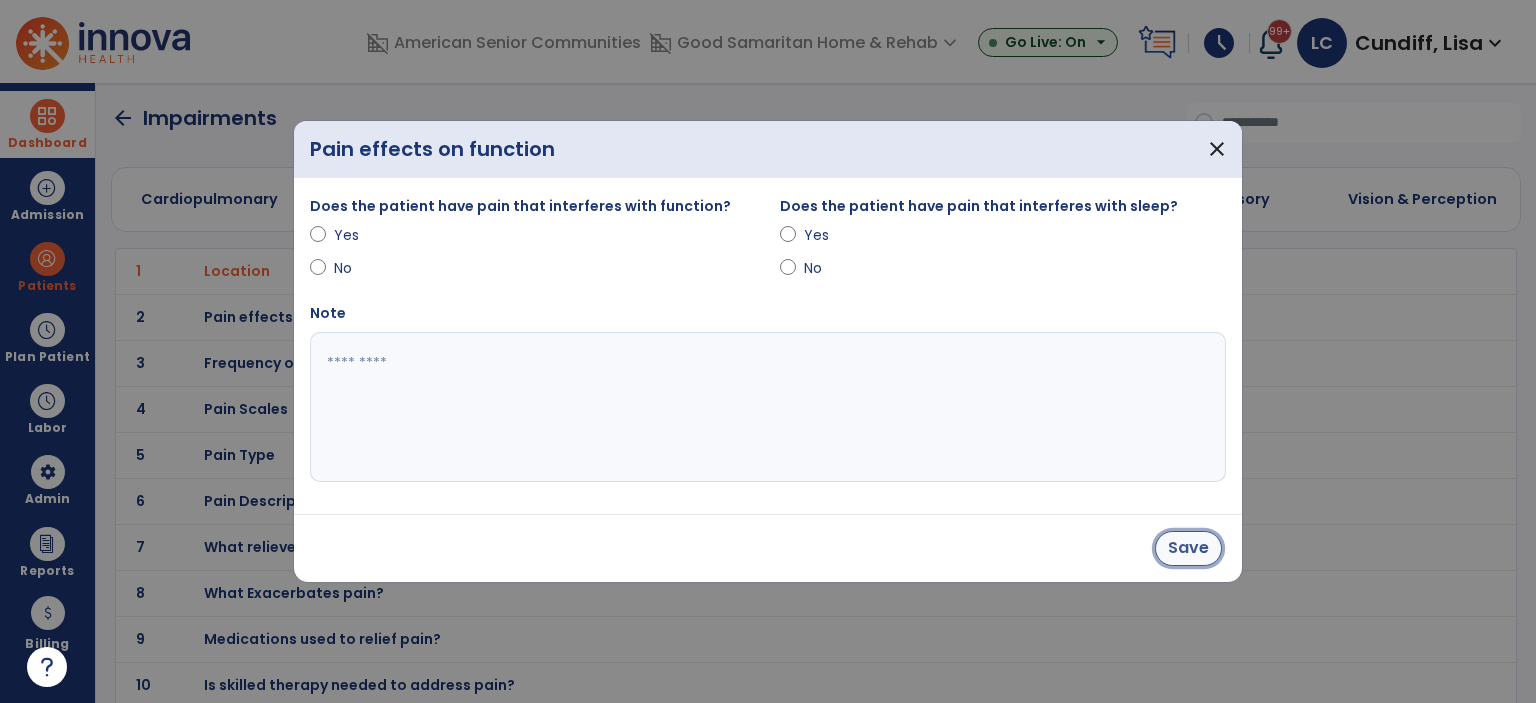 click on "Save" at bounding box center [1188, 548] 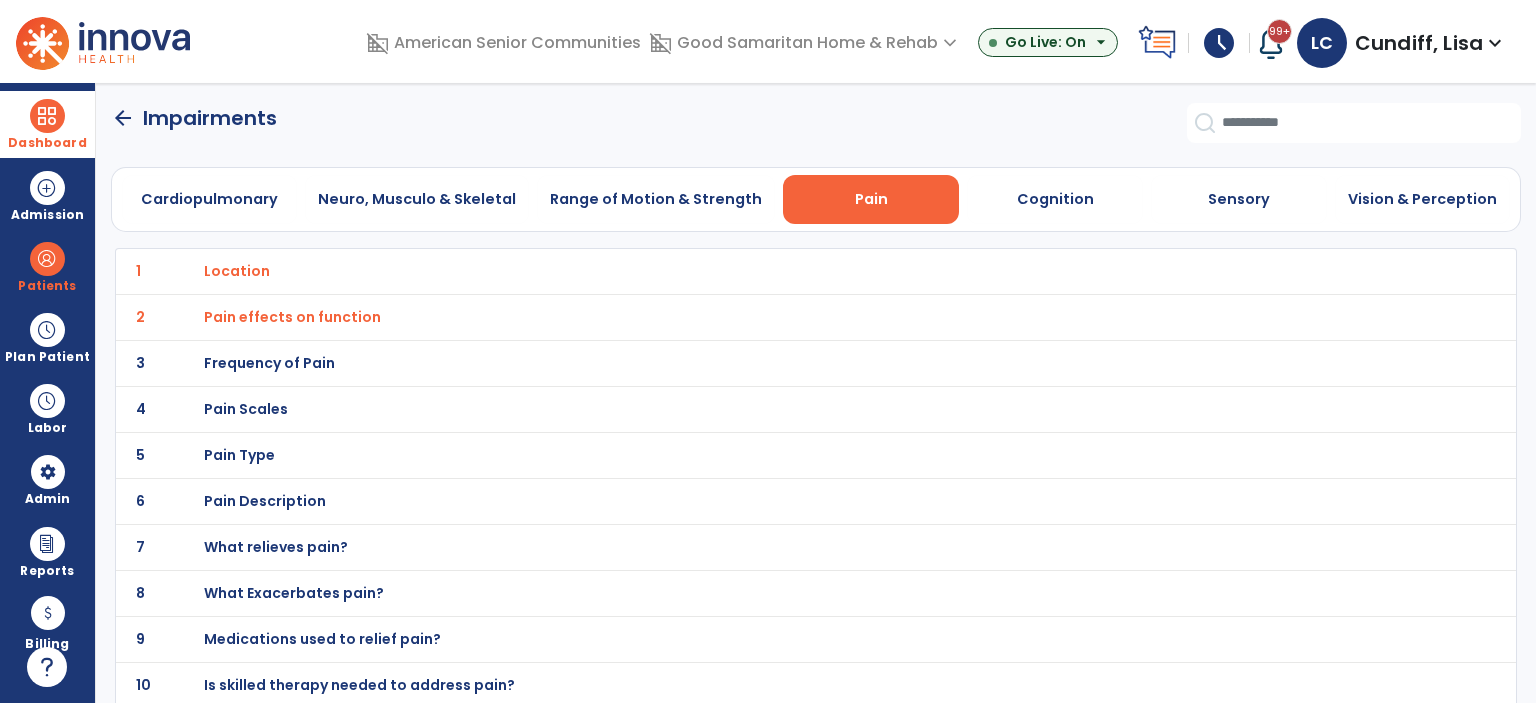 click on "Frequency of Pain" at bounding box center (237, 271) 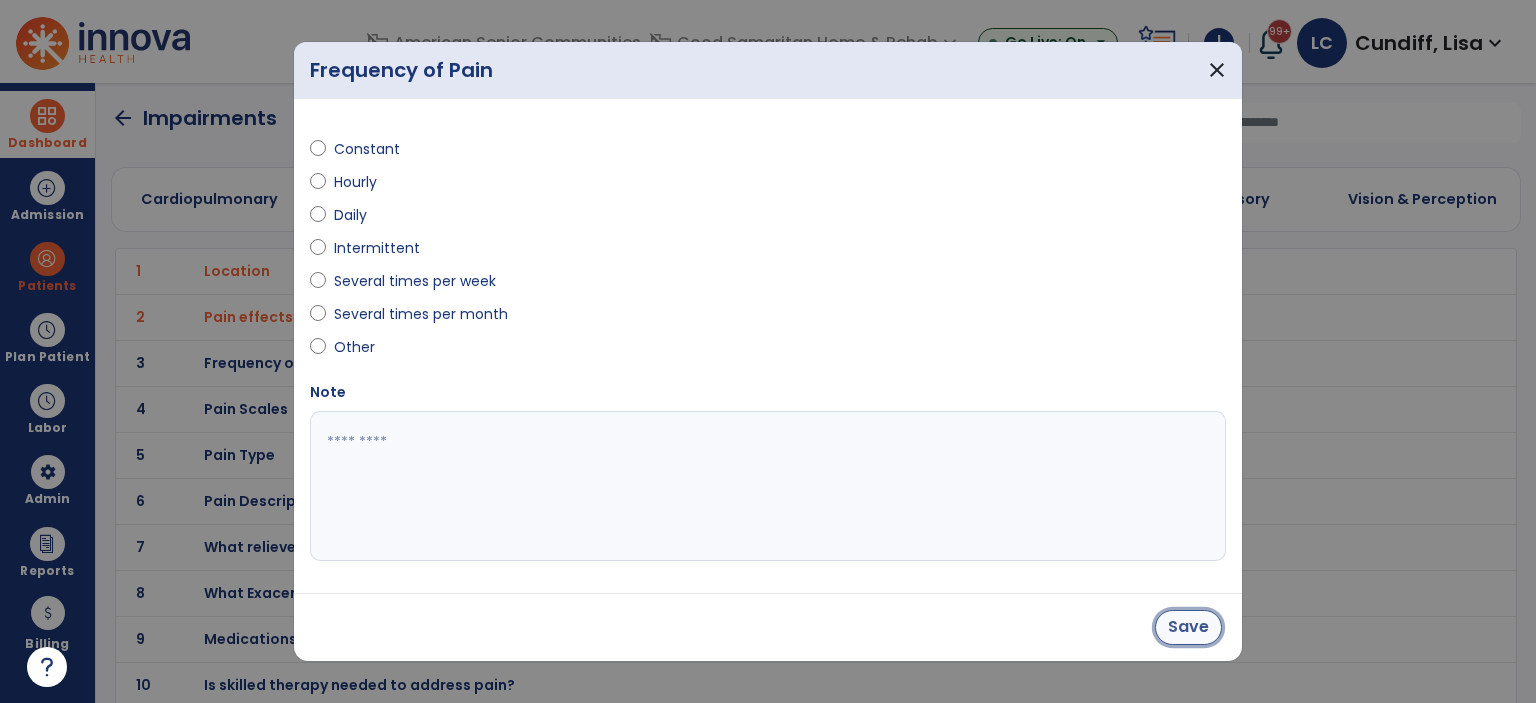 click on "Save" at bounding box center [1188, 627] 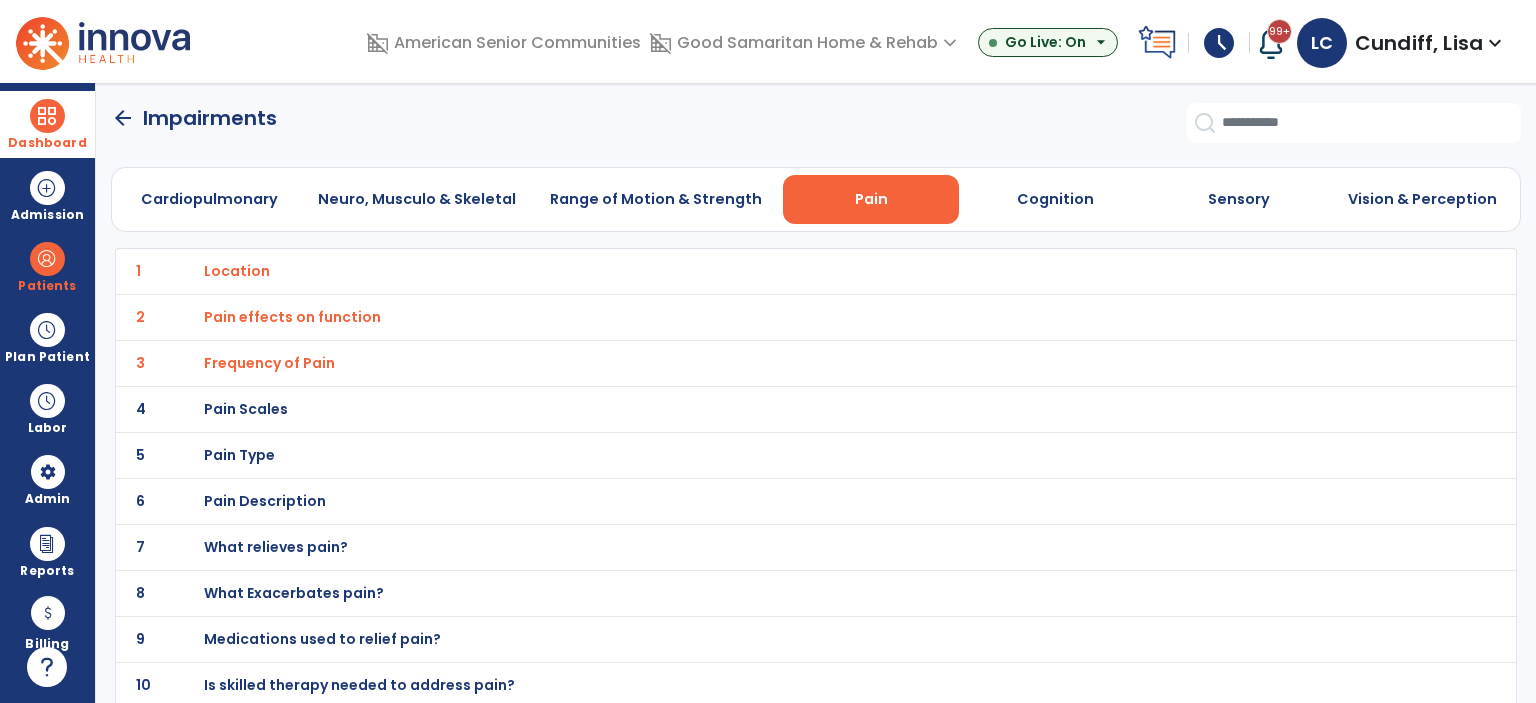 click on "4 Pain Scales" 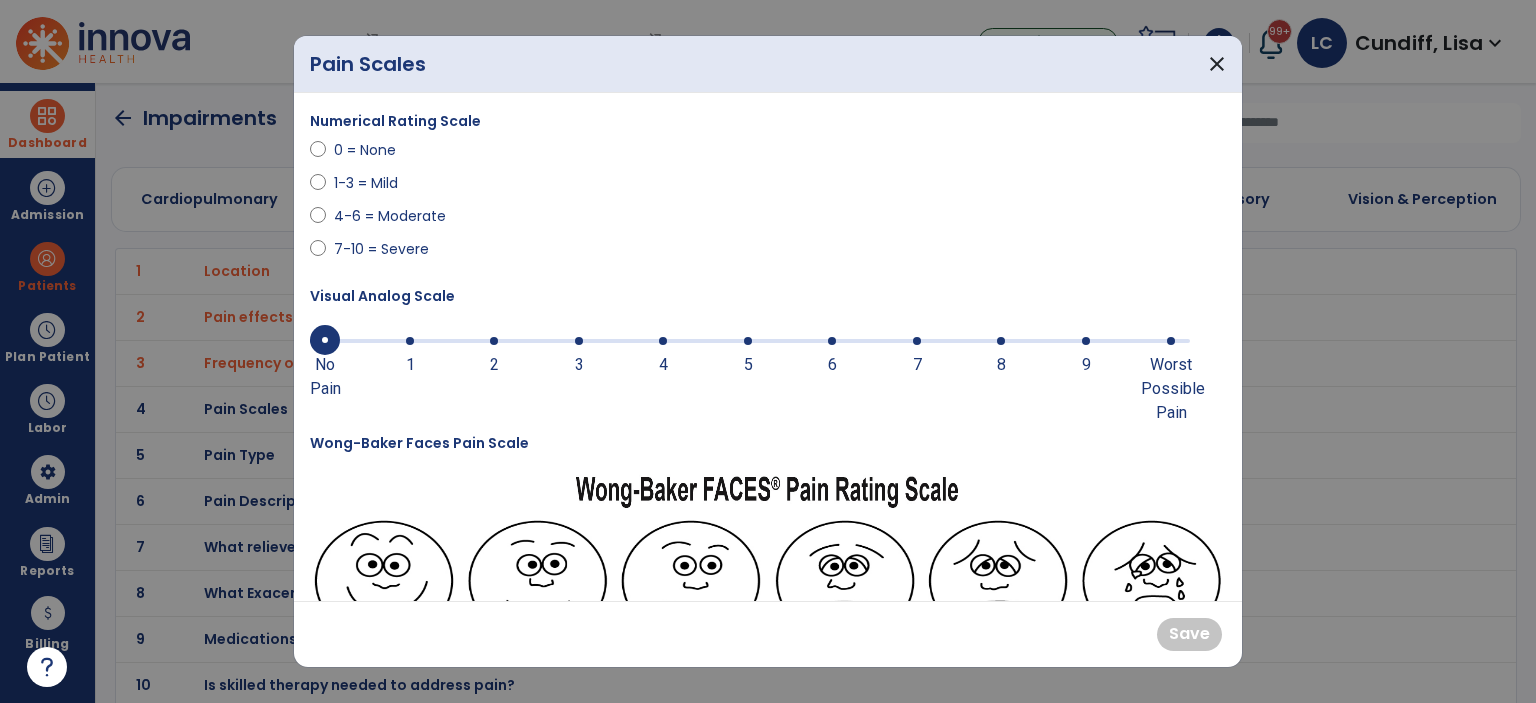 click at bounding box center (750, 339) 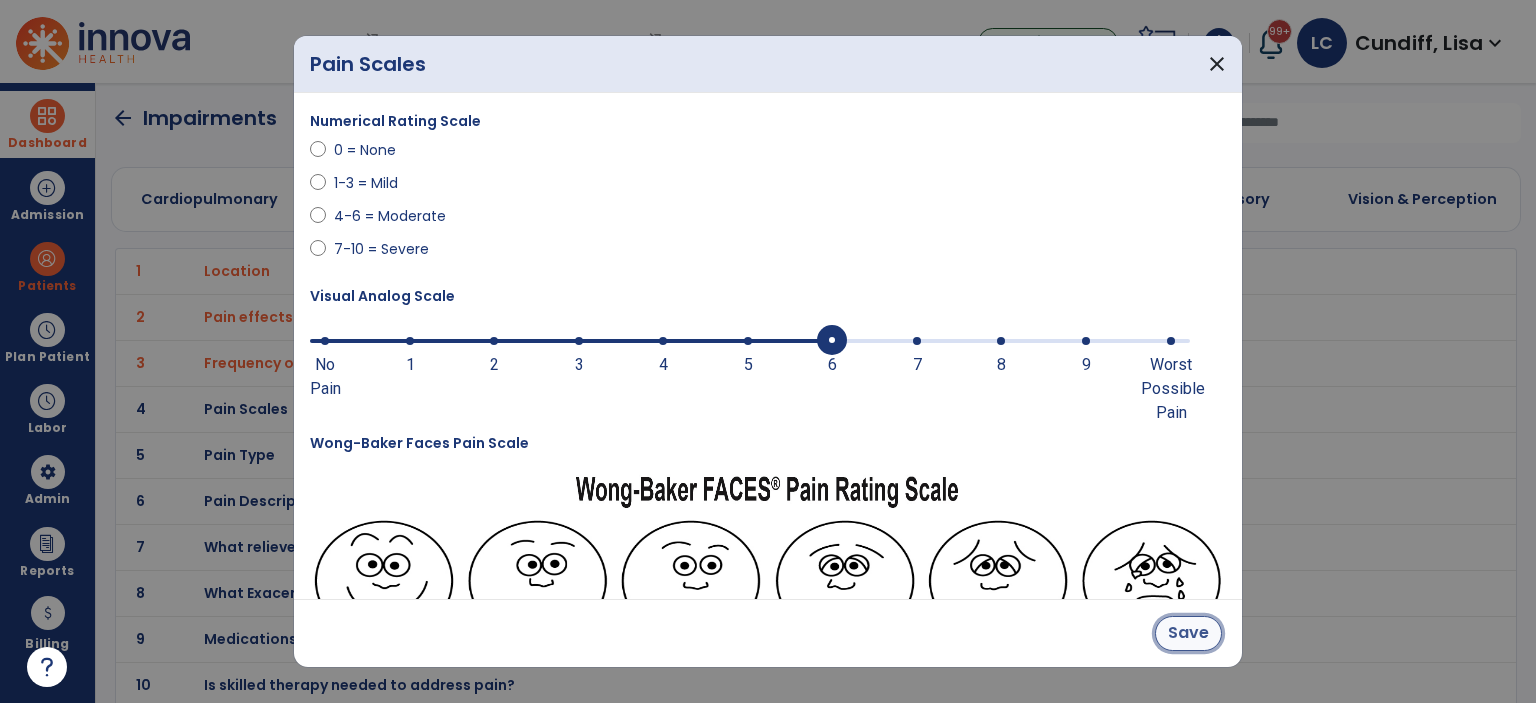 click on "Save" at bounding box center (1188, 633) 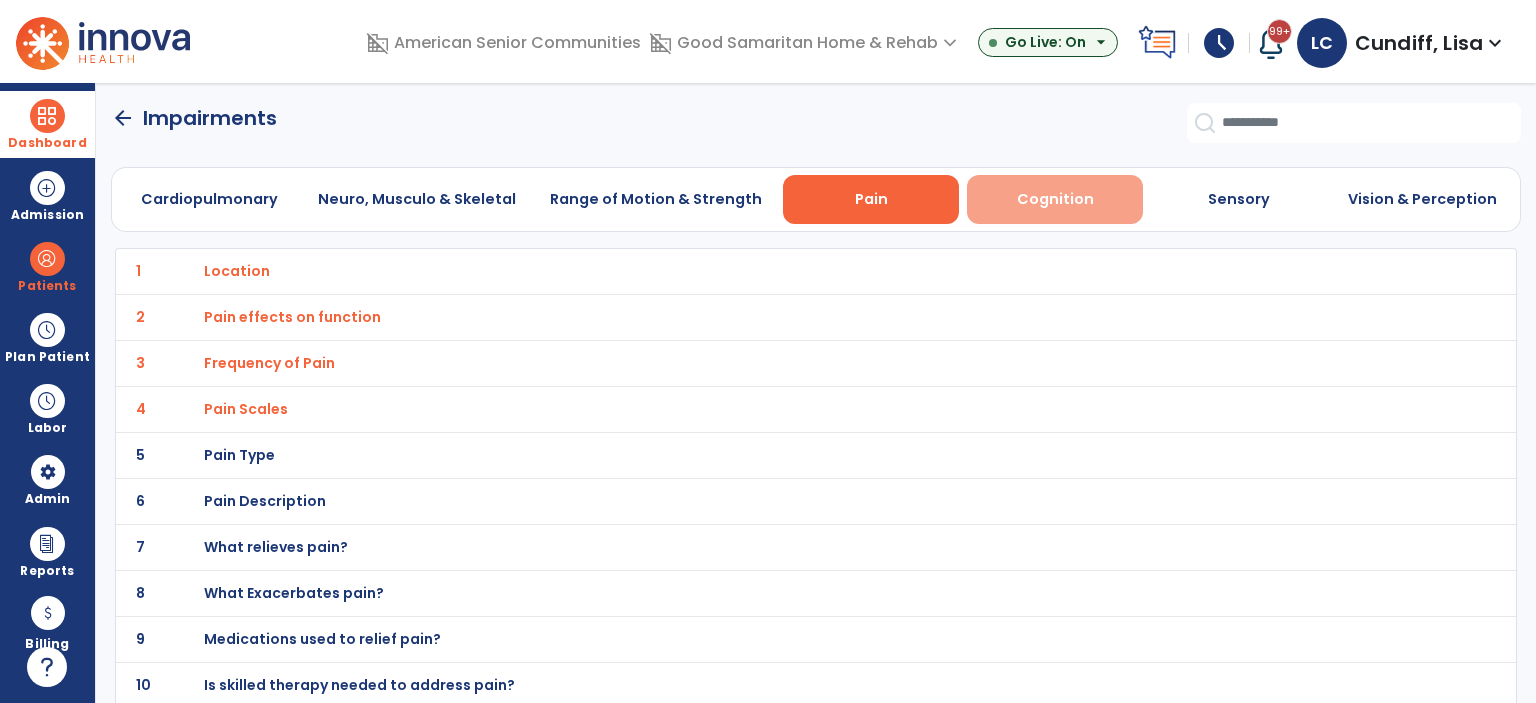 click on "Cognition" at bounding box center [1055, 199] 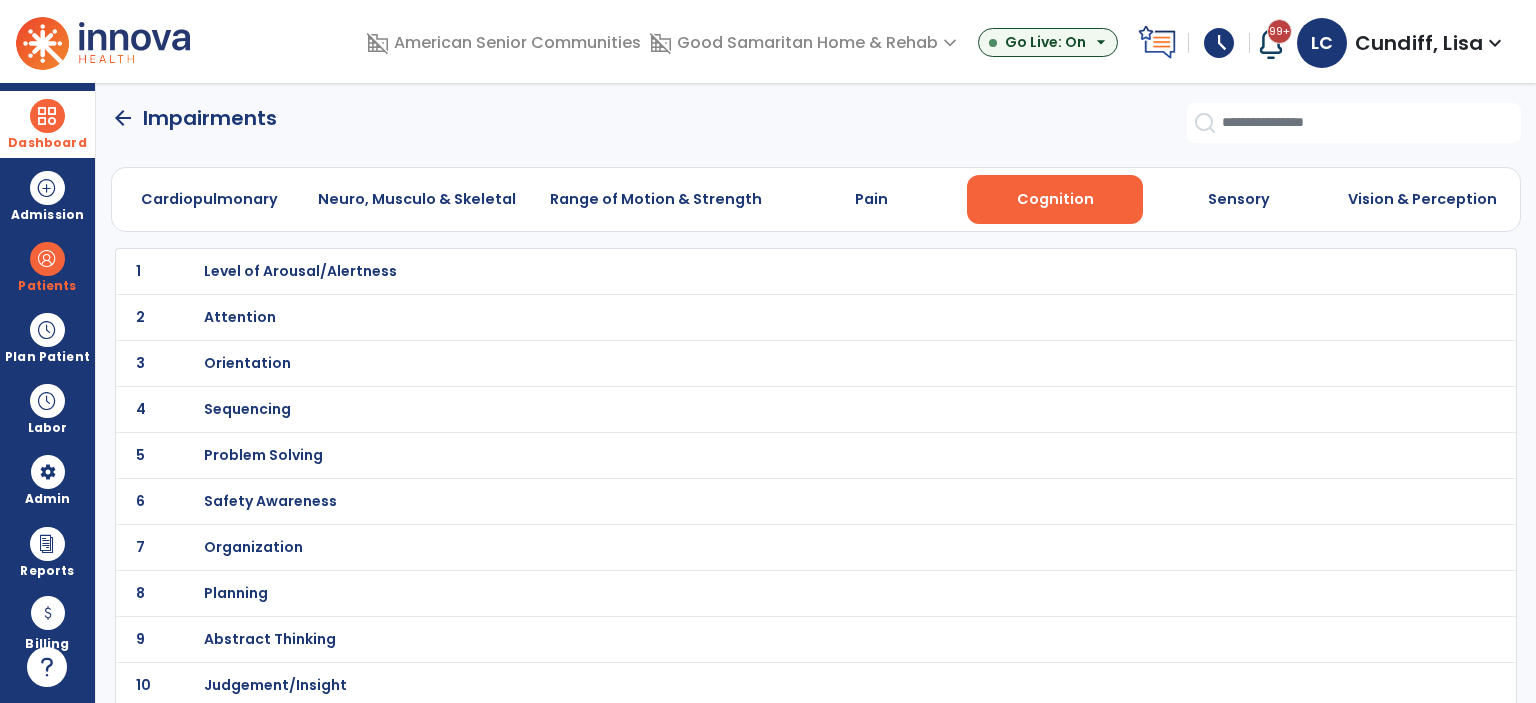 click on "Level of Arousal/Alertness" at bounding box center [300, 271] 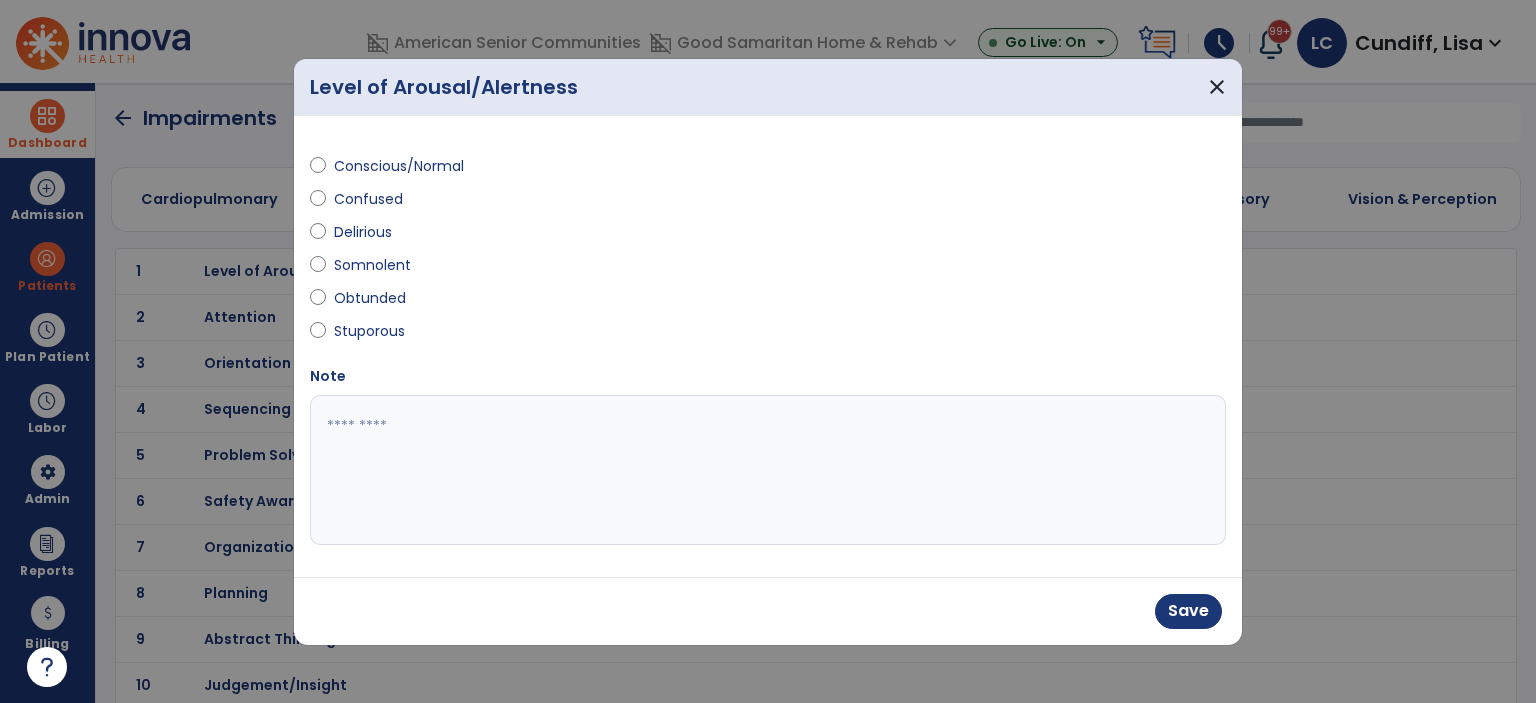 click on "Save" at bounding box center (1188, 611) 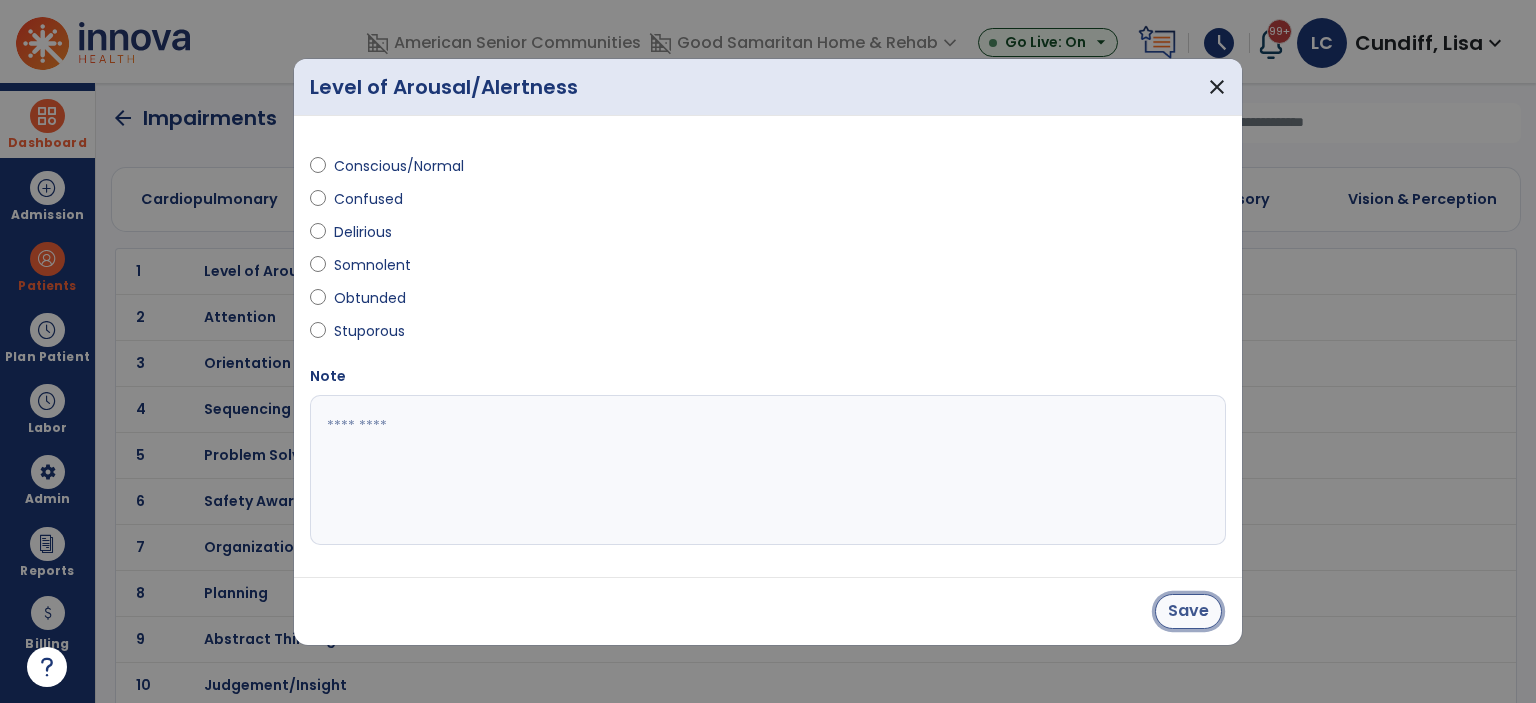 click on "Save" at bounding box center (1188, 611) 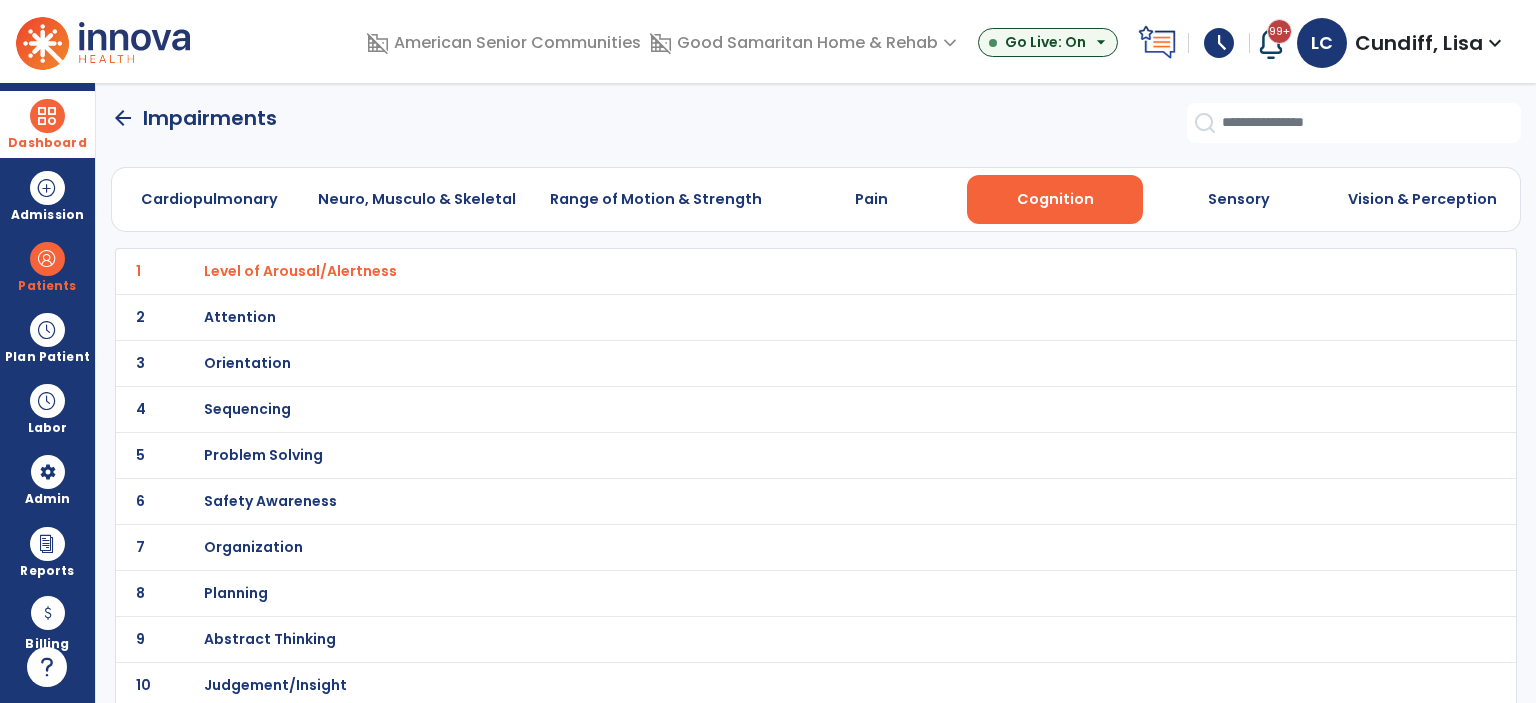click on "Orientation" at bounding box center (300, 271) 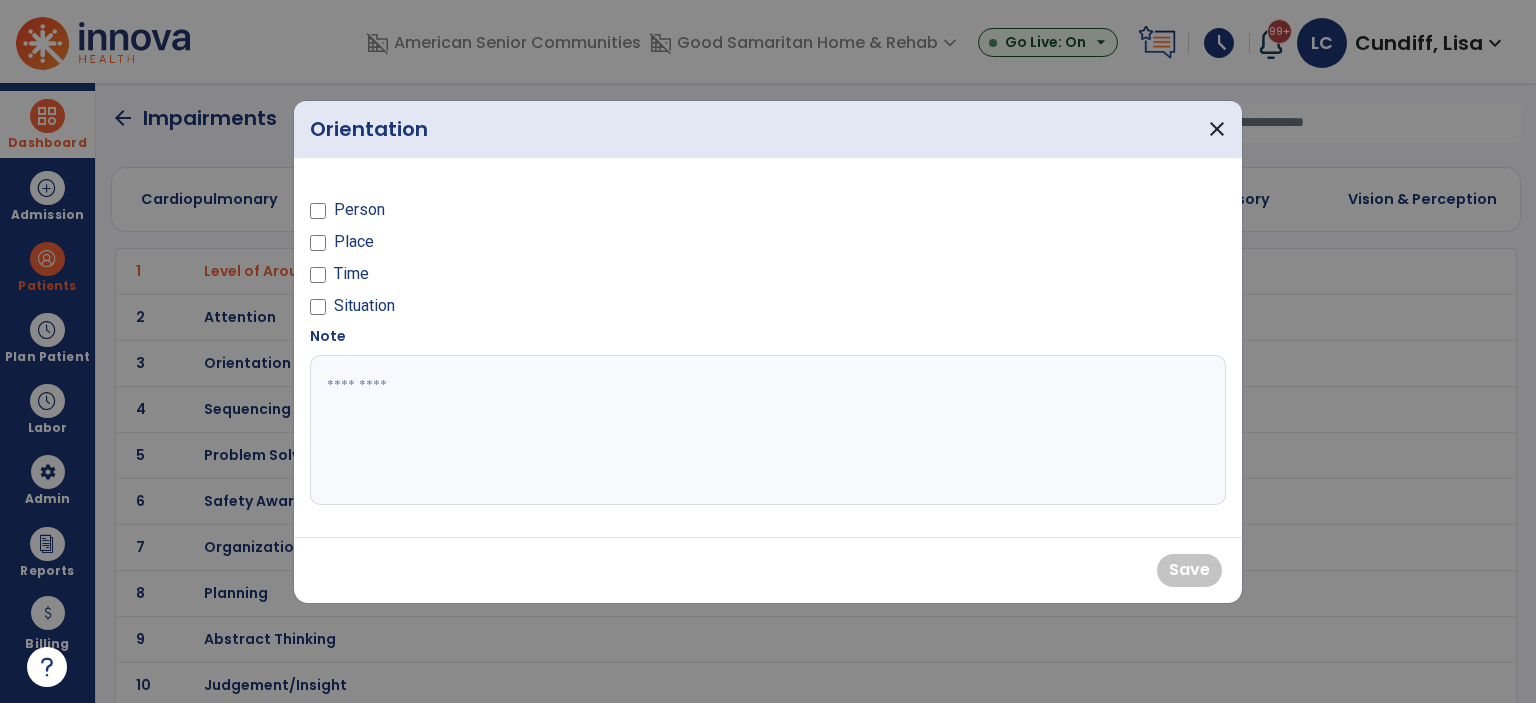 click at bounding box center (318, 214) 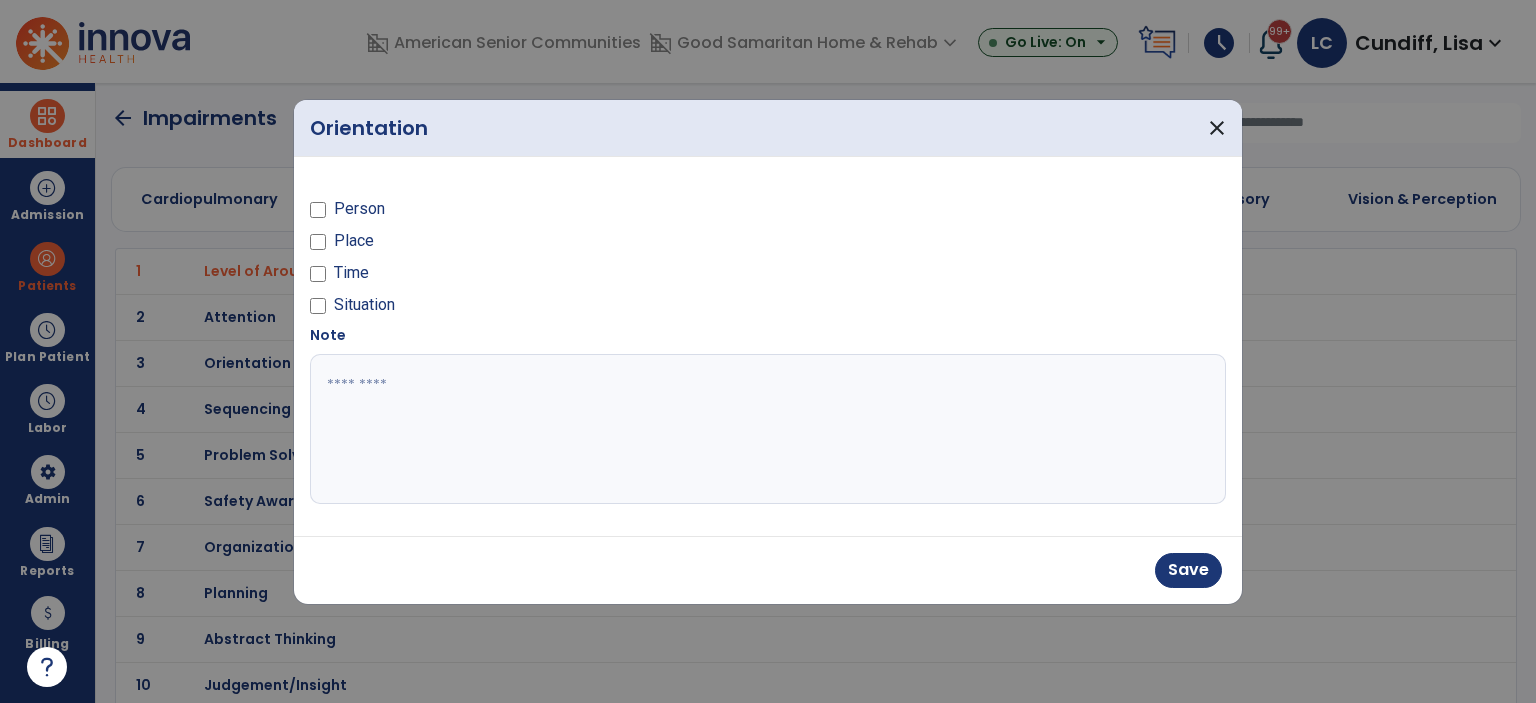 click at bounding box center [318, 213] 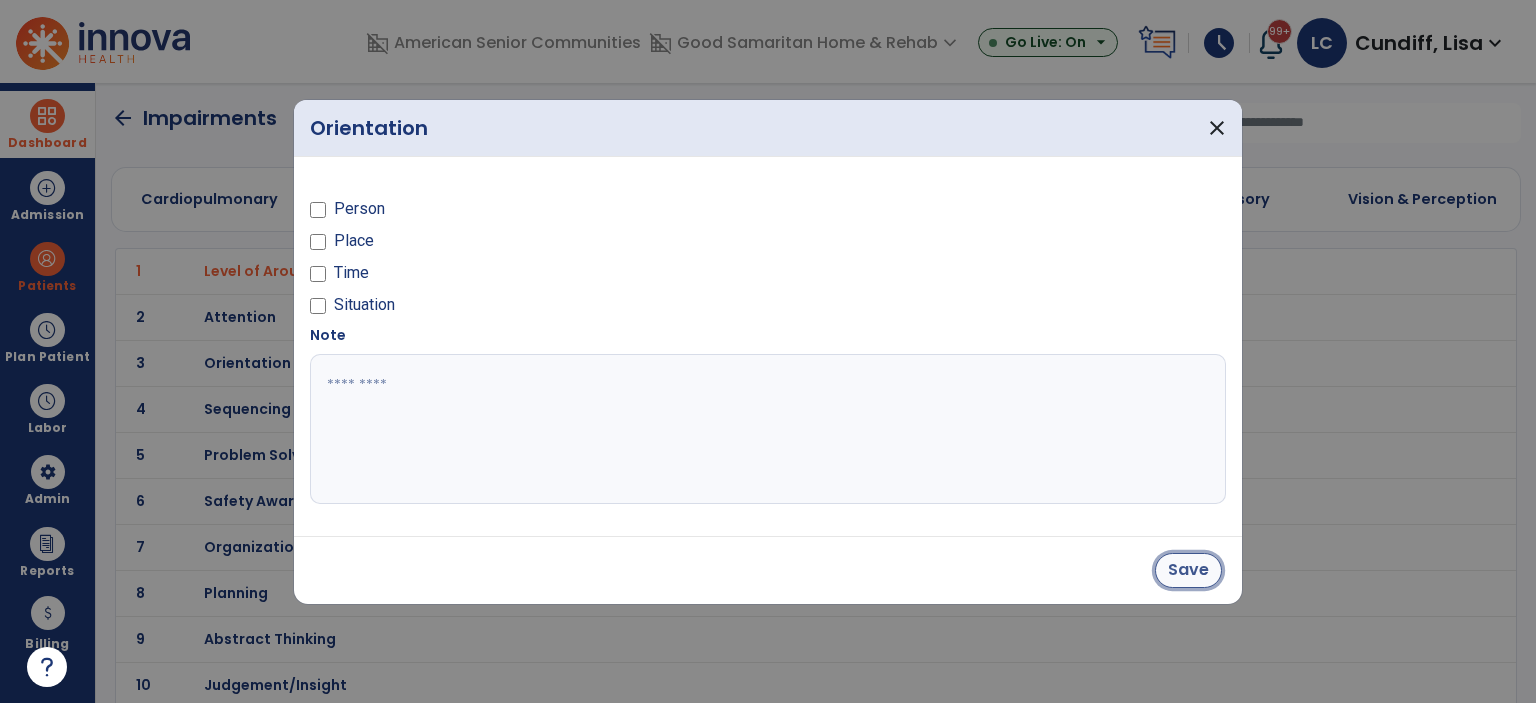 click on "Save" at bounding box center [1188, 570] 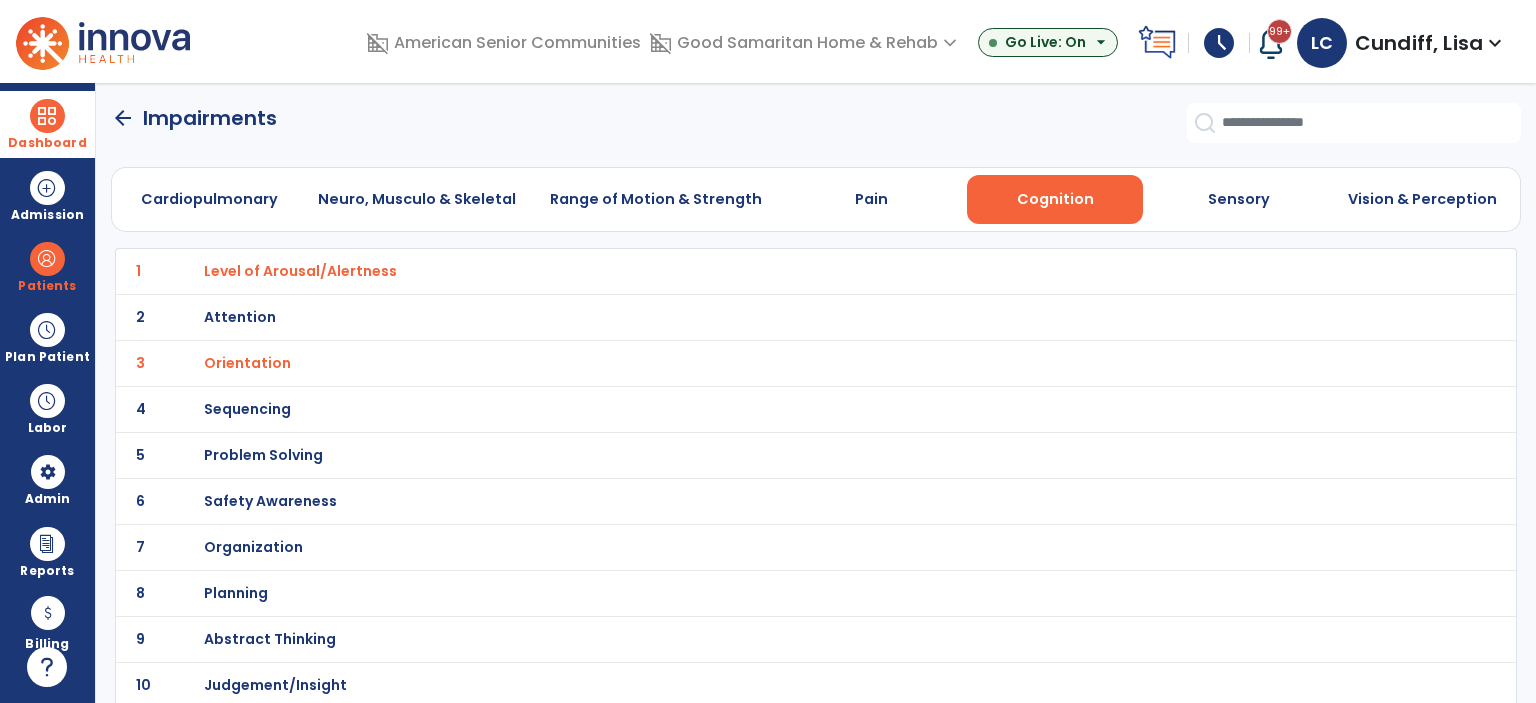 click on "Safety Awareness" at bounding box center [300, 271] 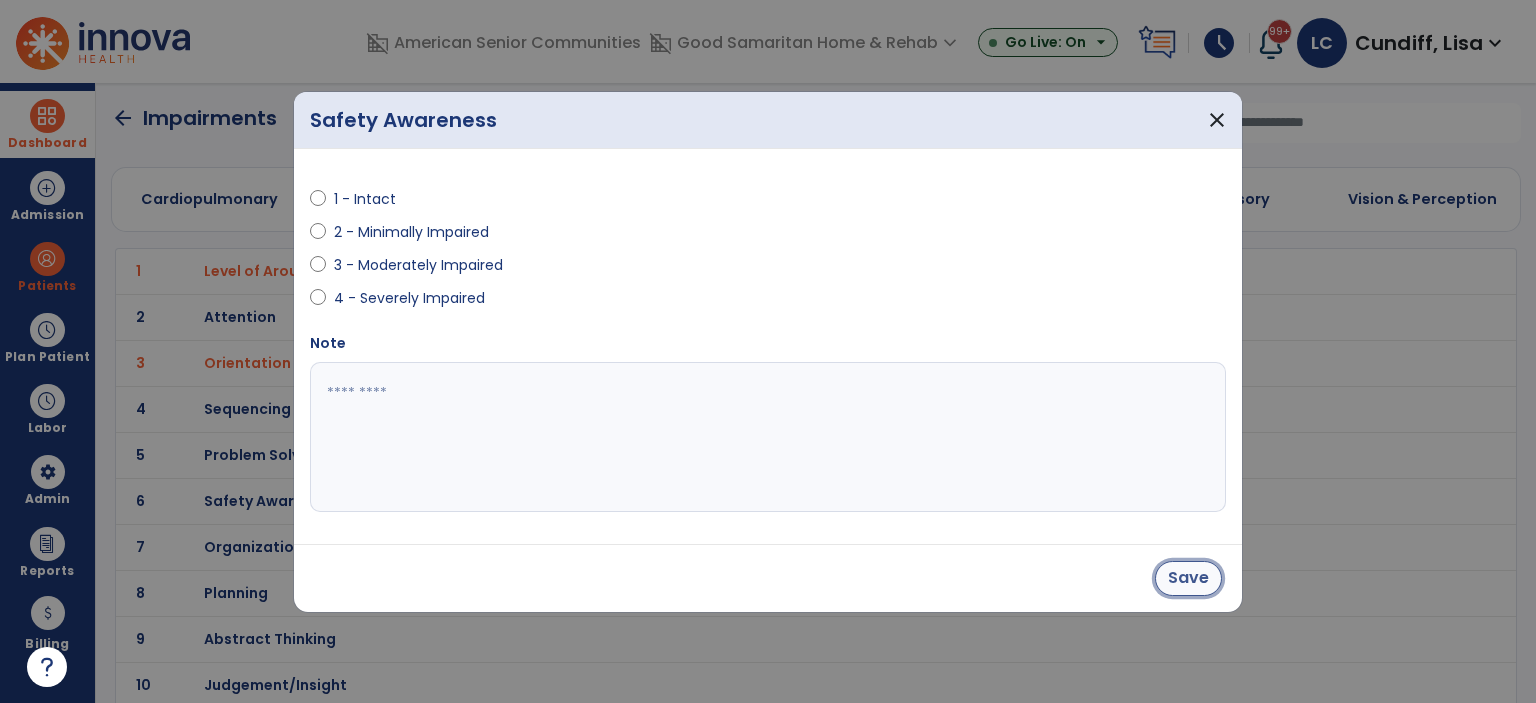 click on "Save" at bounding box center [1188, 578] 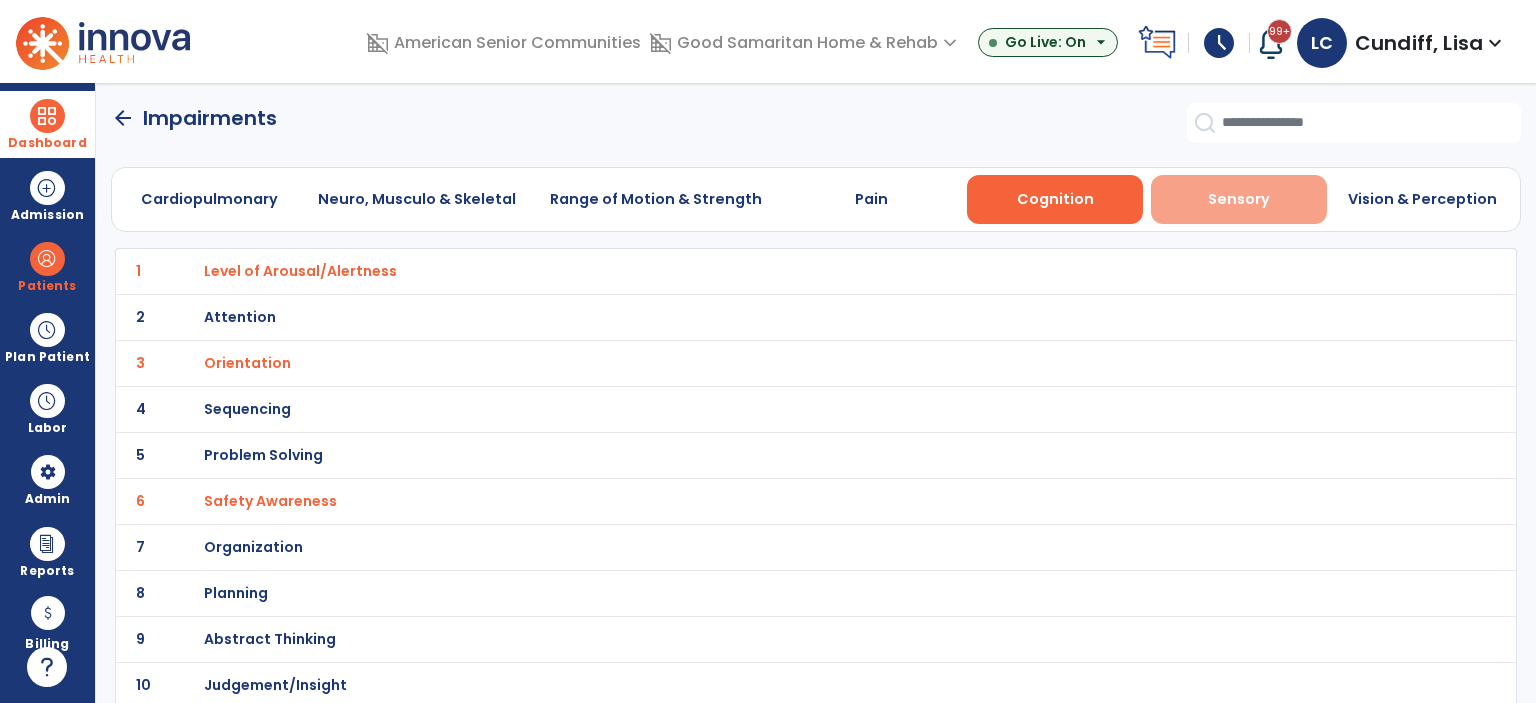 click on "Sensory" at bounding box center [1239, 199] 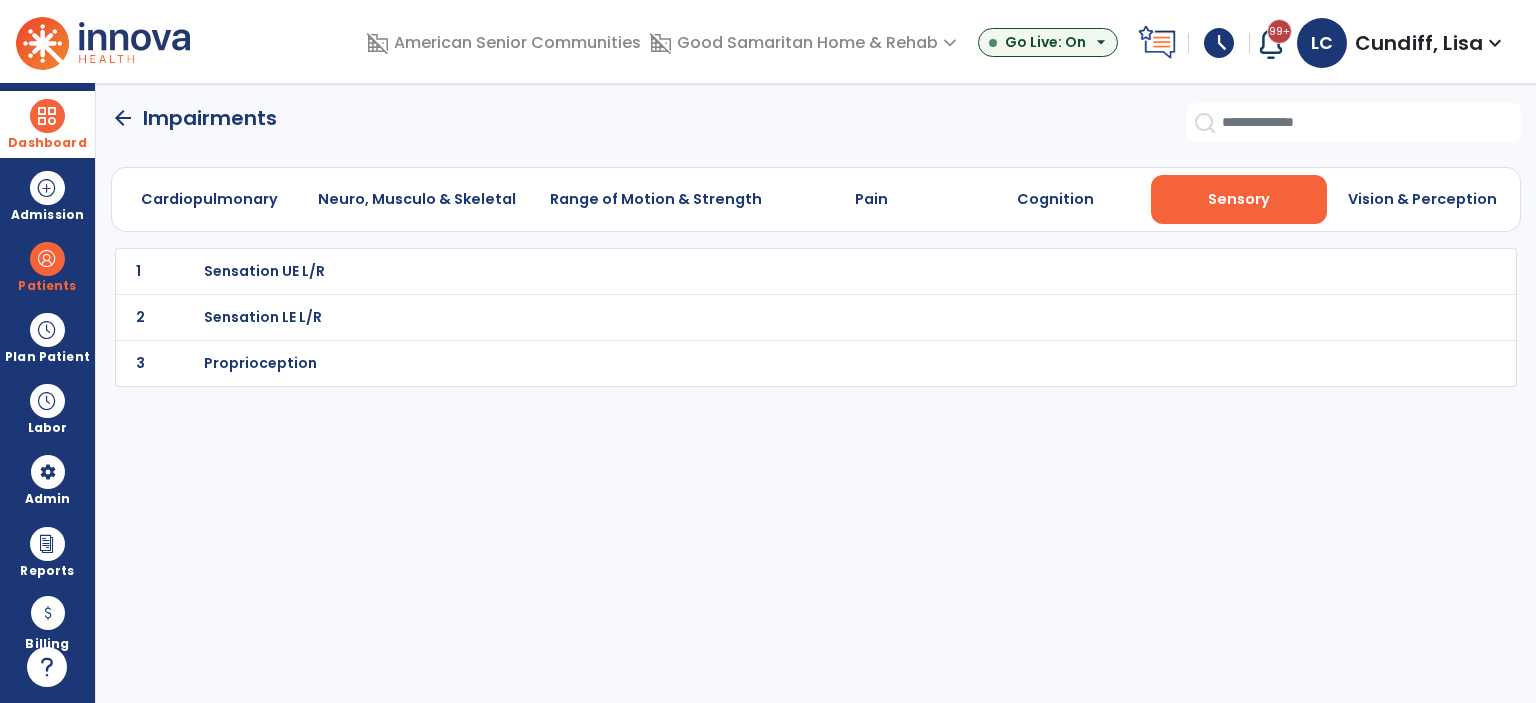 click on "Sensation LE L/R" at bounding box center (264, 271) 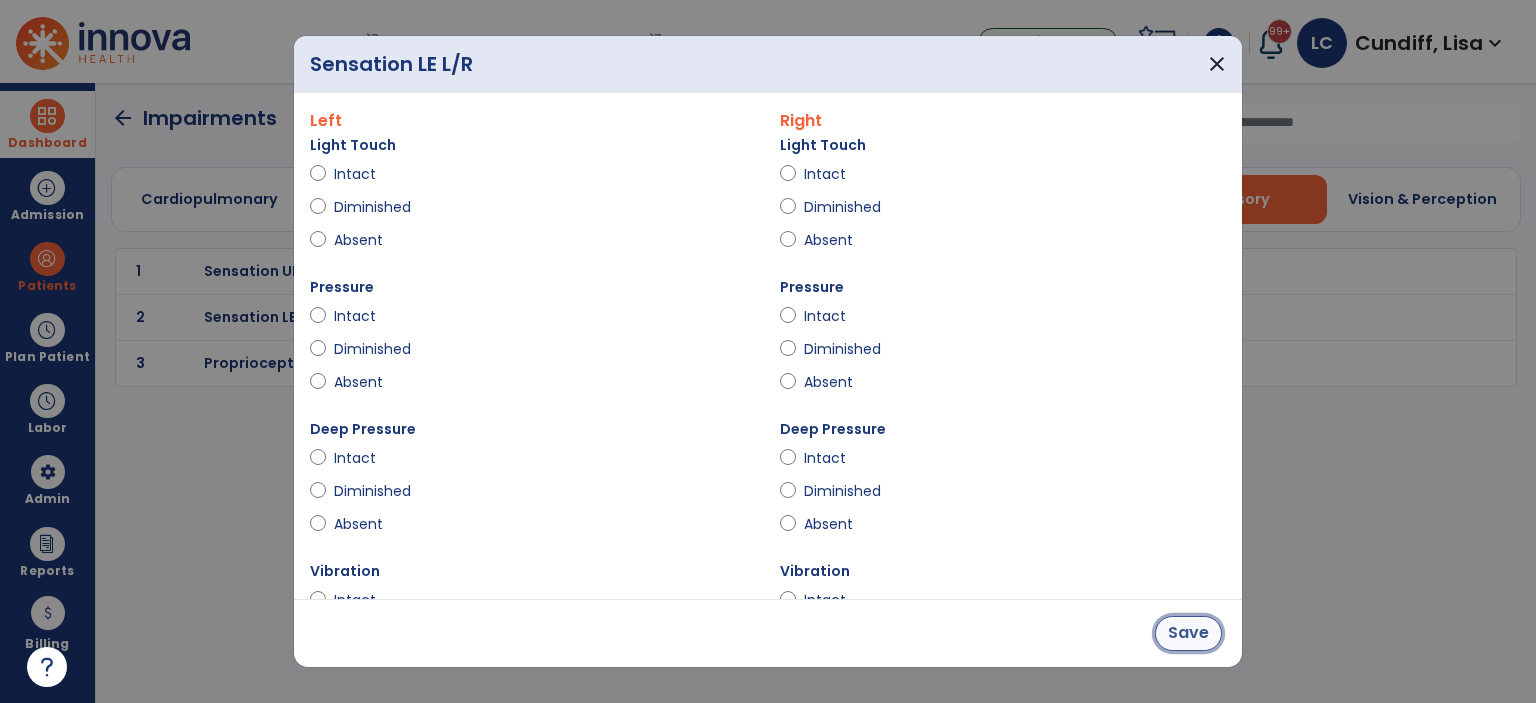 click on "Save" at bounding box center [1188, 633] 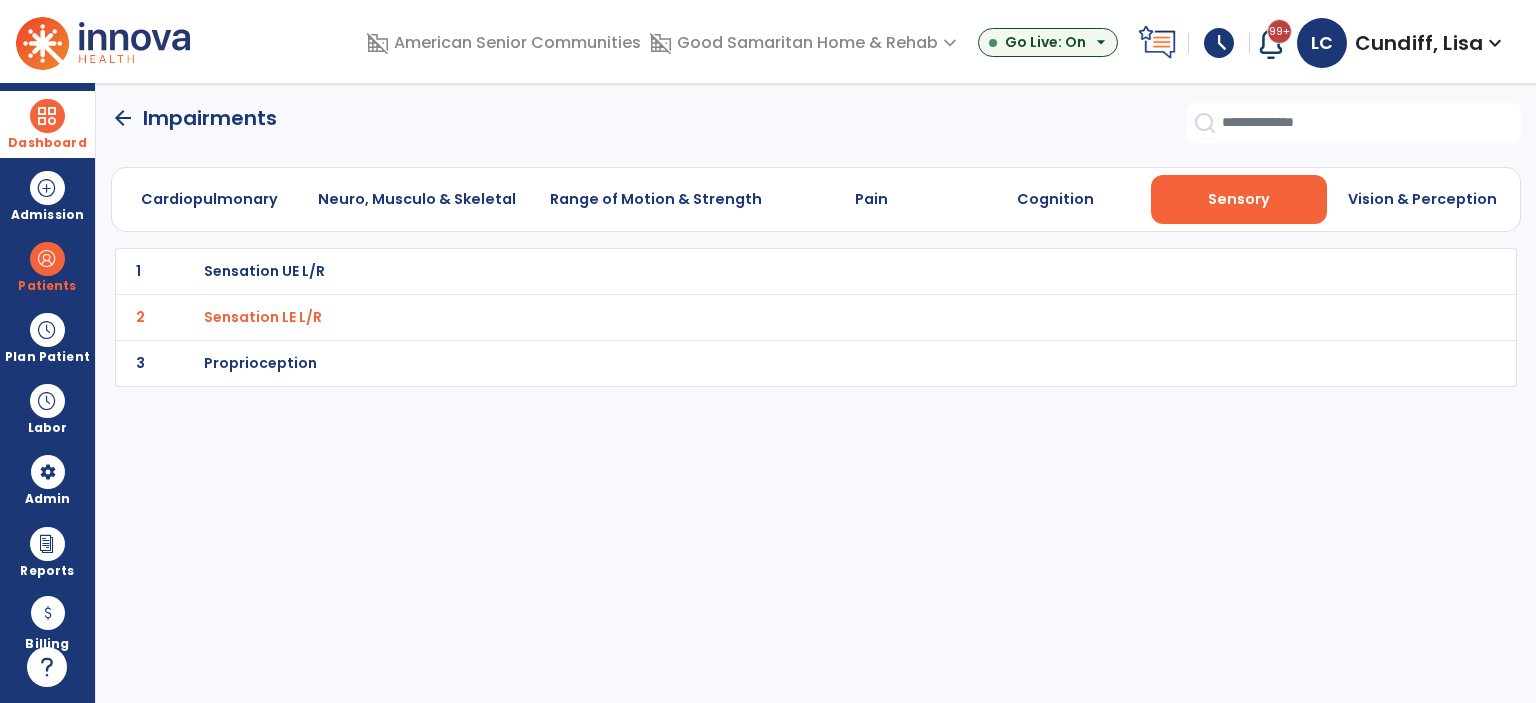 click on "arrow_back" 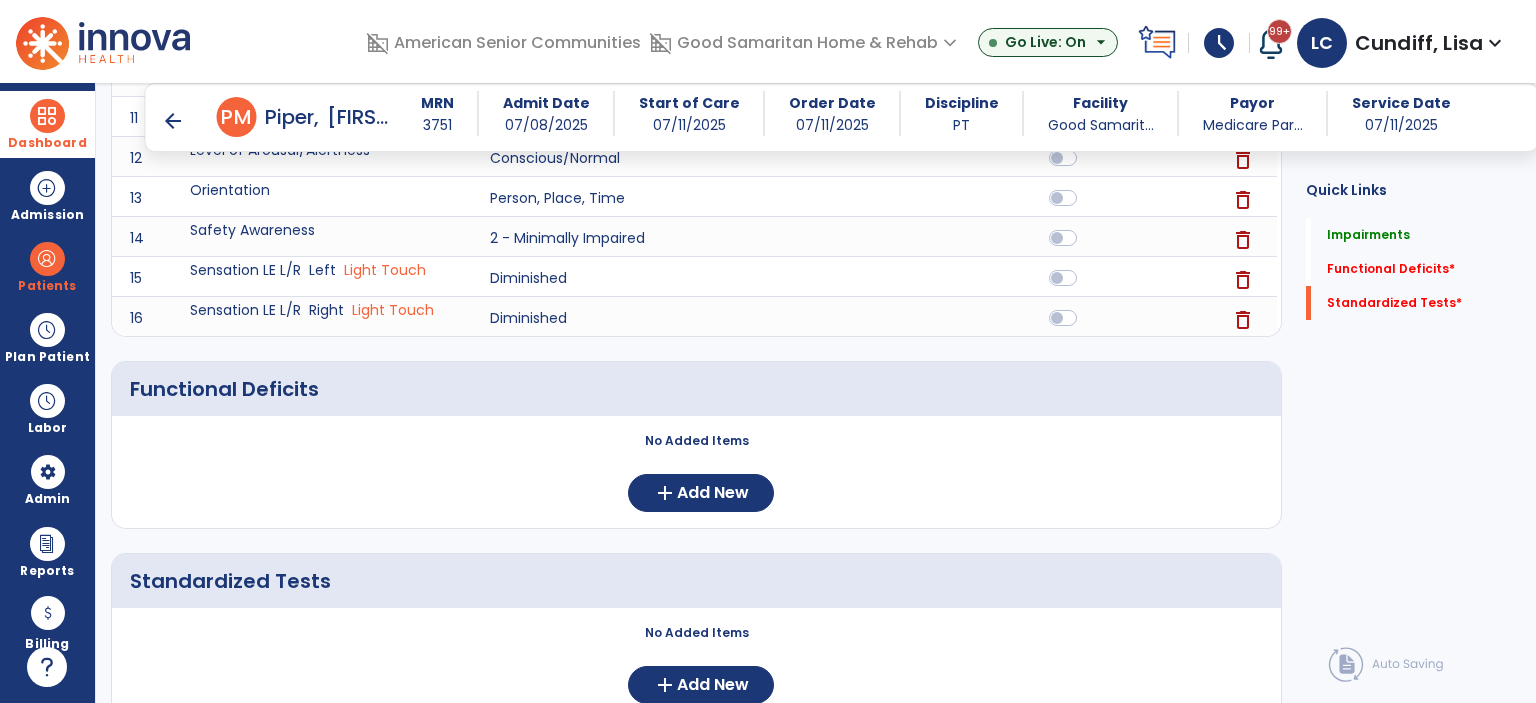 scroll, scrollTop: 976, scrollLeft: 0, axis: vertical 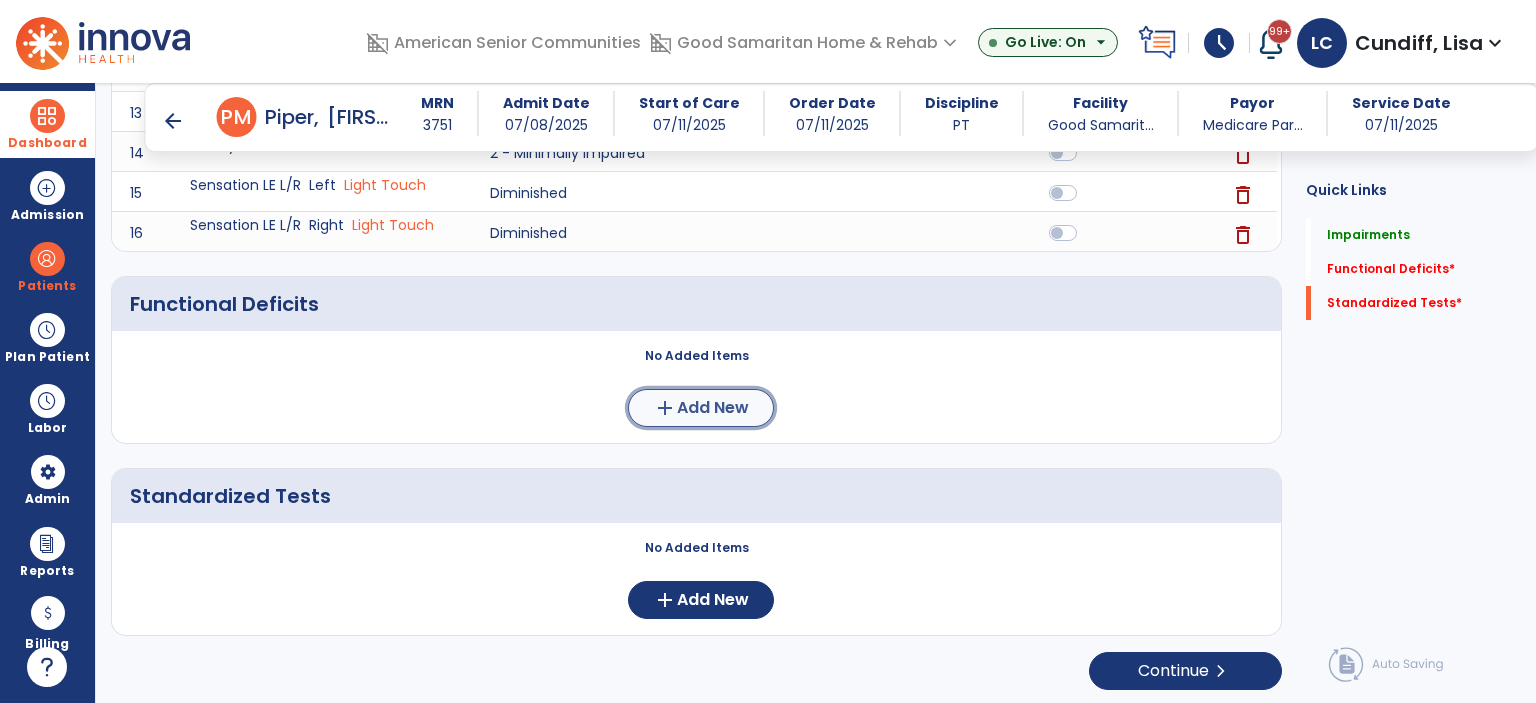 click on "add" 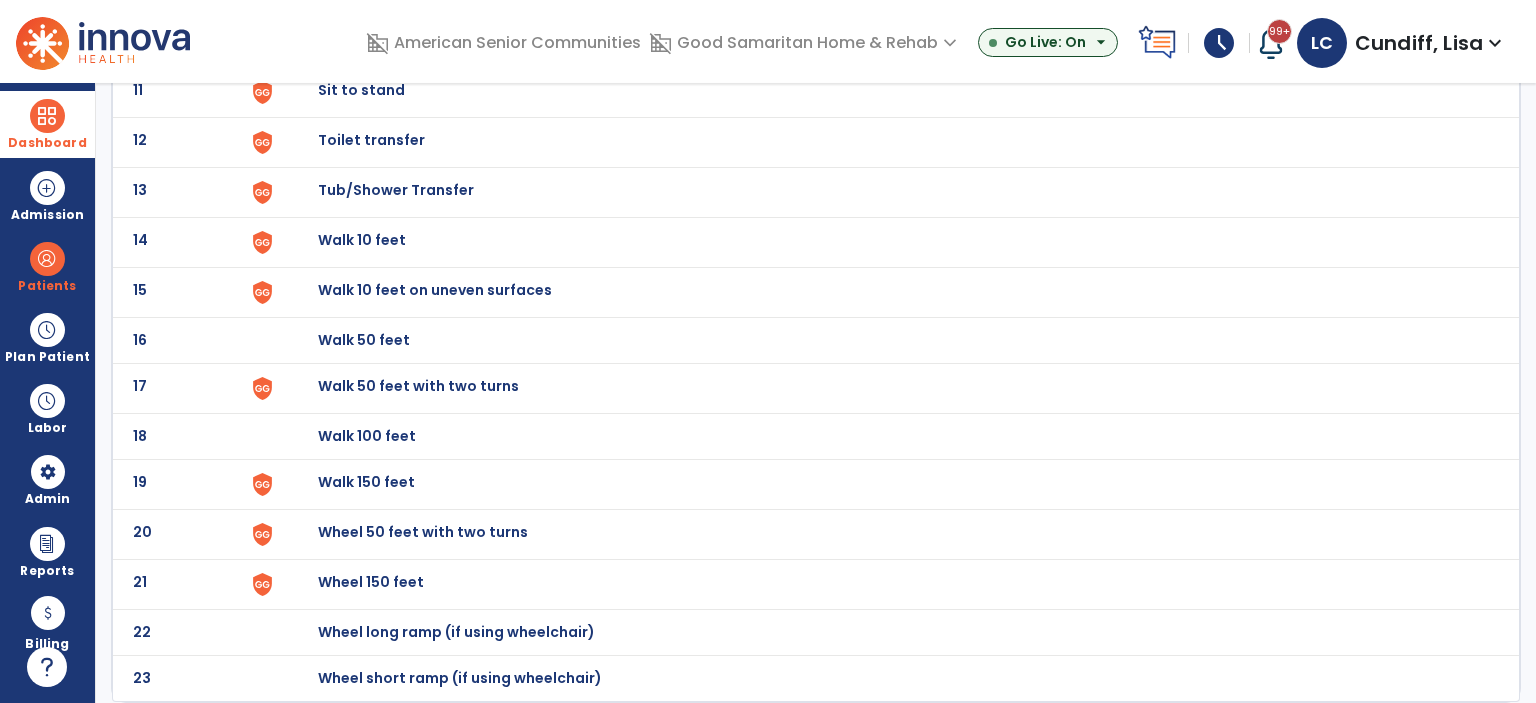 scroll, scrollTop: 0, scrollLeft: 0, axis: both 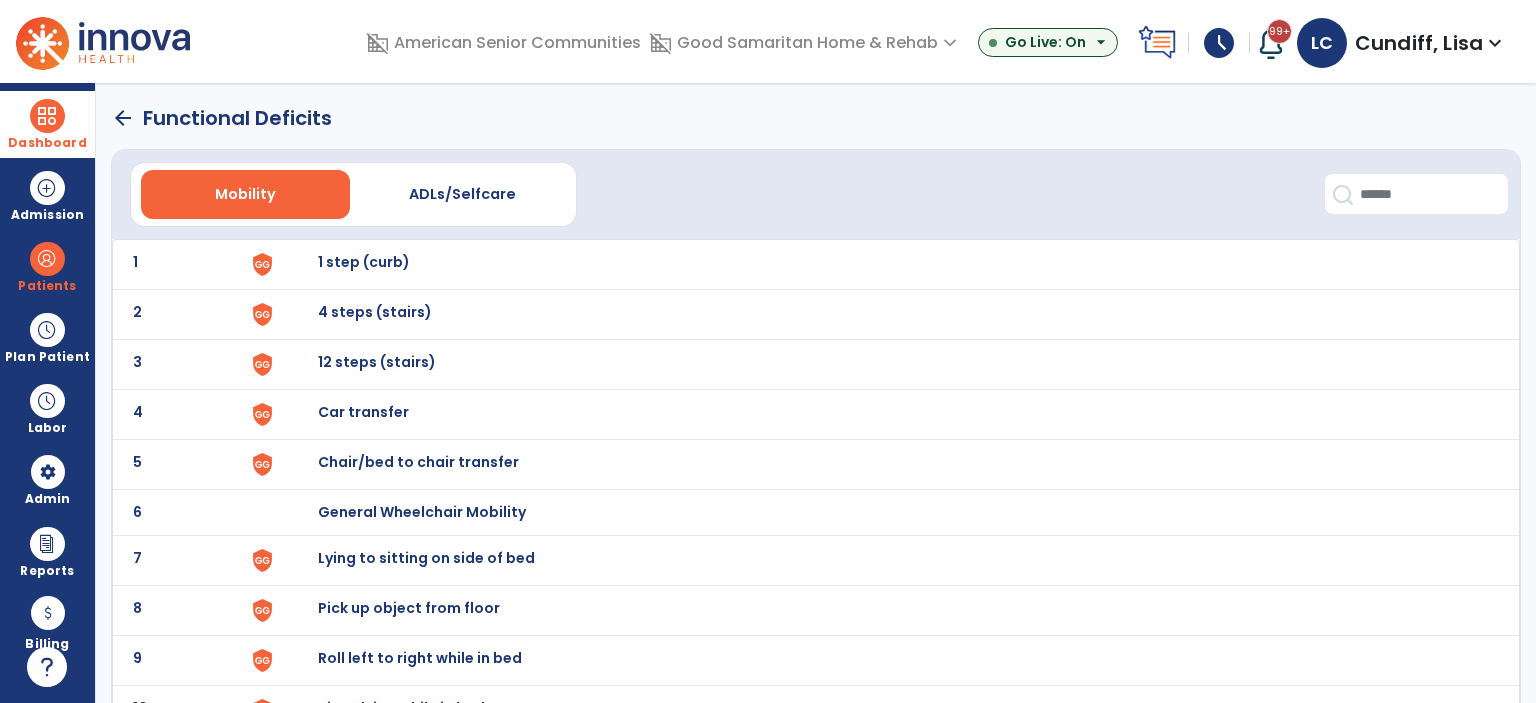 click on "1 step (curb)" at bounding box center [364, 262] 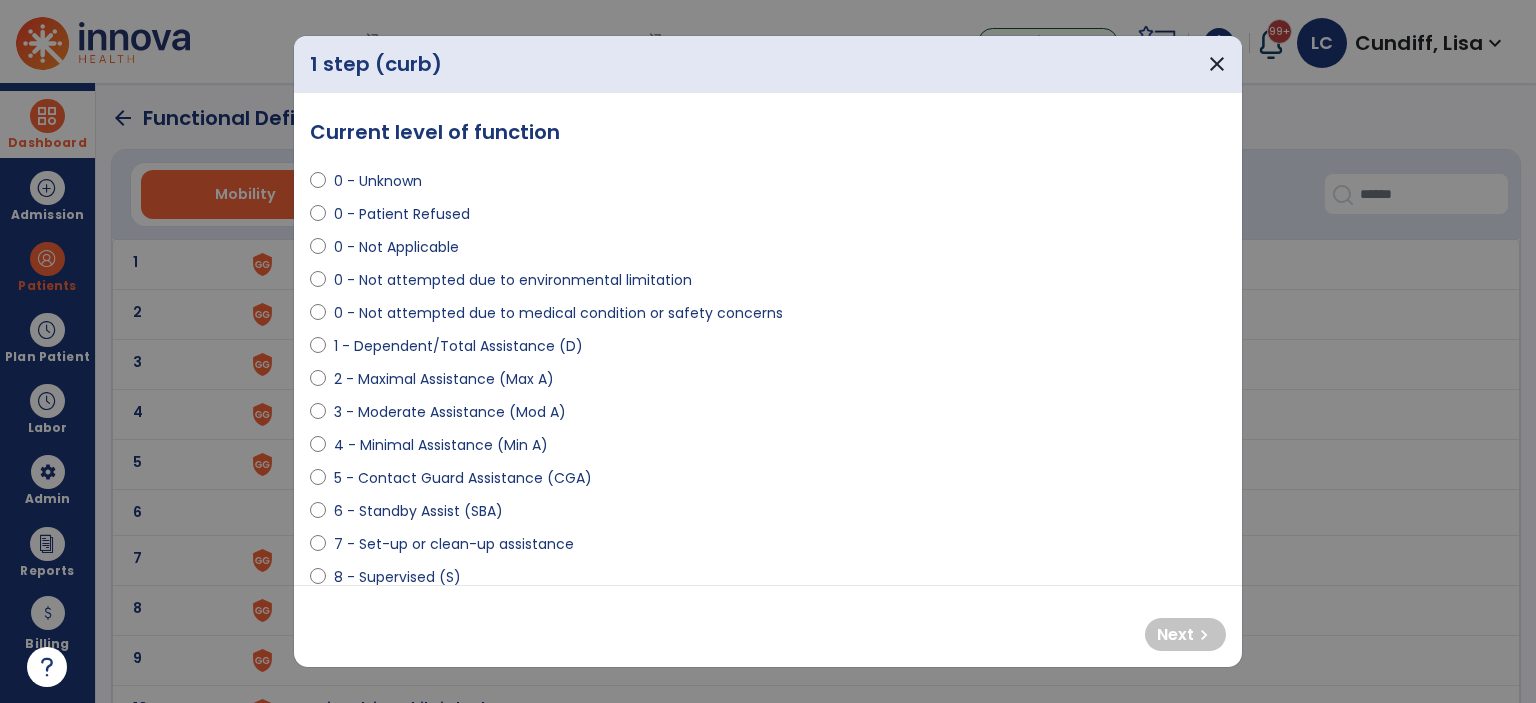 select on "**********" 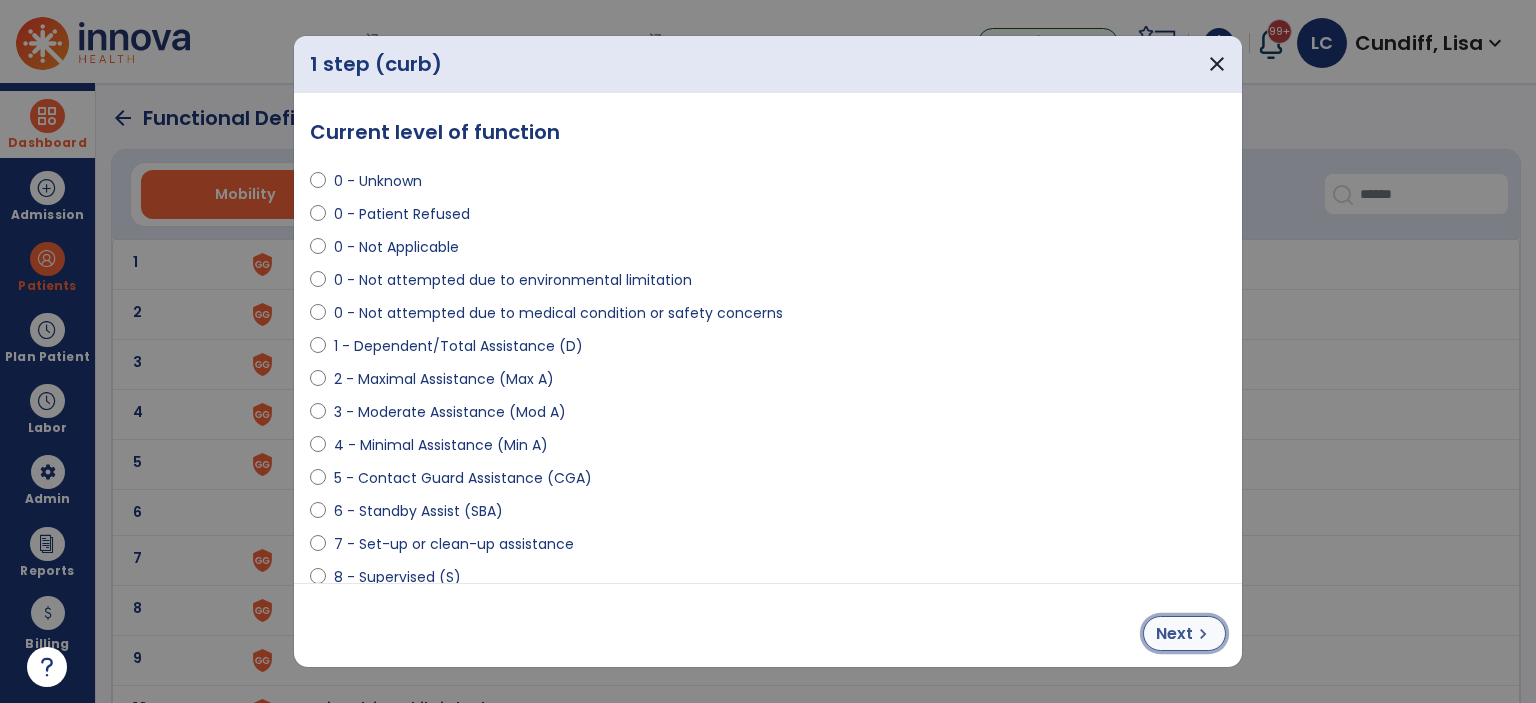 click on "Next" at bounding box center (1174, 634) 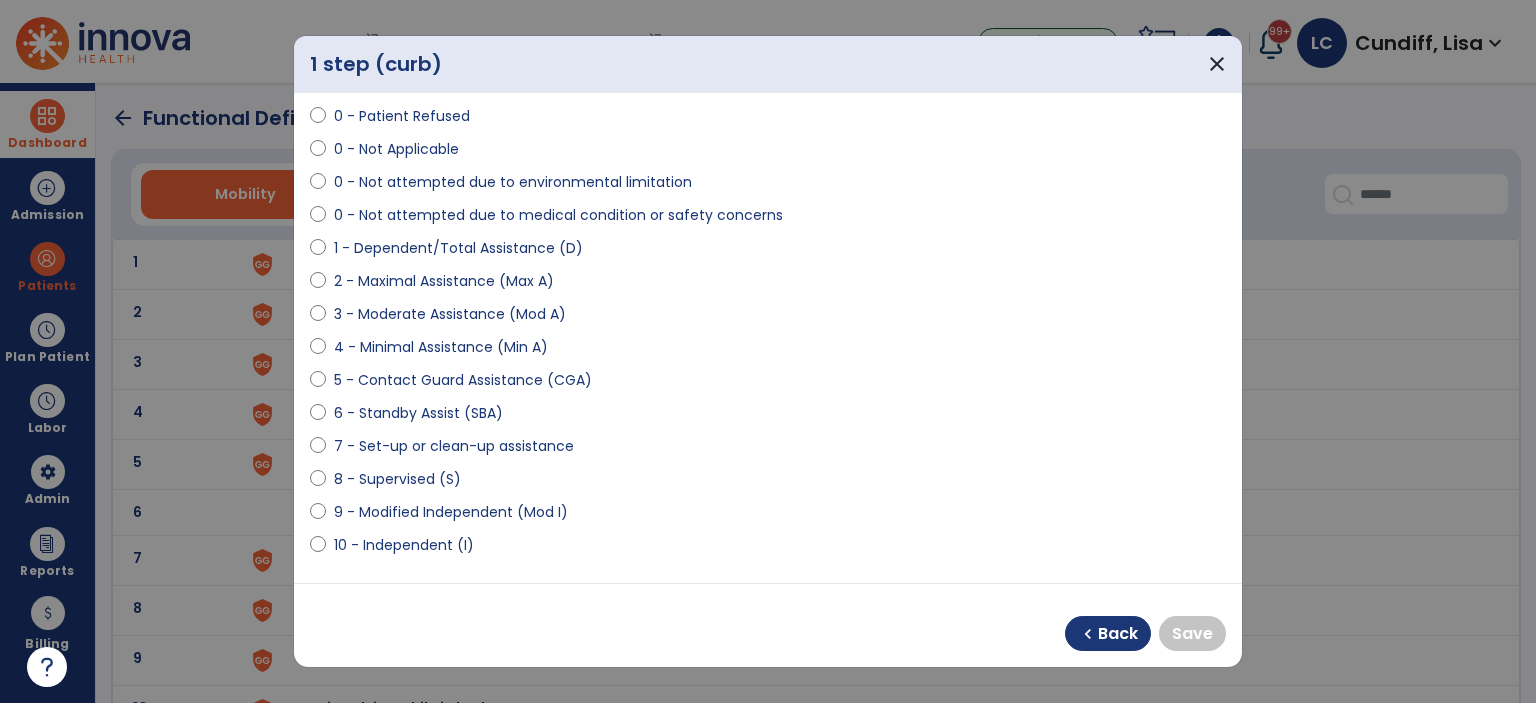 scroll, scrollTop: 100, scrollLeft: 0, axis: vertical 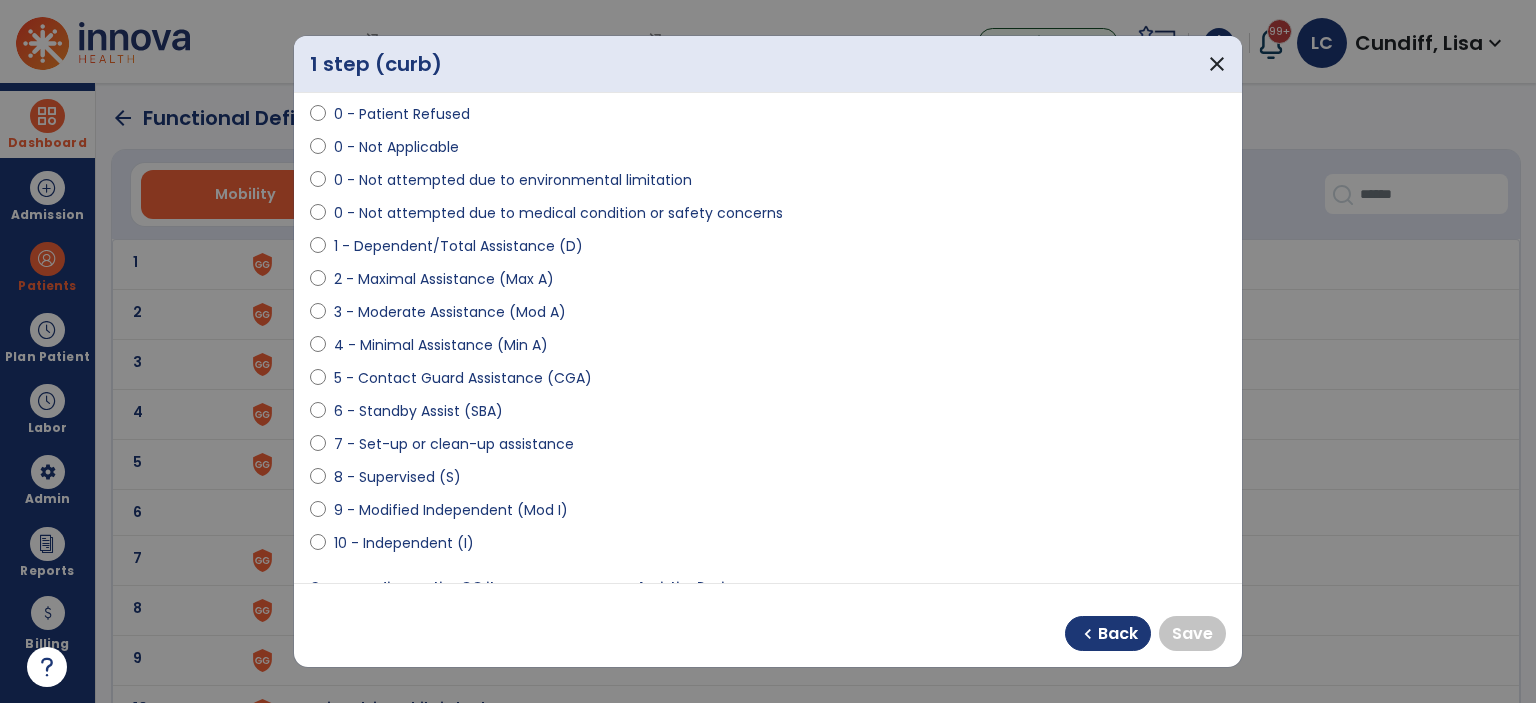 select on "**********" 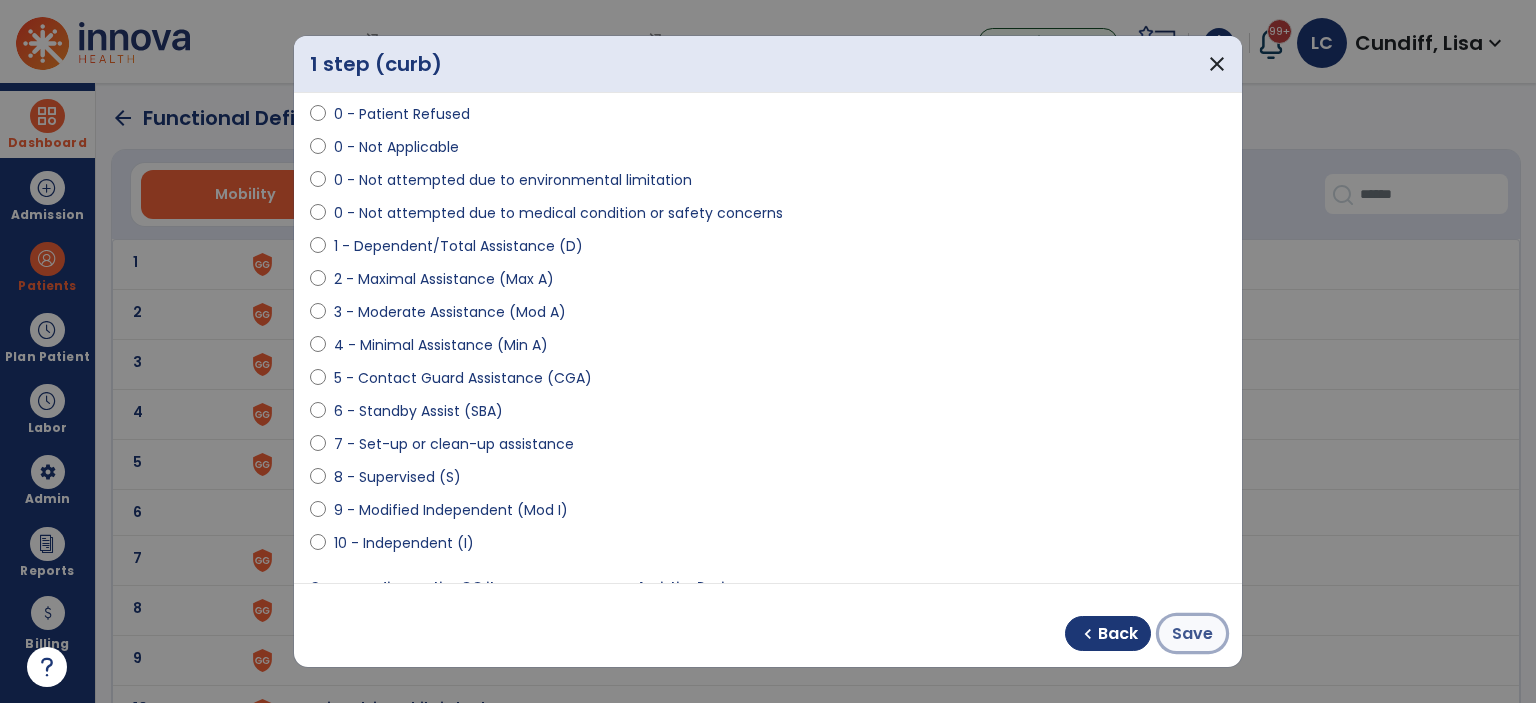 click on "Save" at bounding box center (1192, 634) 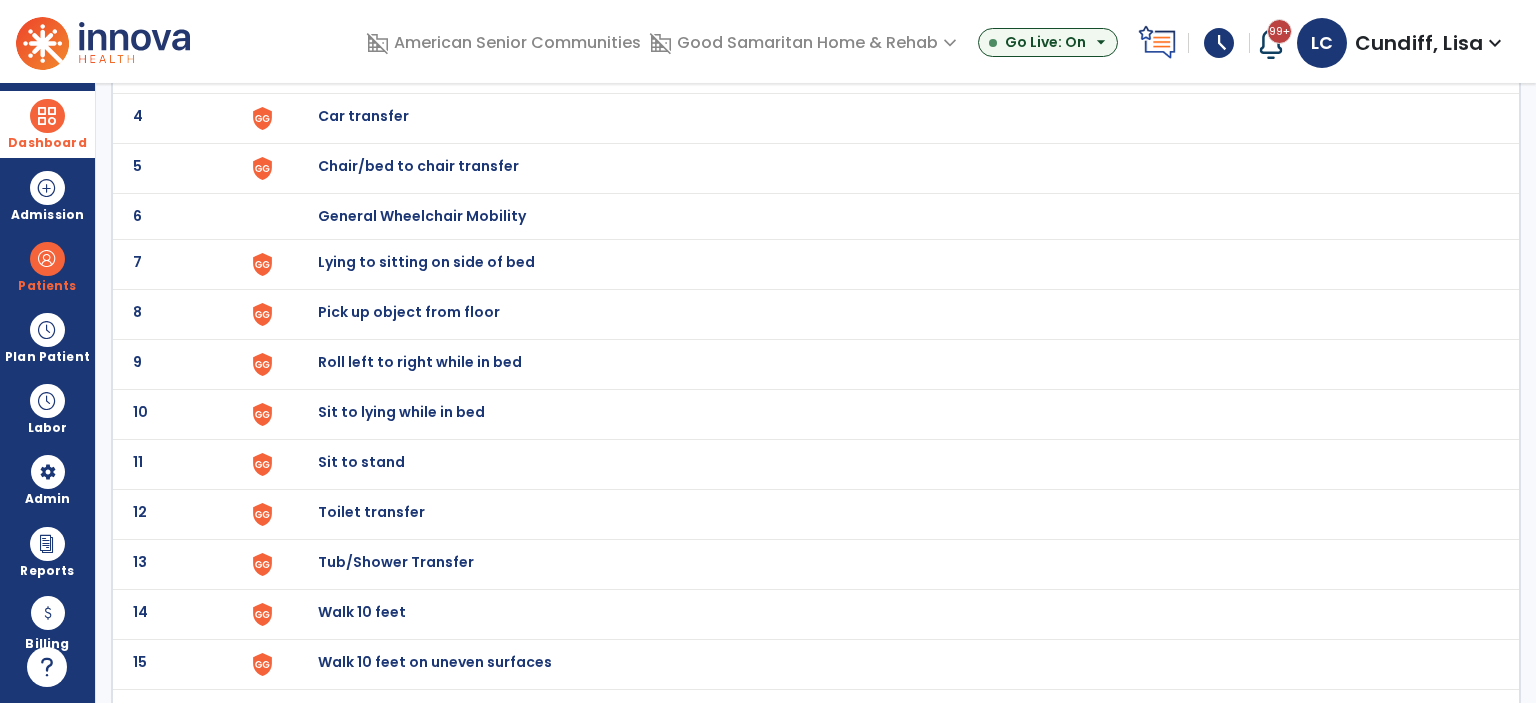 scroll, scrollTop: 300, scrollLeft: 0, axis: vertical 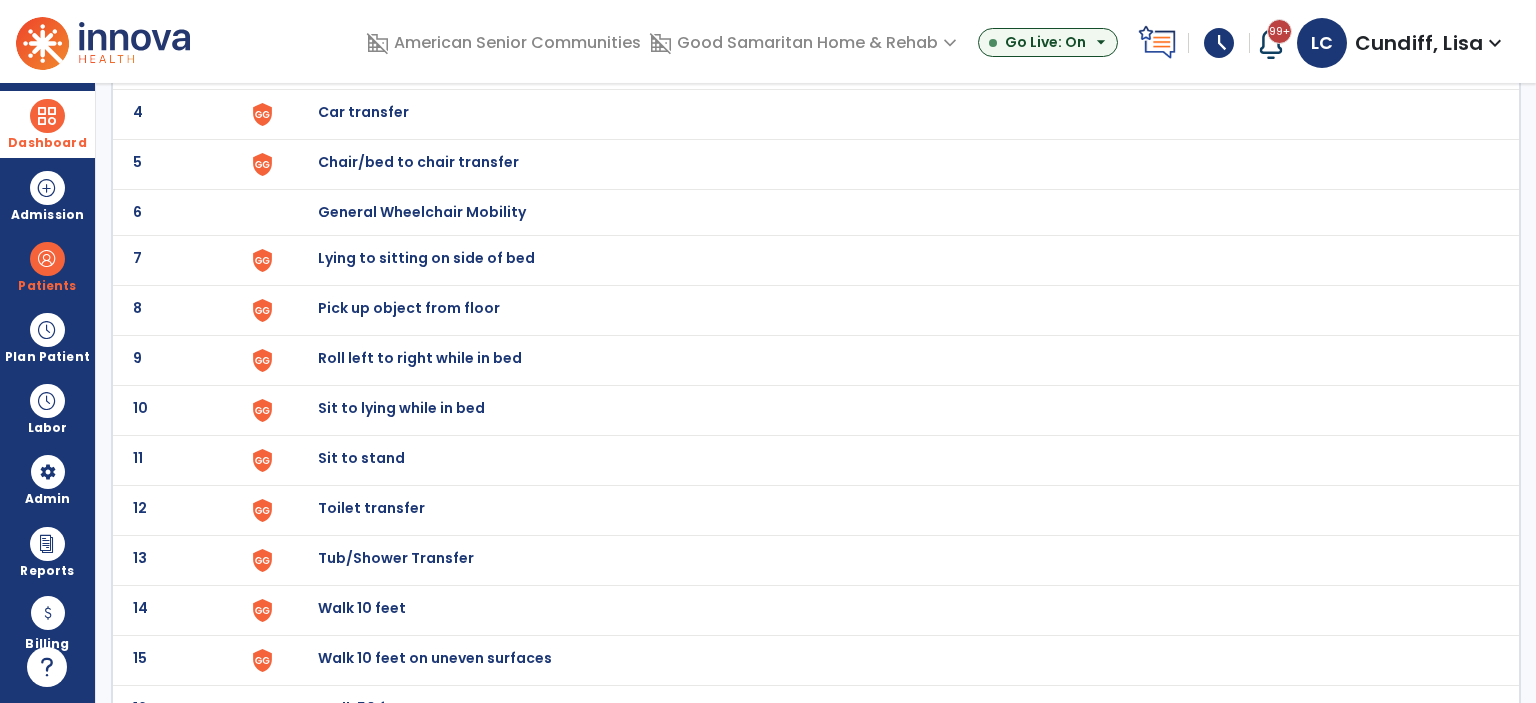 click on "5 Chair/bed to chair transfer" 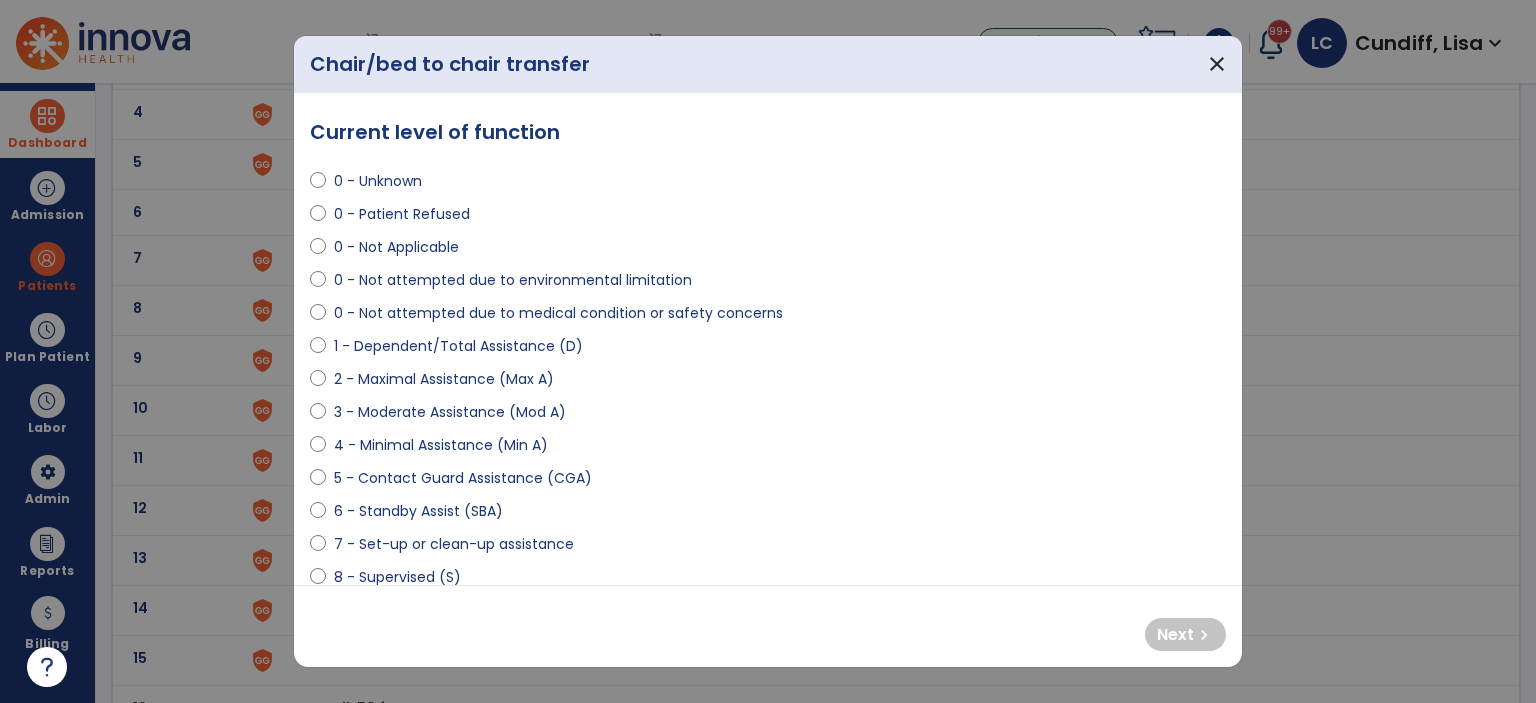 select on "**********" 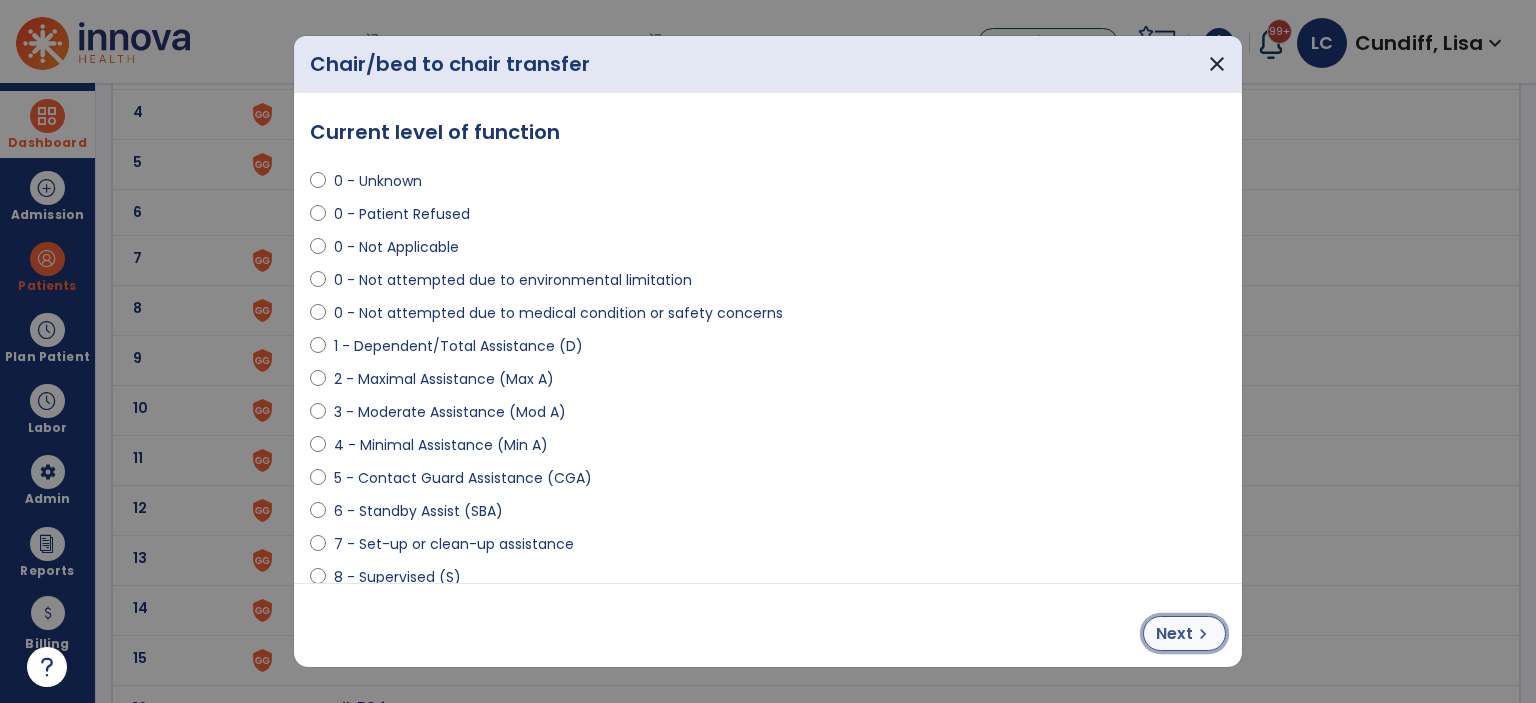 click on "Next" at bounding box center [1174, 634] 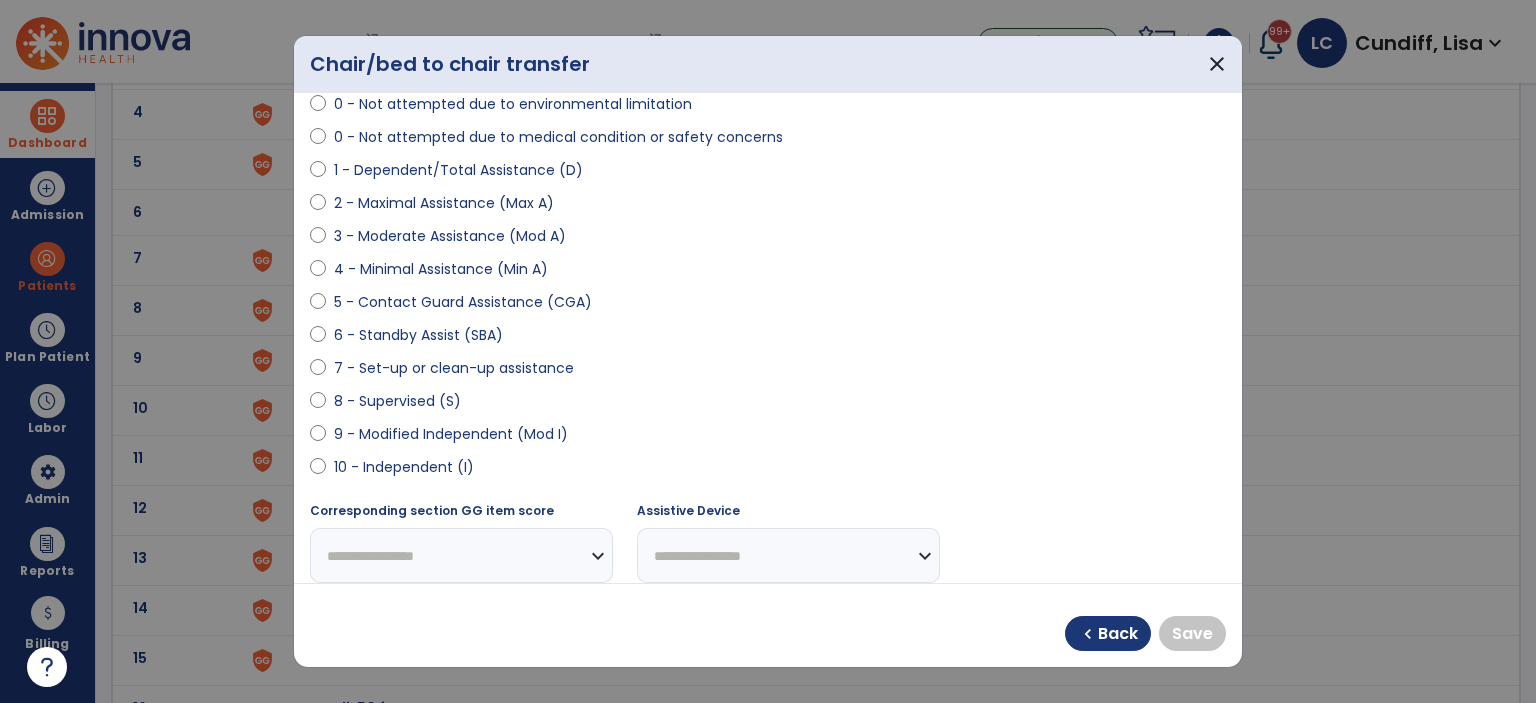 scroll, scrollTop: 400, scrollLeft: 0, axis: vertical 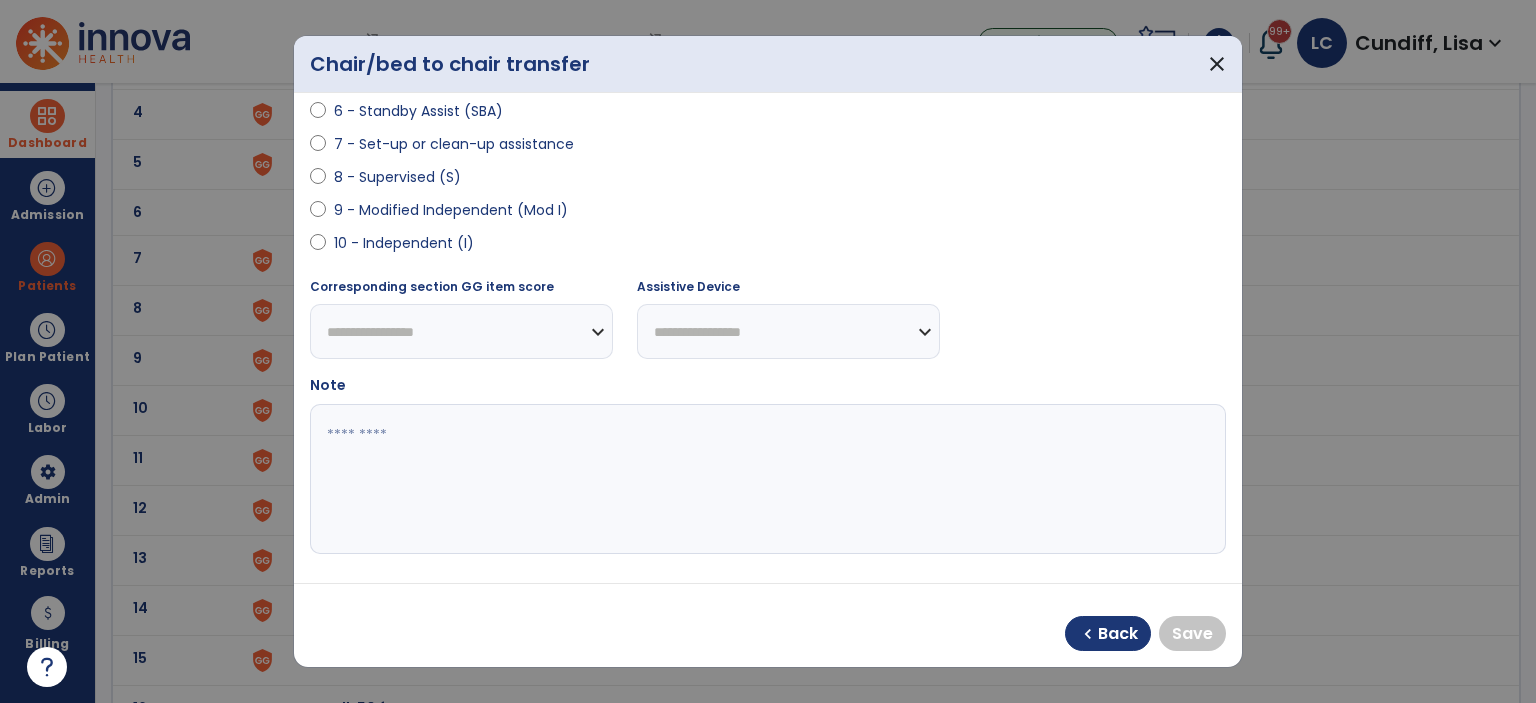 select on "**********" 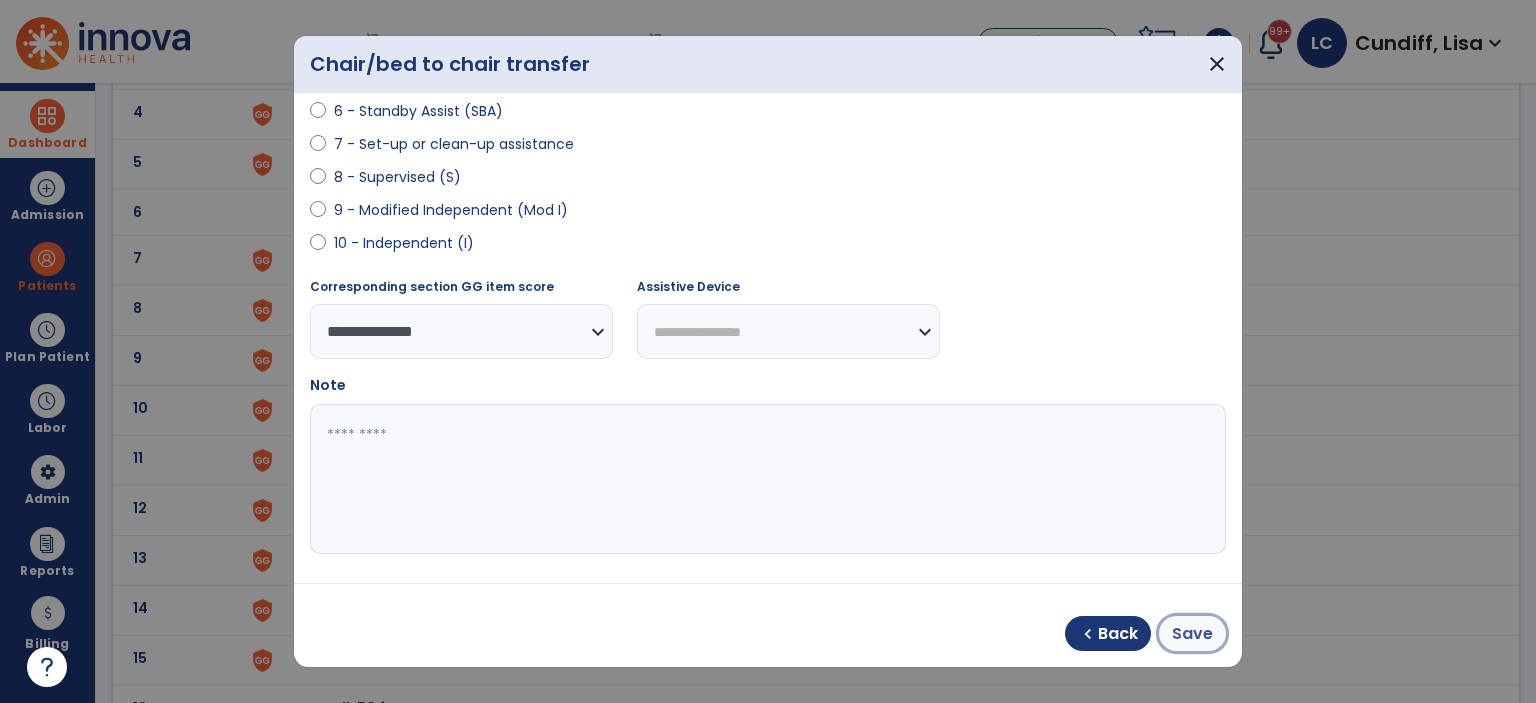 click on "Save" at bounding box center (1192, 634) 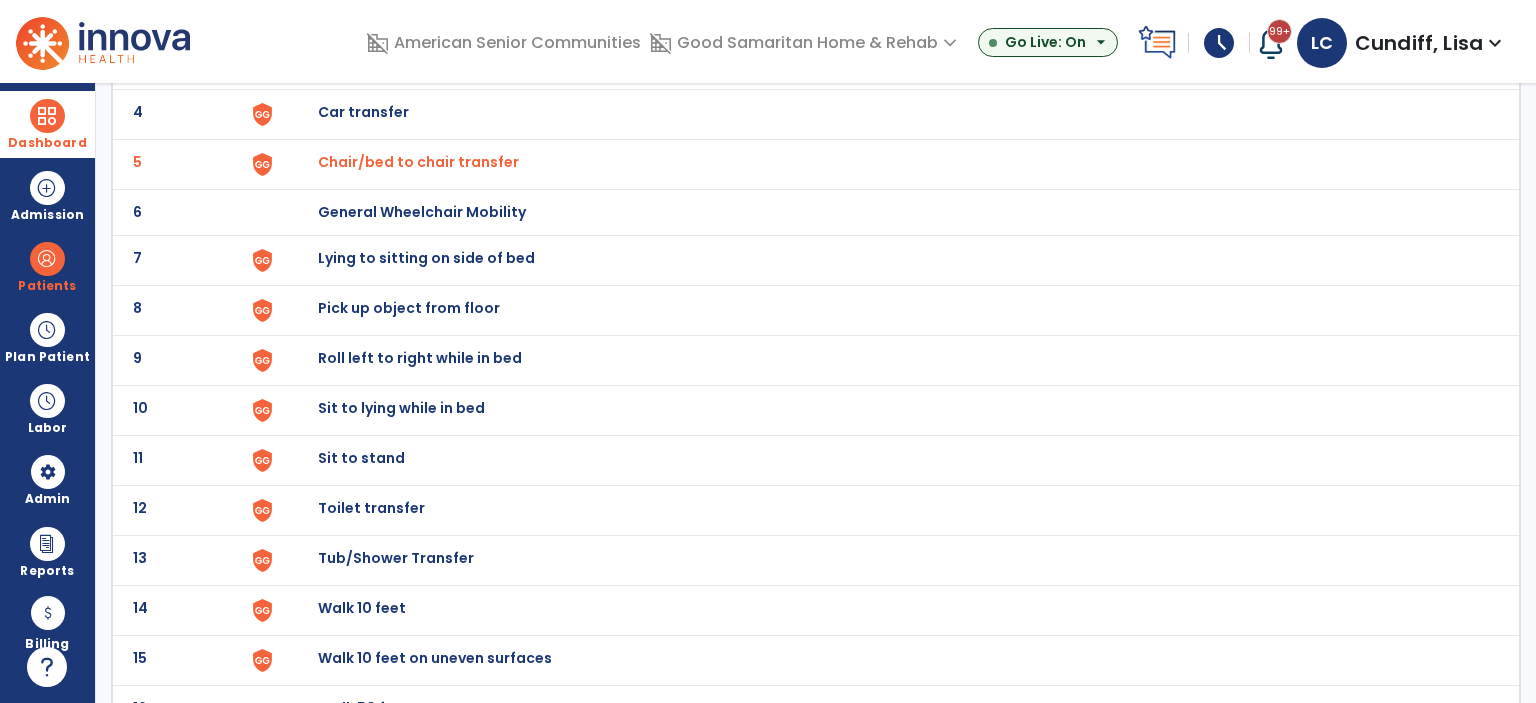 scroll, scrollTop: 400, scrollLeft: 0, axis: vertical 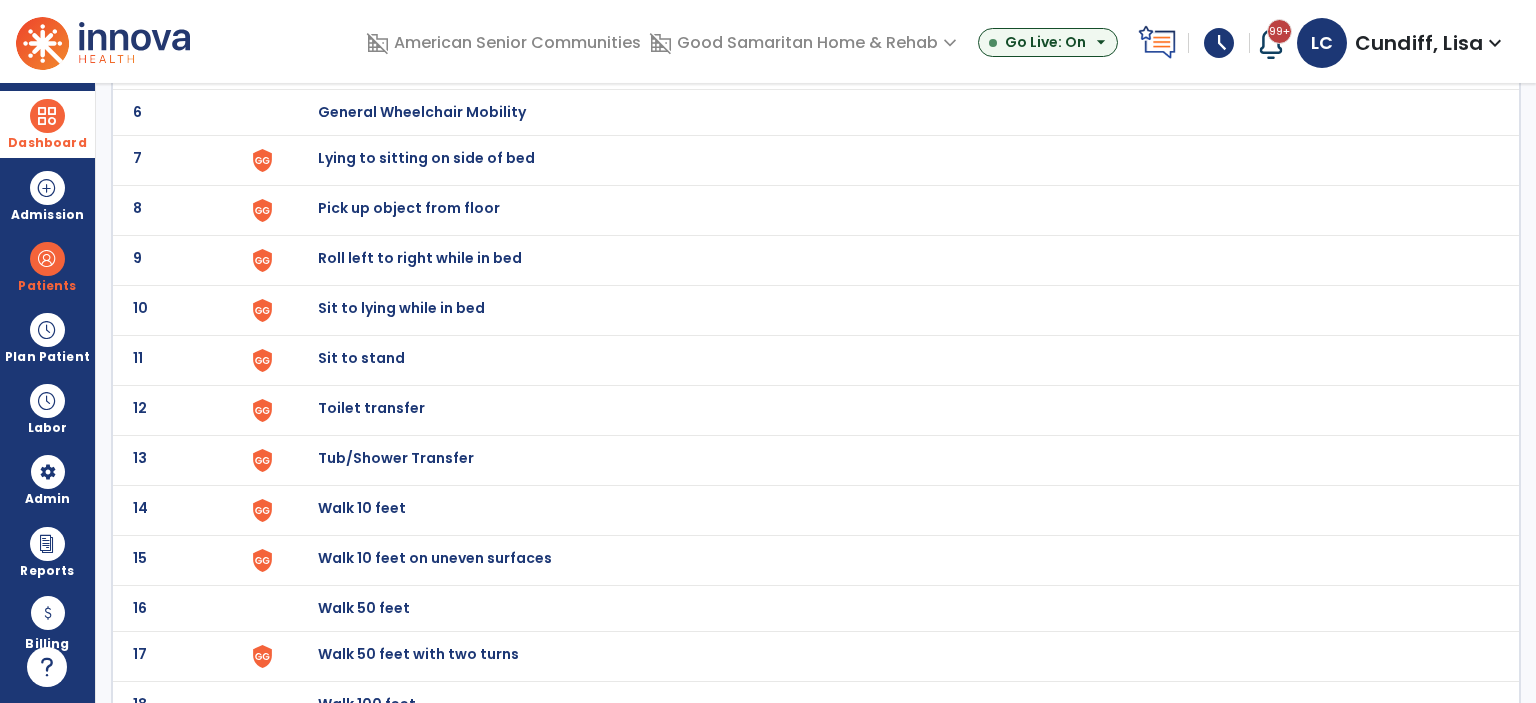 click on "Lying to sitting on side of bed" at bounding box center [364, -138] 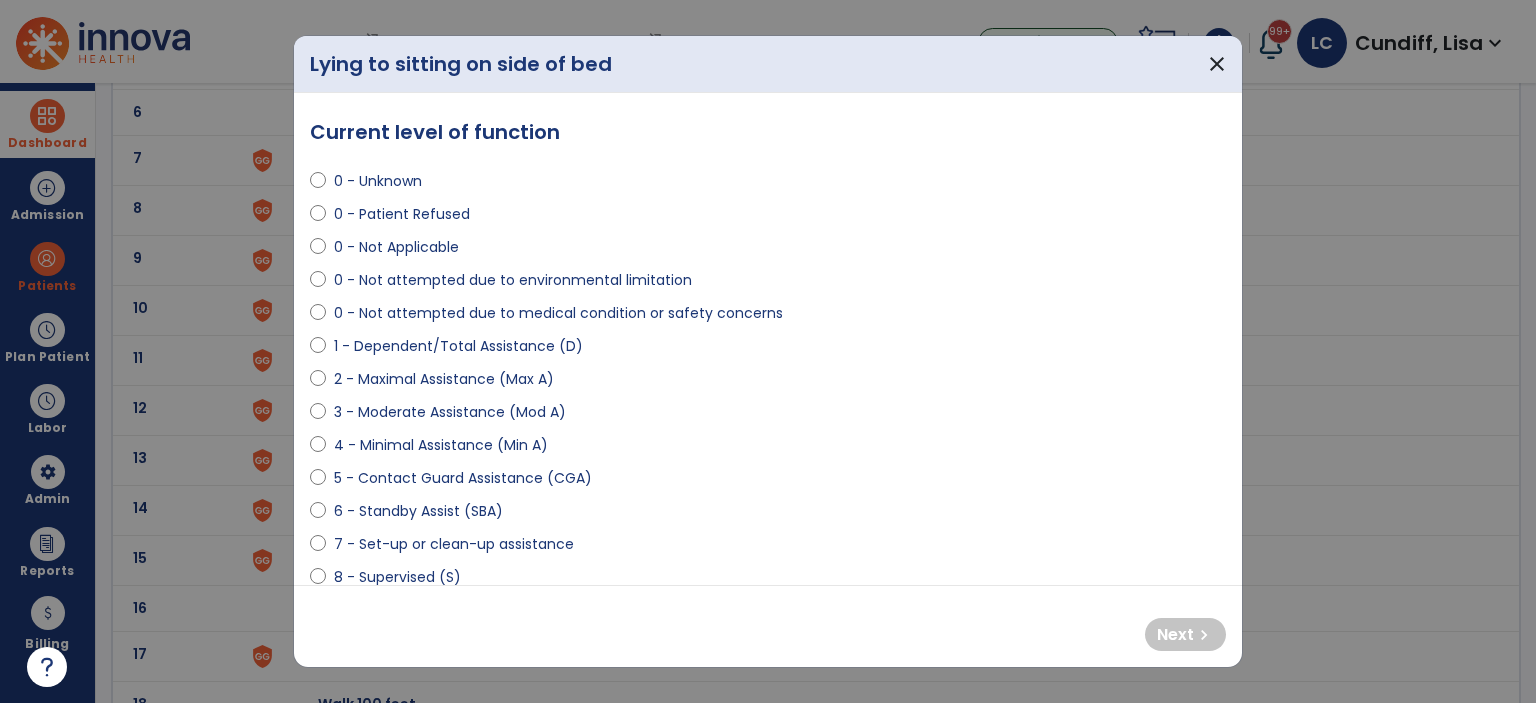 select on "**********" 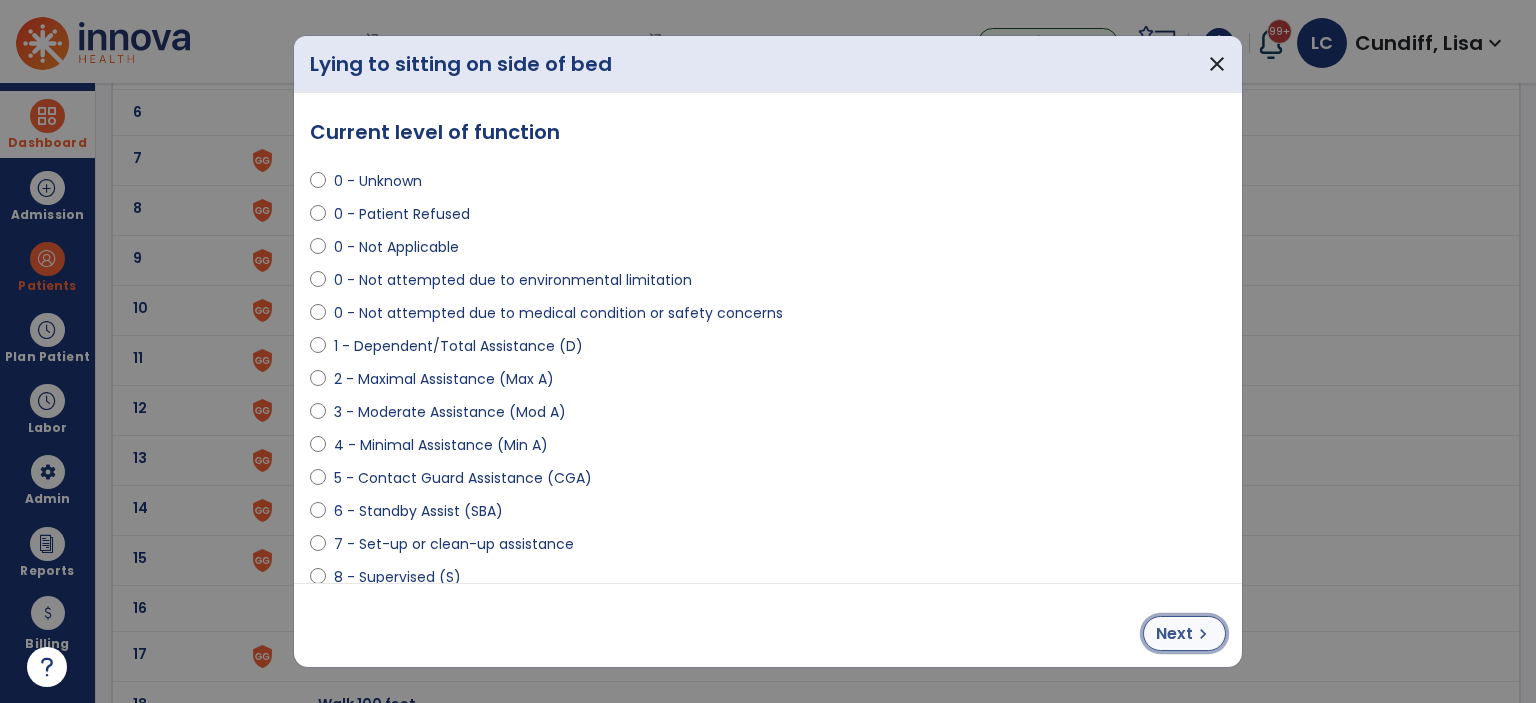 click on "chevron_right" at bounding box center (1203, 634) 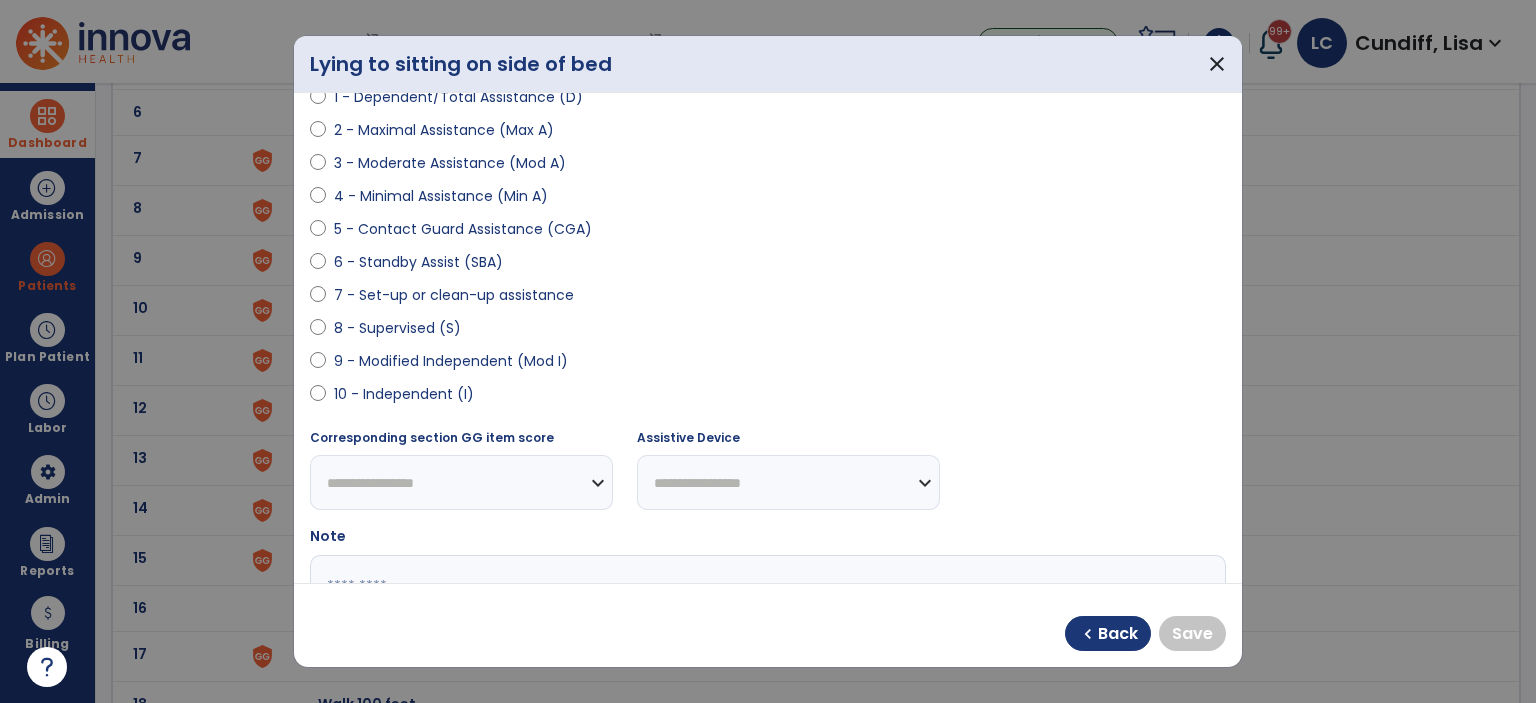 scroll, scrollTop: 300, scrollLeft: 0, axis: vertical 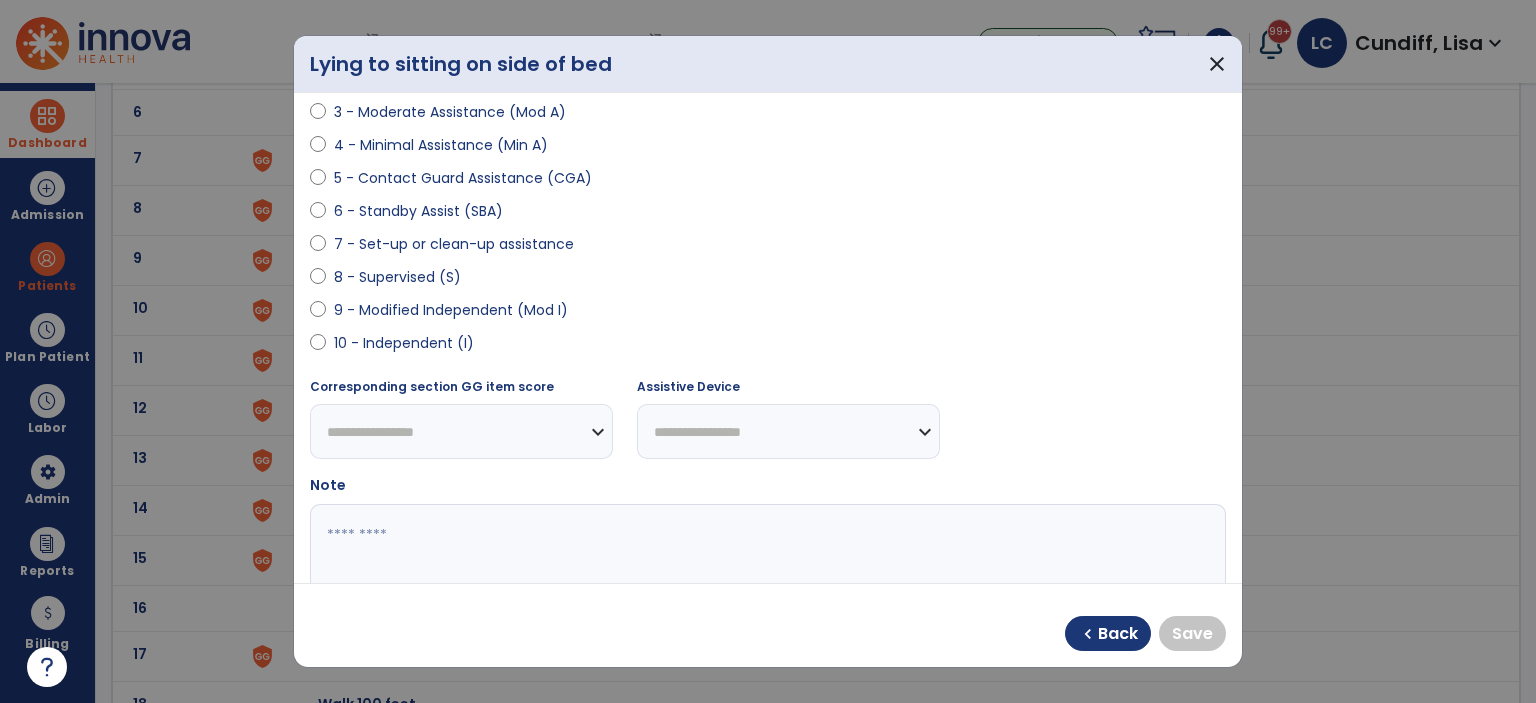 select on "**********" 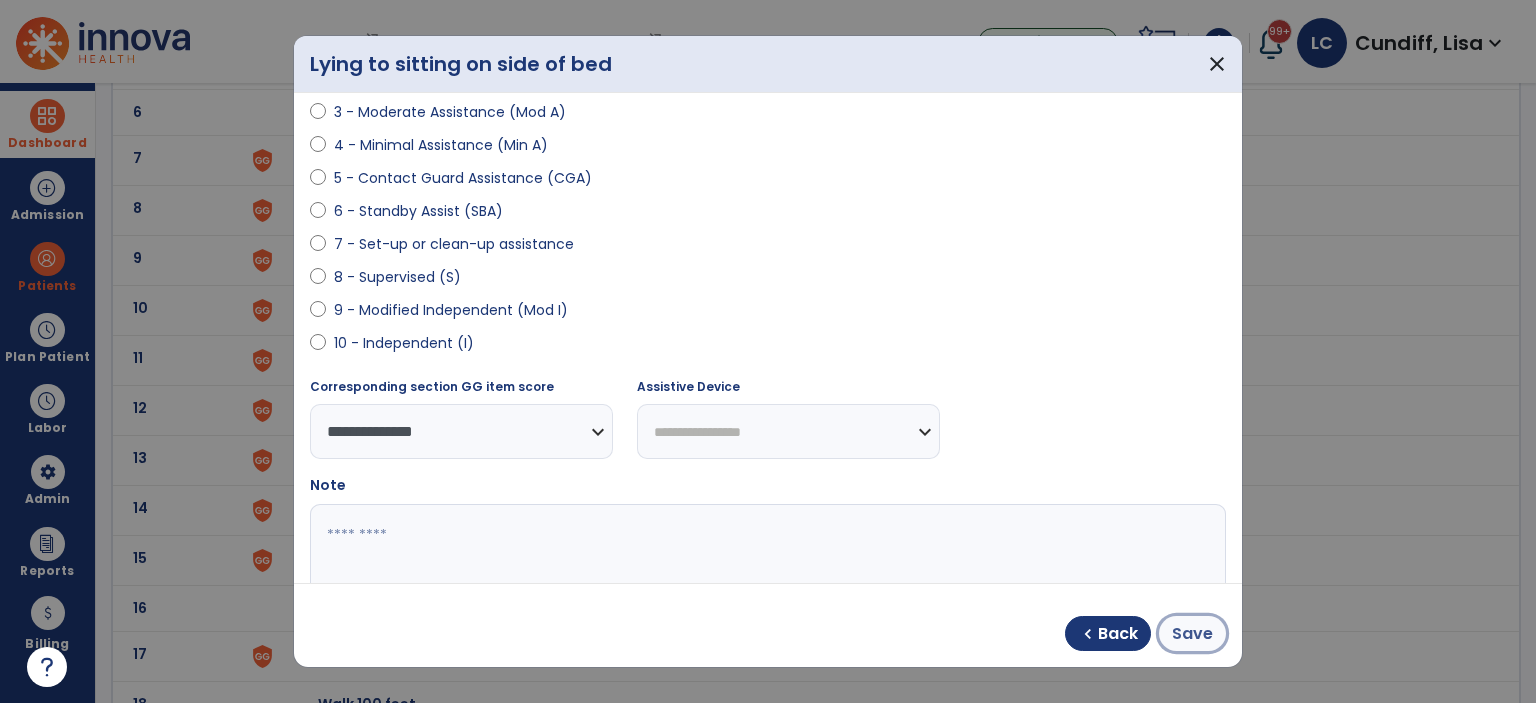 click on "Save" at bounding box center (1192, 634) 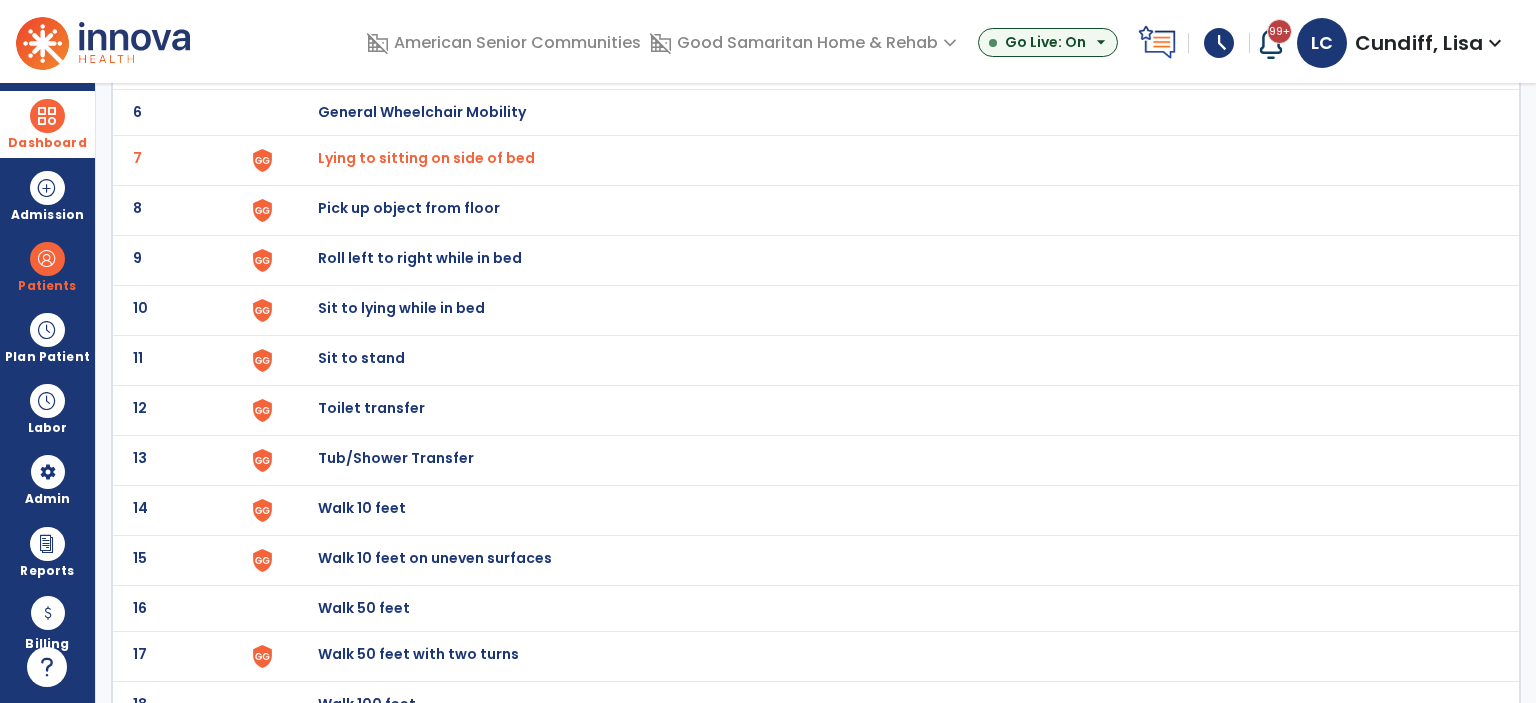 click on "Sit to lying while in bed" at bounding box center (364, -138) 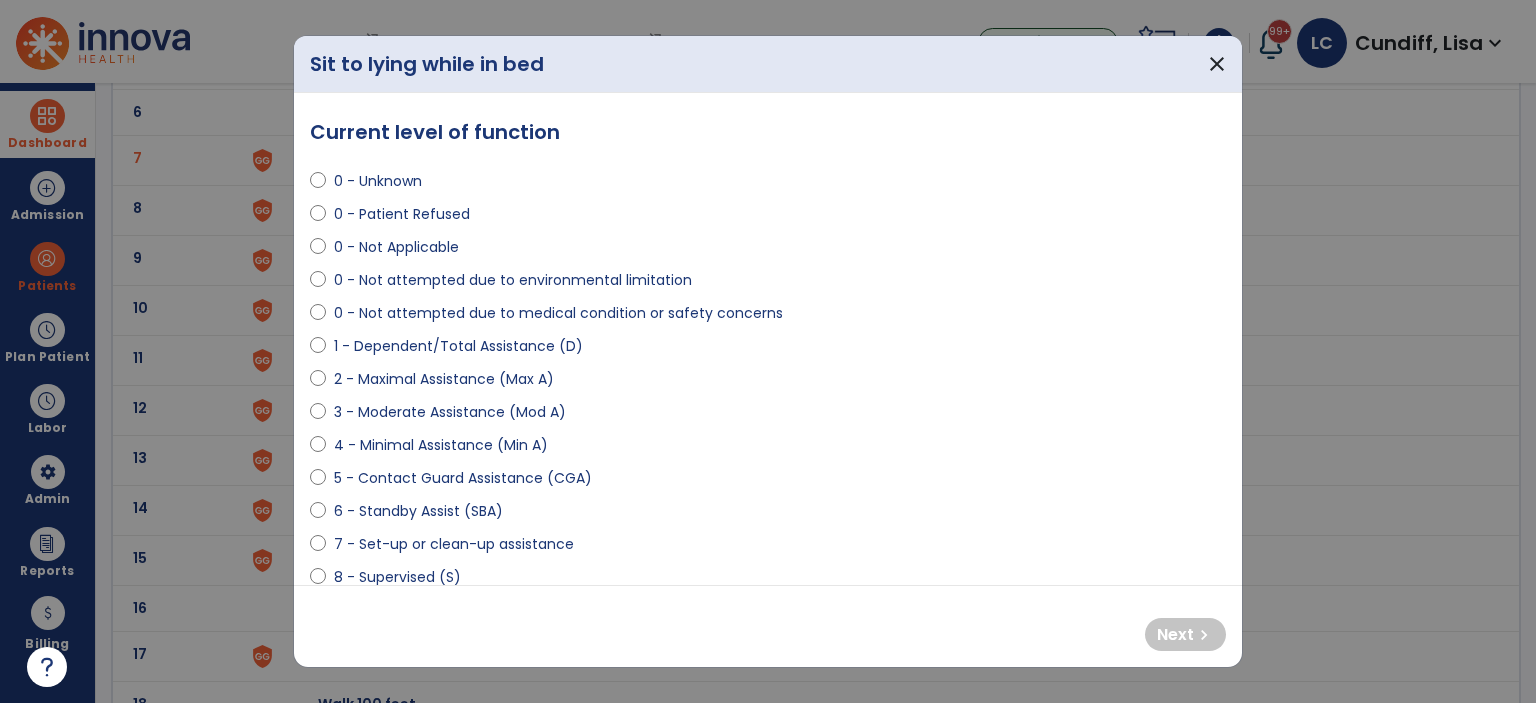 select on "**********" 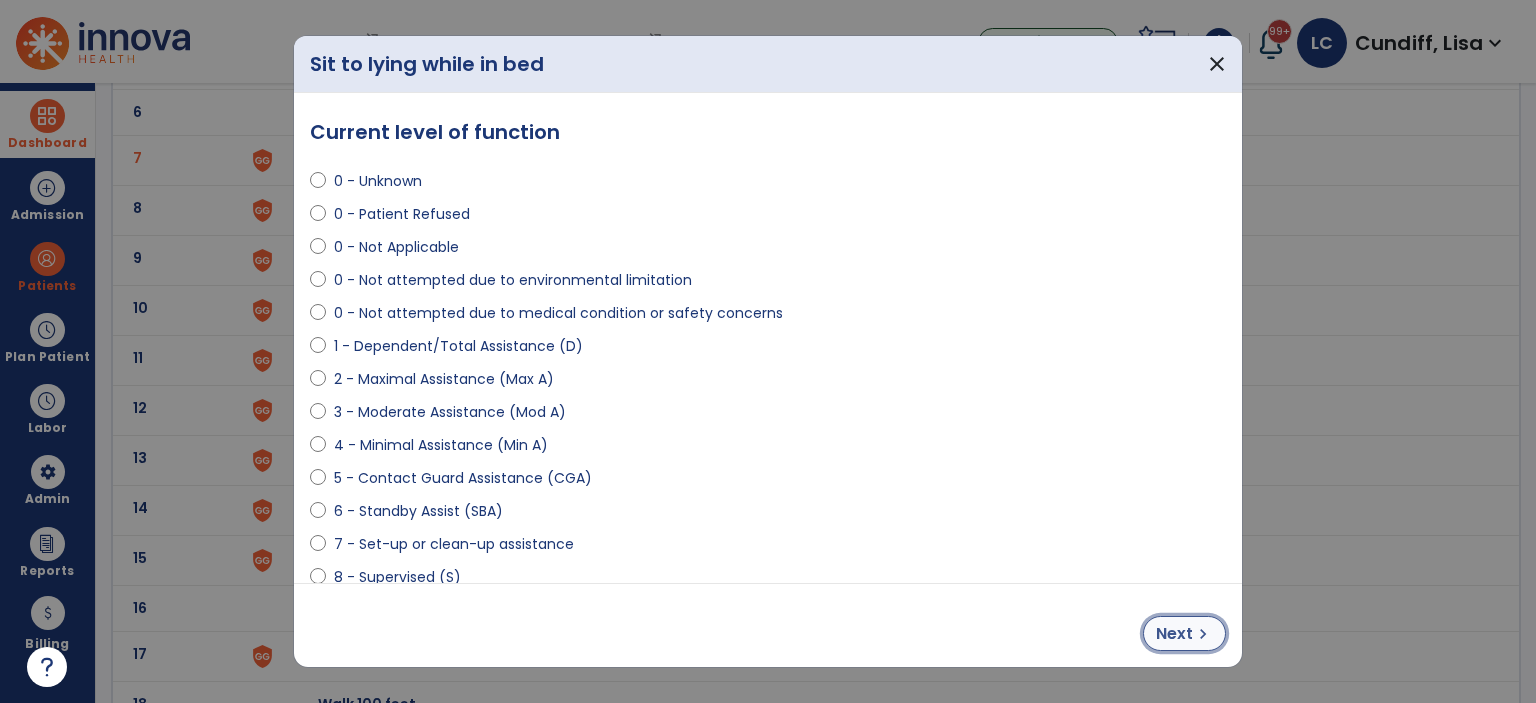 click on "Next" at bounding box center [1174, 634] 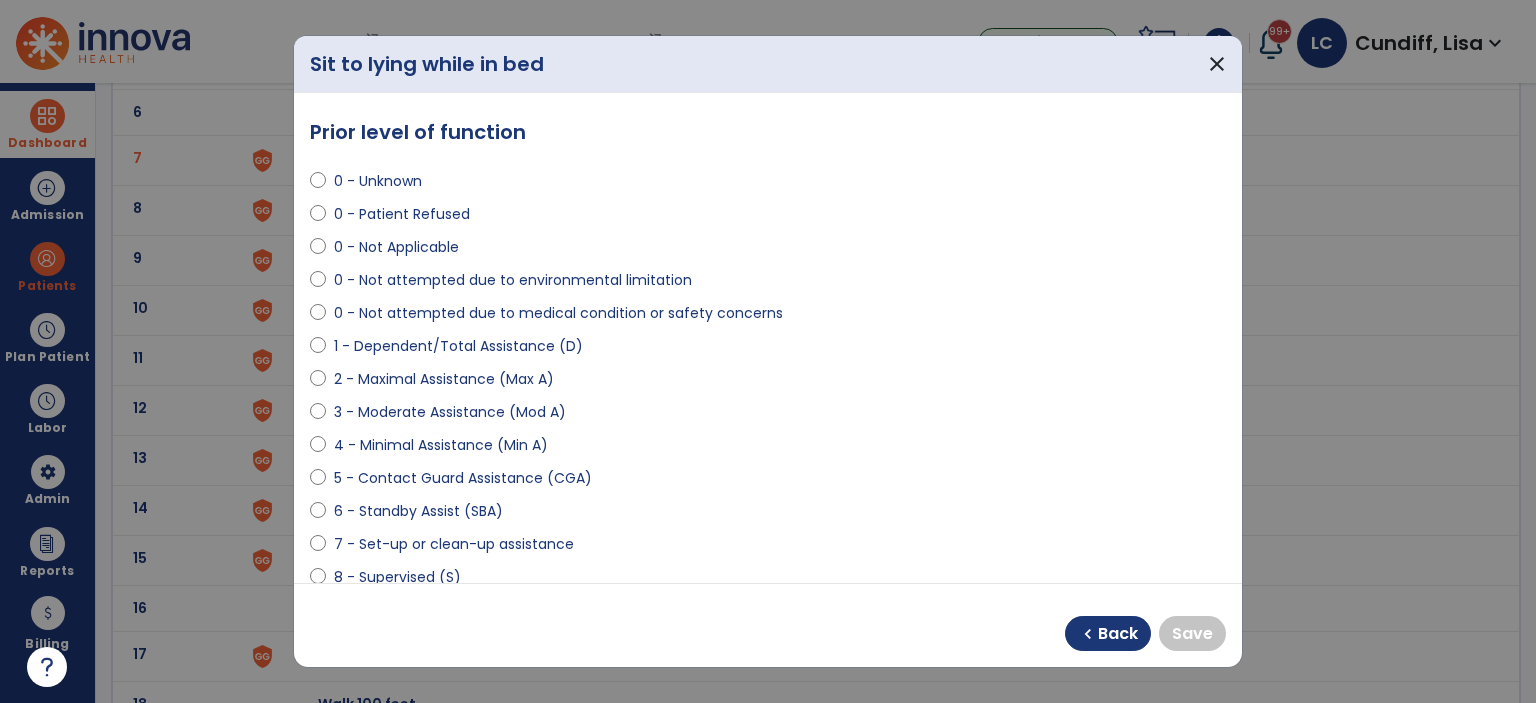 scroll, scrollTop: 300, scrollLeft: 0, axis: vertical 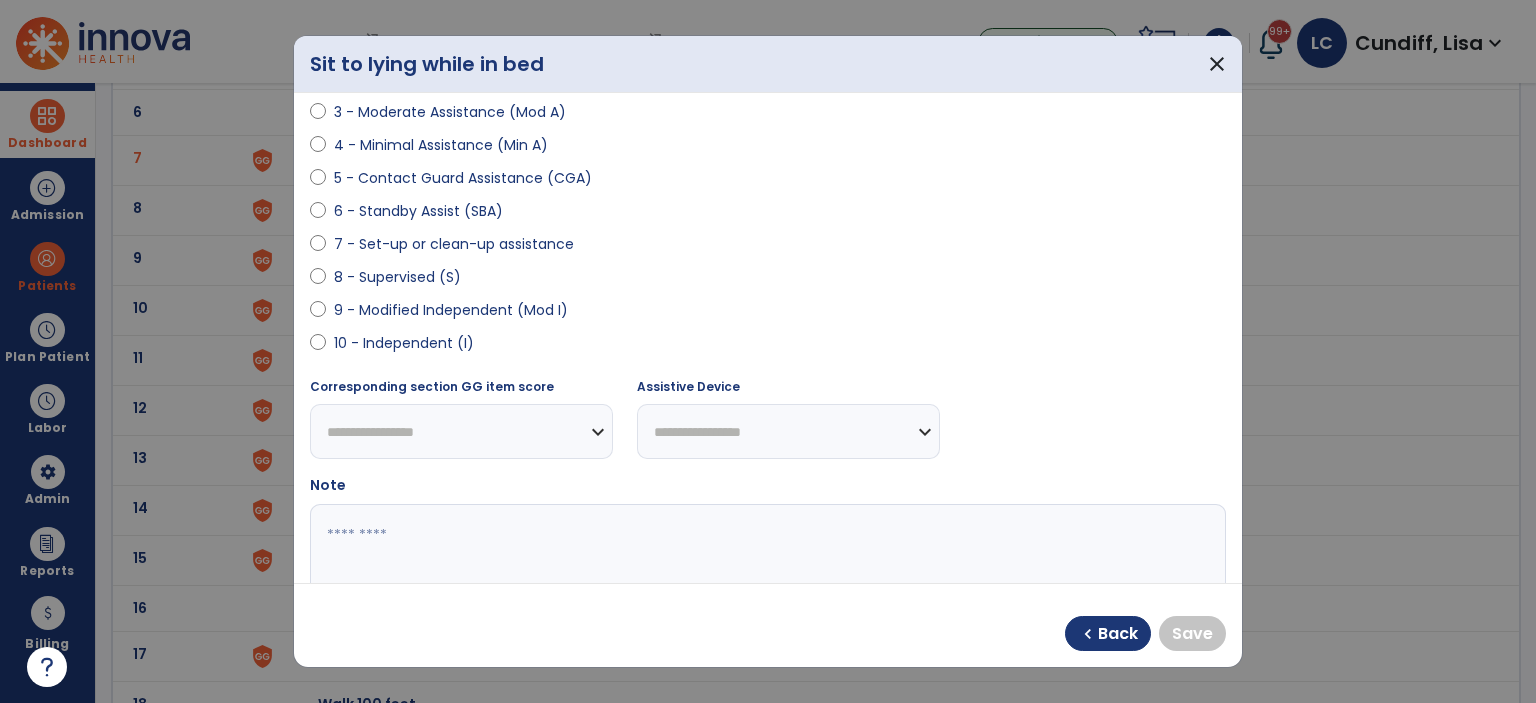 select on "**********" 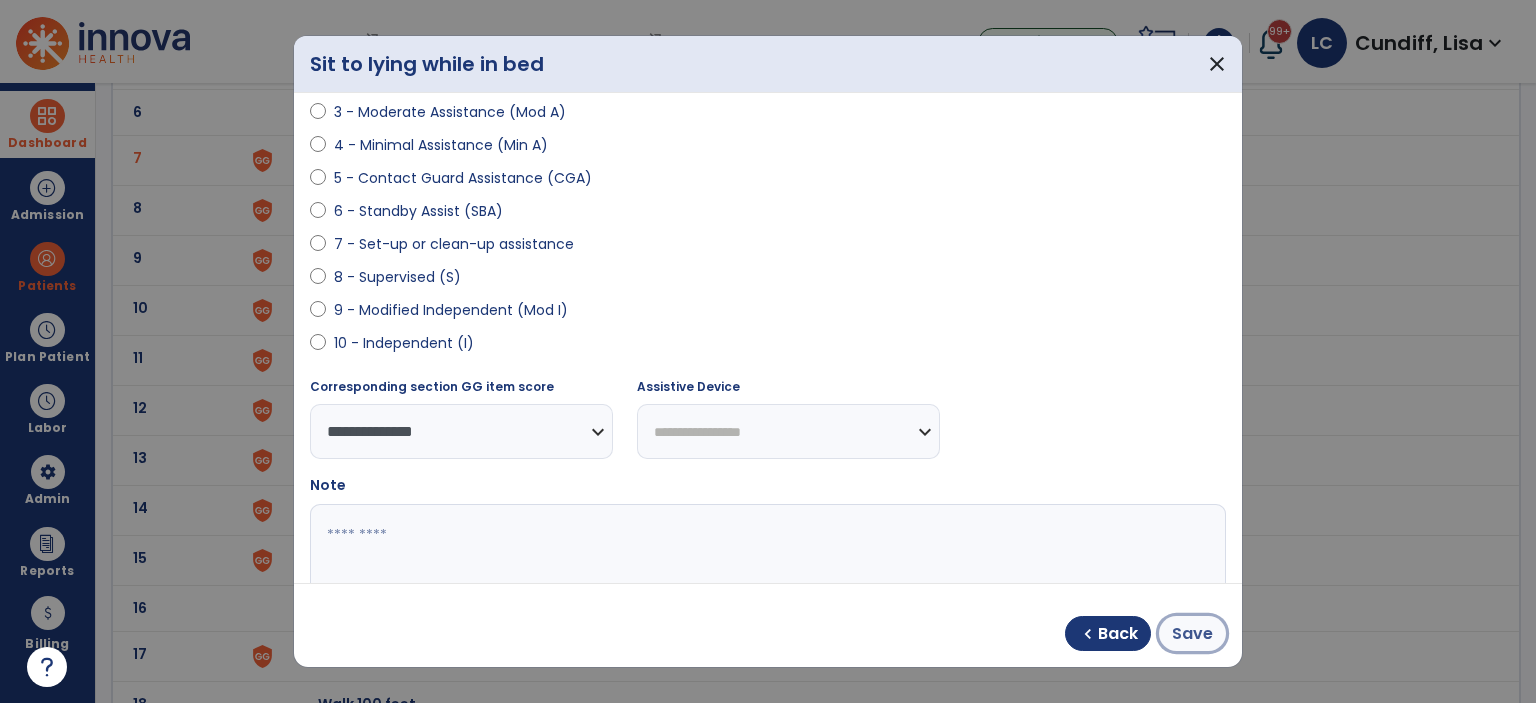 click on "Save" at bounding box center [1192, 634] 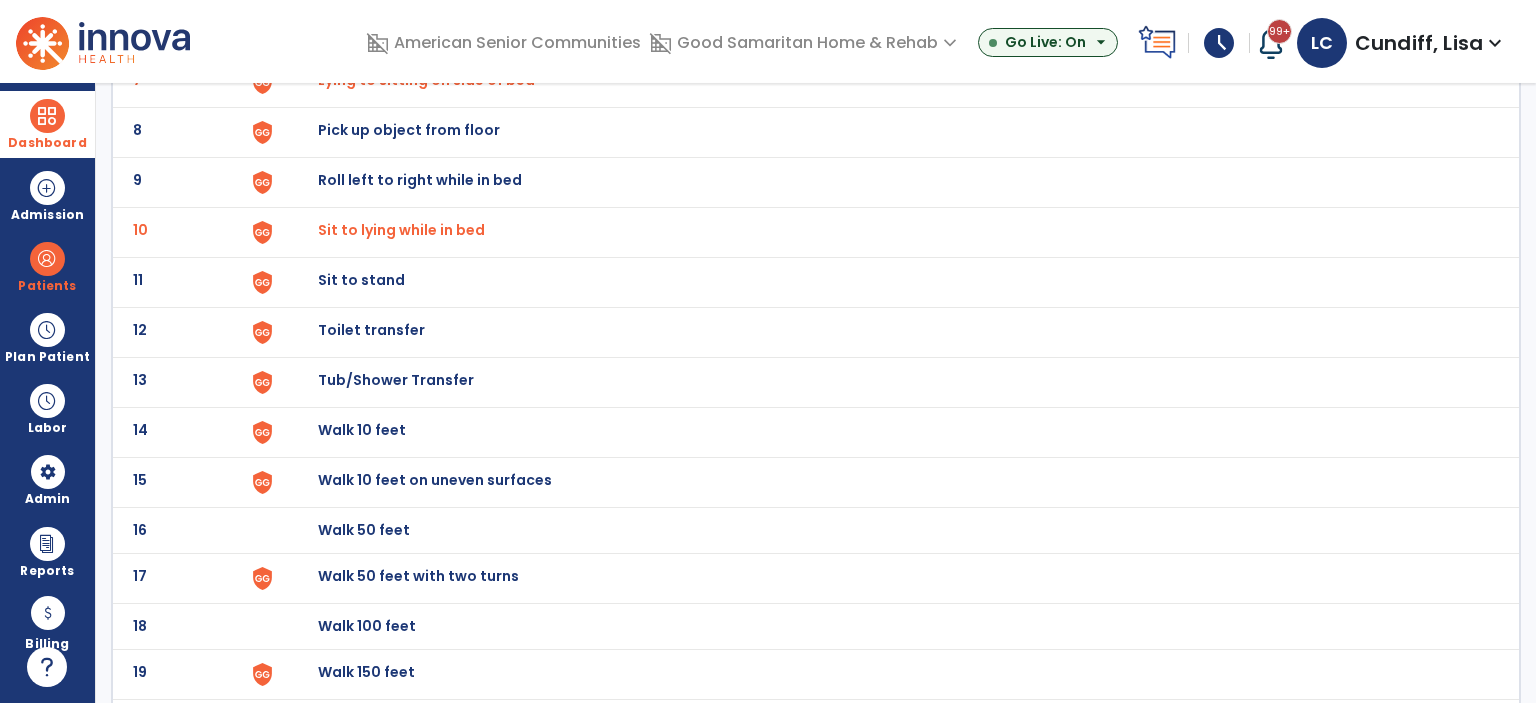 scroll, scrollTop: 500, scrollLeft: 0, axis: vertical 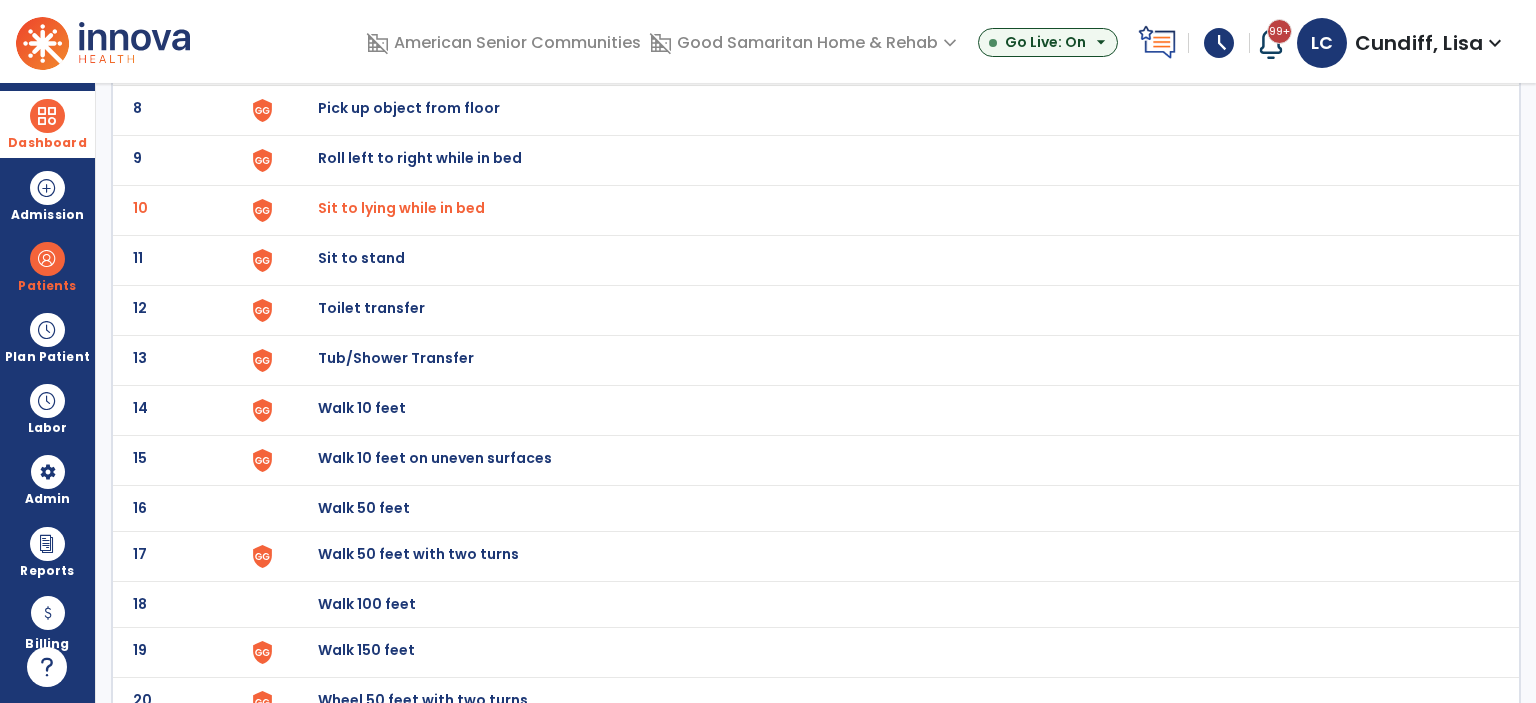 click on "Sit to stand" at bounding box center [364, -238] 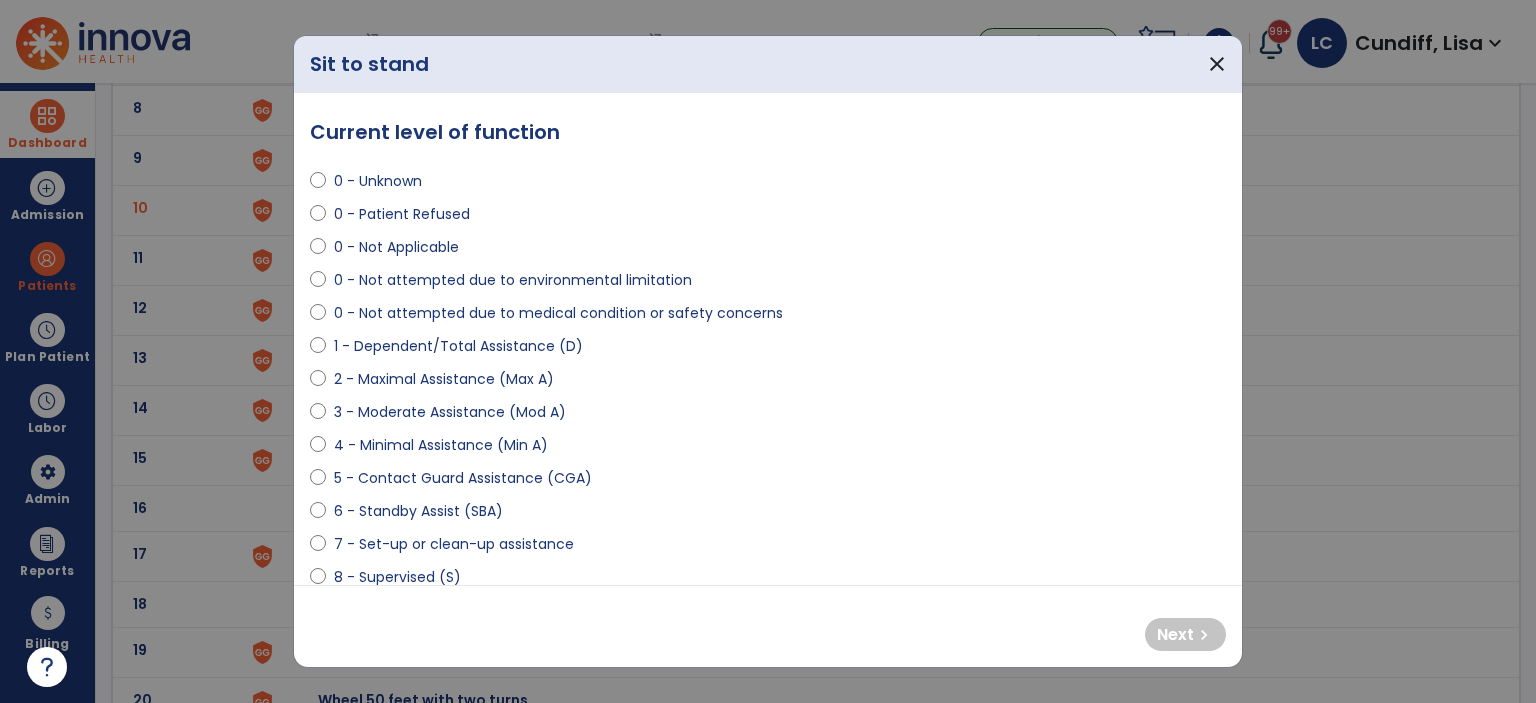 select on "**********" 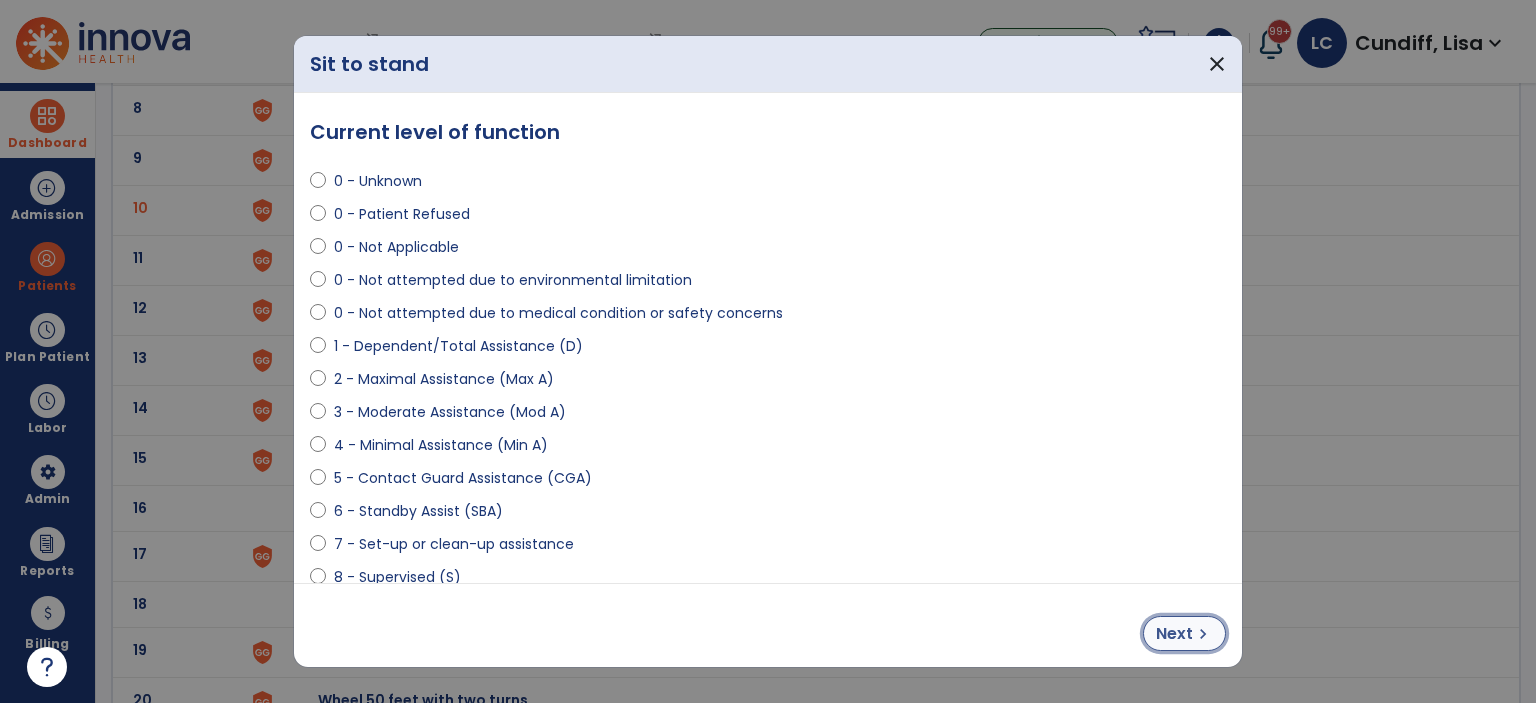 click on "Next" at bounding box center (1174, 634) 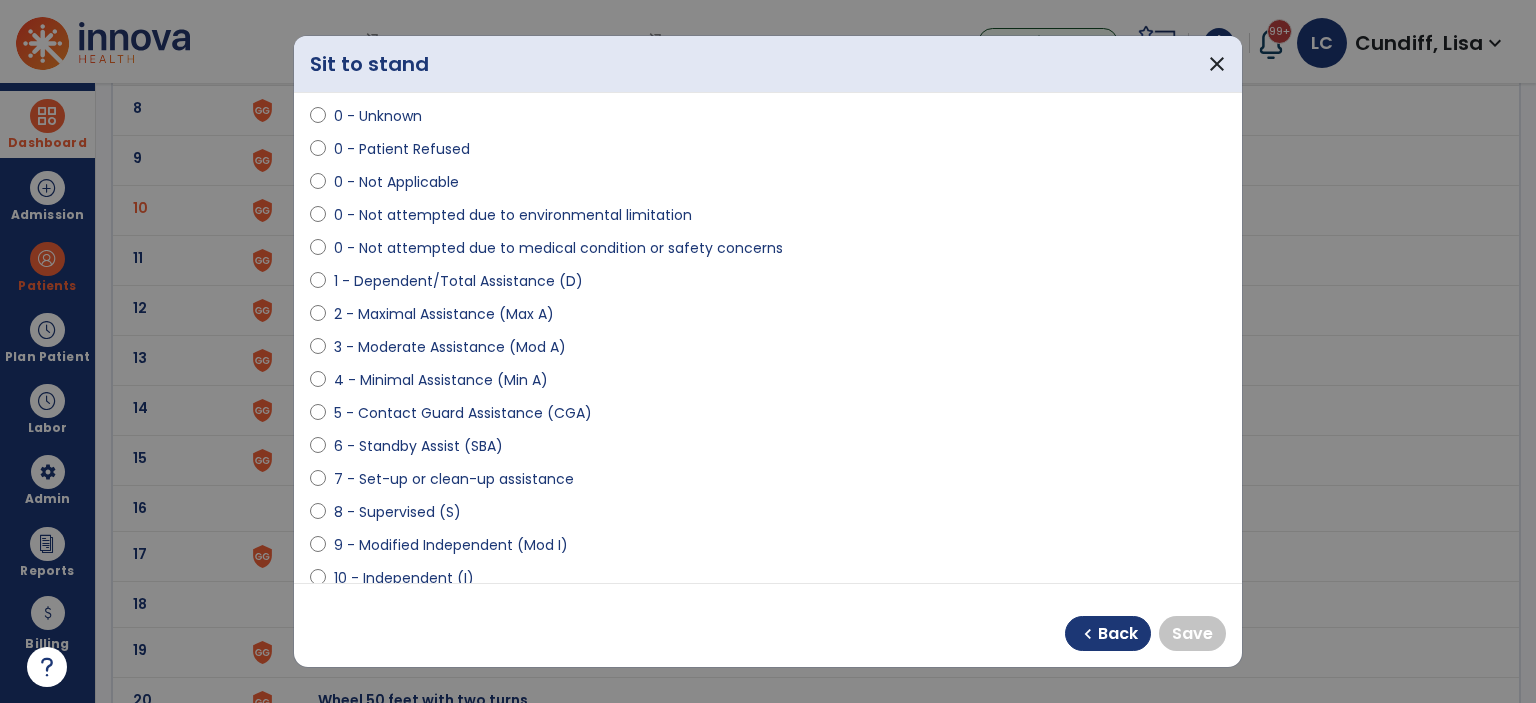 scroll, scrollTop: 100, scrollLeft: 0, axis: vertical 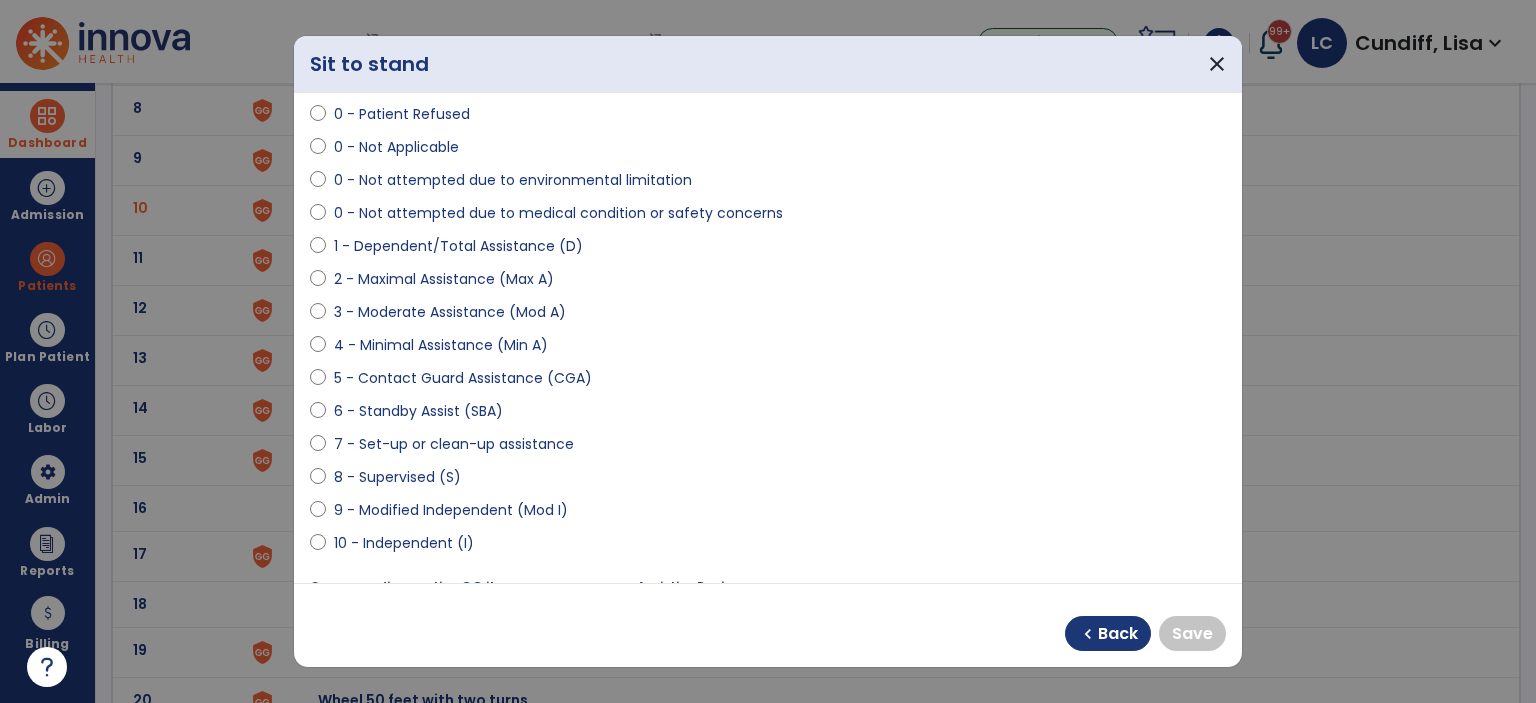 select on "**********" 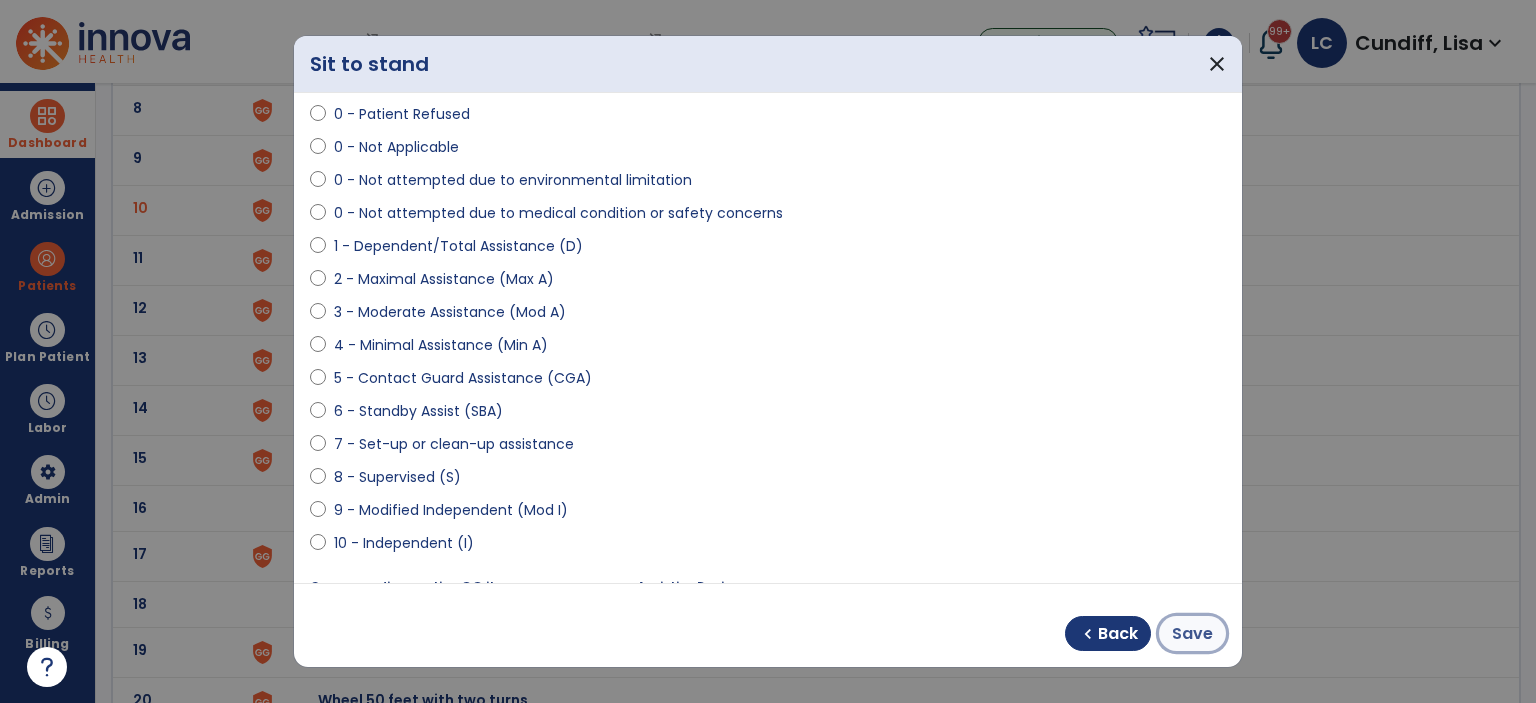 click on "Save" at bounding box center (1192, 634) 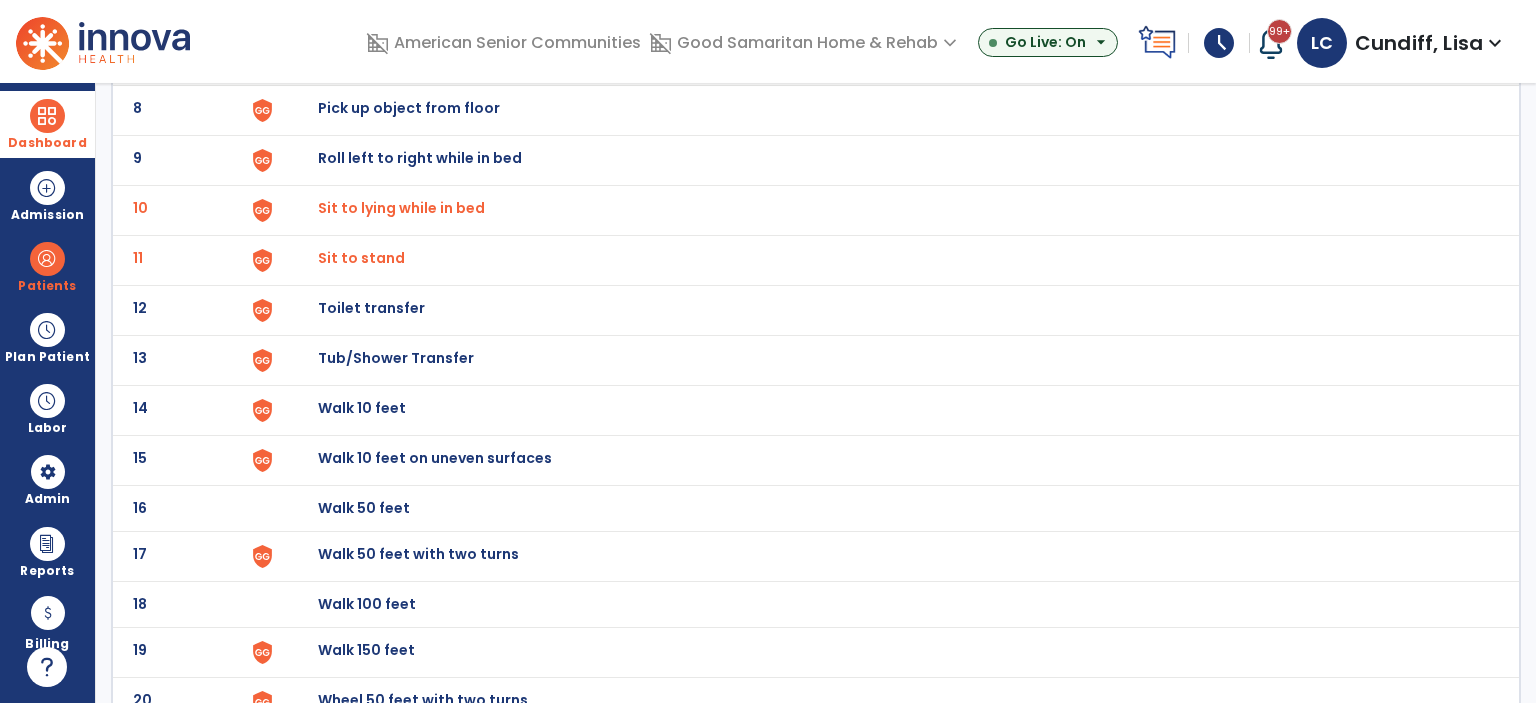 scroll, scrollTop: 662, scrollLeft: 0, axis: vertical 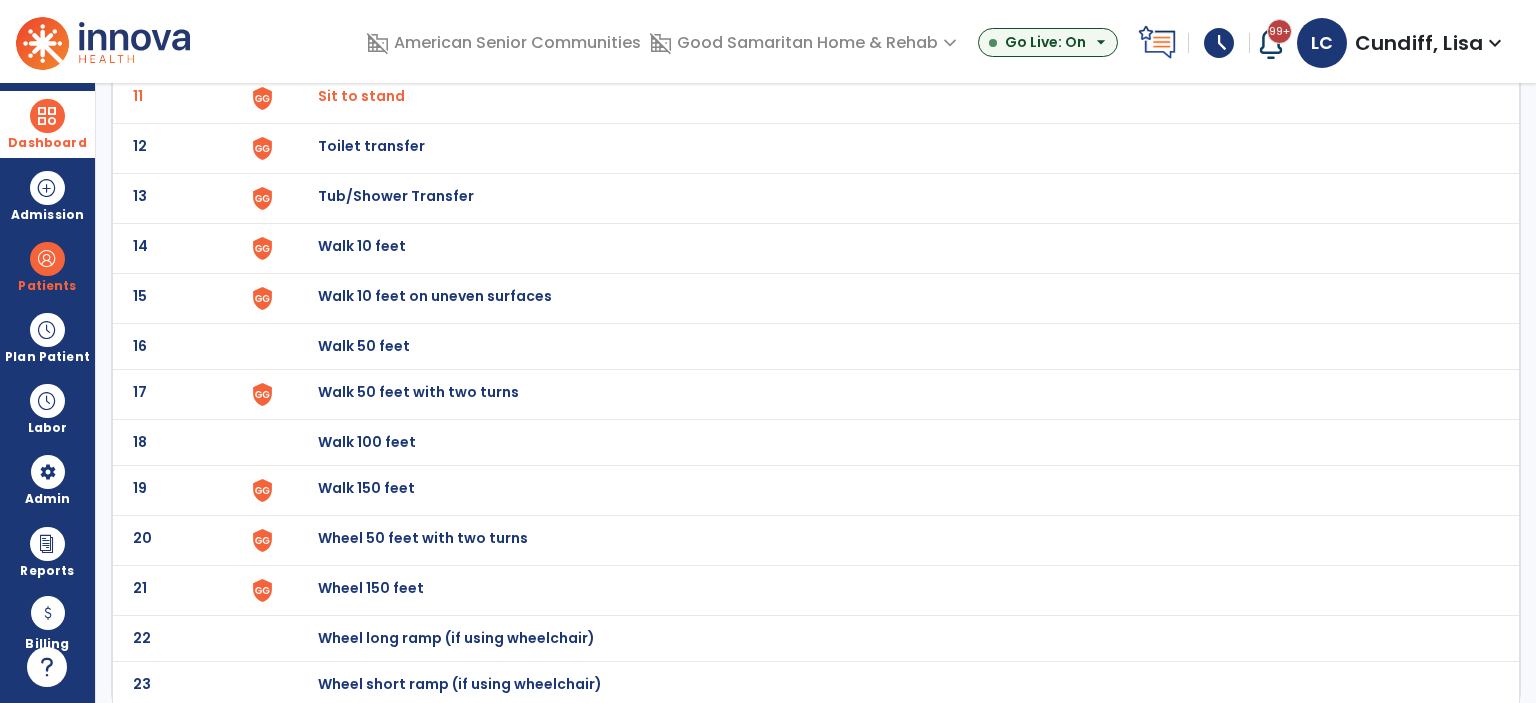 click on "Walk 10 feet" at bounding box center (364, -400) 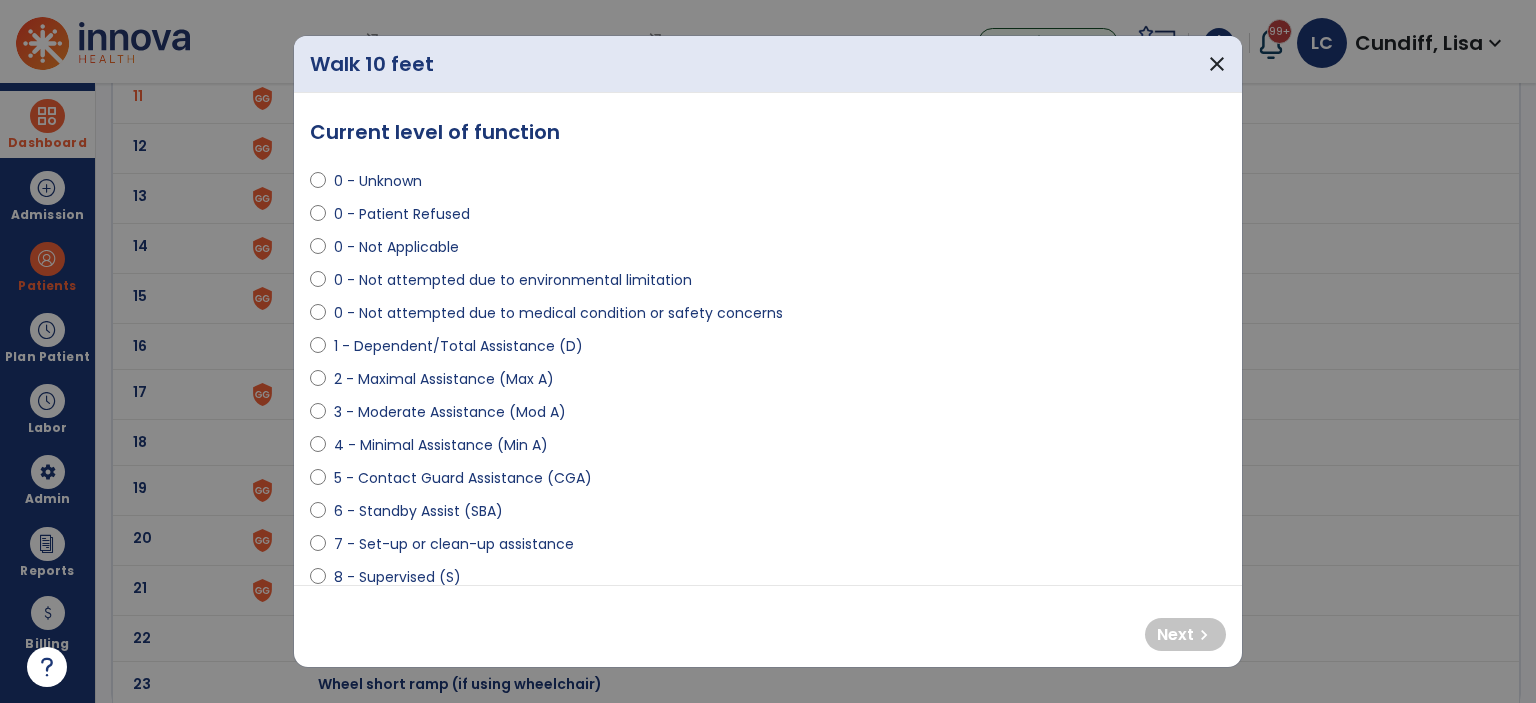 select on "**********" 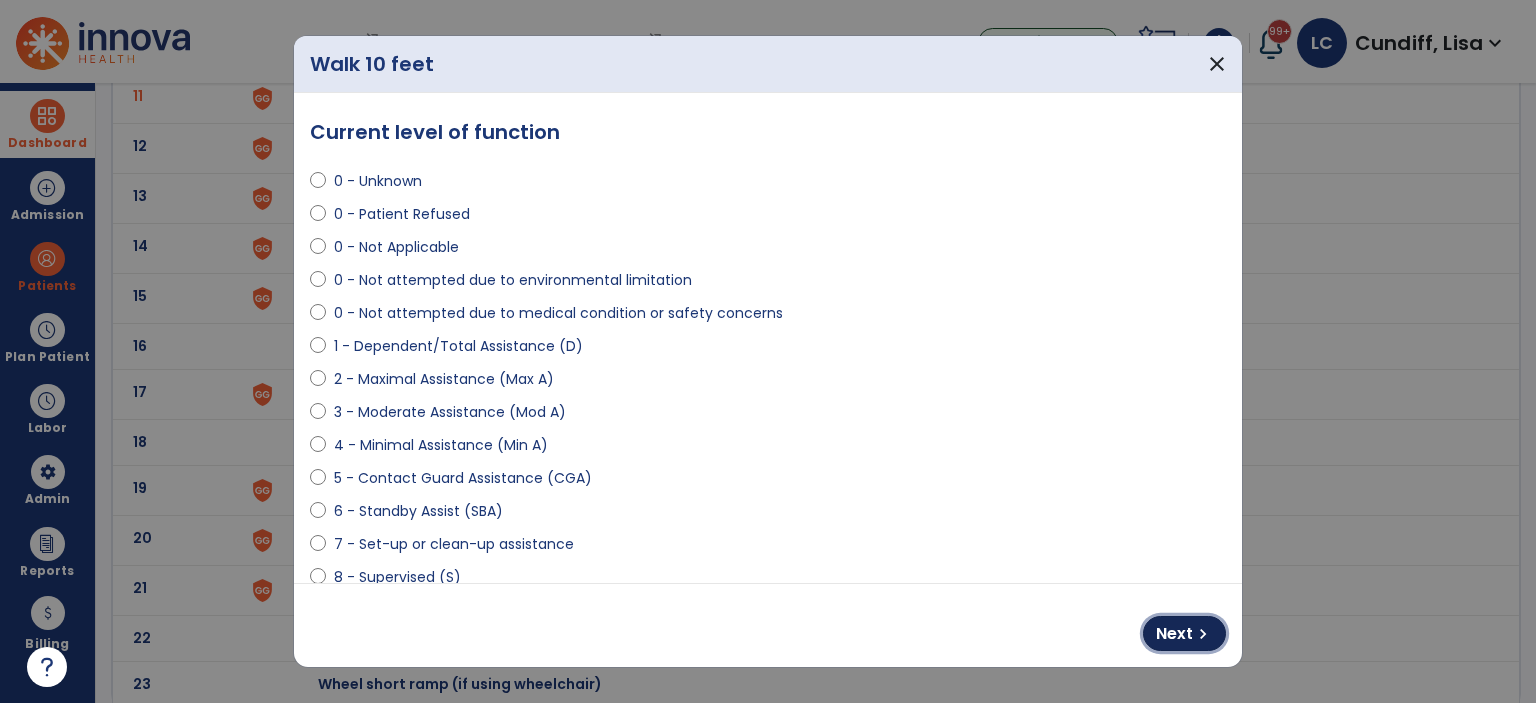 drag, startPoint x: 1177, startPoint y: 631, endPoint x: 997, endPoint y: 591, distance: 184.39088 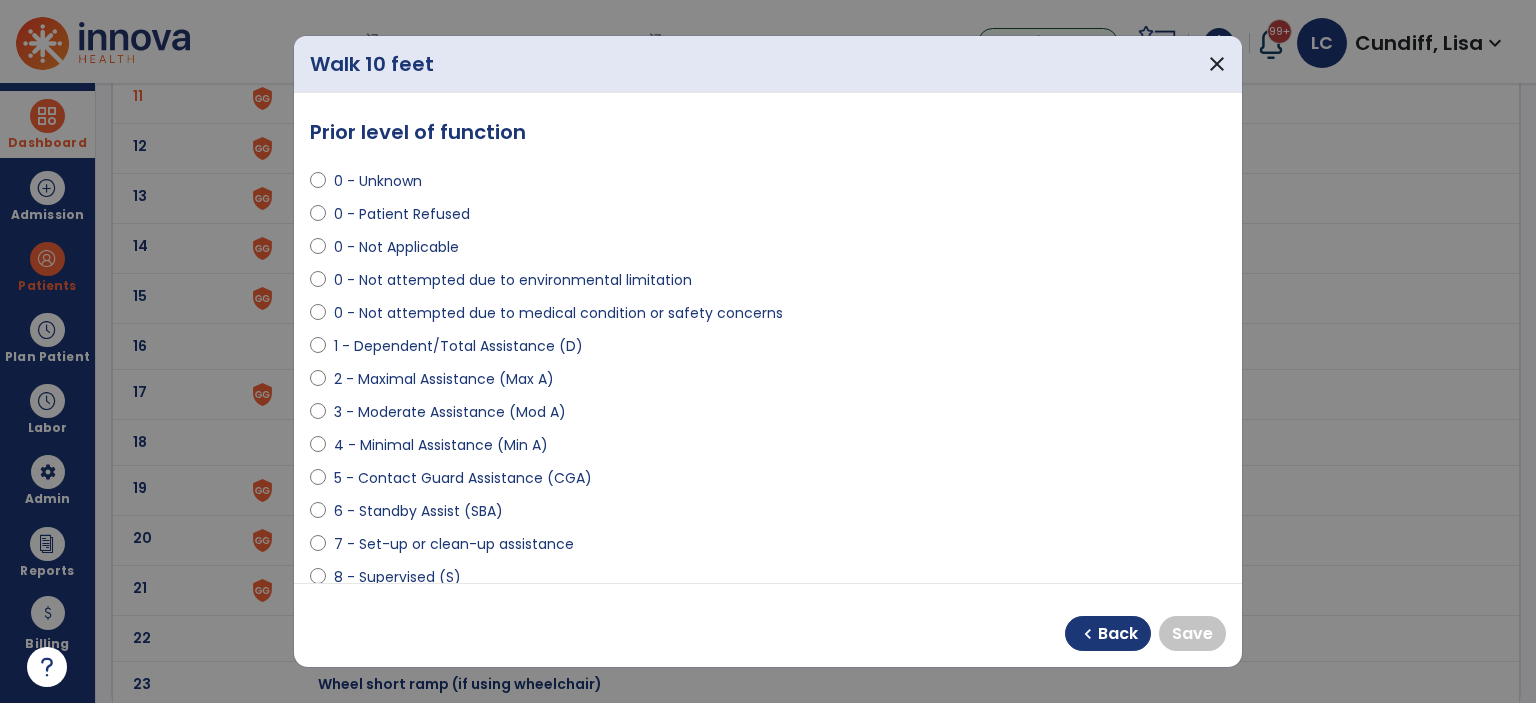 scroll, scrollTop: 401, scrollLeft: 0, axis: vertical 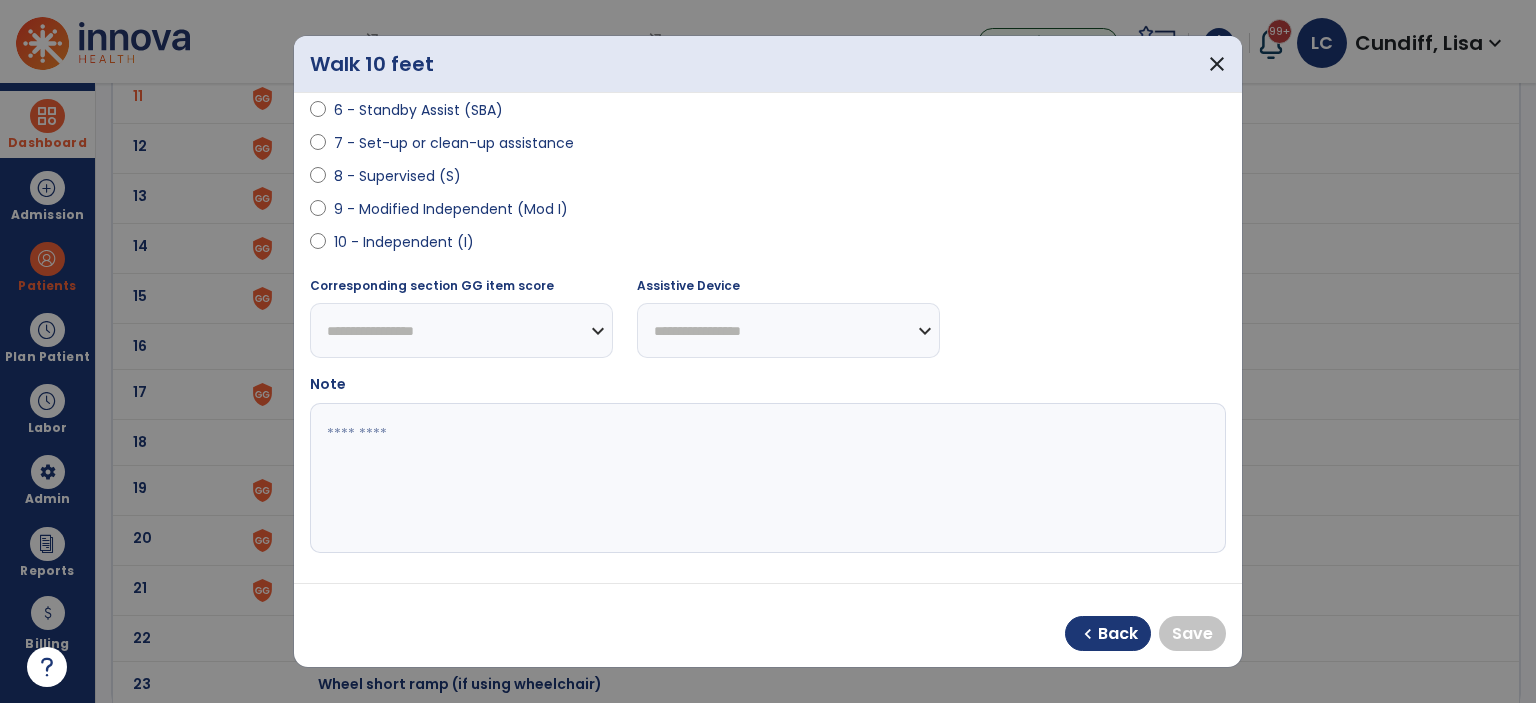 select on "**********" 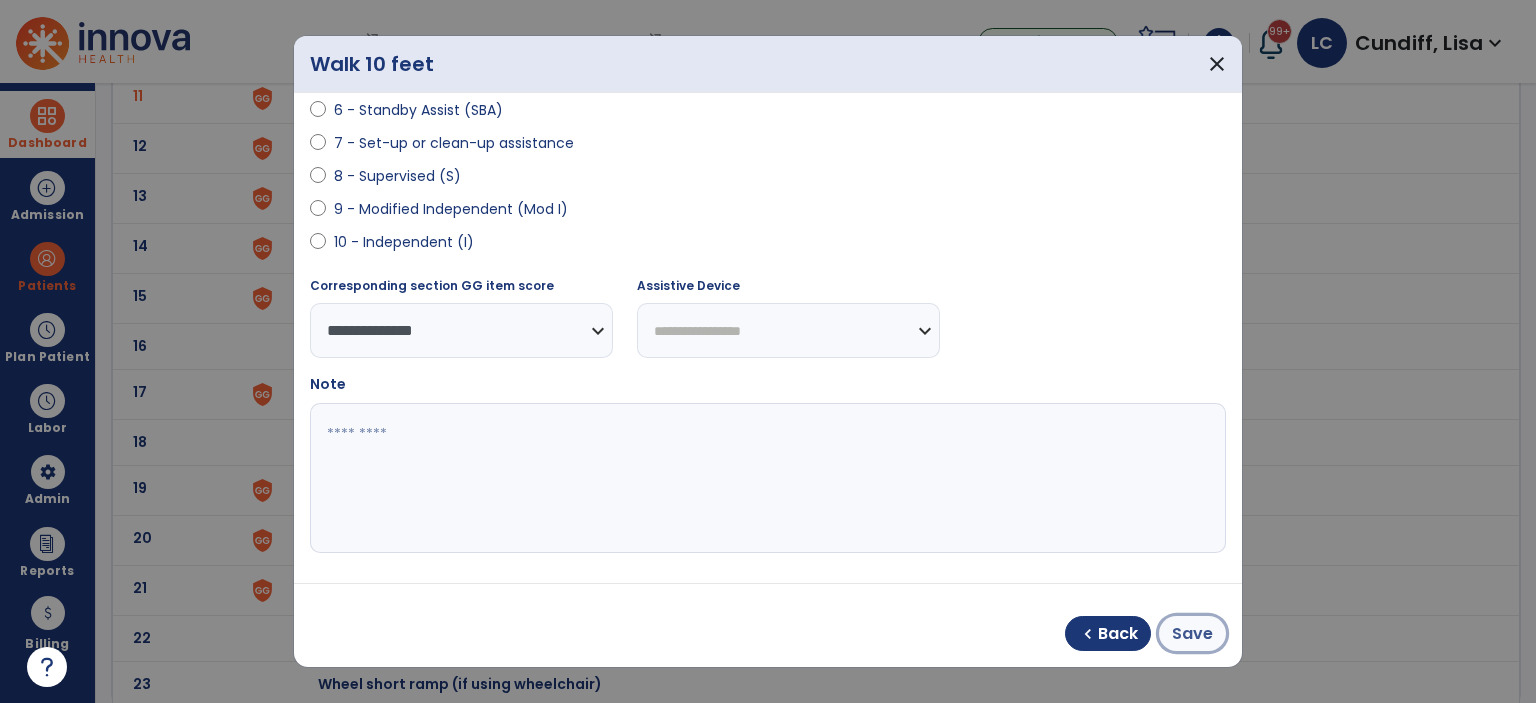 click on "Save" at bounding box center (1192, 633) 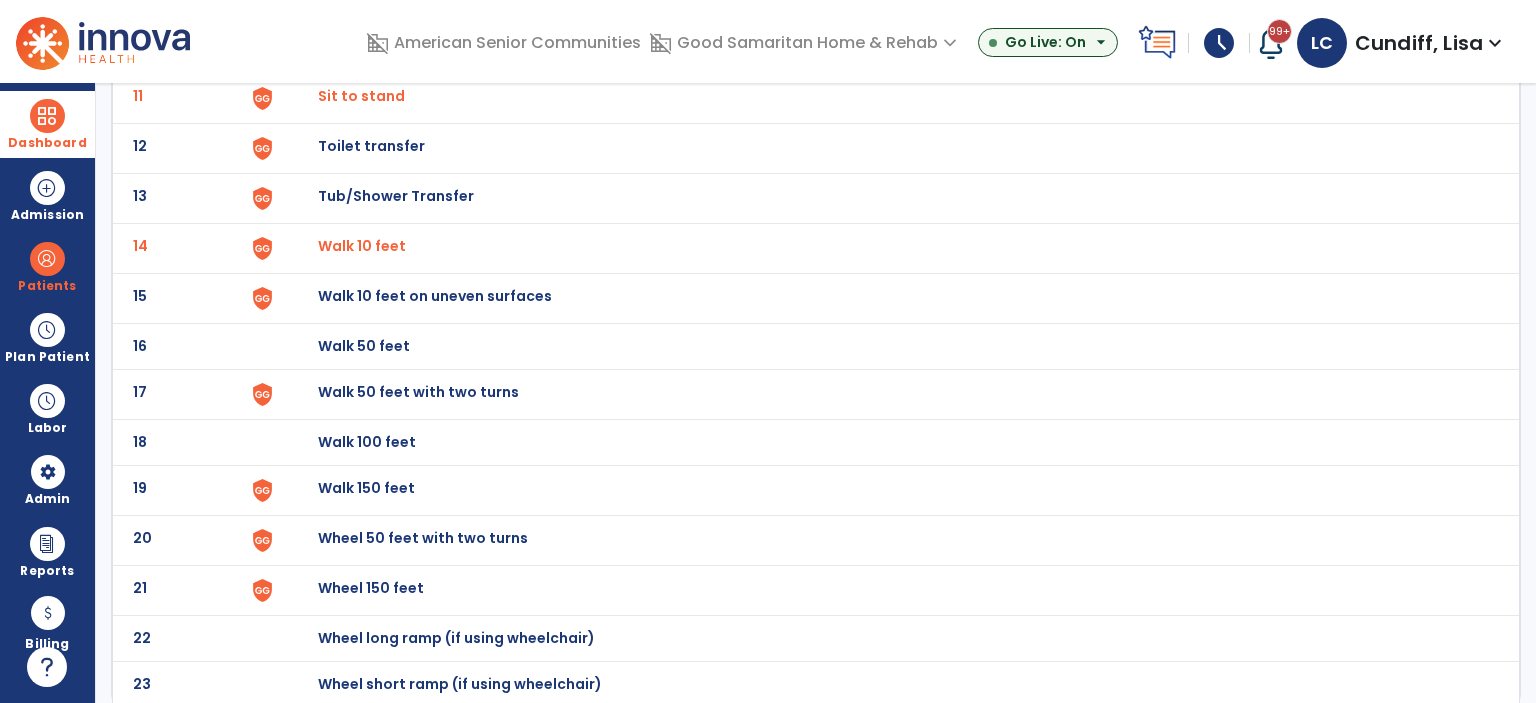 click on "Walk 50 feet with two turns" at bounding box center [364, -400] 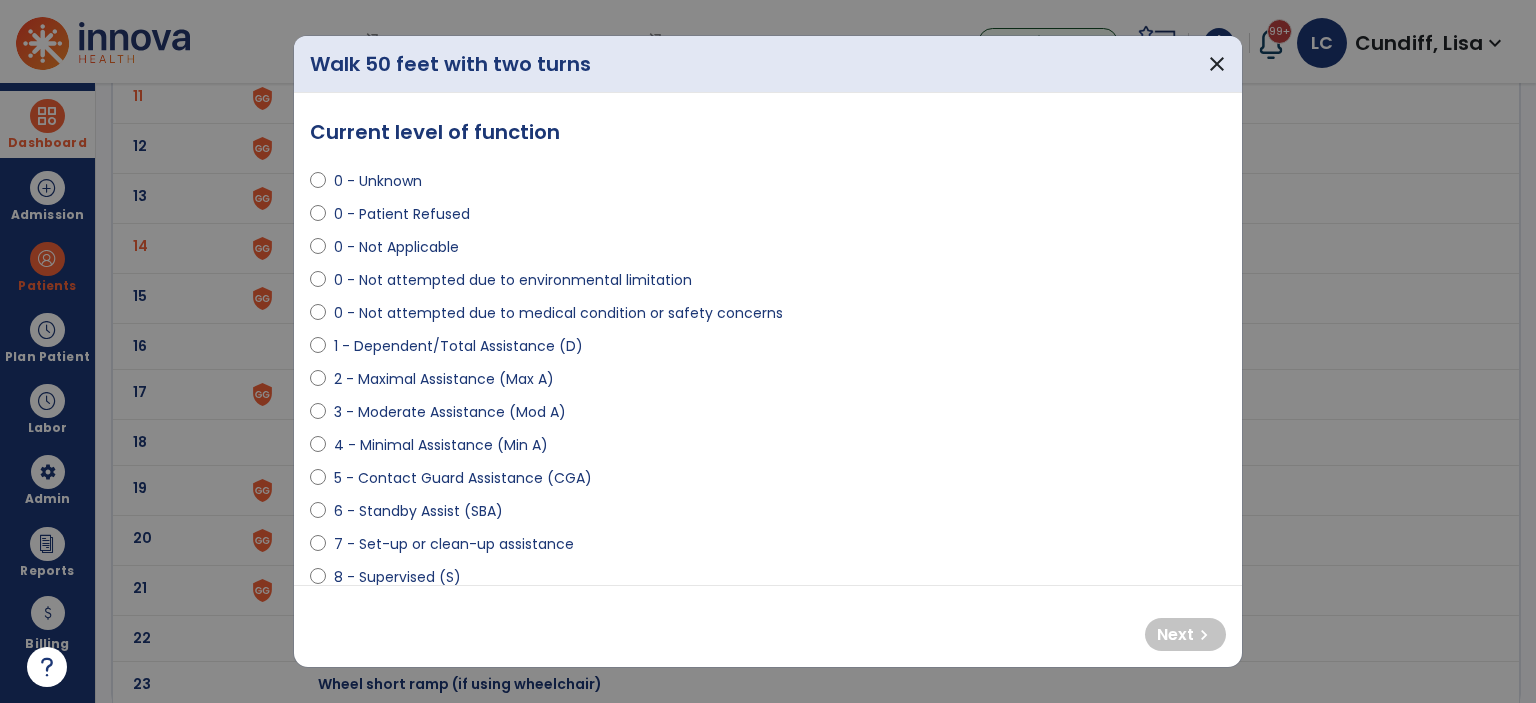 select on "**********" 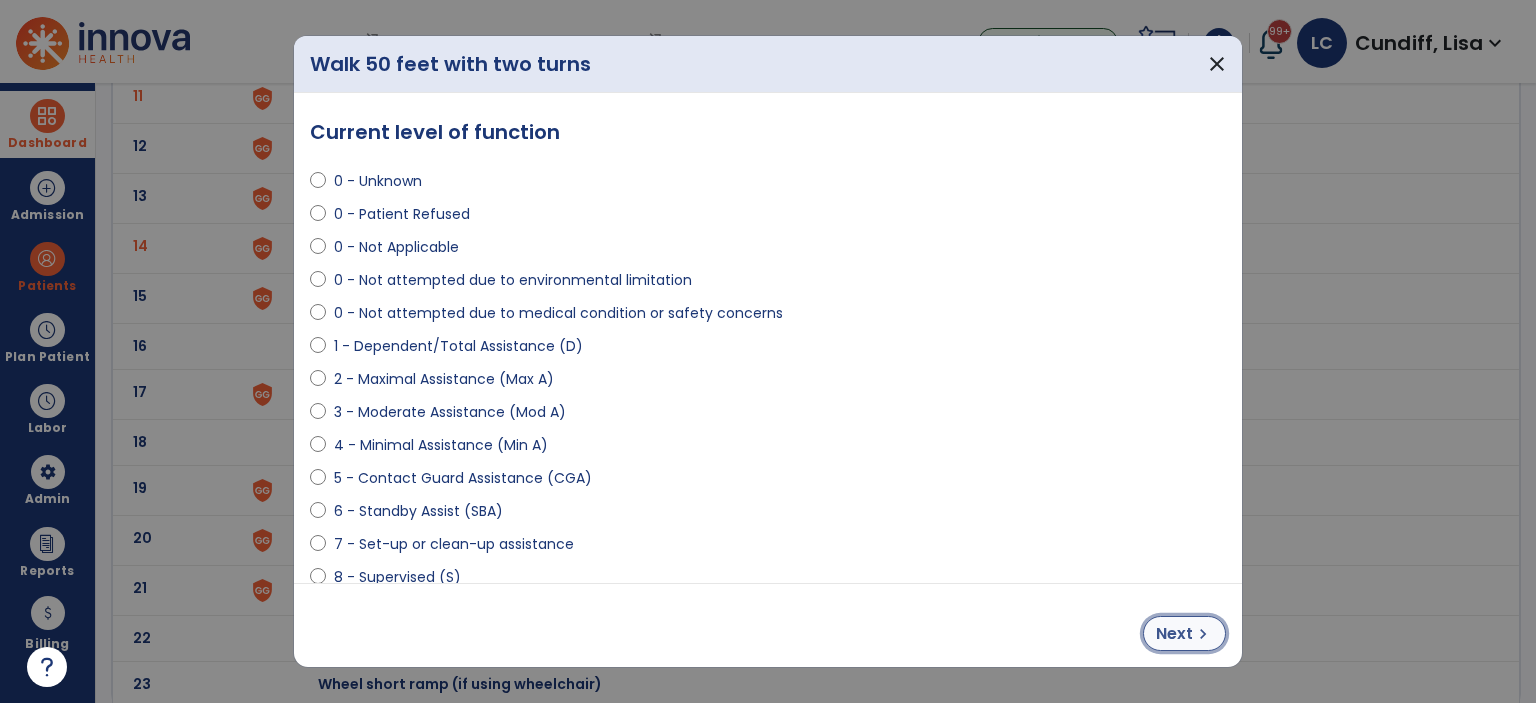 click on "Next" at bounding box center (1174, 634) 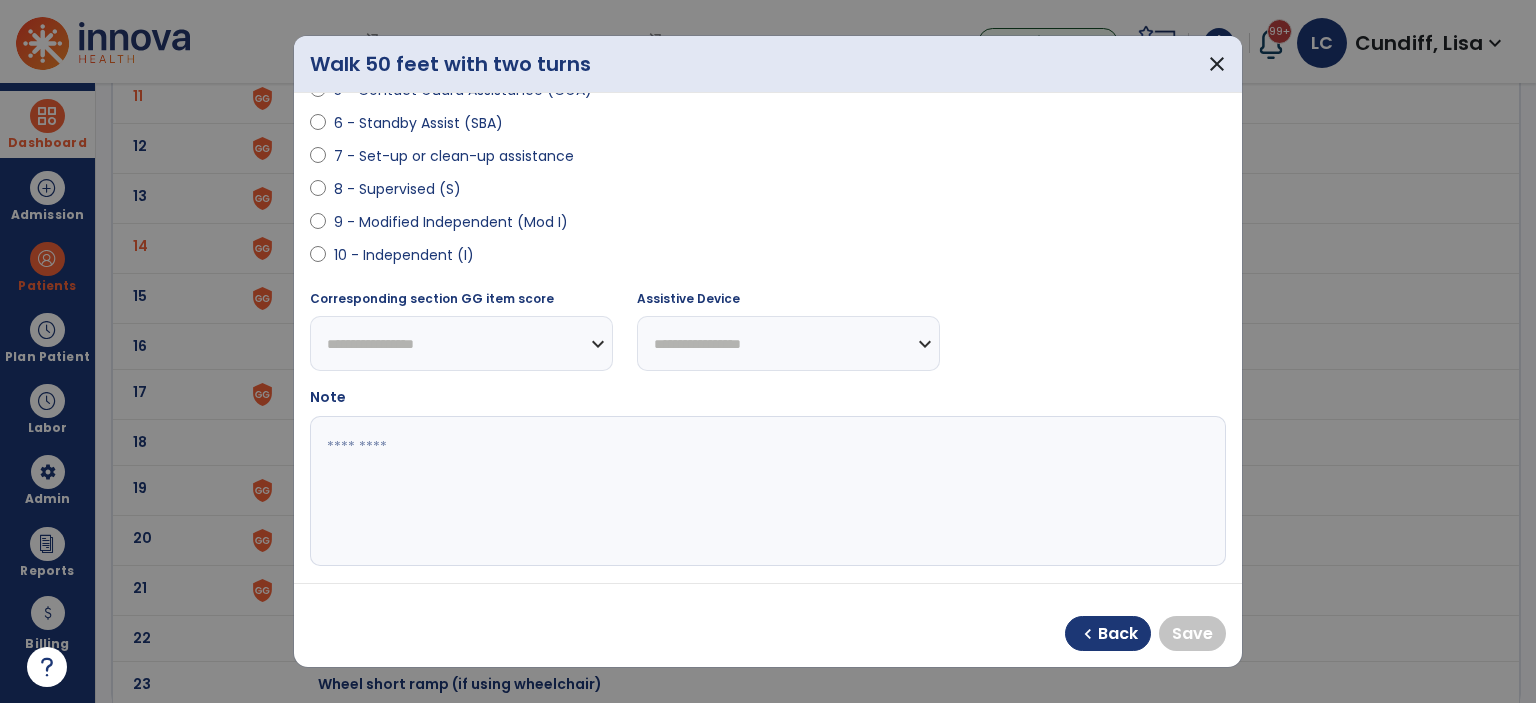 scroll, scrollTop: 400, scrollLeft: 0, axis: vertical 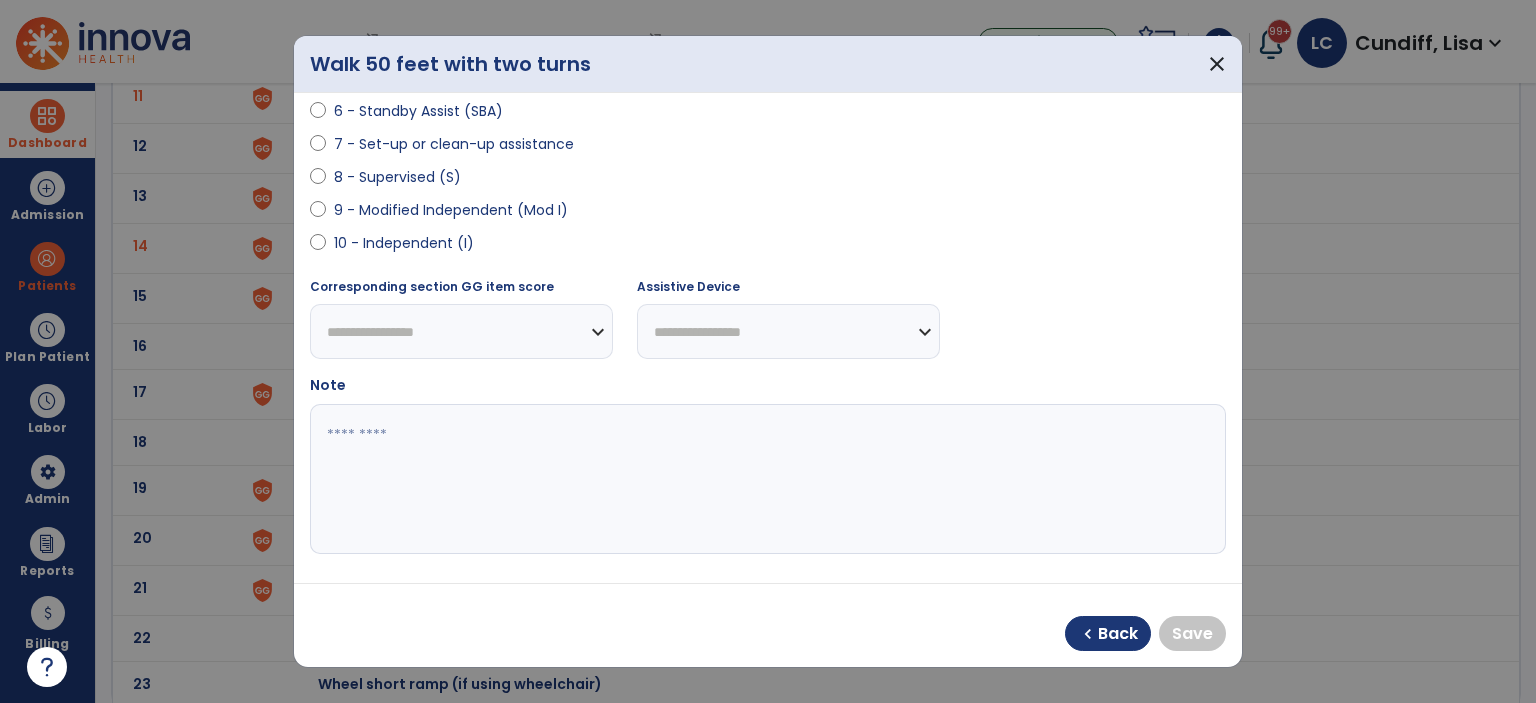 select on "**********" 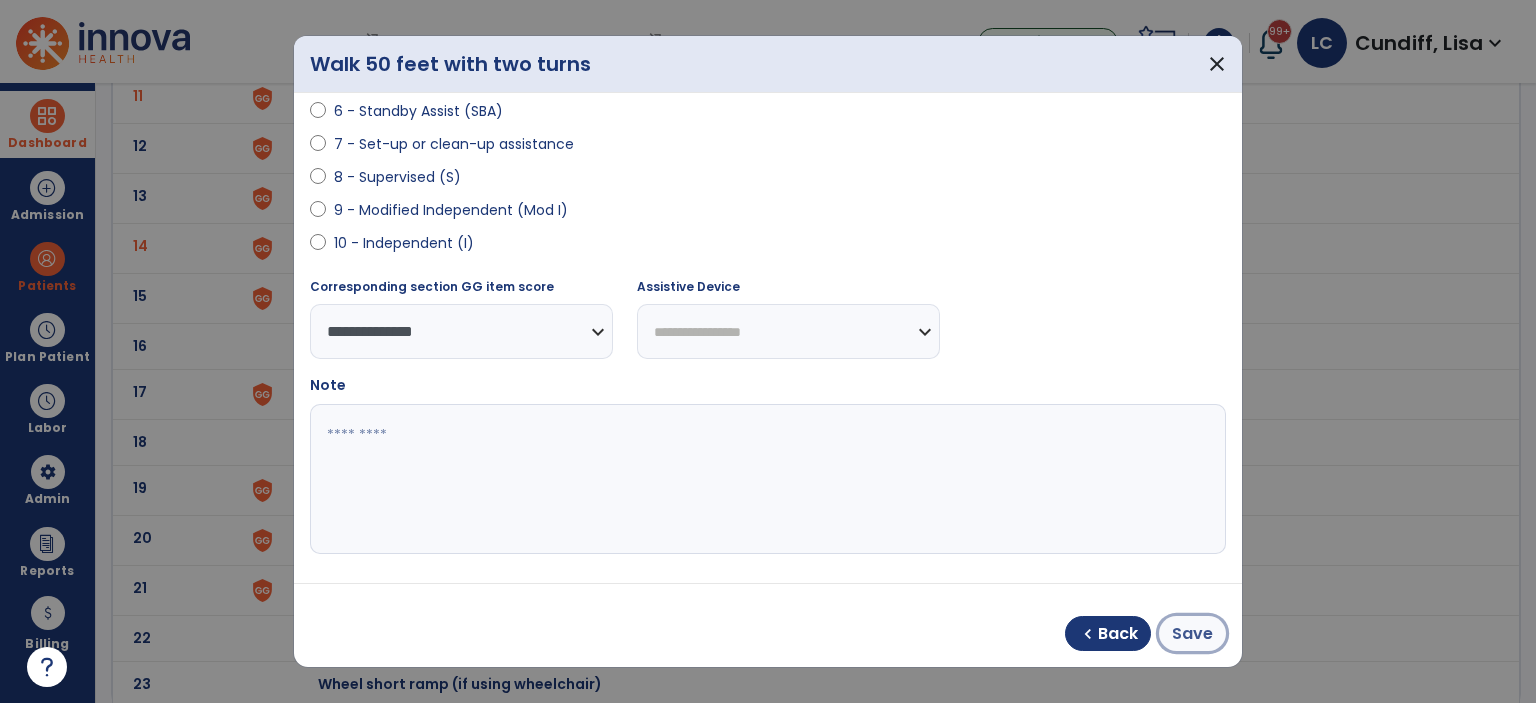 click on "Save" at bounding box center (1192, 634) 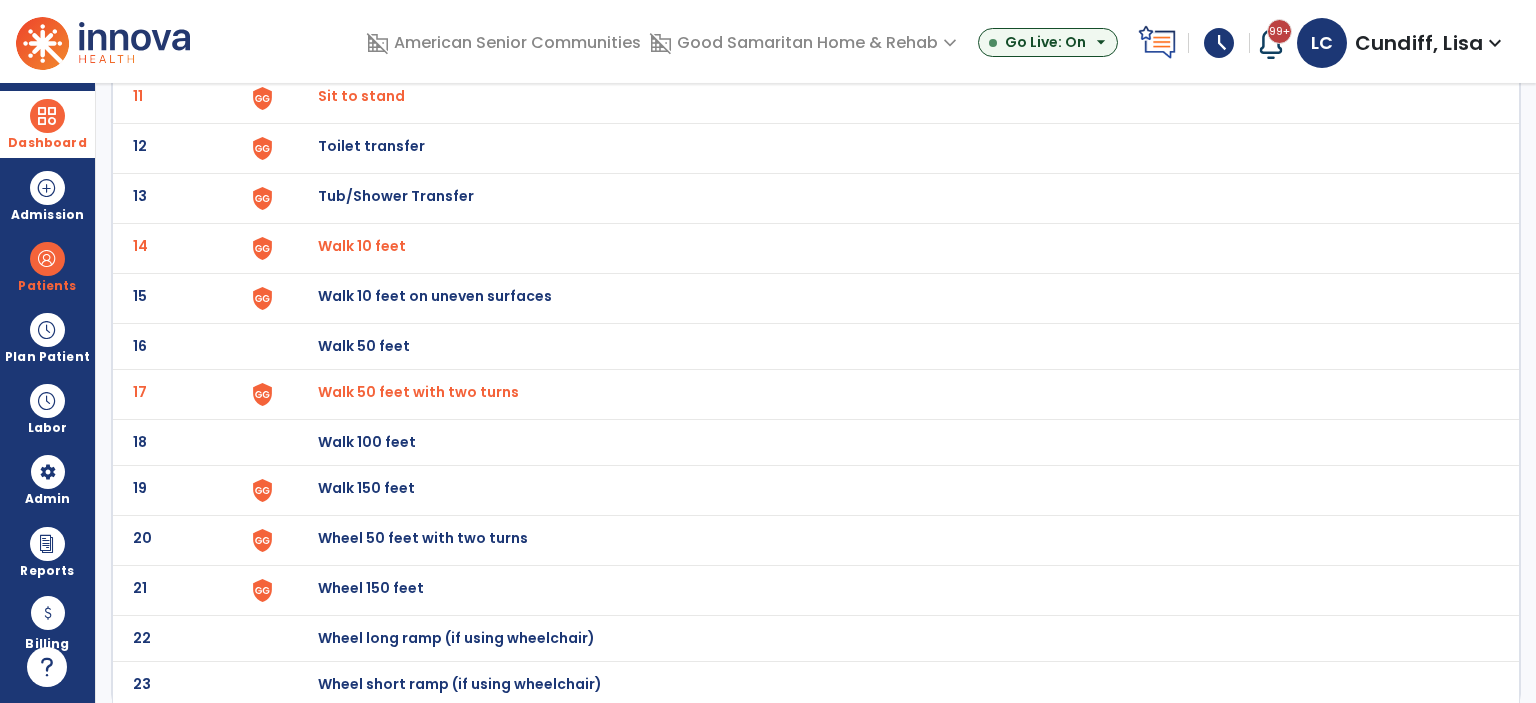 click on "Walk 150 feet" at bounding box center [364, -400] 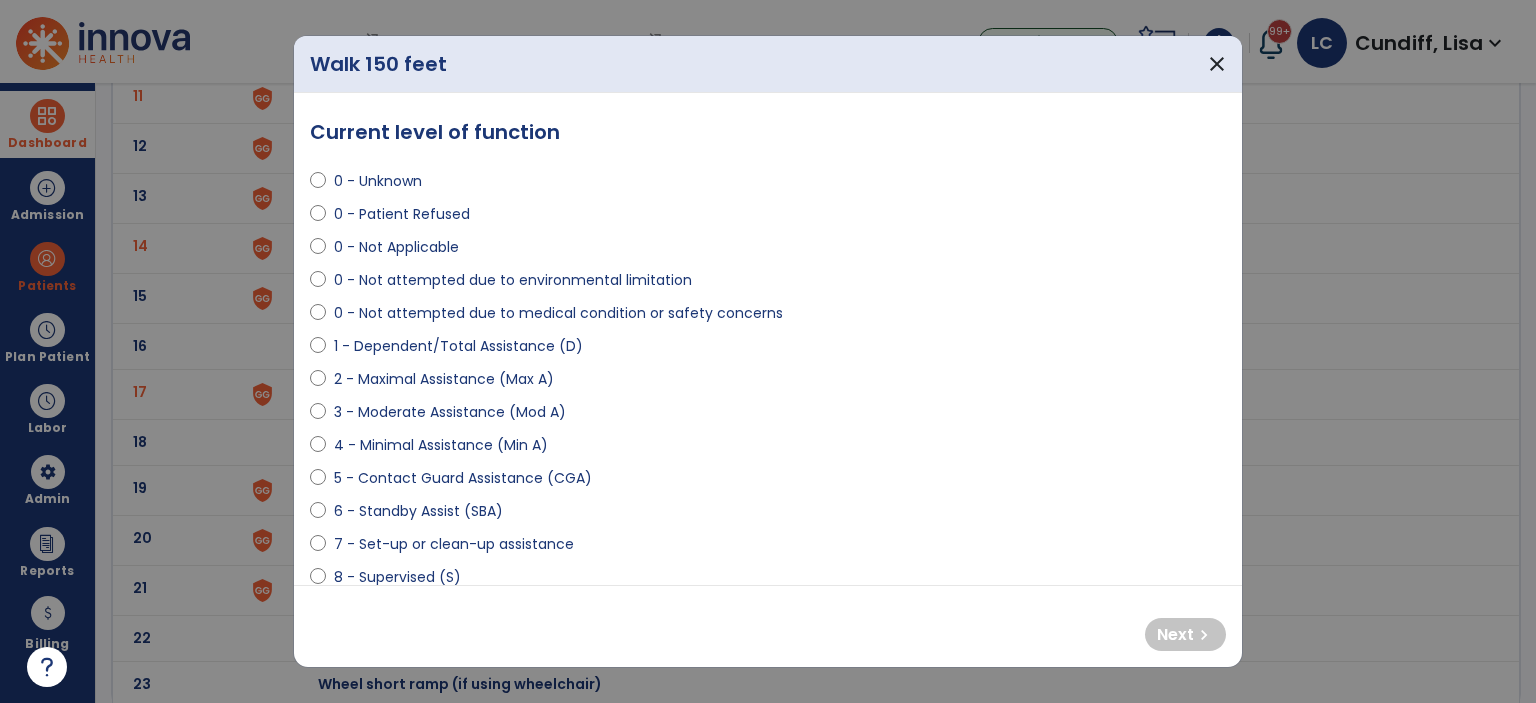select on "**********" 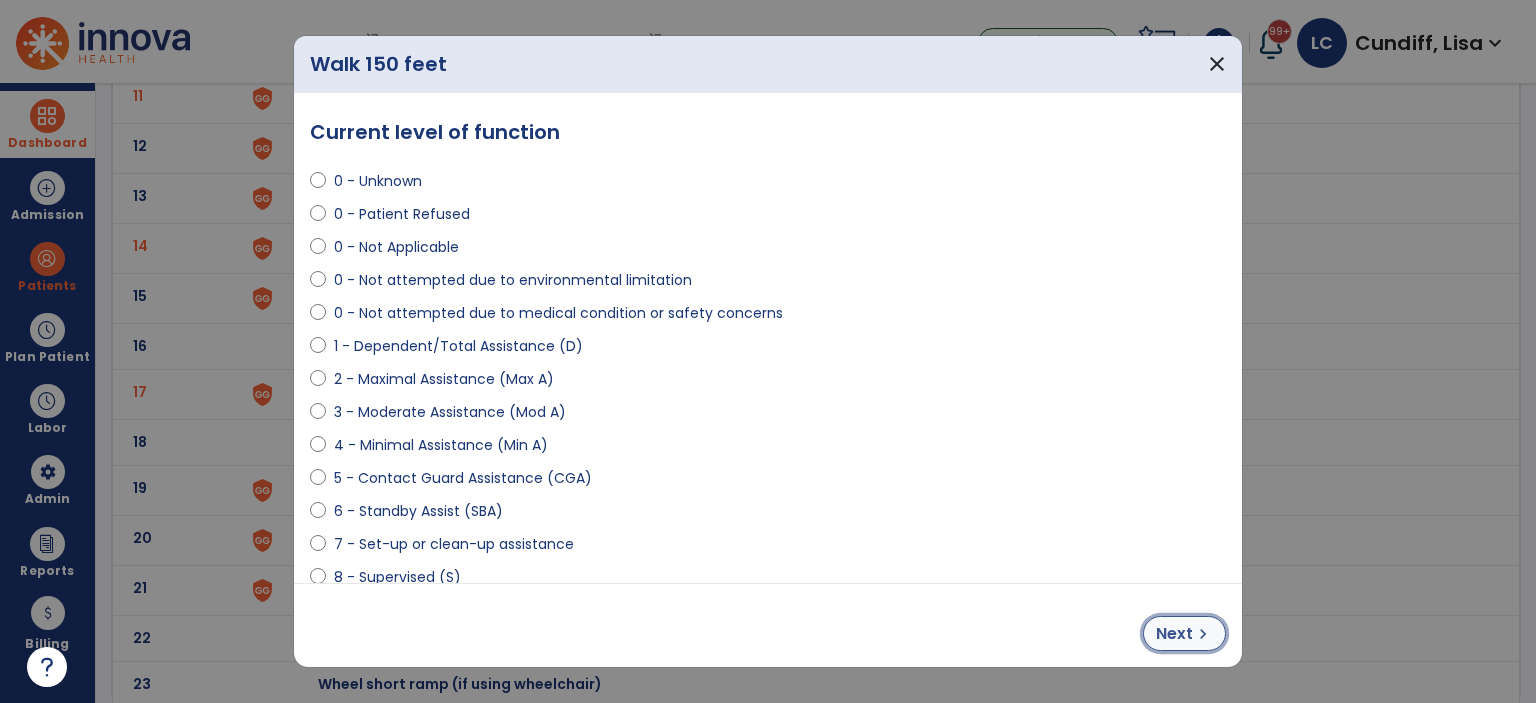 click on "Next  chevron_right" at bounding box center (1184, 633) 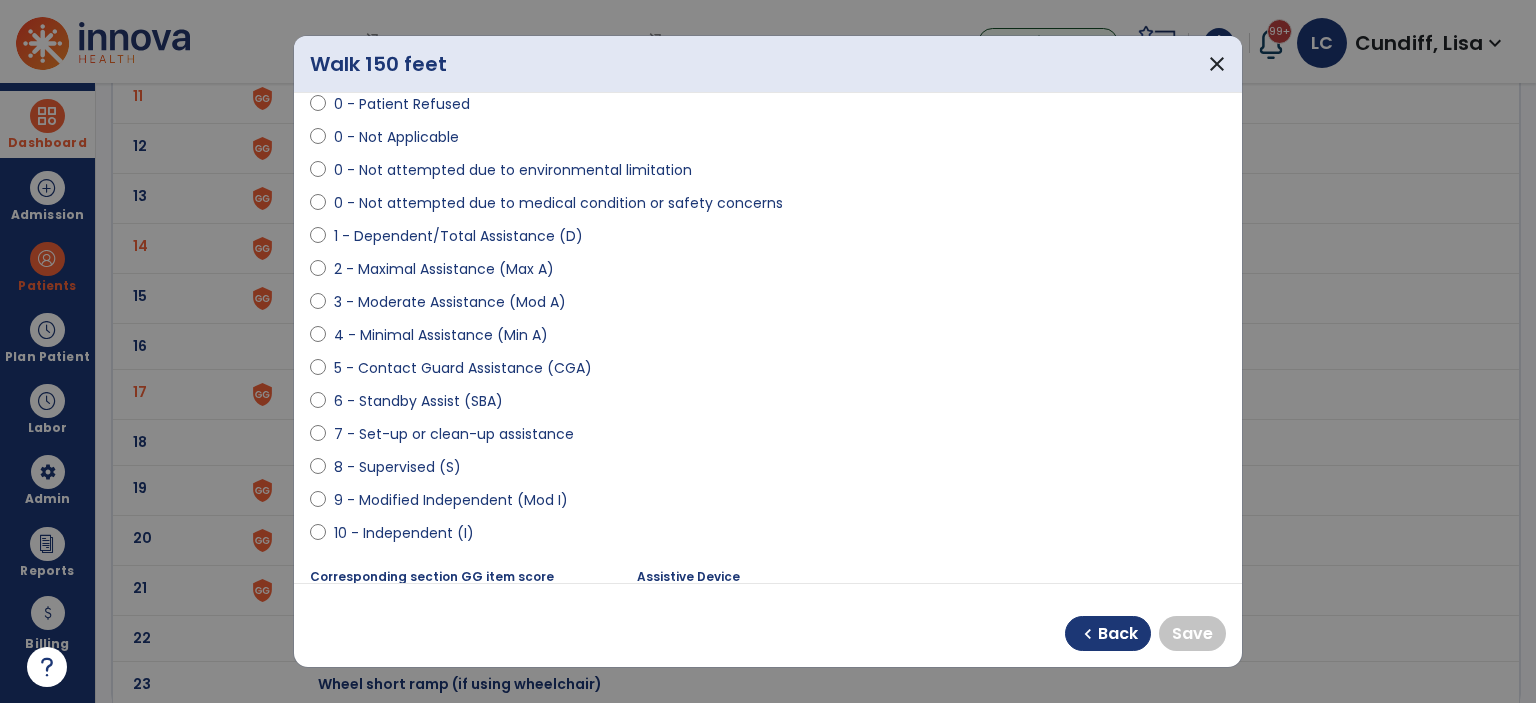 scroll, scrollTop: 400, scrollLeft: 0, axis: vertical 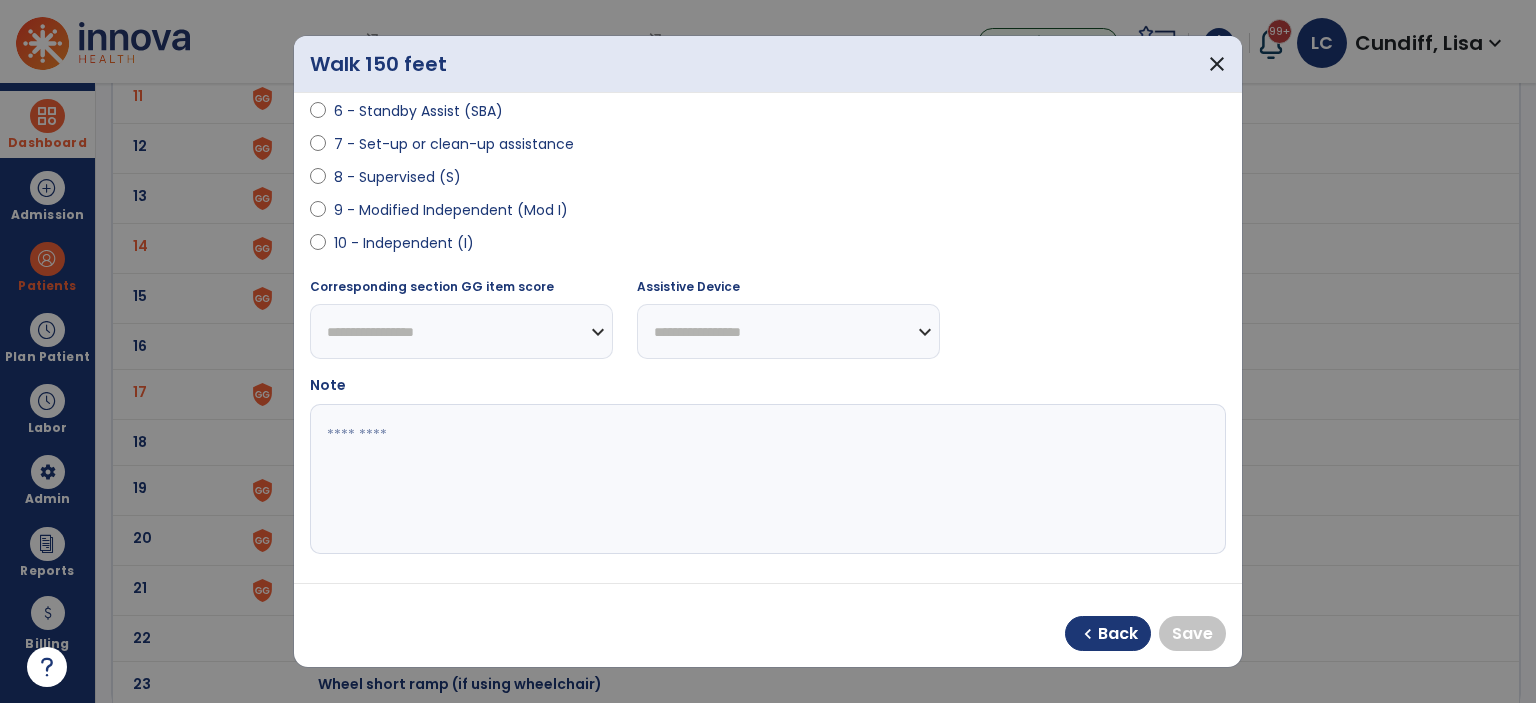 select on "**********" 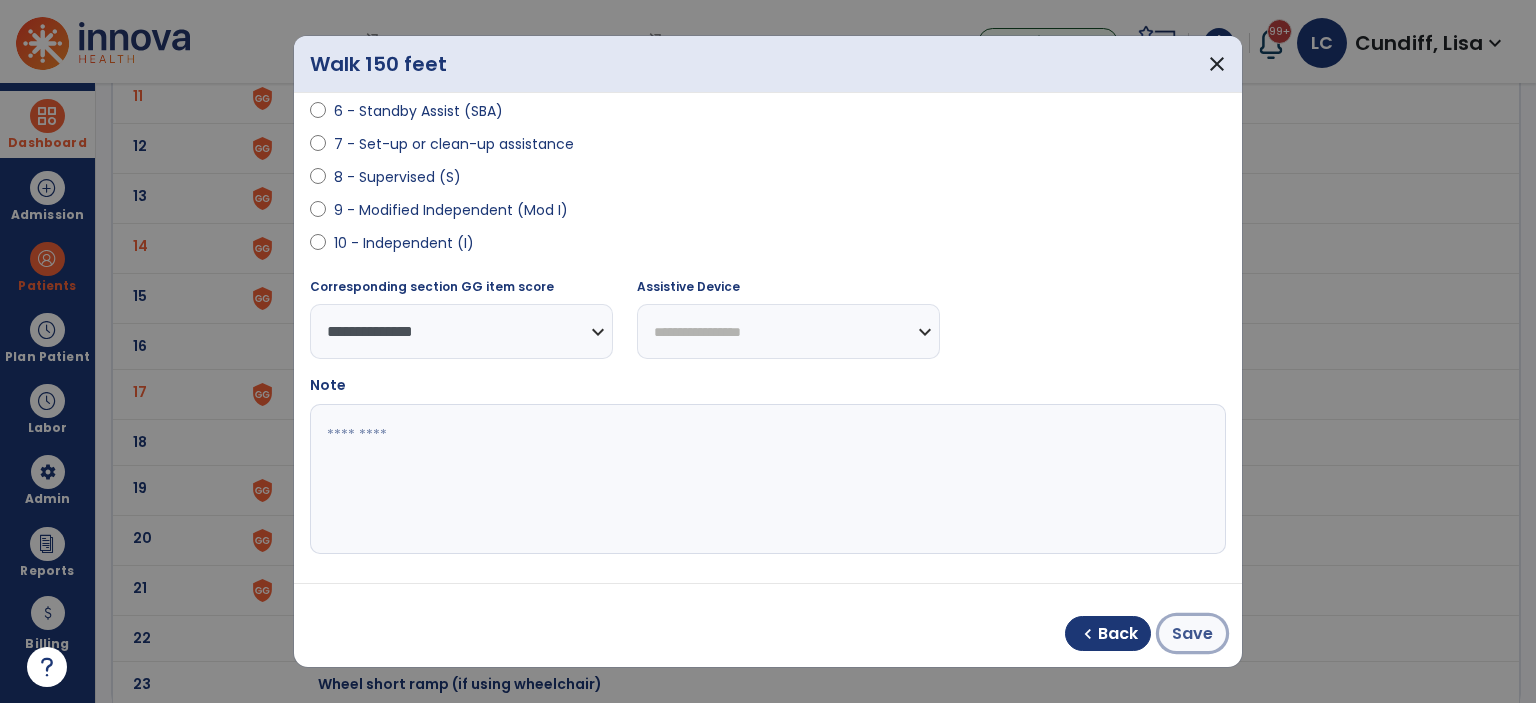 click on "Save" at bounding box center [1192, 634] 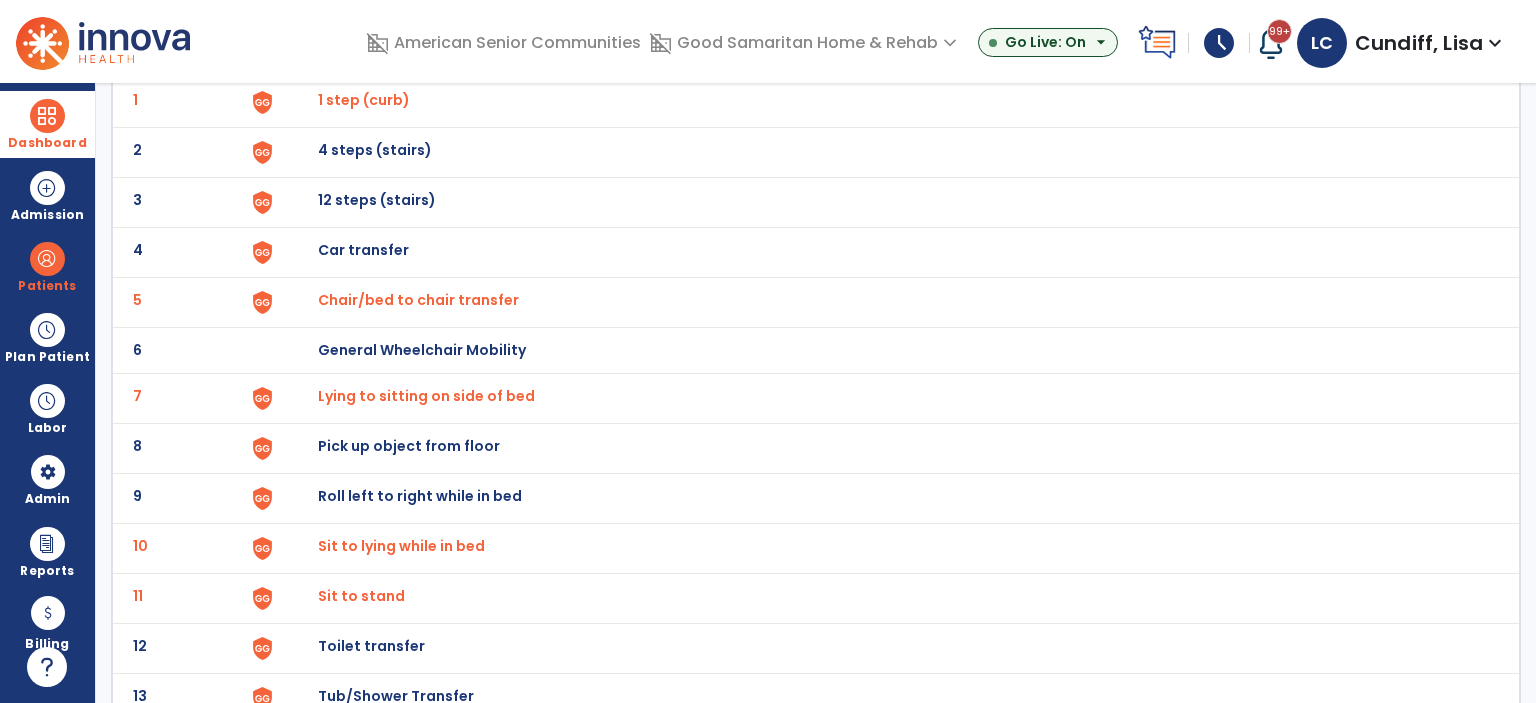 scroll, scrollTop: 0, scrollLeft: 0, axis: both 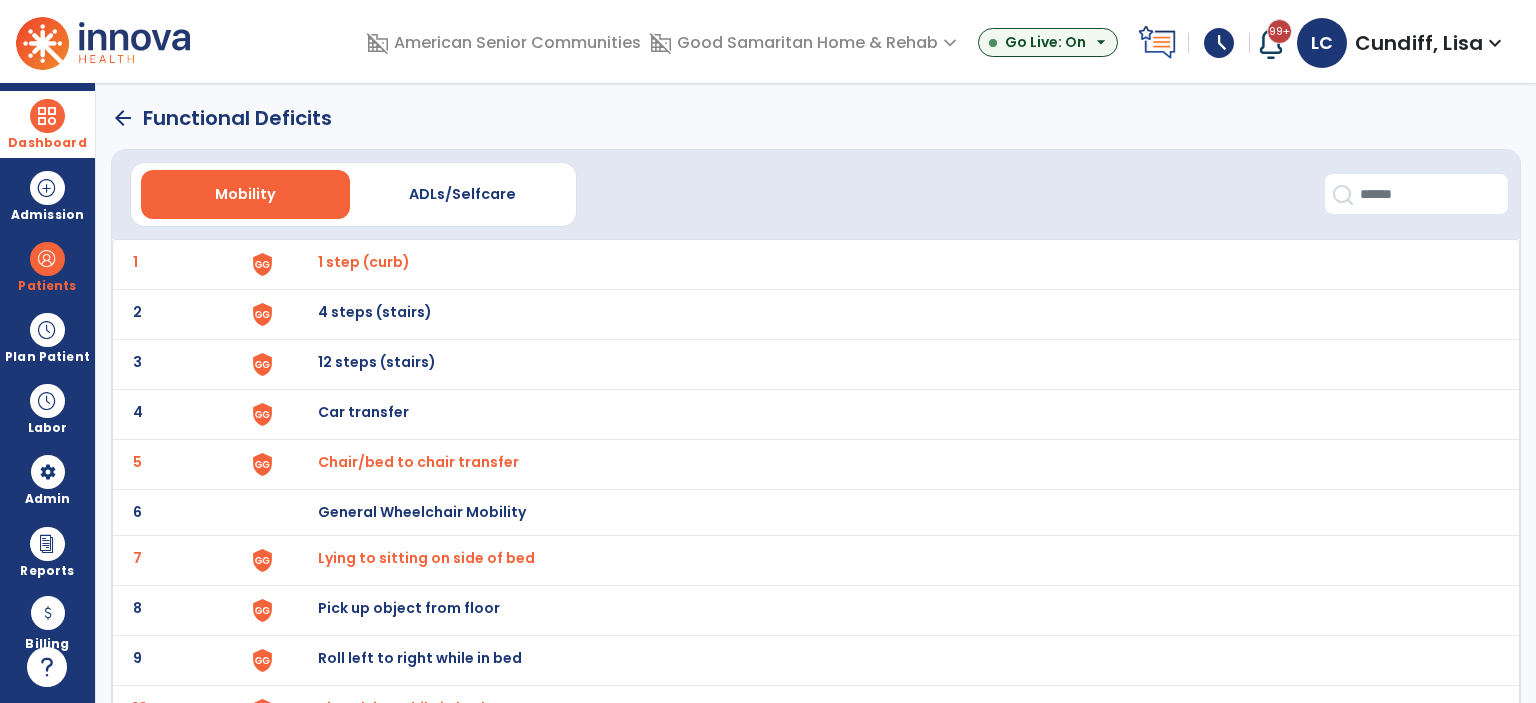 click on "arrow_back" 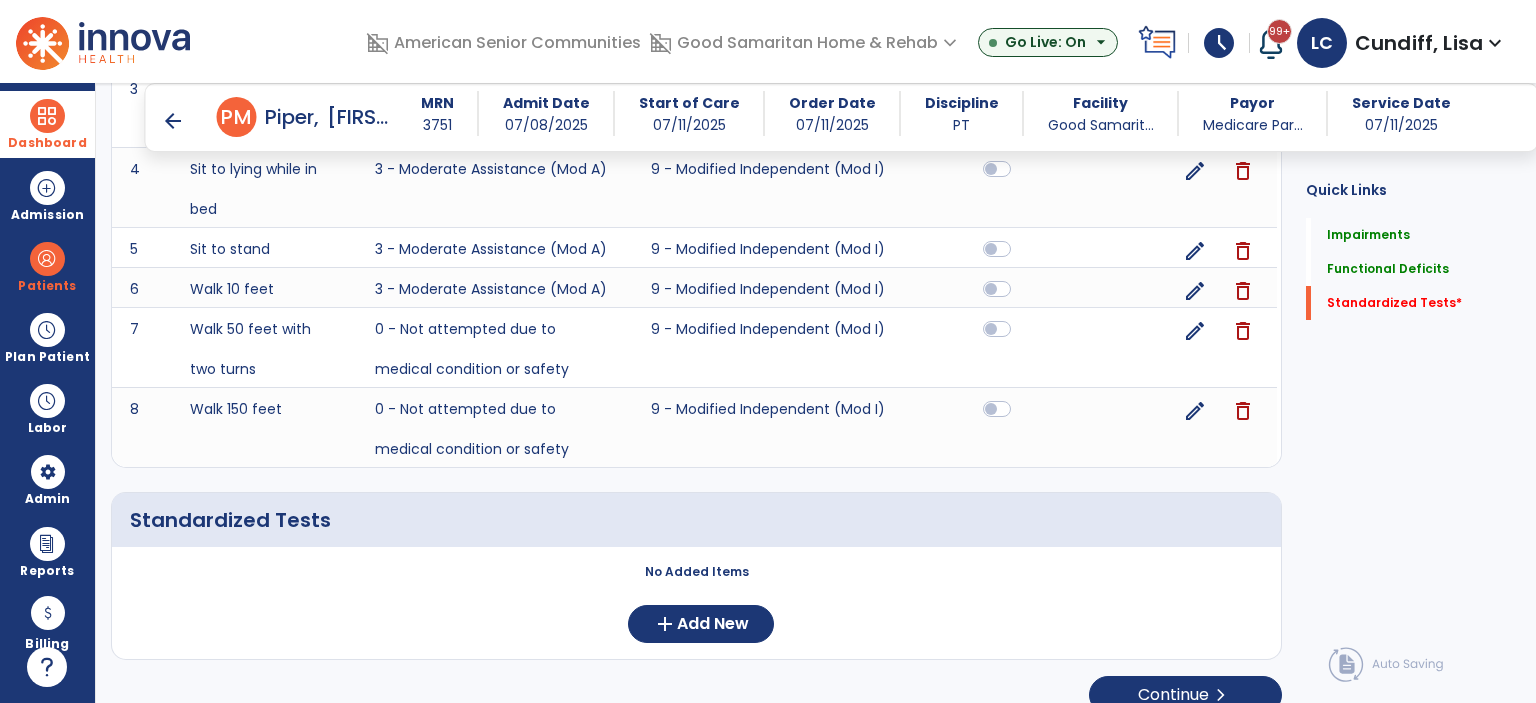 scroll, scrollTop: 1484, scrollLeft: 0, axis: vertical 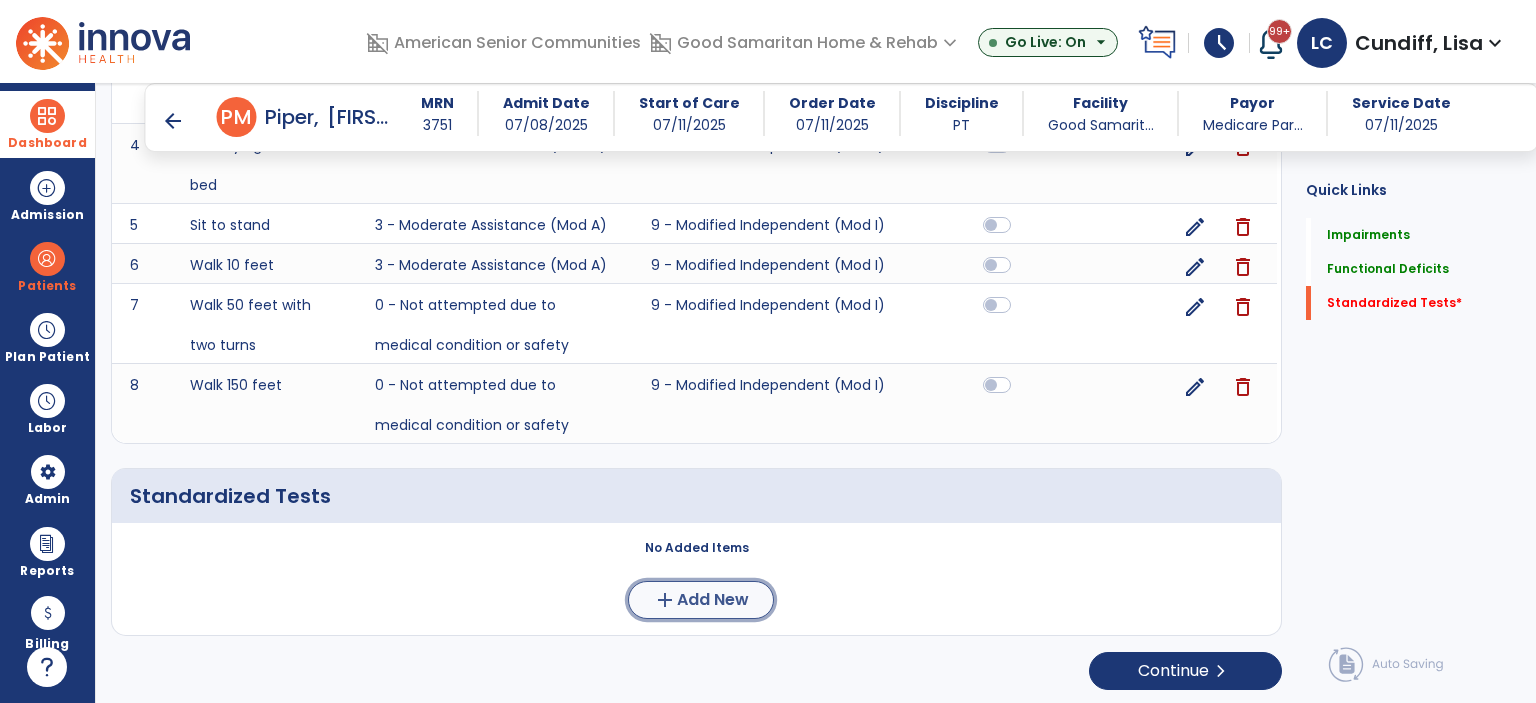 click on "Add New" 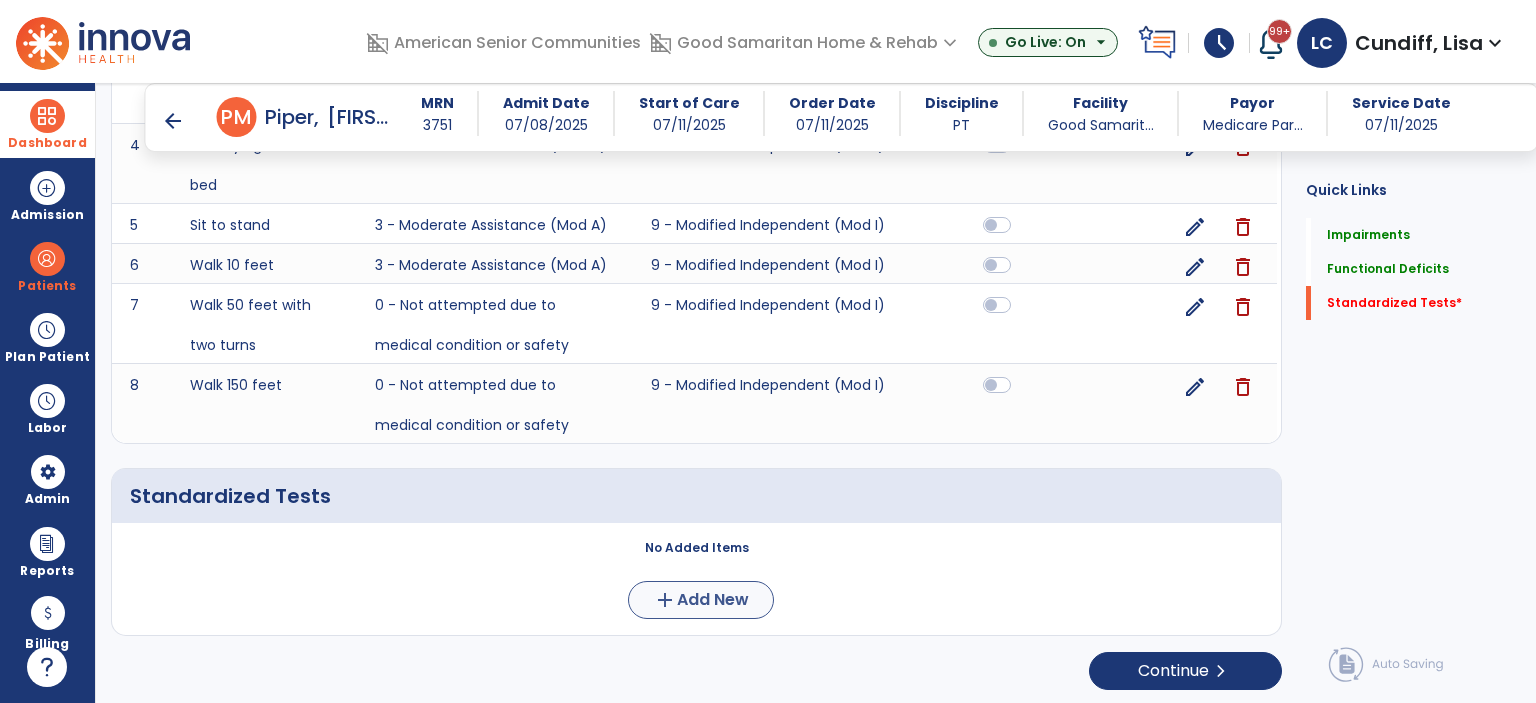 scroll, scrollTop: 0, scrollLeft: 0, axis: both 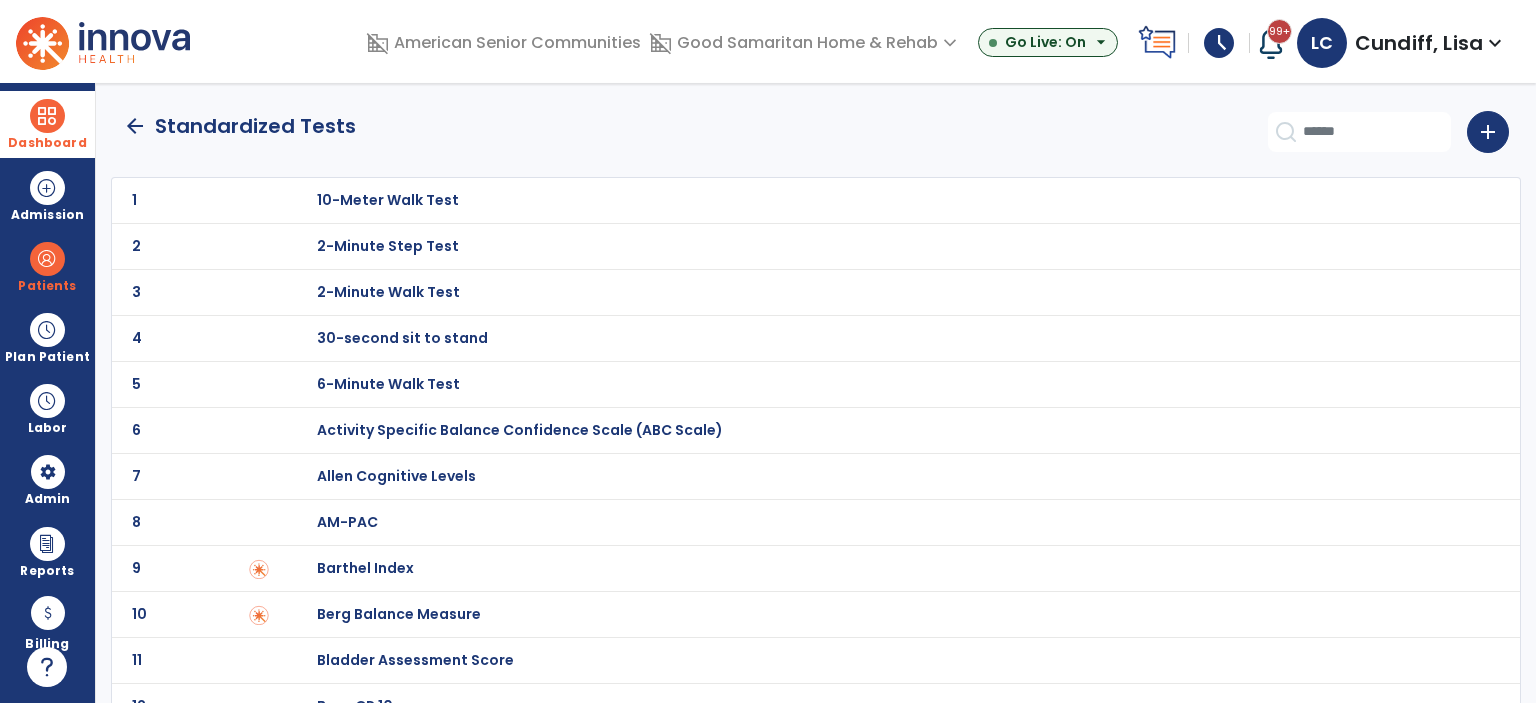 click on "30-second sit to stand" at bounding box center (388, 200) 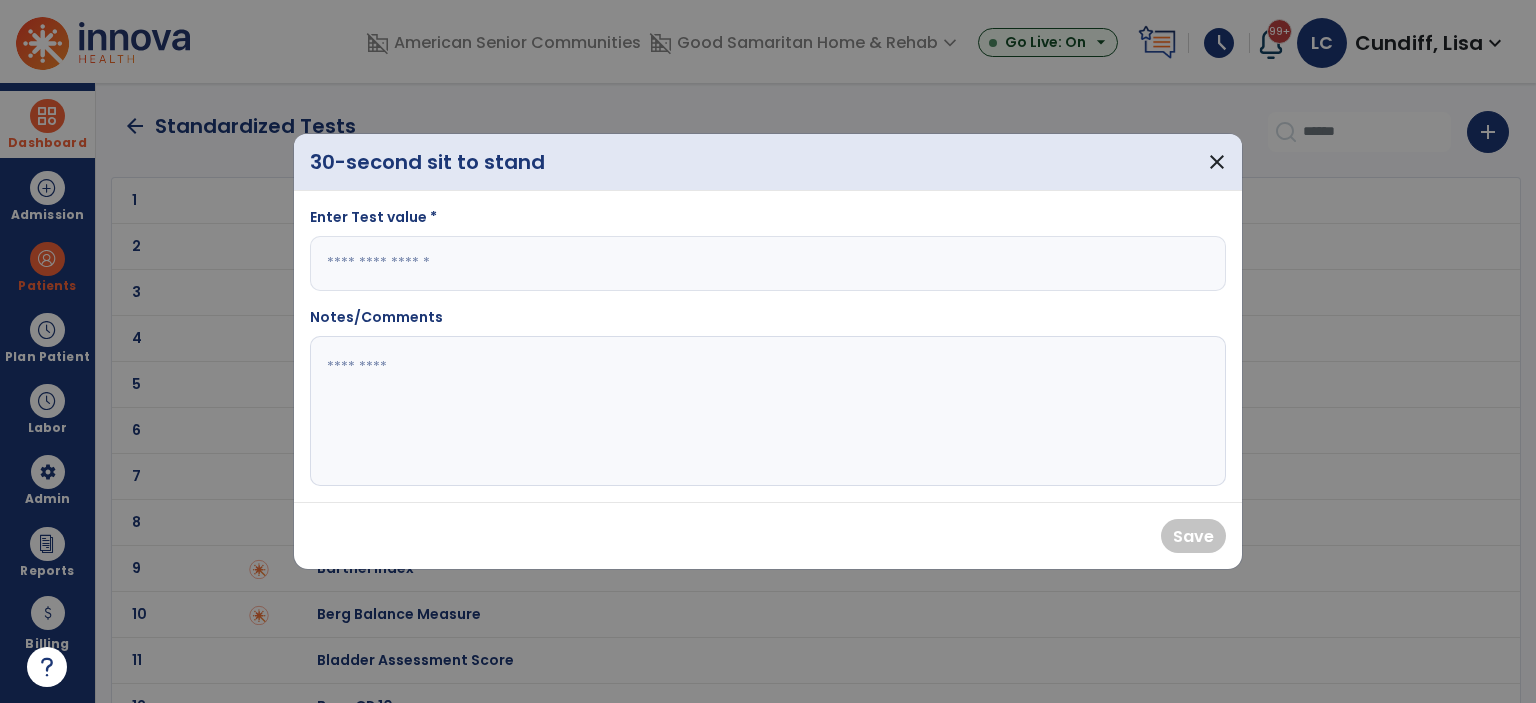 click at bounding box center [768, 263] 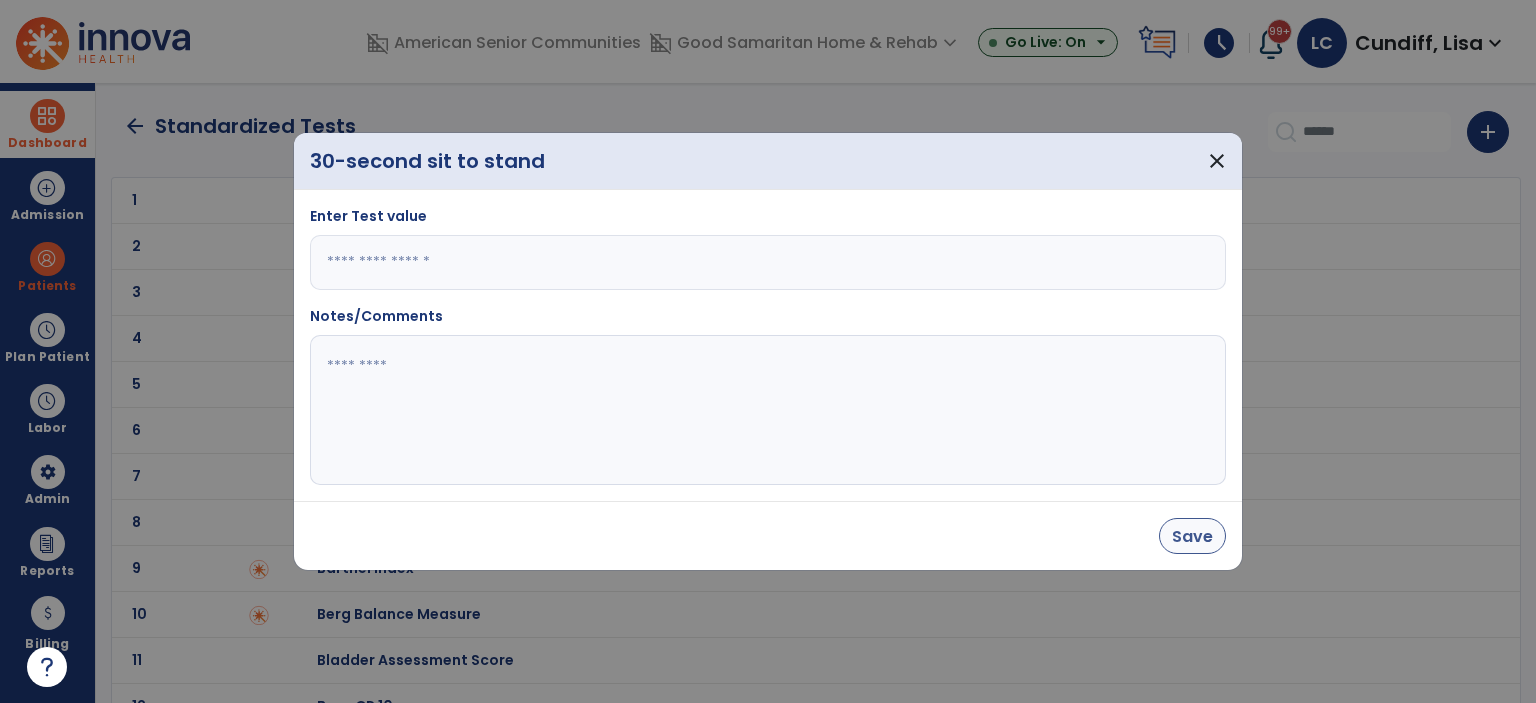 type on "*" 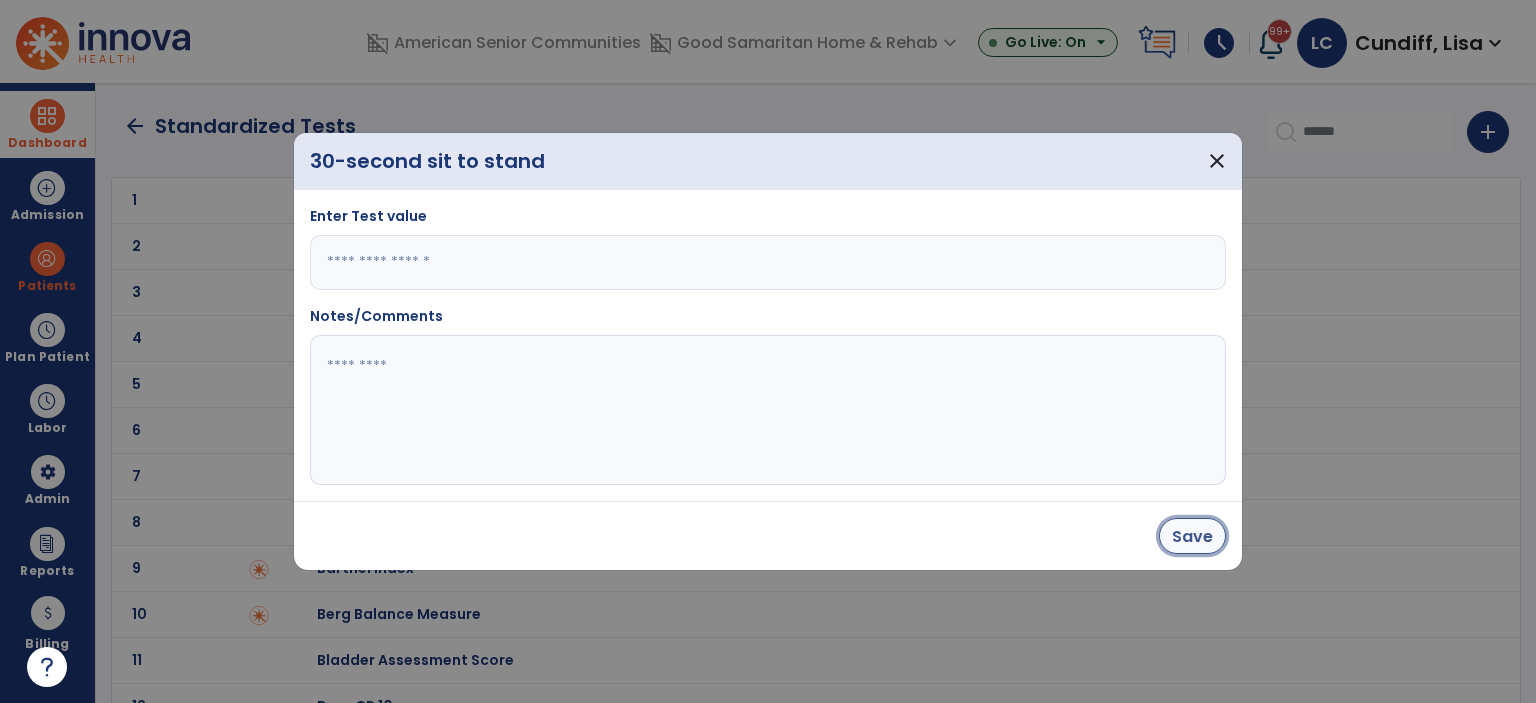 click on "Save" at bounding box center [1192, 536] 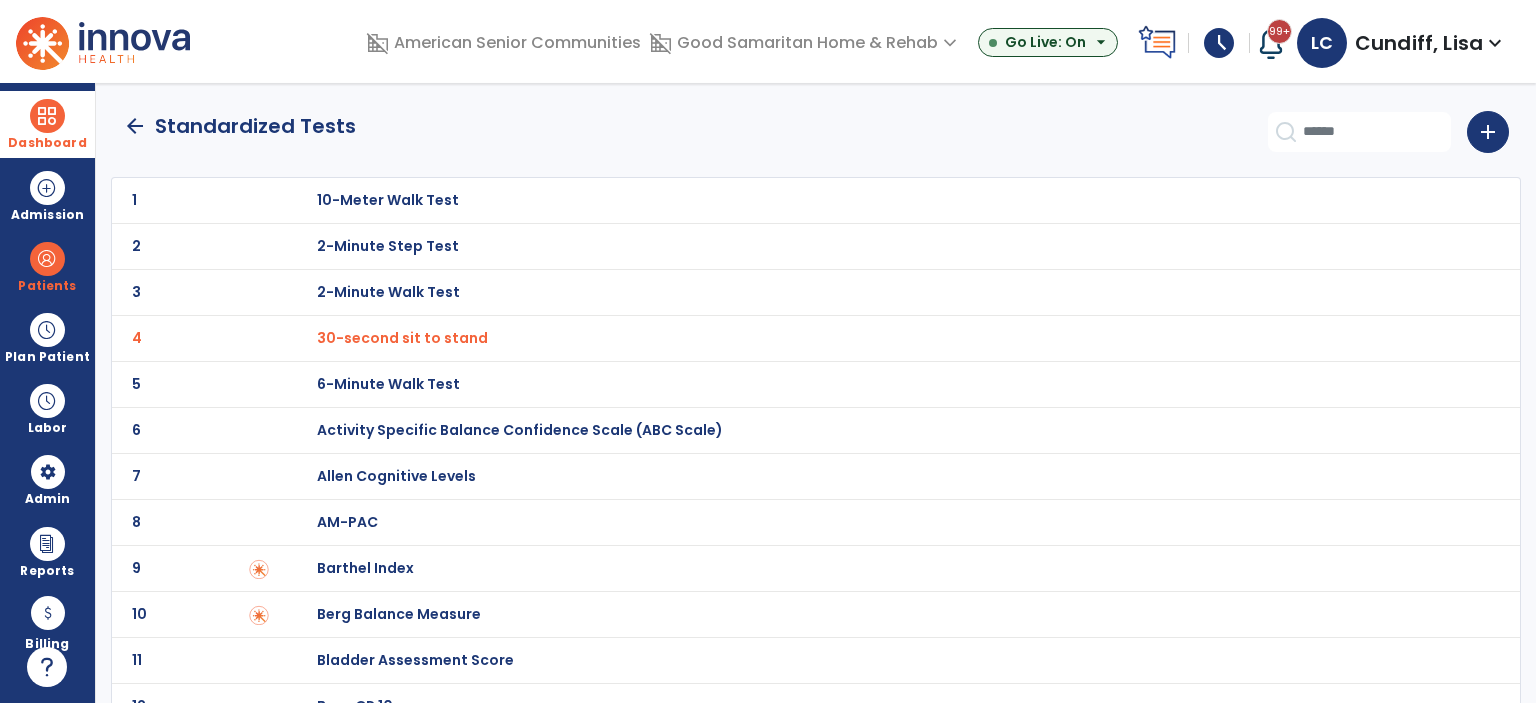 click on "arrow_back" 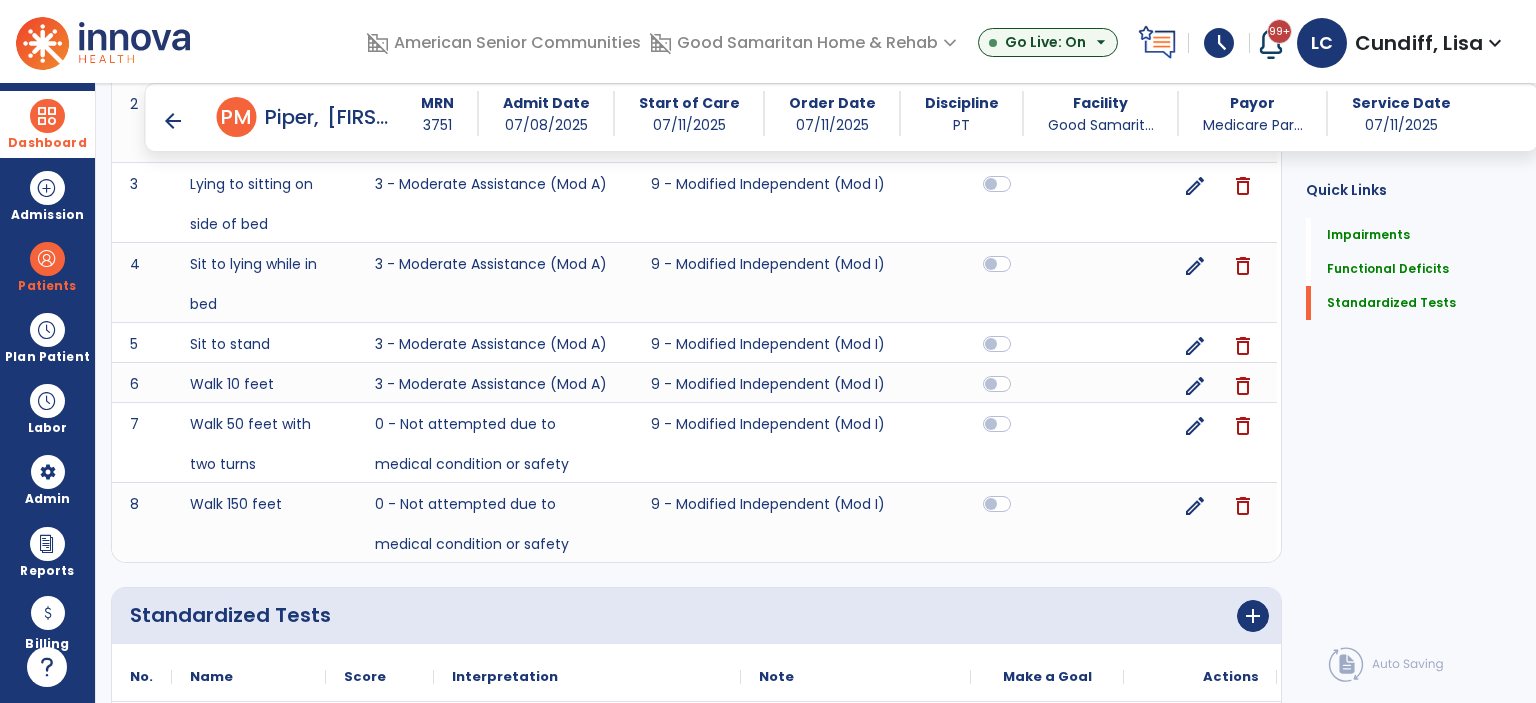 scroll, scrollTop: 1583, scrollLeft: 0, axis: vertical 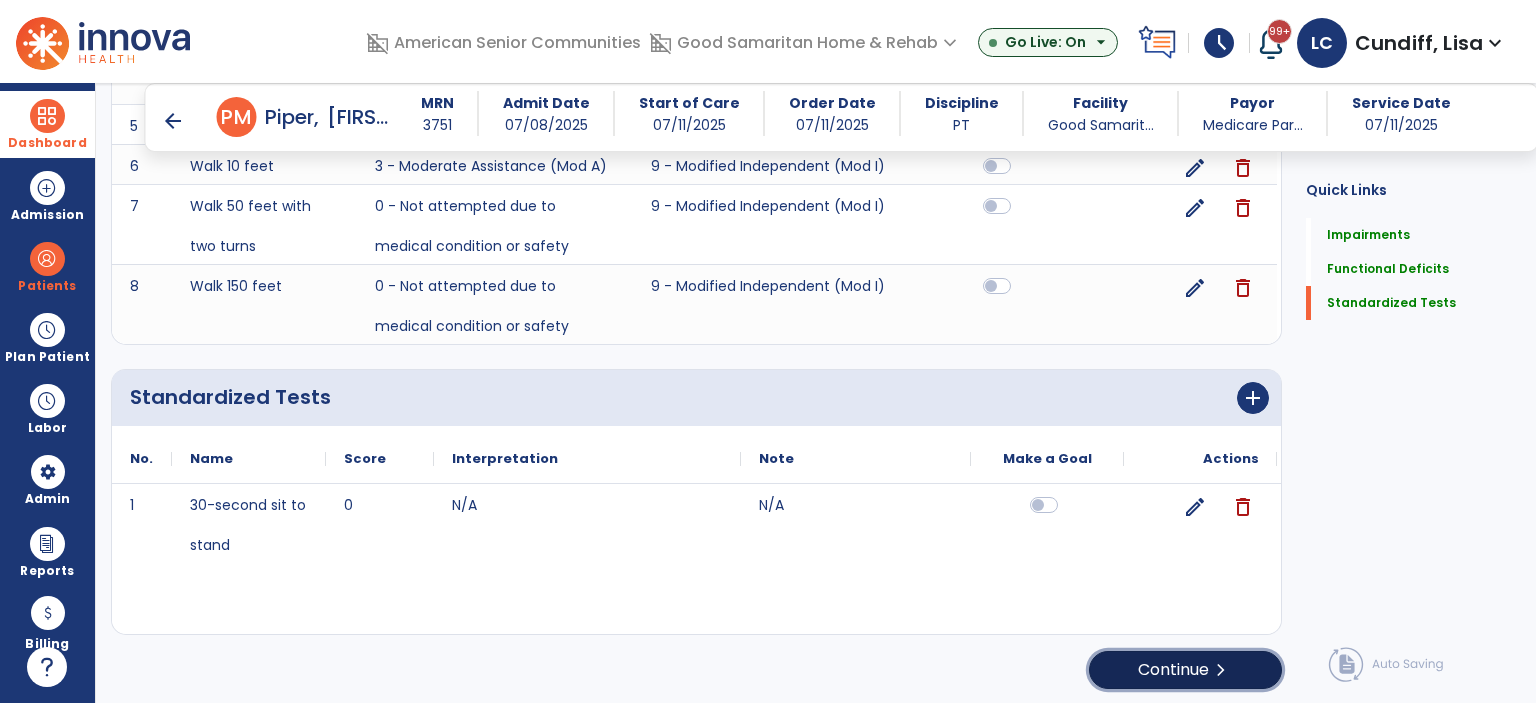 click on "chevron_right" 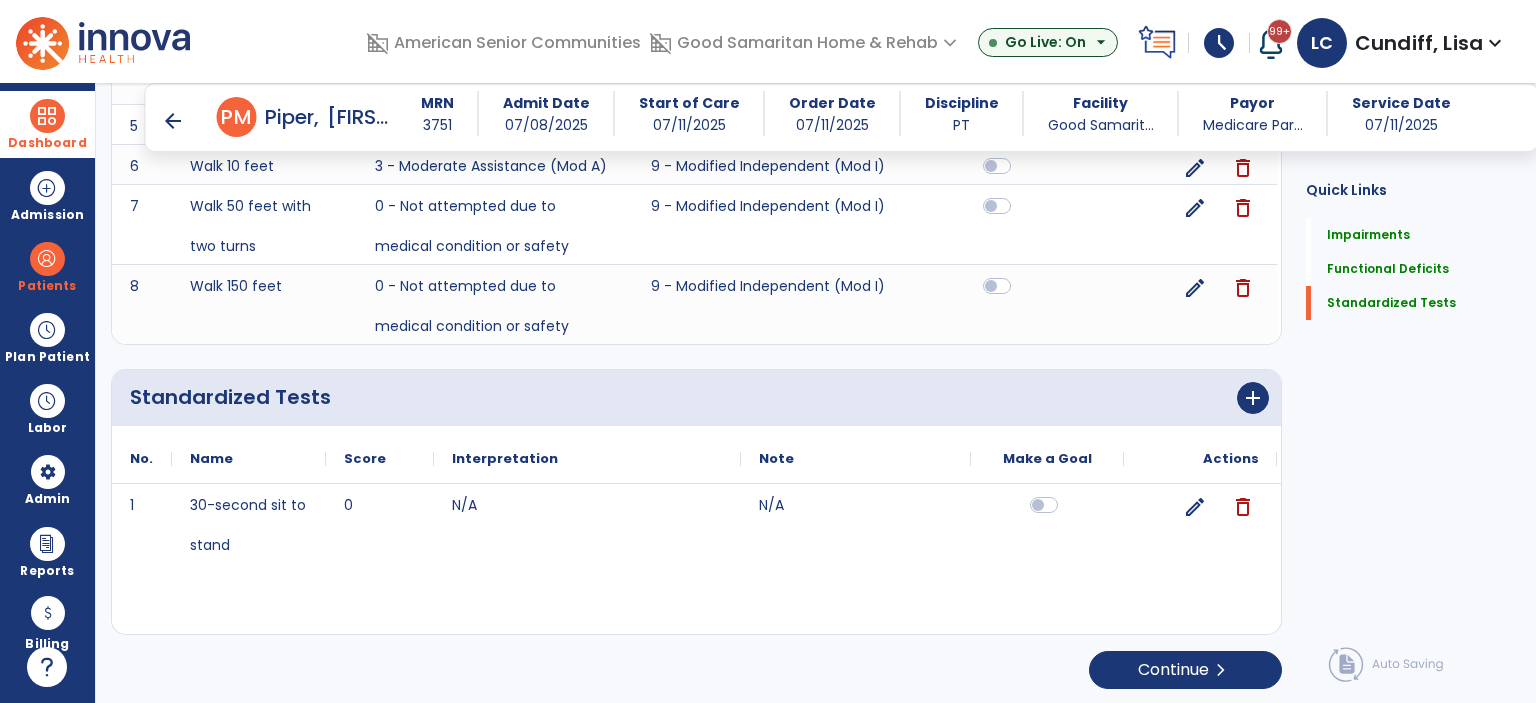scroll, scrollTop: 0, scrollLeft: 0, axis: both 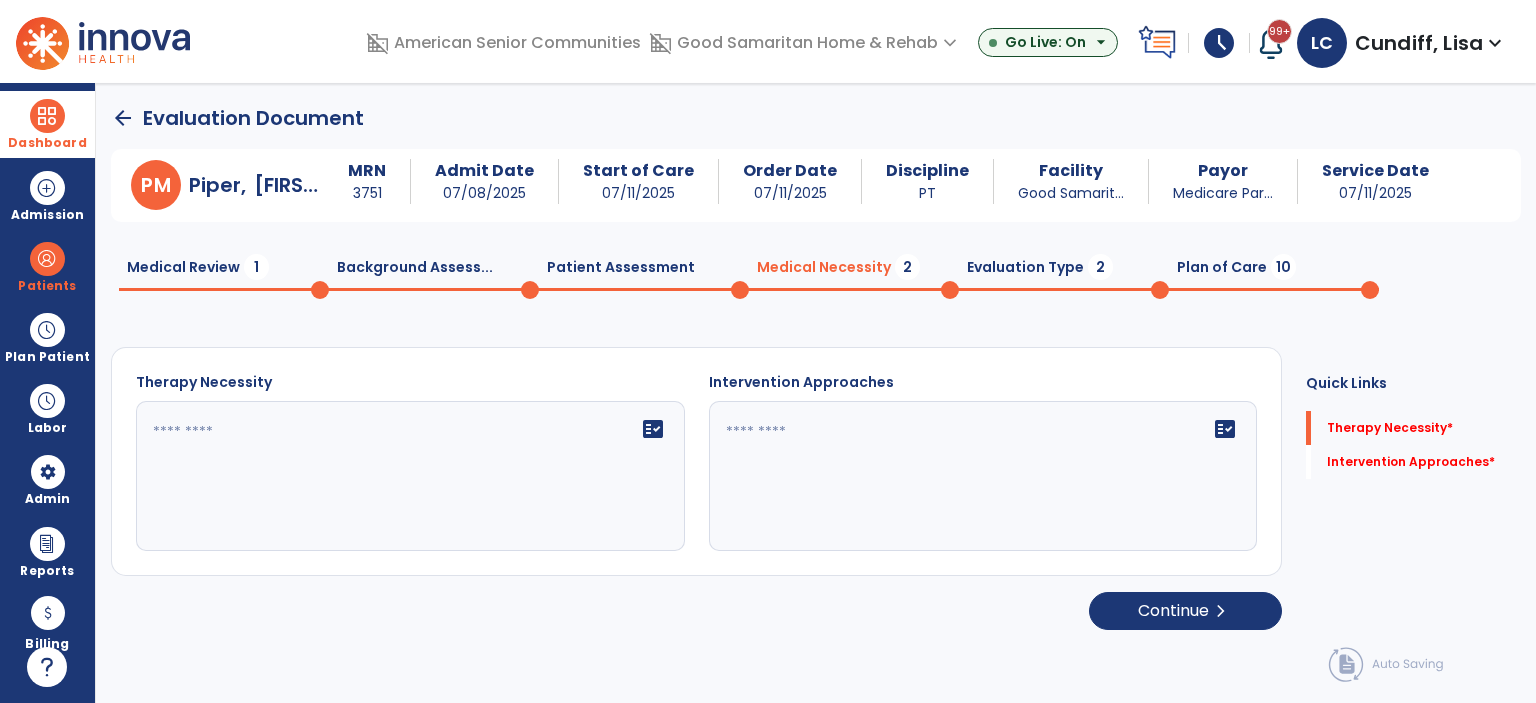click on "fact_check" 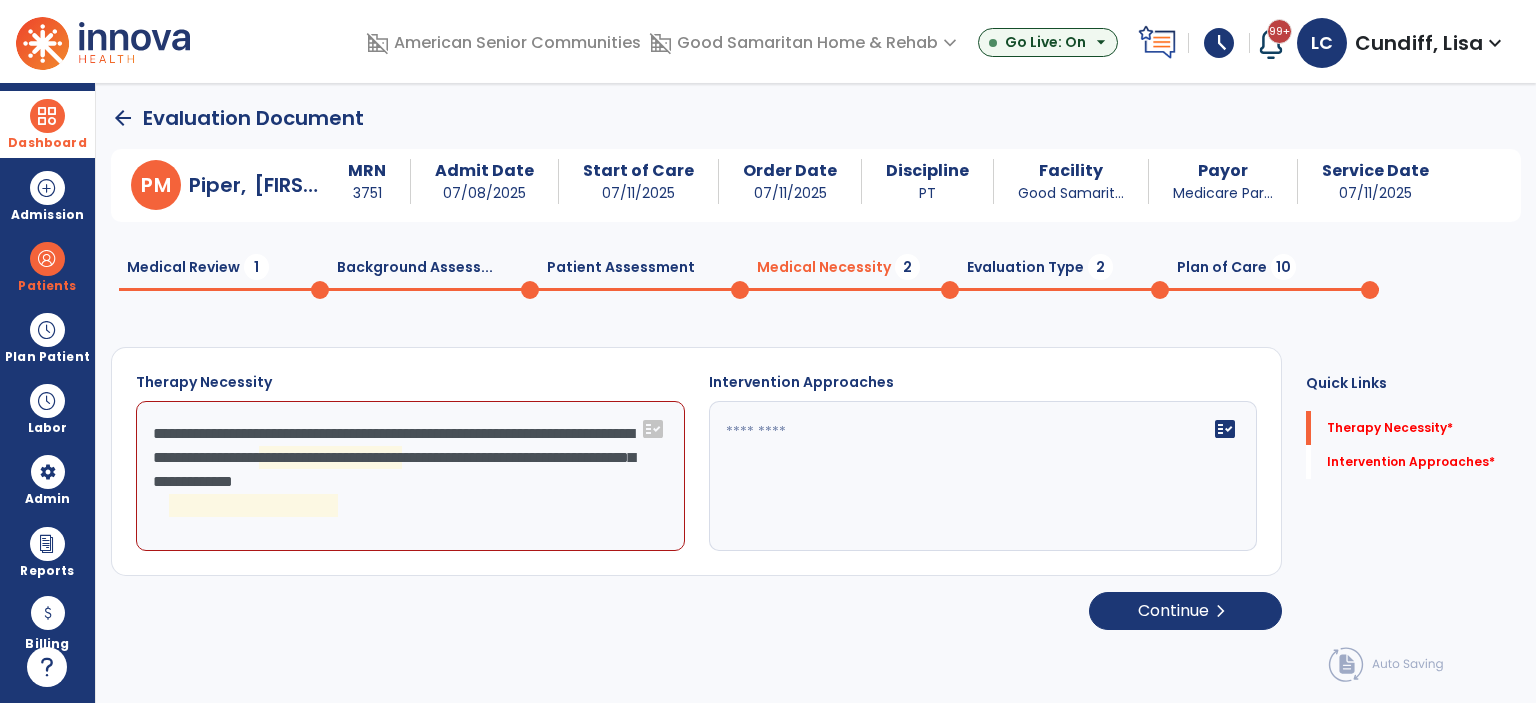 click on "**********" 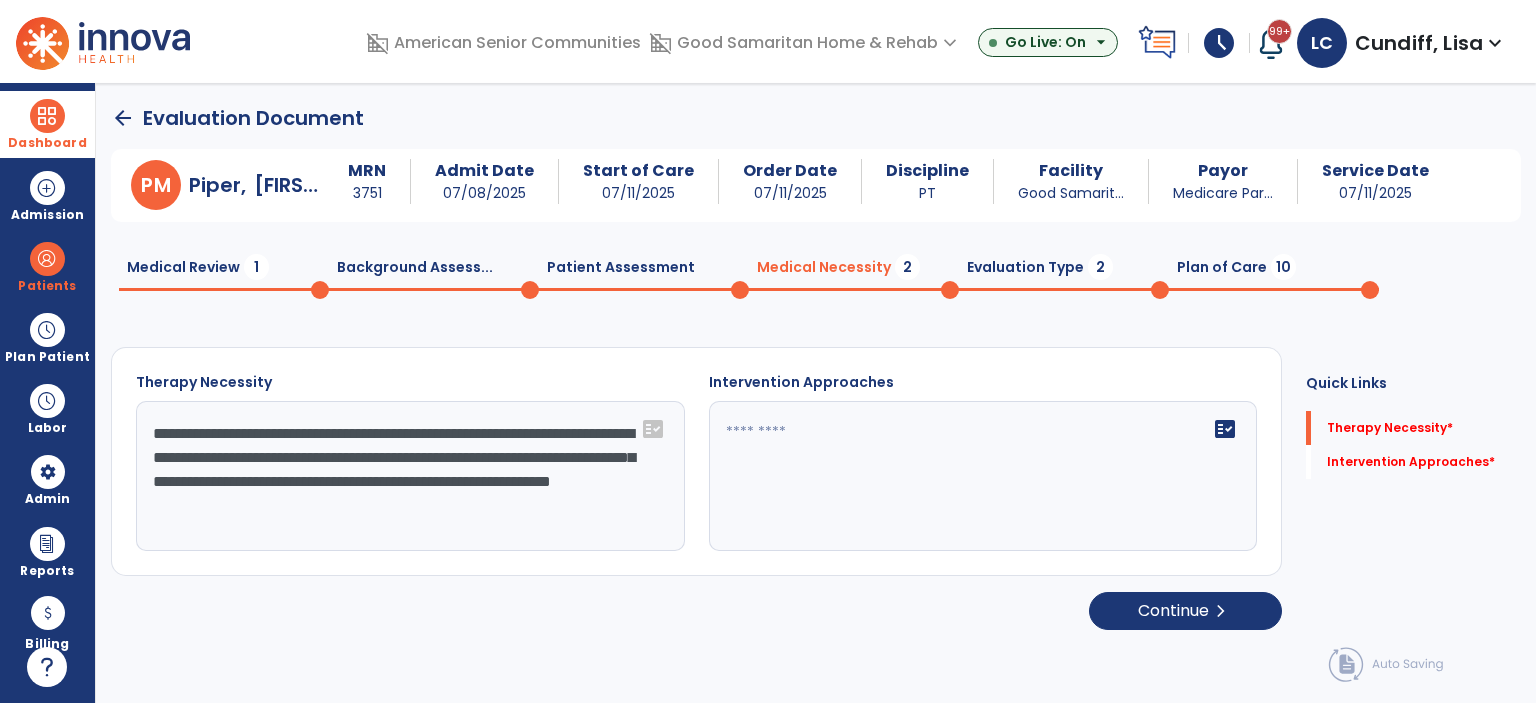 type on "**********" 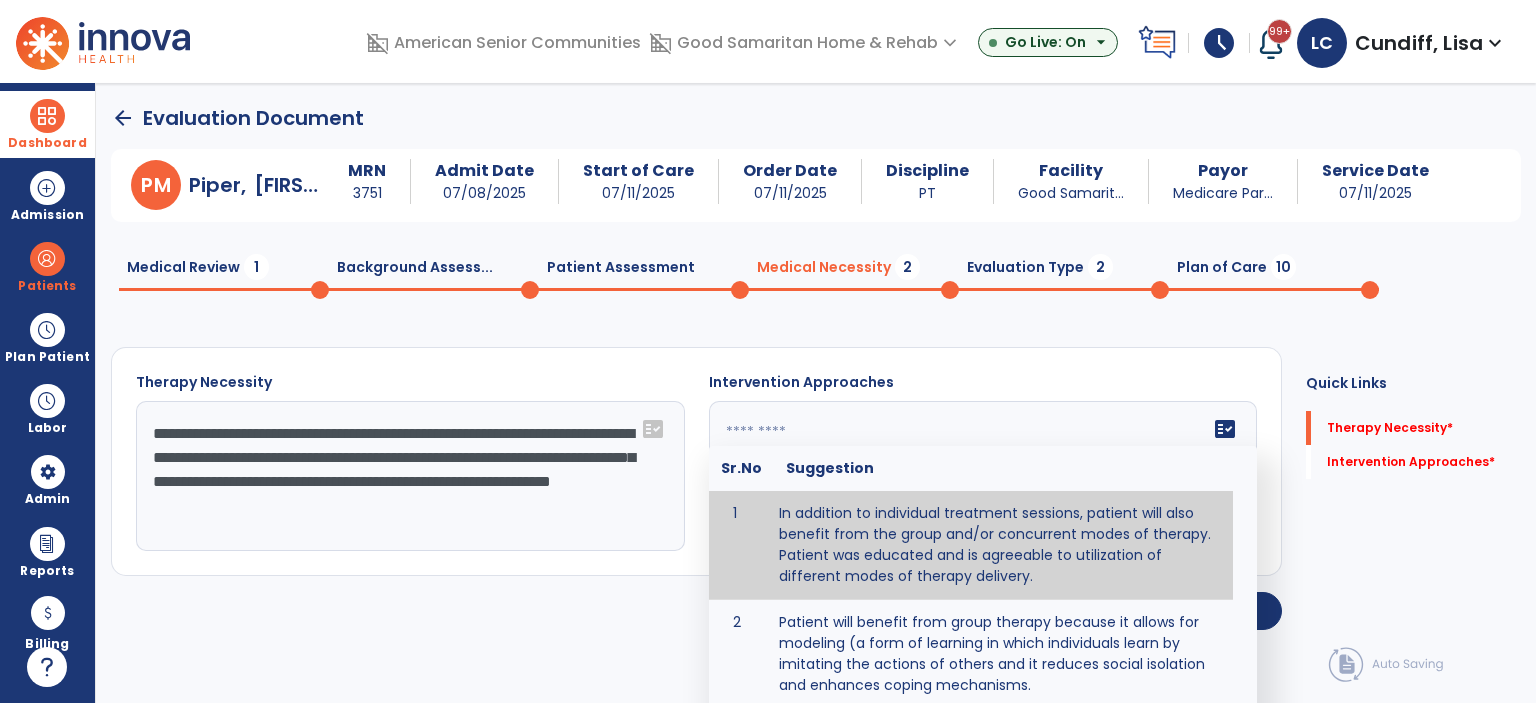 click 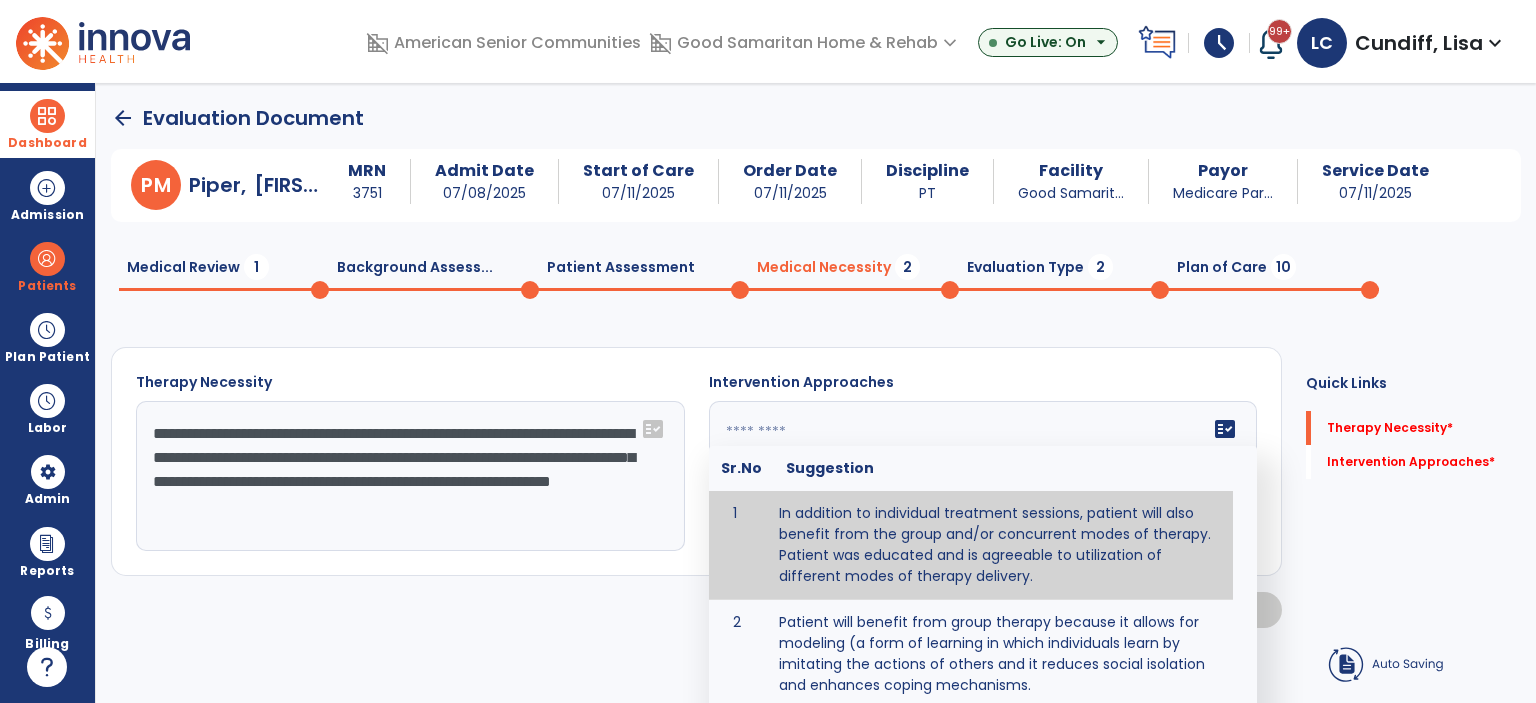 type on "**********" 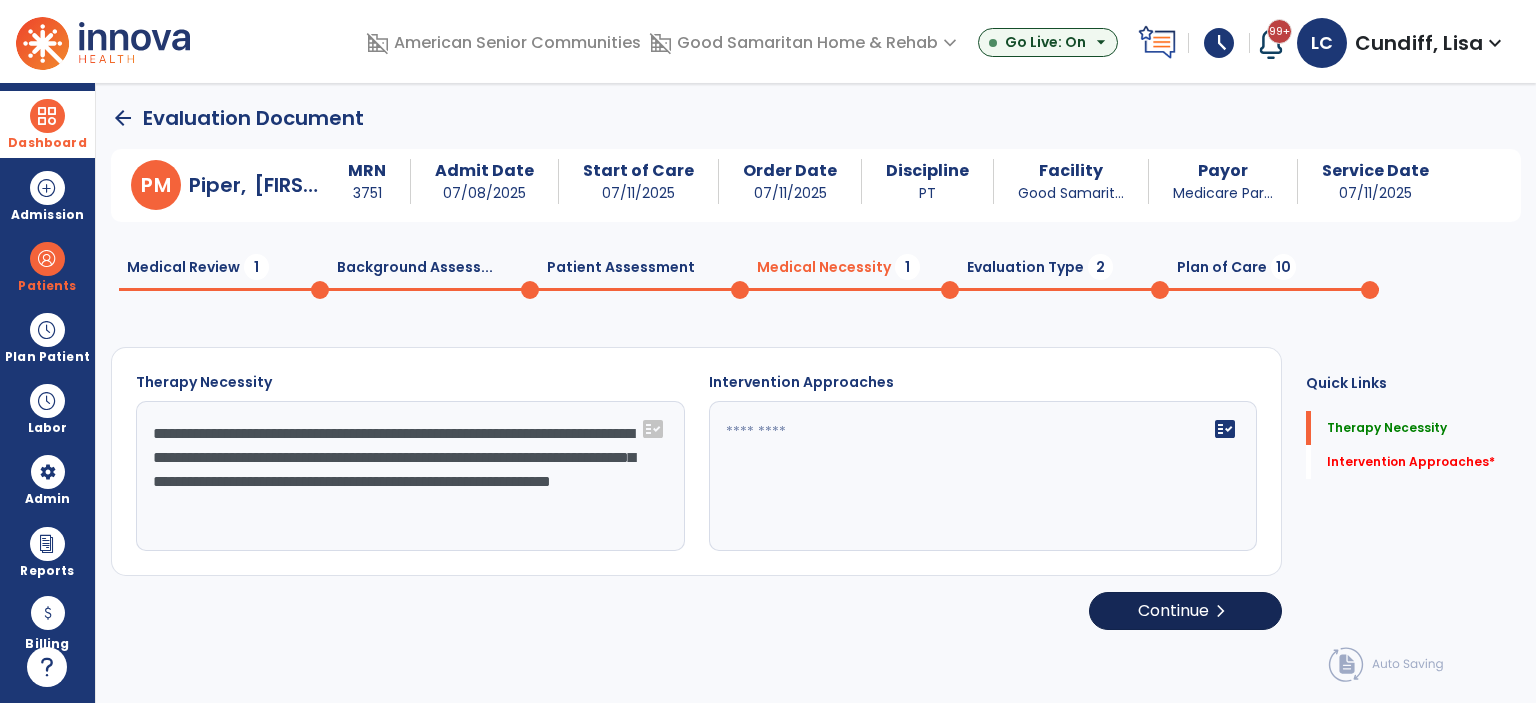 type on "**********" 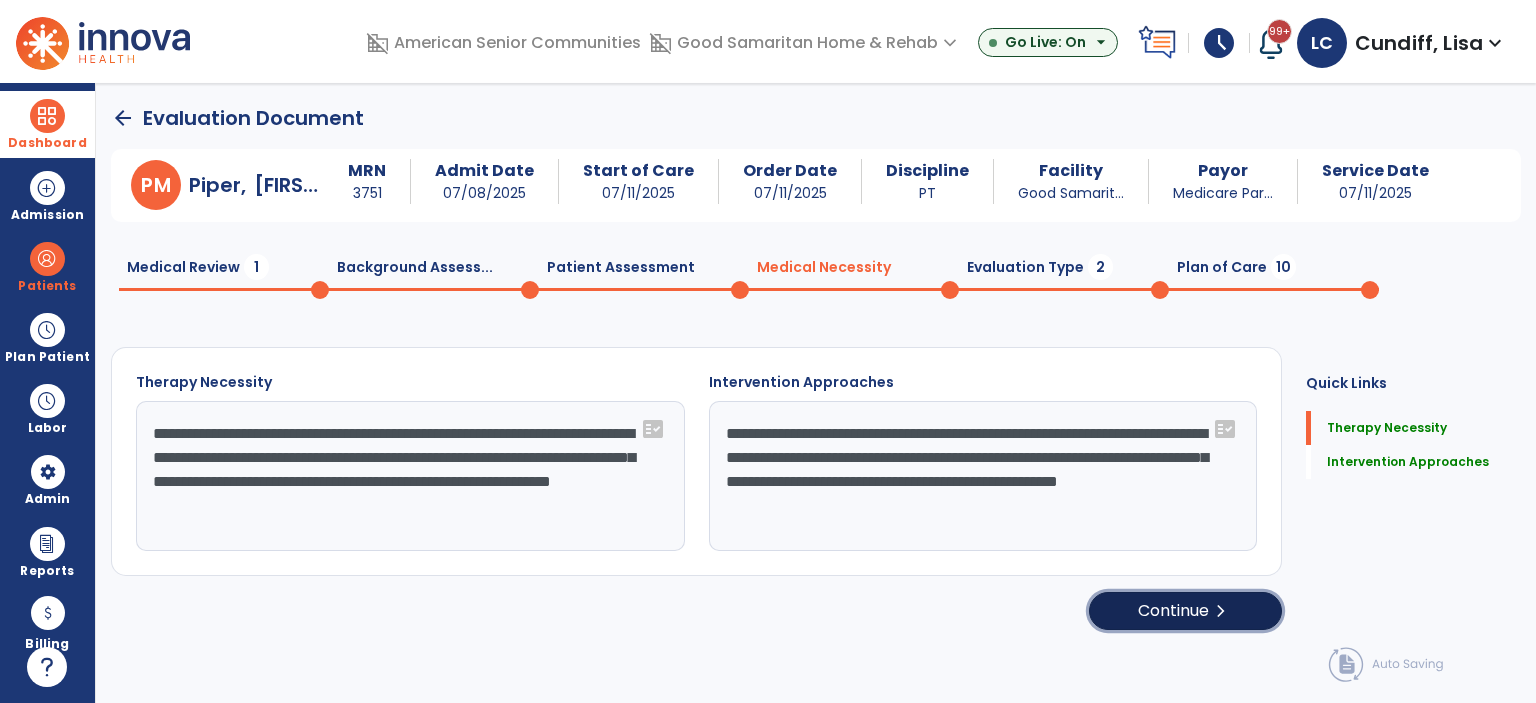 click on "Continue  chevron_right" 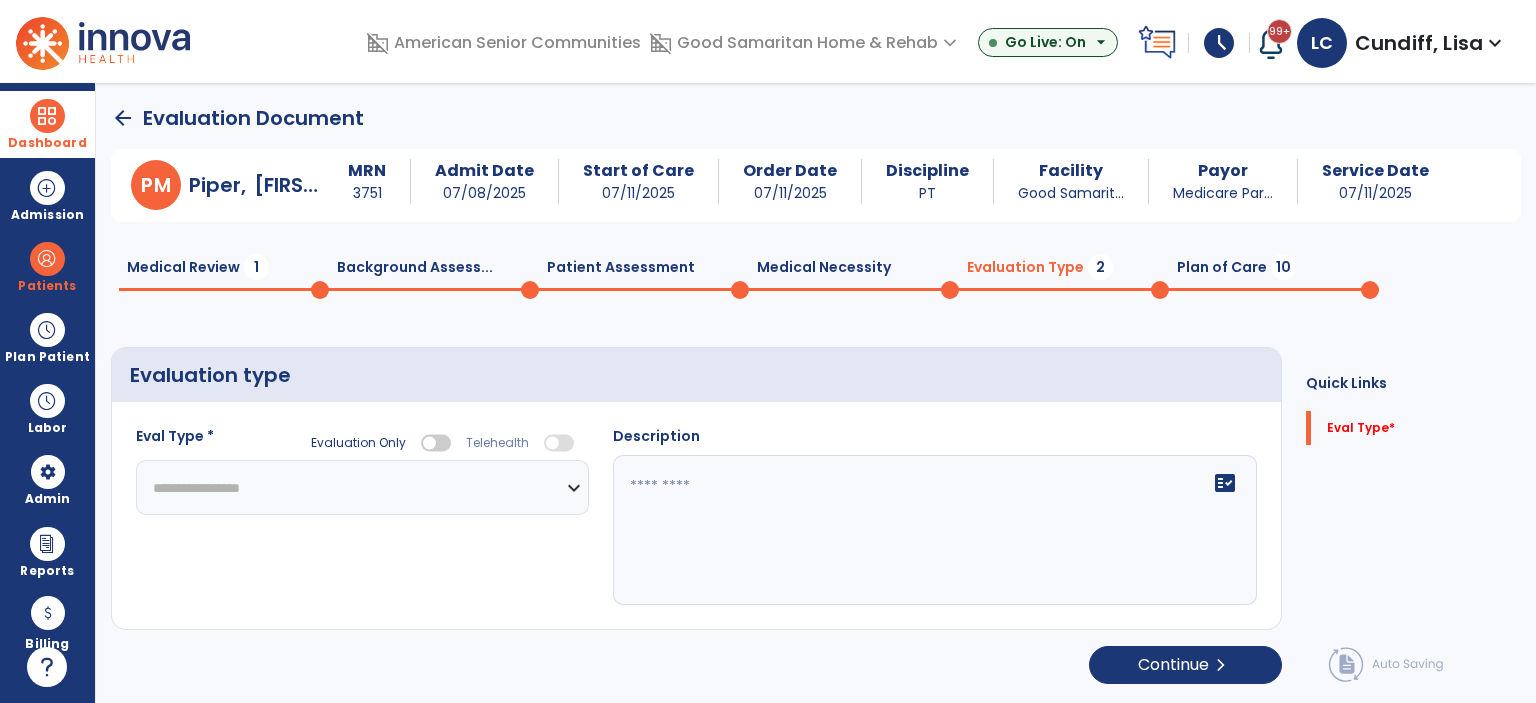 click on "**********" 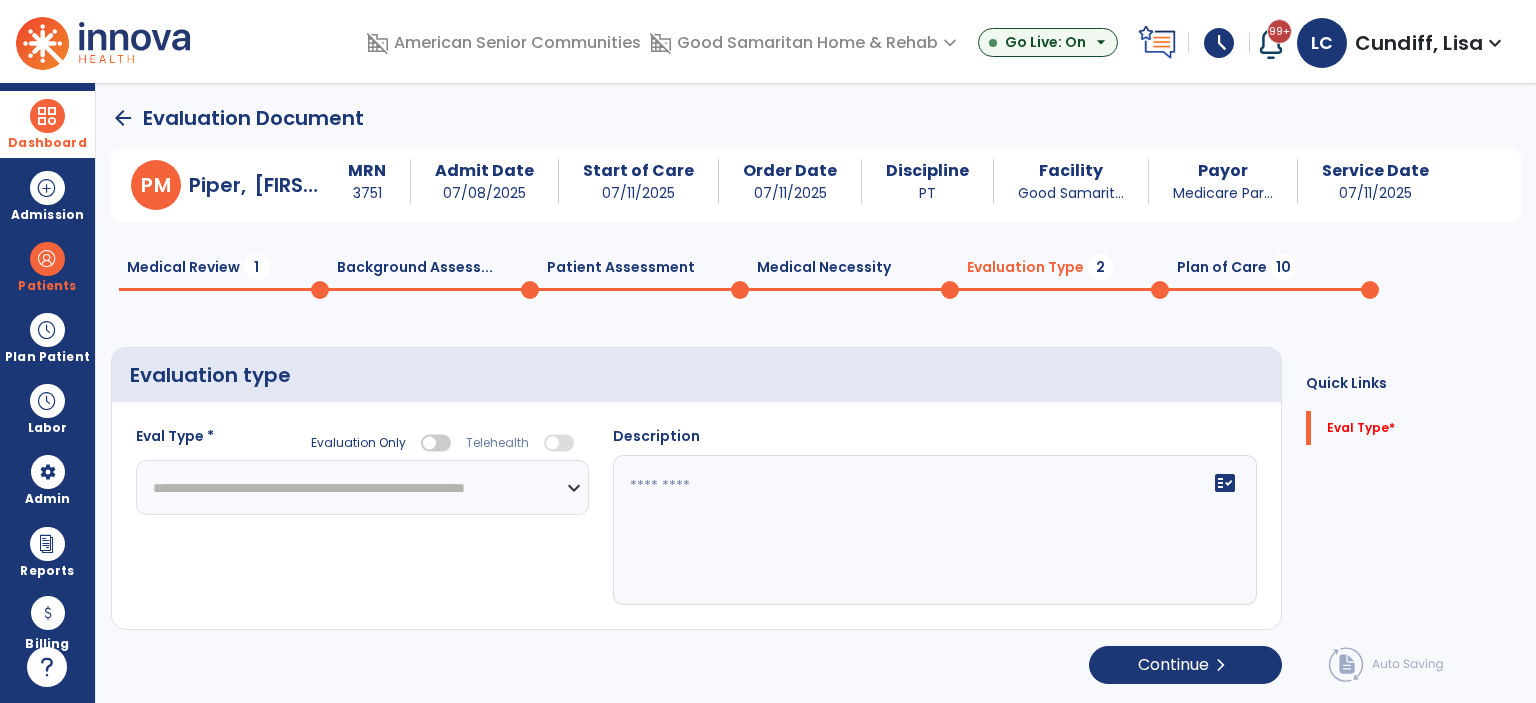 click on "**********" 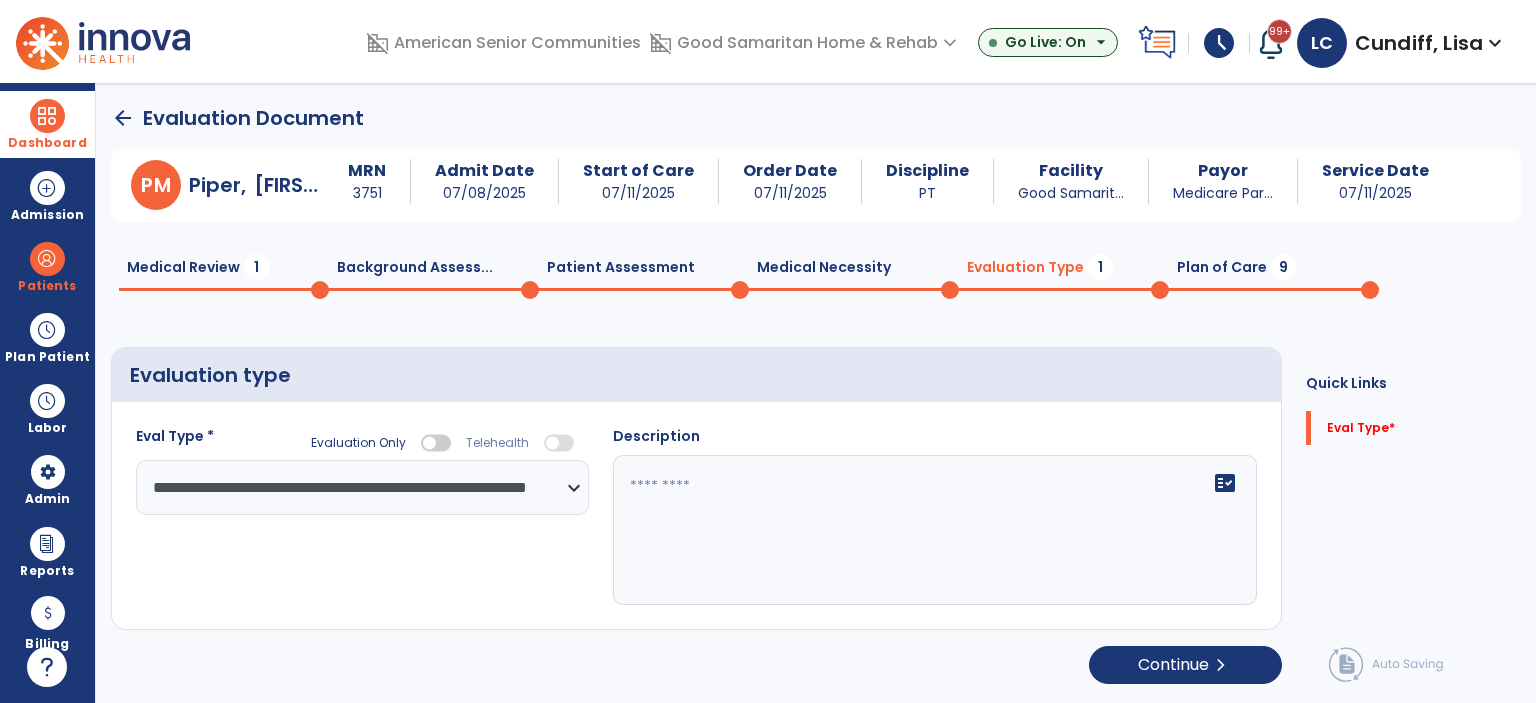 click on "fact_check" 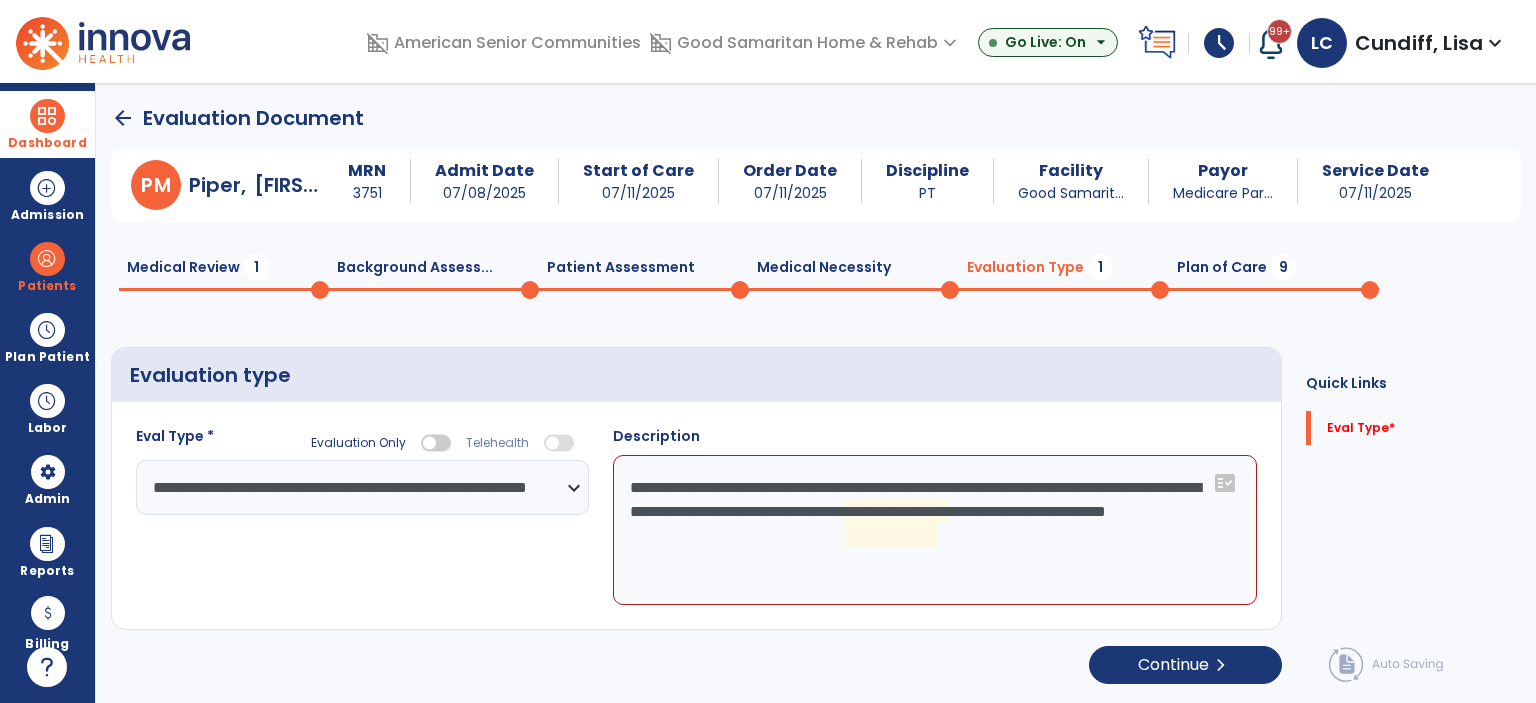 click on "**********" 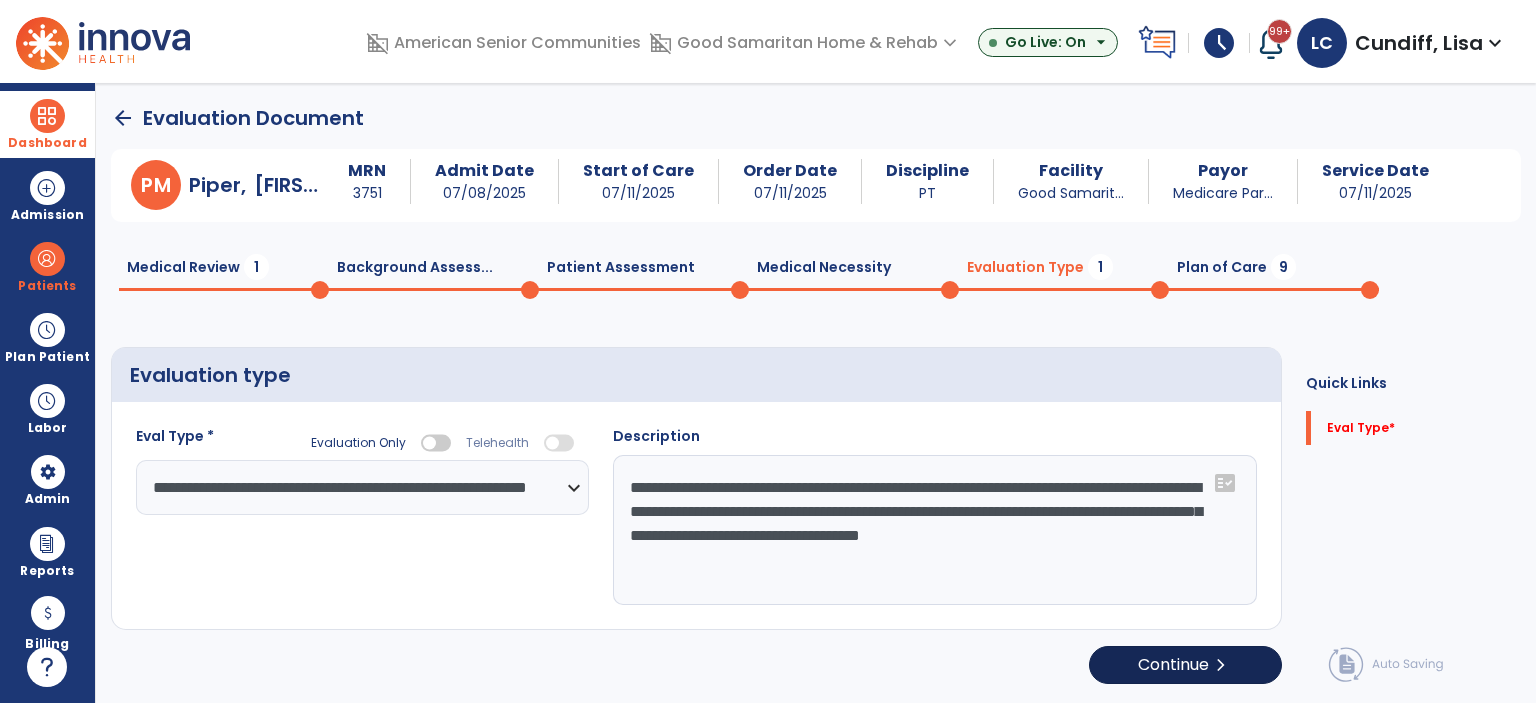 type on "**********" 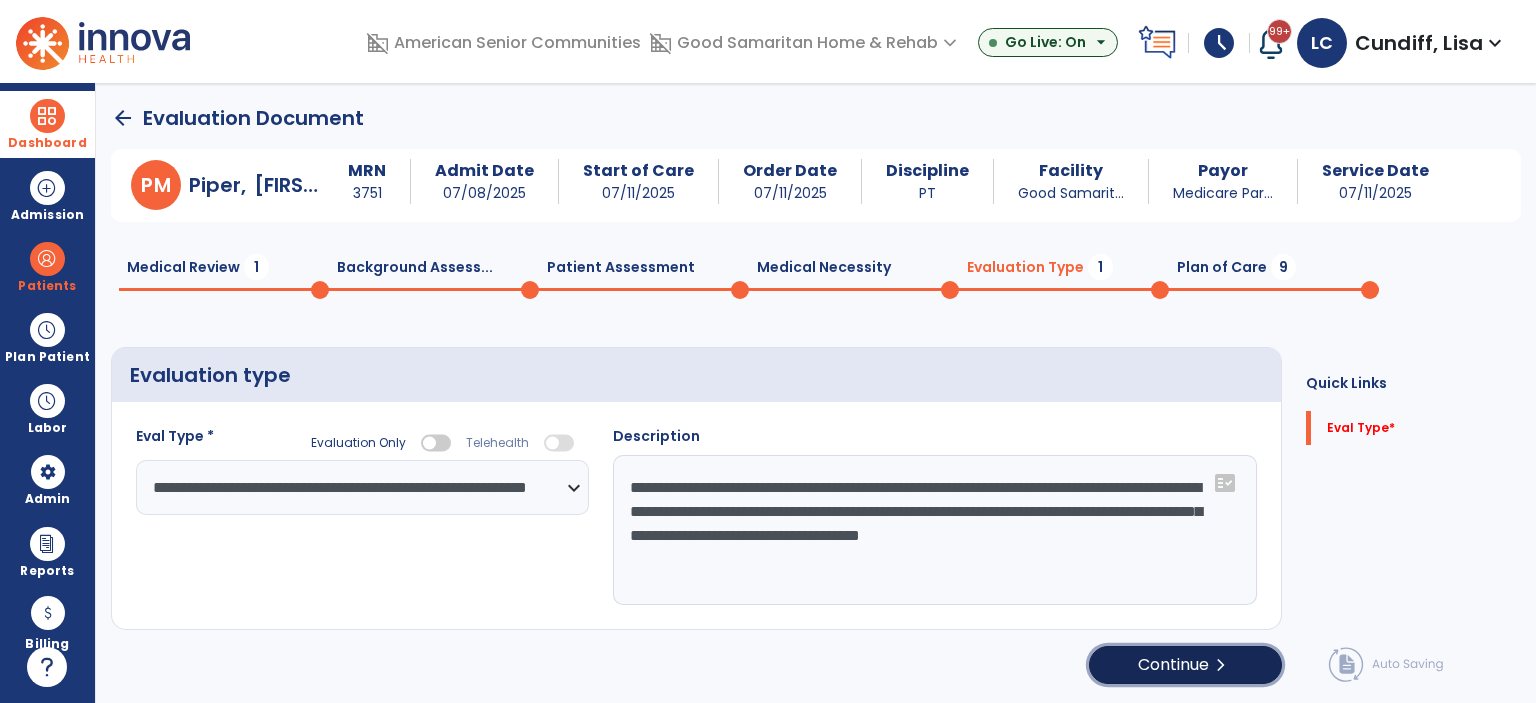 click on "Continue  chevron_right" 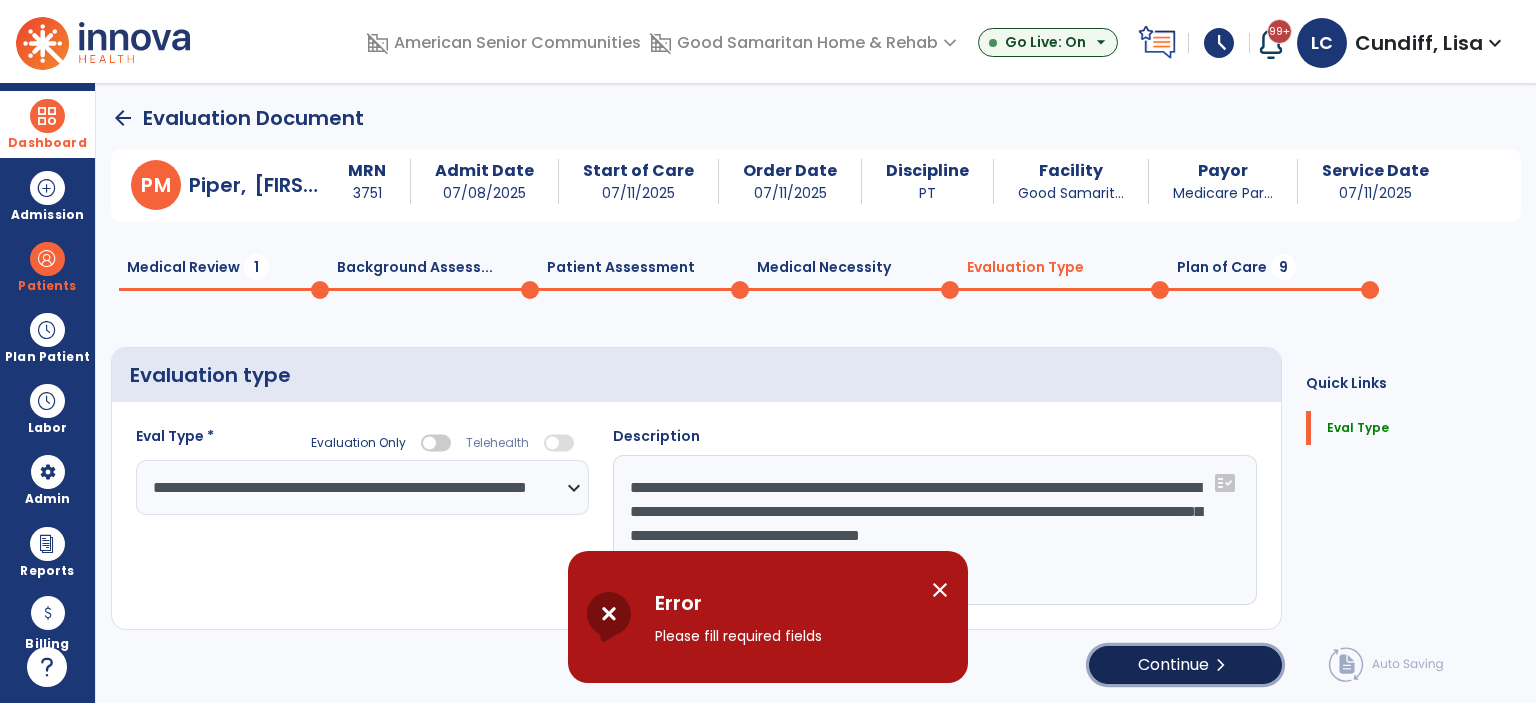 click on "Continue  chevron_right" 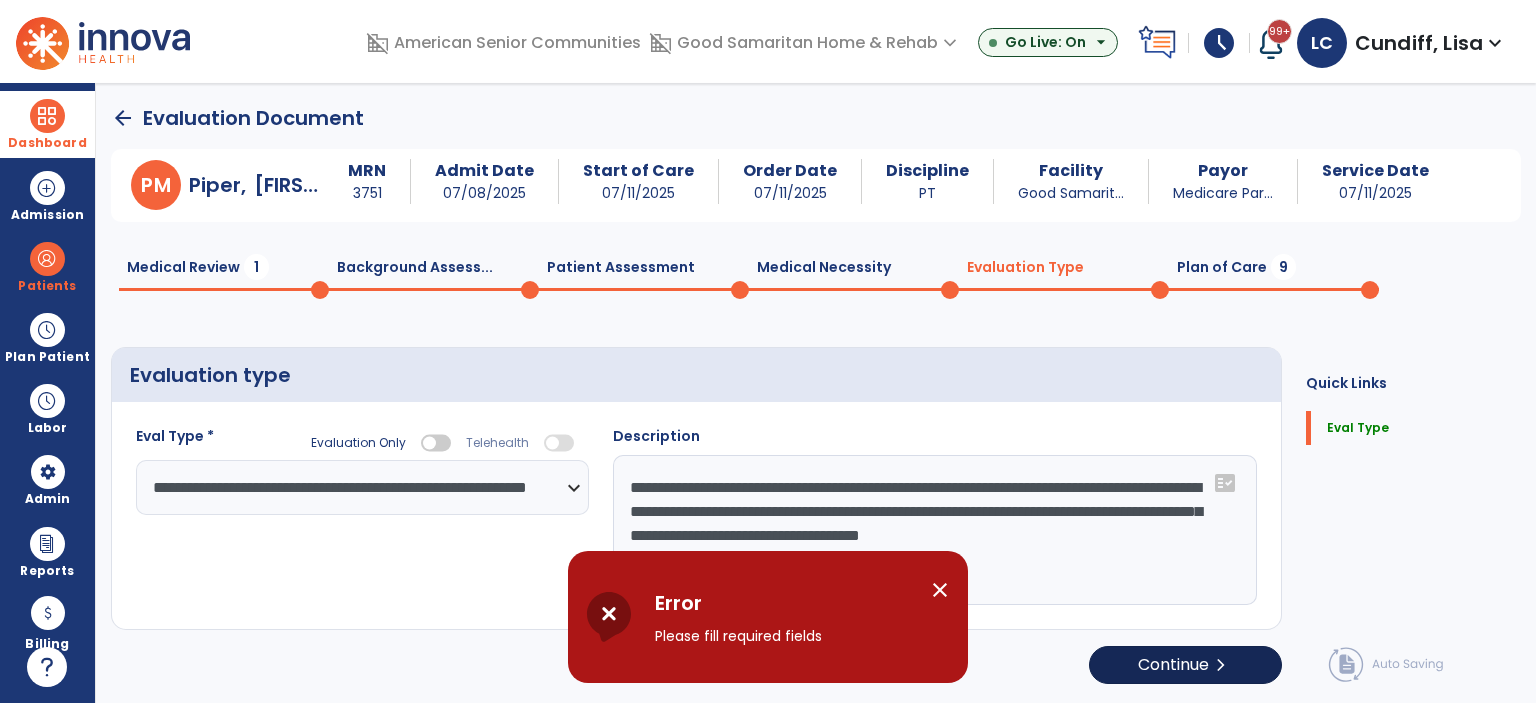 select on "*****" 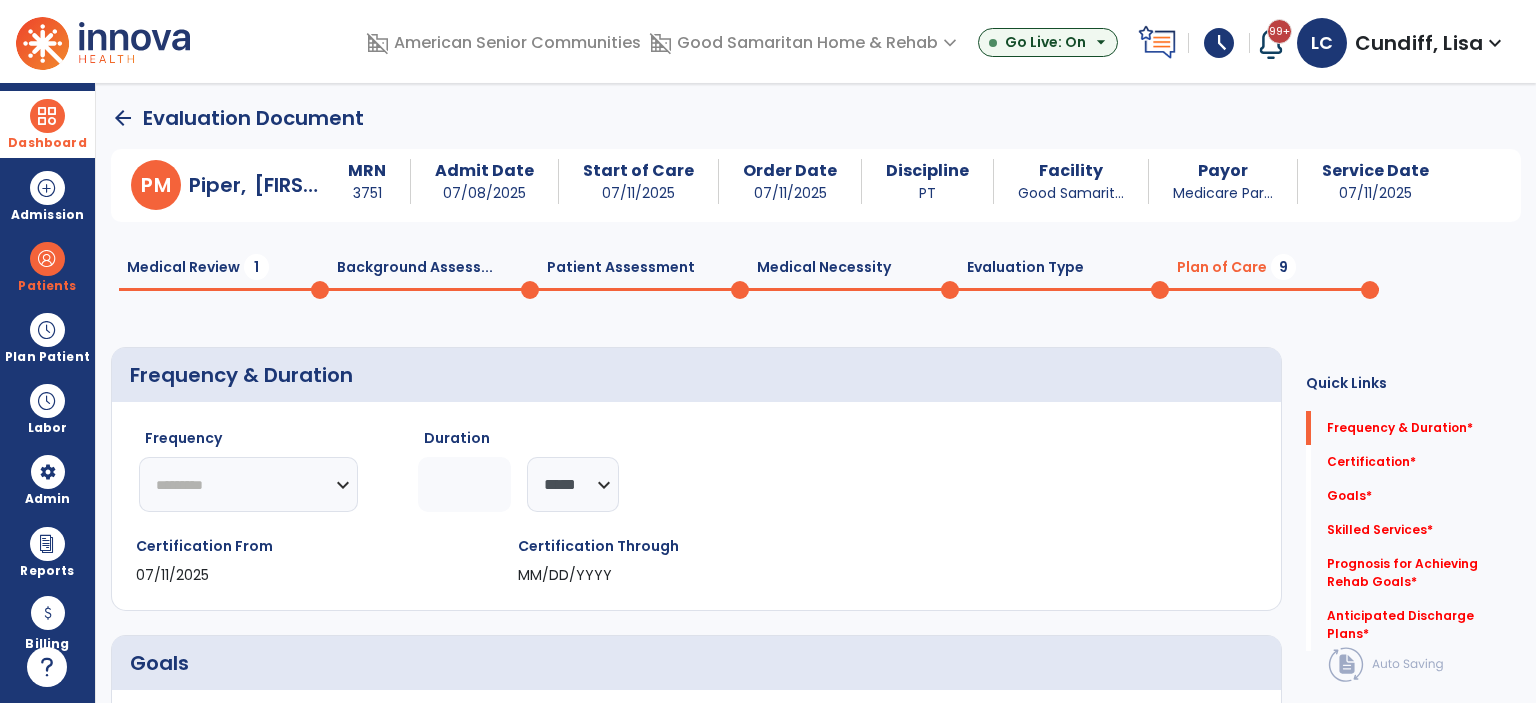 click on "********* ** ** ** ** ** ** **" 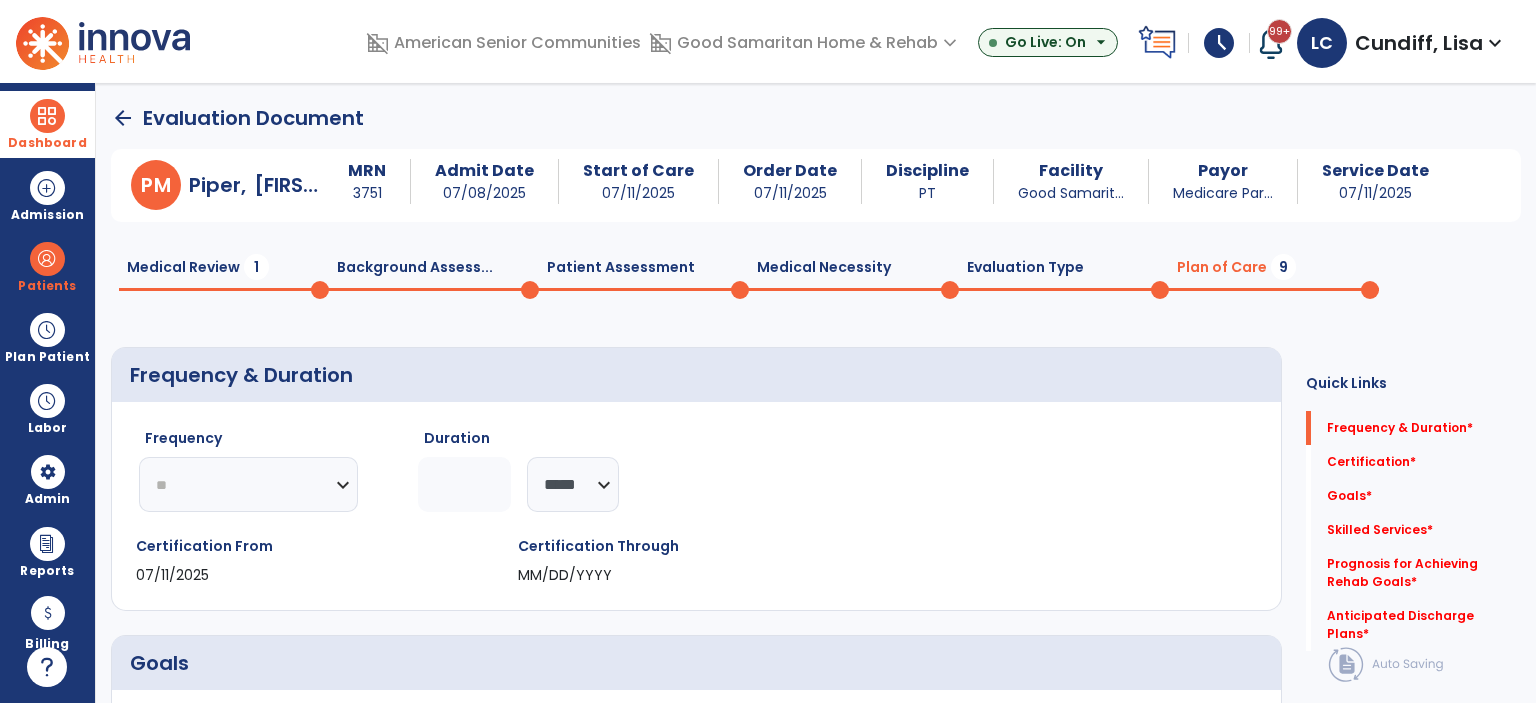click on "********* ** ** ** ** ** ** **" 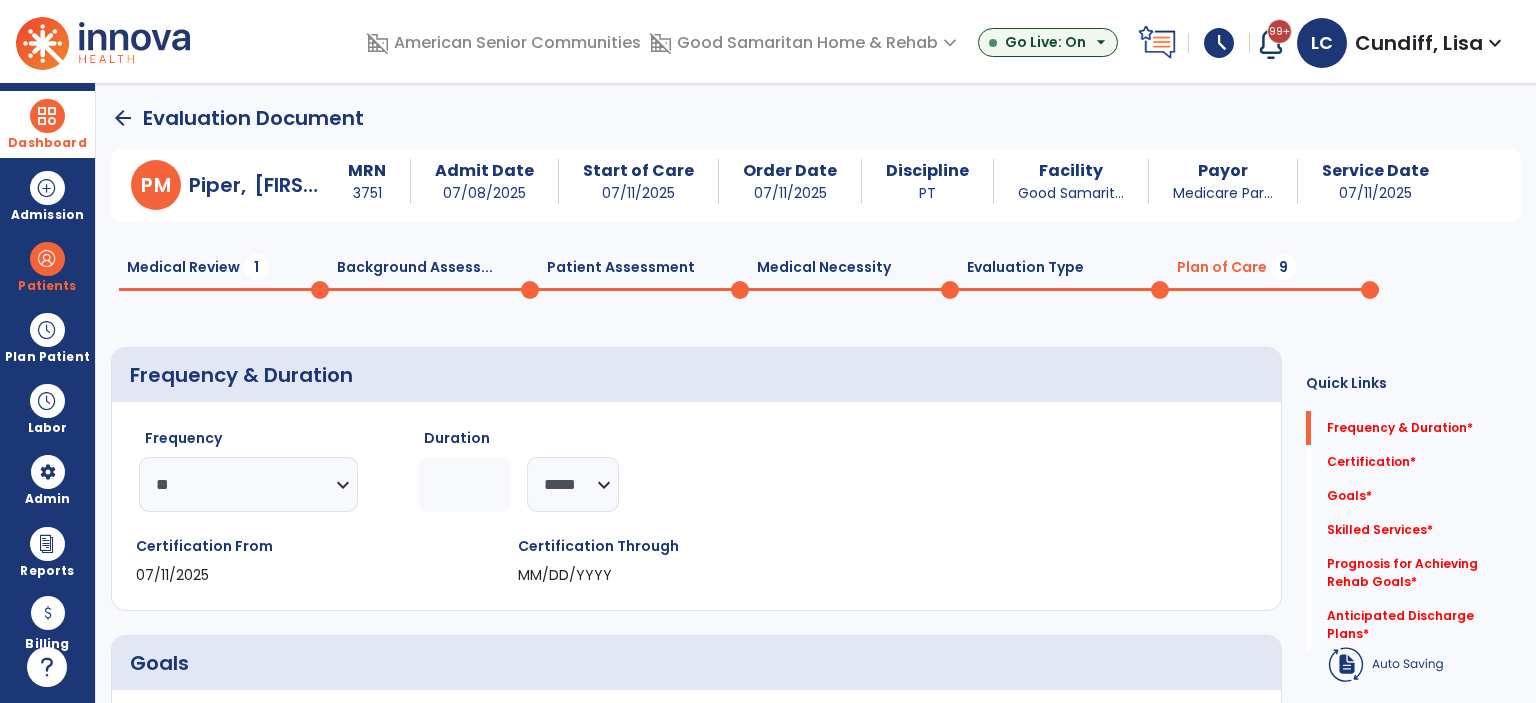 click 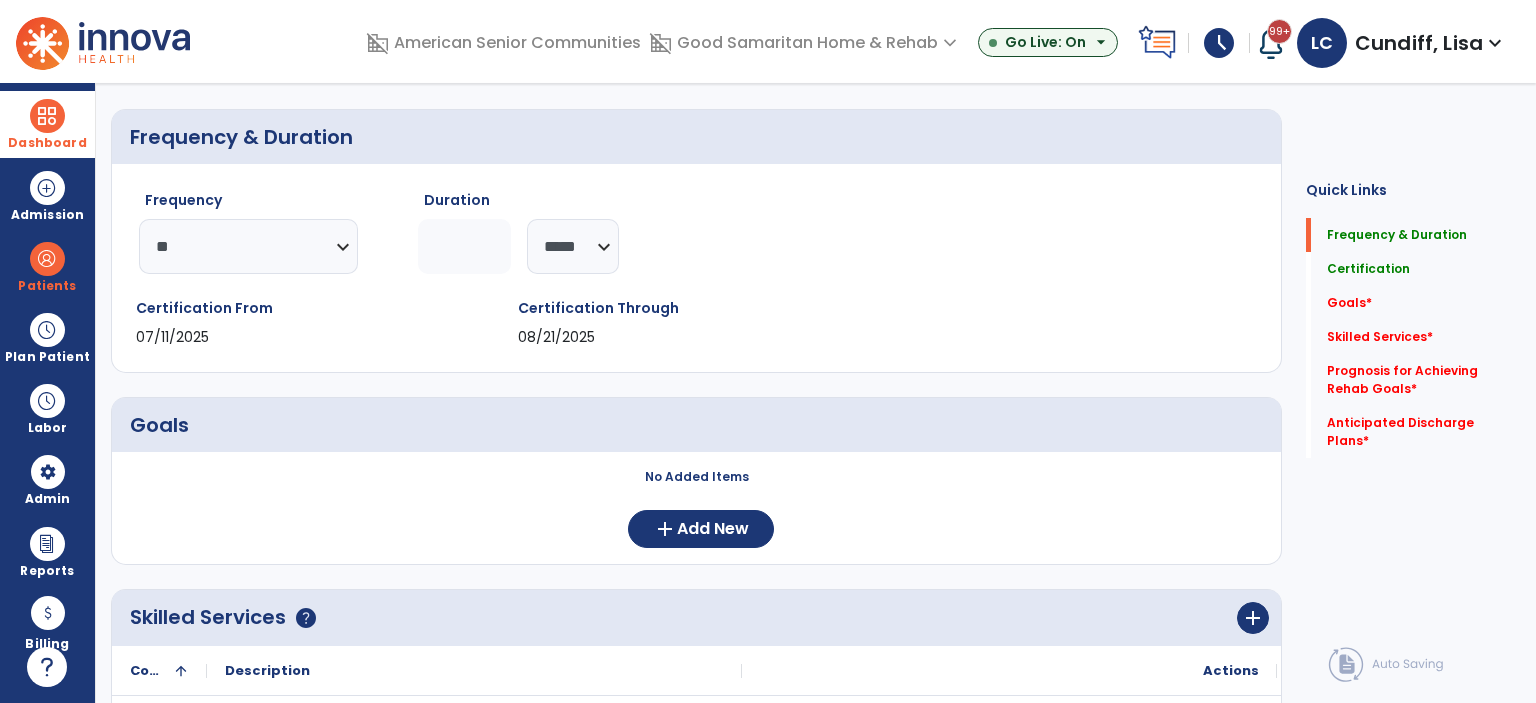 scroll, scrollTop: 300, scrollLeft: 0, axis: vertical 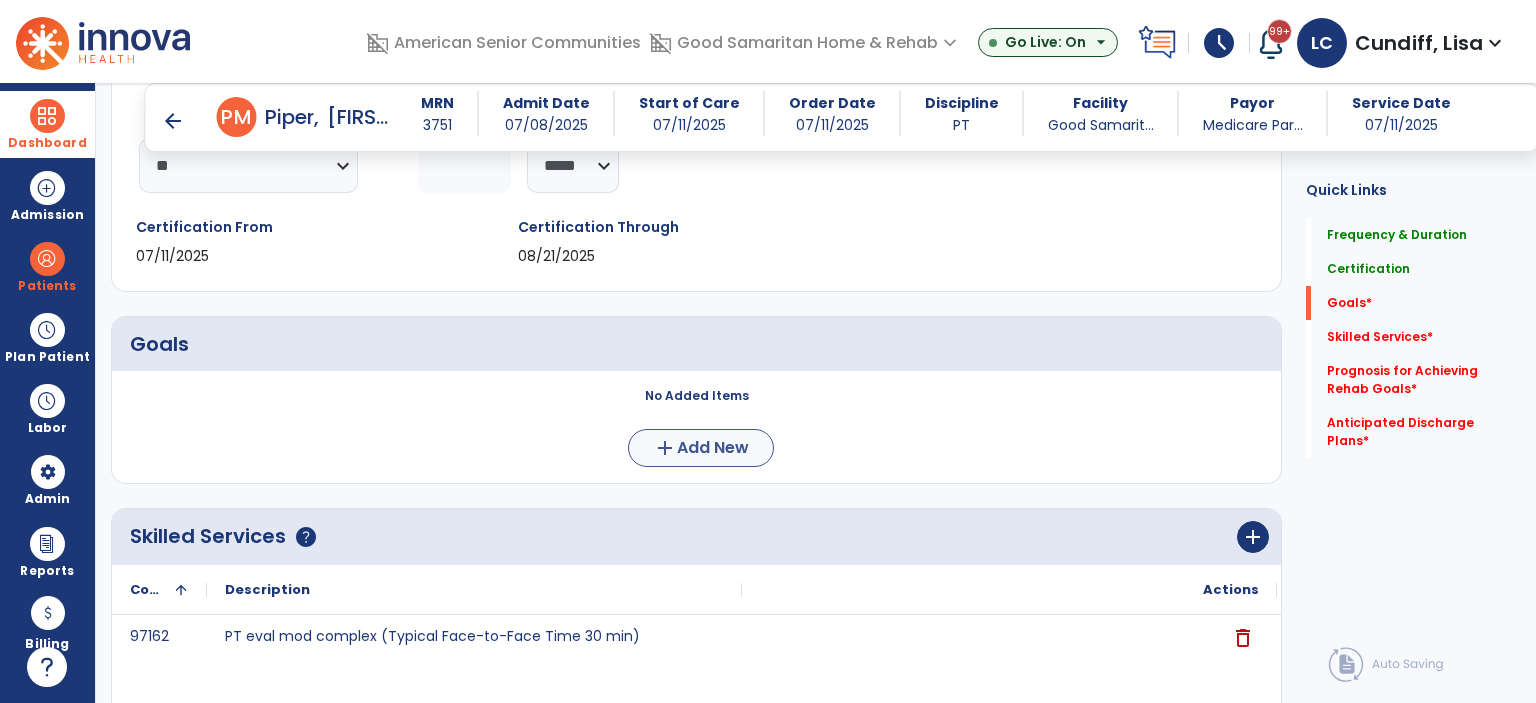 type on "*" 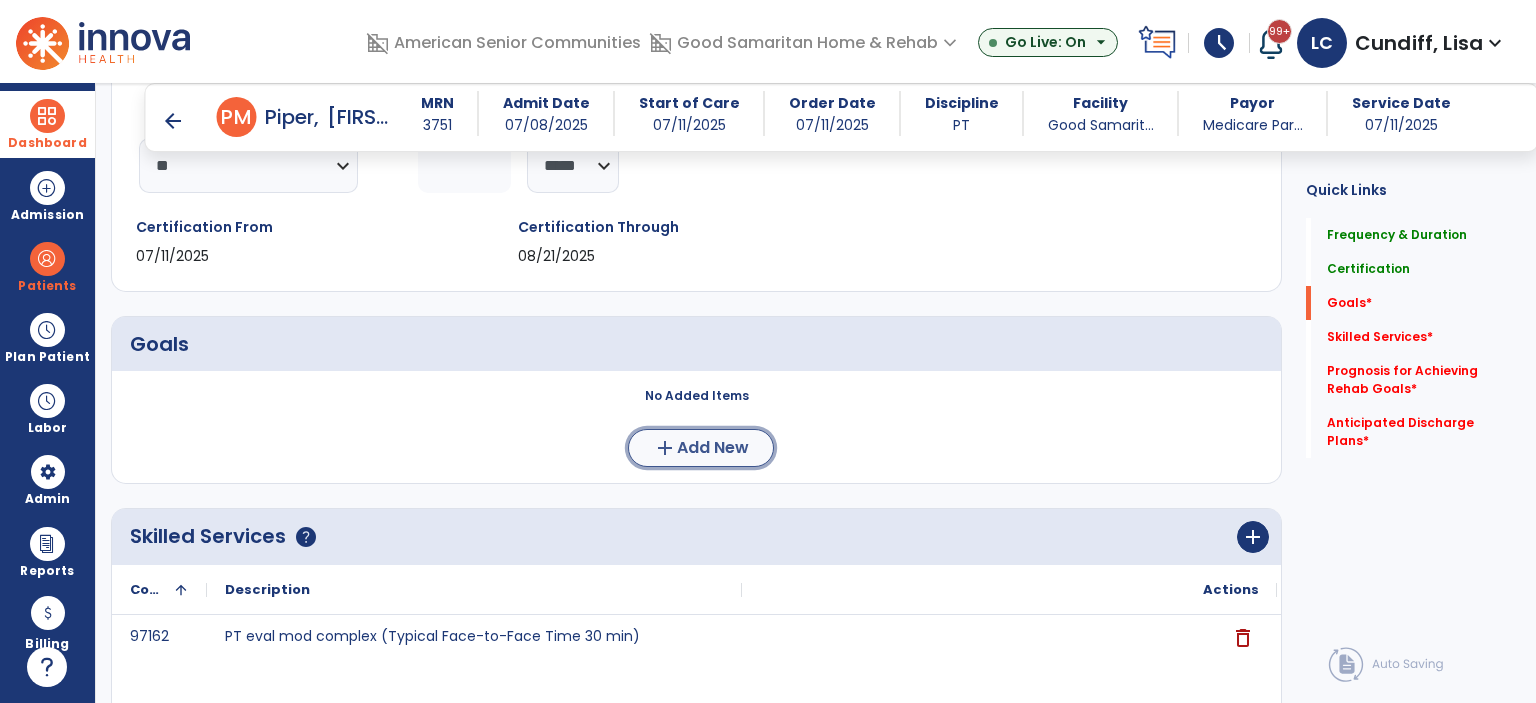 click on "add  Add New" at bounding box center [701, 448] 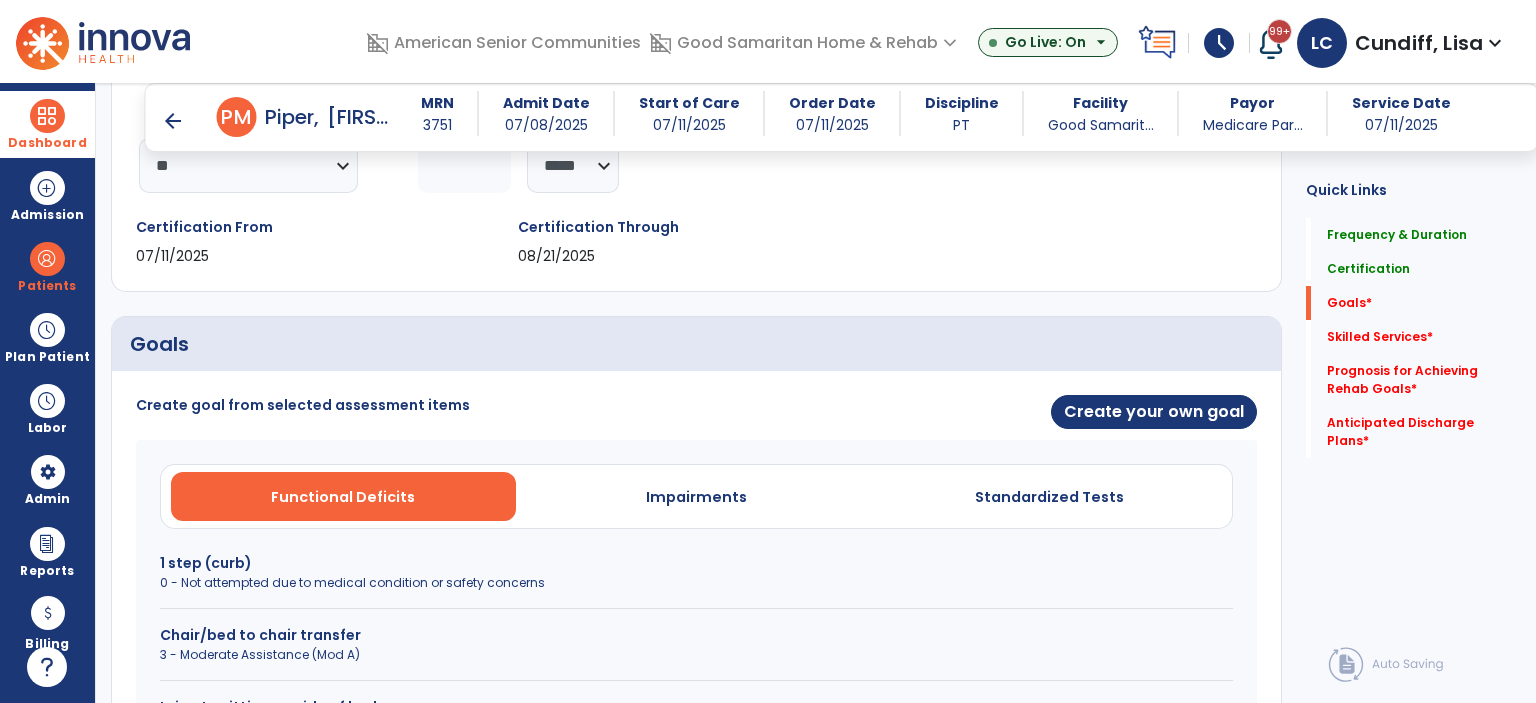 click on "0 - Not attempted due to medical condition or safety concerns" at bounding box center [696, 583] 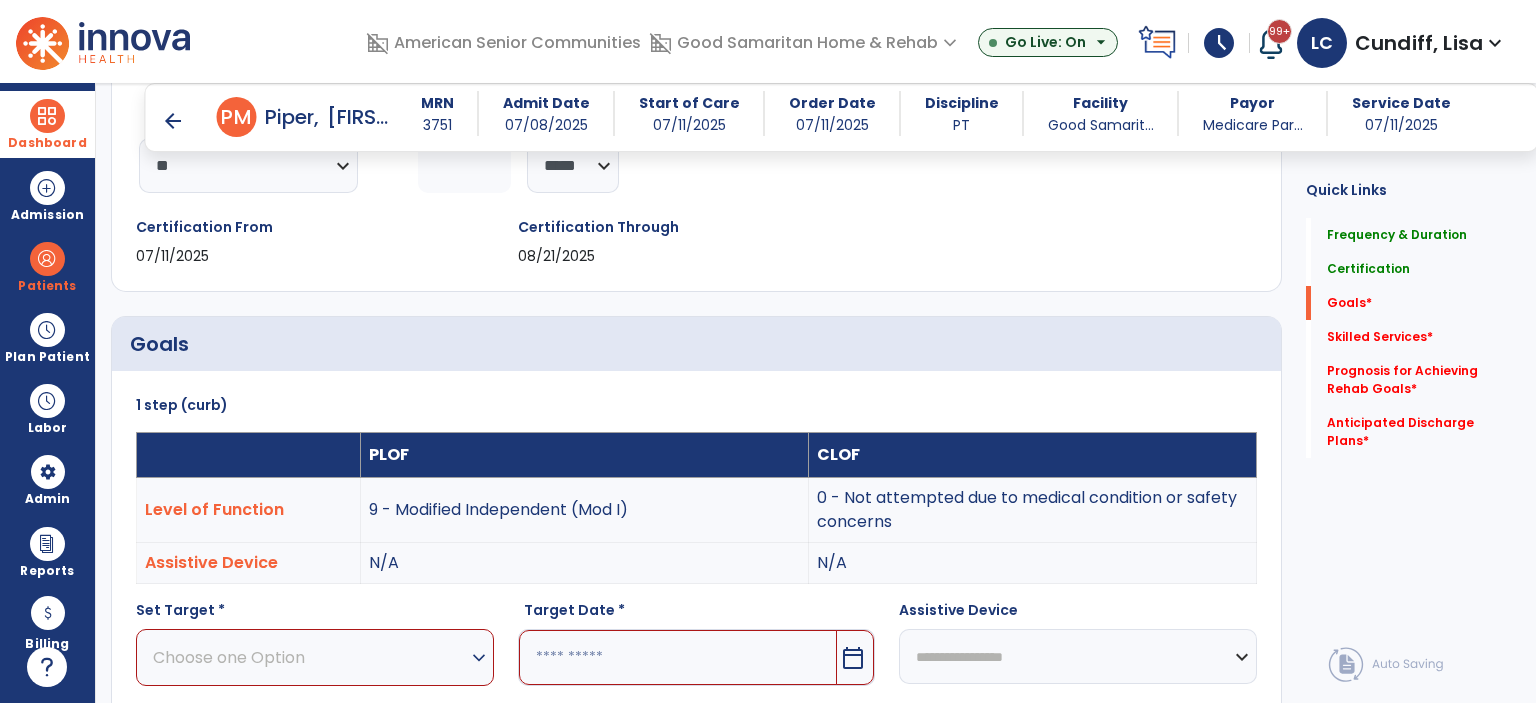 click on "Choose one Option" at bounding box center (310, 657) 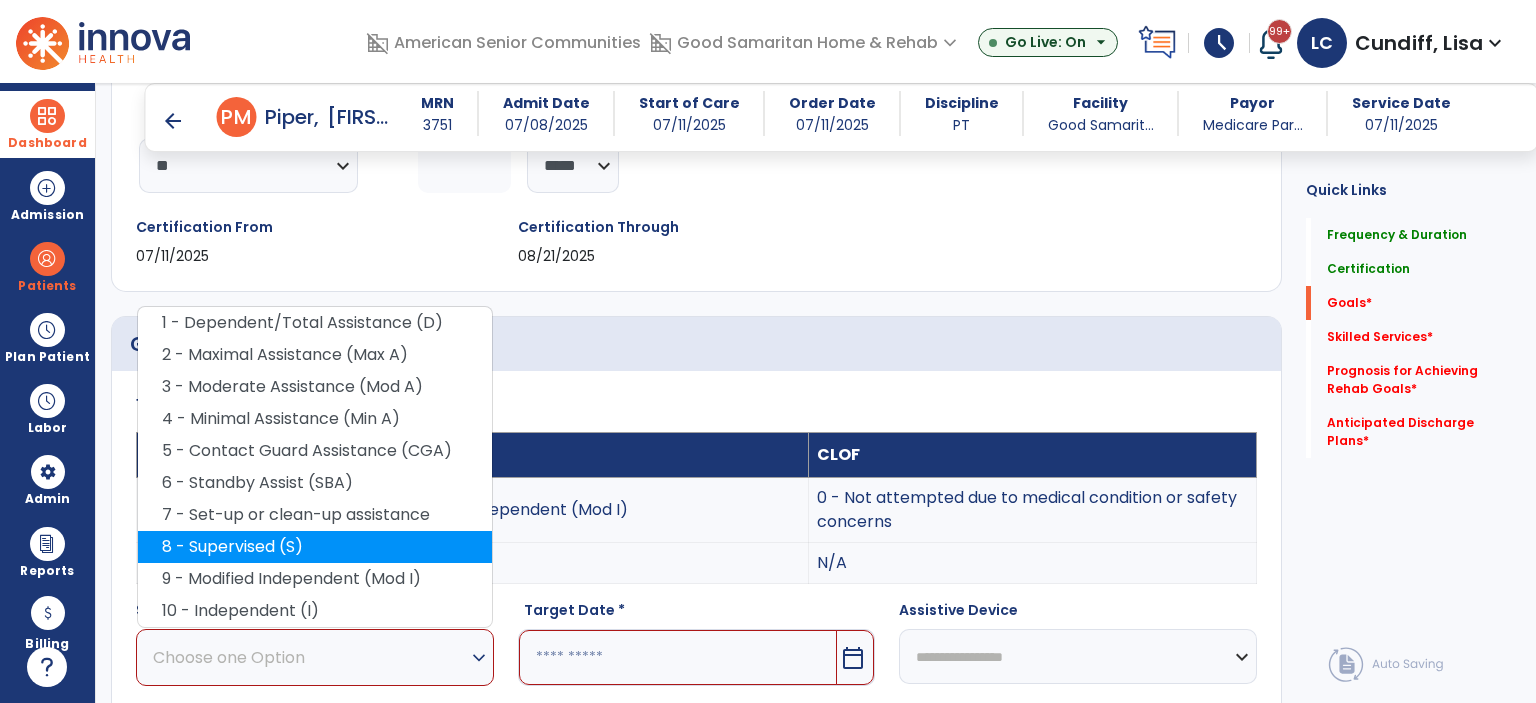 scroll, scrollTop: 400, scrollLeft: 0, axis: vertical 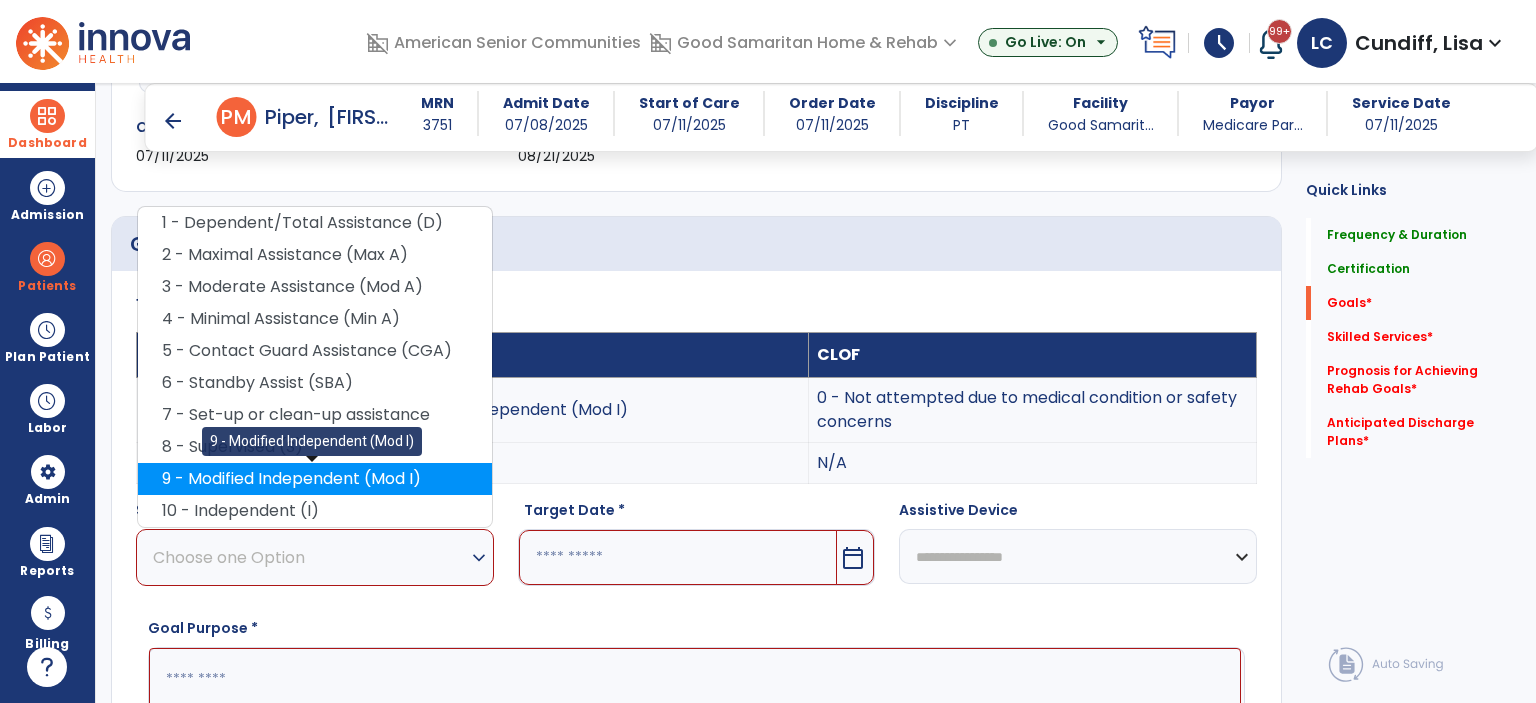 click on "9 - Modified Independent (Mod I)" at bounding box center (315, 479) 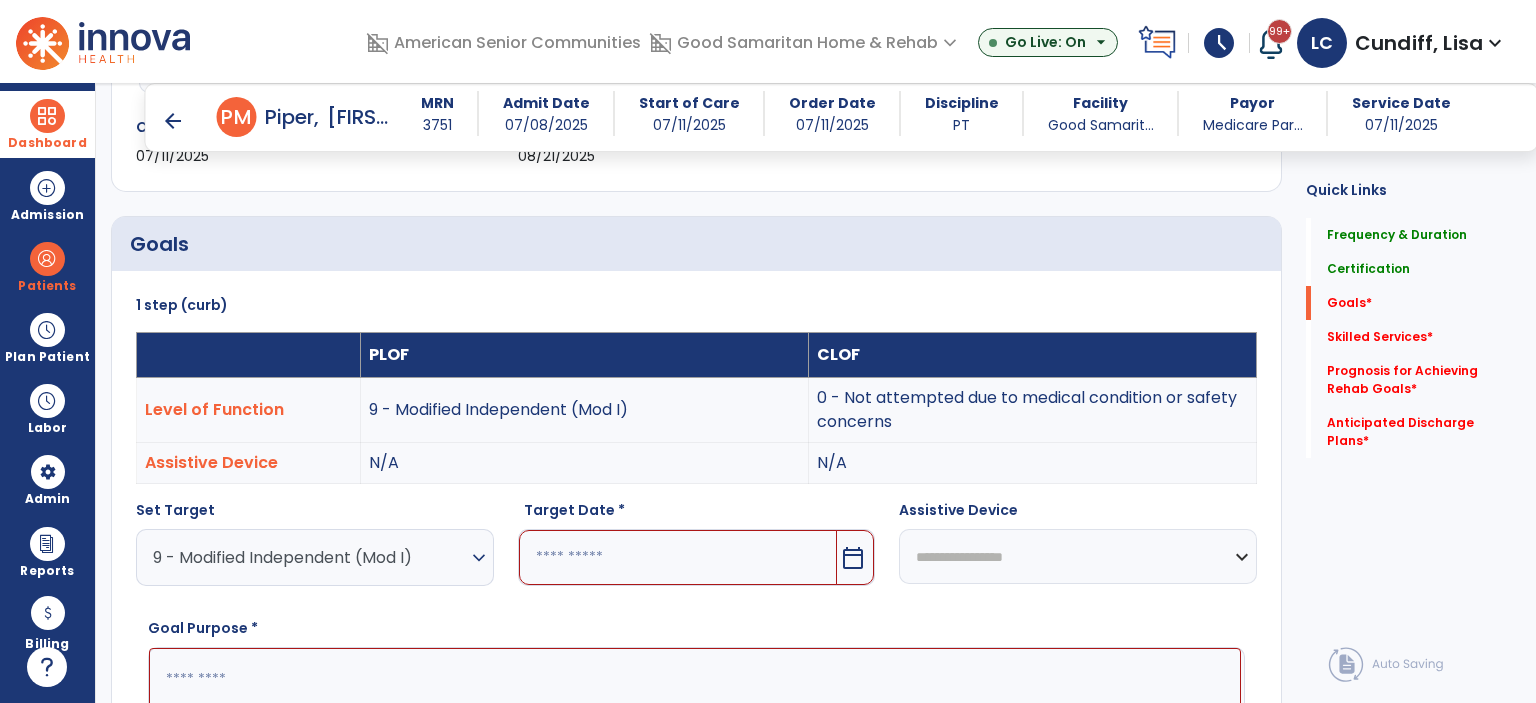 click at bounding box center [678, 557] 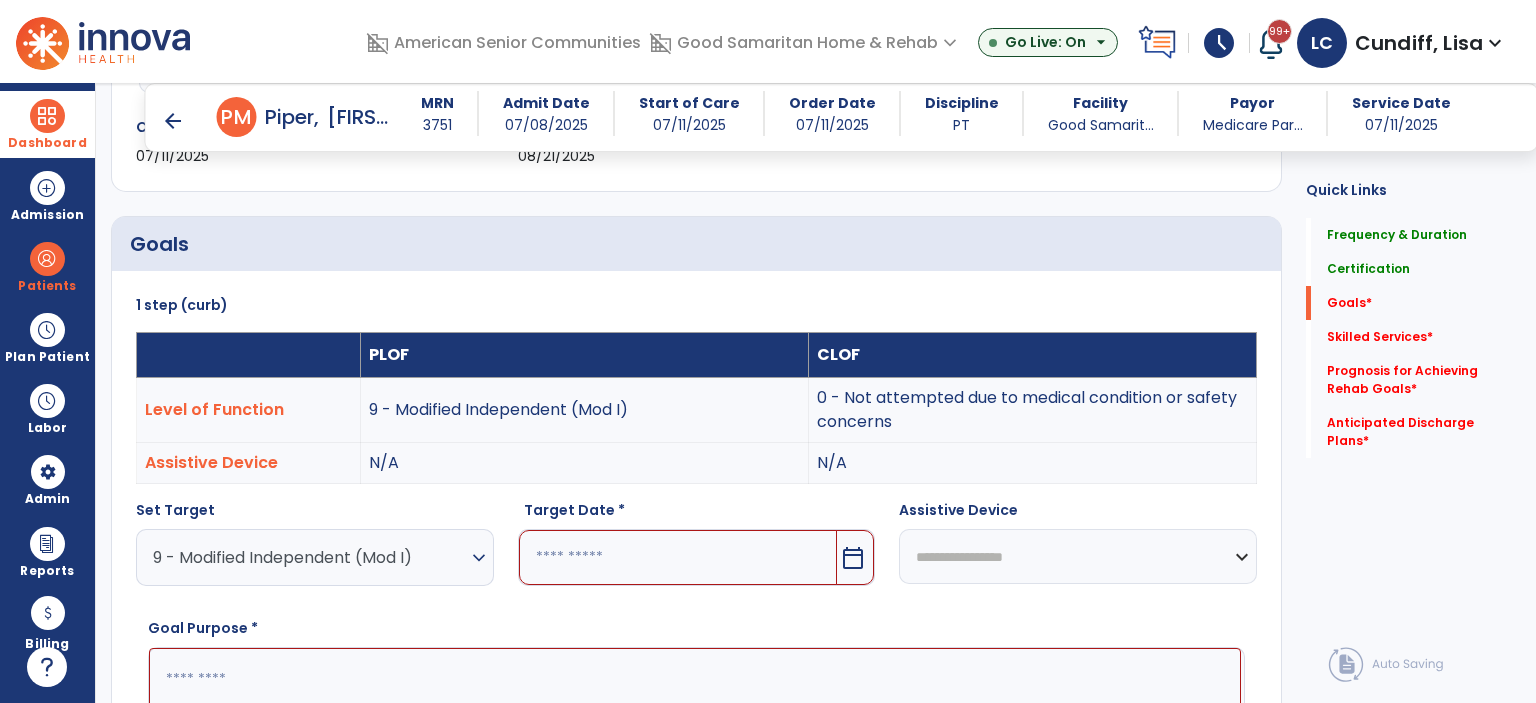 scroll, scrollTop: 731, scrollLeft: 0, axis: vertical 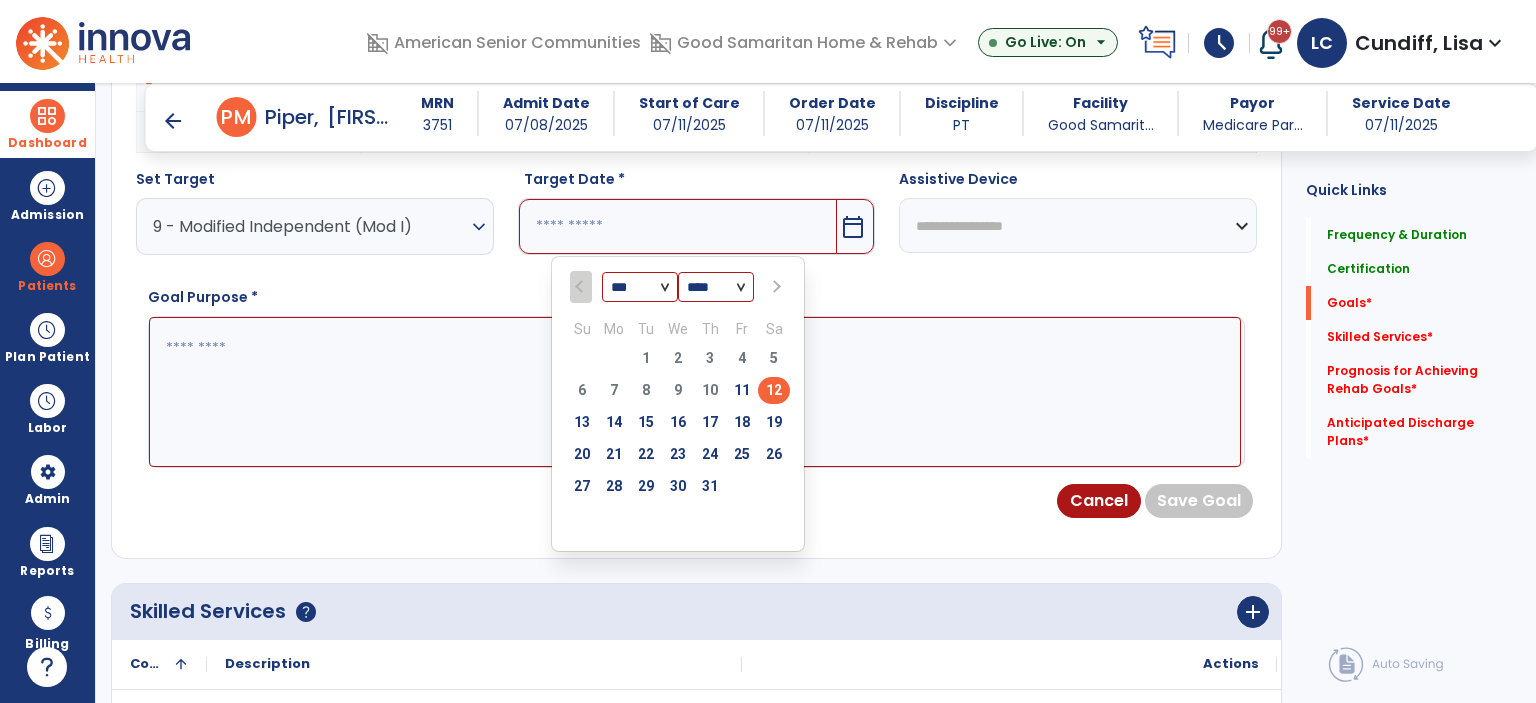 select on "*" 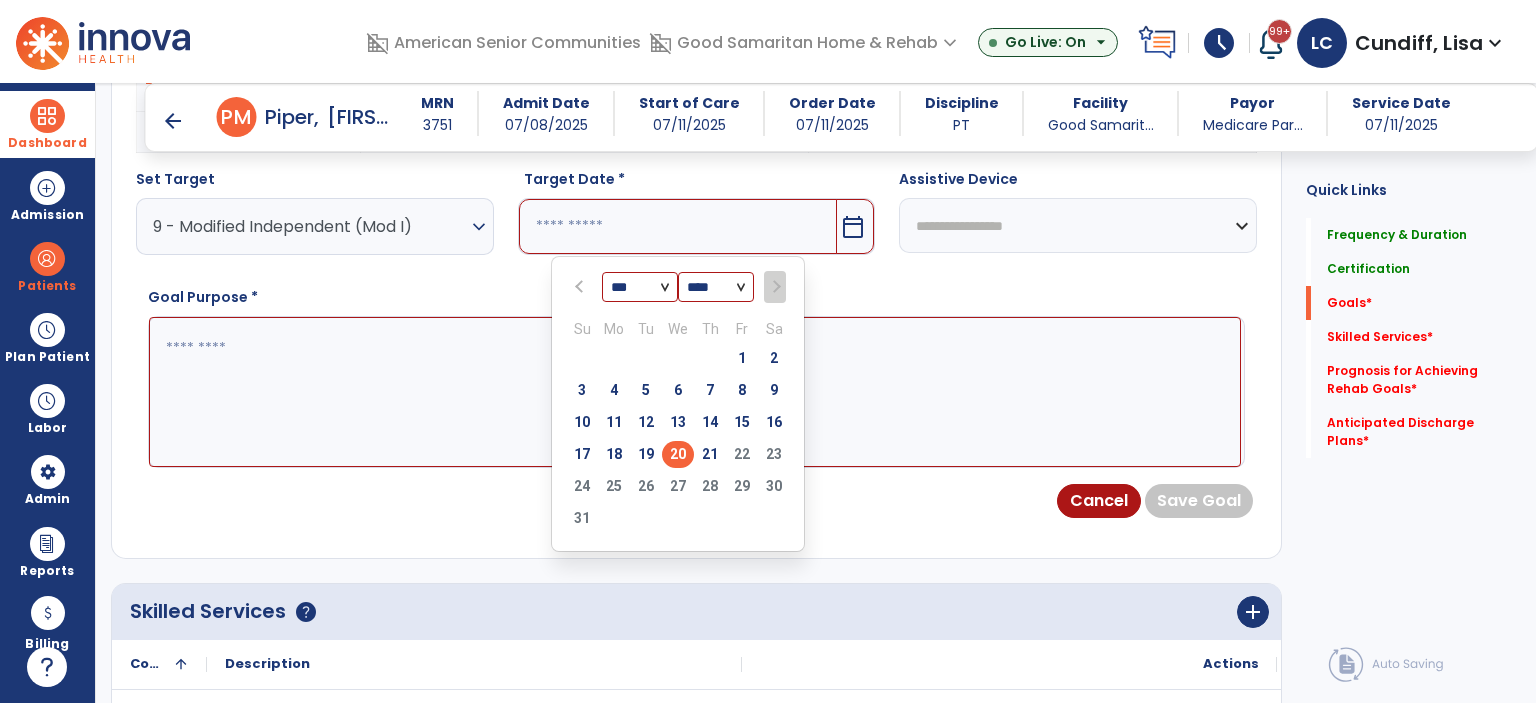 click on "20" at bounding box center [678, 454] 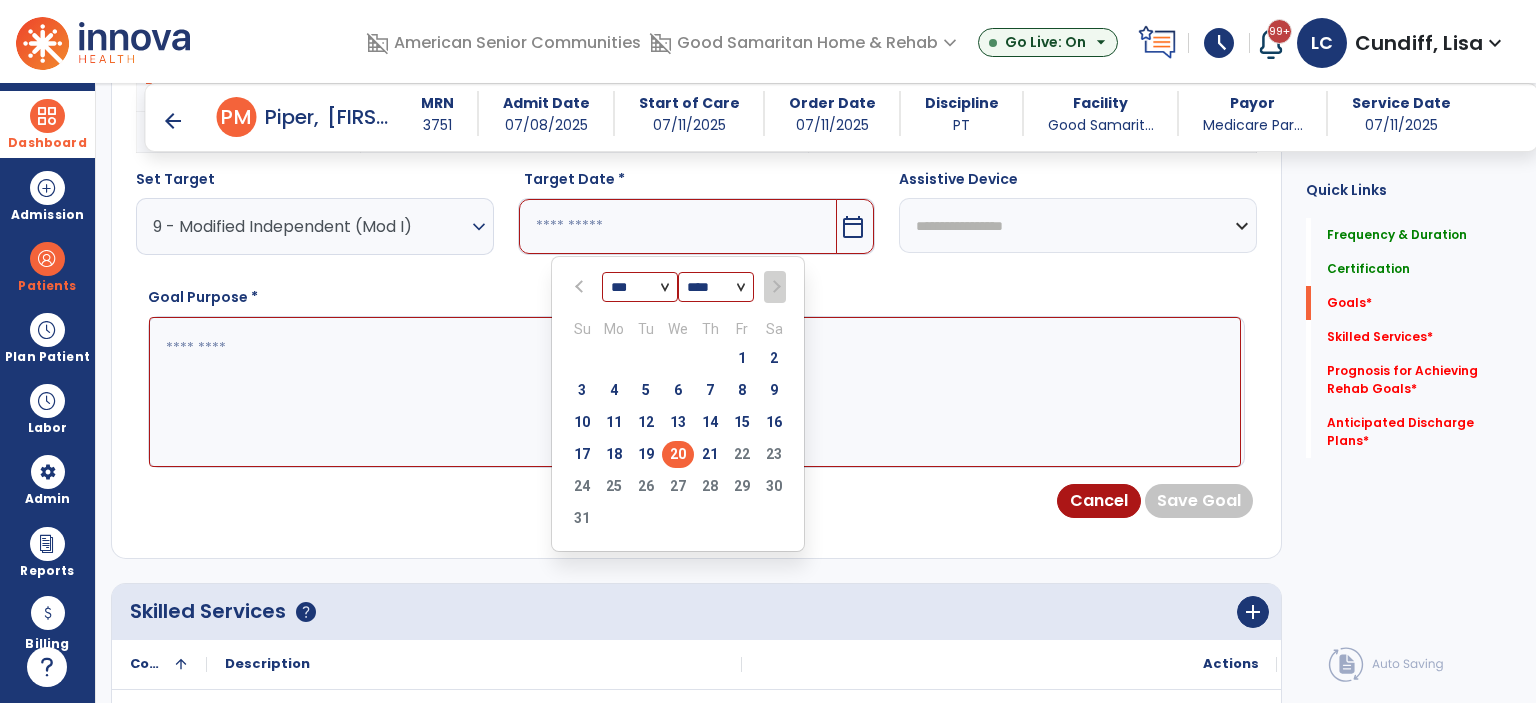 type on "*********" 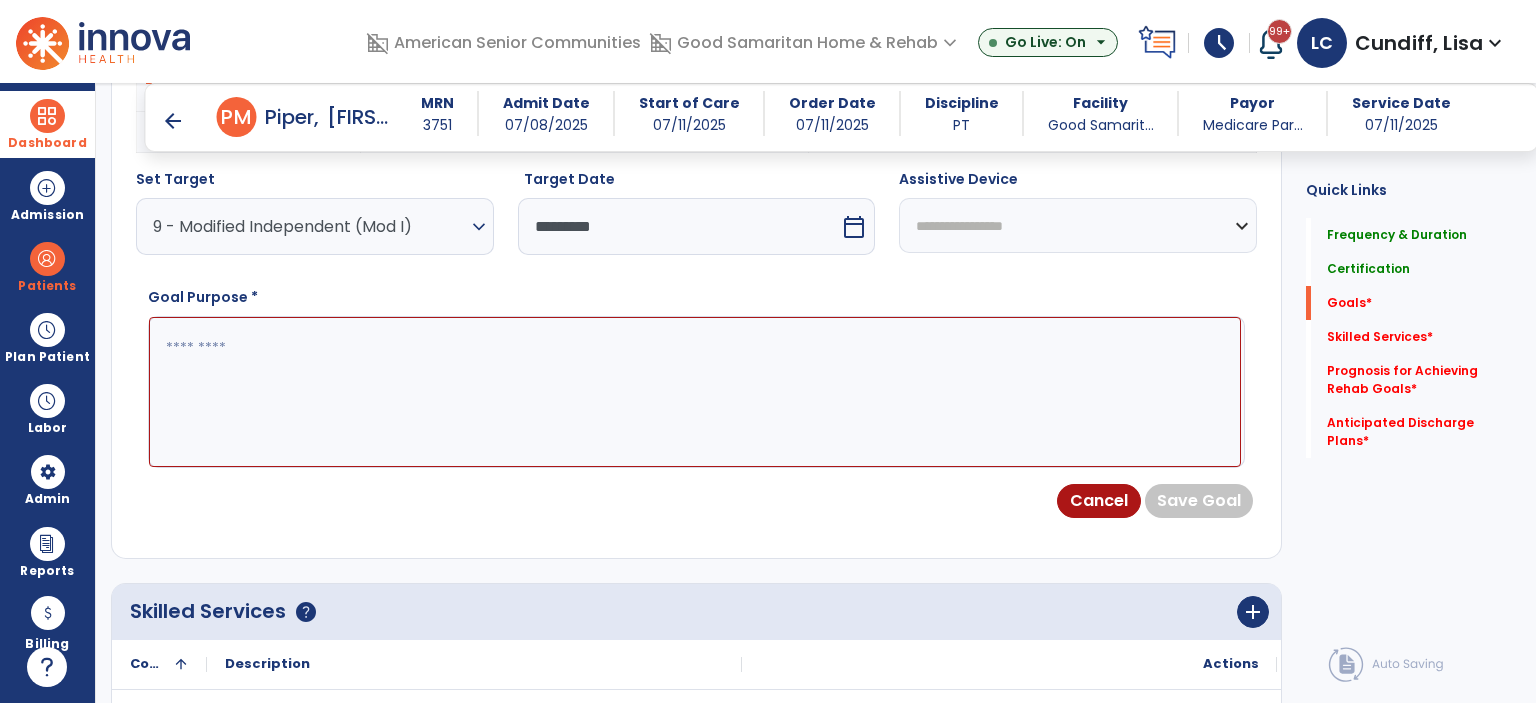 click at bounding box center [695, 392] 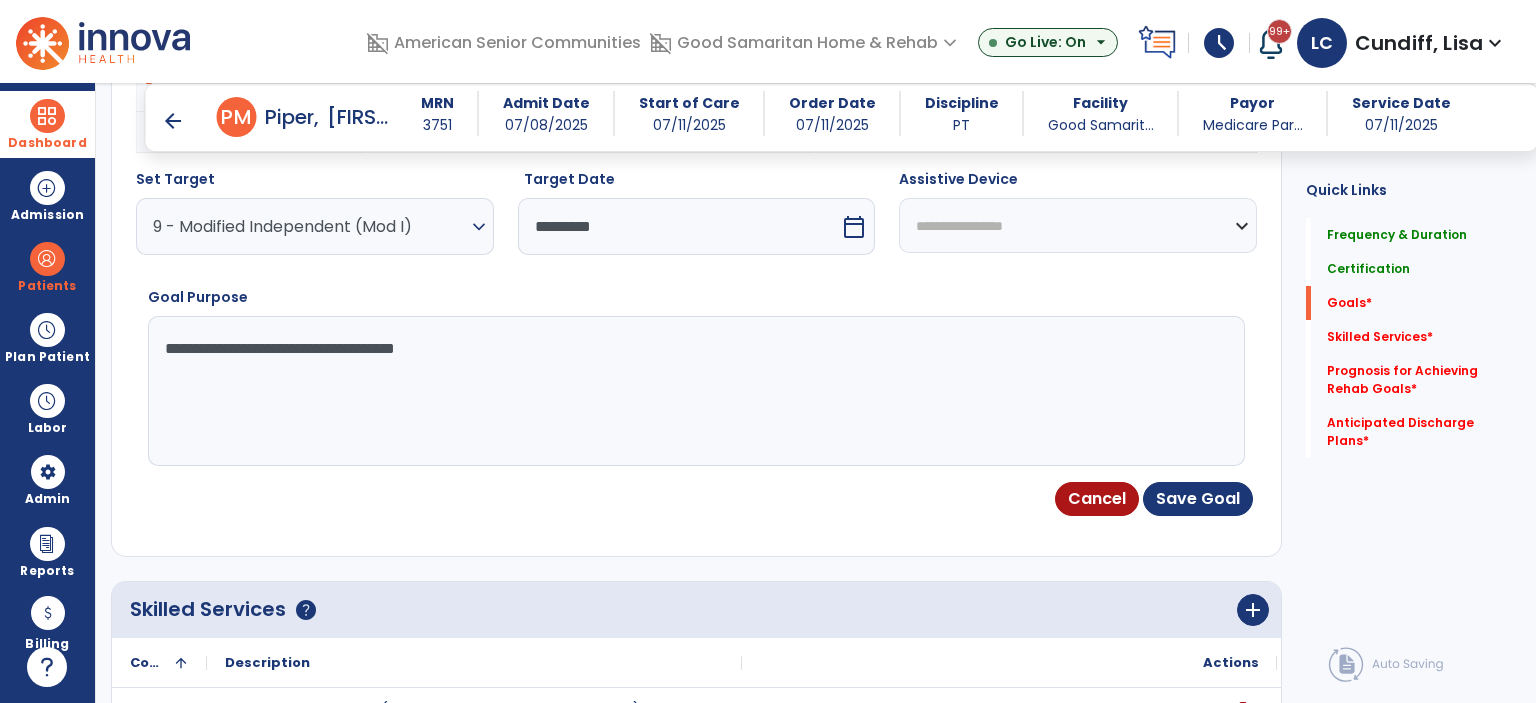 drag, startPoint x: 288, startPoint y: 359, endPoint x: 129, endPoint y: 359, distance: 159 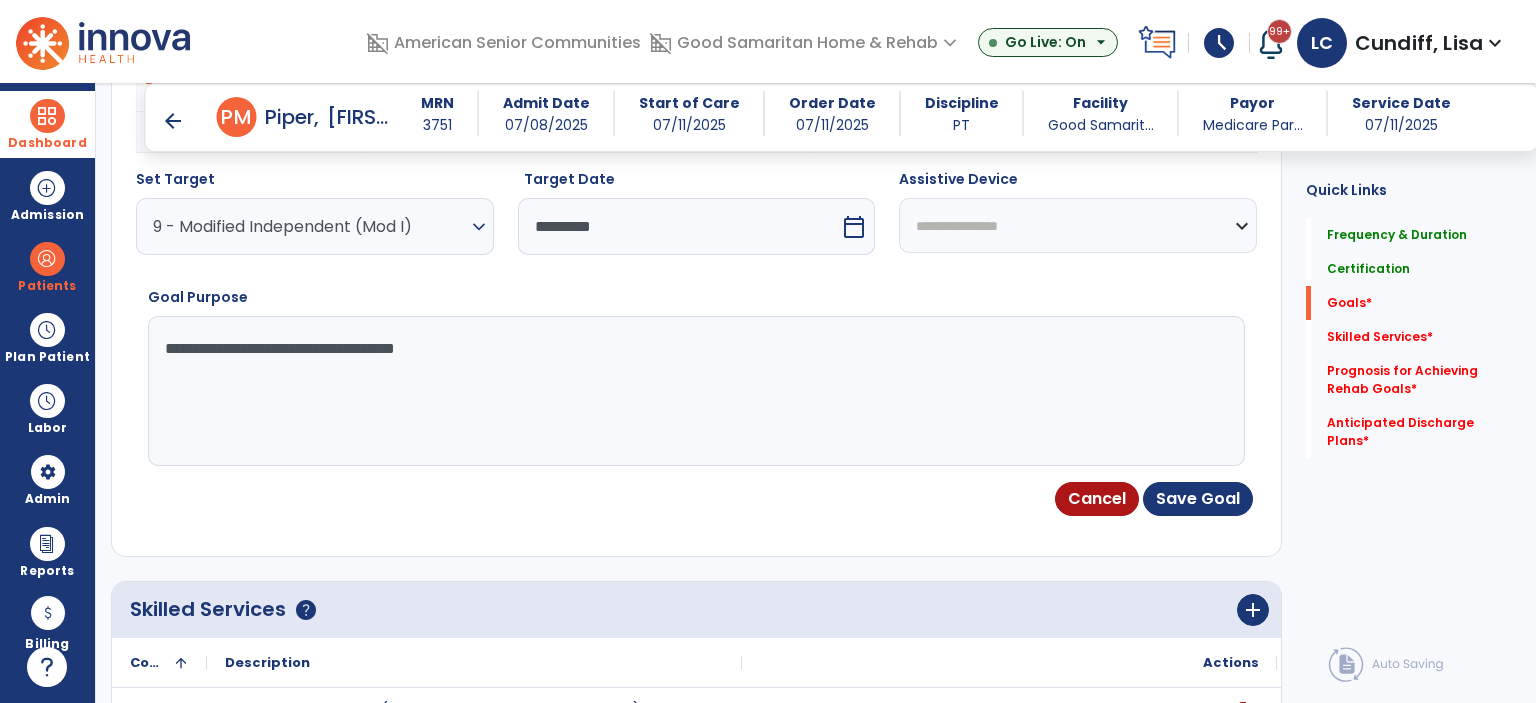 click on "**********" at bounding box center [1078, 225] 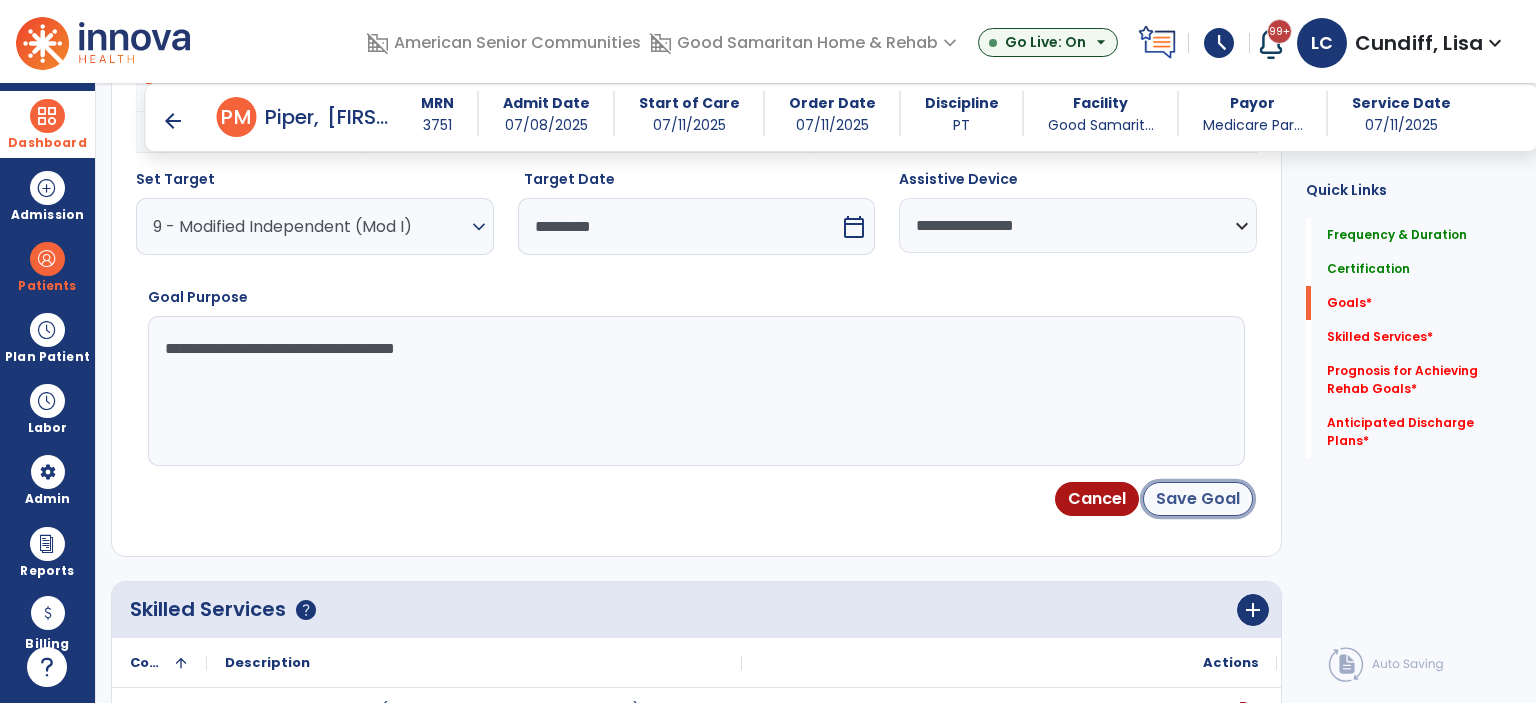 click on "Save Goal" at bounding box center (1198, 499) 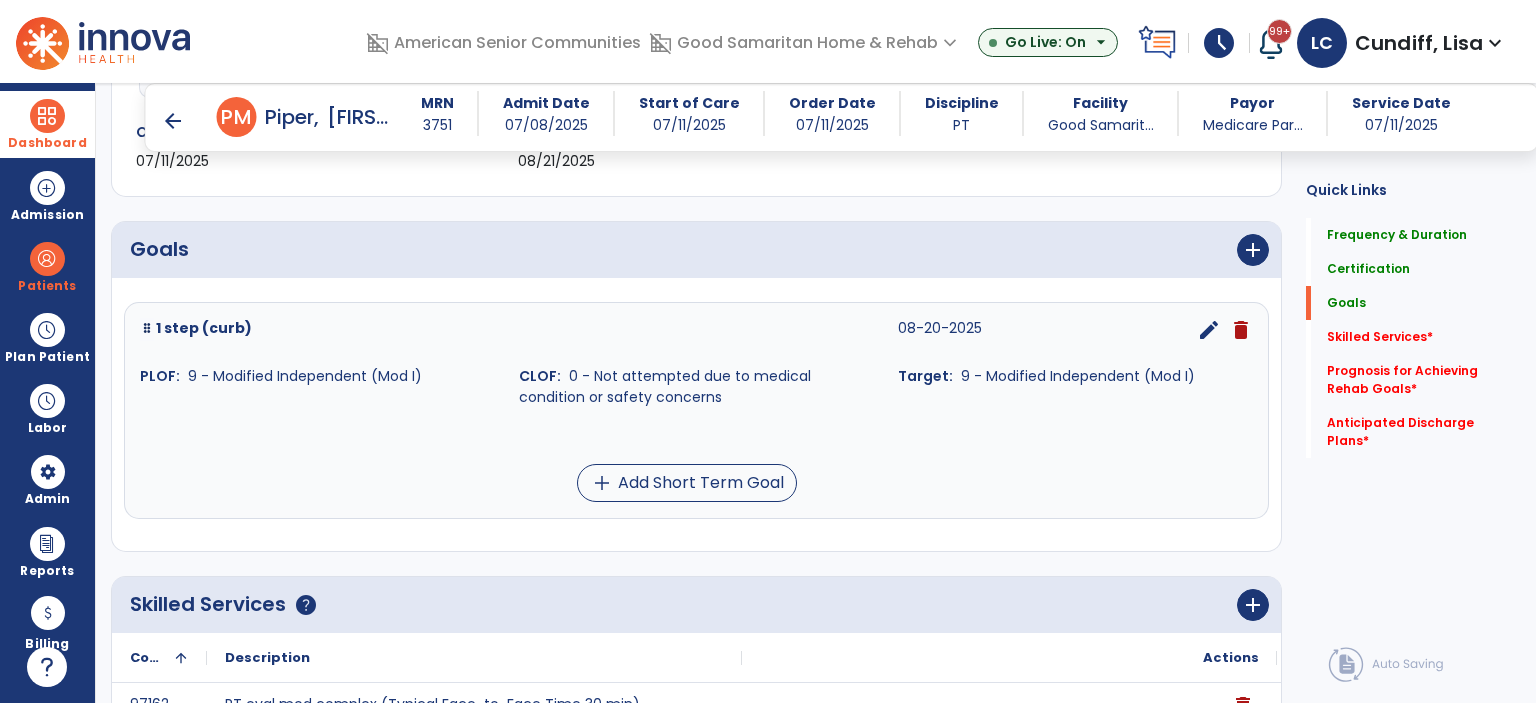 scroll, scrollTop: 419, scrollLeft: 0, axis: vertical 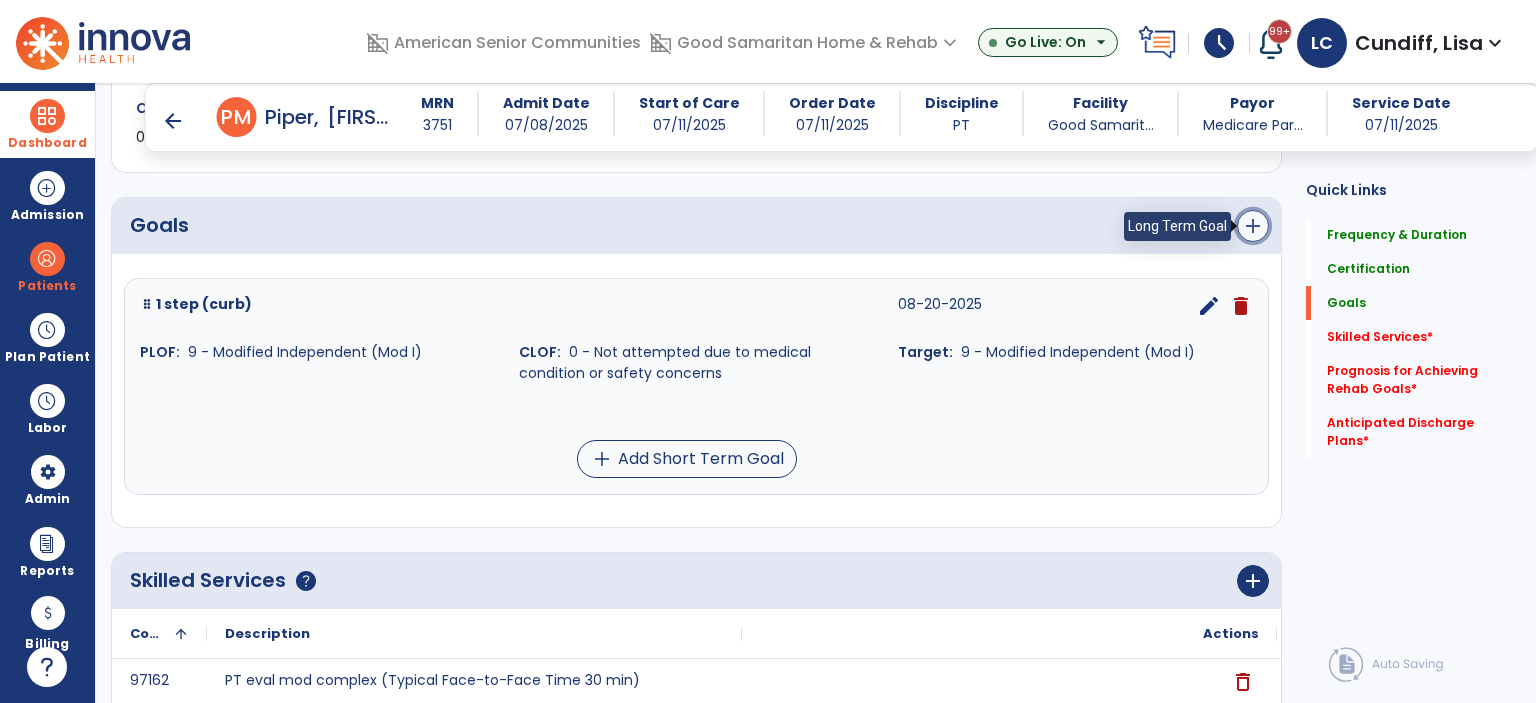 click on "add" at bounding box center [1253, 226] 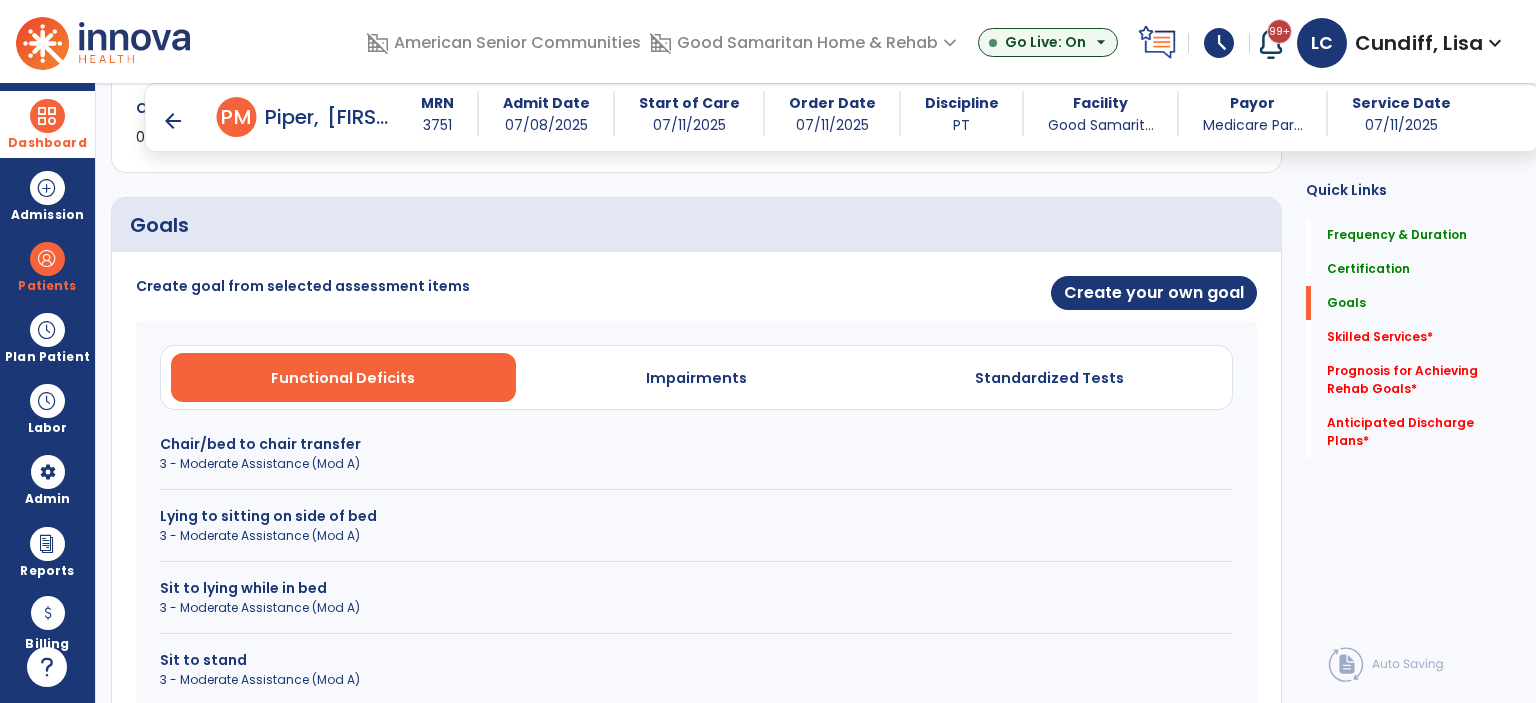 click on "3 - Moderate Assistance (Mod A)" at bounding box center (696, 464) 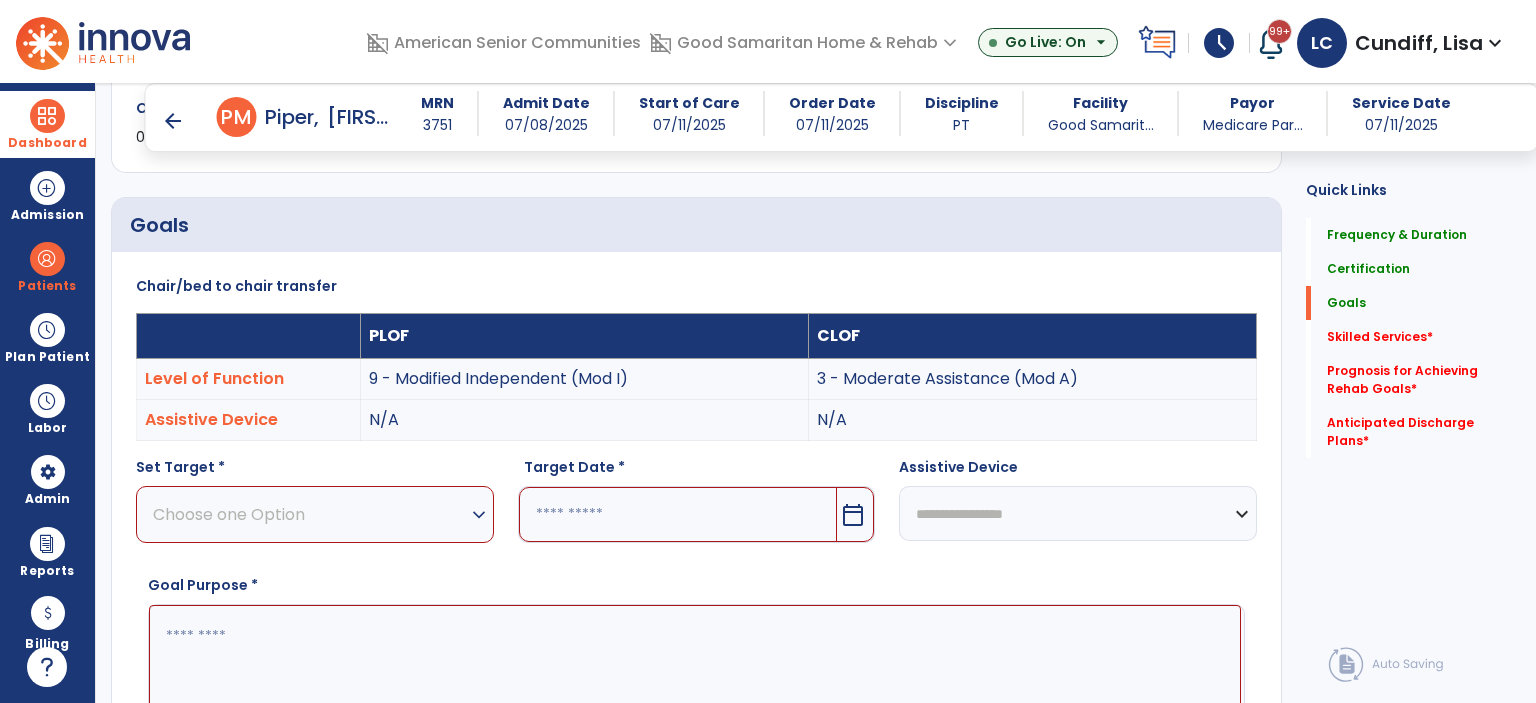 click on "Choose one Option" at bounding box center (310, 514) 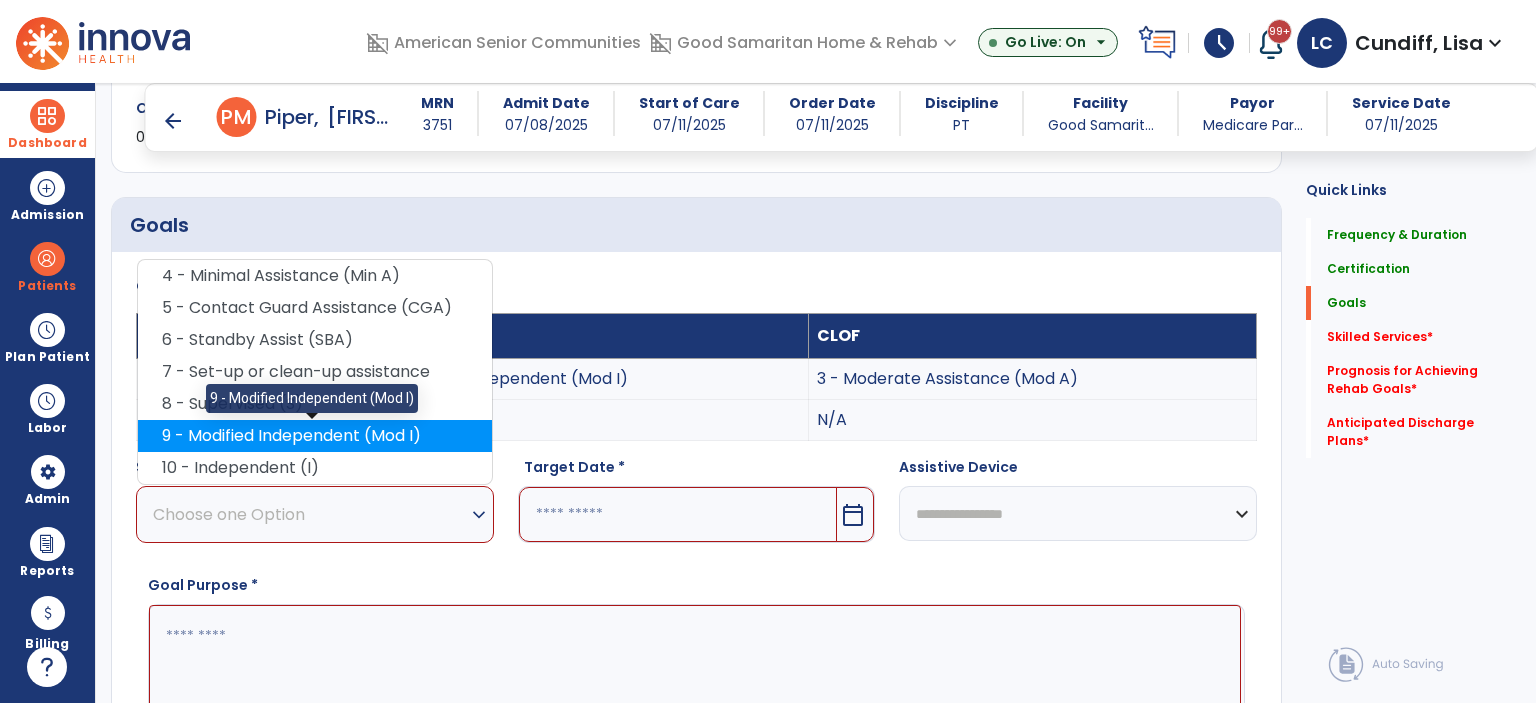 click on "9 - Modified Independent (Mod I)" at bounding box center (315, 436) 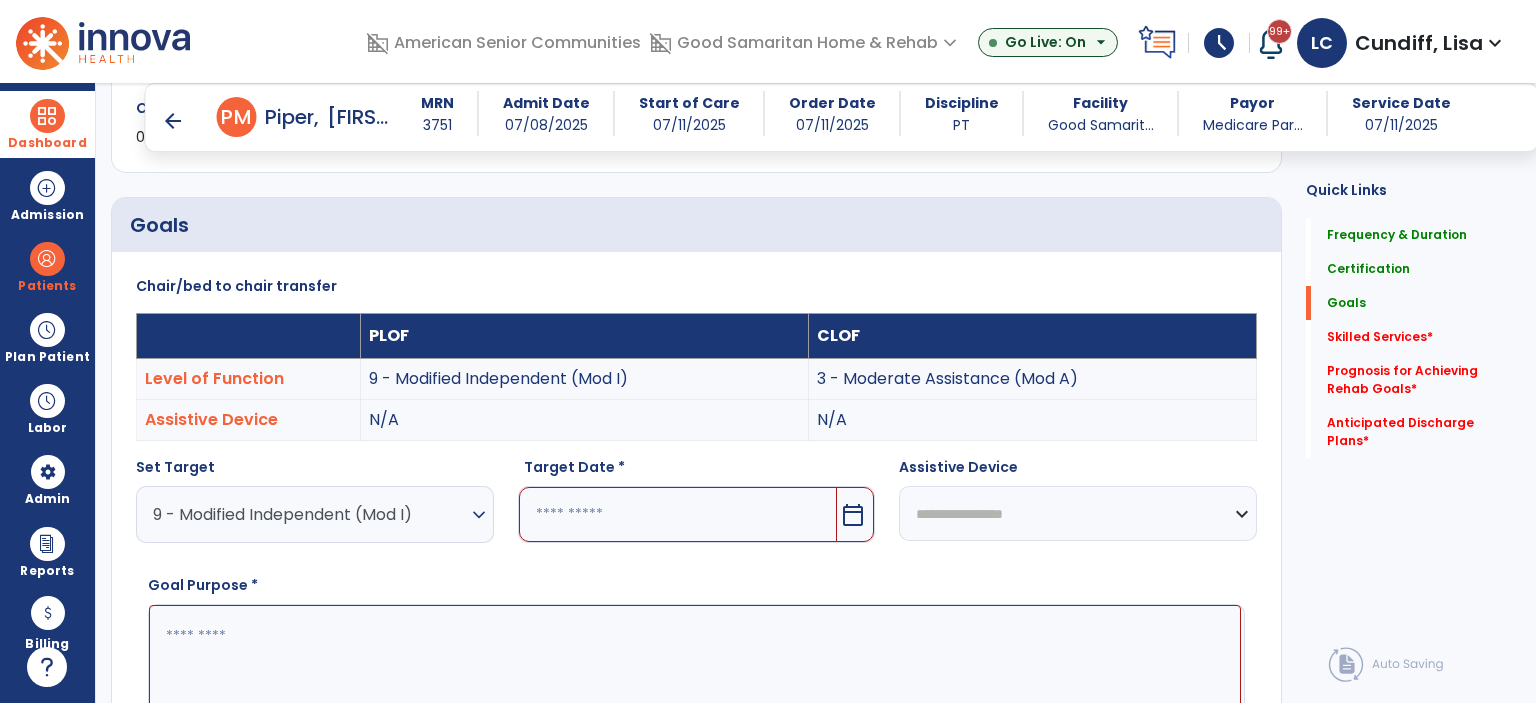 click on "calendar_today" at bounding box center [853, 515] 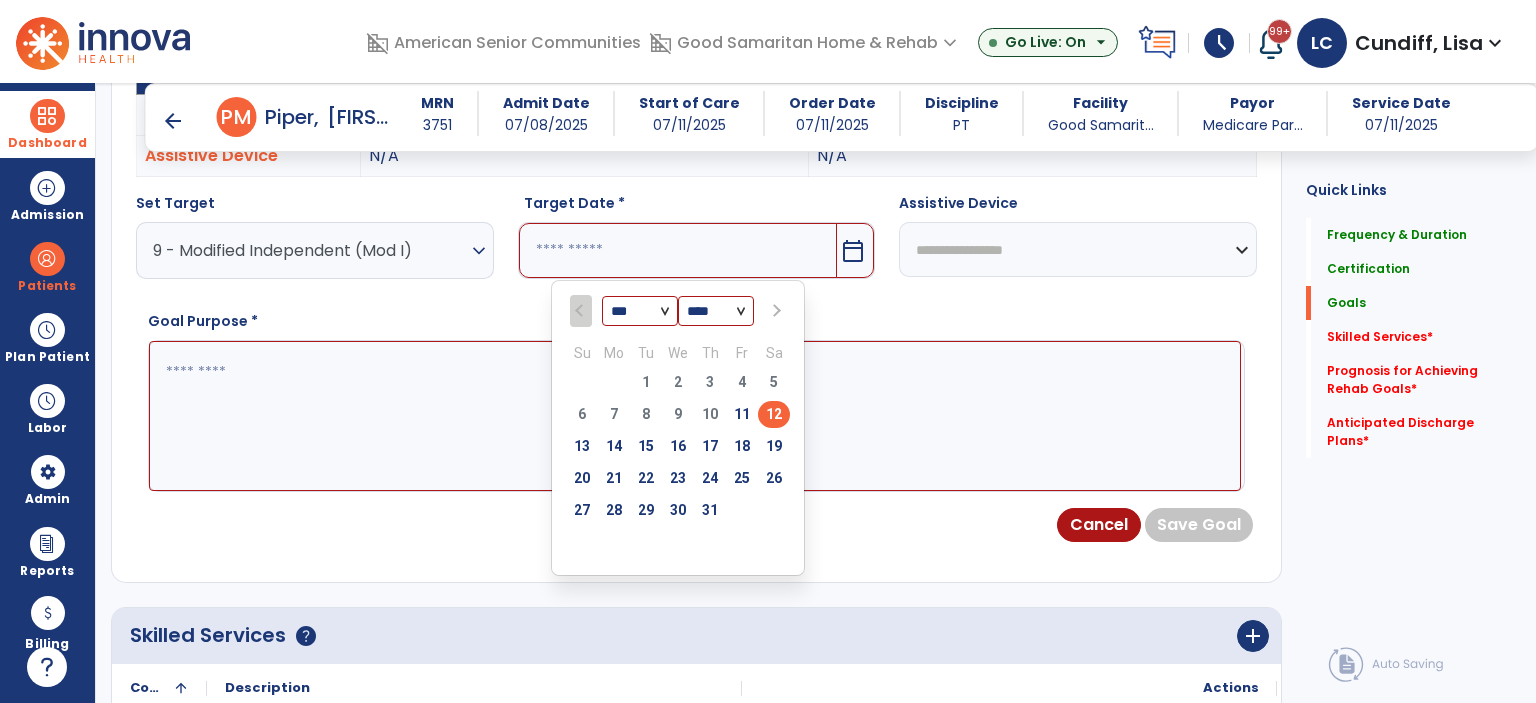scroll, scrollTop: 719, scrollLeft: 0, axis: vertical 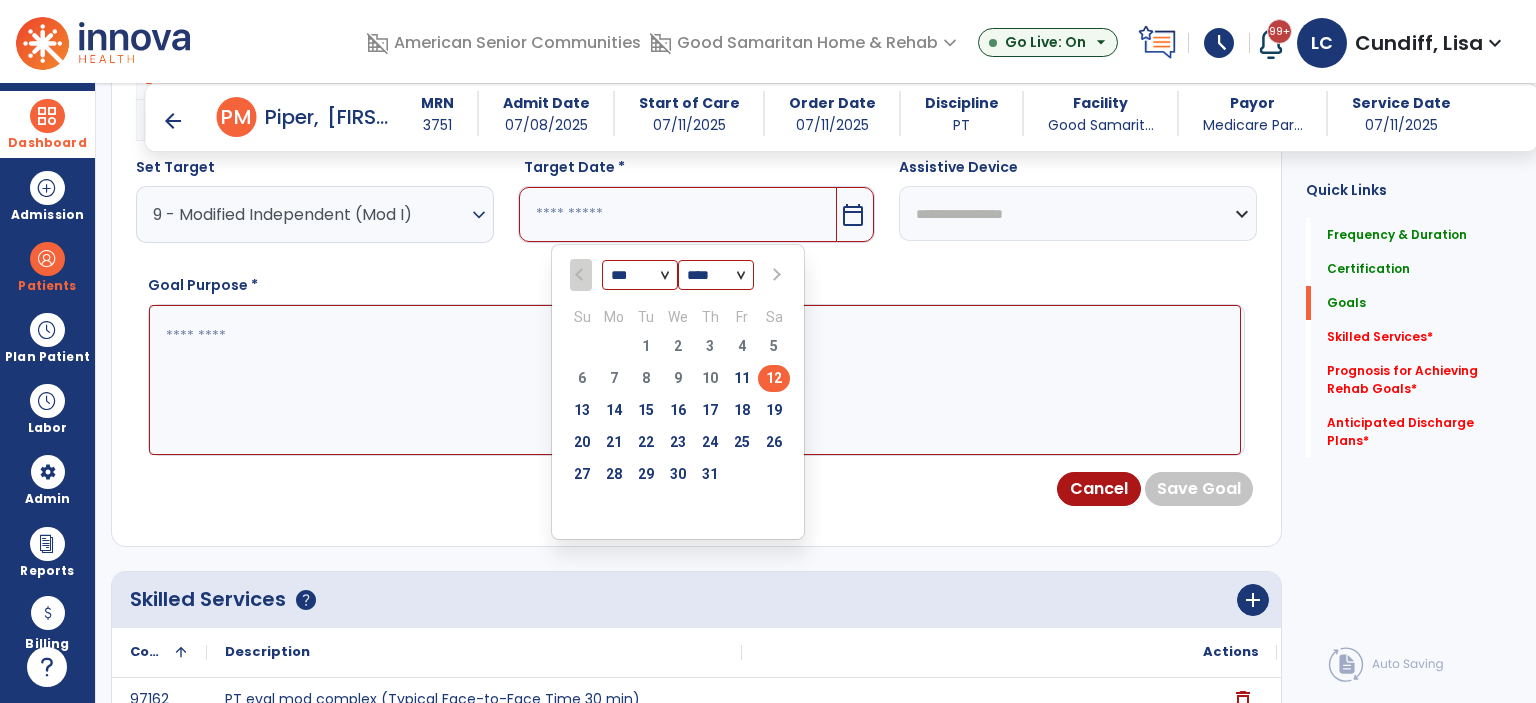 click at bounding box center (774, 275) 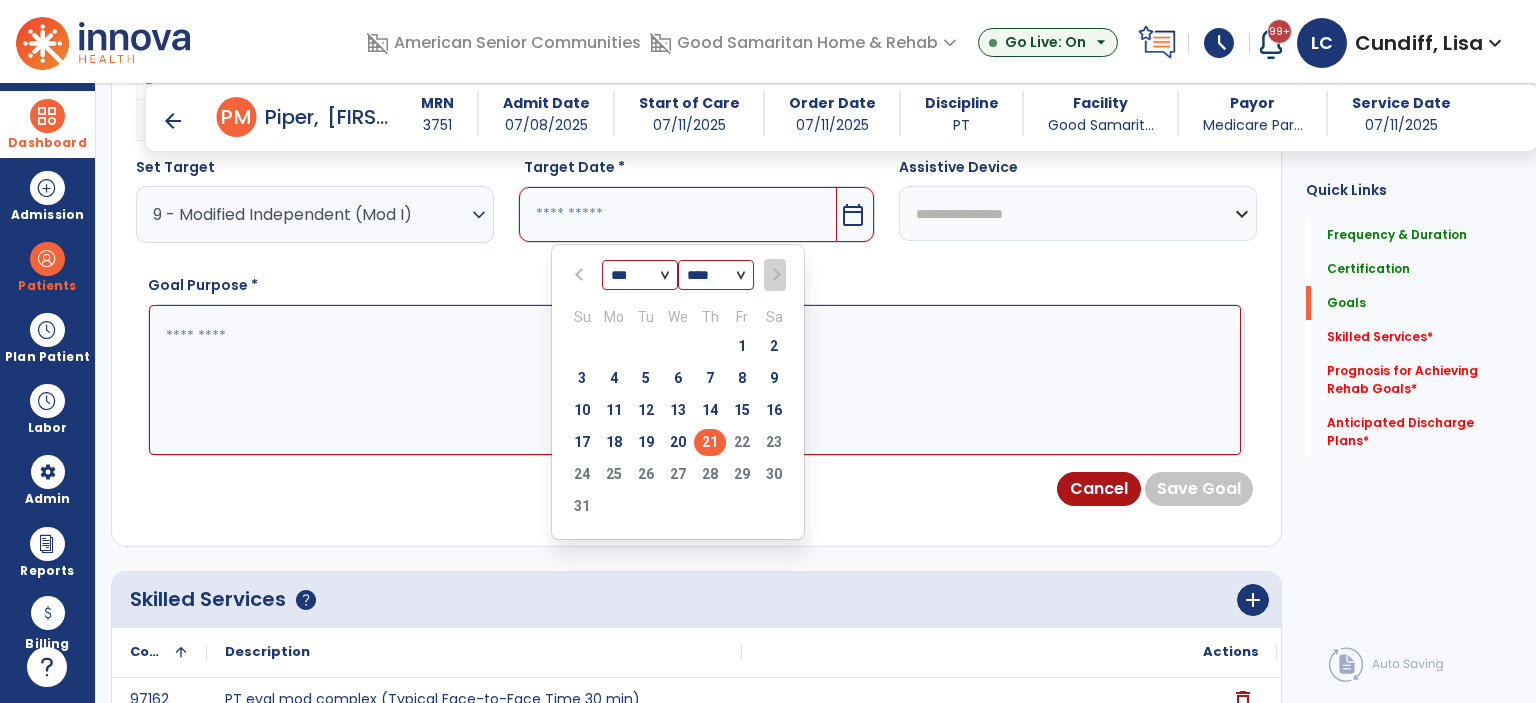 click on "21" at bounding box center (710, 442) 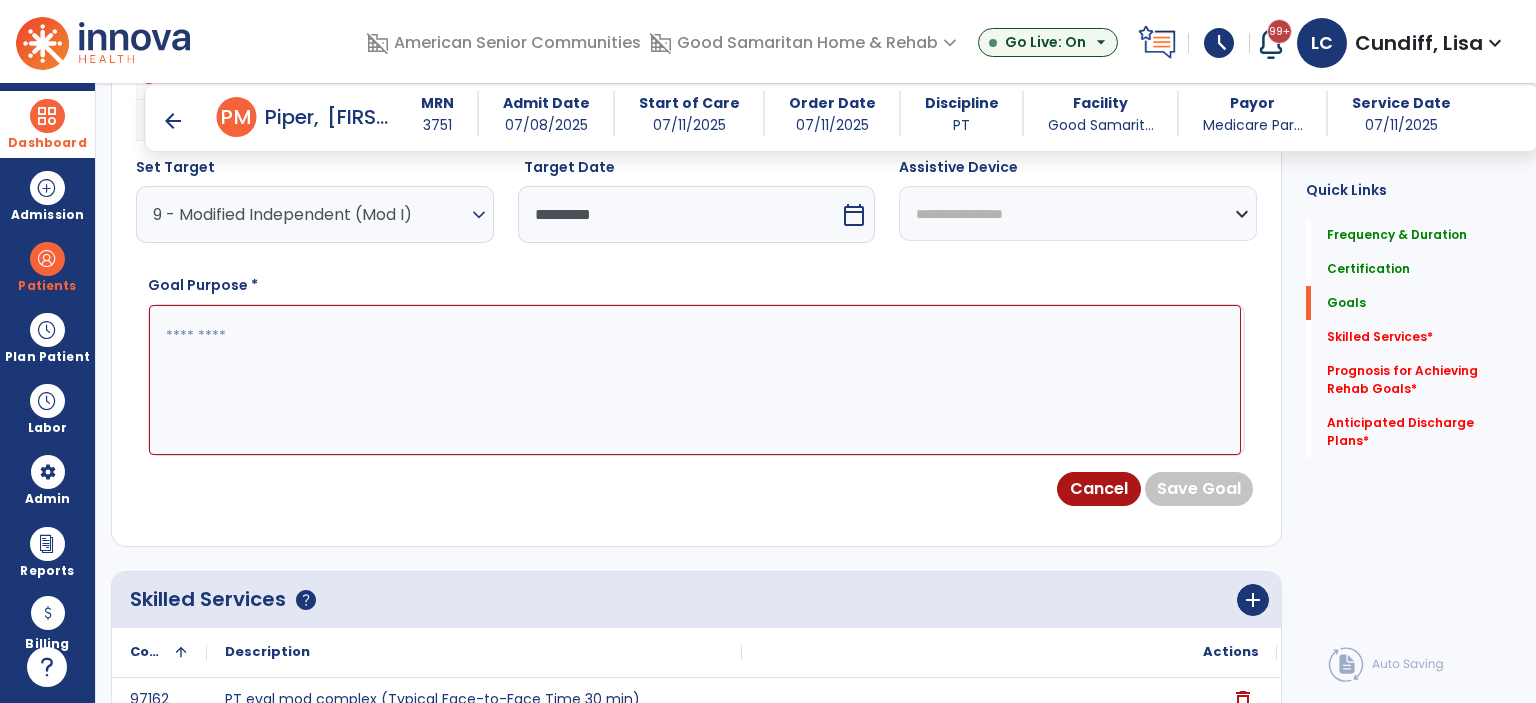 click on "**********" at bounding box center (1078, 213) 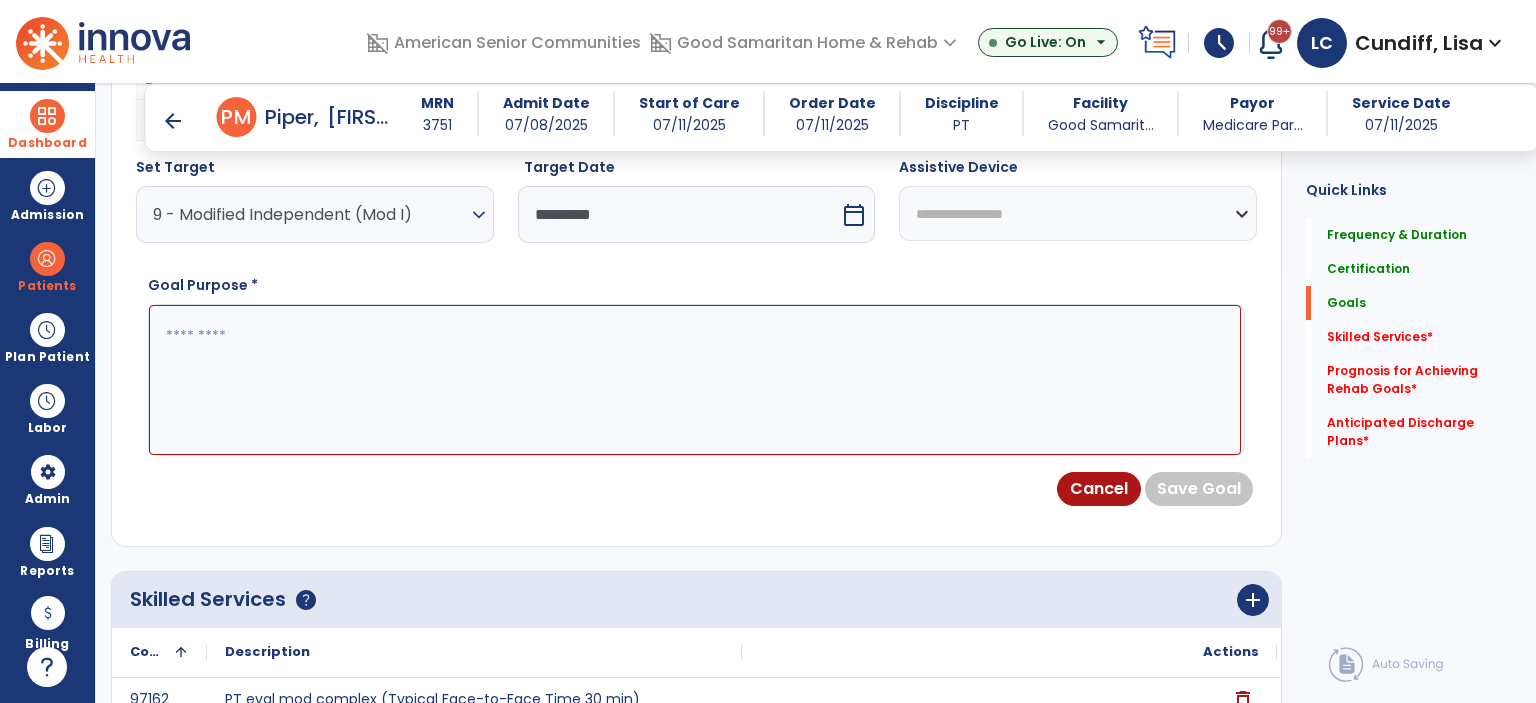 select on "**********" 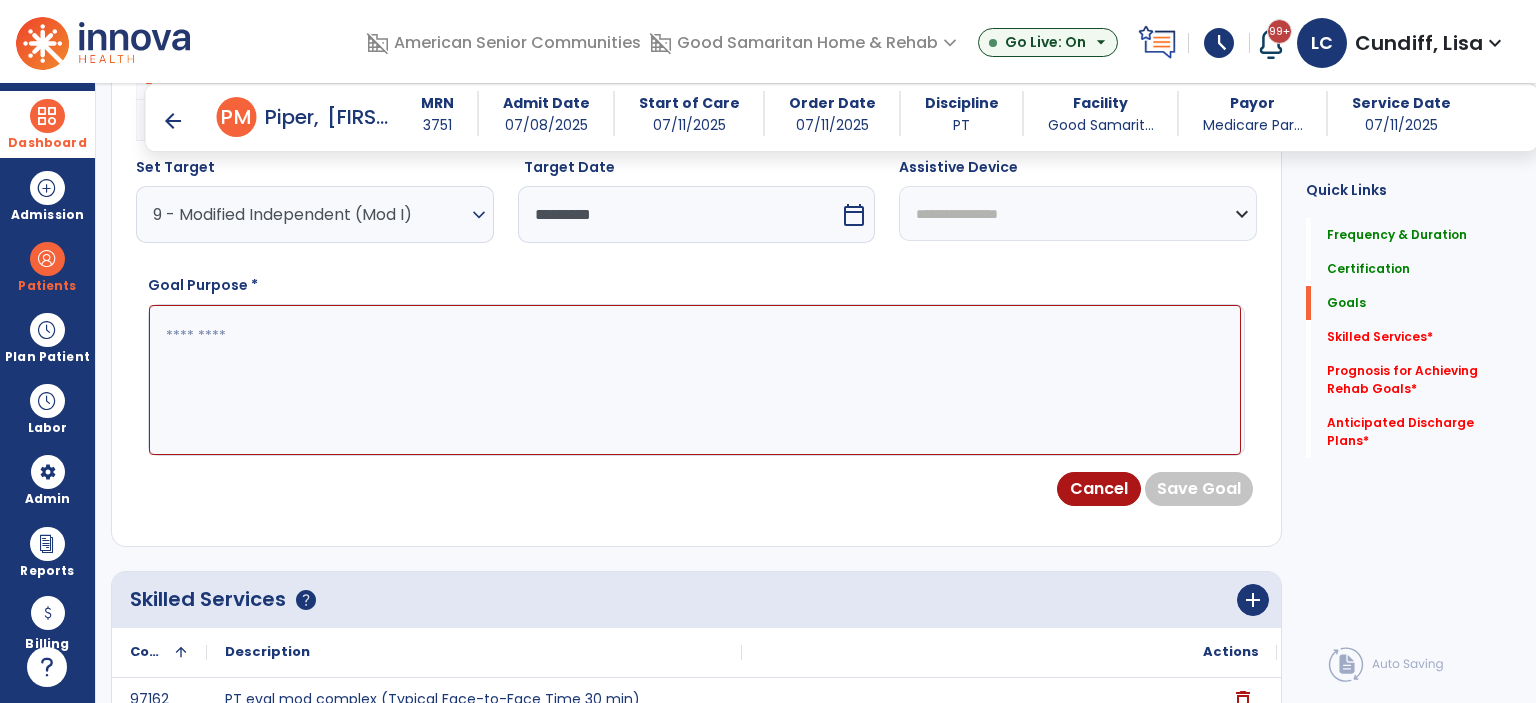 click on "**********" at bounding box center (1078, 213) 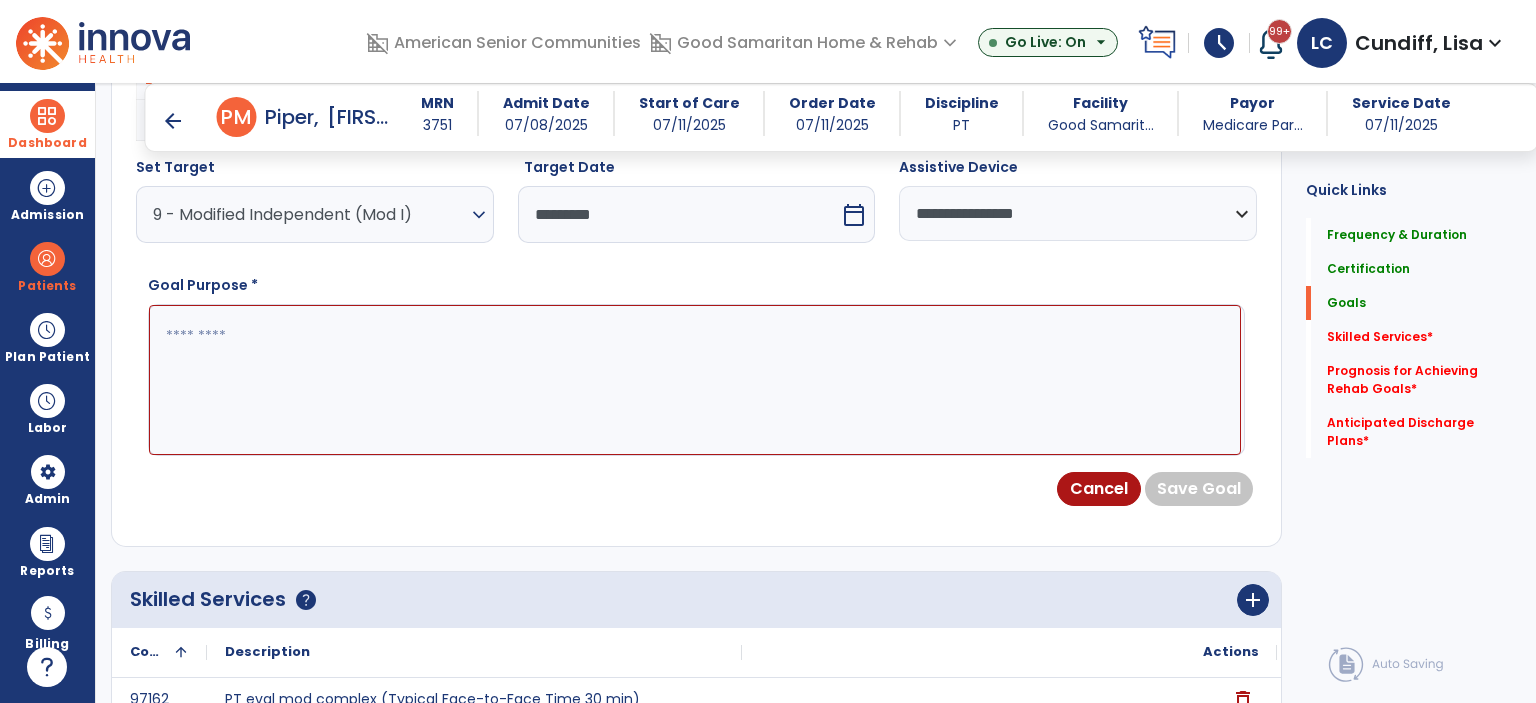 click at bounding box center (695, 380) 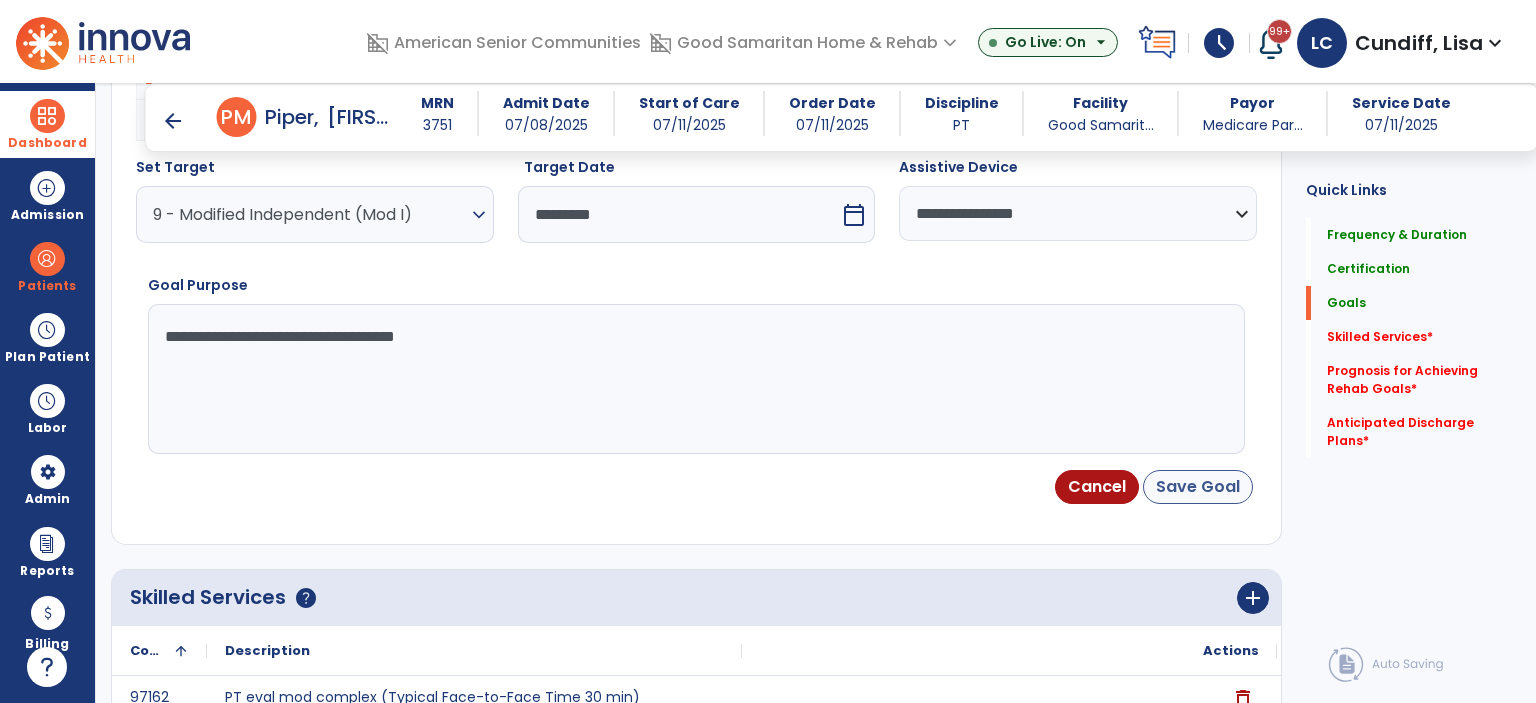 type on "**********" 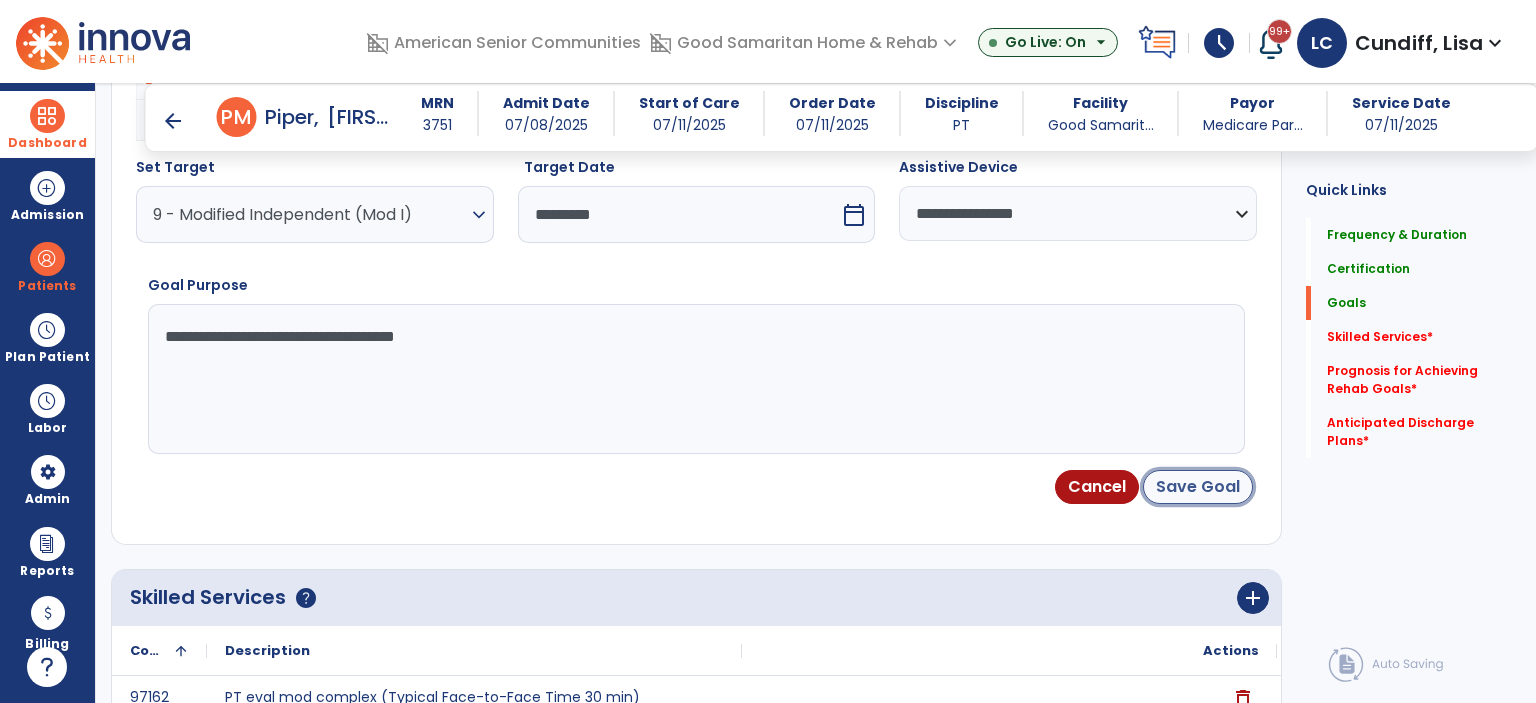 click on "Save Goal" at bounding box center (1198, 487) 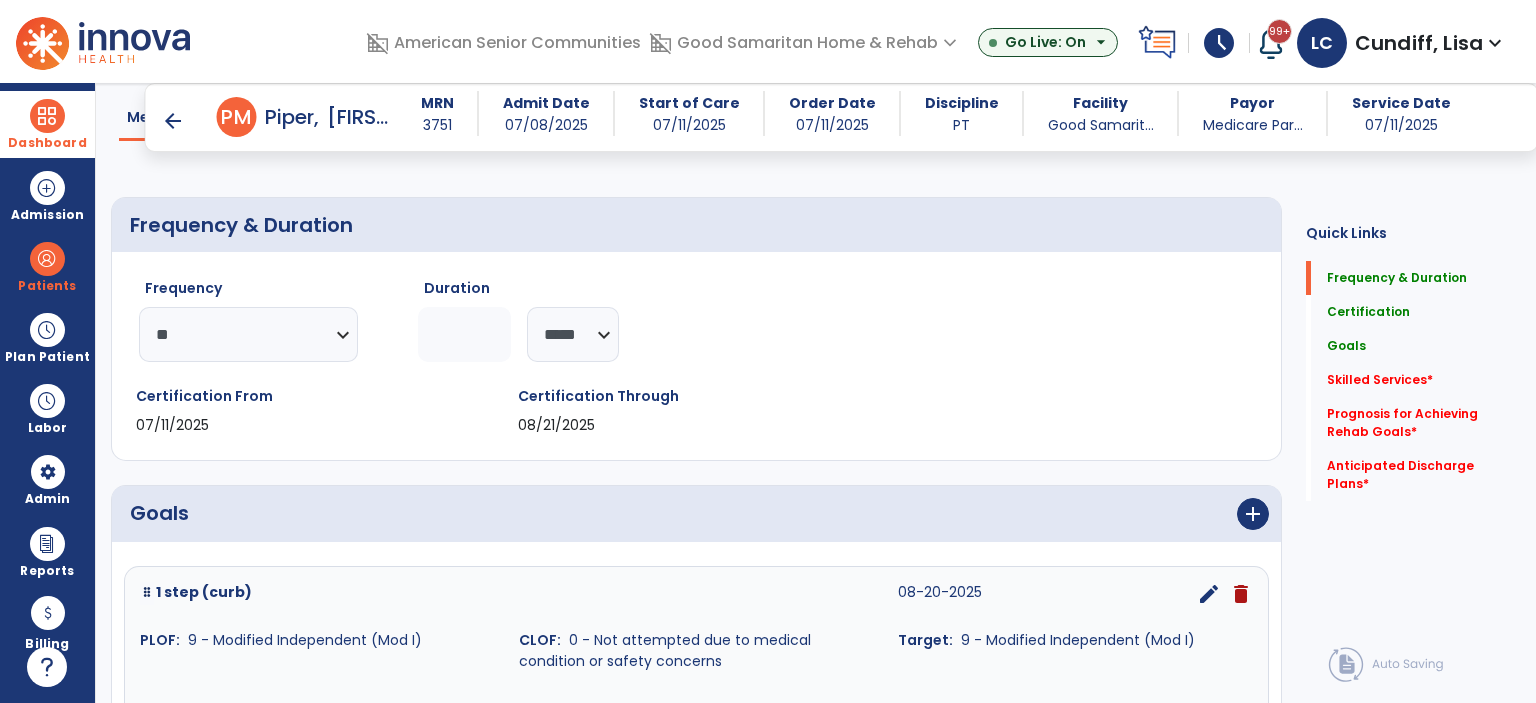 scroll, scrollTop: 431, scrollLeft: 0, axis: vertical 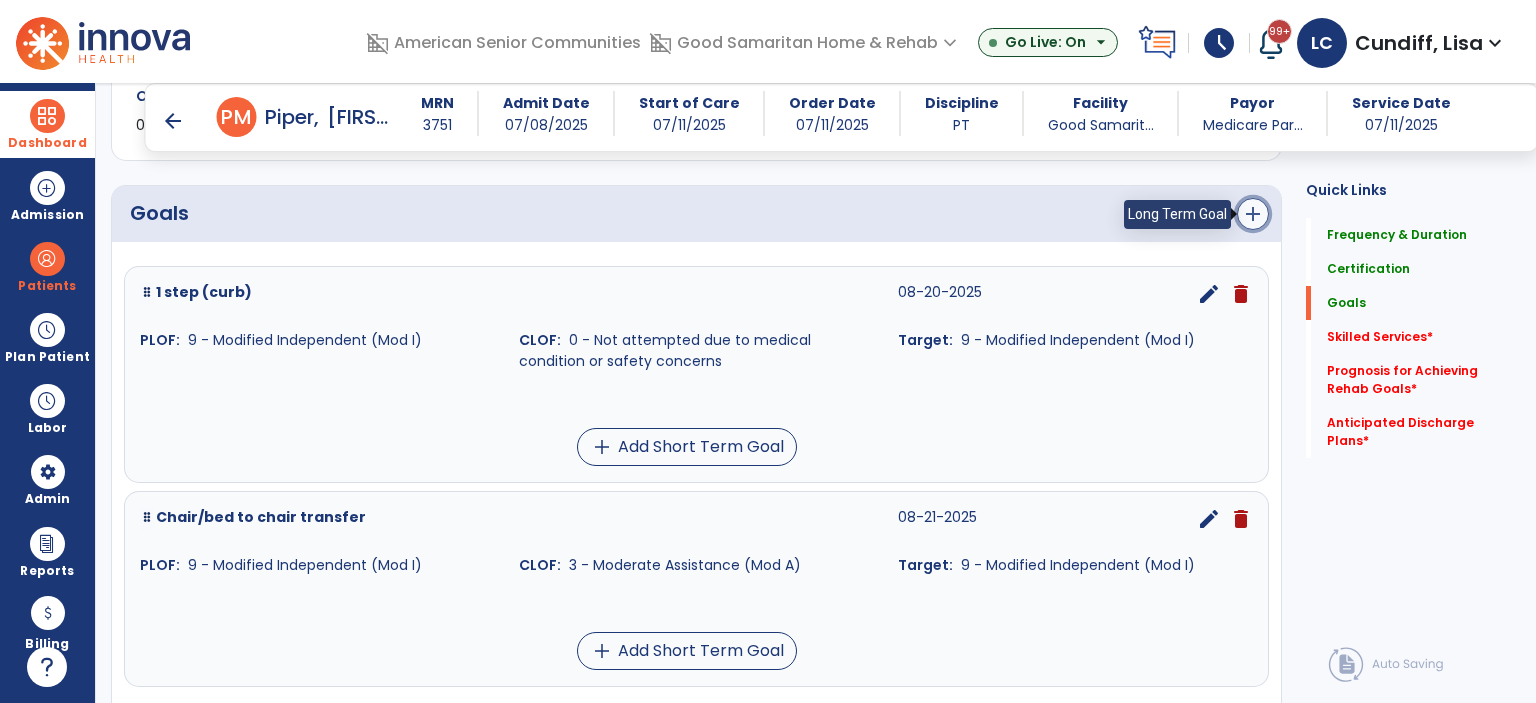 click on "add" at bounding box center [1253, 214] 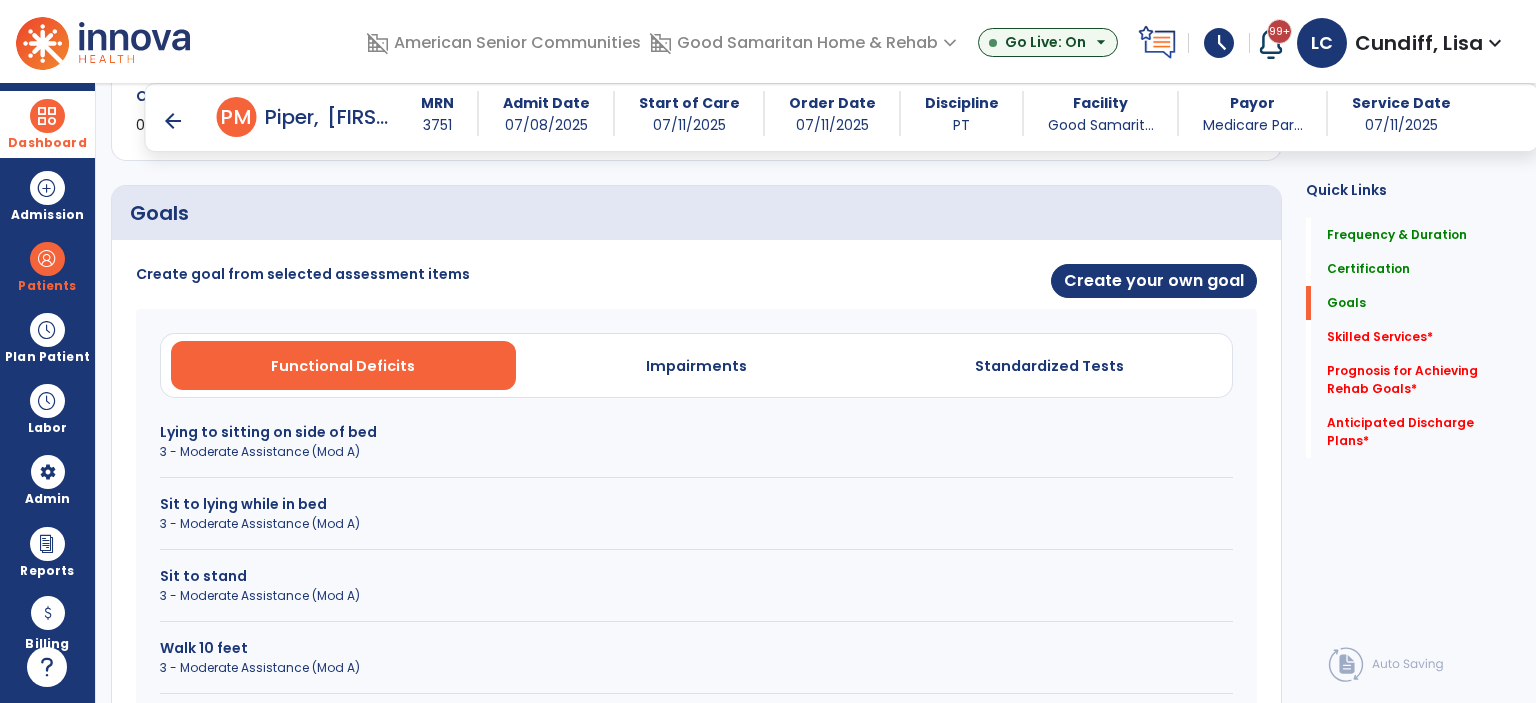 scroll, scrollTop: 731, scrollLeft: 0, axis: vertical 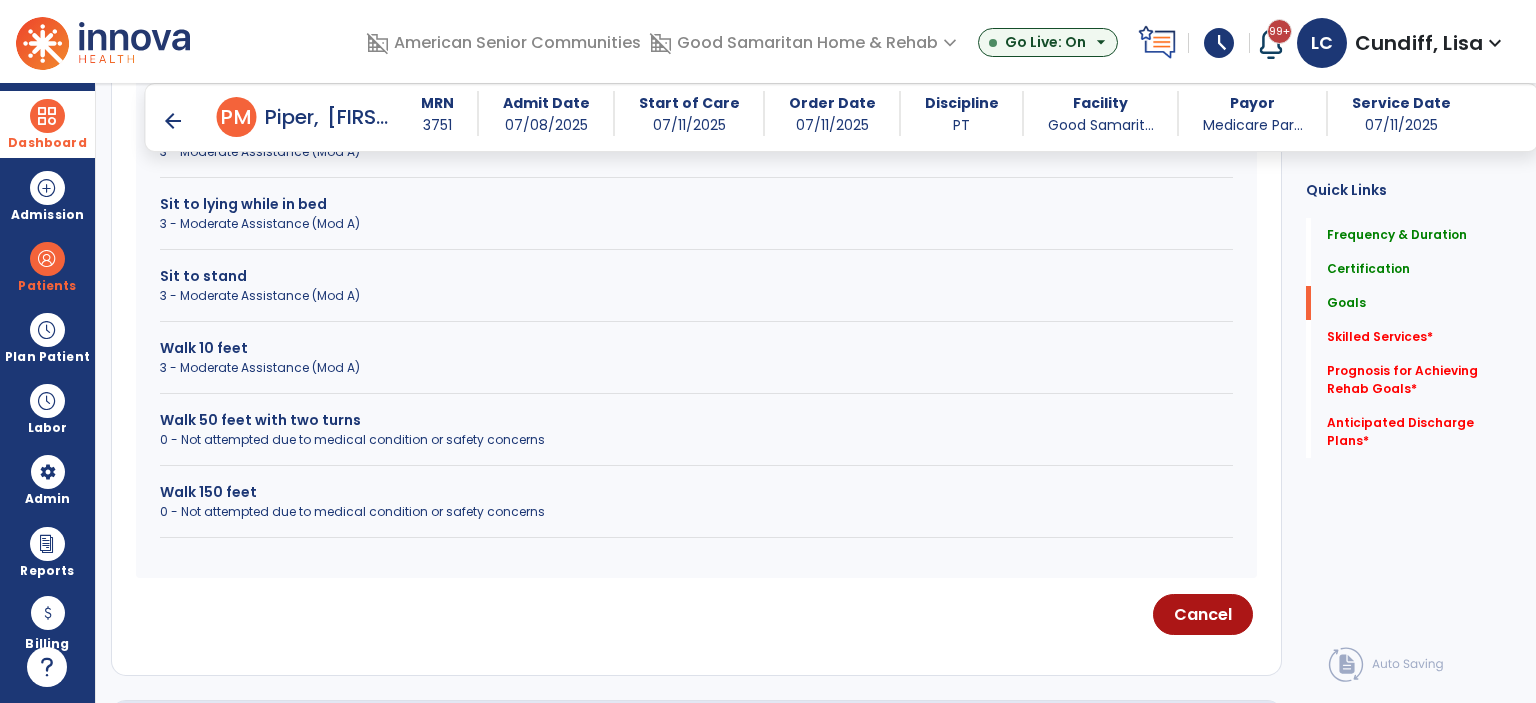 click on "Walk 150 feet" at bounding box center [696, 492] 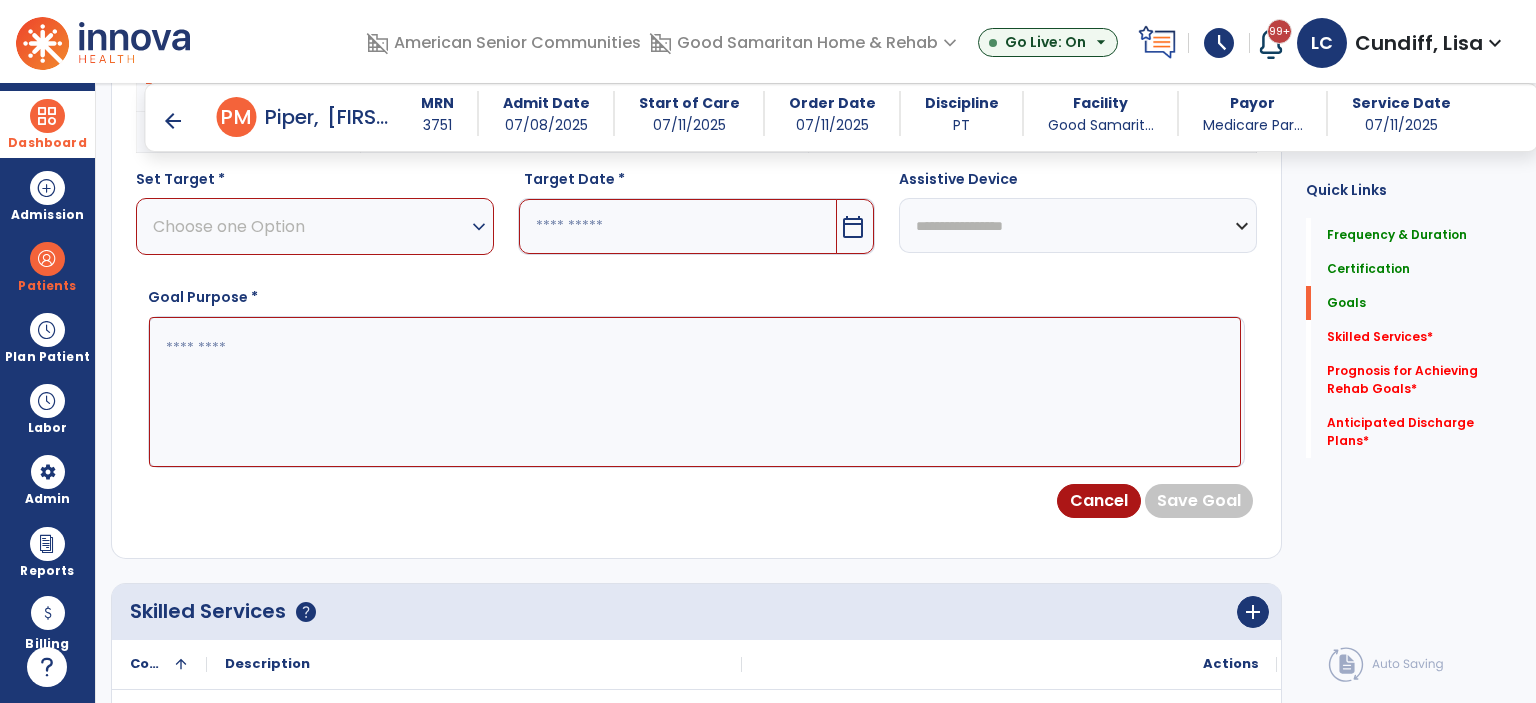 click on "Choose one Option" at bounding box center [310, 226] 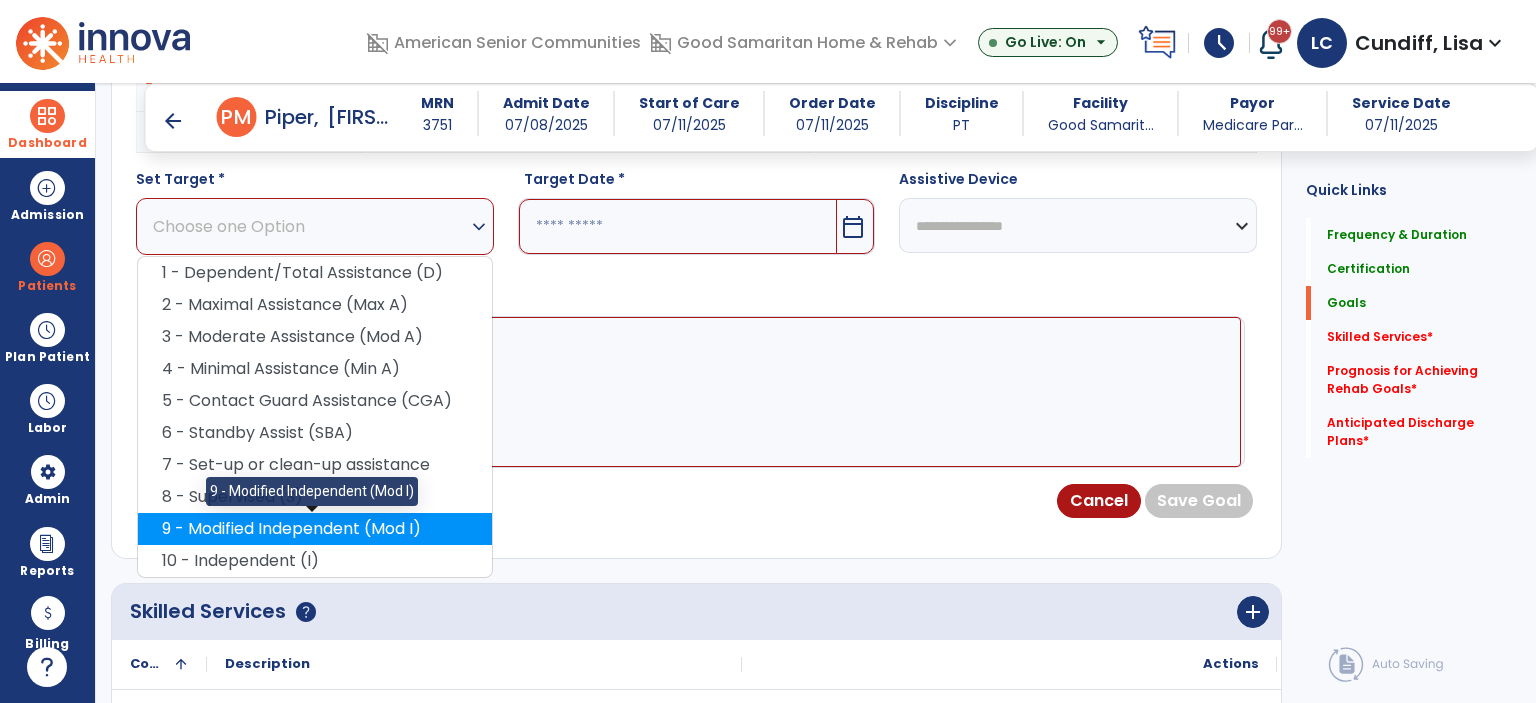 click on "9 - Modified Independent (Mod I)" at bounding box center [315, 529] 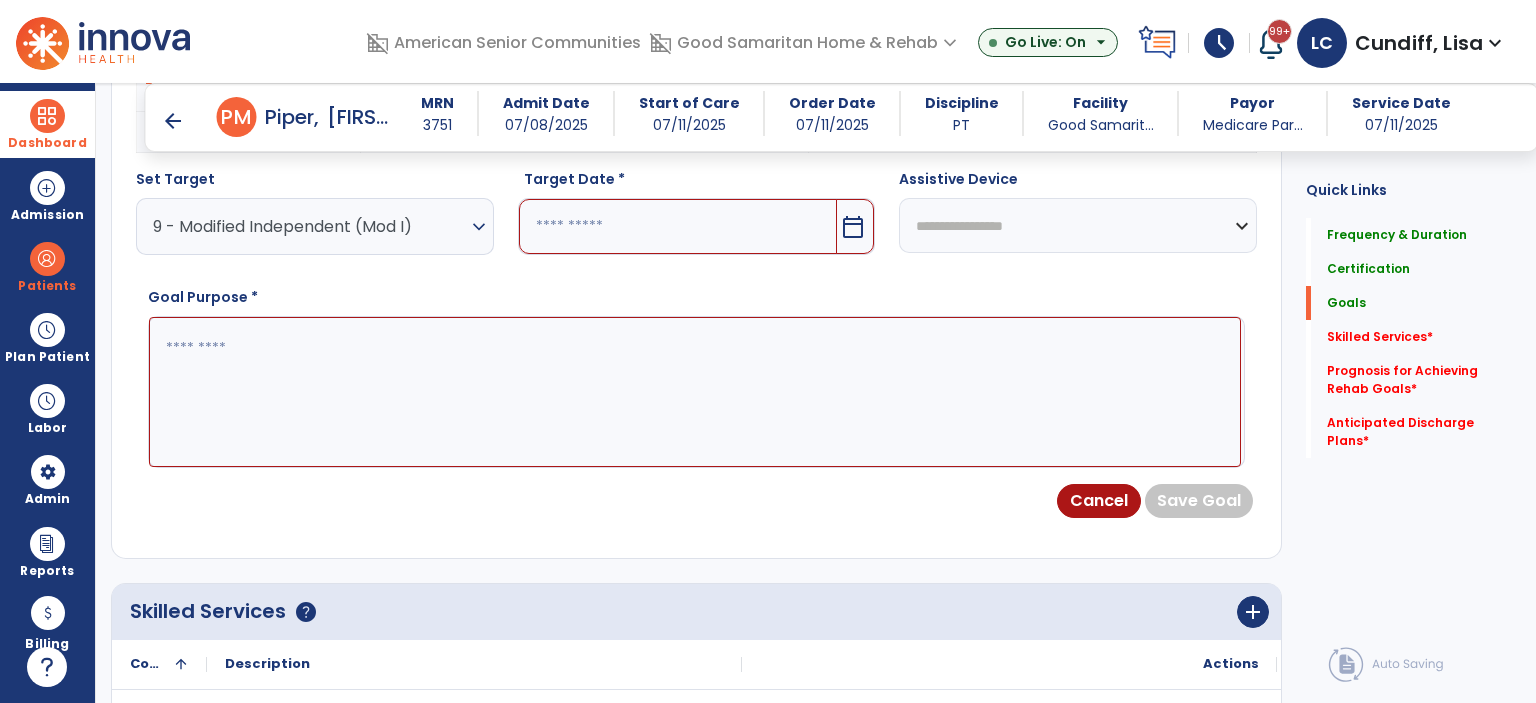 click on "calendar_today" at bounding box center [853, 227] 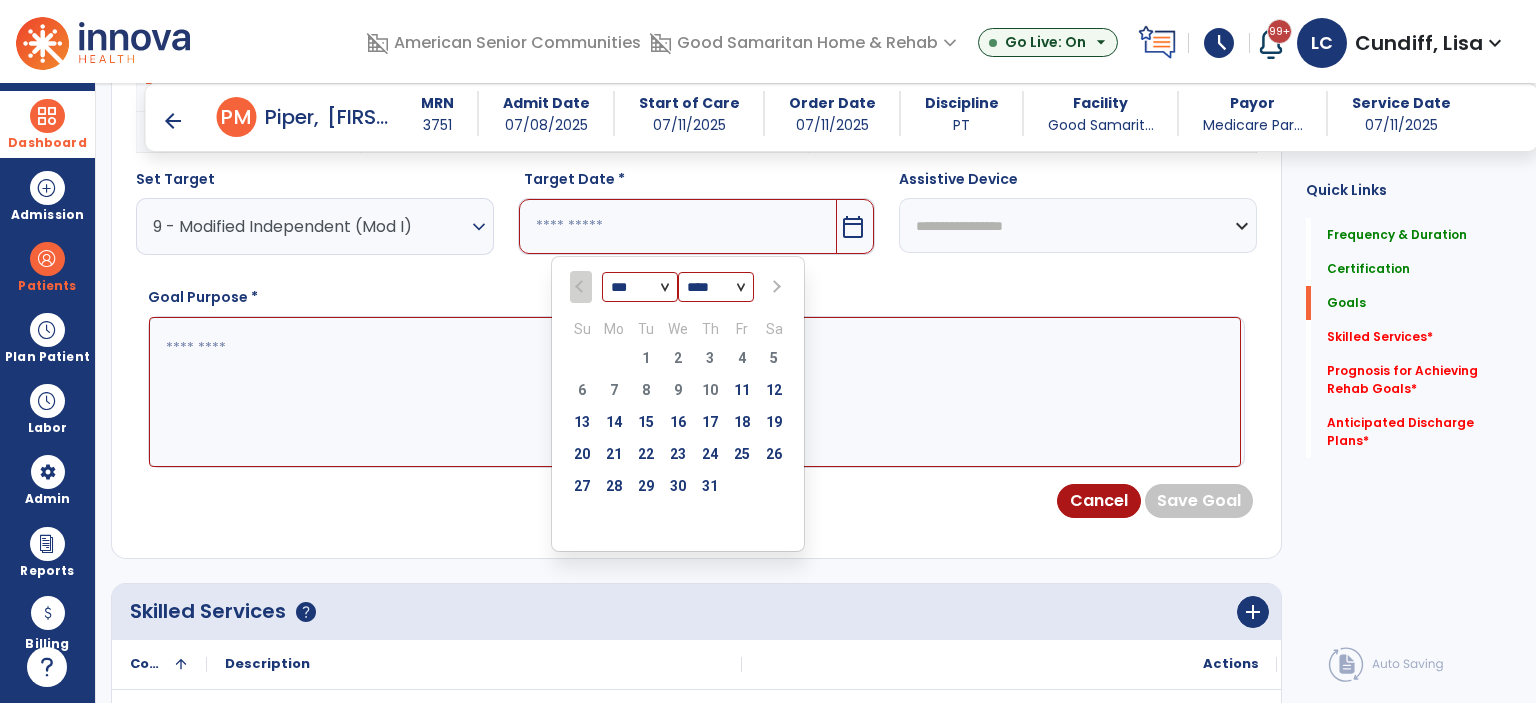 click at bounding box center [774, 287] 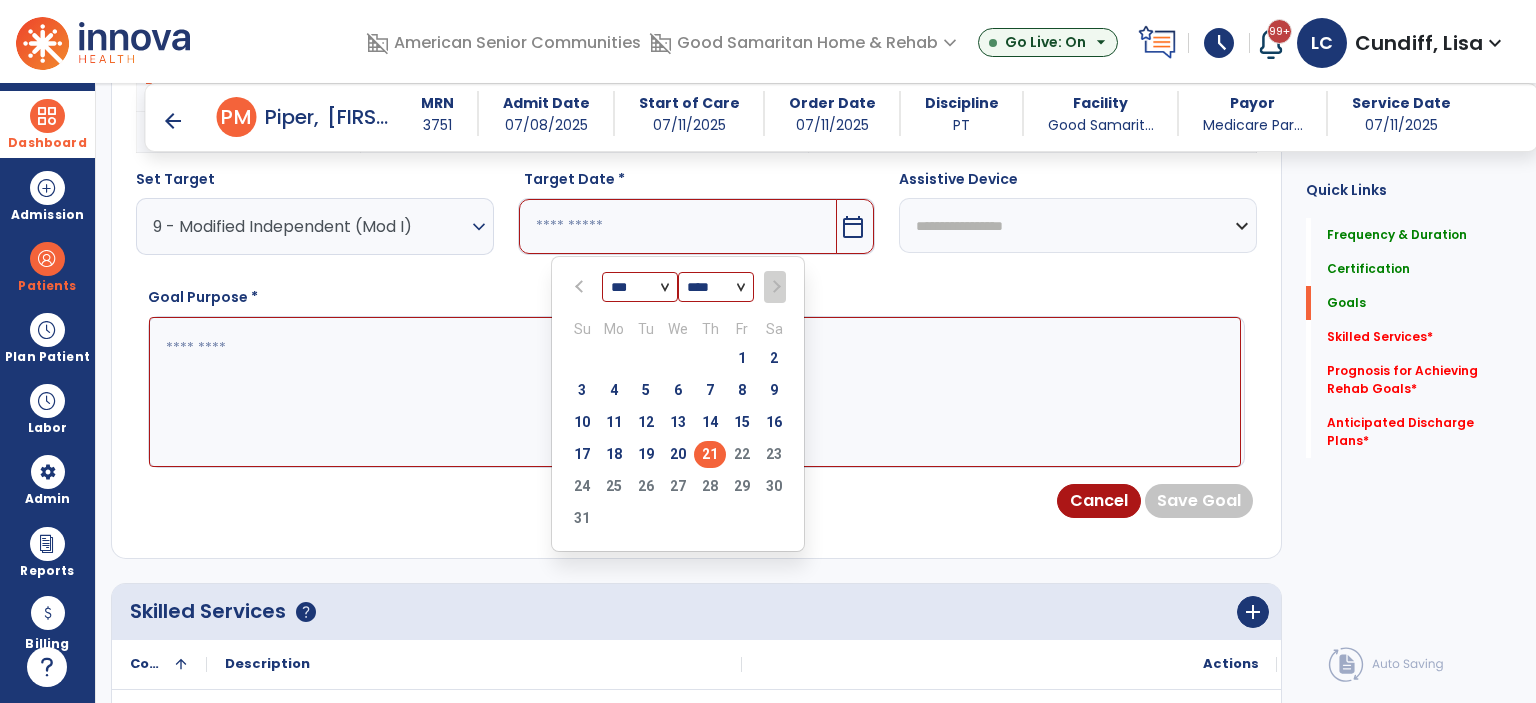 click on "21" at bounding box center [710, 454] 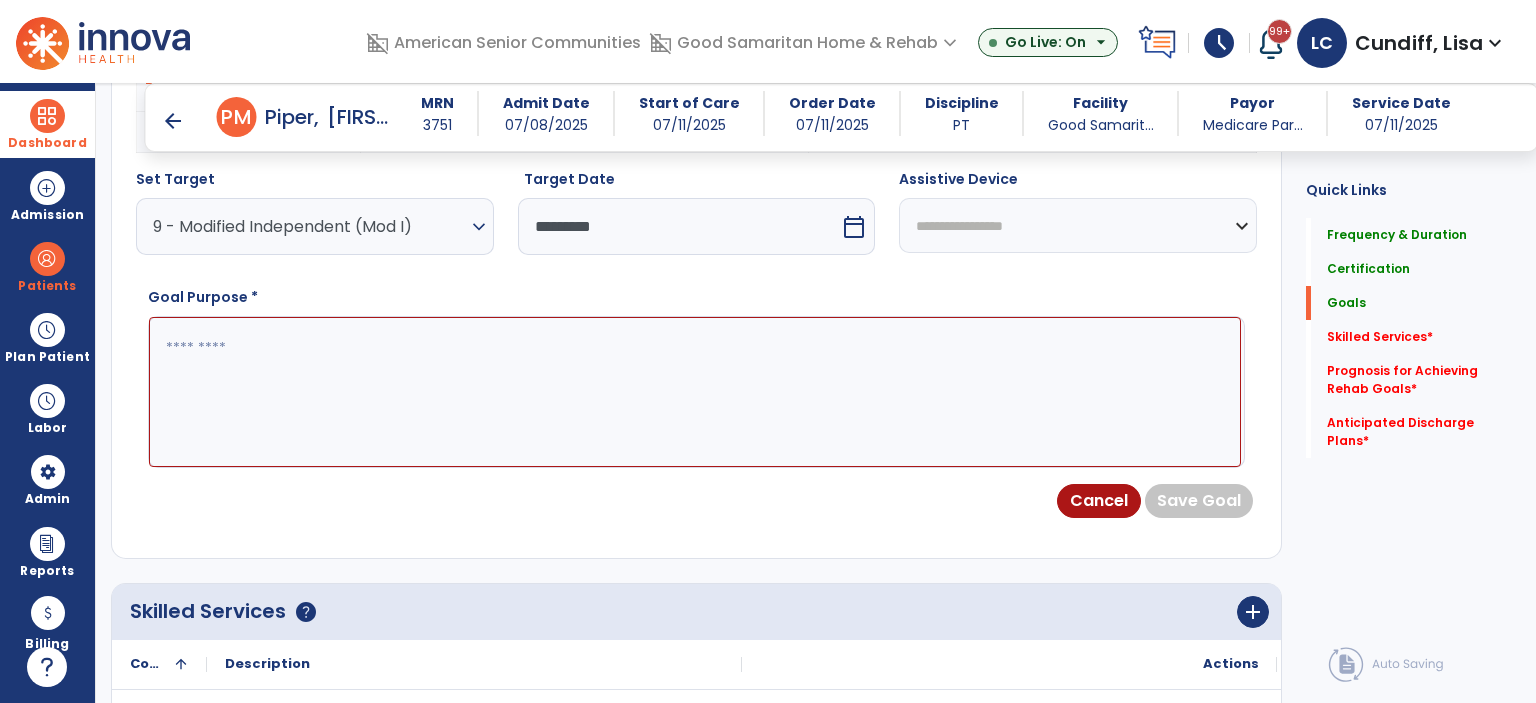 click on "**********" at bounding box center (1078, 225) 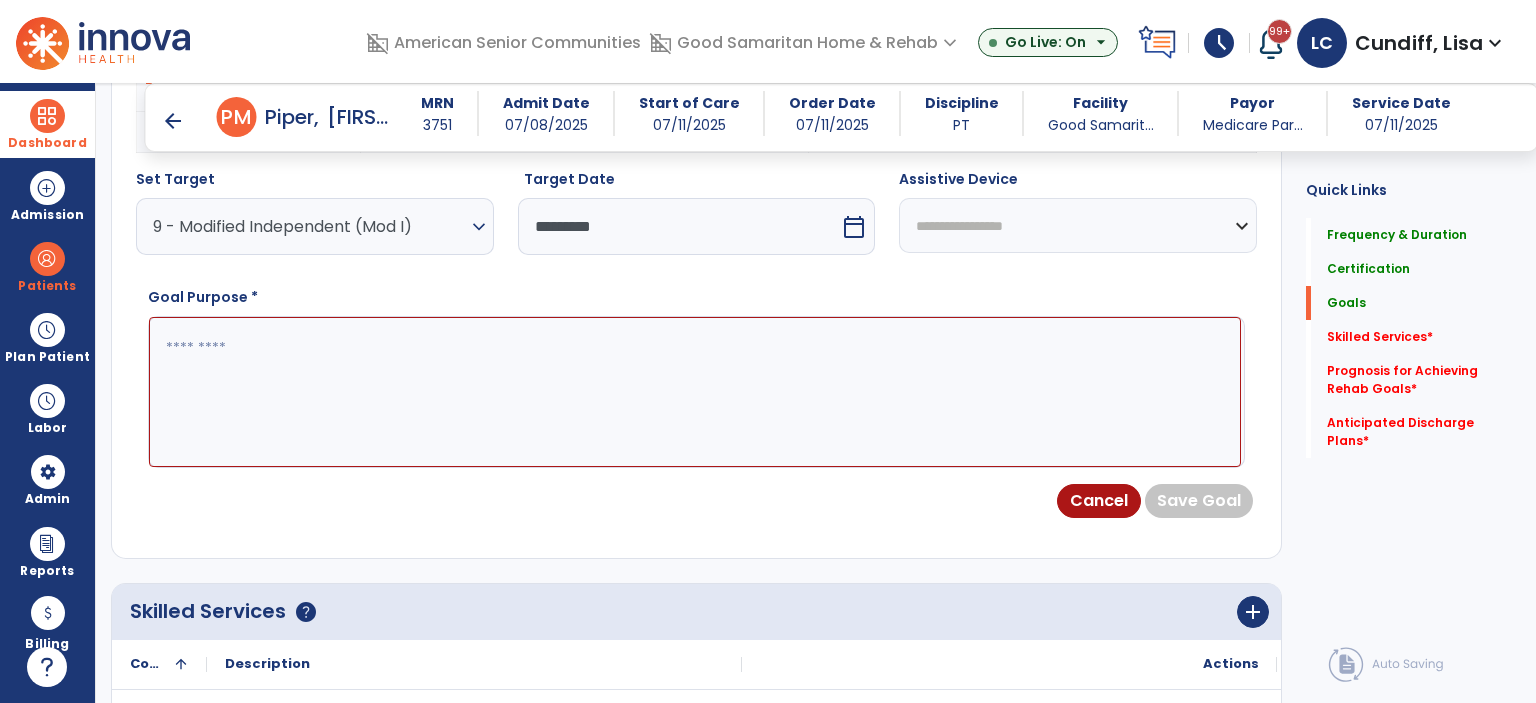 select on "**********" 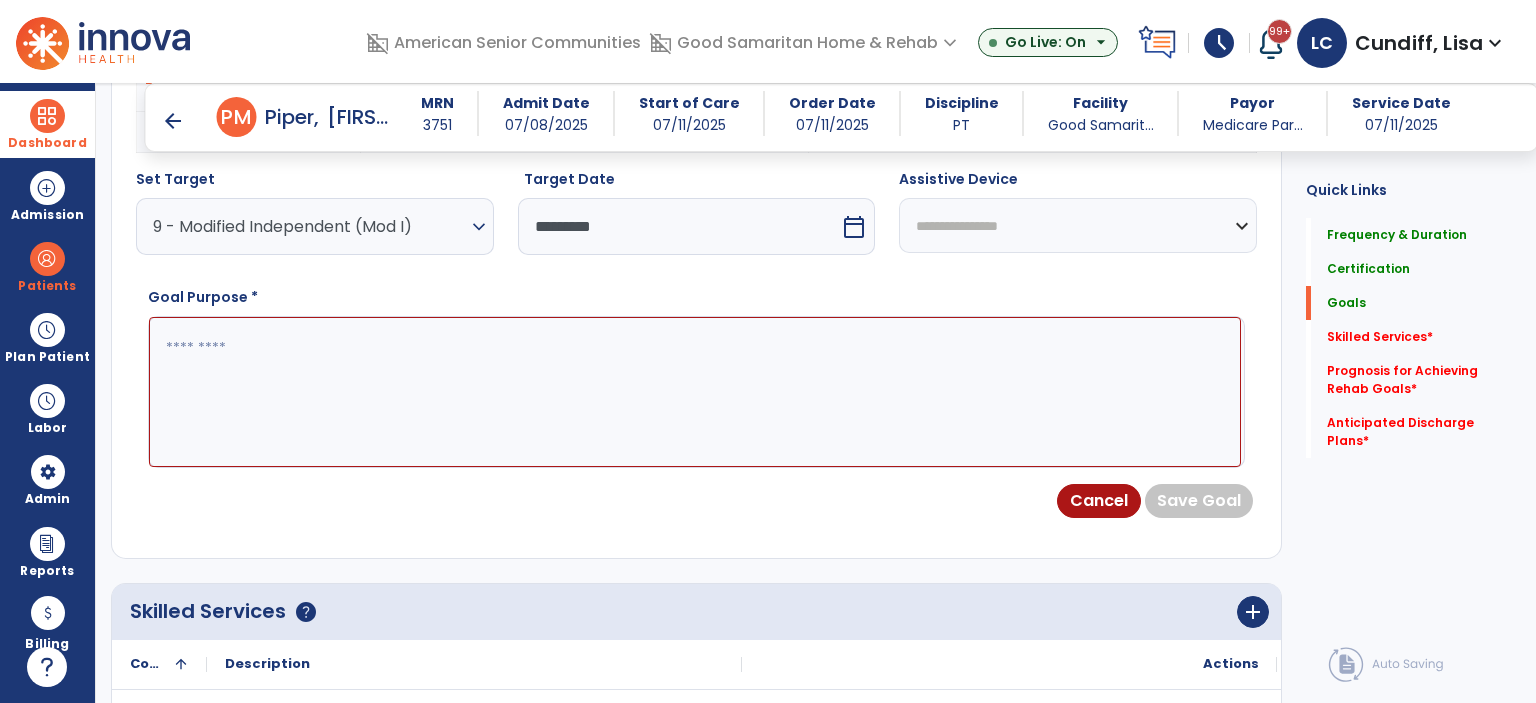 click on "**********" at bounding box center [1078, 225] 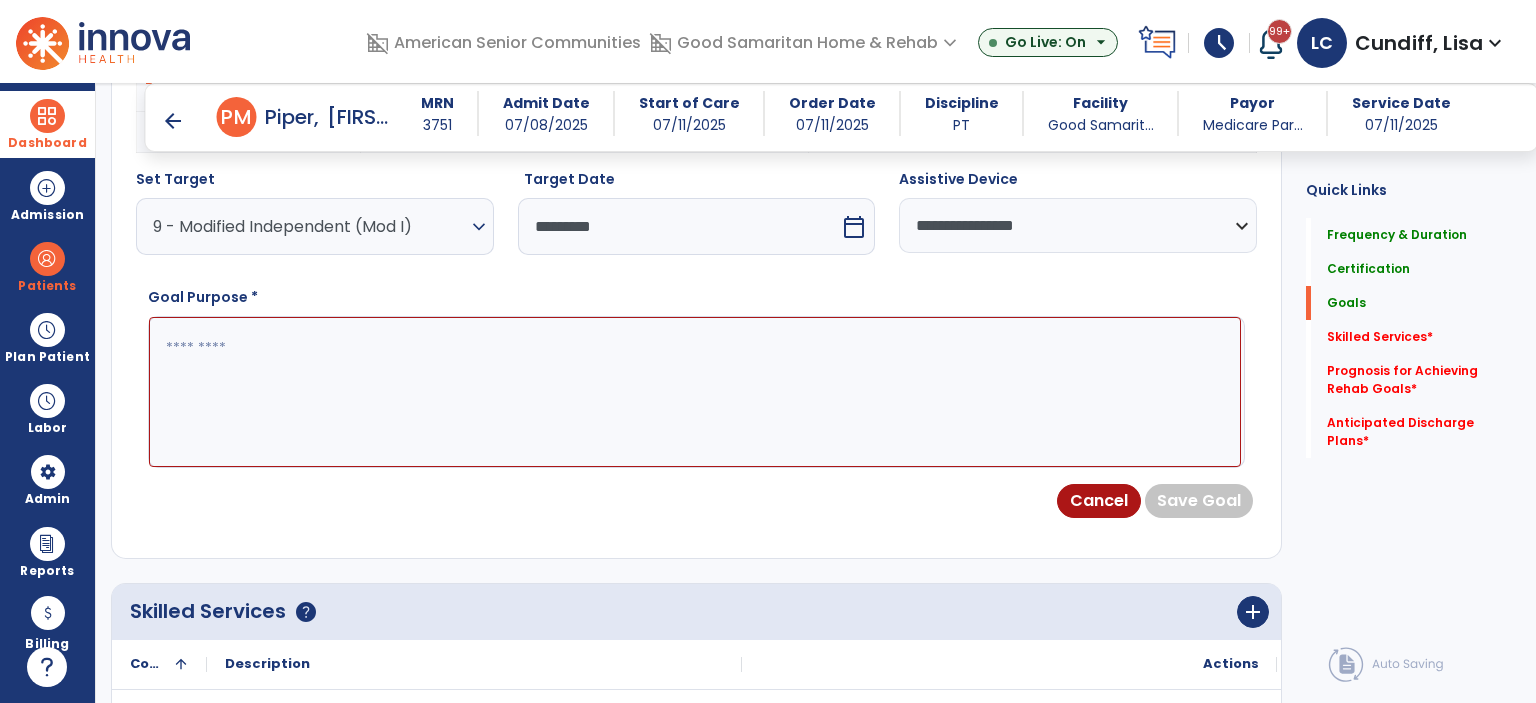 click at bounding box center (695, 392) 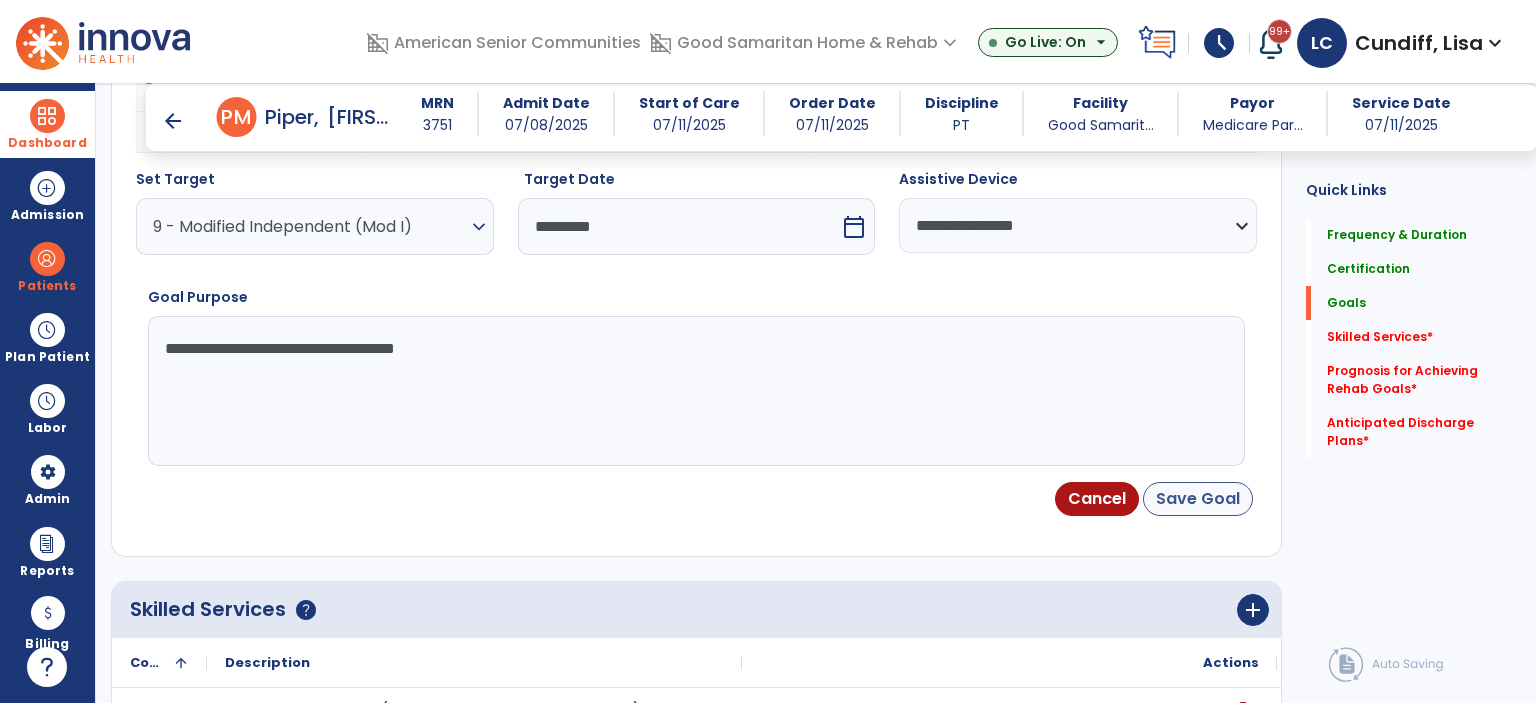 type on "**********" 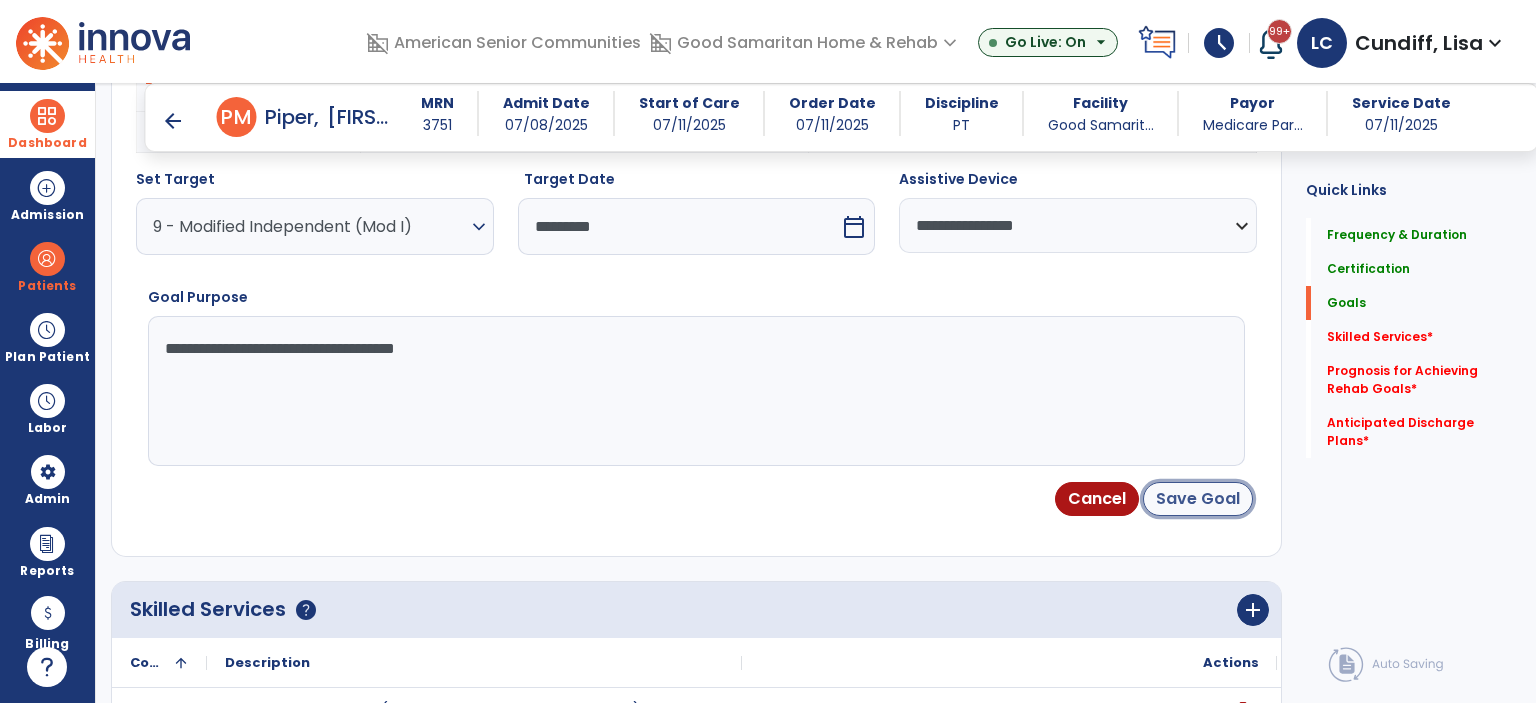 click on "Save Goal" at bounding box center [1198, 499] 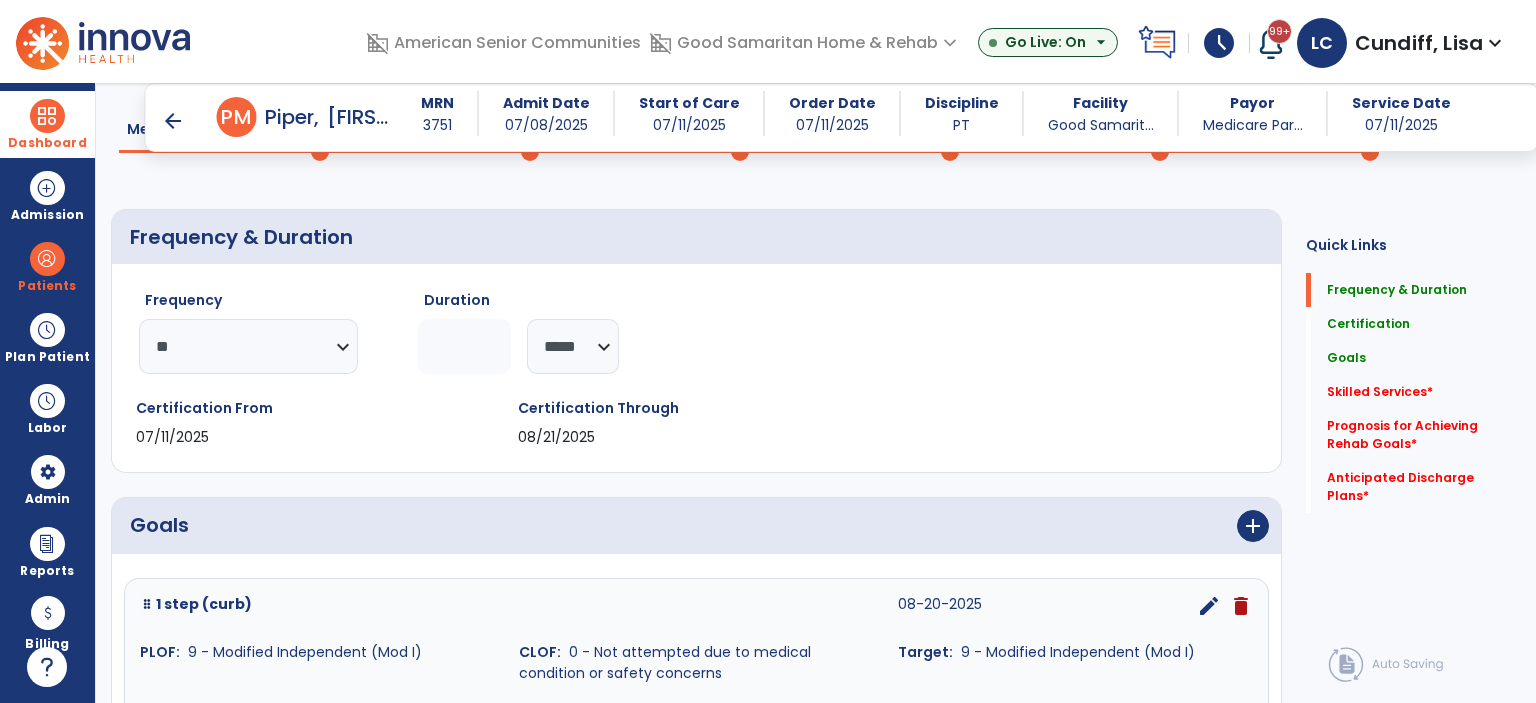 scroll, scrollTop: 419, scrollLeft: 0, axis: vertical 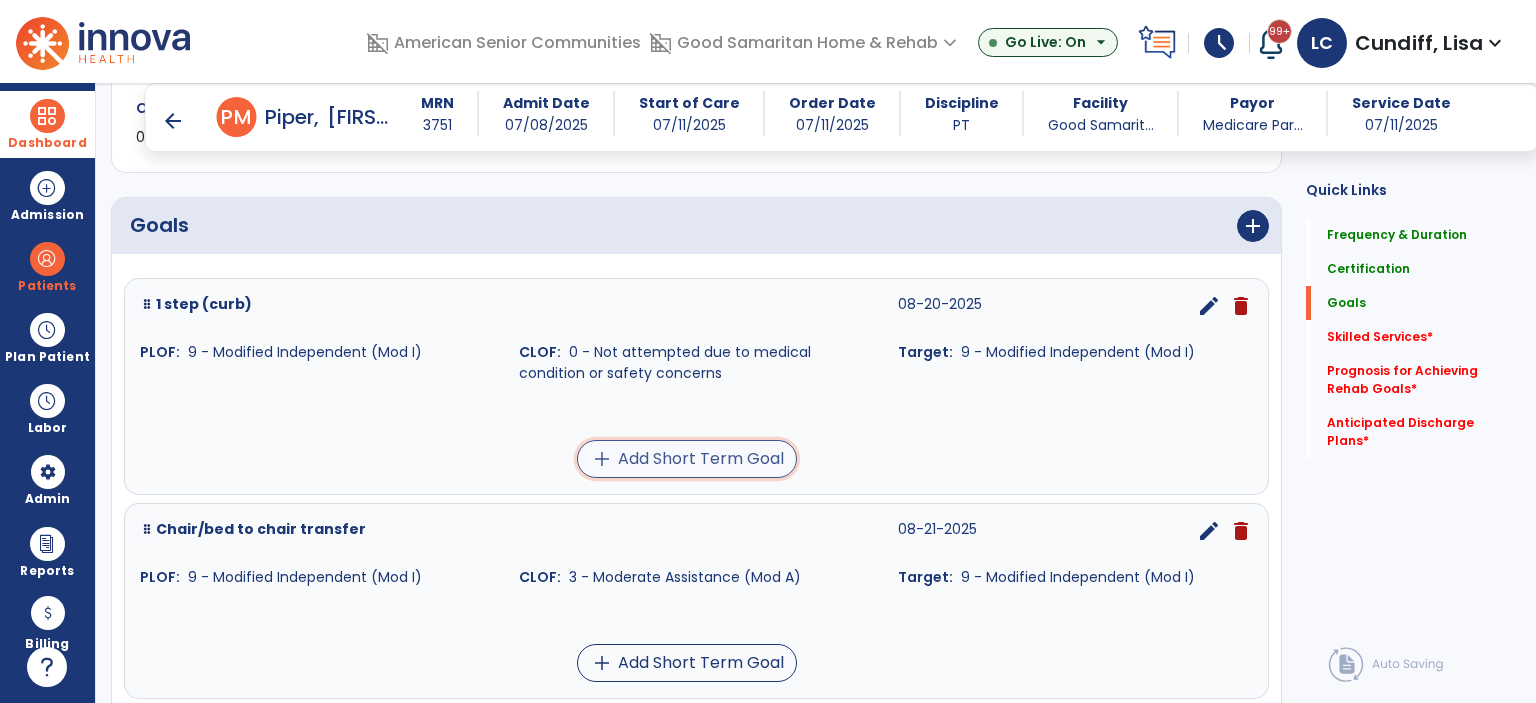 click on "add  Add Short Term Goal" at bounding box center [687, 459] 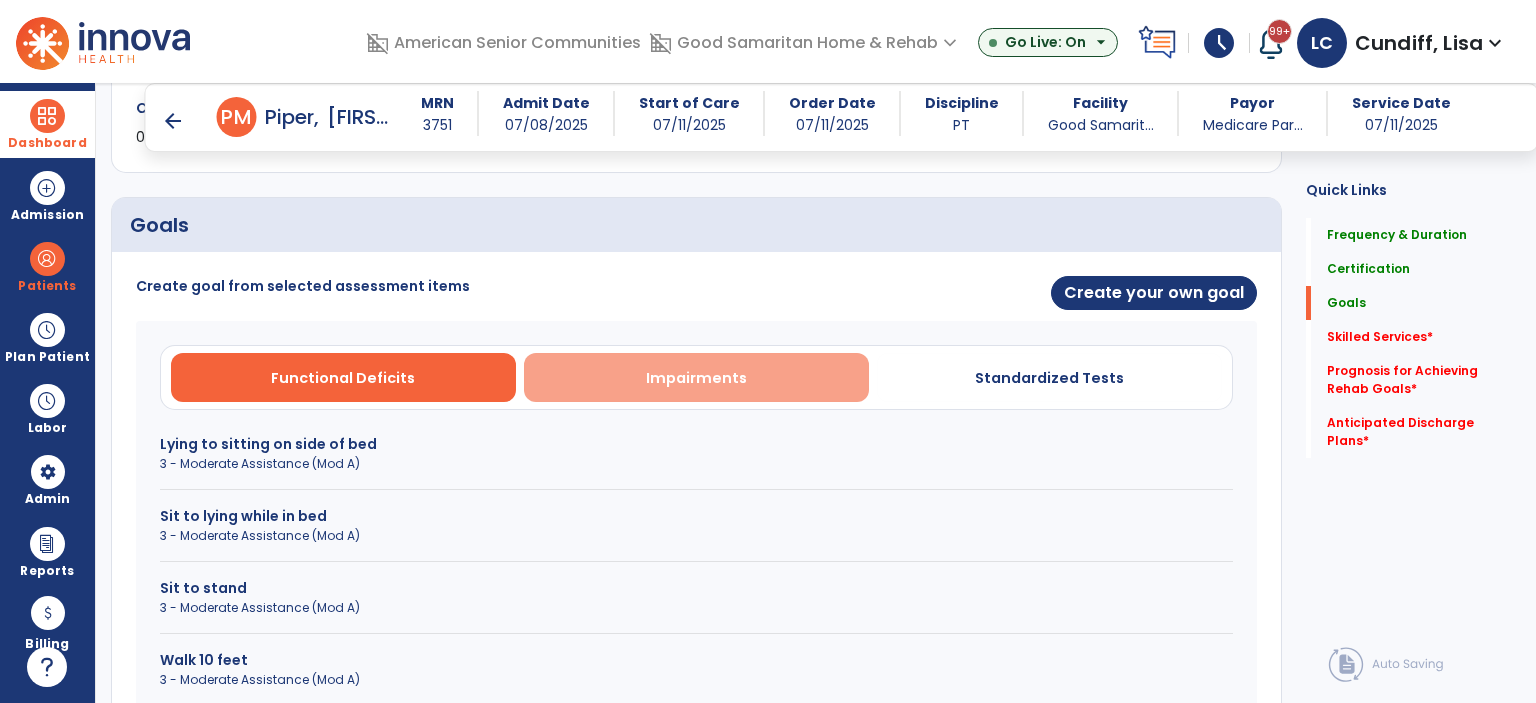 click on "Impairments" at bounding box center (696, 377) 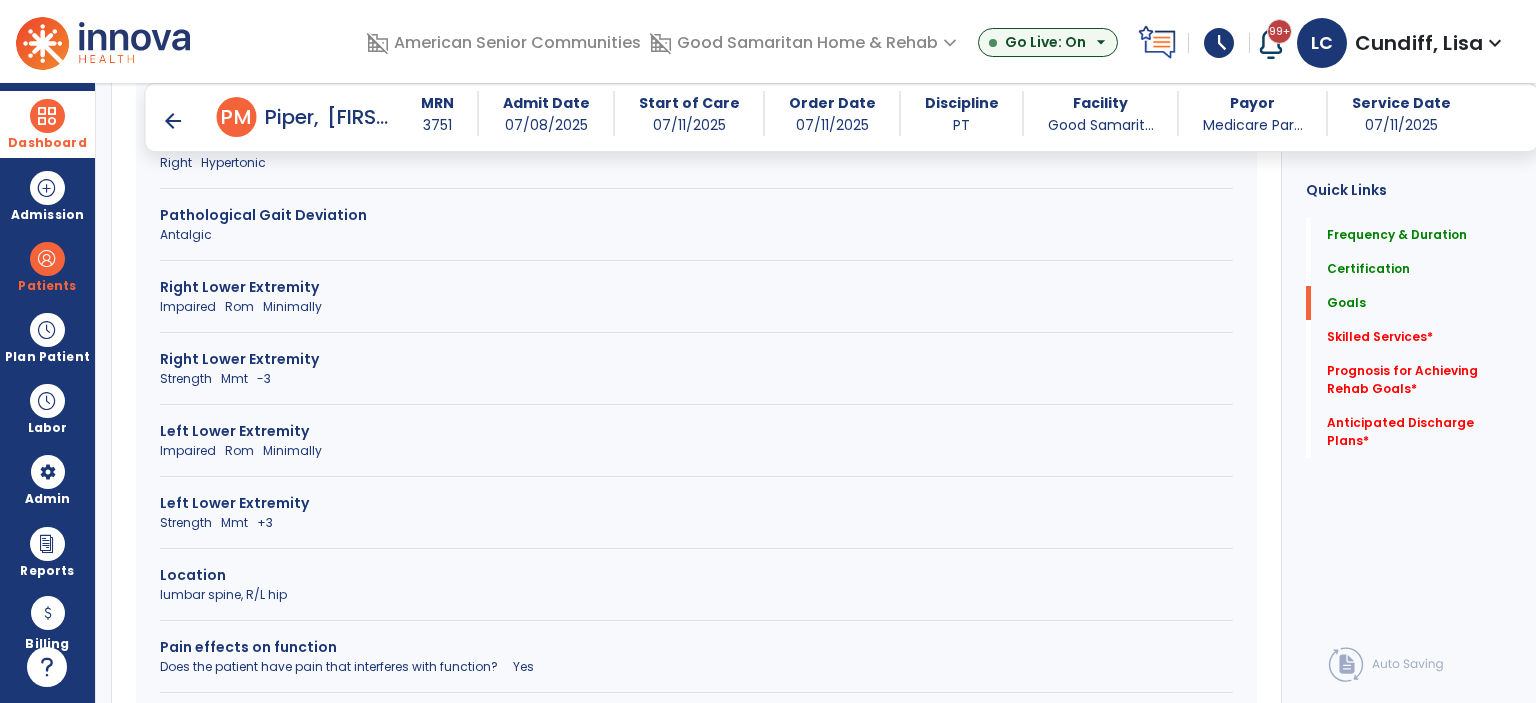 scroll, scrollTop: 819, scrollLeft: 0, axis: vertical 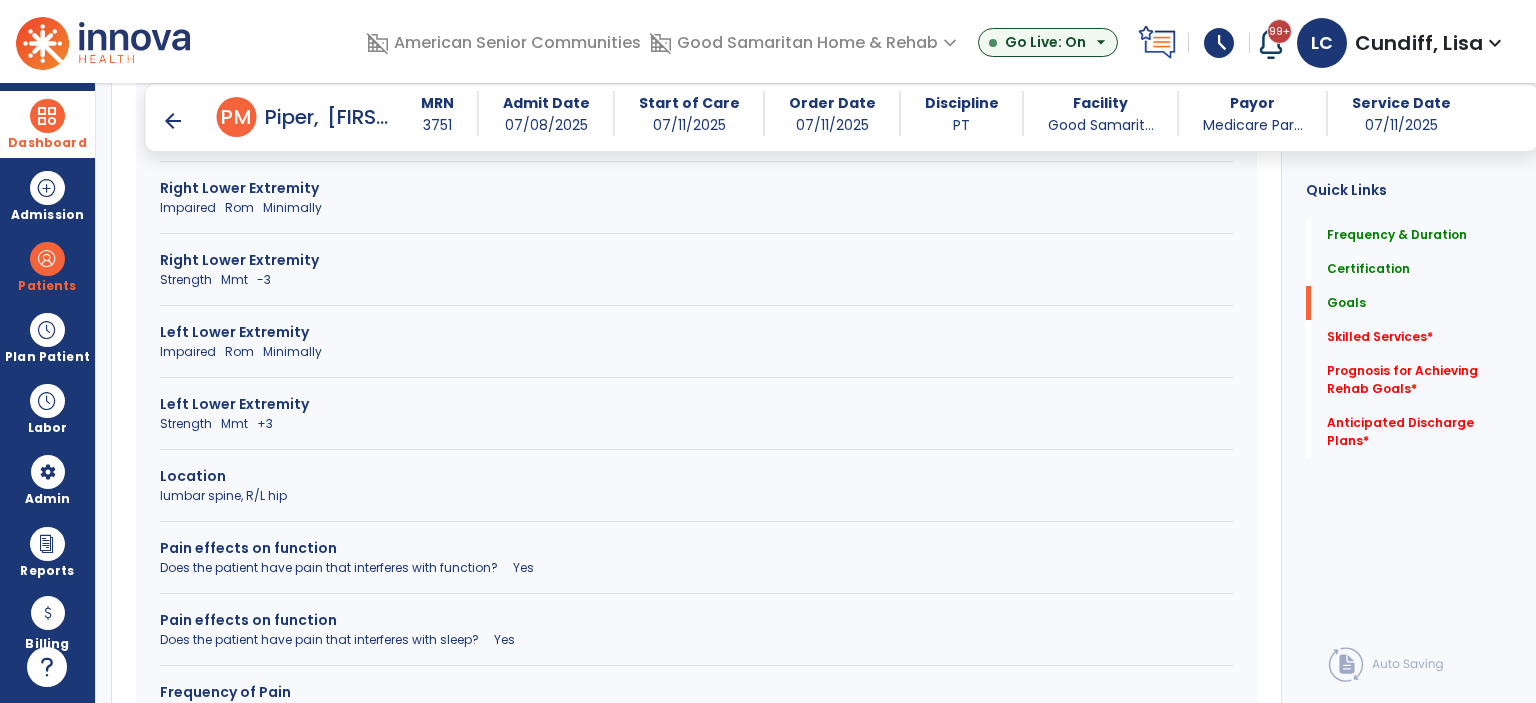 click on "Strength   Mmt   -3" at bounding box center [696, 280] 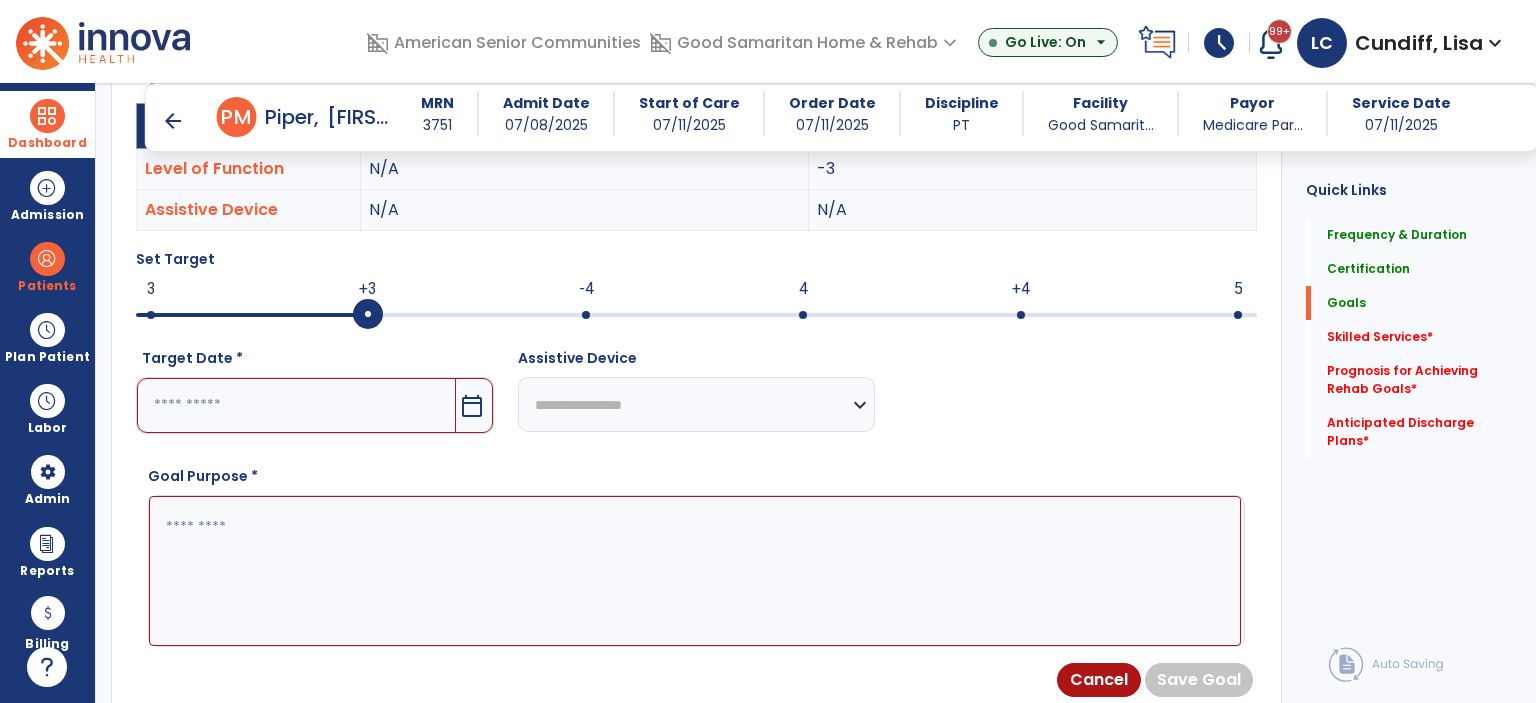 scroll, scrollTop: 619, scrollLeft: 0, axis: vertical 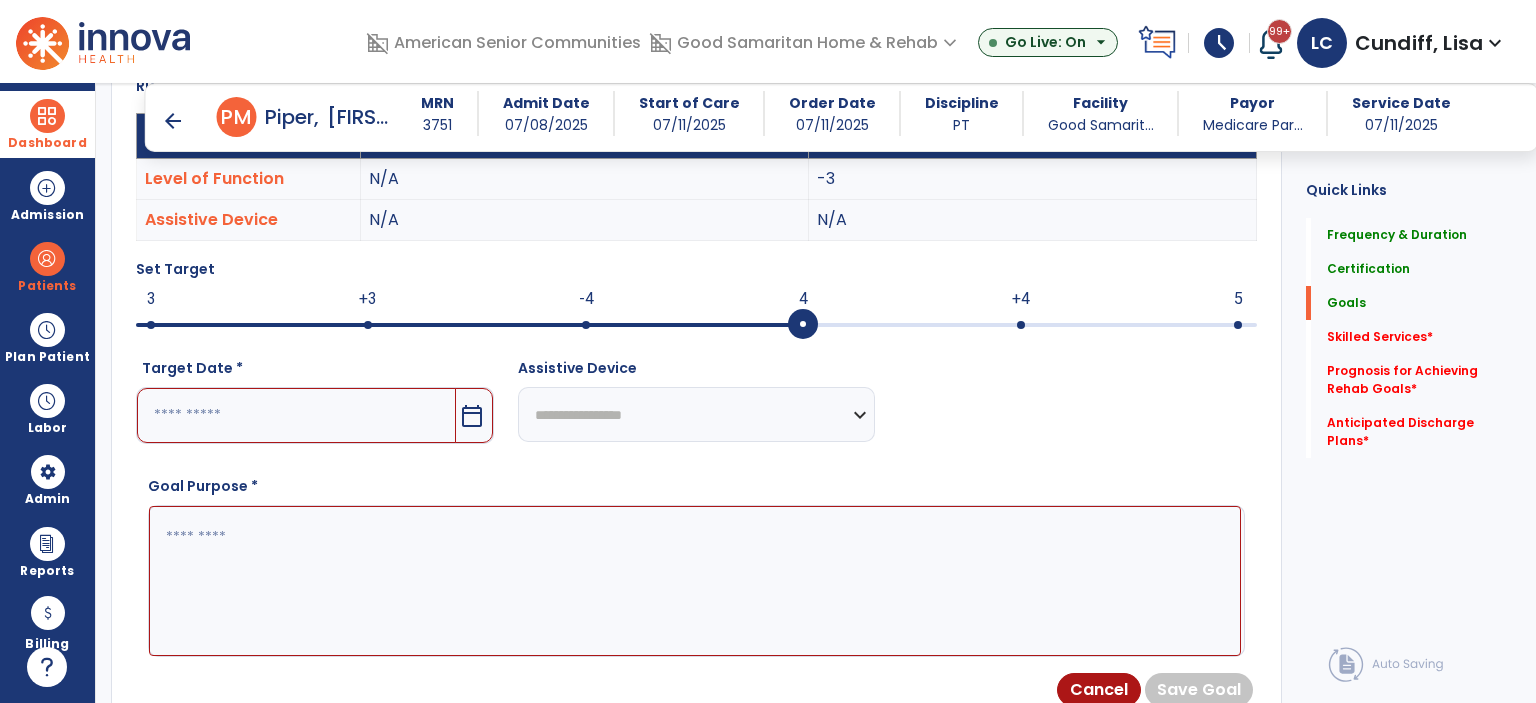 click on "4     3      +3      -4      4      +4      5" at bounding box center [696, 325] 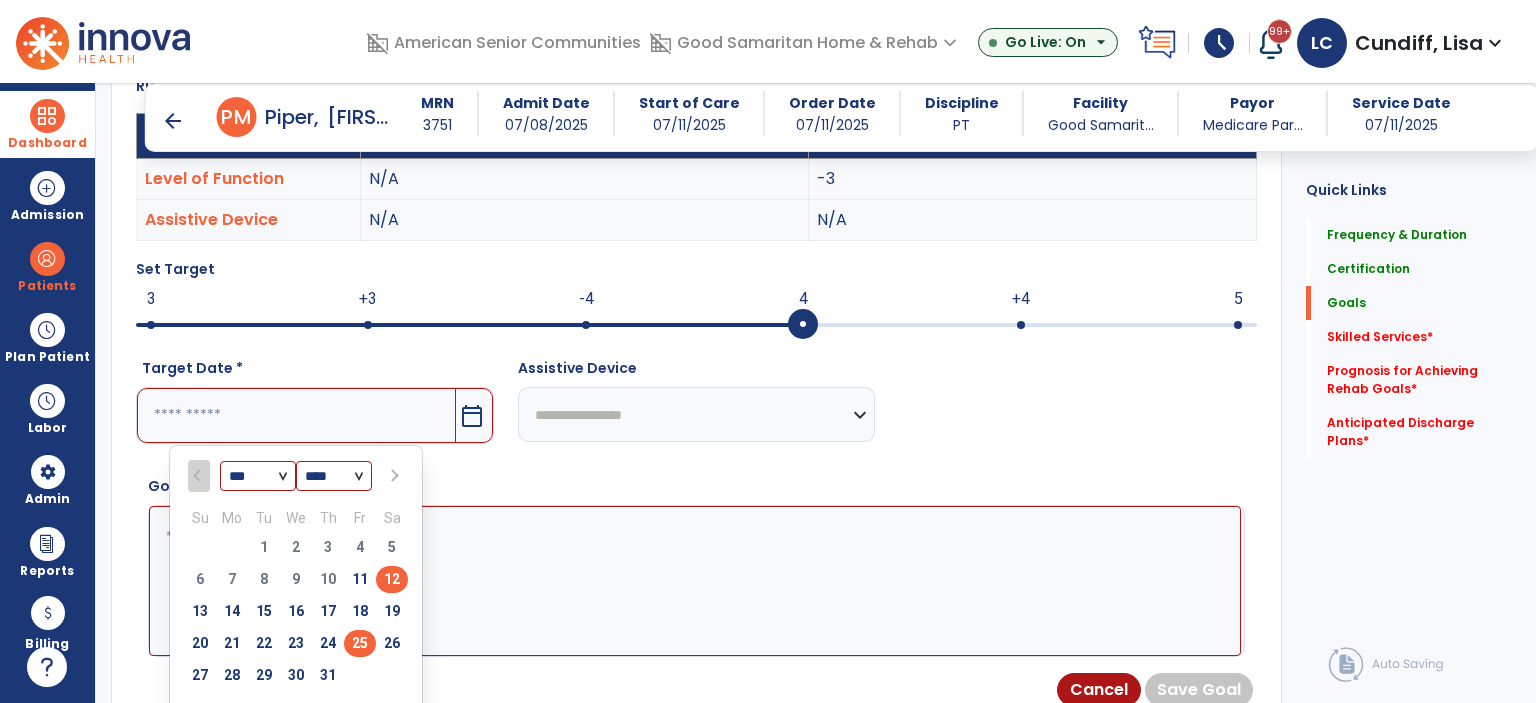 click on "25" at bounding box center (360, 643) 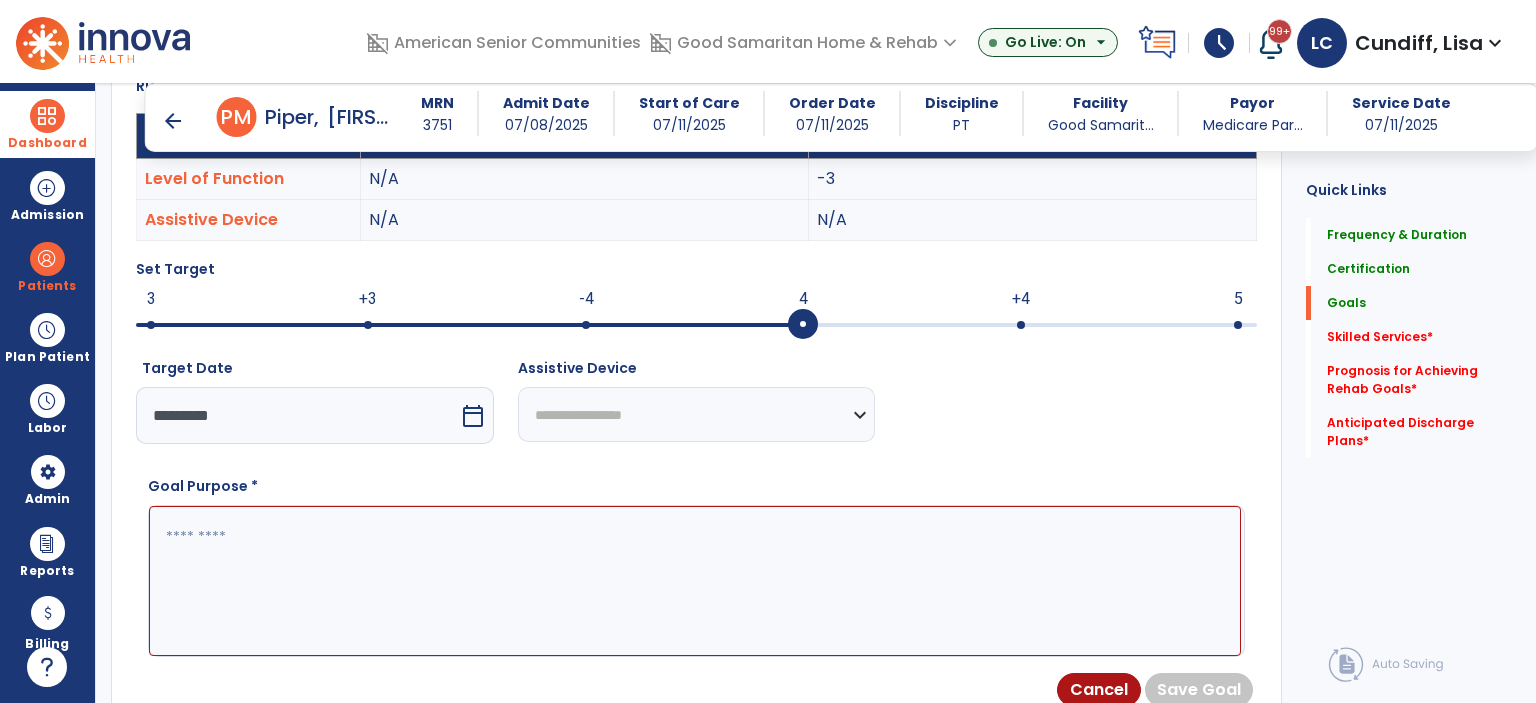 click at bounding box center [695, 581] 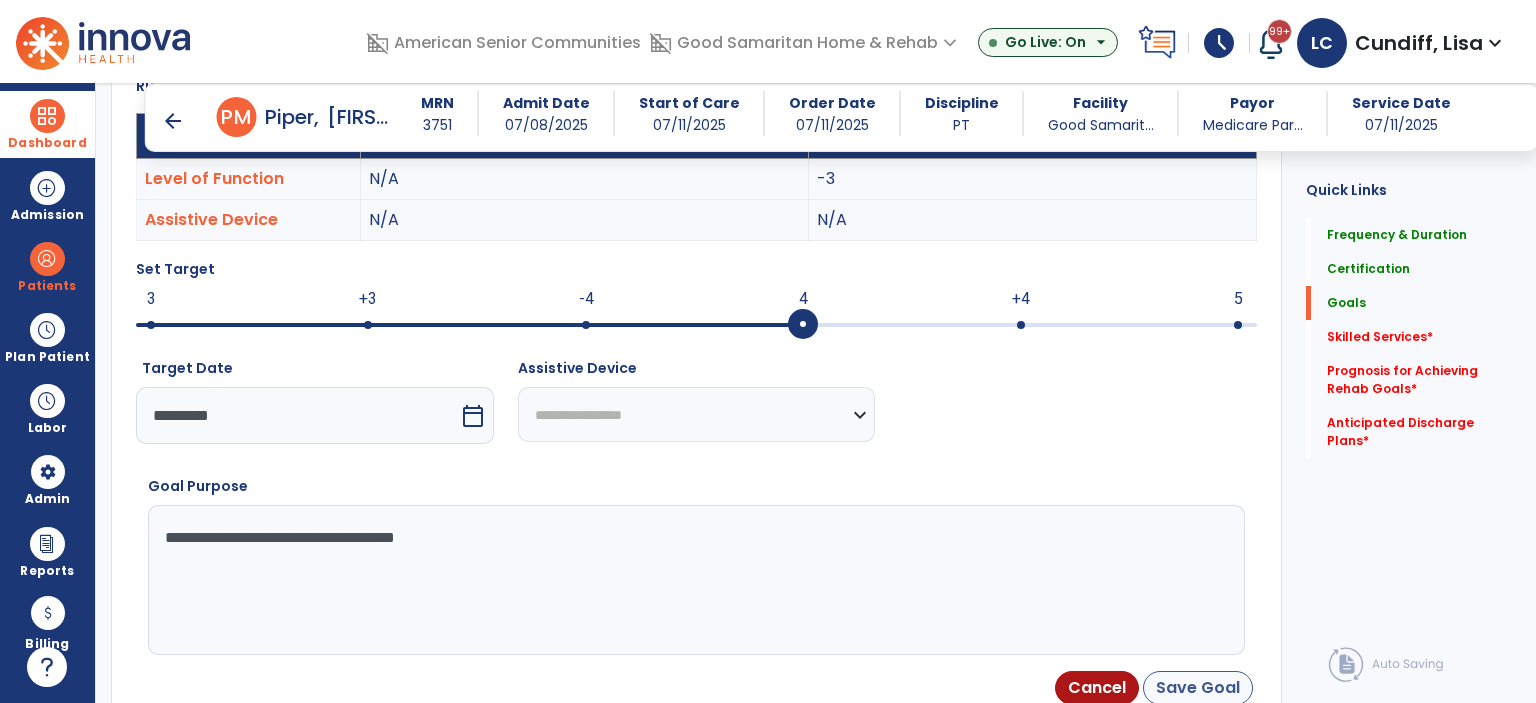 type on "**********" 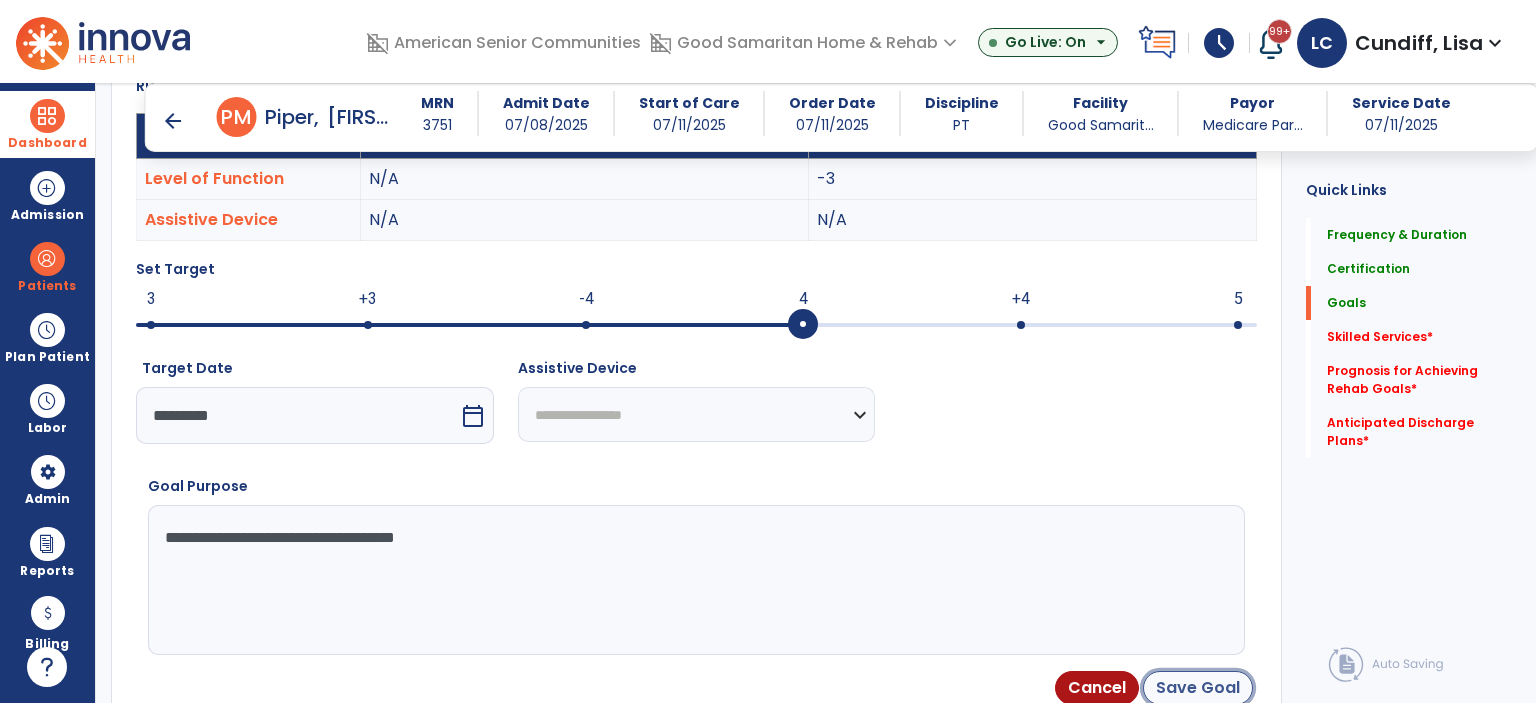 click on "Save Goal" at bounding box center (1198, 688) 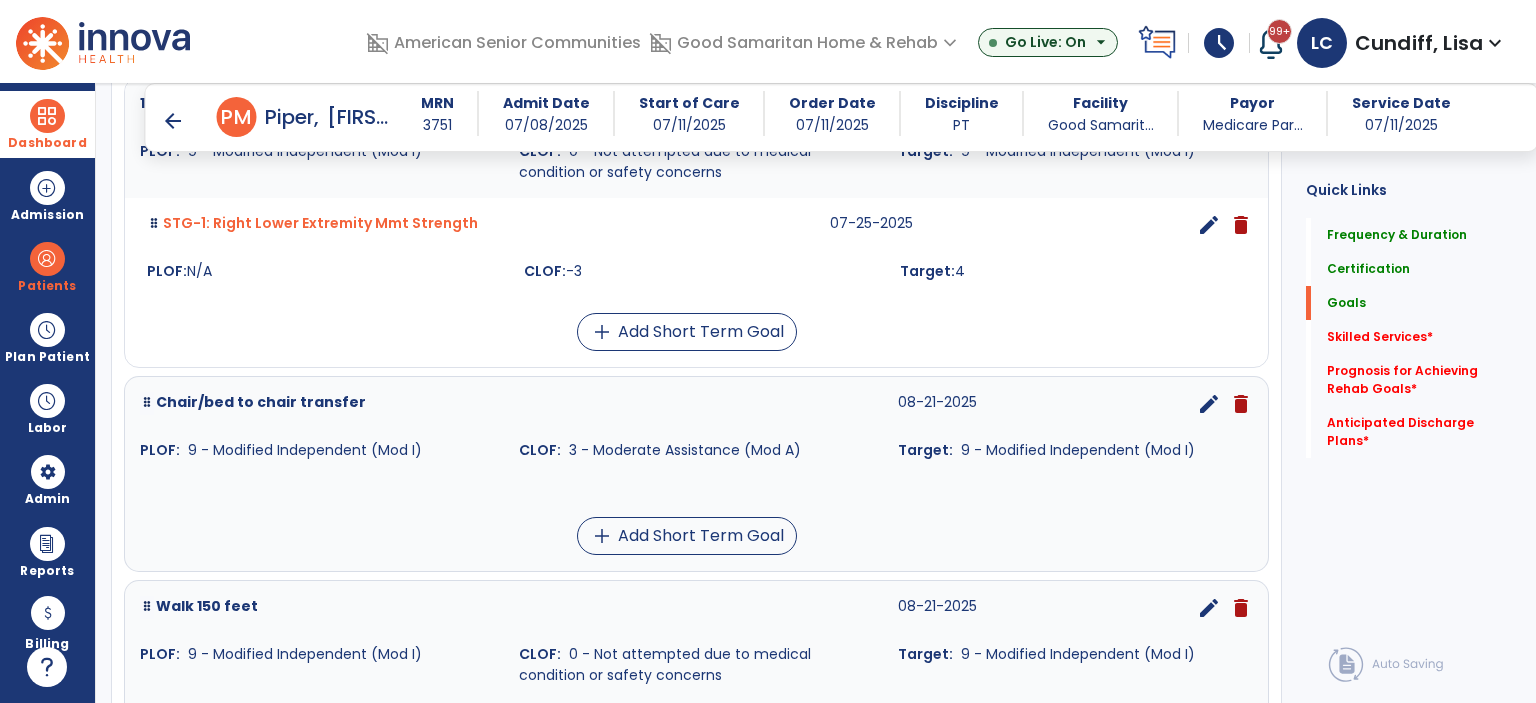 scroll, scrollTop: 320, scrollLeft: 0, axis: vertical 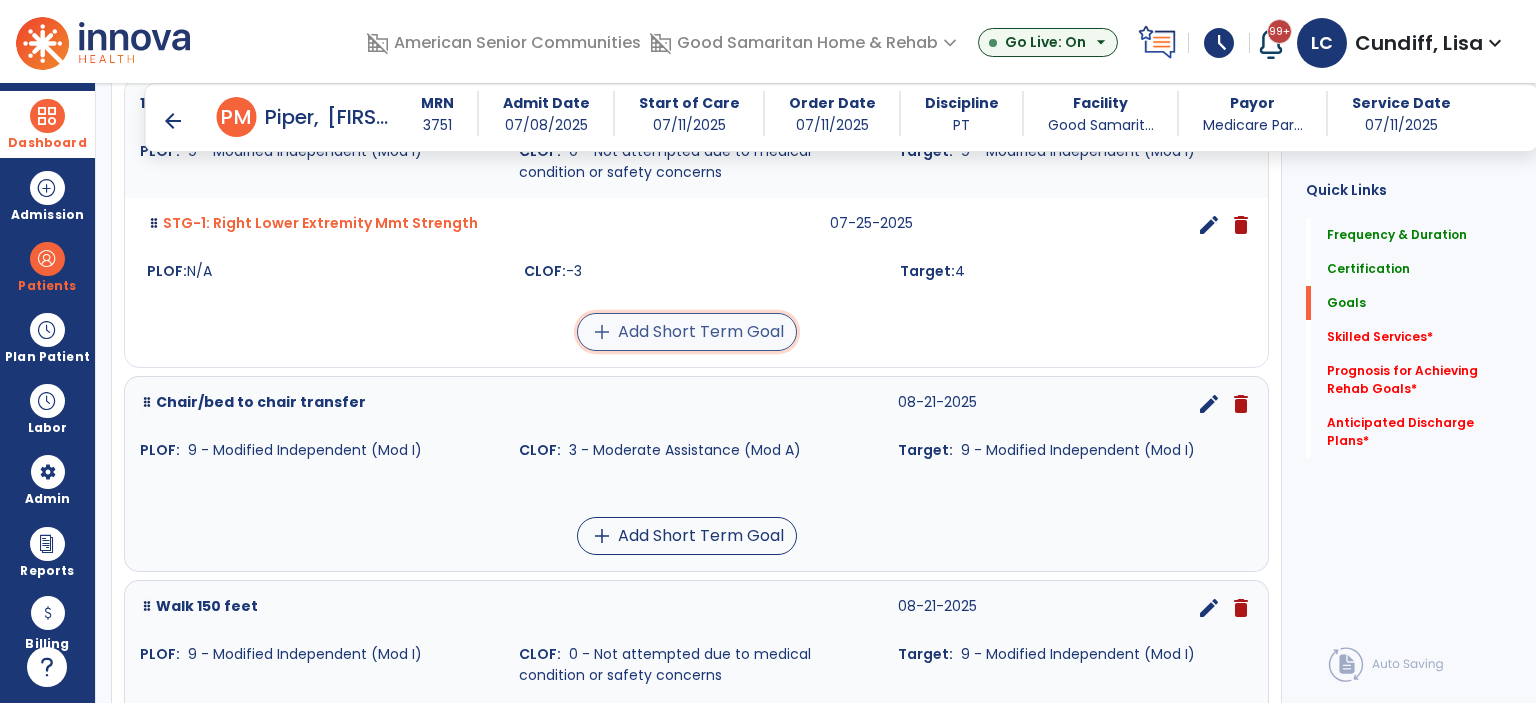 click on "add  Add Short Term Goal" at bounding box center [687, 332] 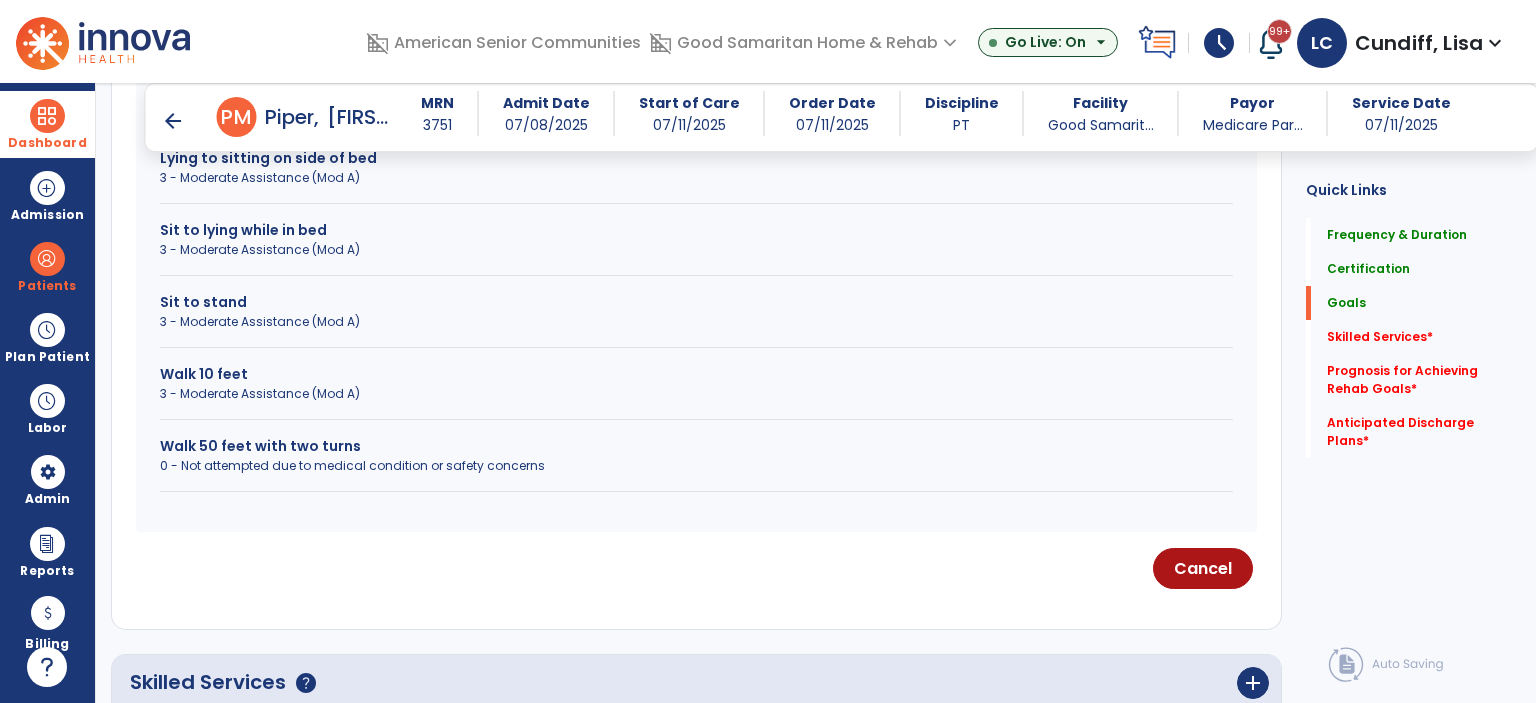 scroll, scrollTop: 580, scrollLeft: 0, axis: vertical 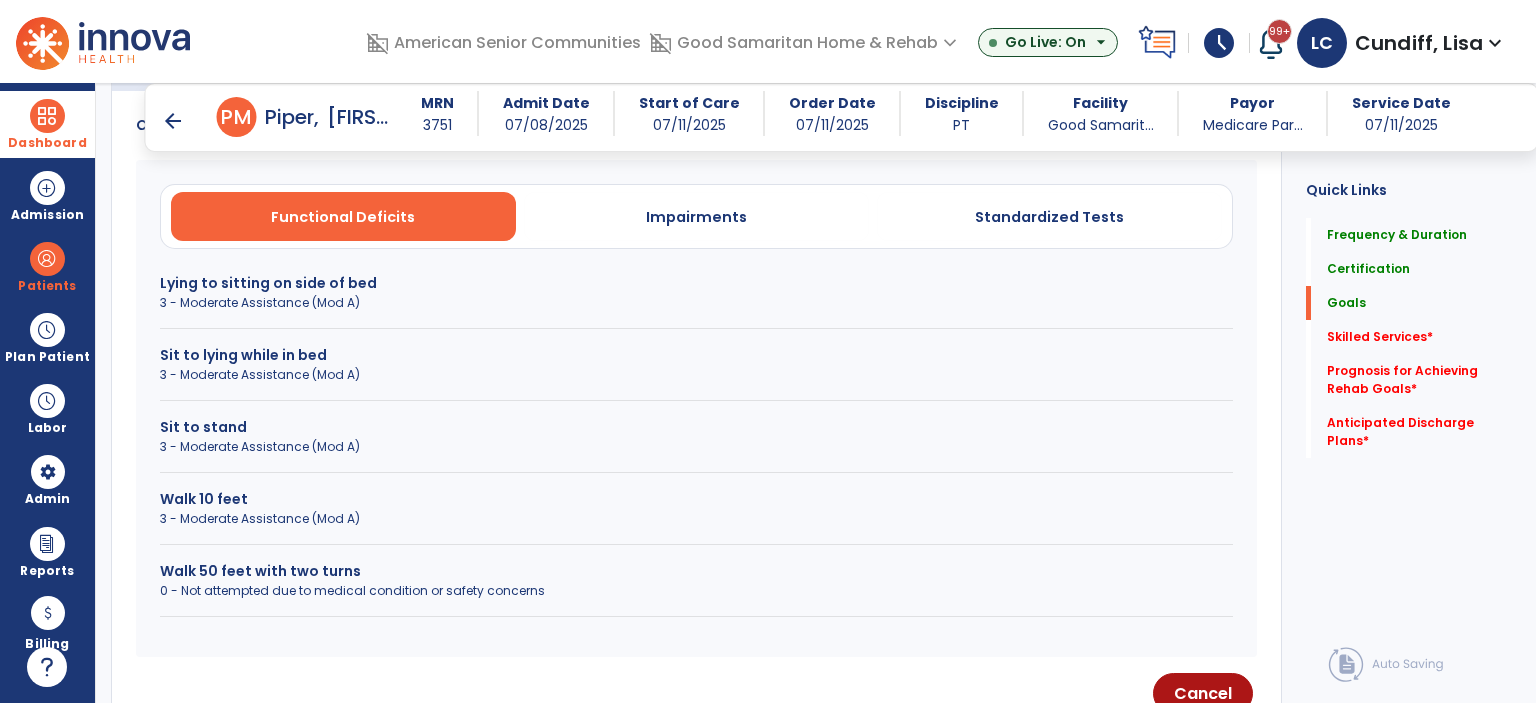 click on "Functional Deficits   Impairments   Standardized Tests" at bounding box center [696, 216] 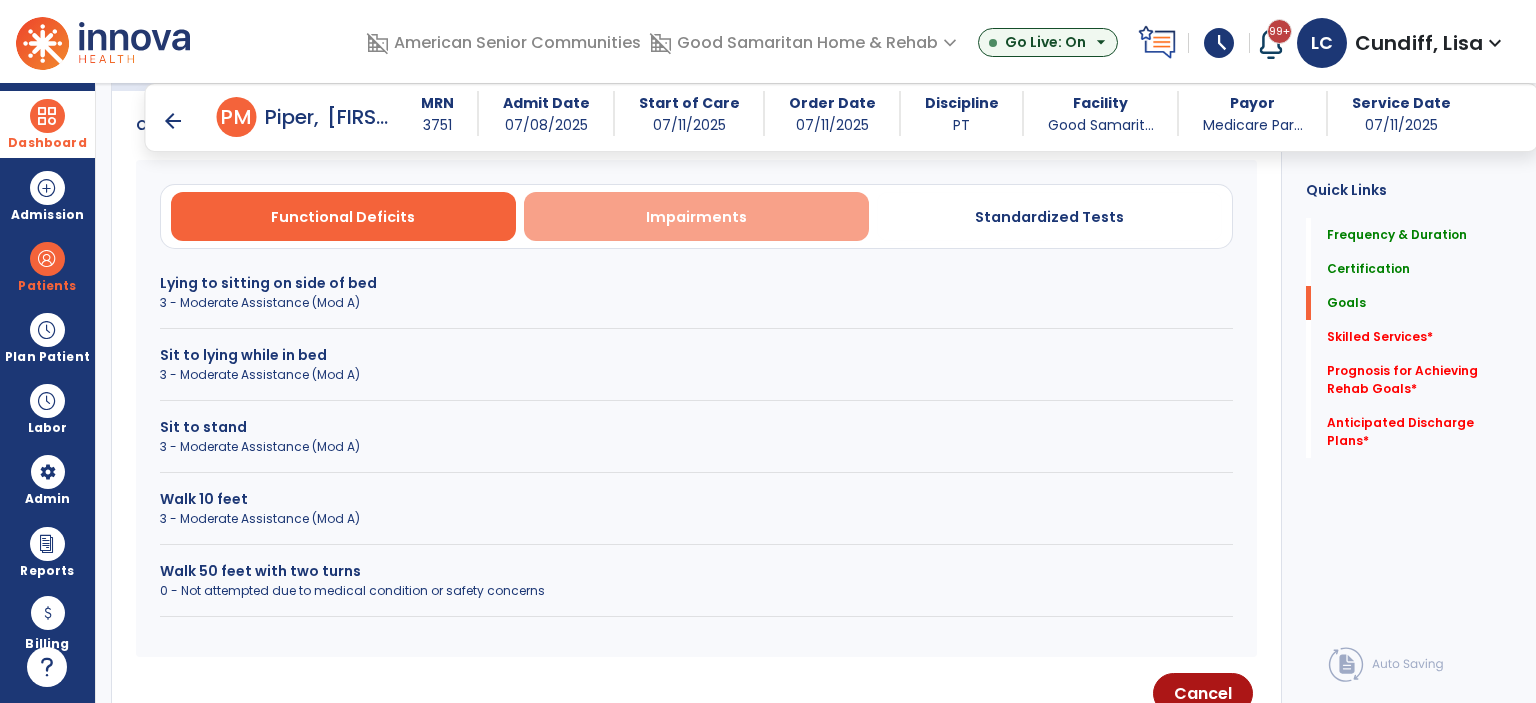 click on "Impairments" at bounding box center [696, 216] 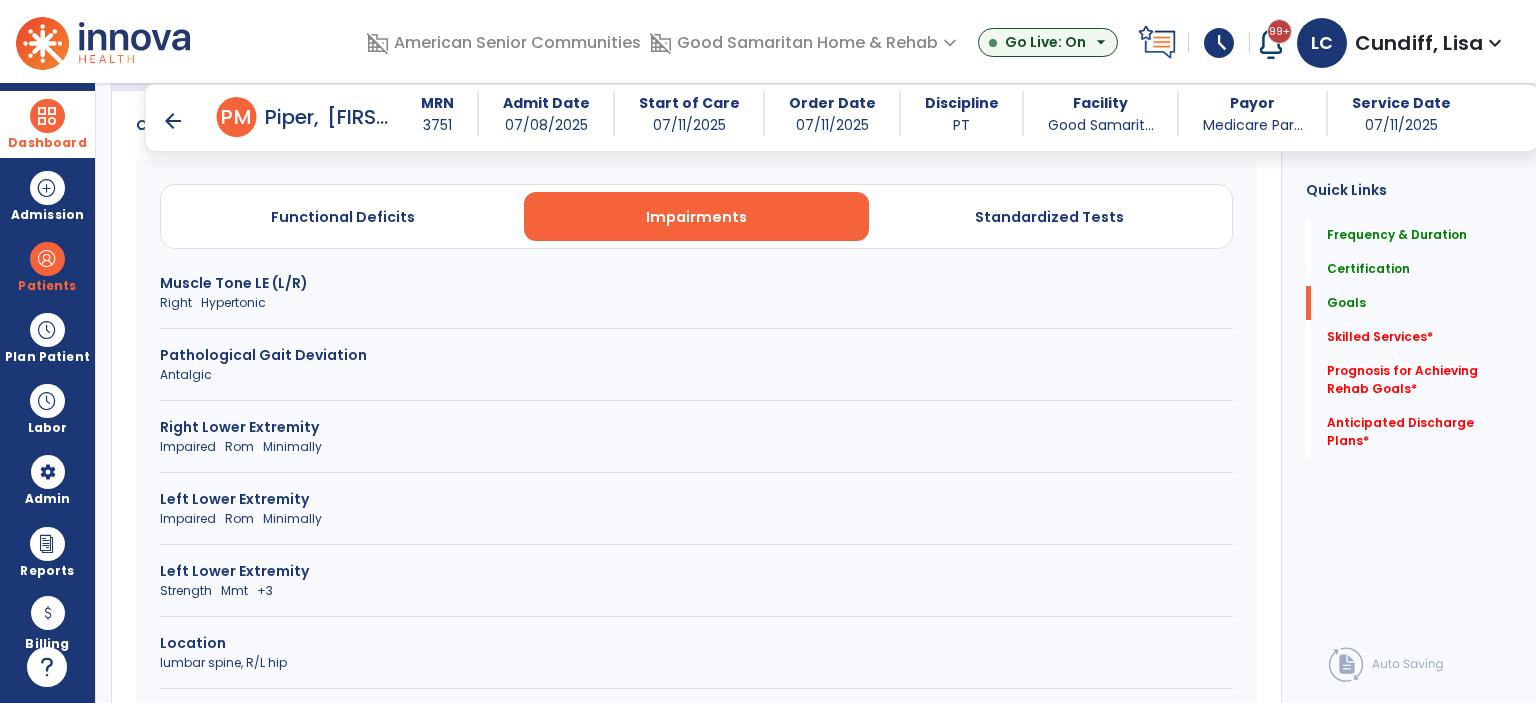 click on "Strength   Mmt   +3" at bounding box center (696, 591) 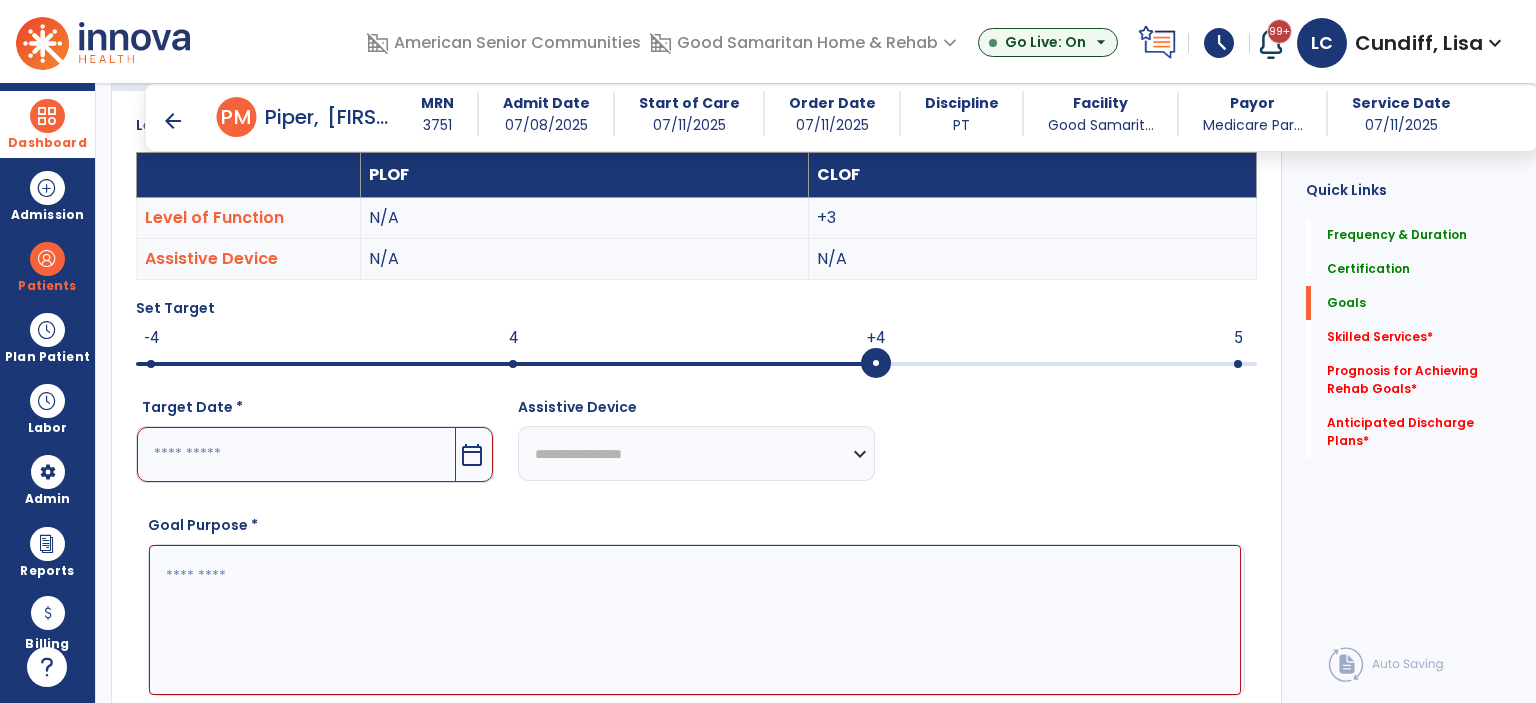 click on "calendar_today" at bounding box center (472, 455) 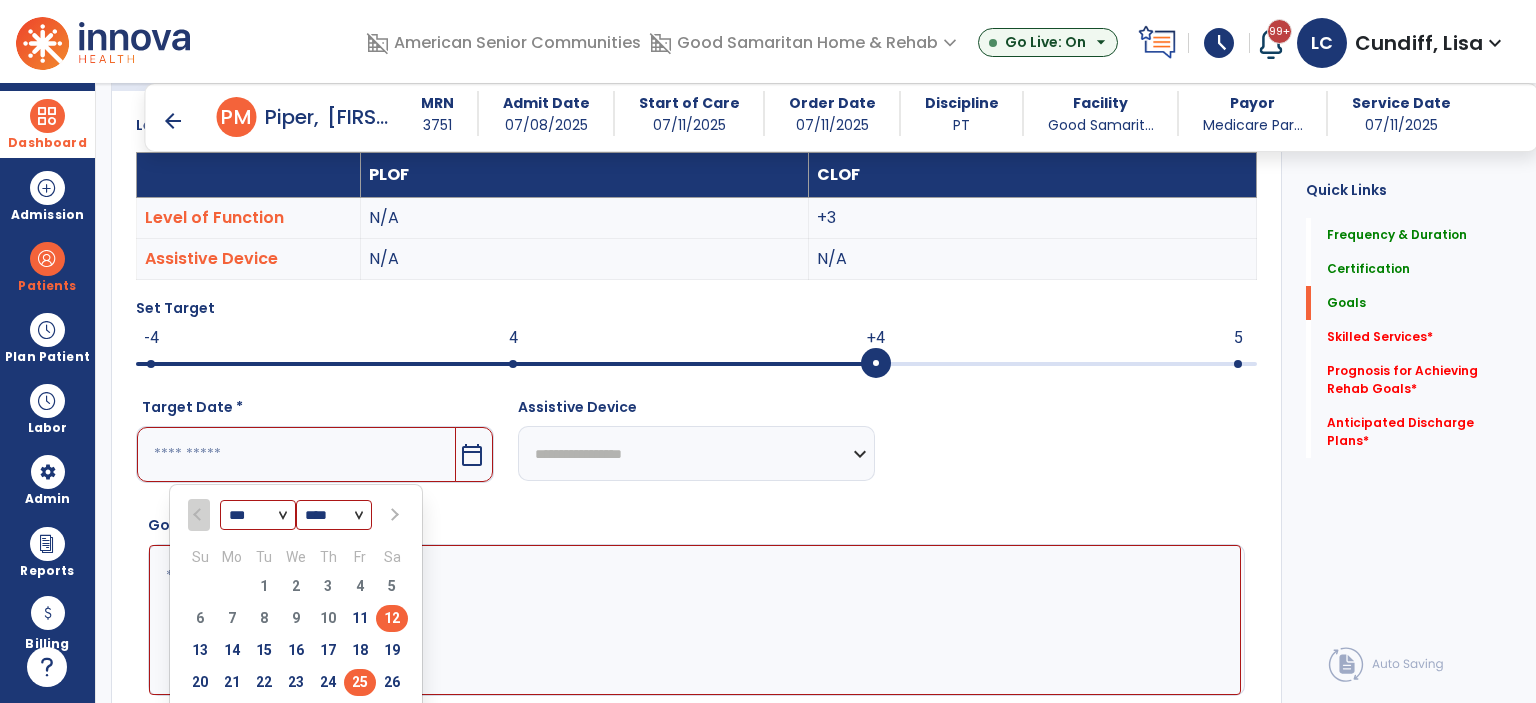 click on "25" at bounding box center (360, 682) 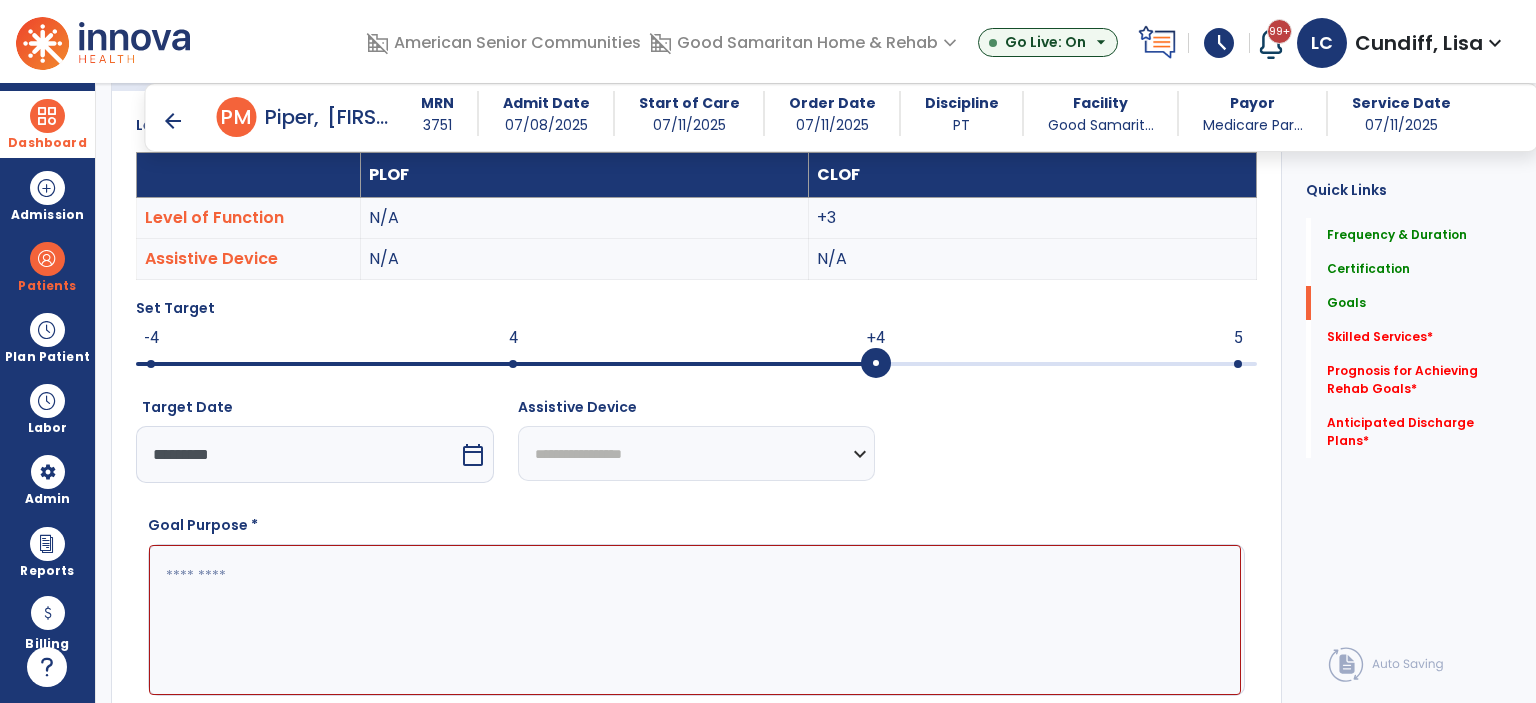 click at bounding box center (695, 620) 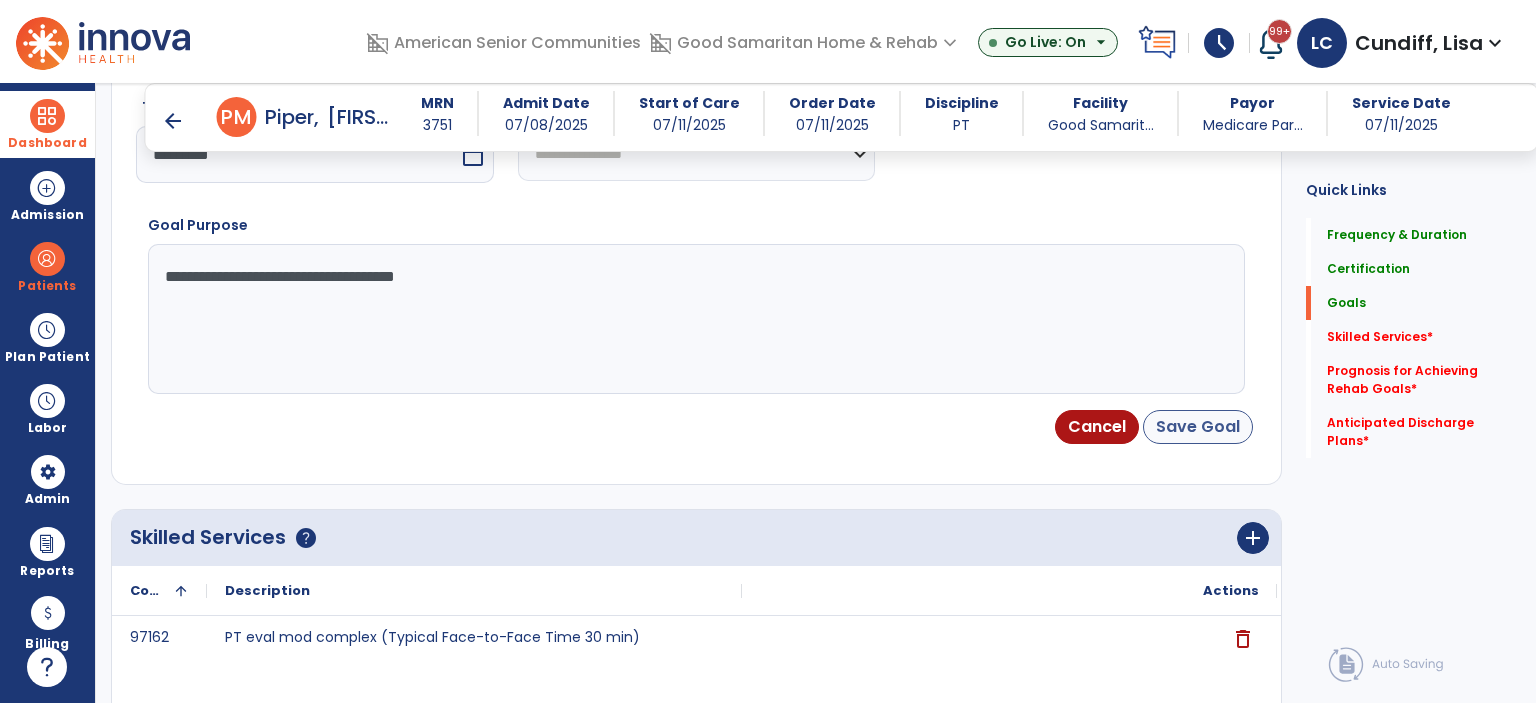 type on "**********" 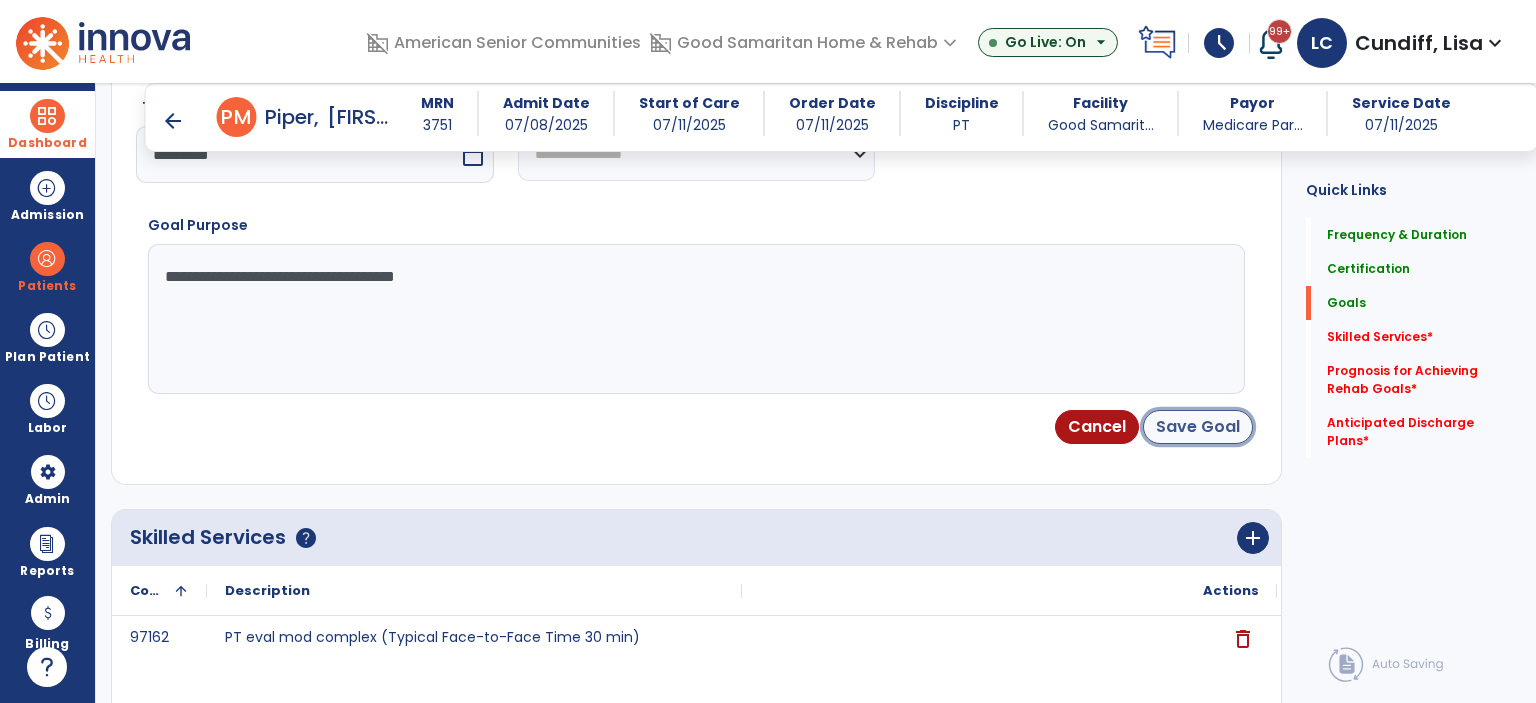 click on "Save Goal" at bounding box center (1198, 427) 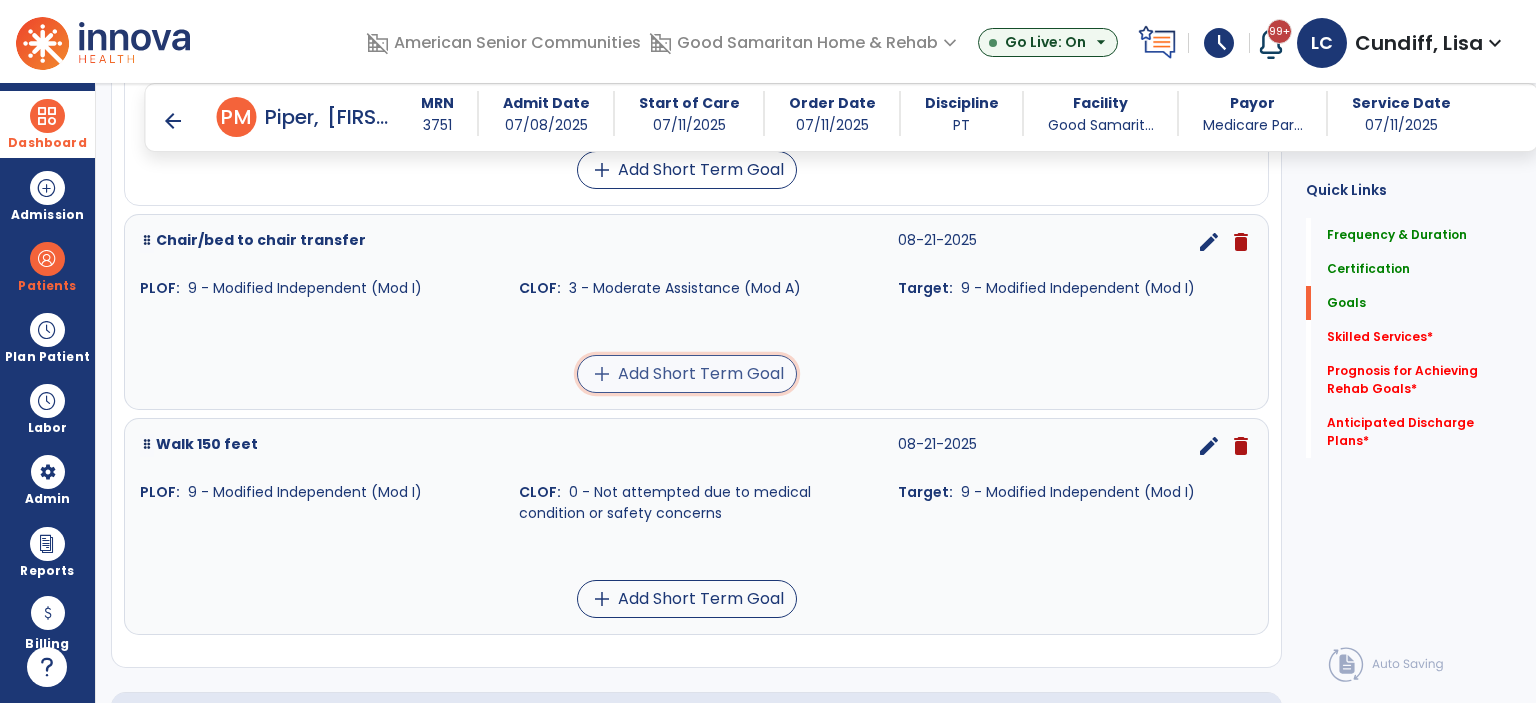 click on "add  Add Short Term Goal" at bounding box center (687, 374) 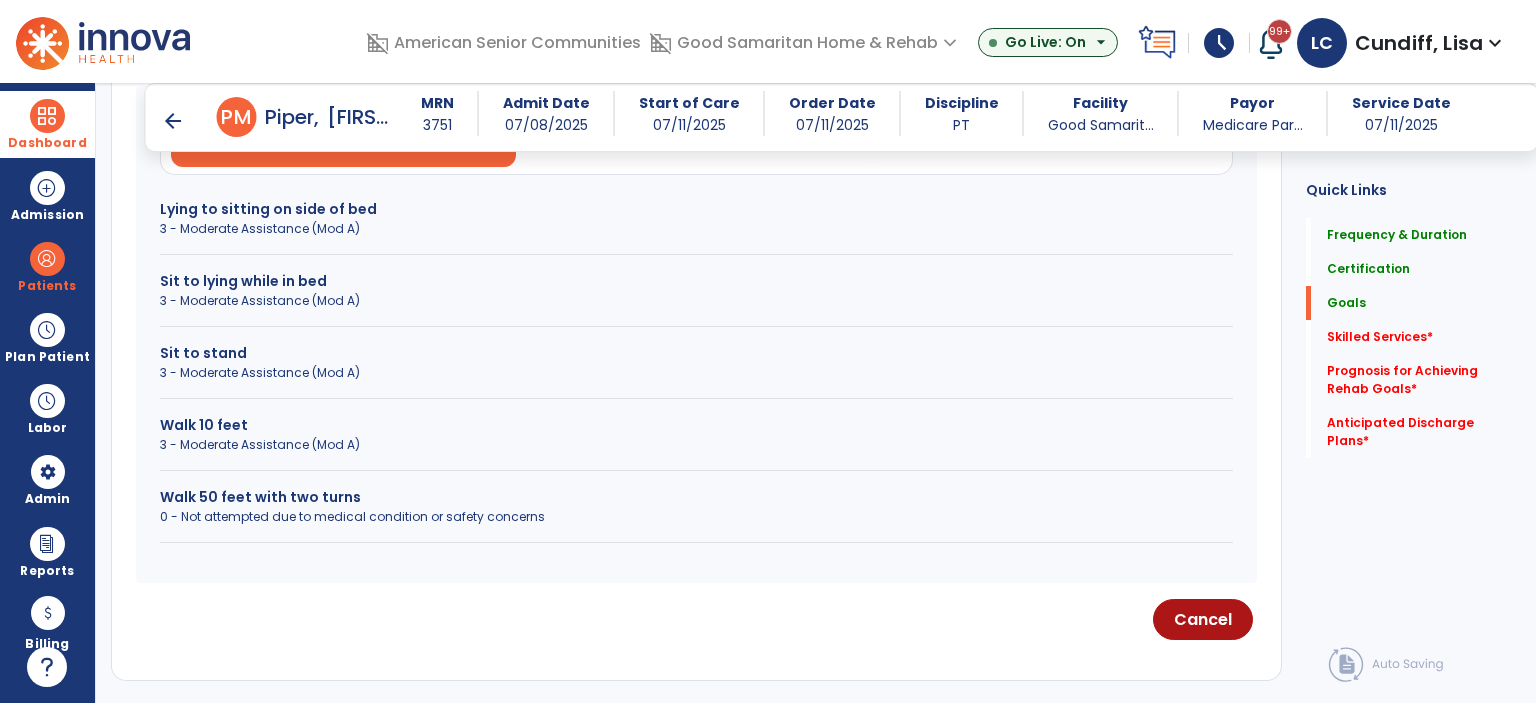 scroll, scrollTop: 613, scrollLeft: 0, axis: vertical 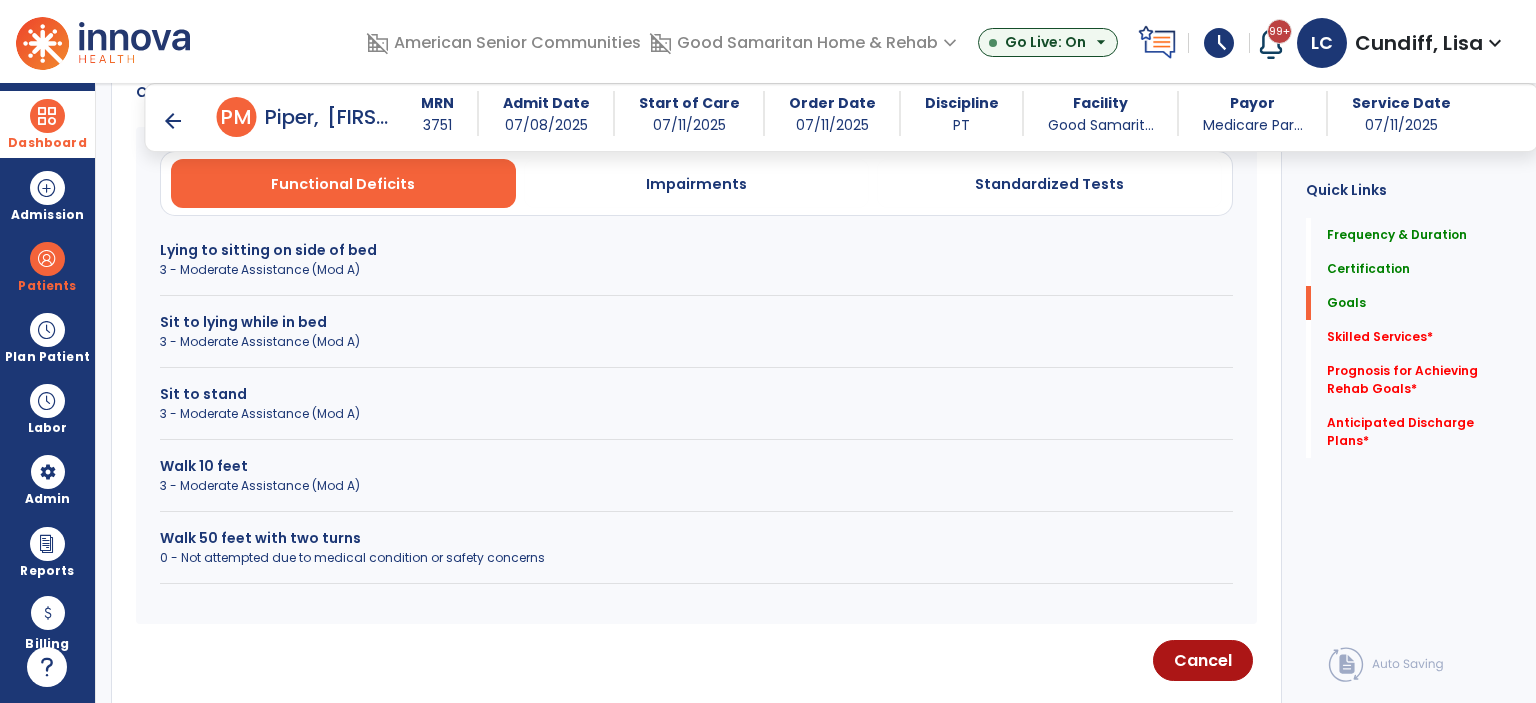 click on "3 - Moderate Assistance (Mod A)" at bounding box center (696, 270) 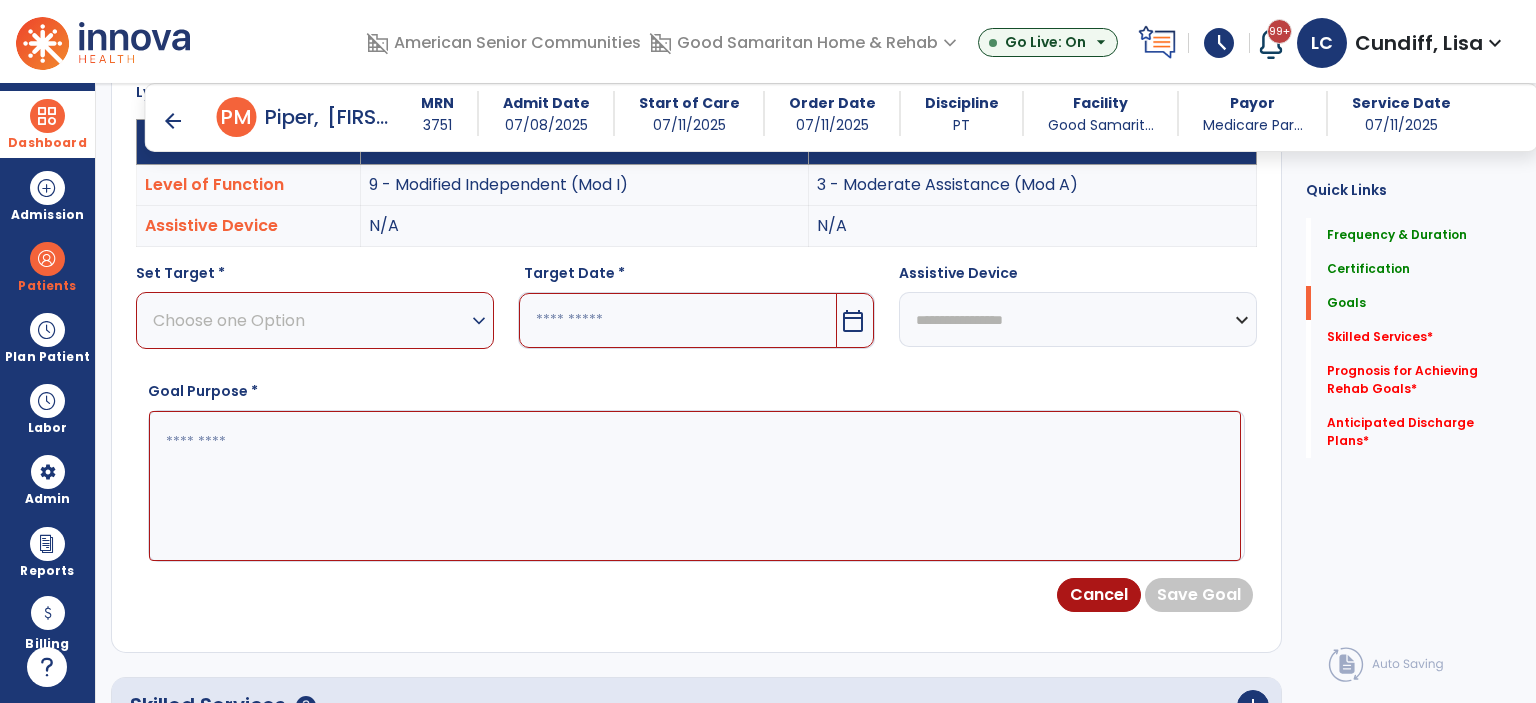 click on "Choose one Option" at bounding box center (310, 320) 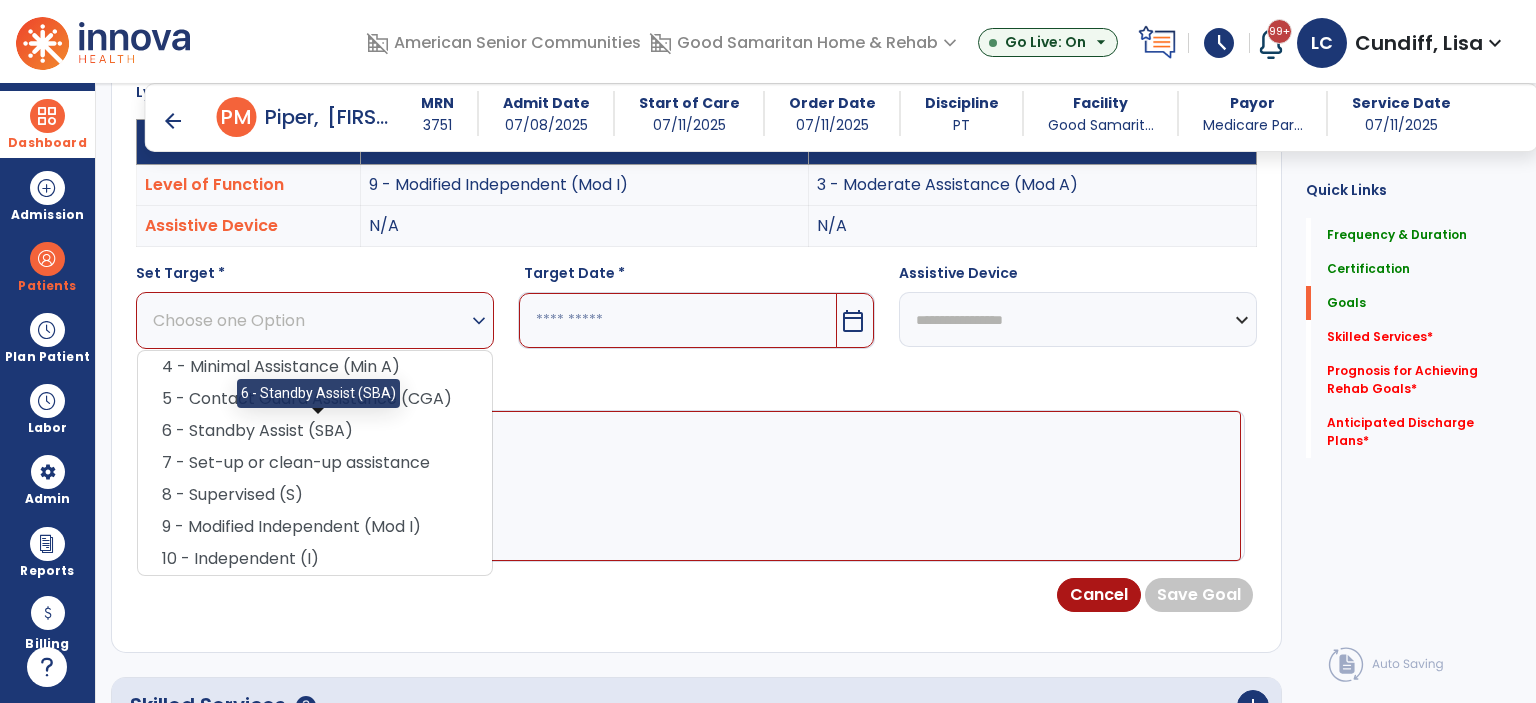 click on "6 - Standby Assist (SBA)" at bounding box center [315, 431] 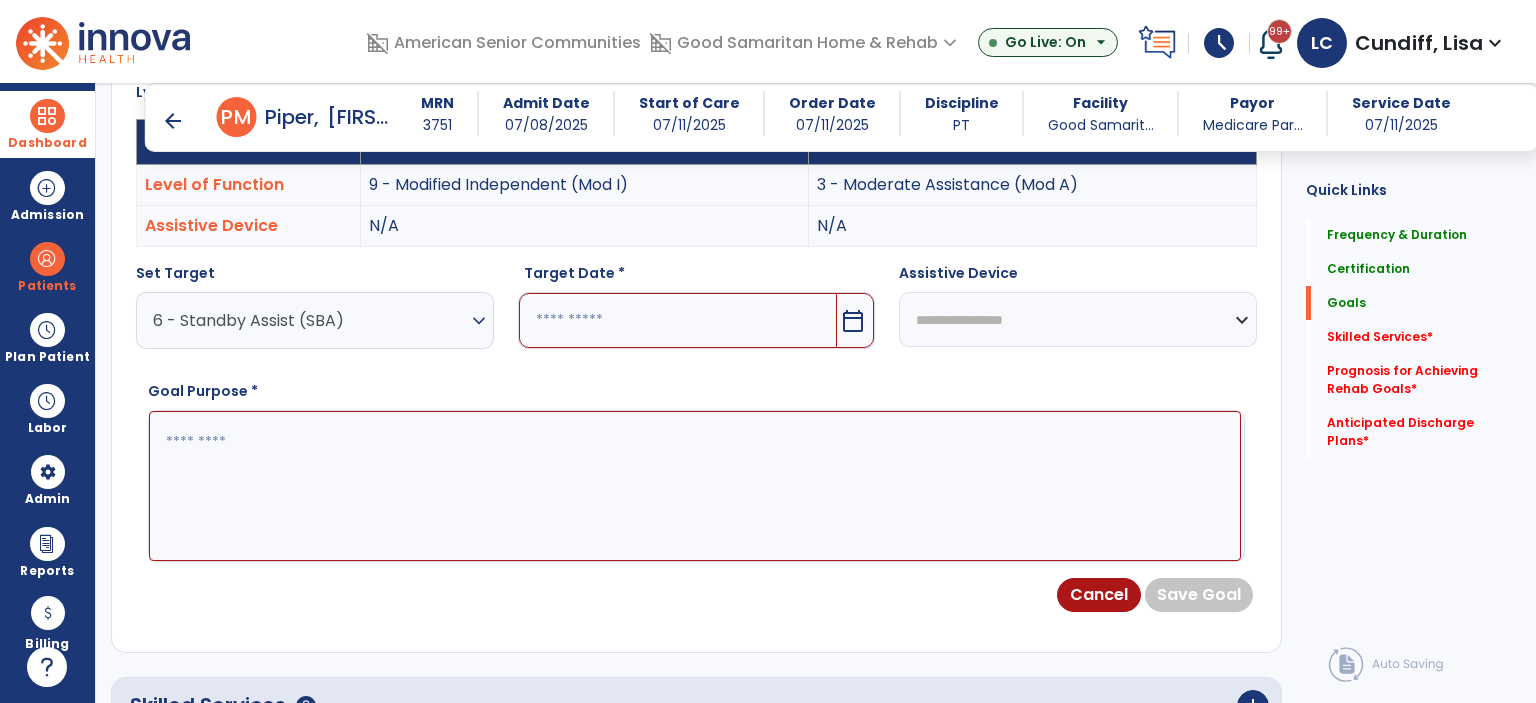 click on "calendar_today" at bounding box center [853, 321] 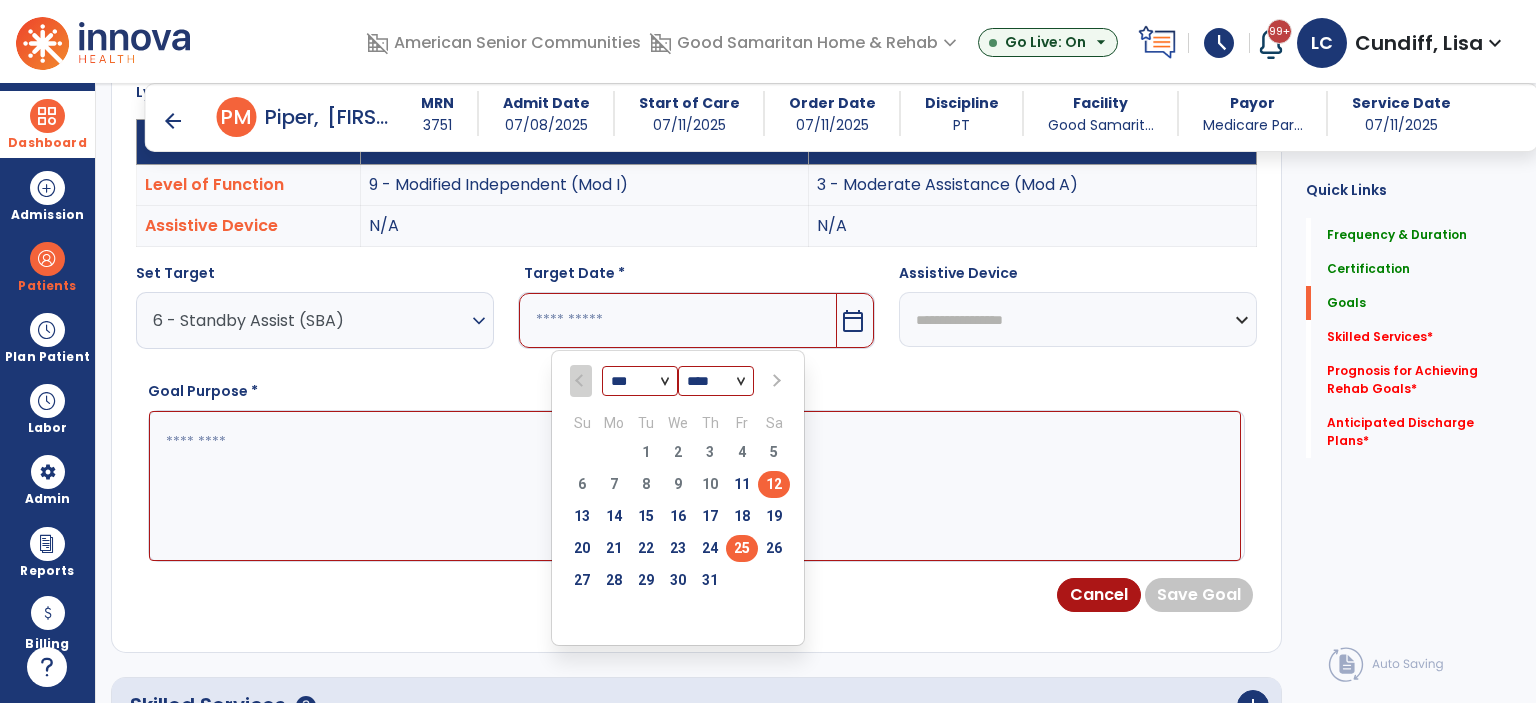 click on "25" at bounding box center [742, 548] 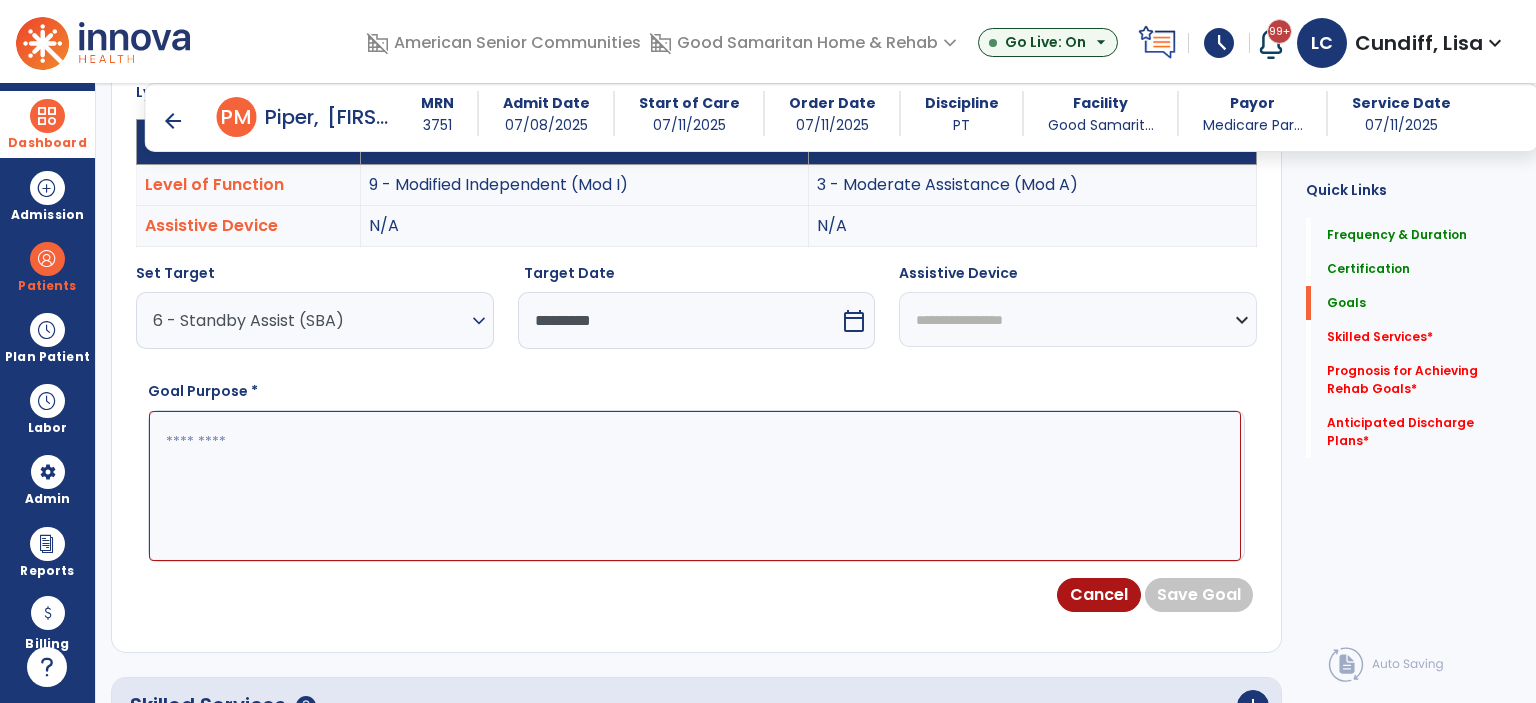 click at bounding box center [695, 486] 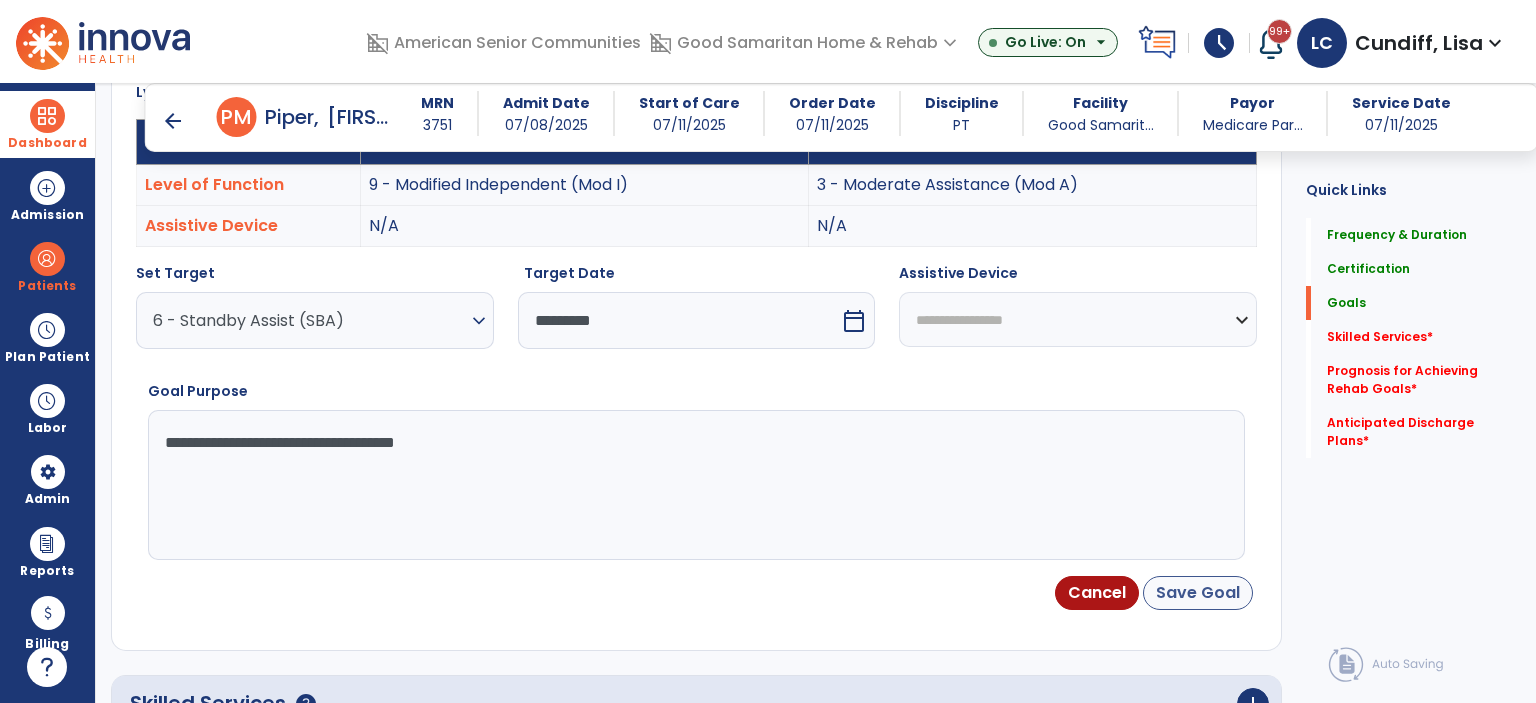type on "**********" 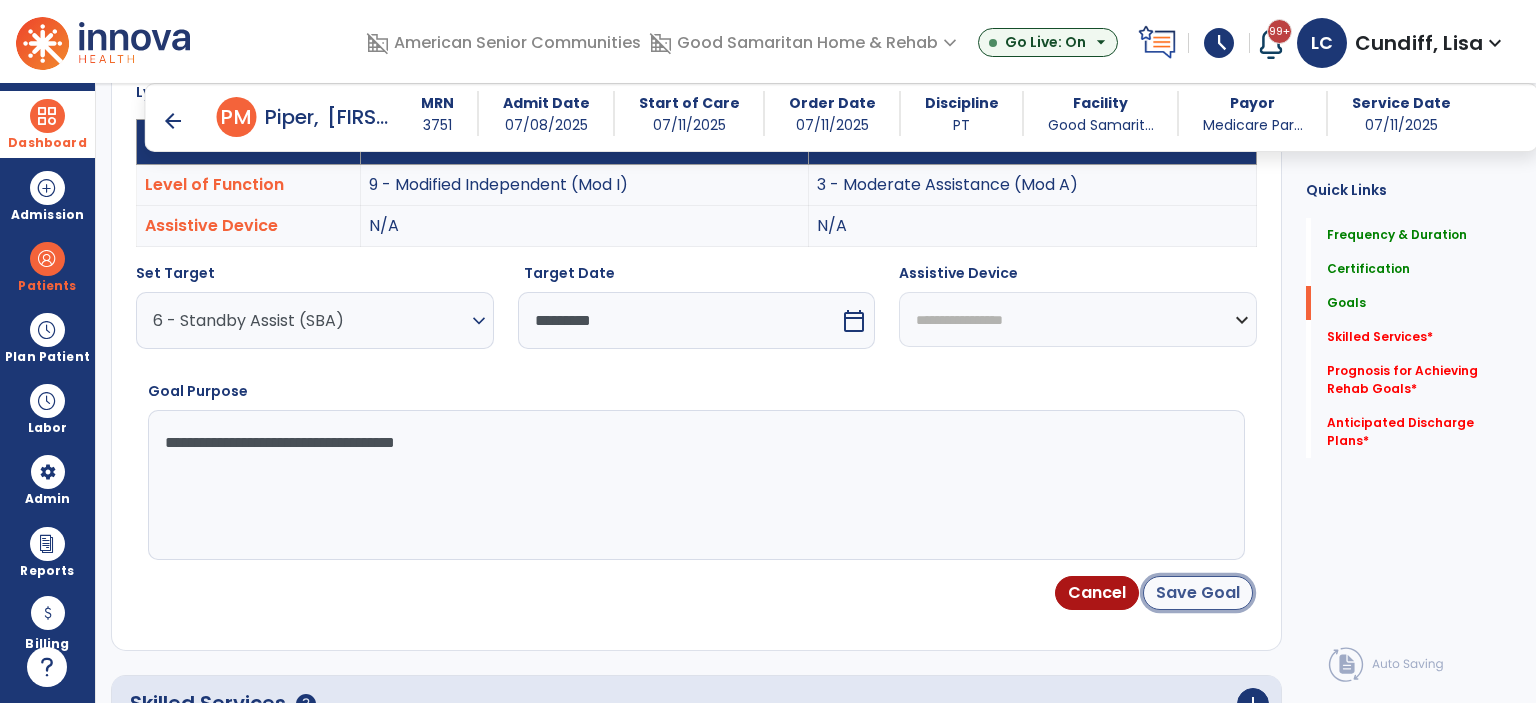 click on "Save Goal" at bounding box center [1198, 593] 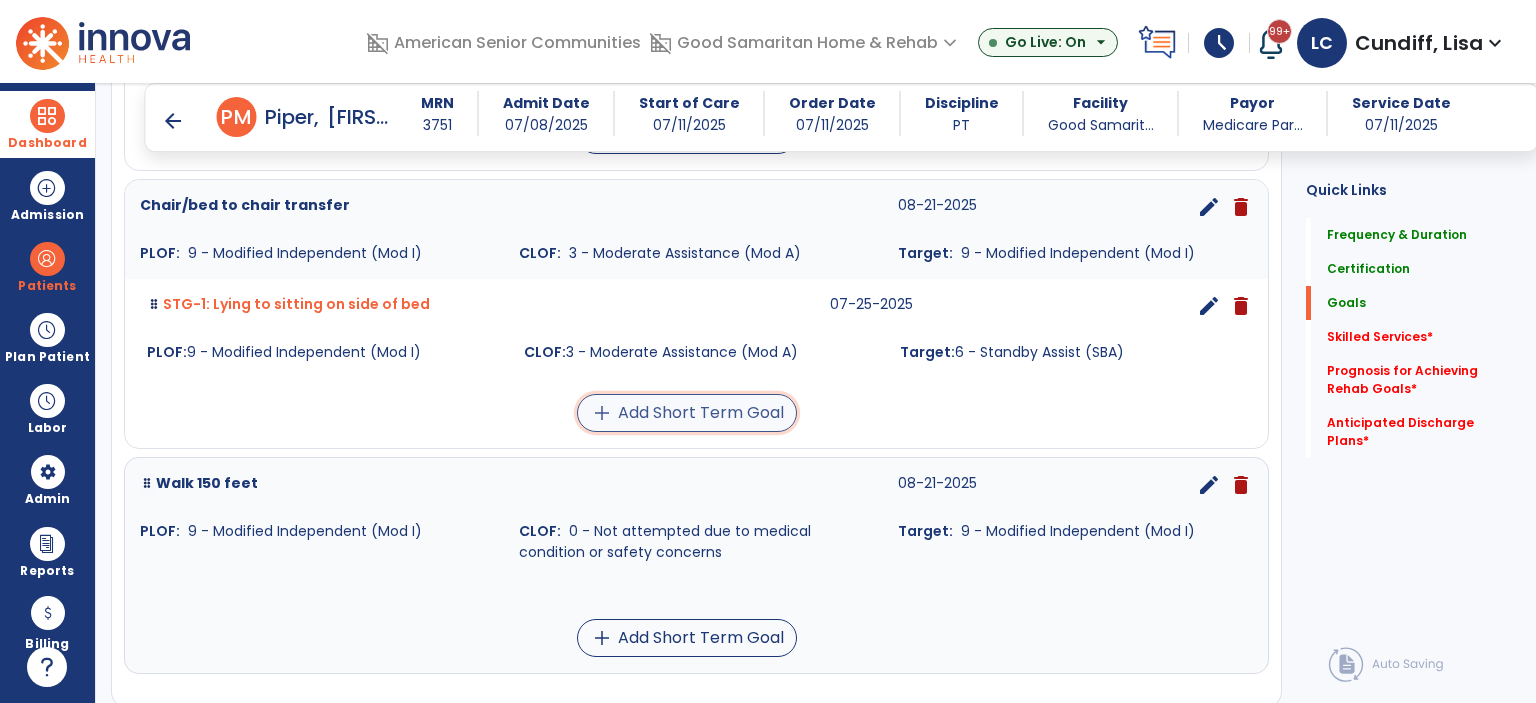 click on "add  Add Short Term Goal" at bounding box center (687, 413) 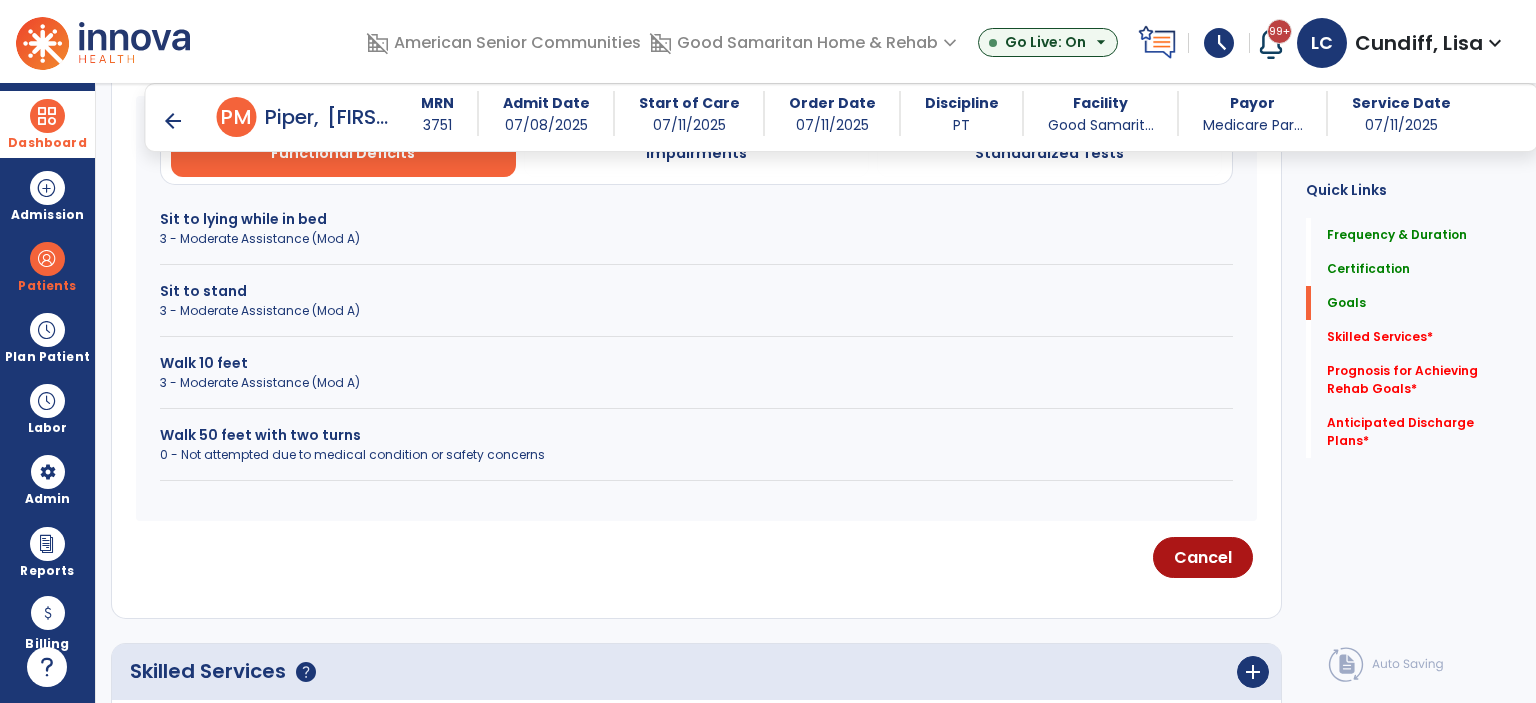scroll, scrollTop: 541, scrollLeft: 0, axis: vertical 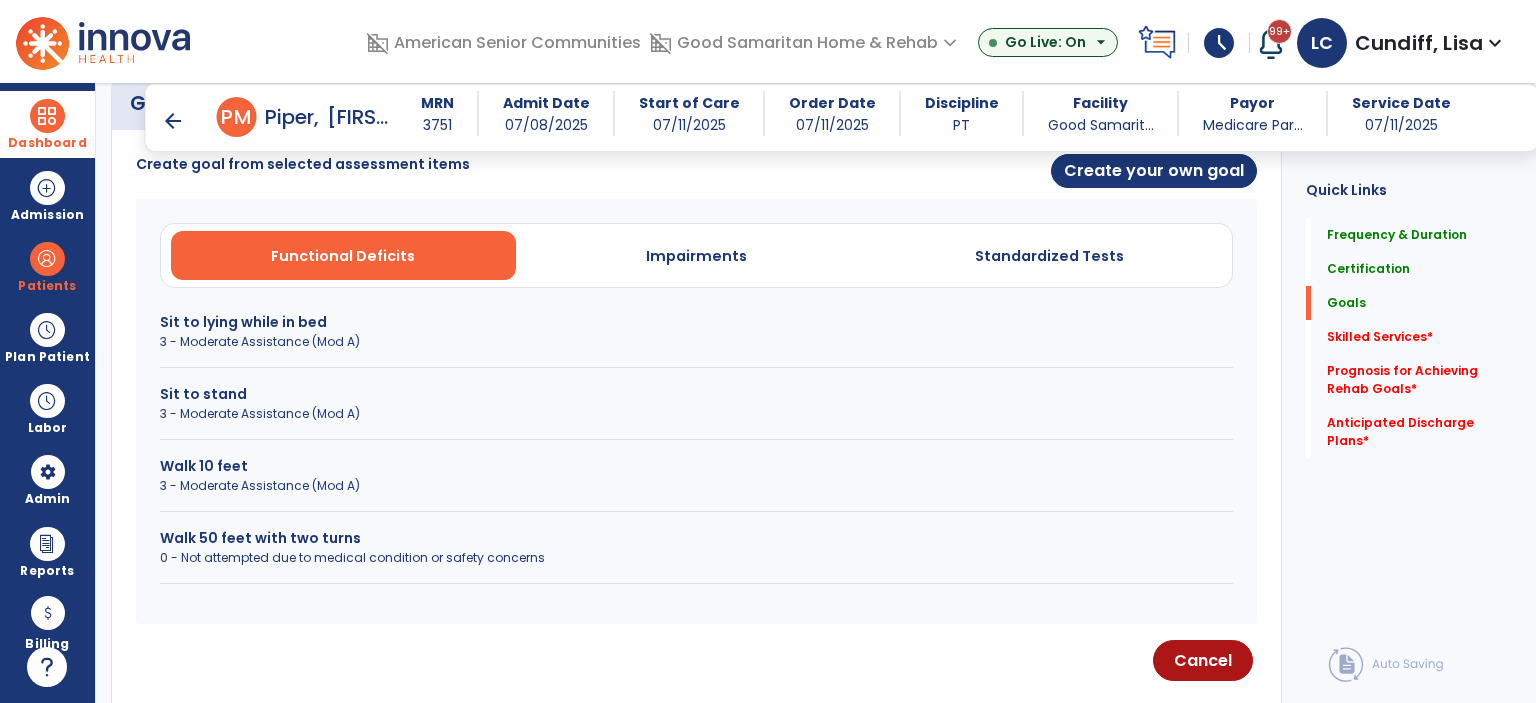 click on "Sit to lying while in bed" at bounding box center [696, 322] 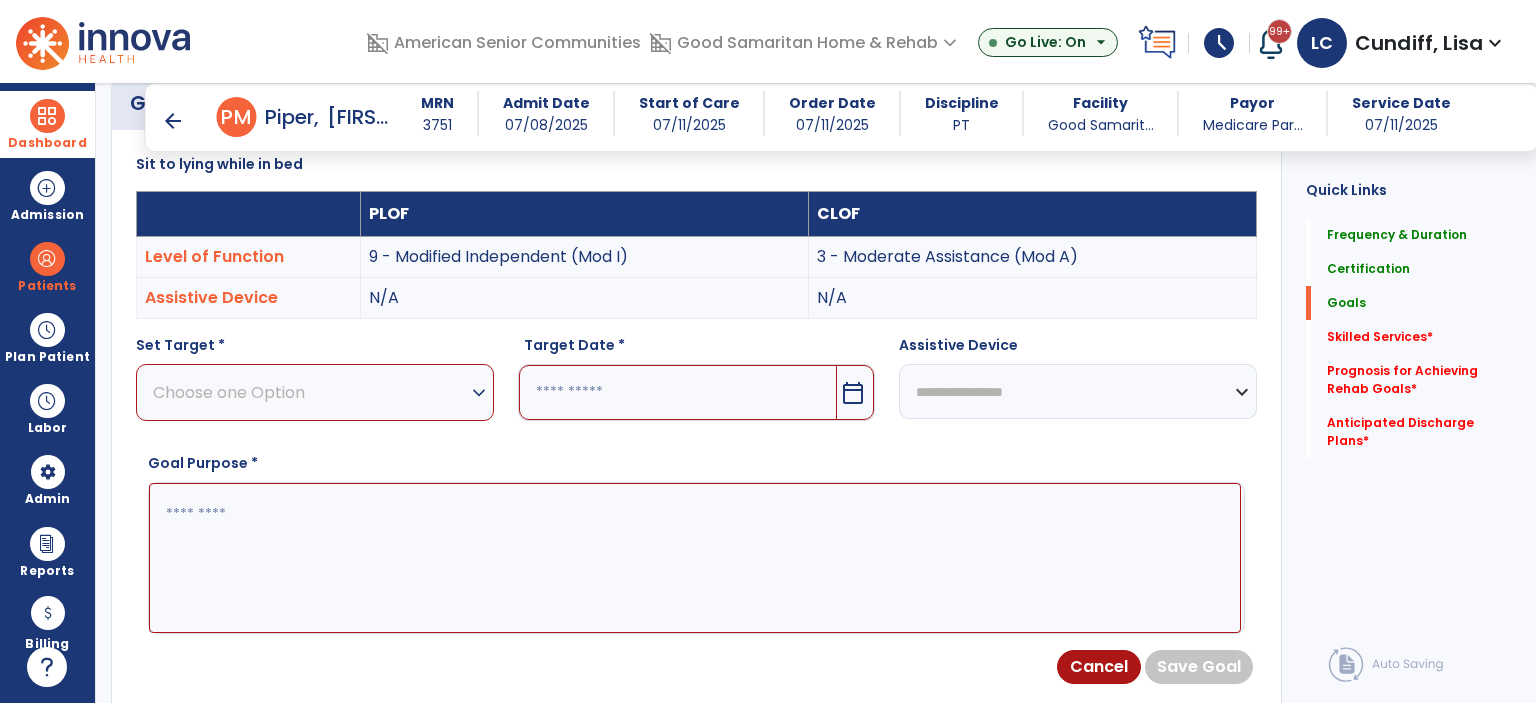 click on "Choose one Option" at bounding box center [310, 392] 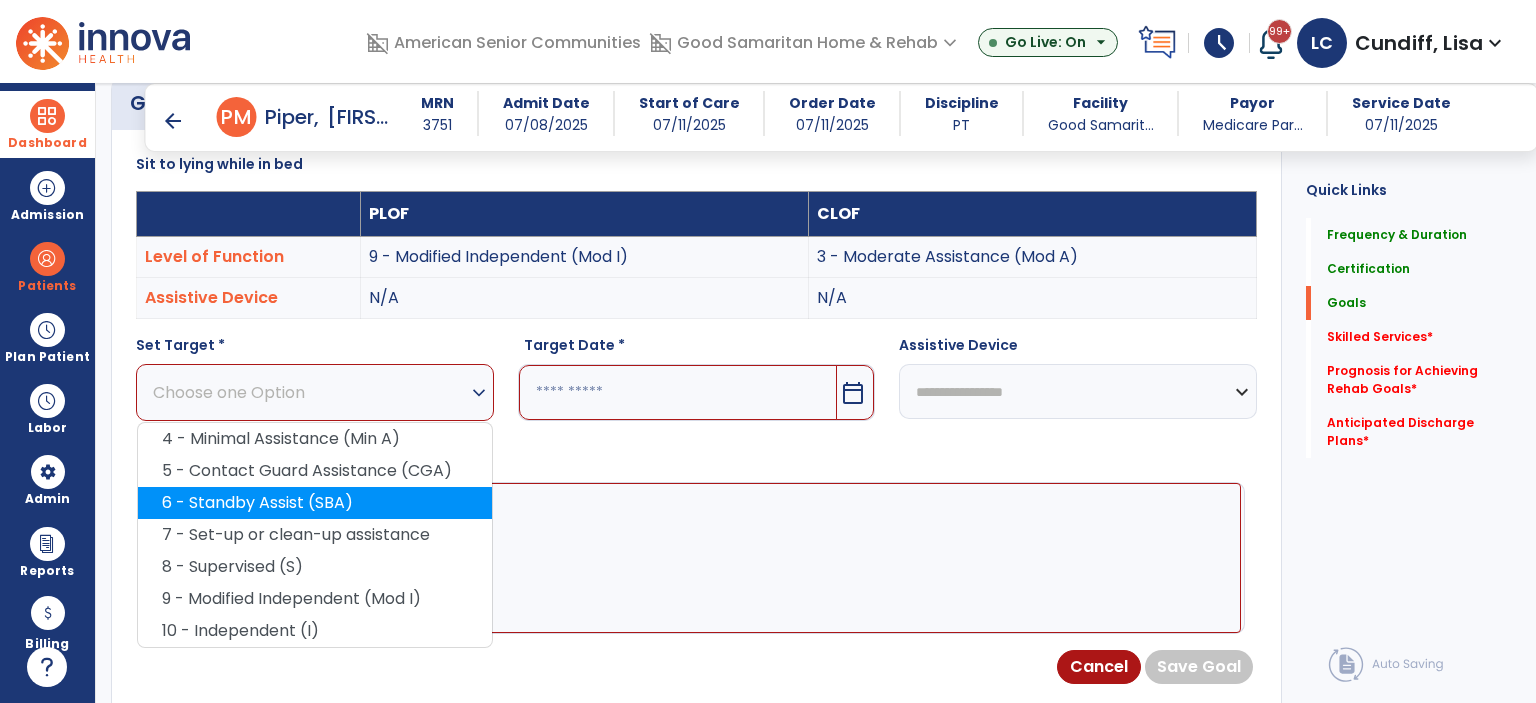 click on "6 - Standby Assist (SBA)" at bounding box center (315, 503) 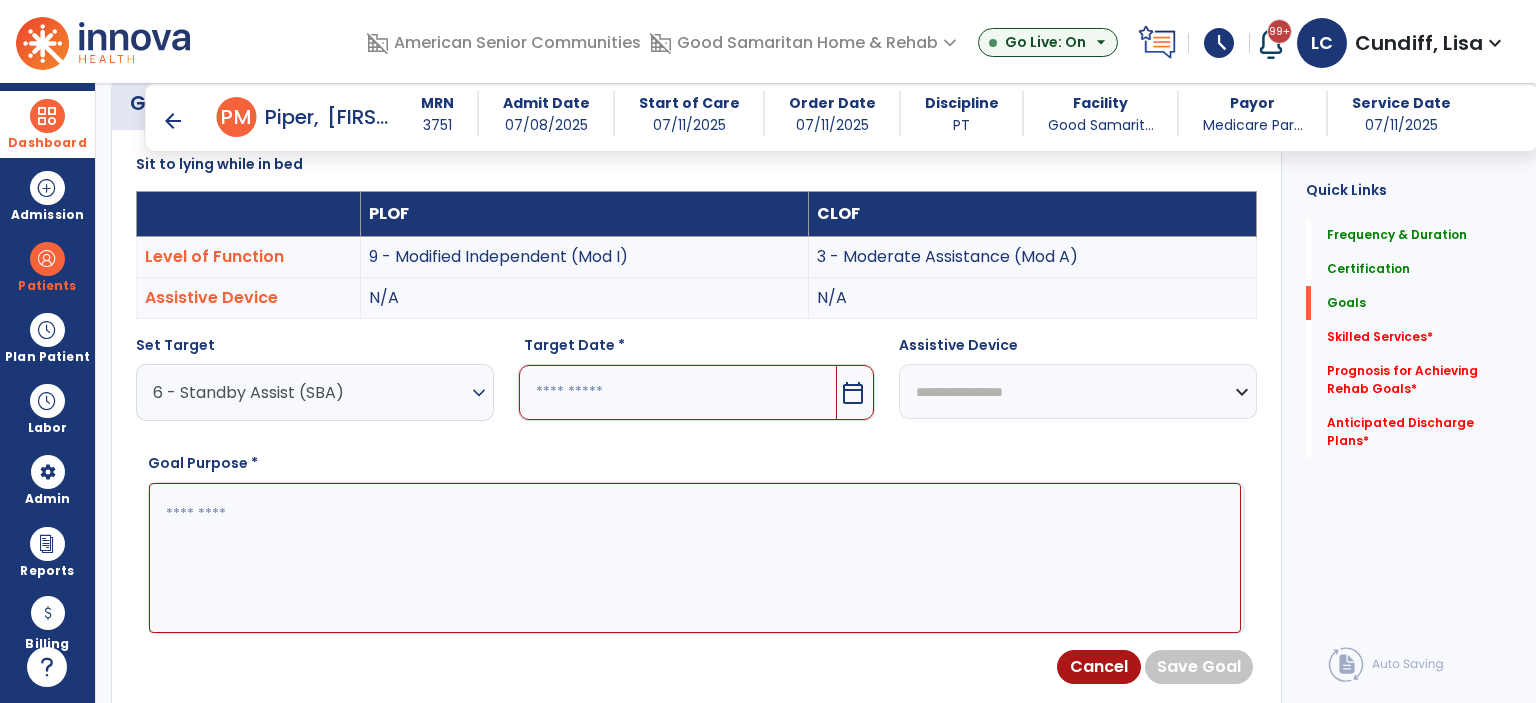 click on "calendar_today" at bounding box center [853, 393] 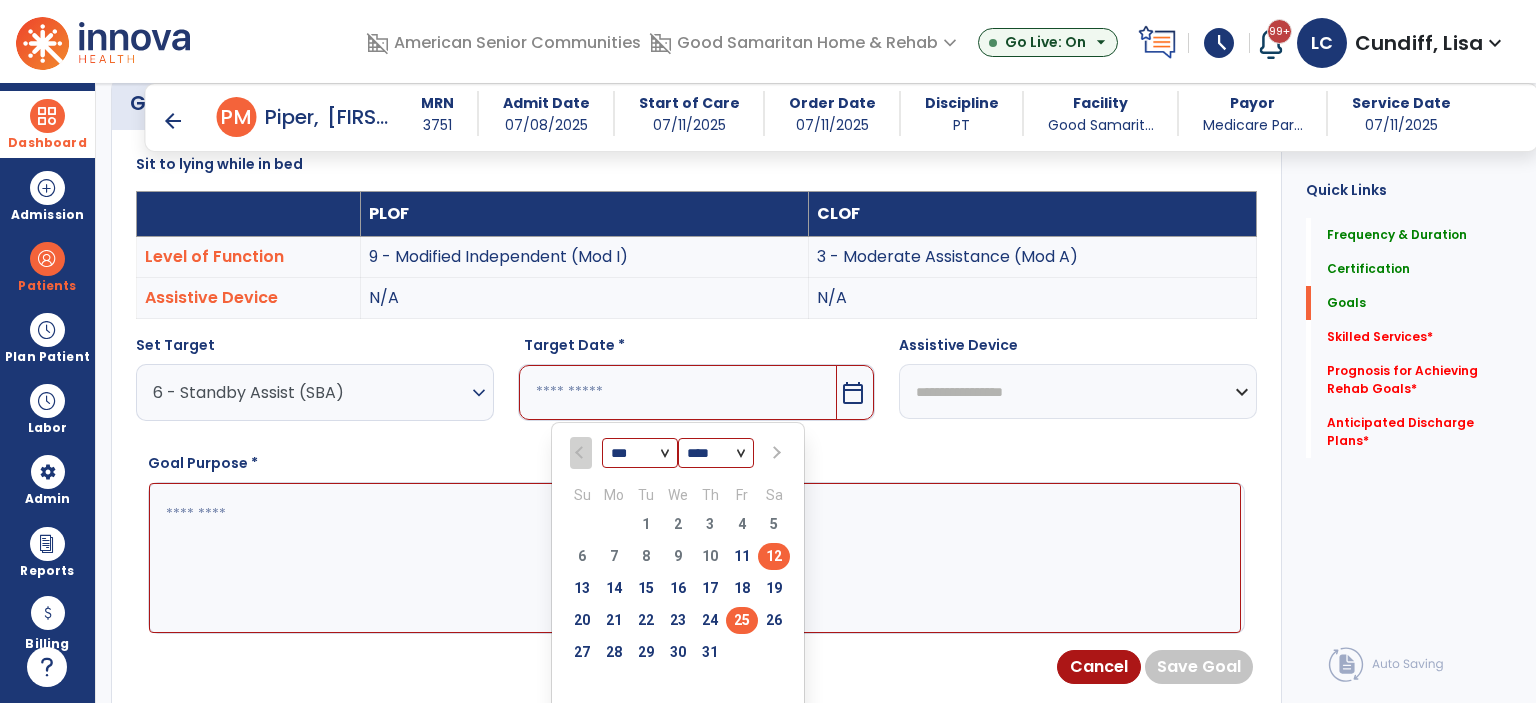 click on "25" at bounding box center (742, 620) 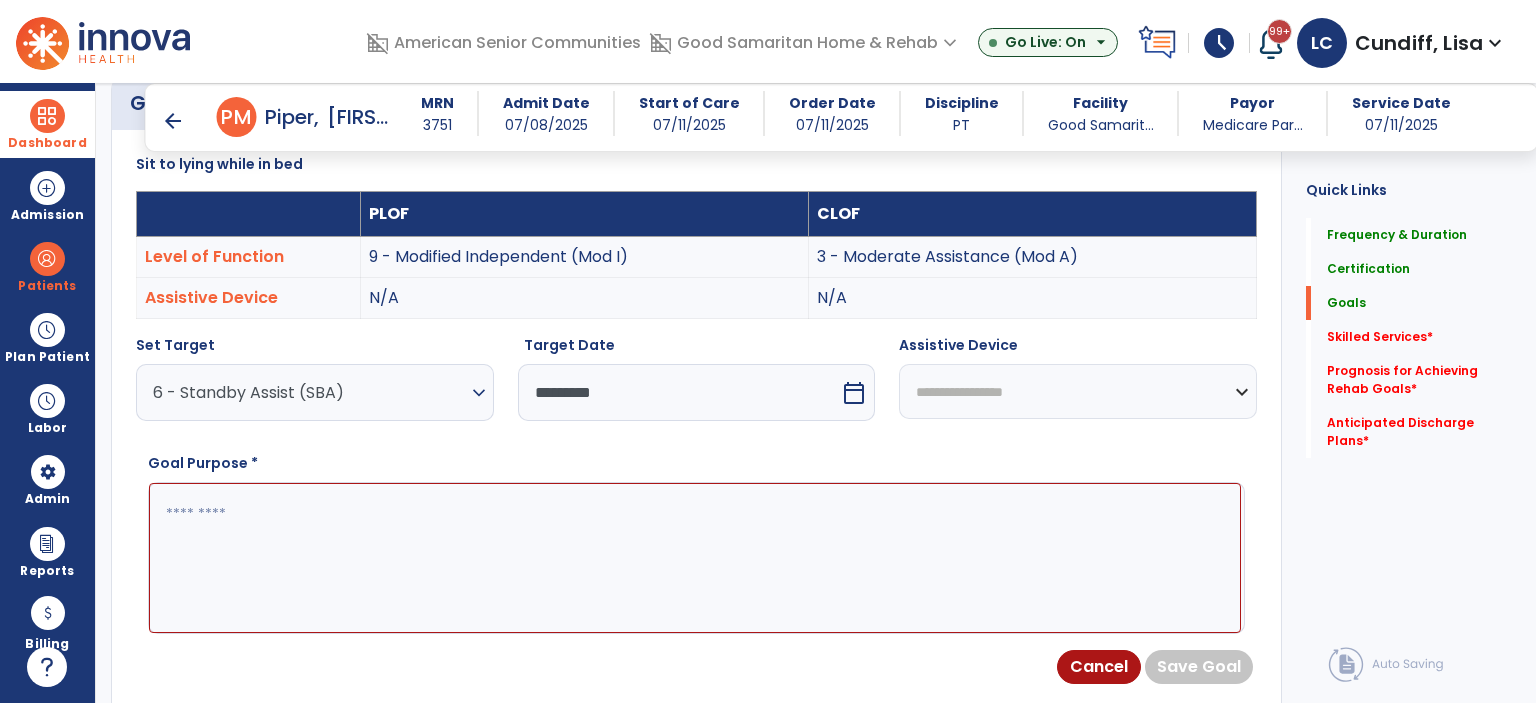 click at bounding box center (695, 558) 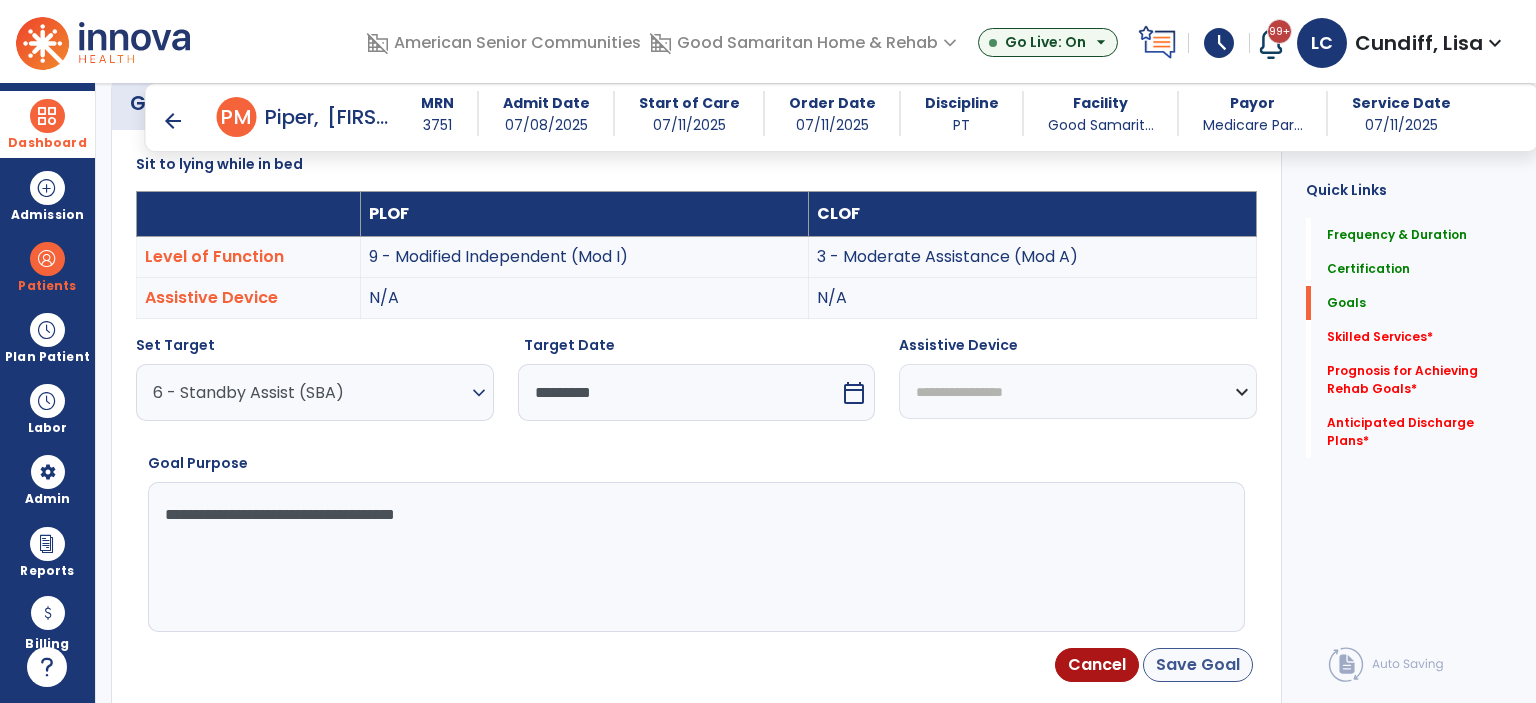 type on "**********" 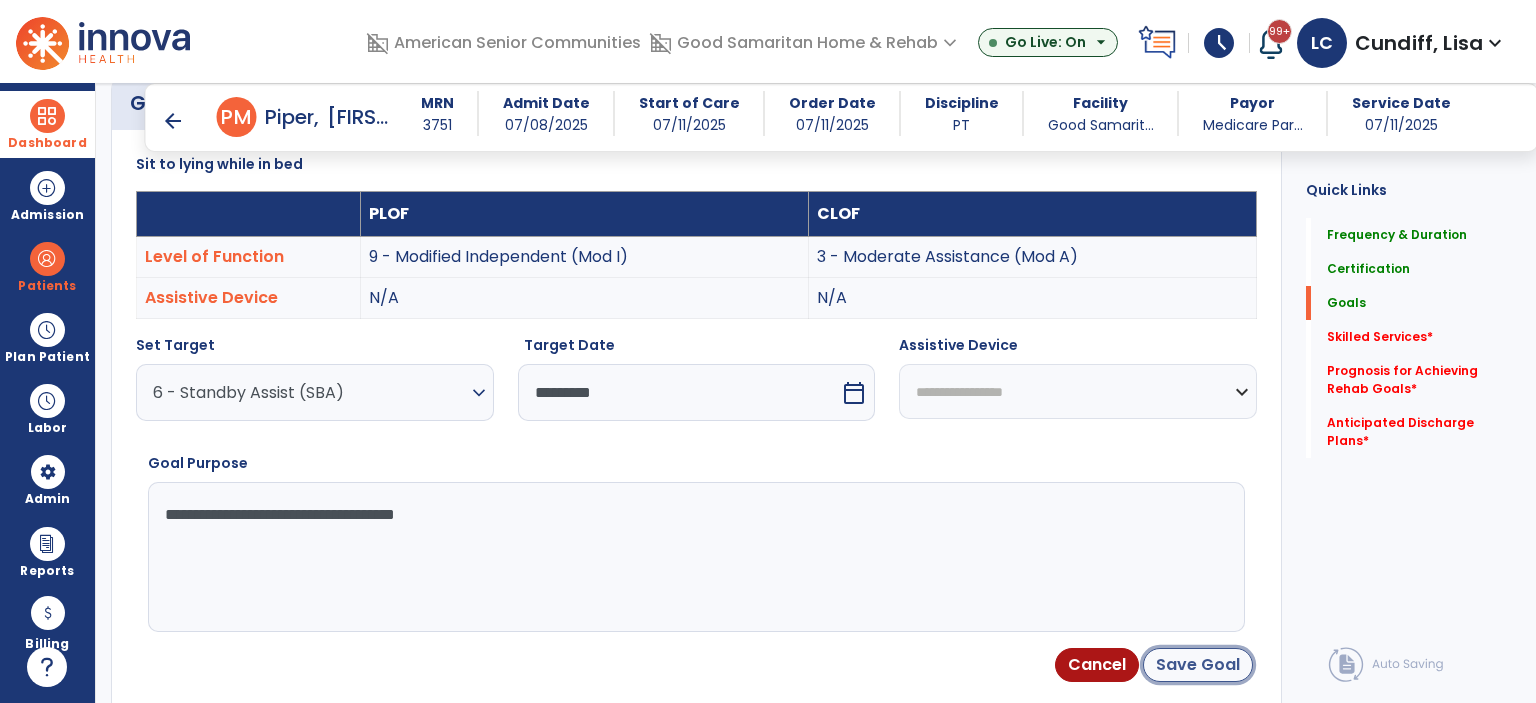 click on "Save Goal" at bounding box center [1198, 665] 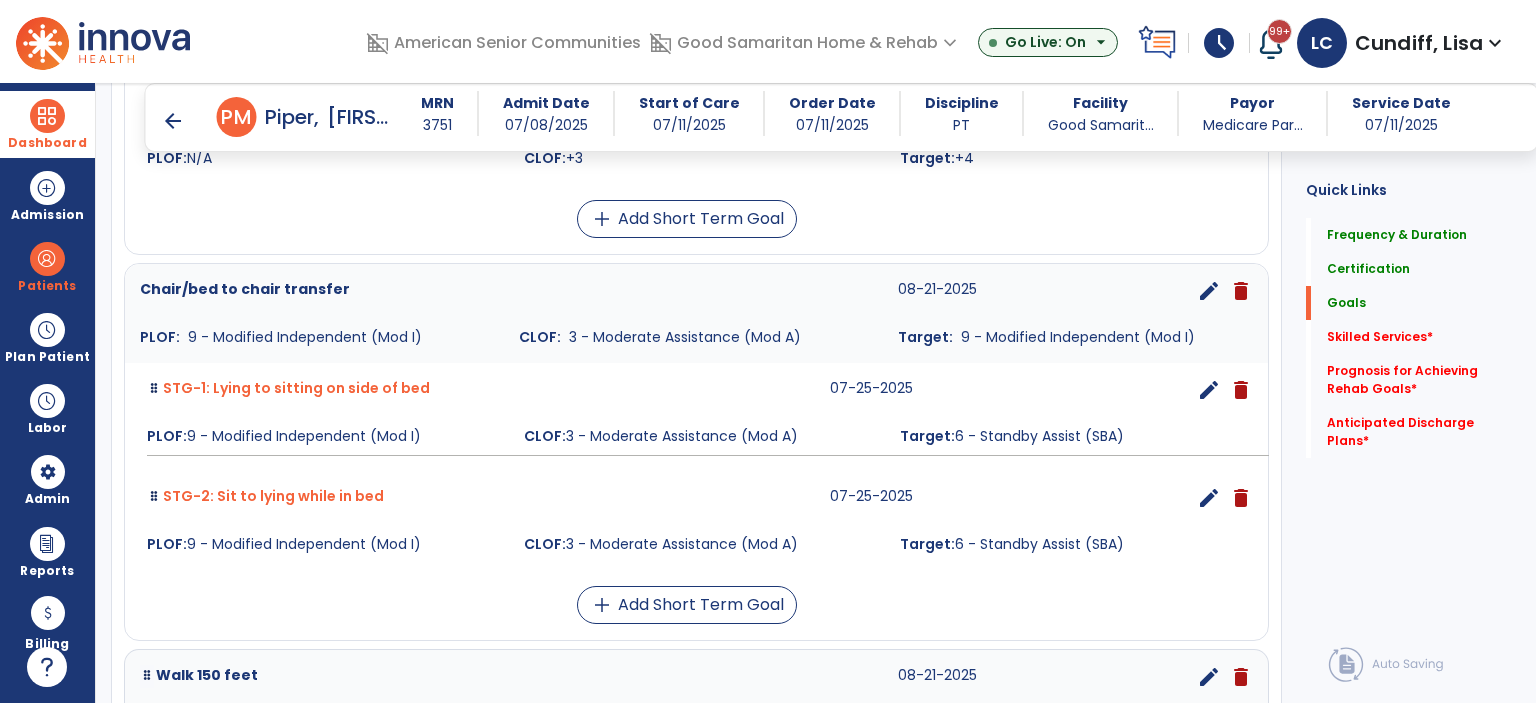 scroll, scrollTop: 1241, scrollLeft: 0, axis: vertical 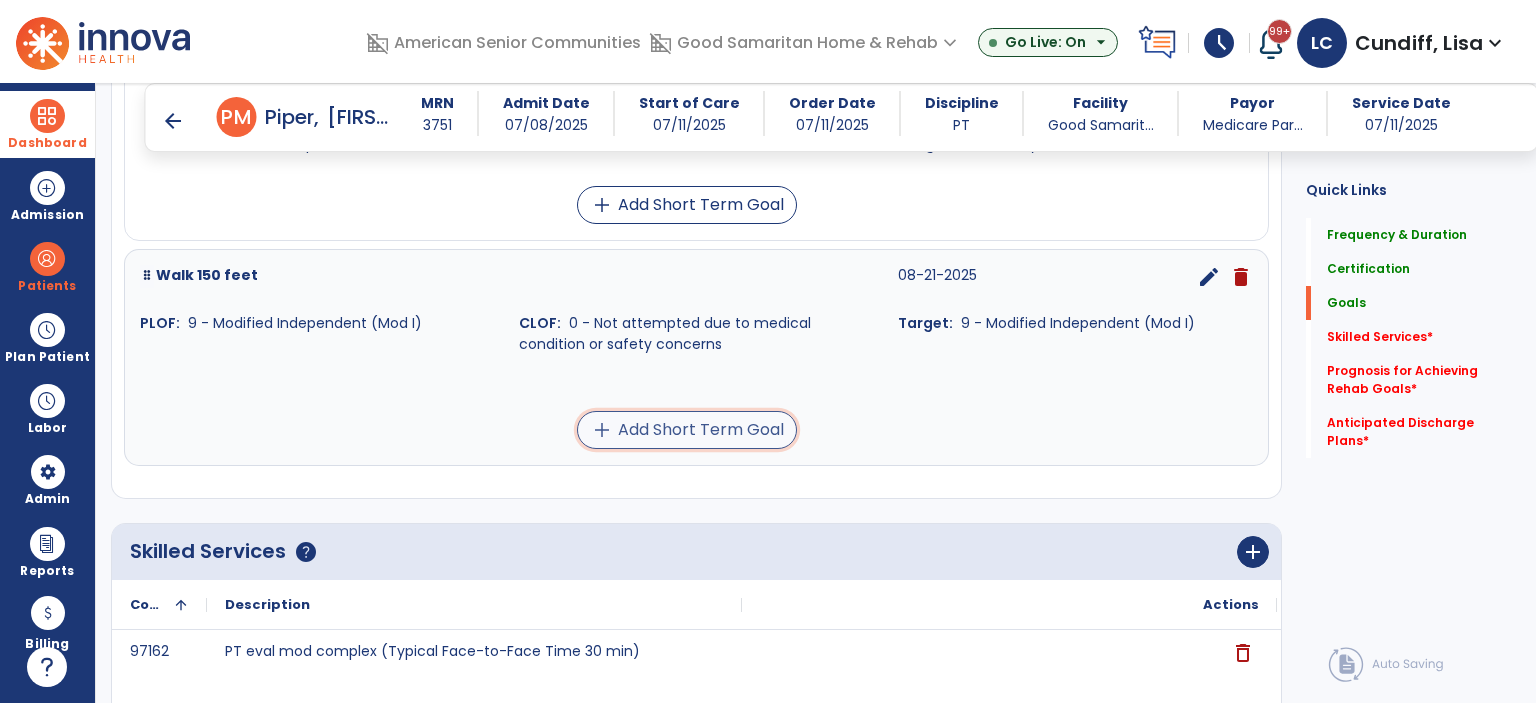 click on "add  Add Short Term Goal" at bounding box center [687, 430] 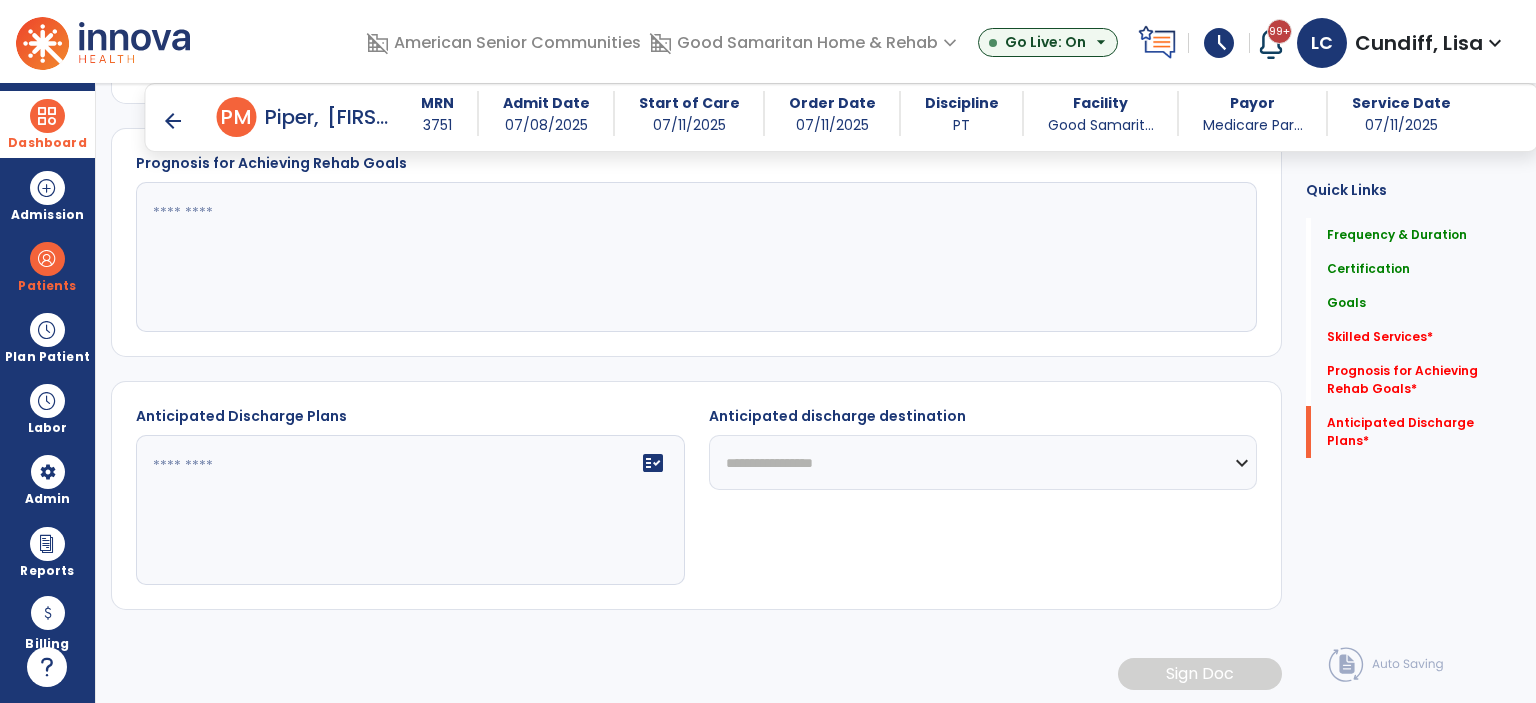 scroll, scrollTop: 769, scrollLeft: 0, axis: vertical 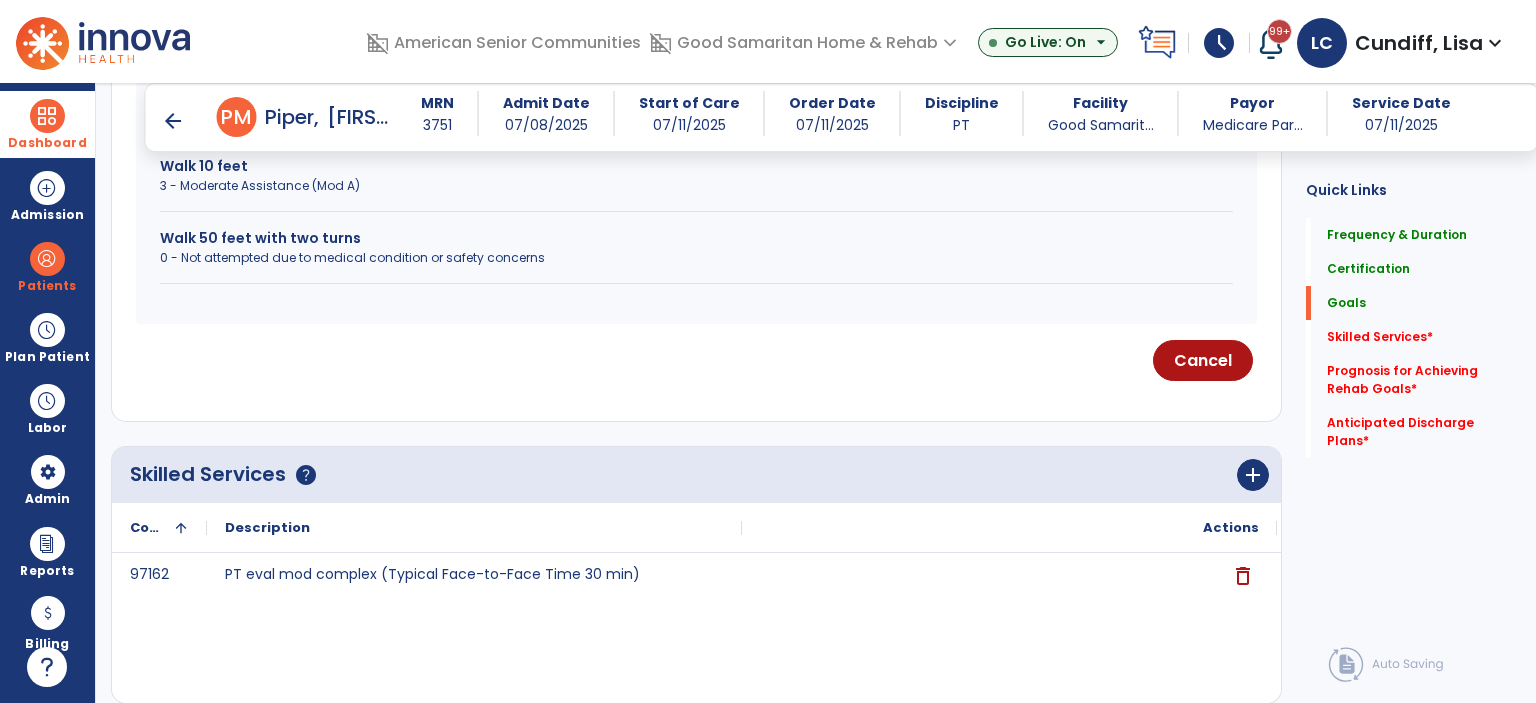 click on "Walk 50 feet with two turns" at bounding box center [696, 238] 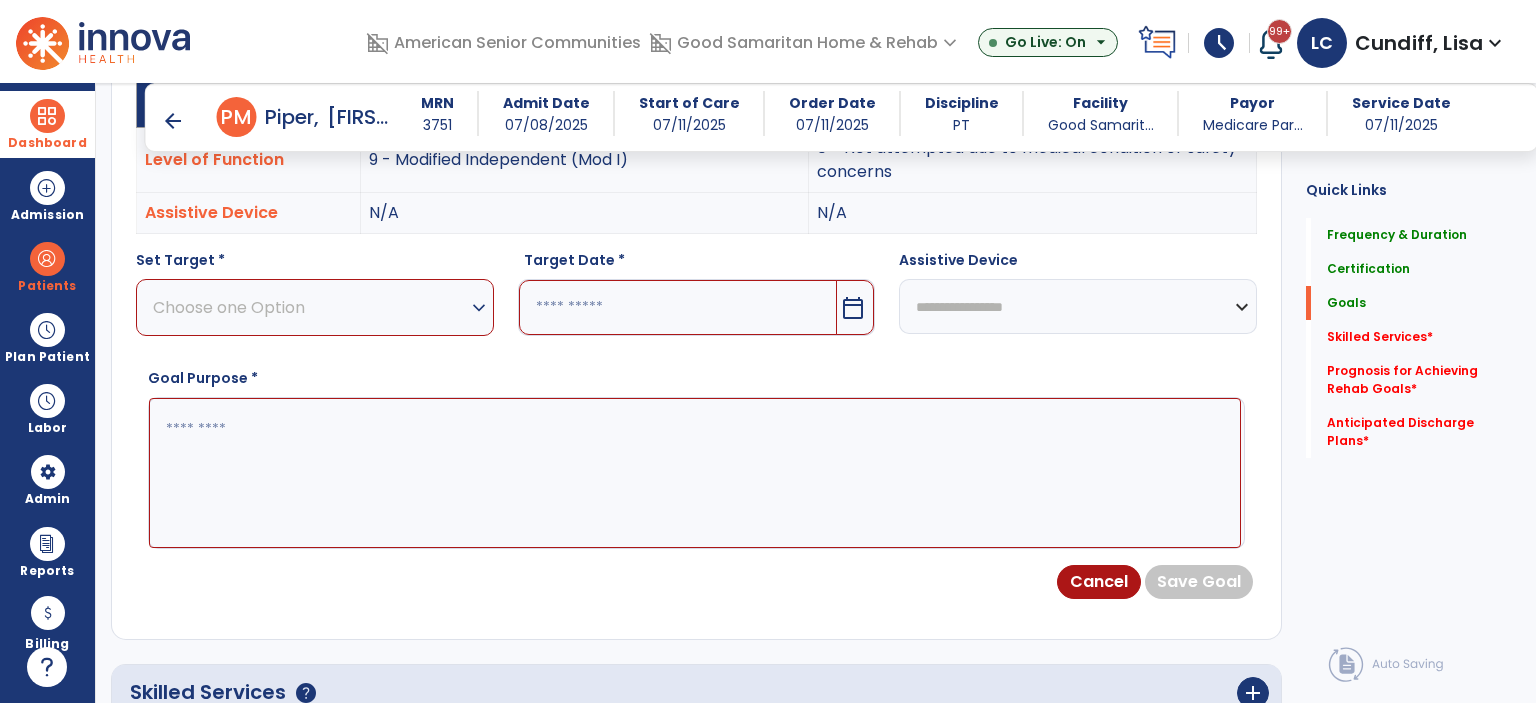 scroll, scrollTop: 369, scrollLeft: 0, axis: vertical 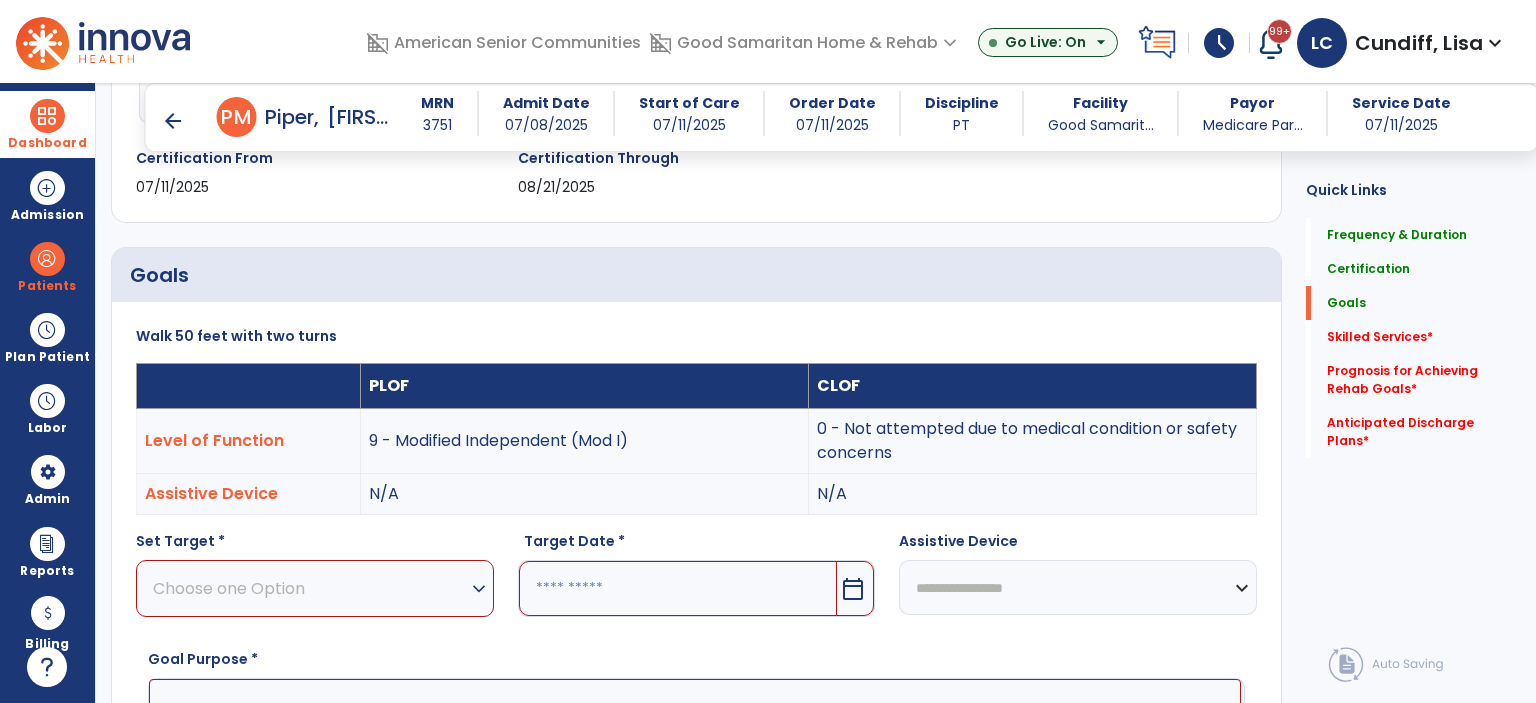 click on "Choose one Option" at bounding box center (310, 588) 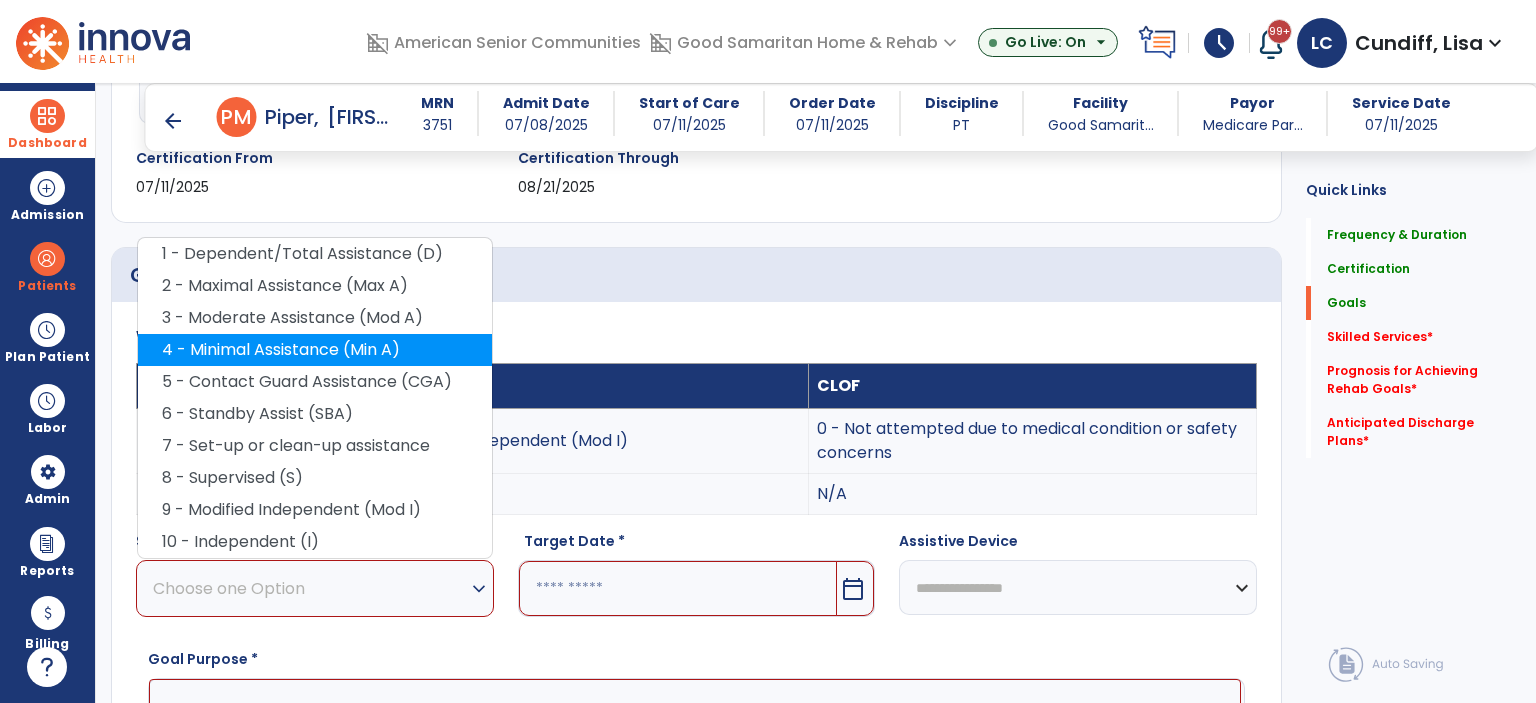 click on "4 - Minimal Assistance (Min A)" at bounding box center [315, 350] 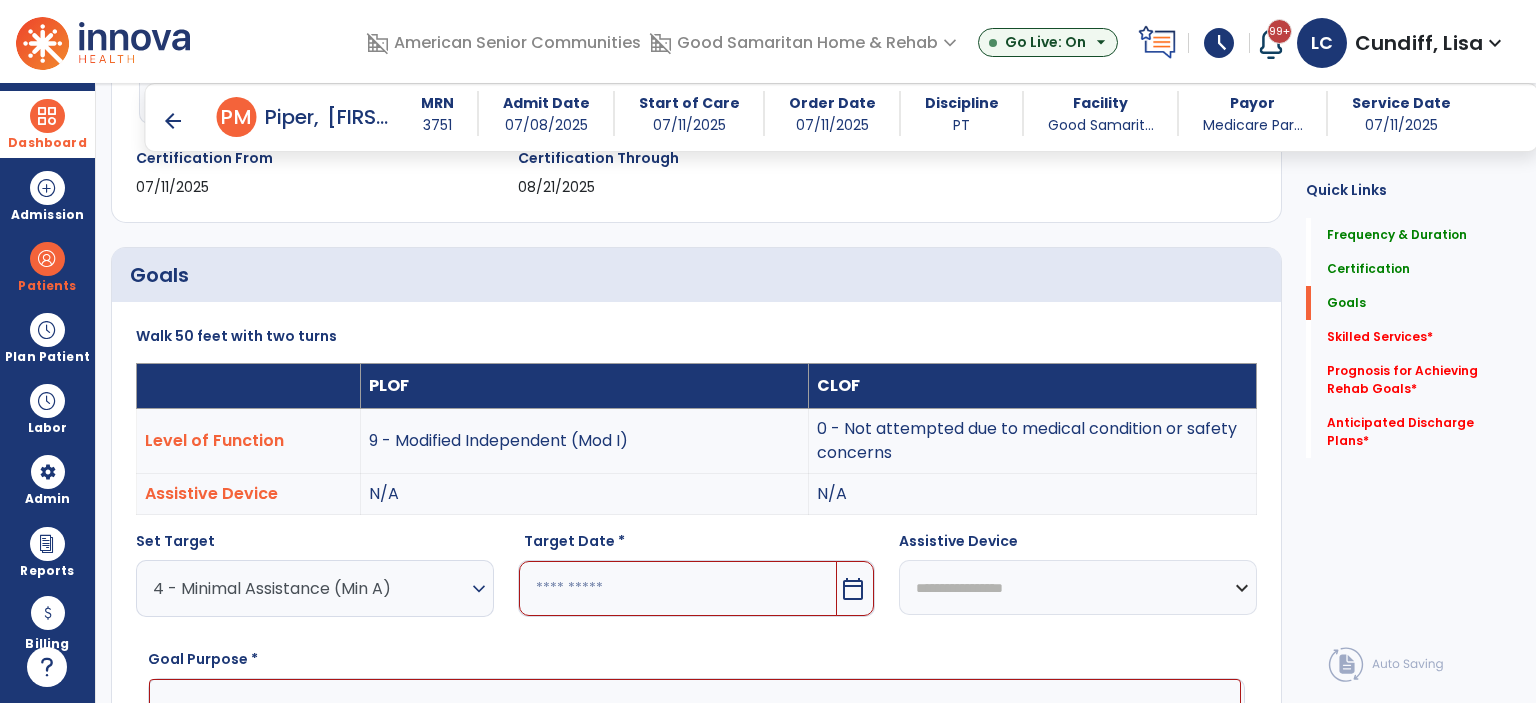 click on "4 - Minimal Assistance (Min A)" at bounding box center [310, 588] 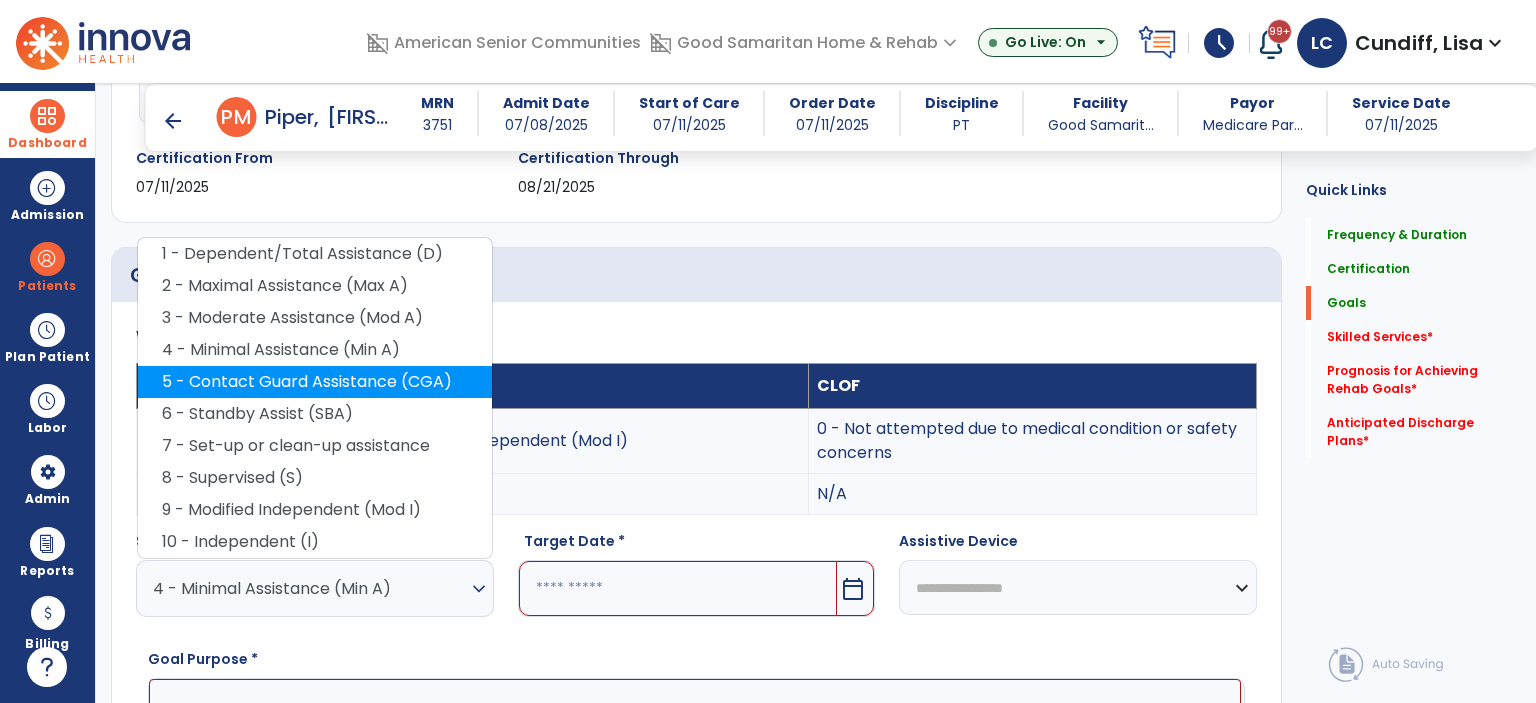 click on "5 - Contact Guard Assistance (CGA)" at bounding box center (315, 382) 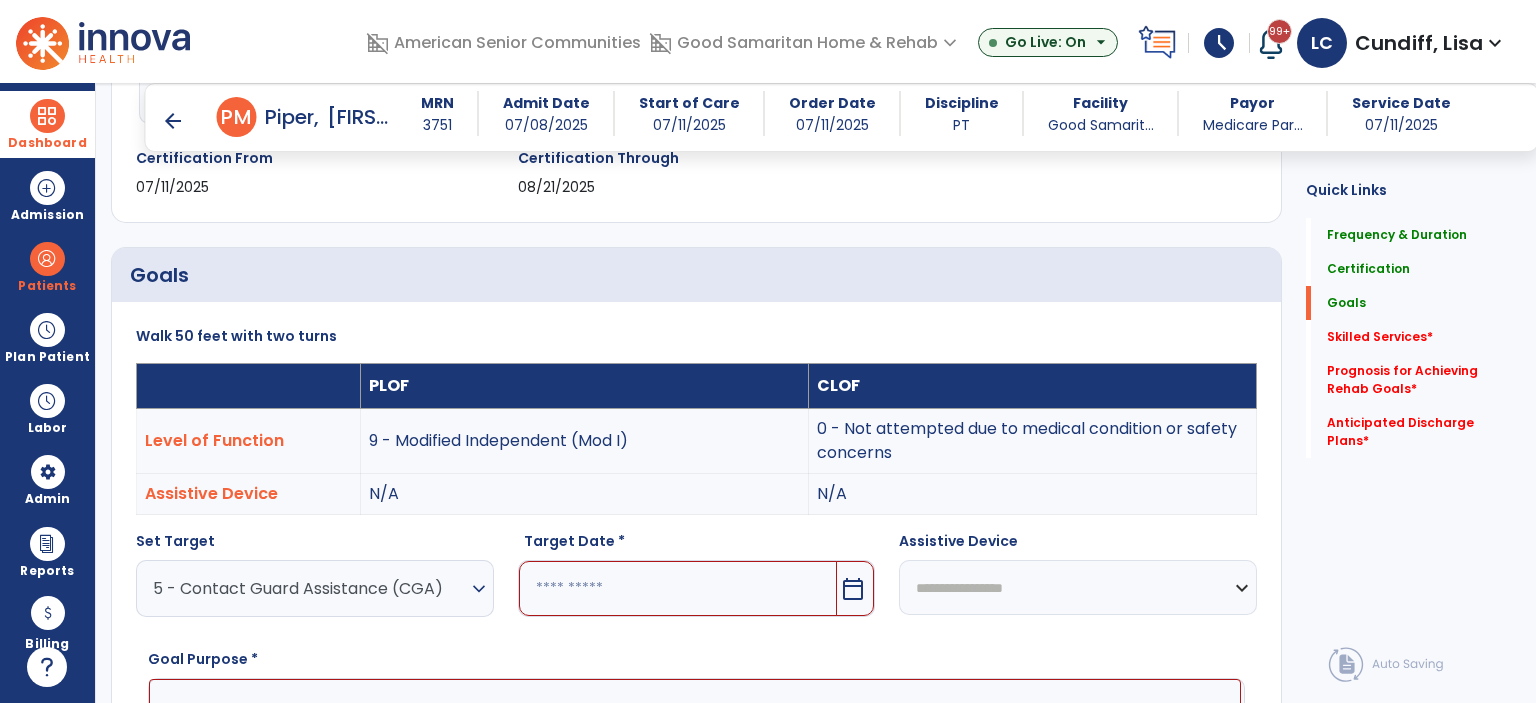 click on "calendar_today" at bounding box center (853, 589) 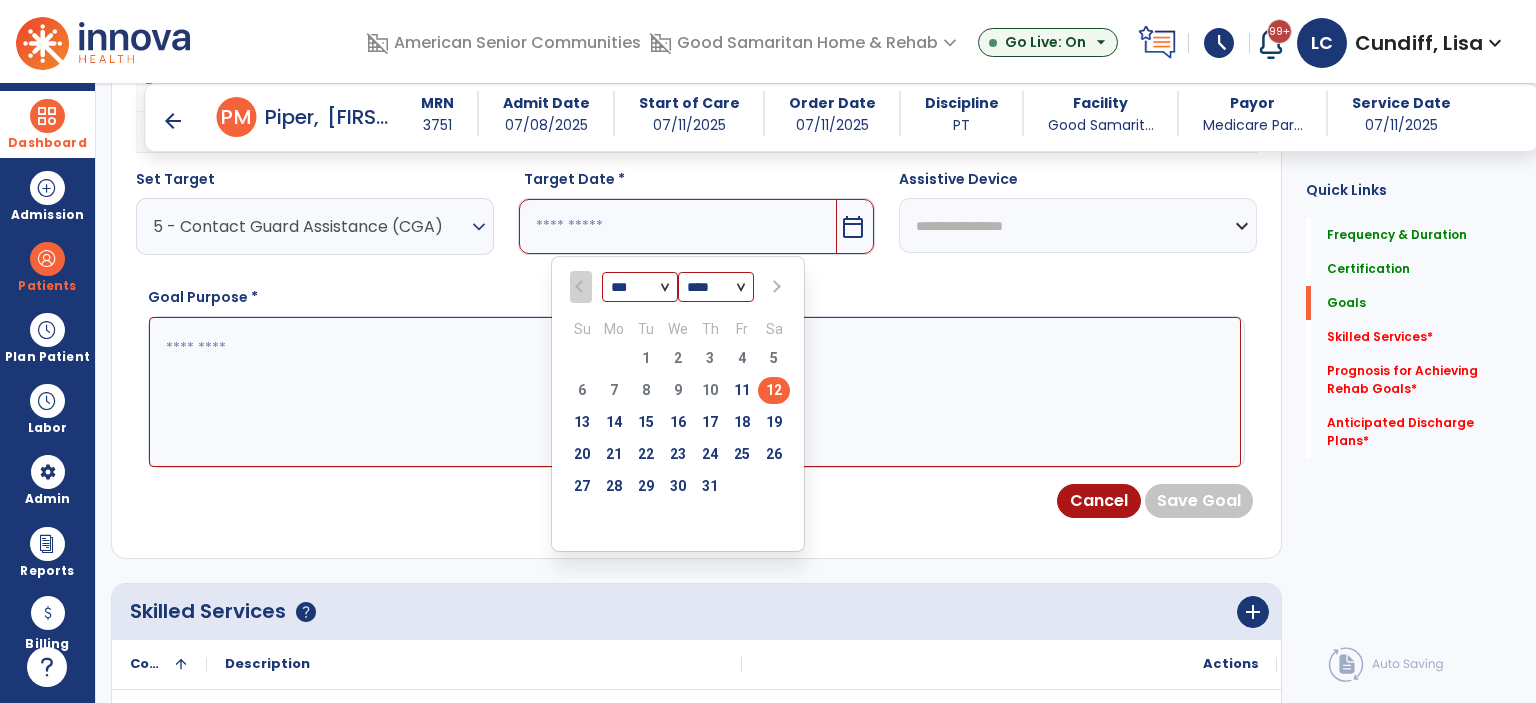 scroll, scrollTop: 931, scrollLeft: 0, axis: vertical 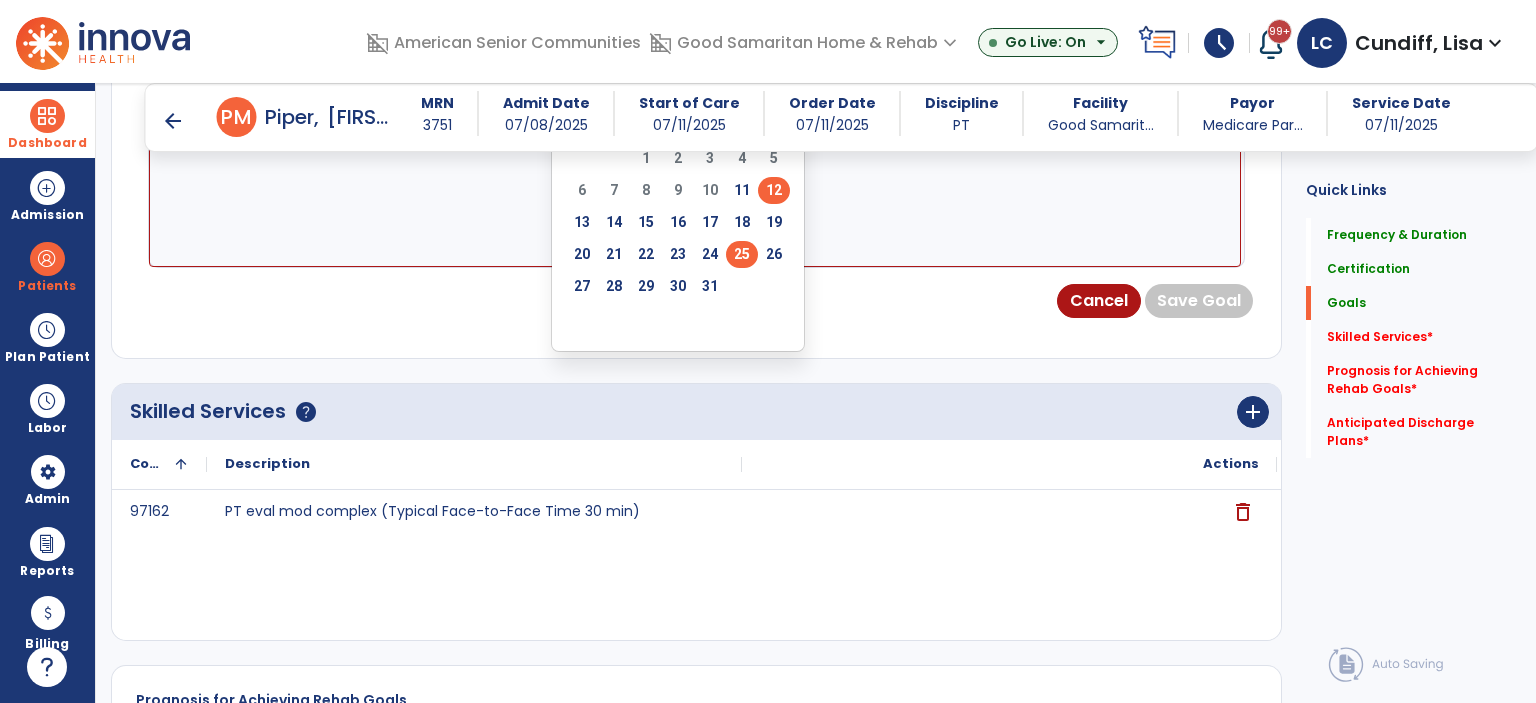 click on "25" at bounding box center [742, 254] 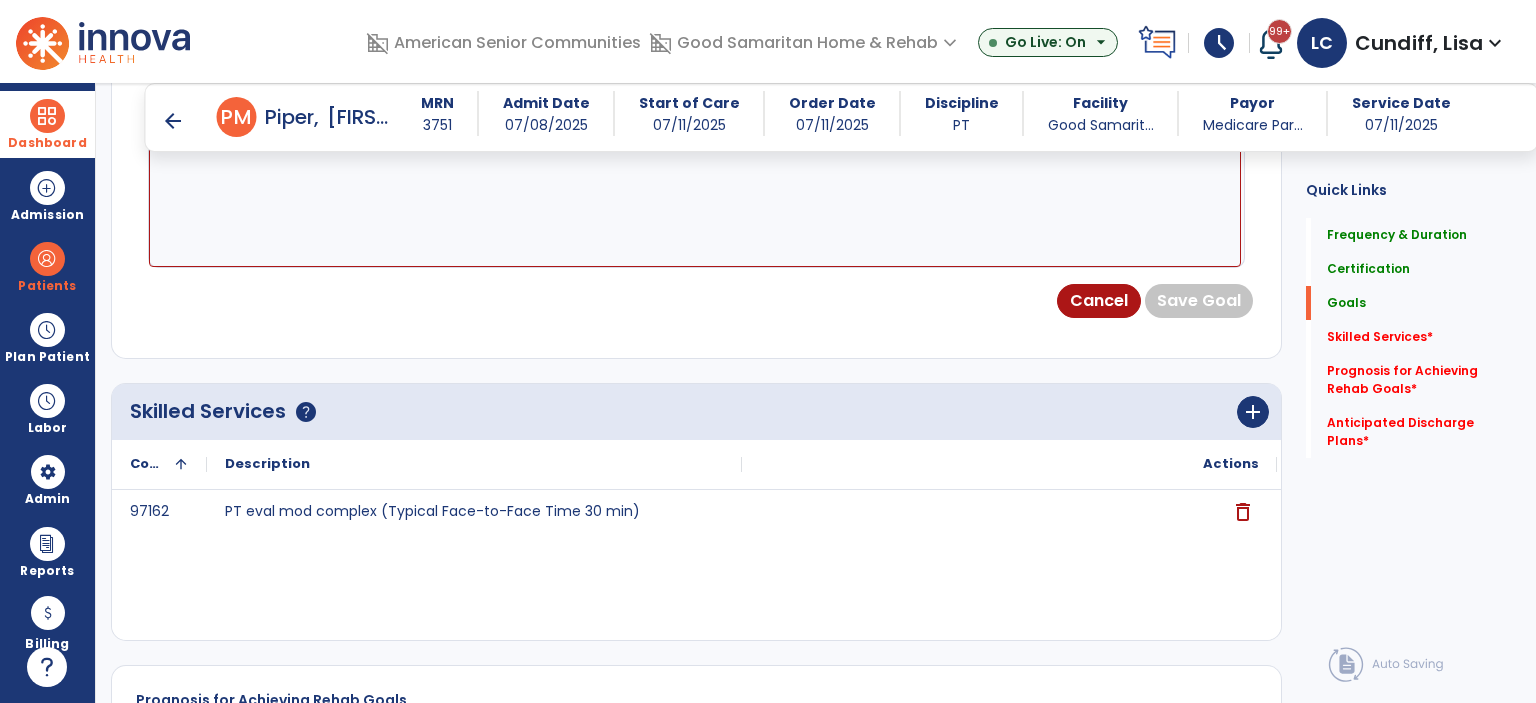 click at bounding box center [695, 192] 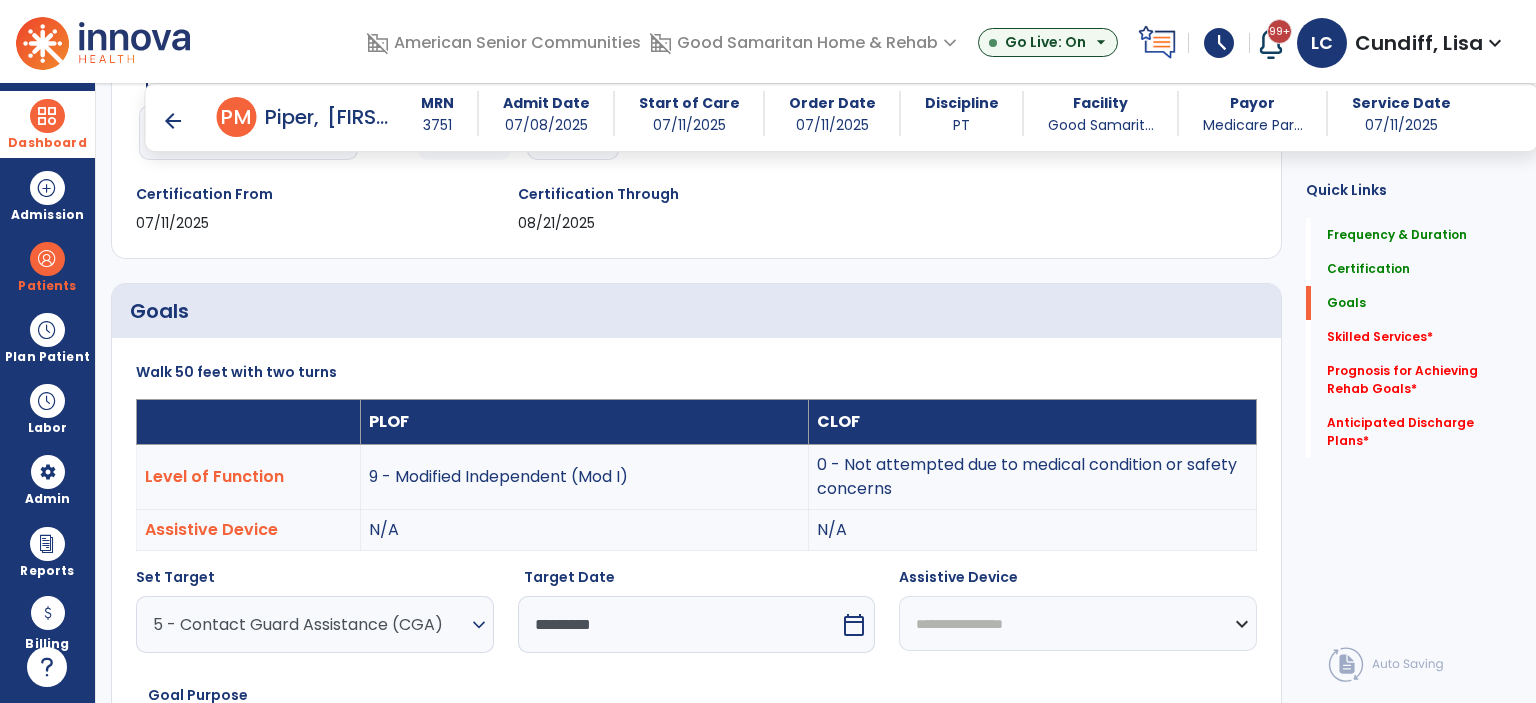 scroll, scrollTop: 331, scrollLeft: 0, axis: vertical 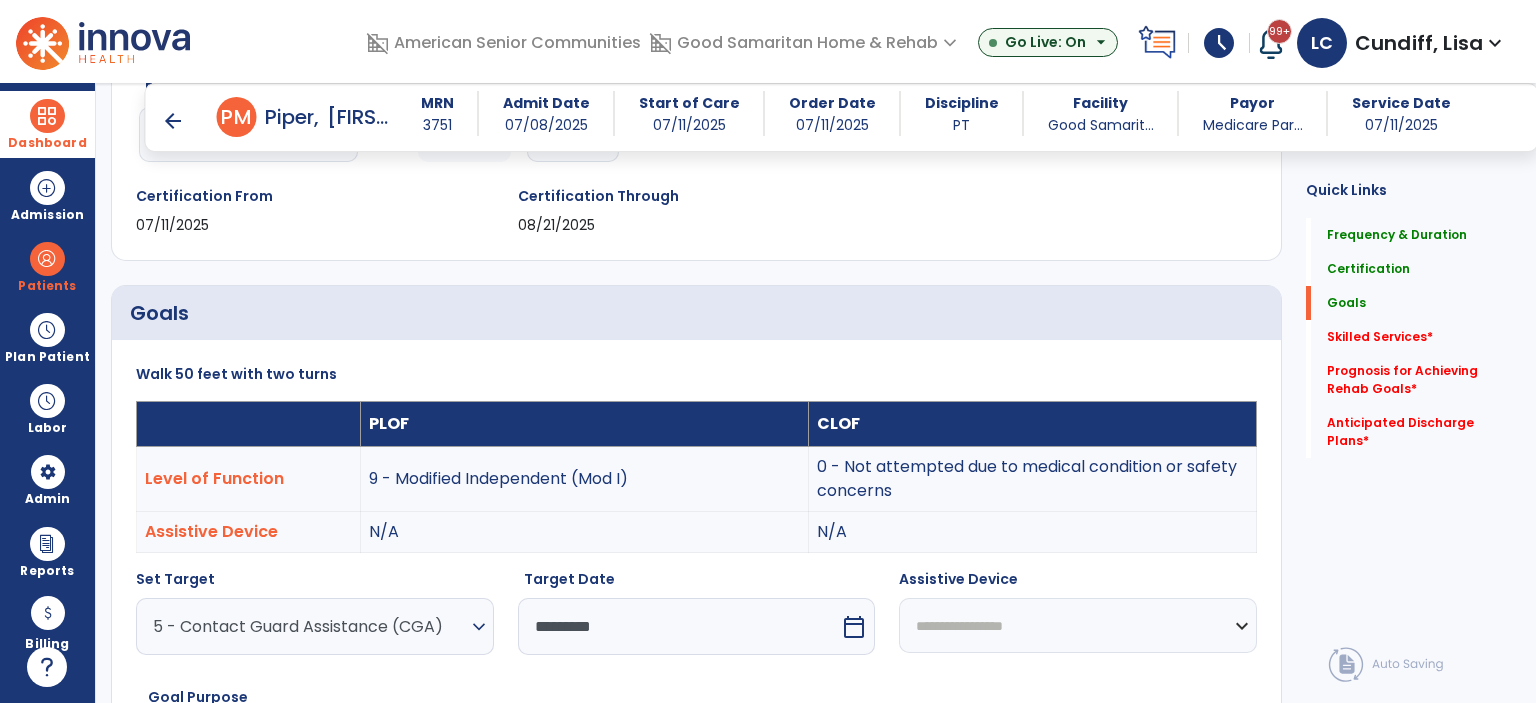 type on "**********" 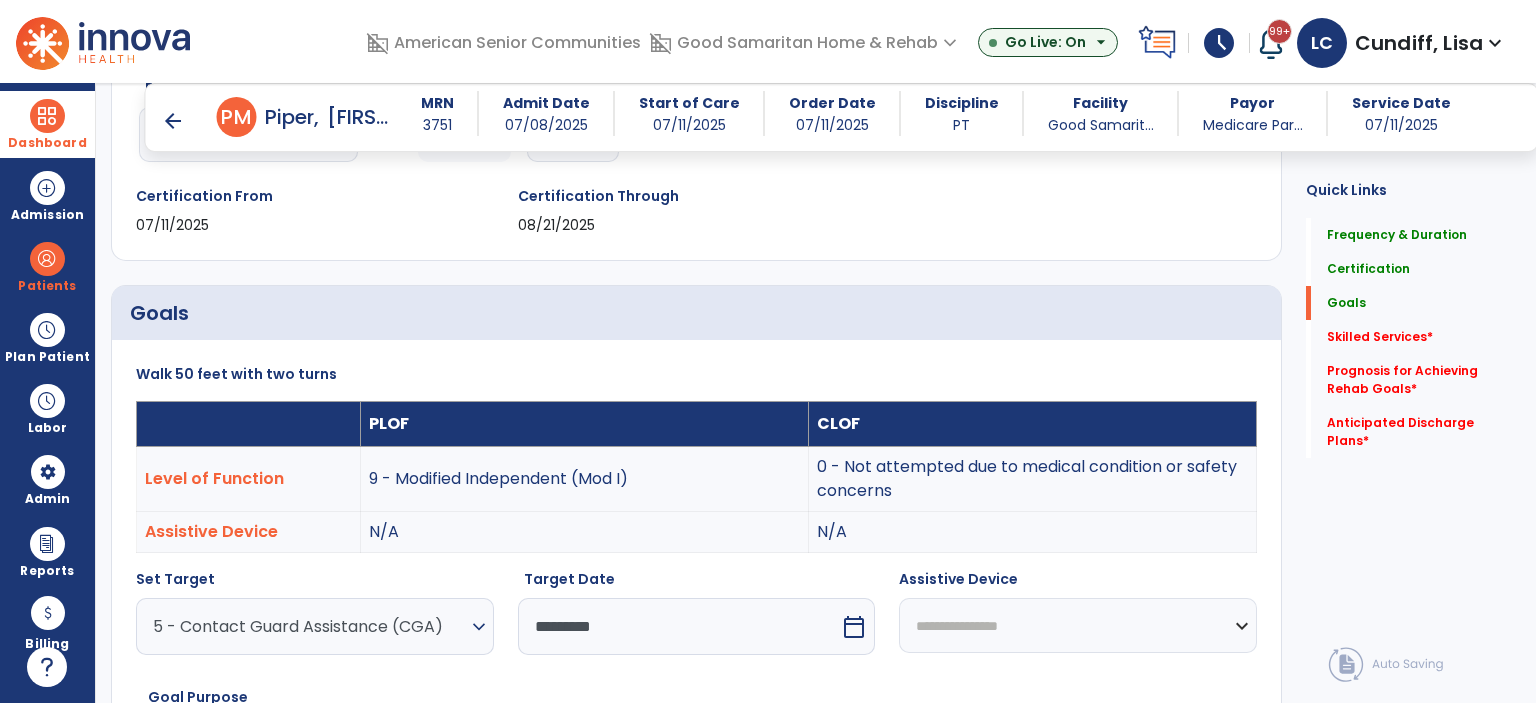 click on "**********" at bounding box center [1078, 625] 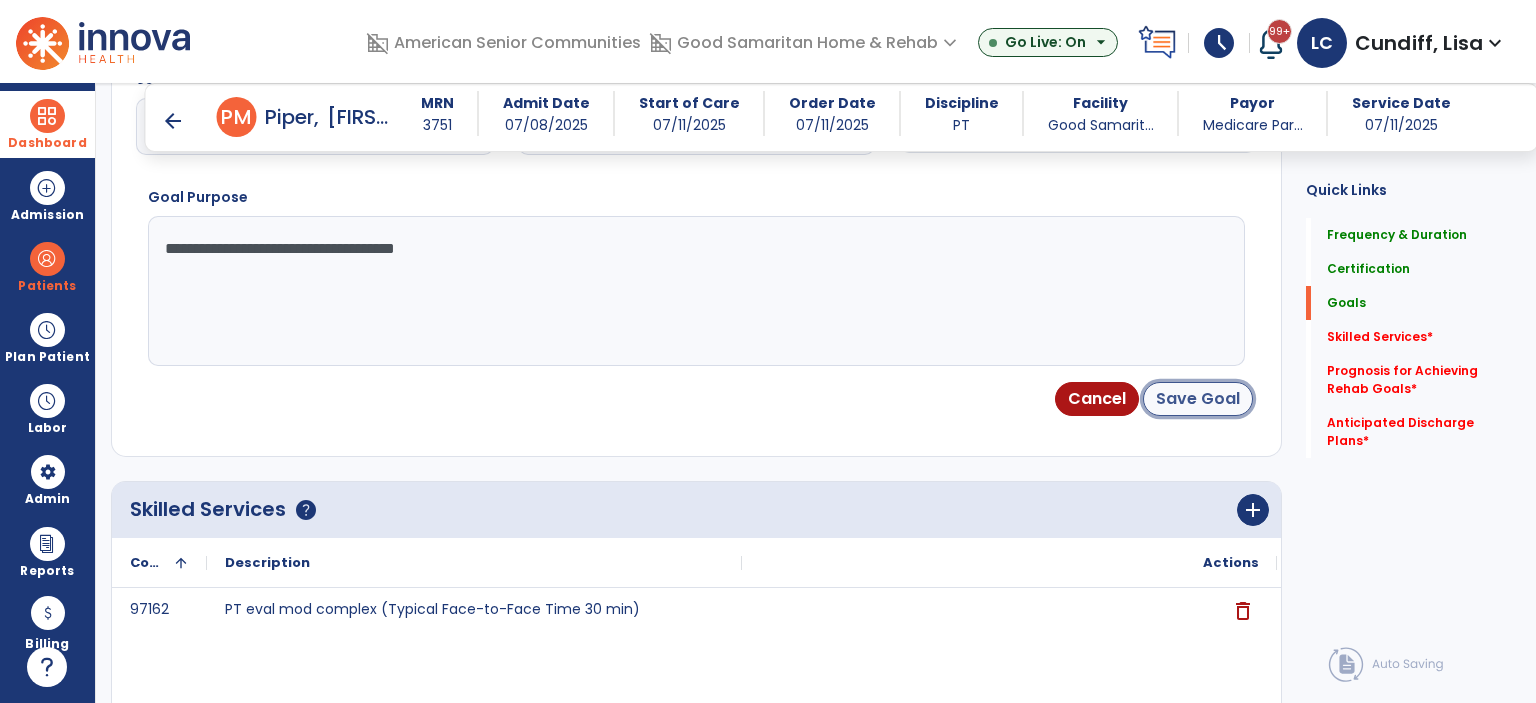 click on "Save Goal" at bounding box center (1198, 399) 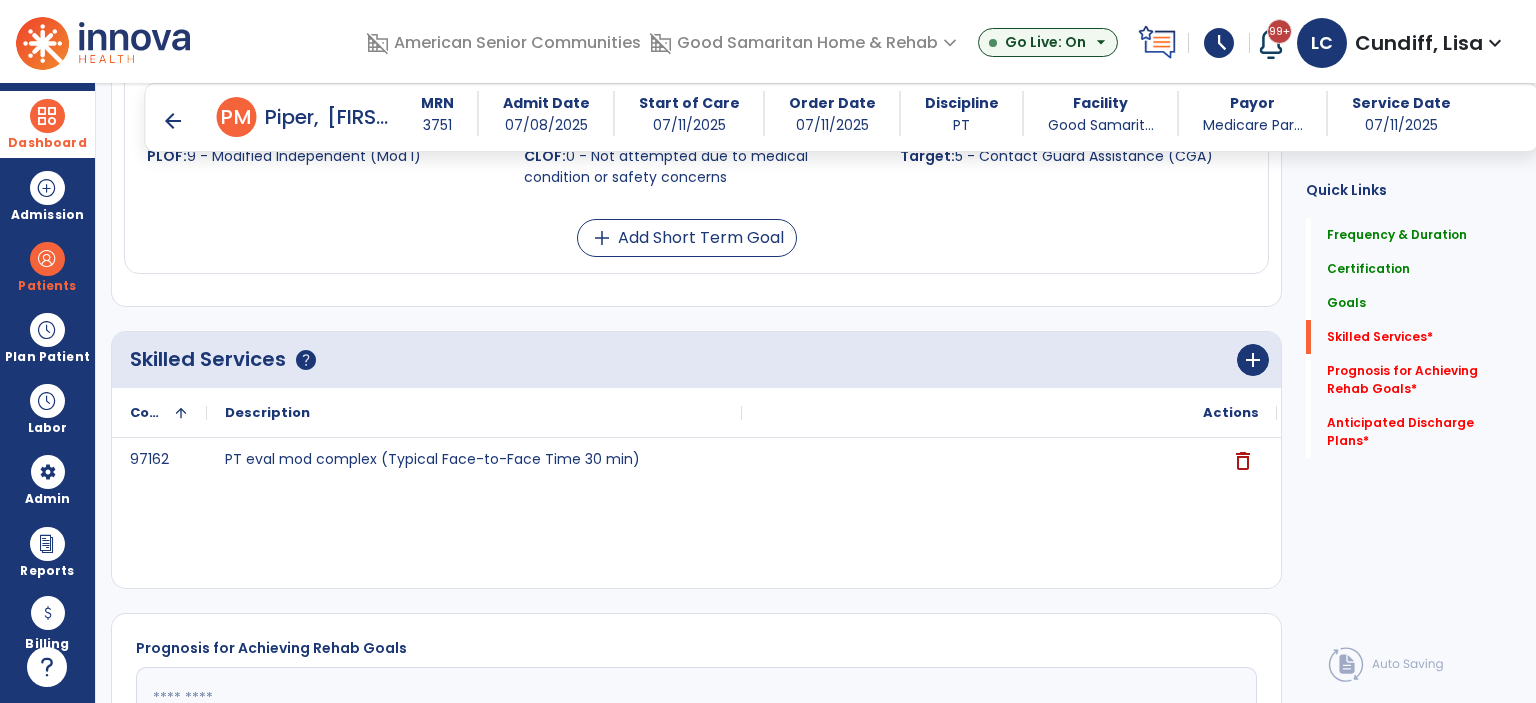 scroll, scrollTop: 1718, scrollLeft: 0, axis: vertical 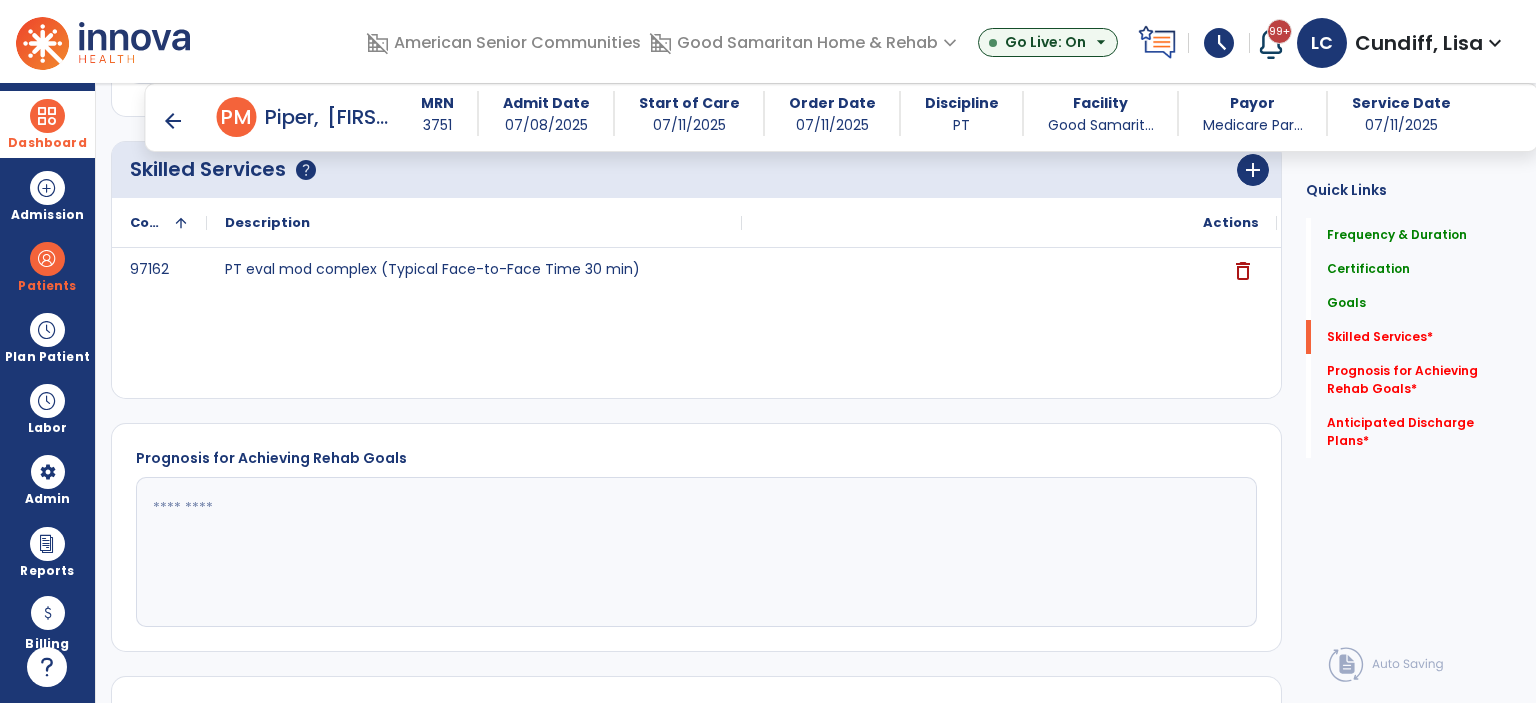 click on "add" 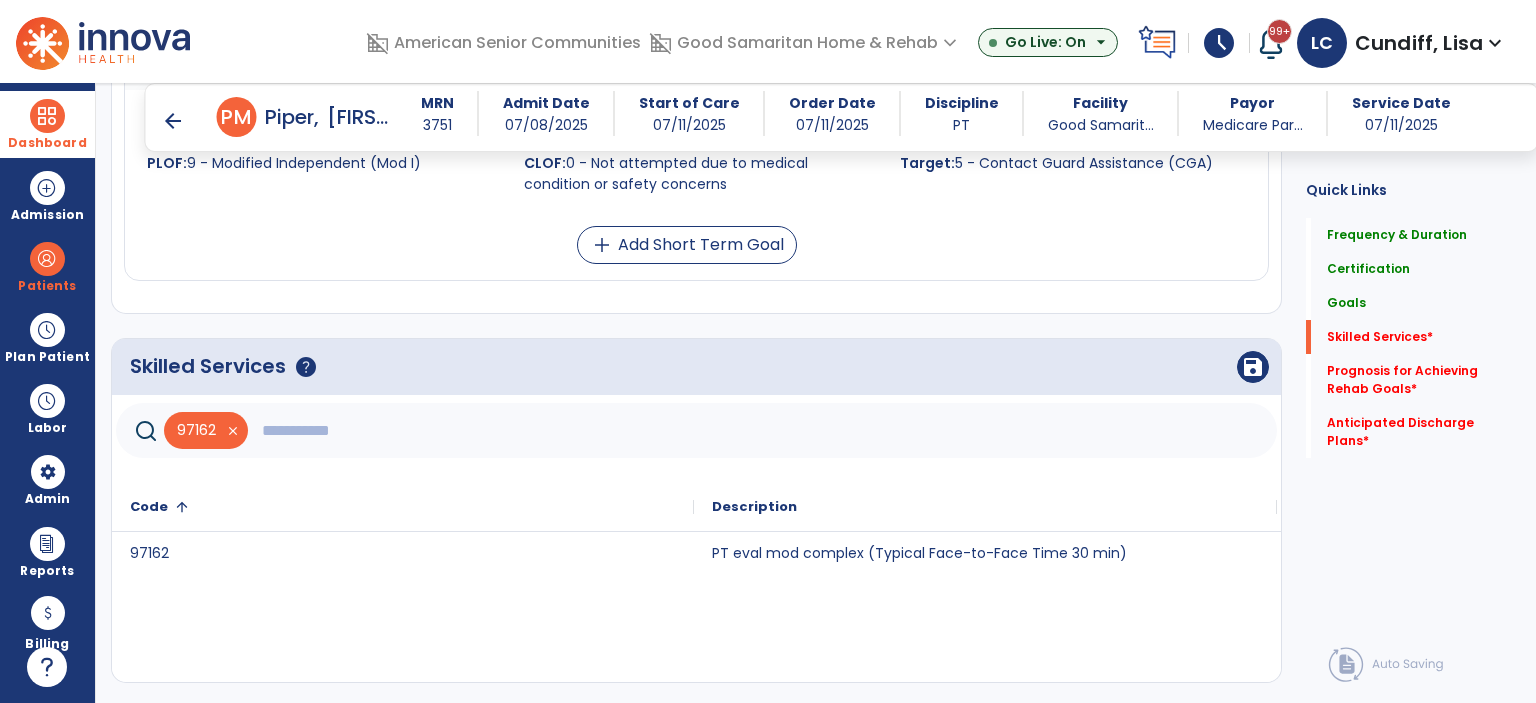 scroll, scrollTop: 1518, scrollLeft: 0, axis: vertical 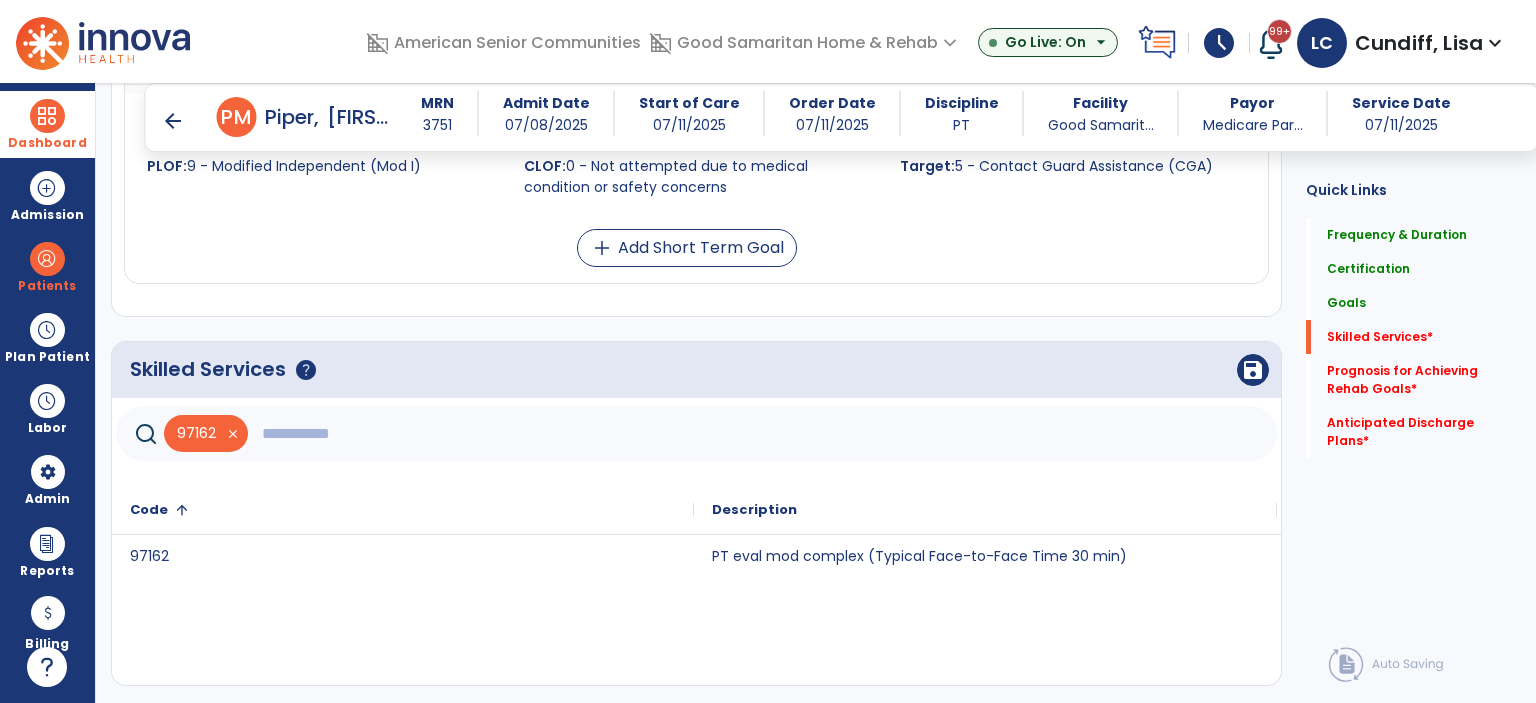 click 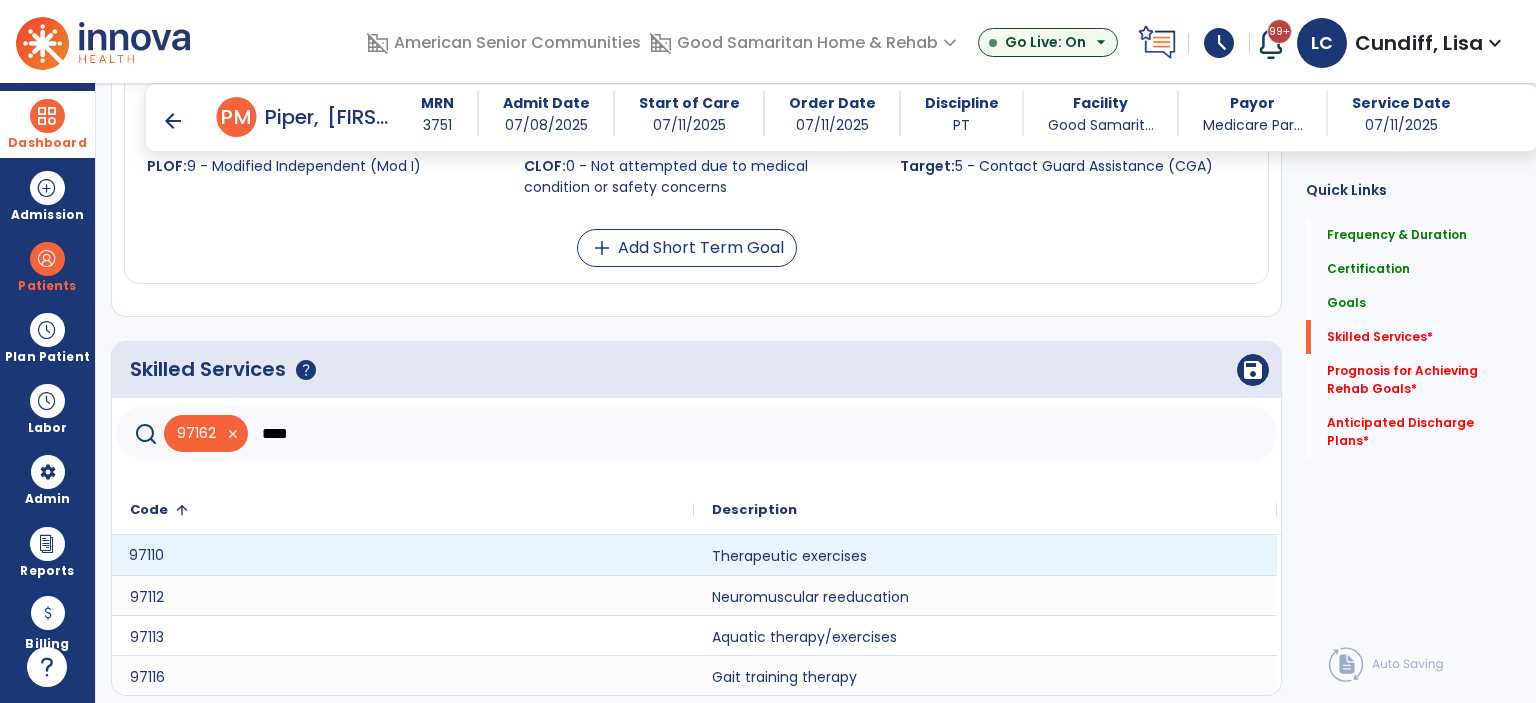 click on "97110" 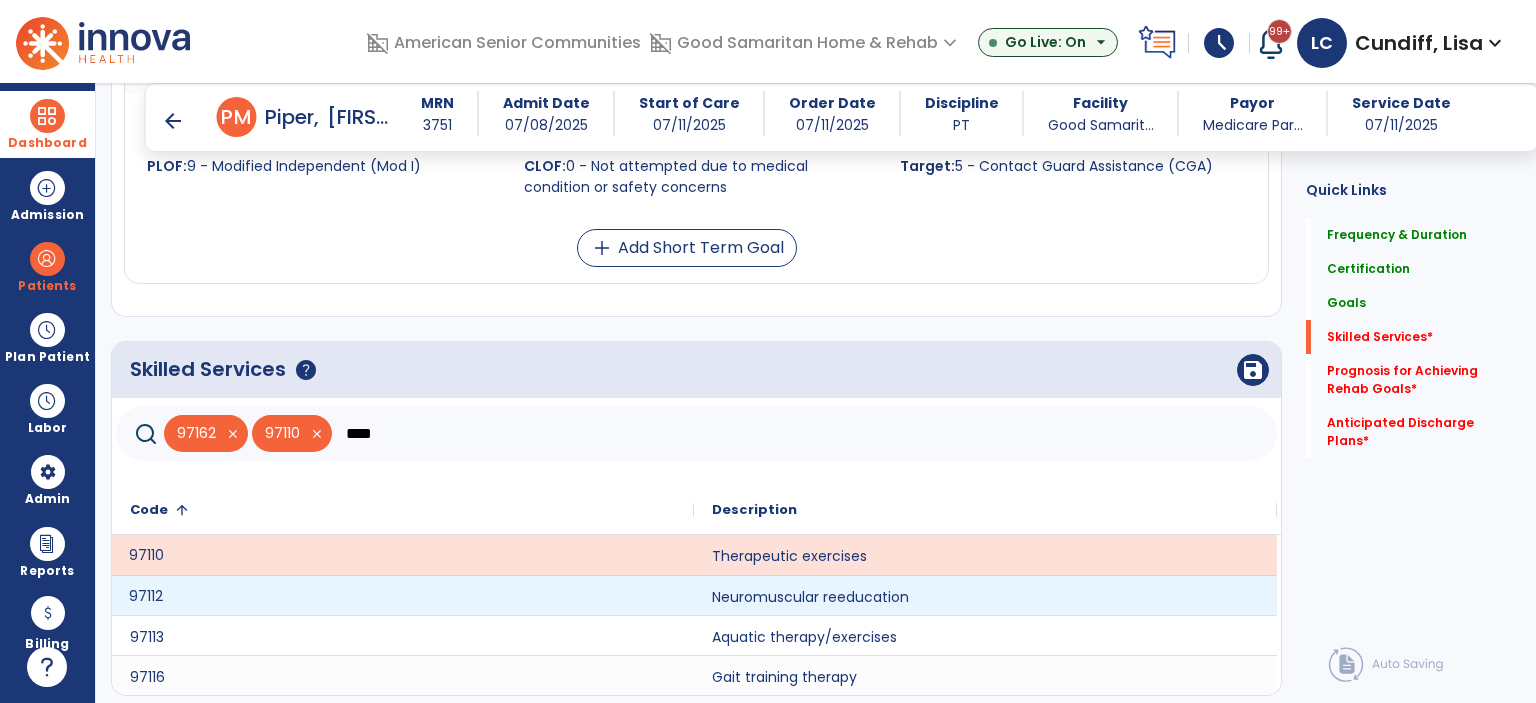 click on "97112" 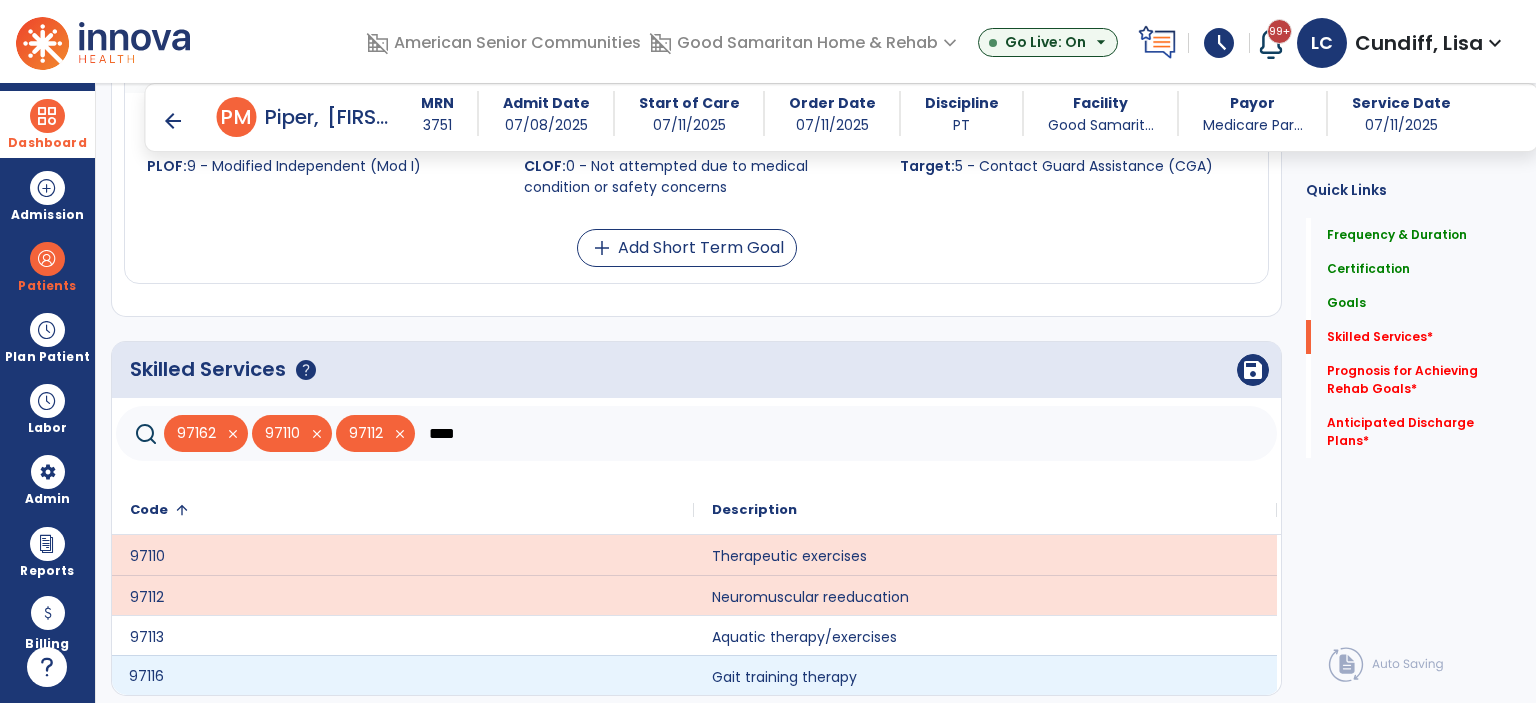 click on "97116" 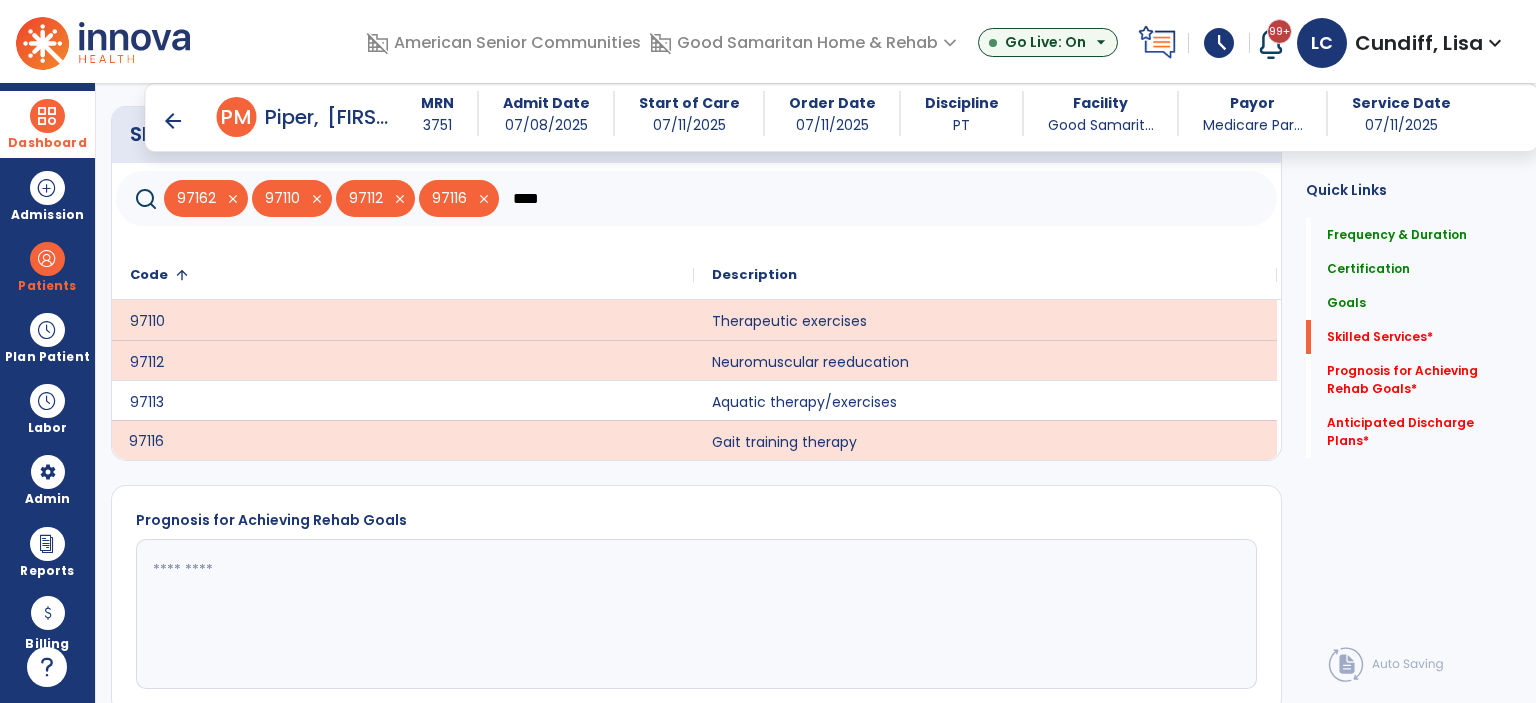 scroll, scrollTop: 1718, scrollLeft: 0, axis: vertical 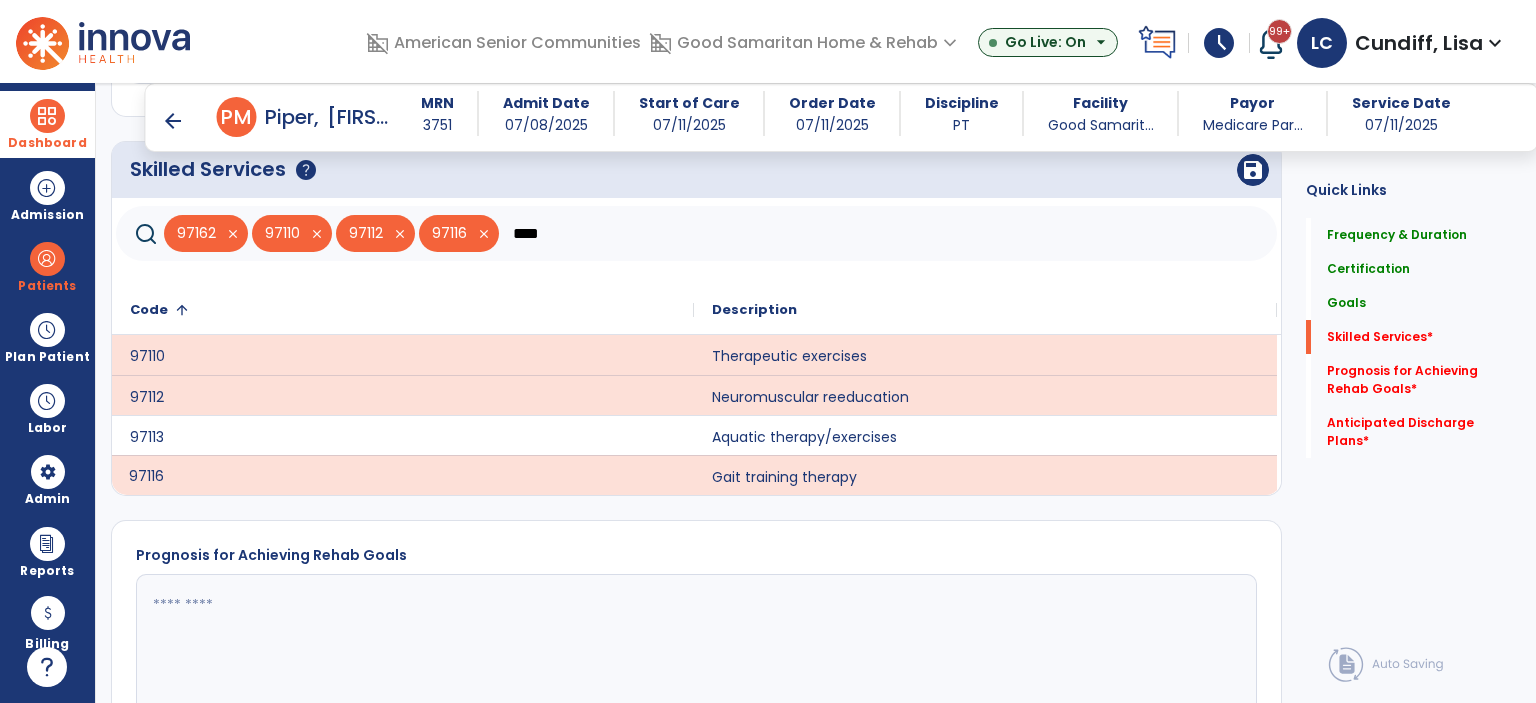 click on "****" 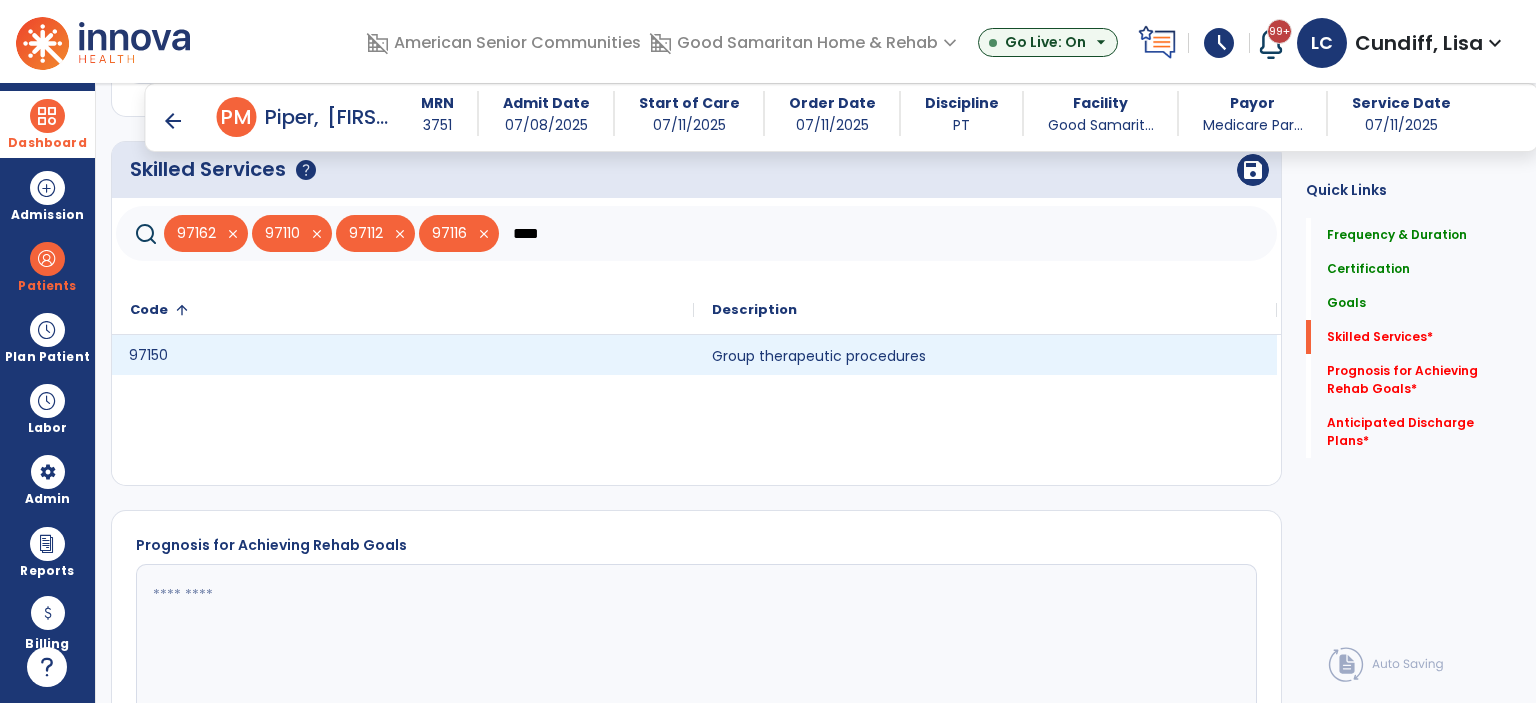 click on "97150" 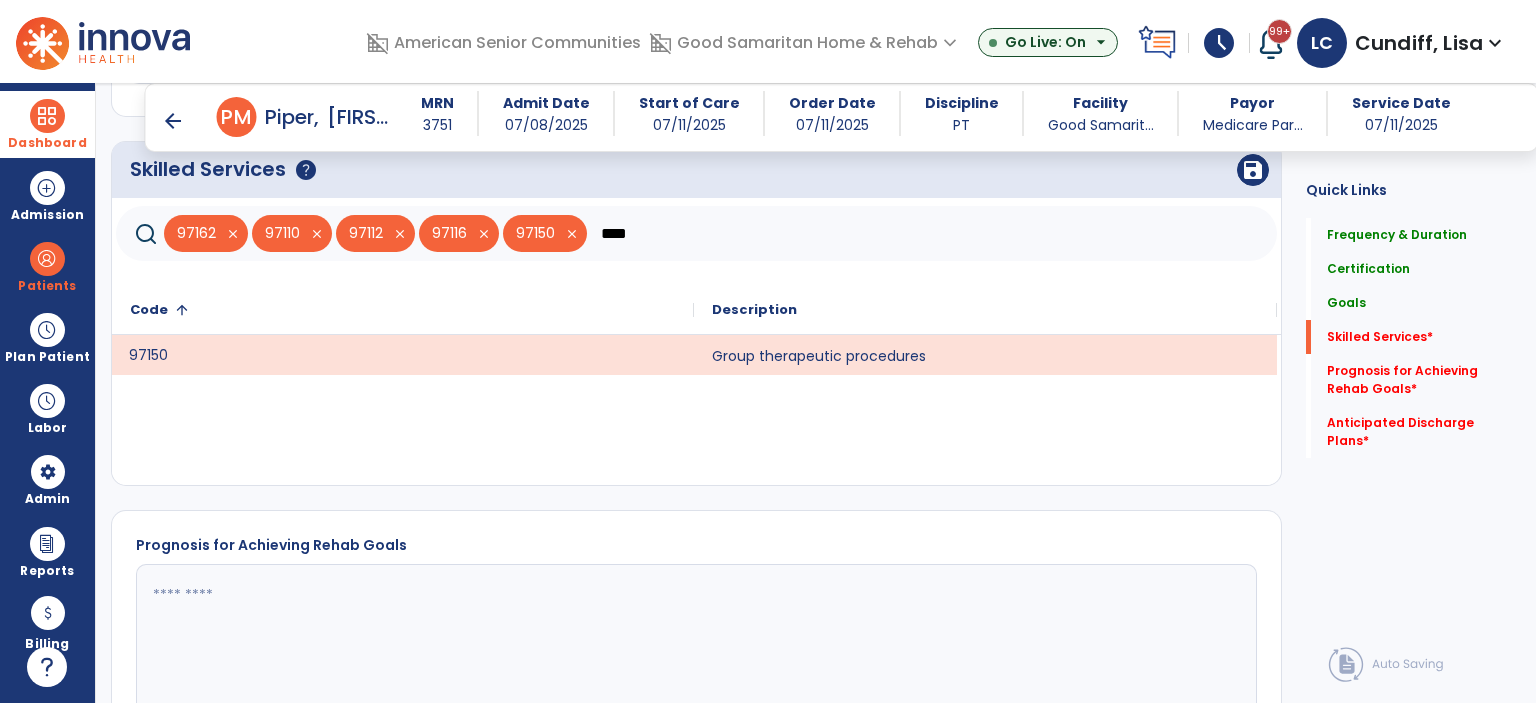 click on "****" 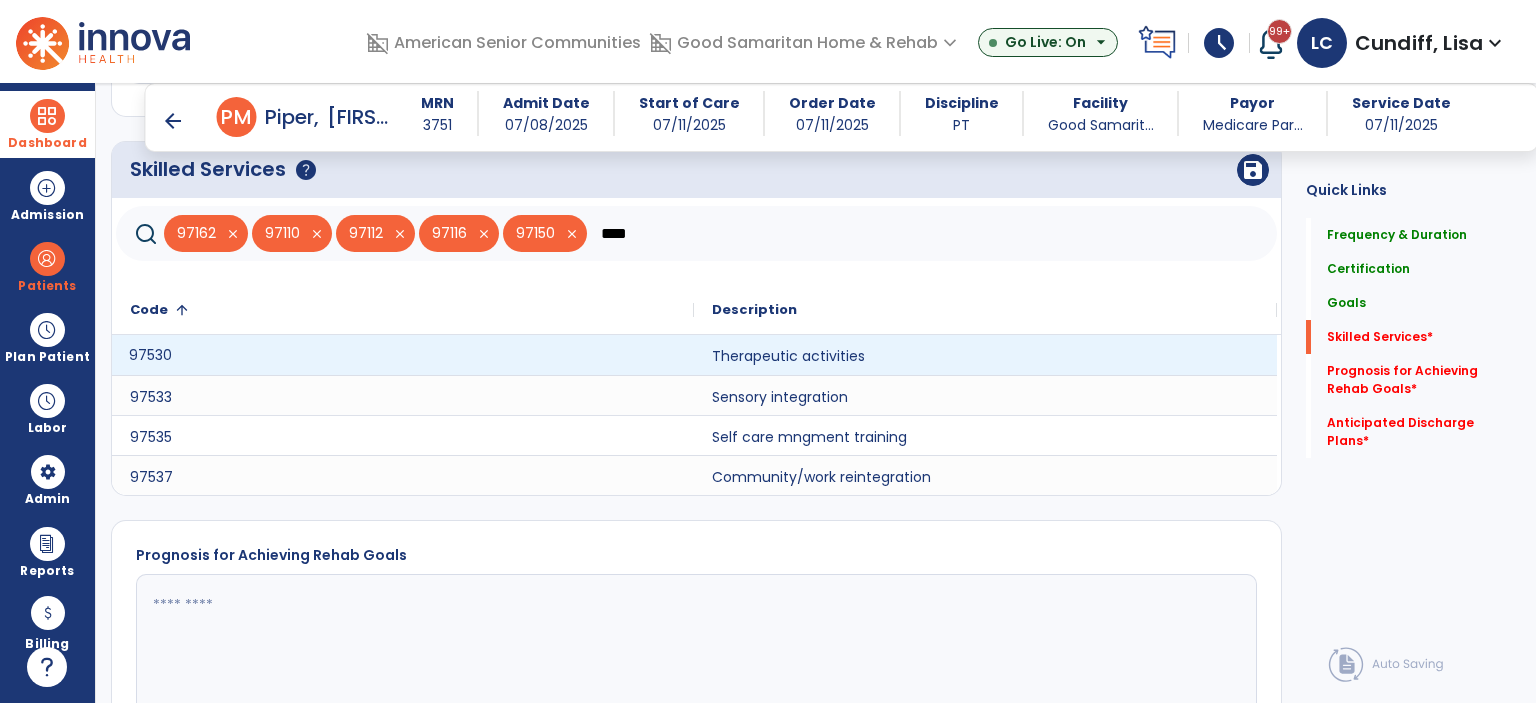 type on "****" 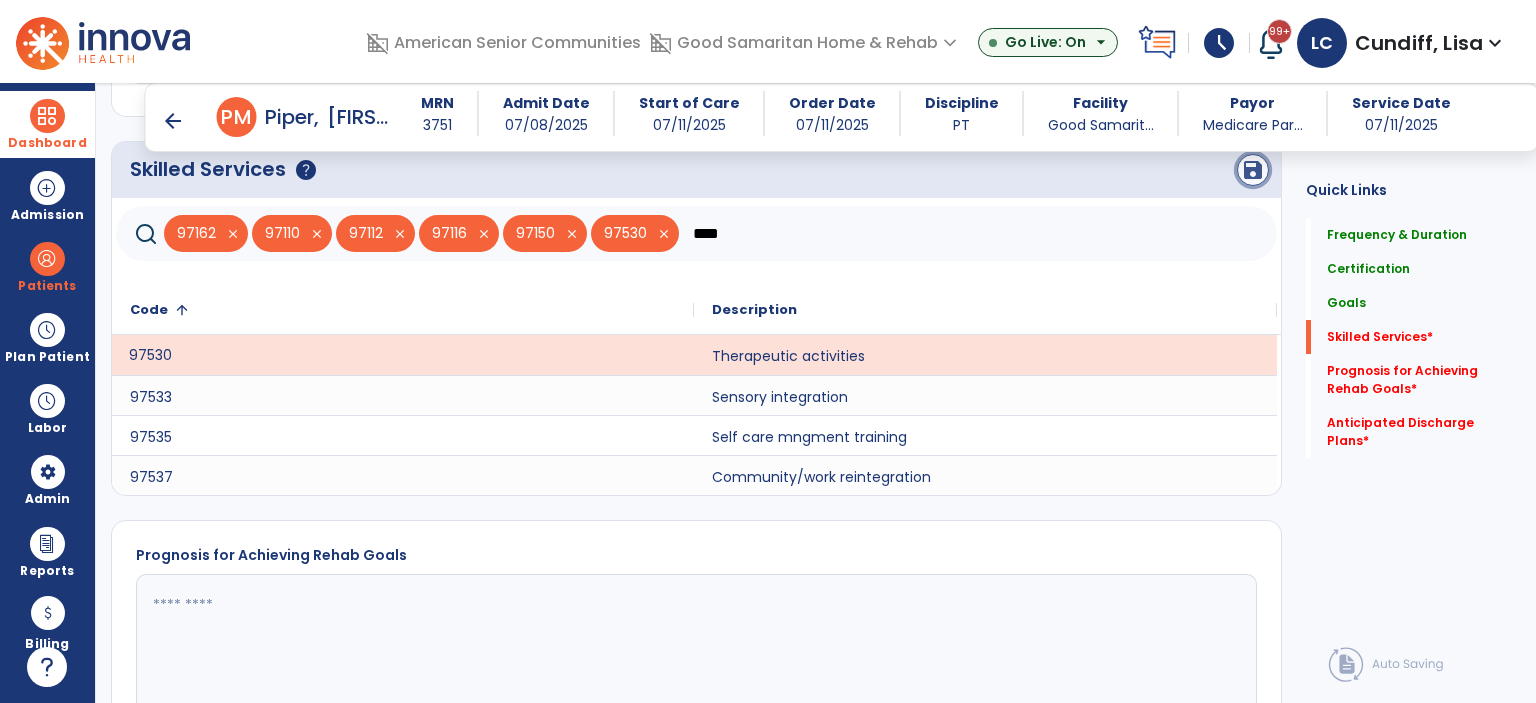 click on "save" 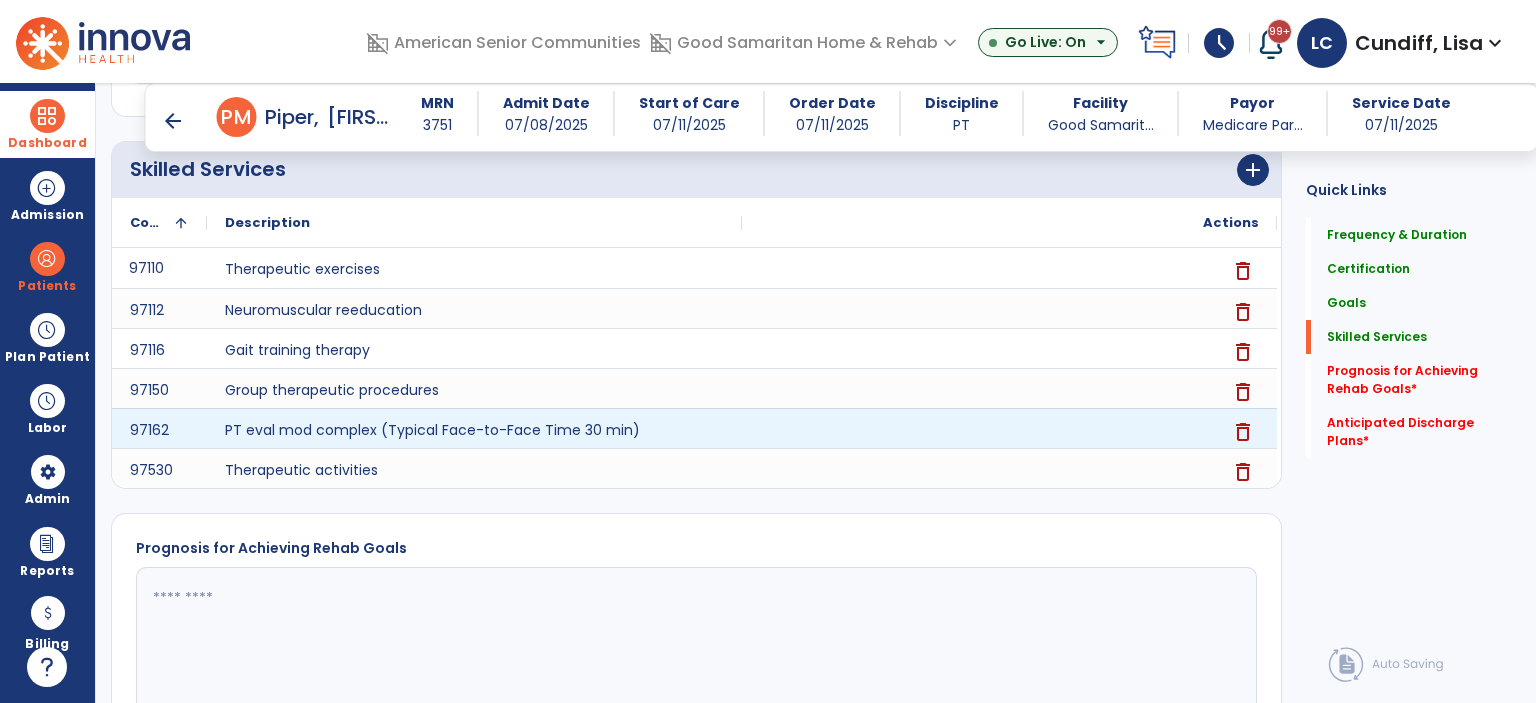 scroll, scrollTop: 1918, scrollLeft: 0, axis: vertical 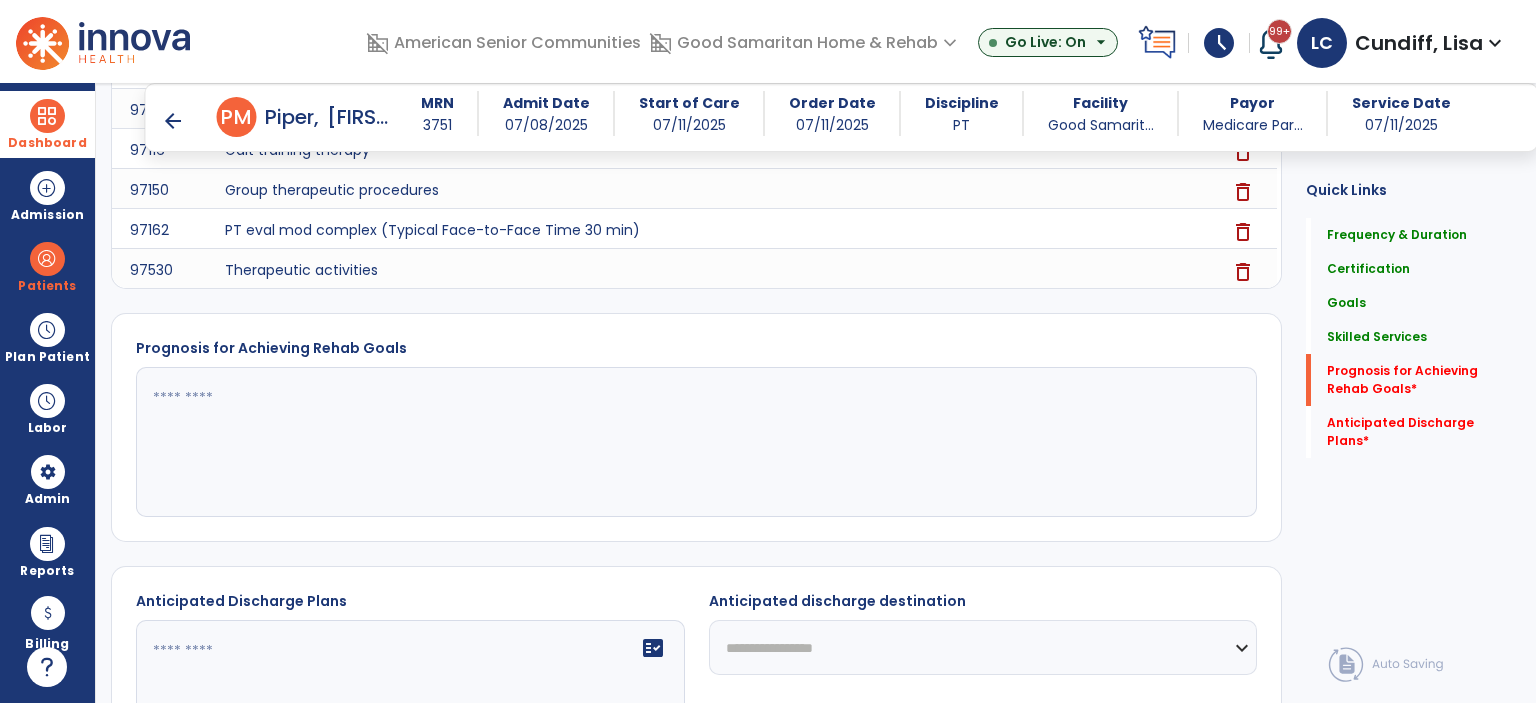 click 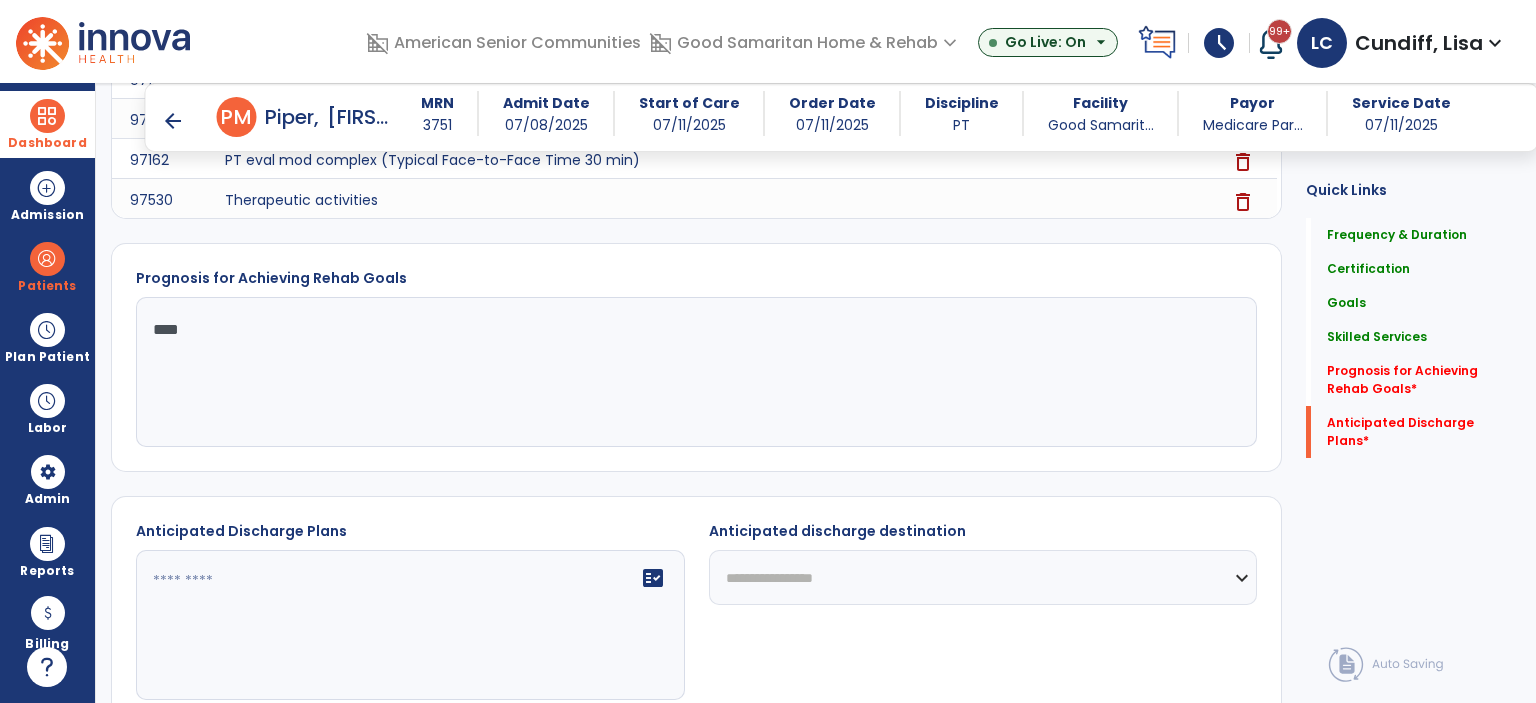 scroll, scrollTop: 2101, scrollLeft: 0, axis: vertical 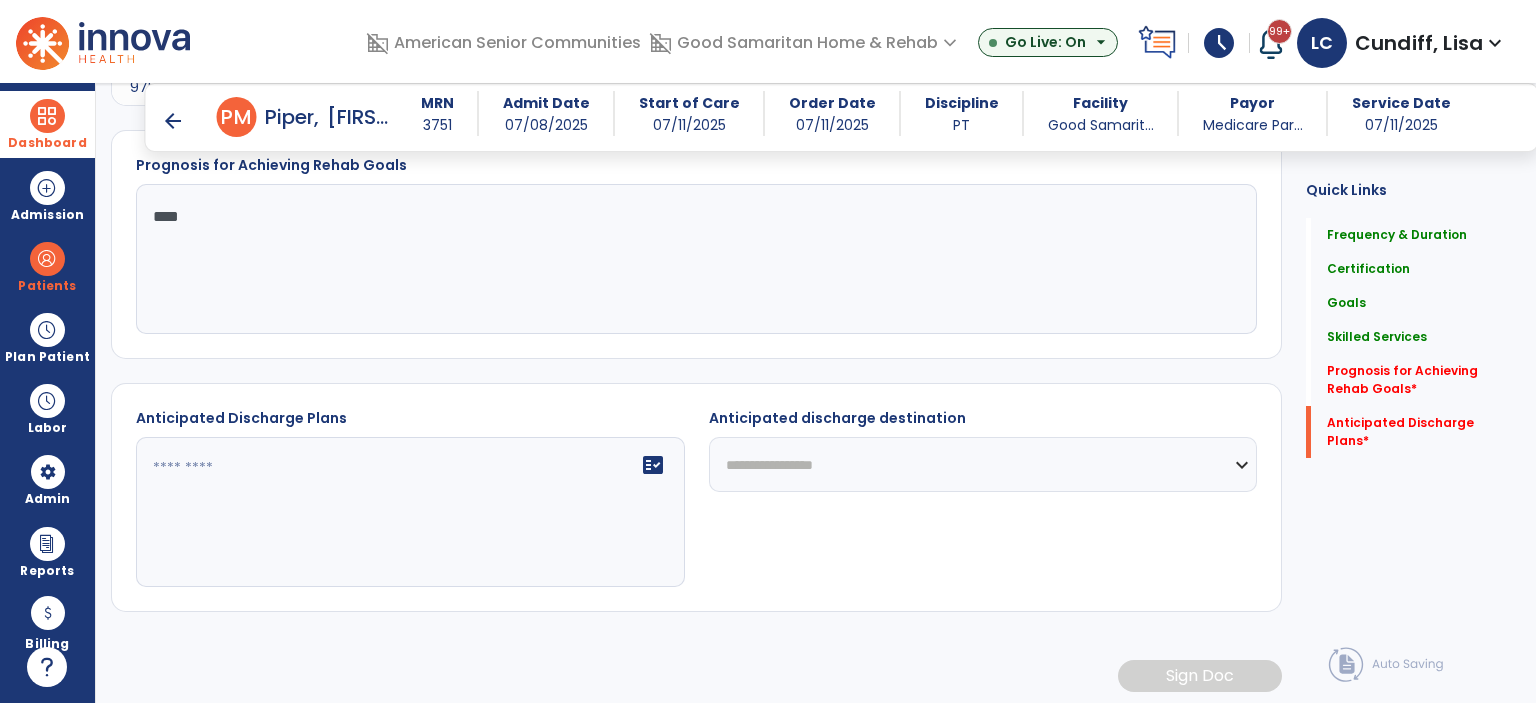 type on "****" 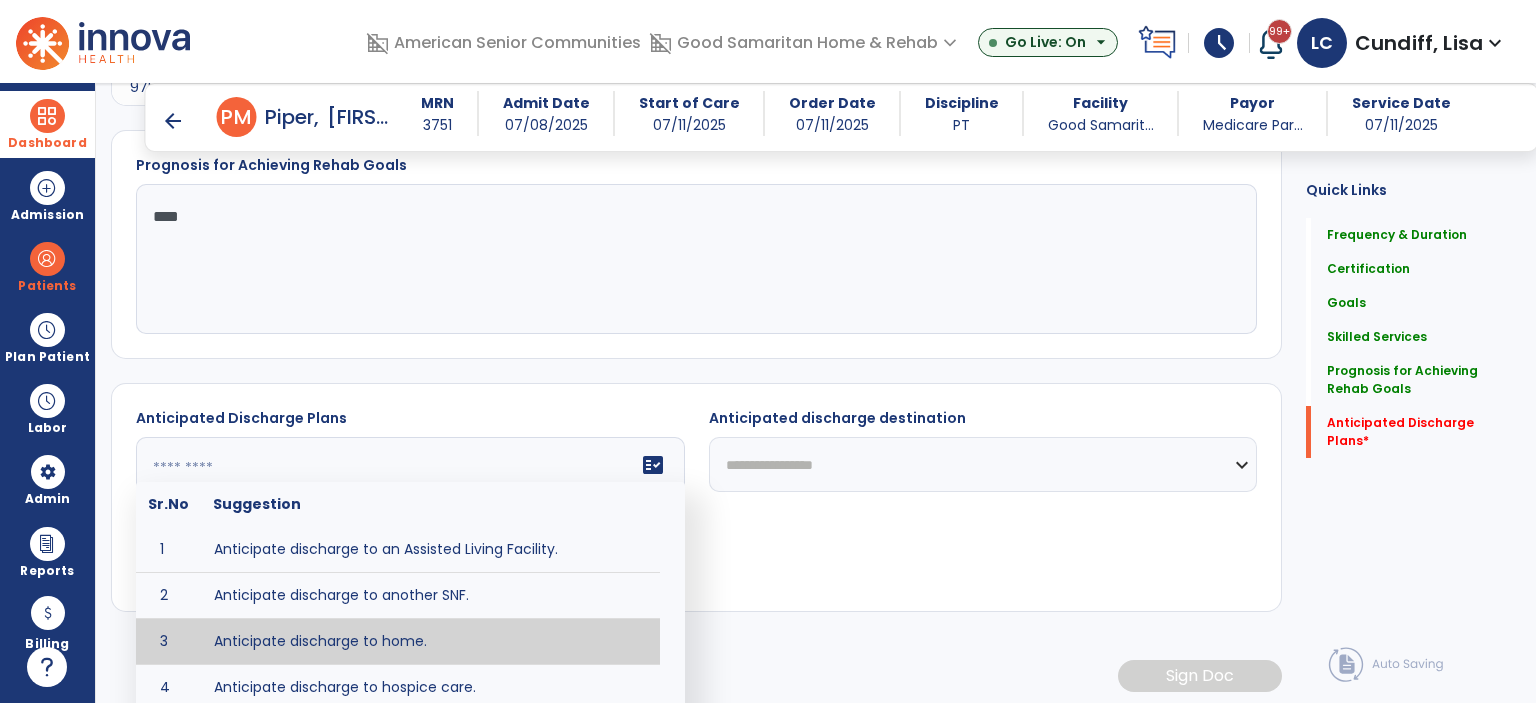 type on "**********" 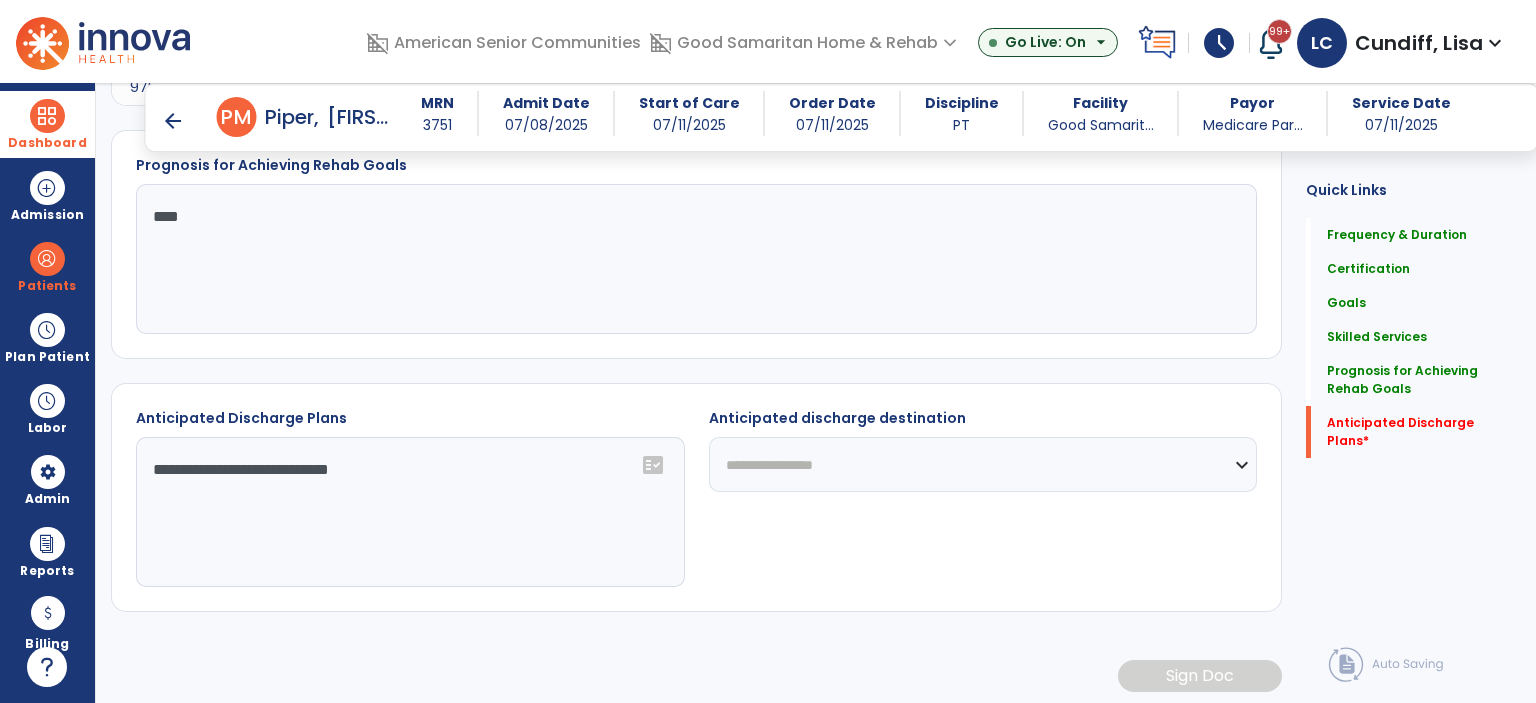 click on "**********" 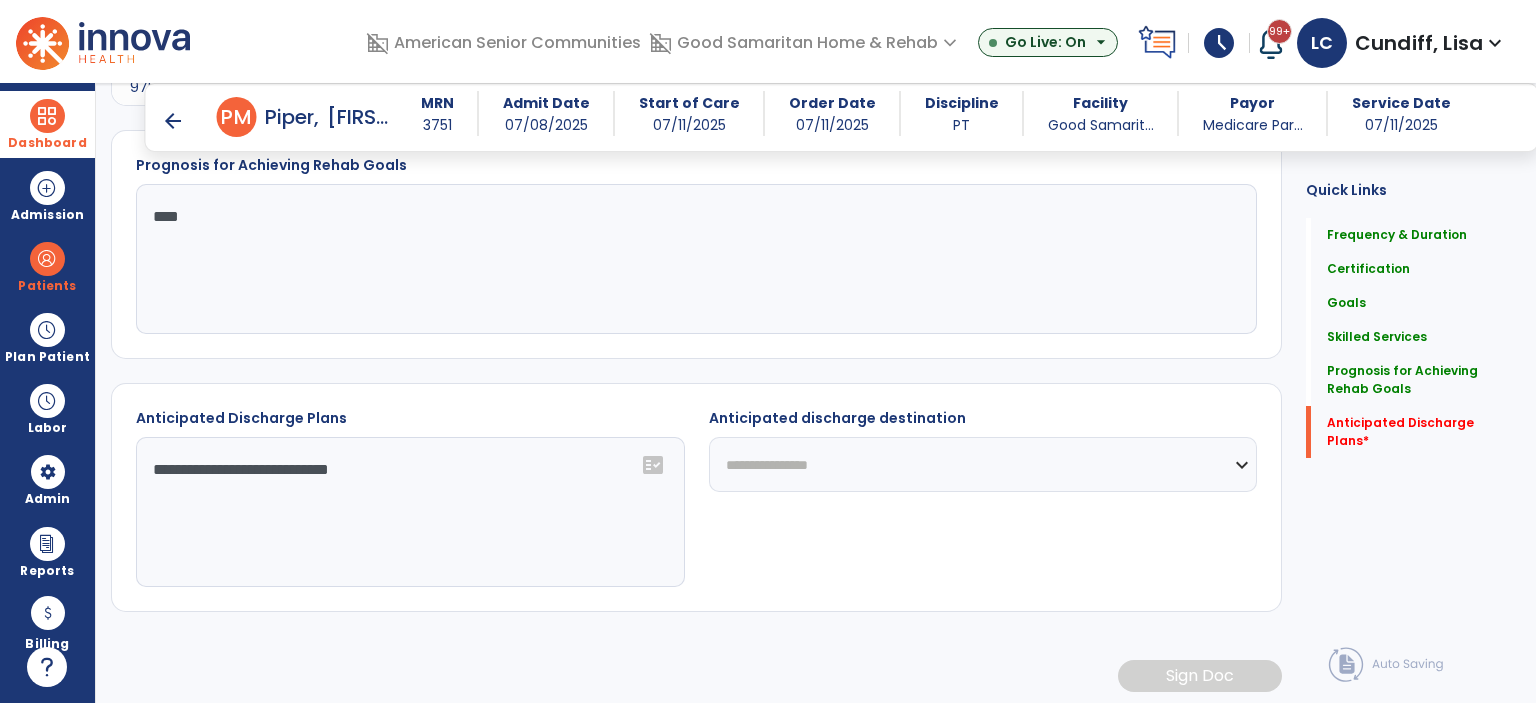 click on "**********" 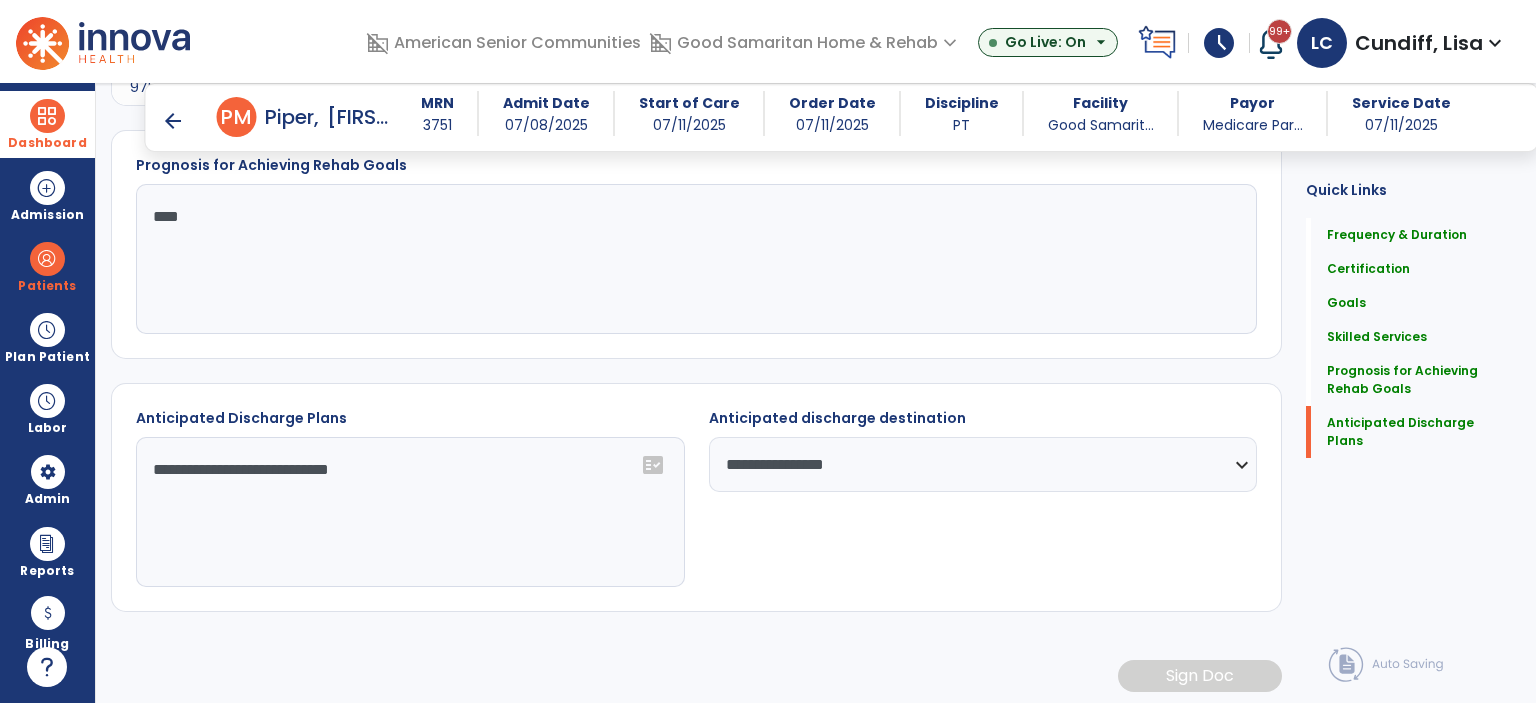 click on "**********" 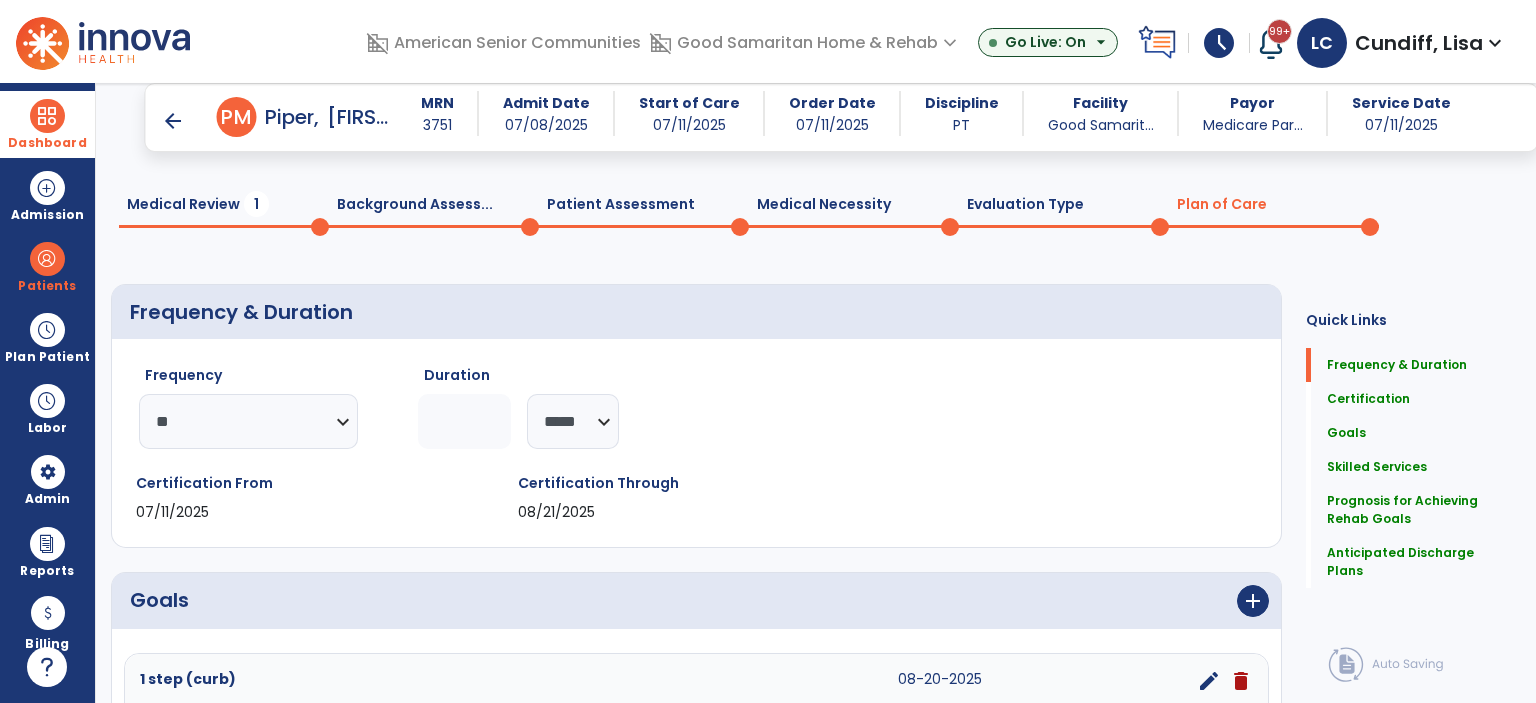 scroll, scrollTop: 0, scrollLeft: 0, axis: both 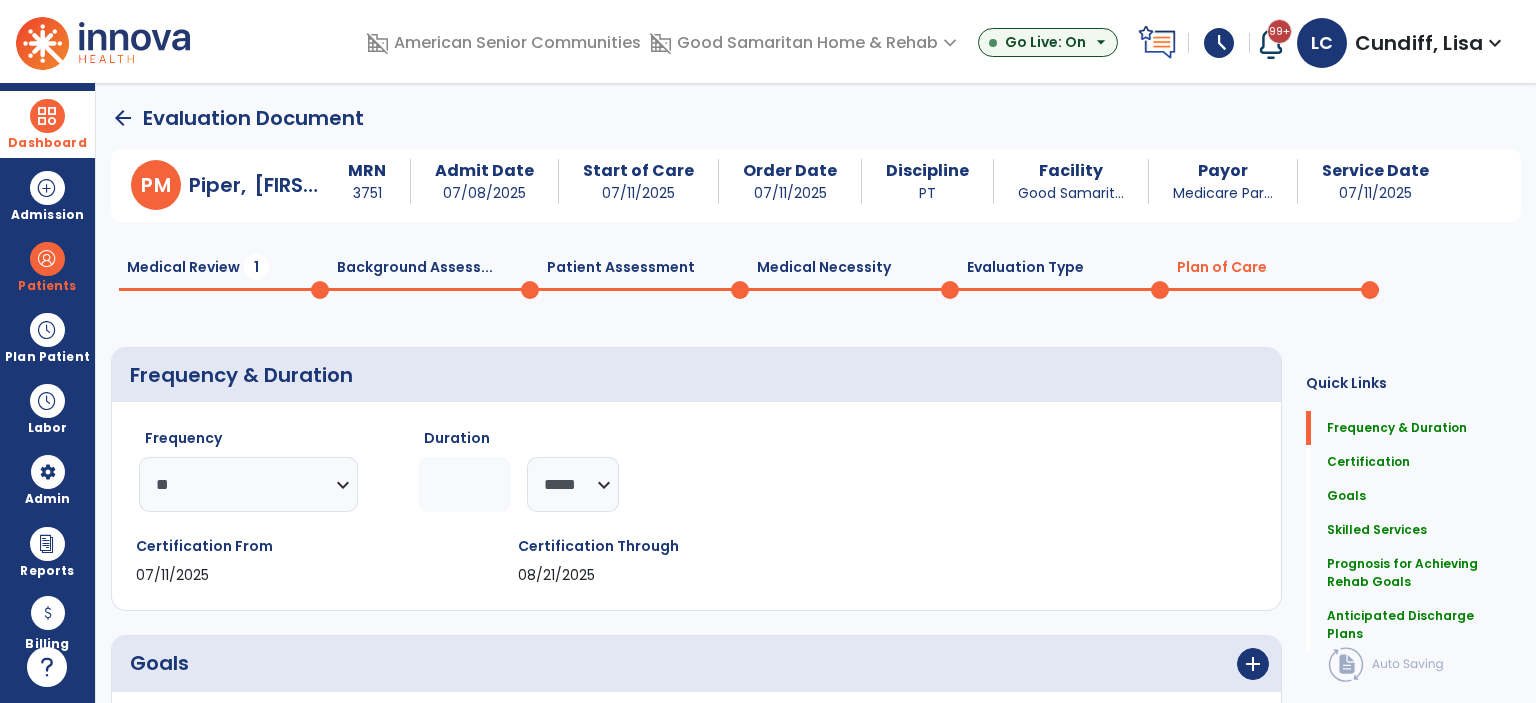 click on "Medical Review  1  Background Assess...  0  Patient Assessment  0  Medical Necessity  0  Evaluation Type  0  Plan of Care  0" 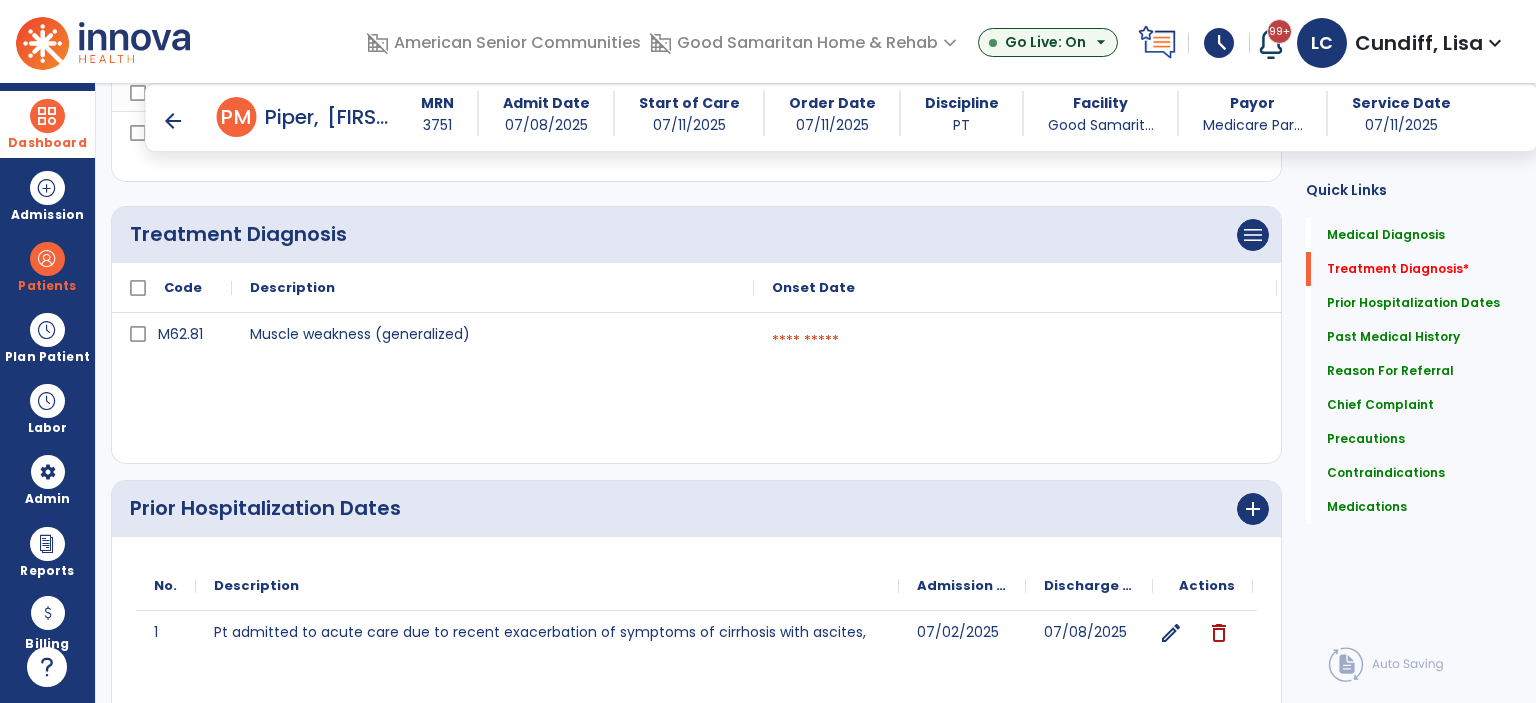 scroll, scrollTop: 400, scrollLeft: 0, axis: vertical 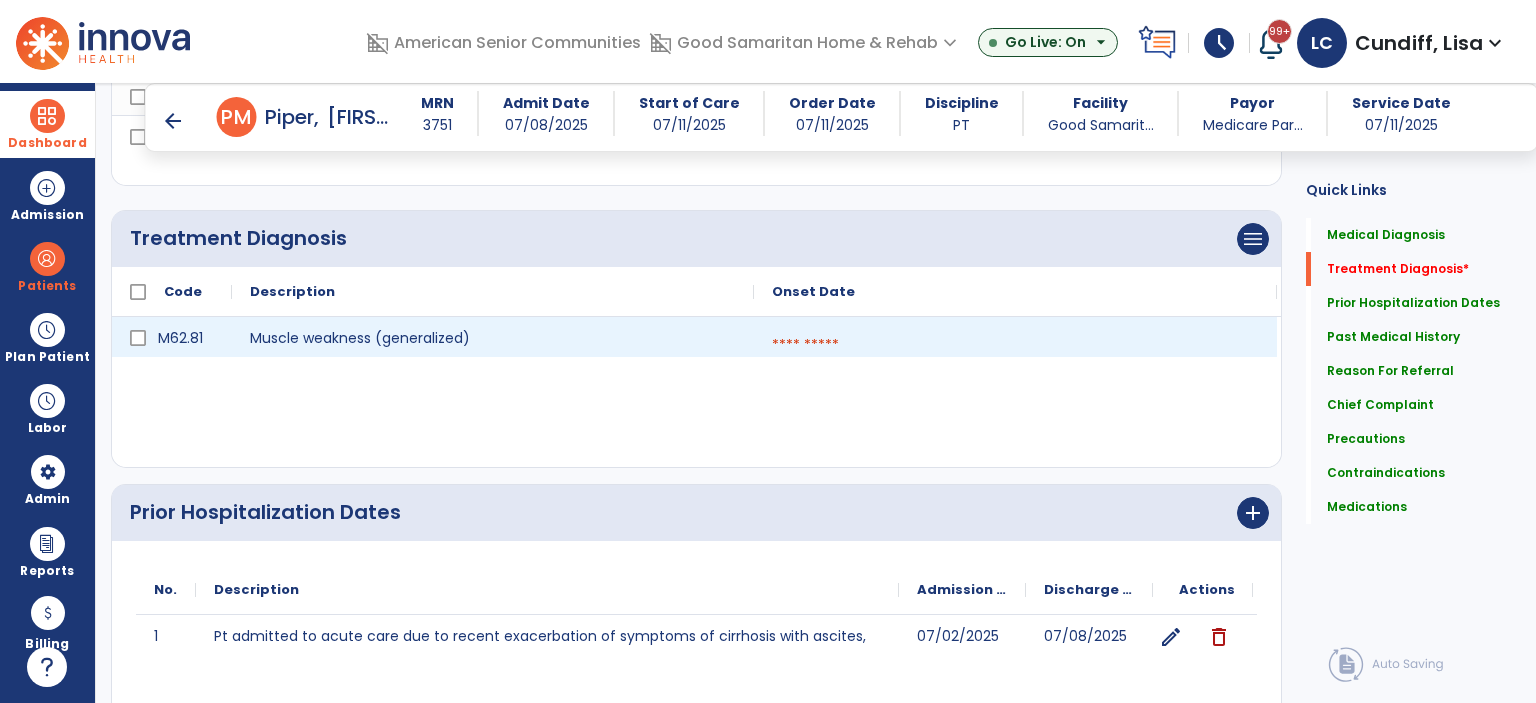click at bounding box center [1015, 345] 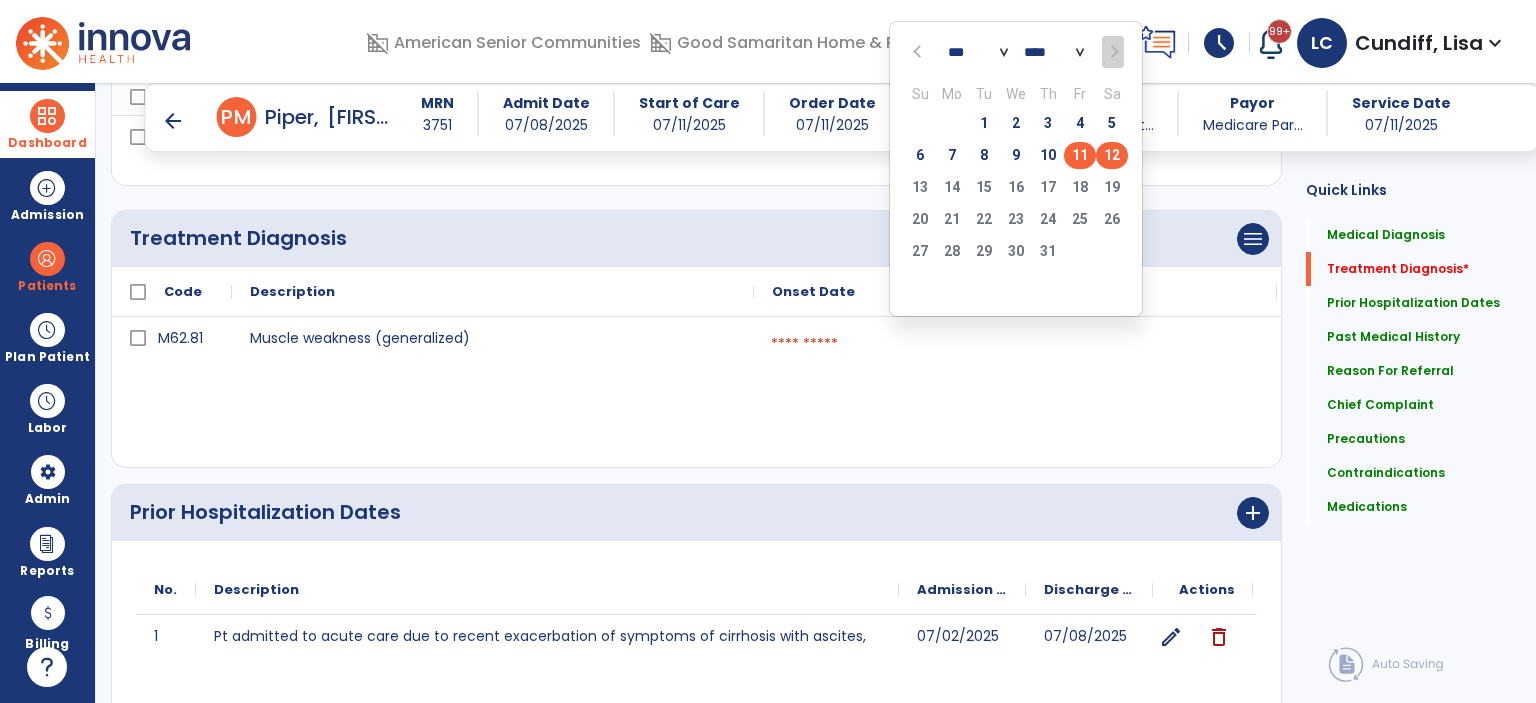 click on "11" 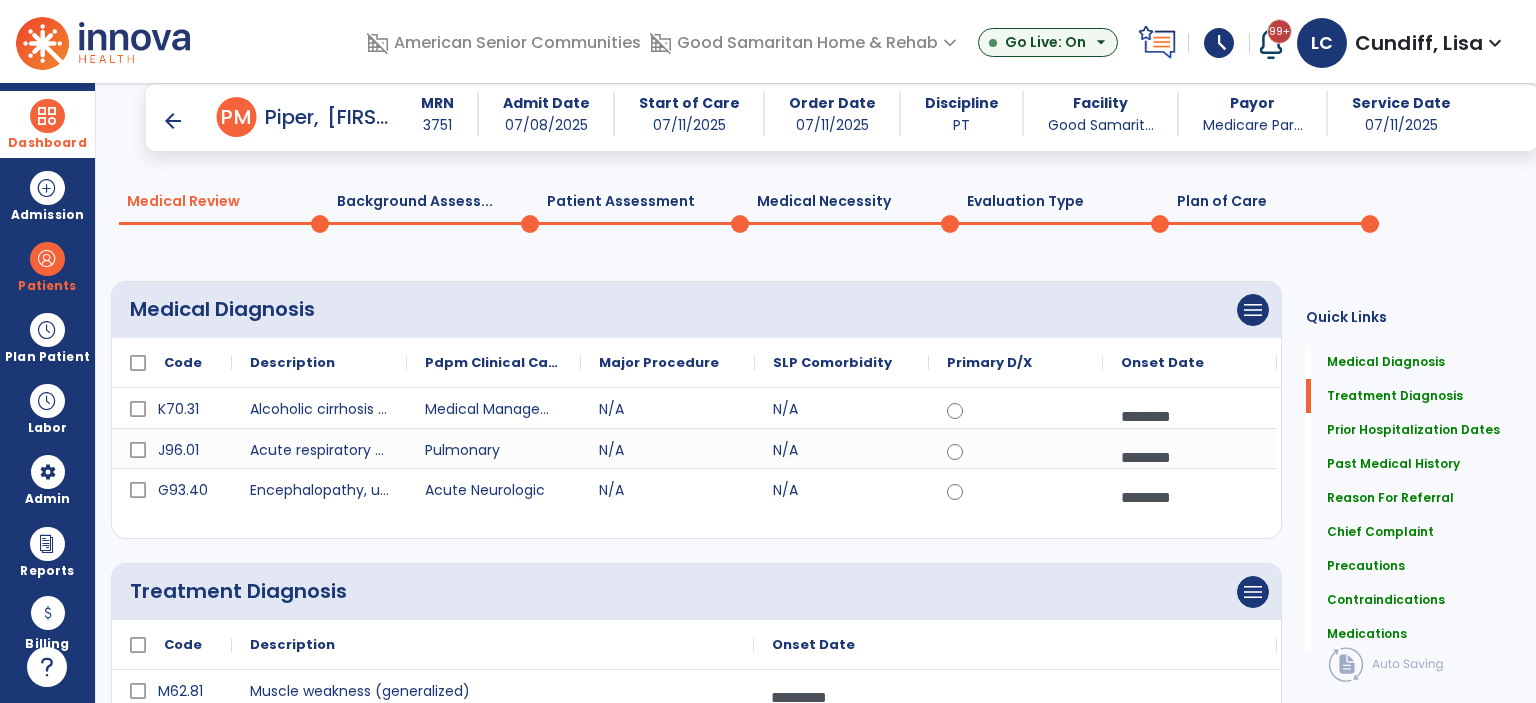 scroll, scrollTop: 0, scrollLeft: 0, axis: both 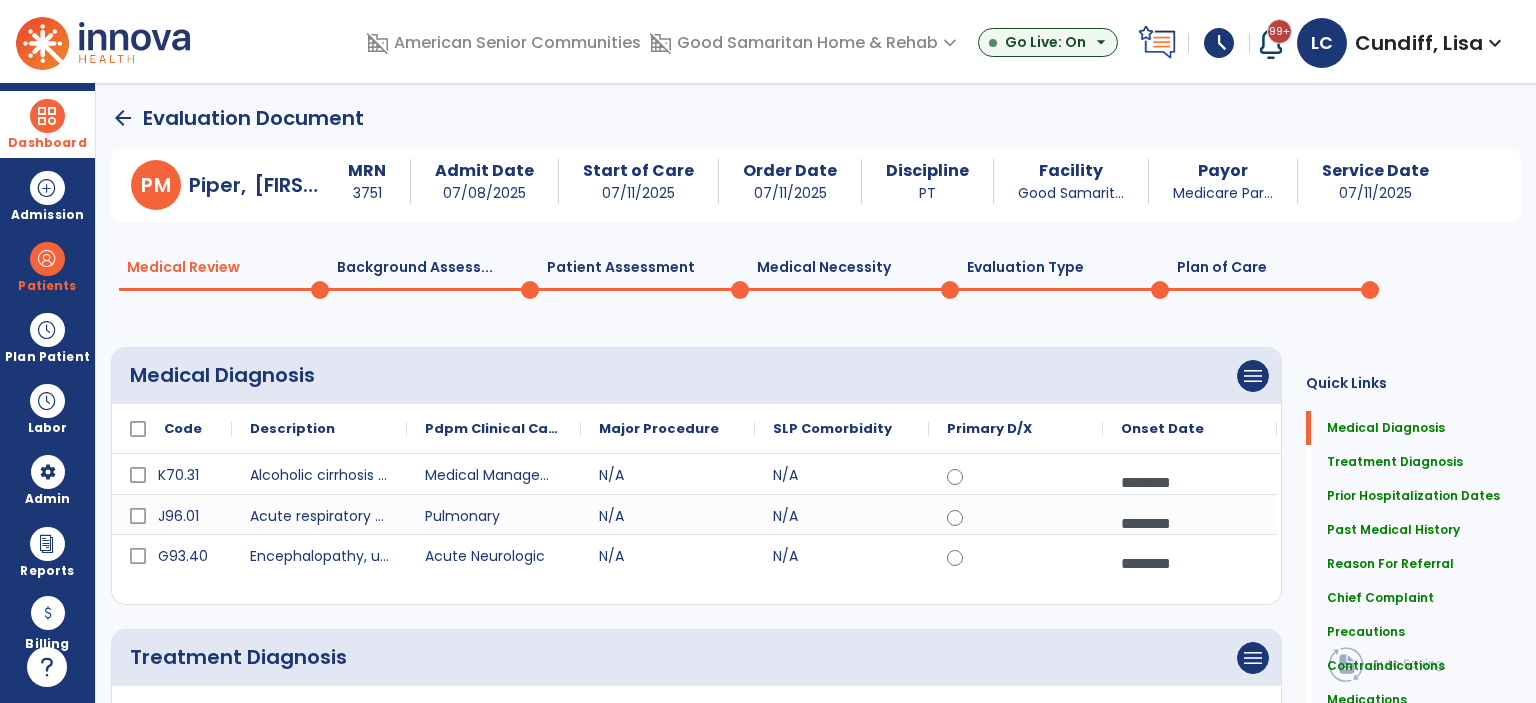 click on "Plan of Care  0" 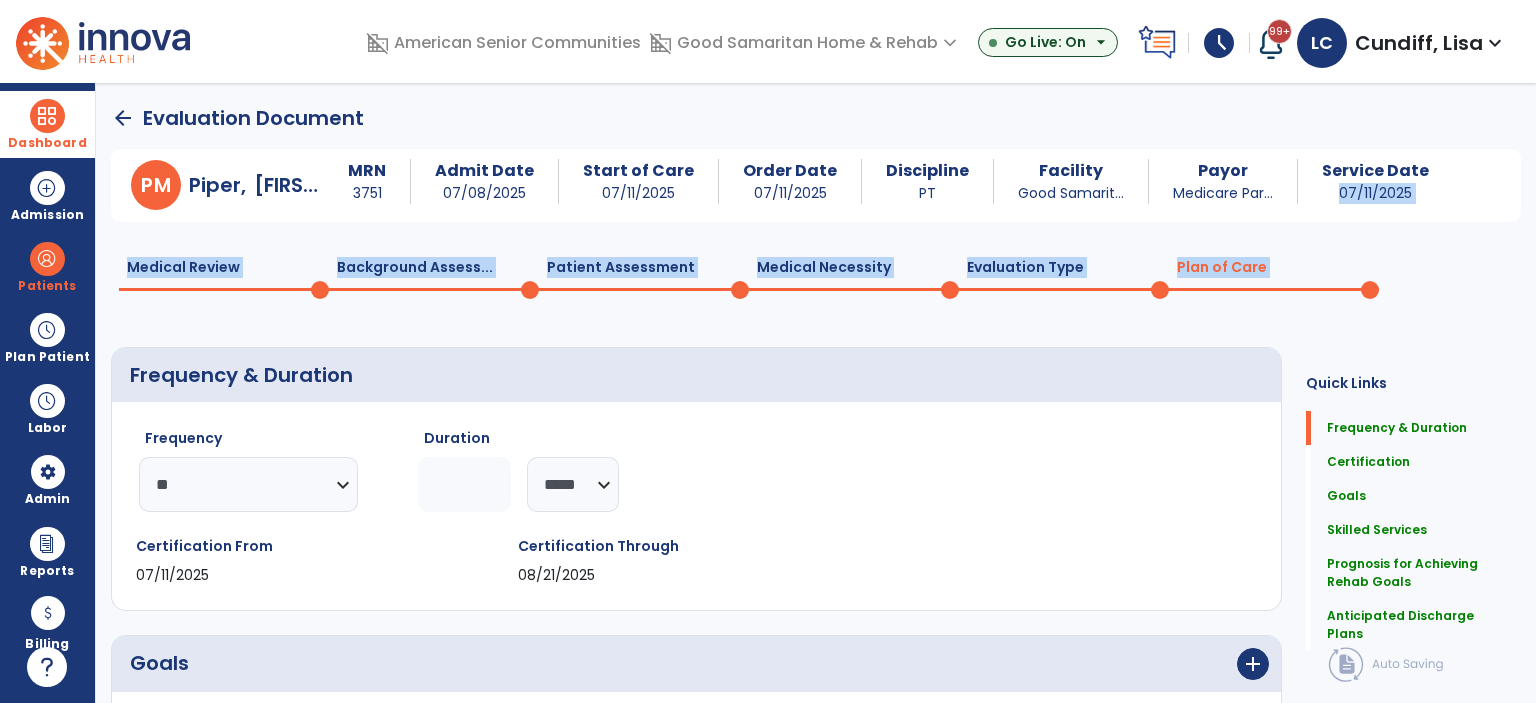 drag, startPoint x: 1530, startPoint y: 198, endPoint x: 1535, endPoint y: 296, distance: 98.12747 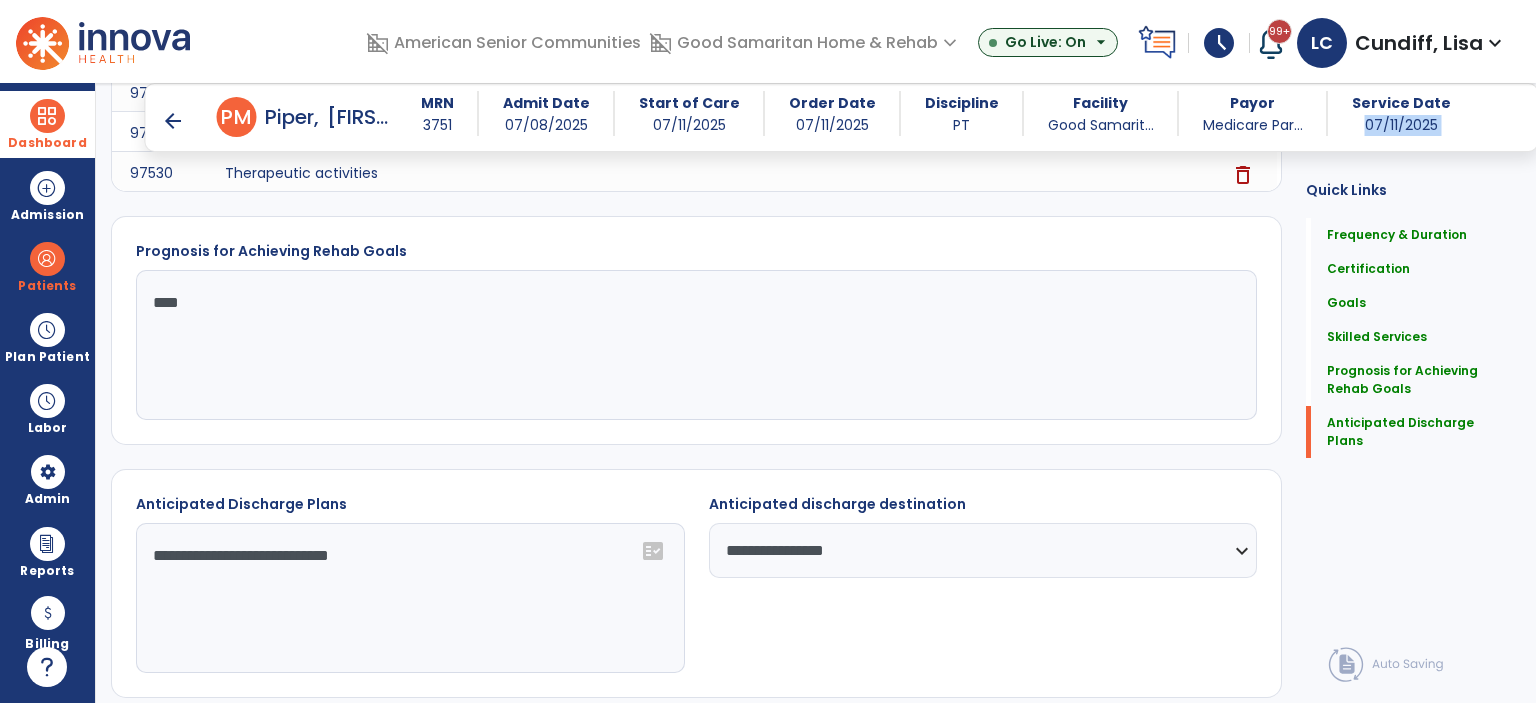 scroll, scrollTop: 2103, scrollLeft: 0, axis: vertical 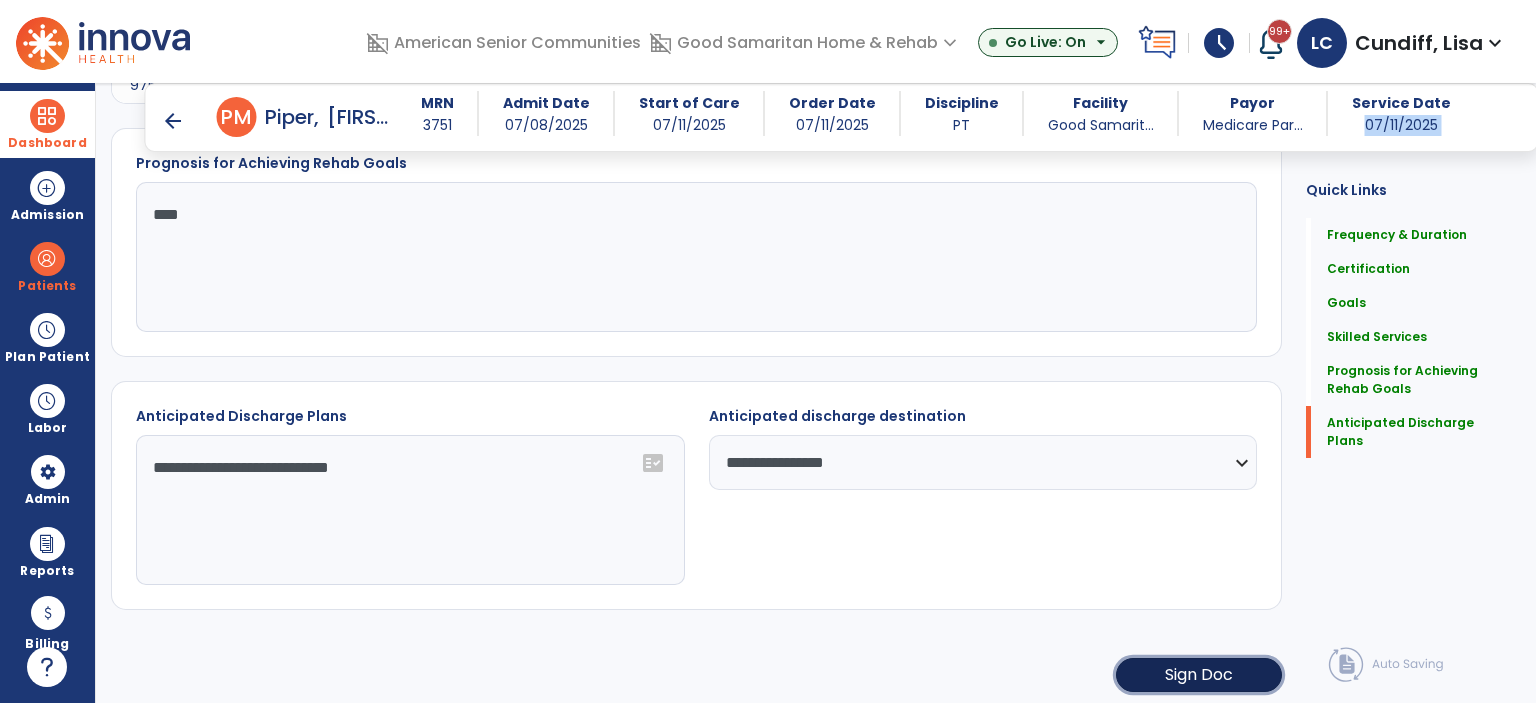 click on "Sign Doc" 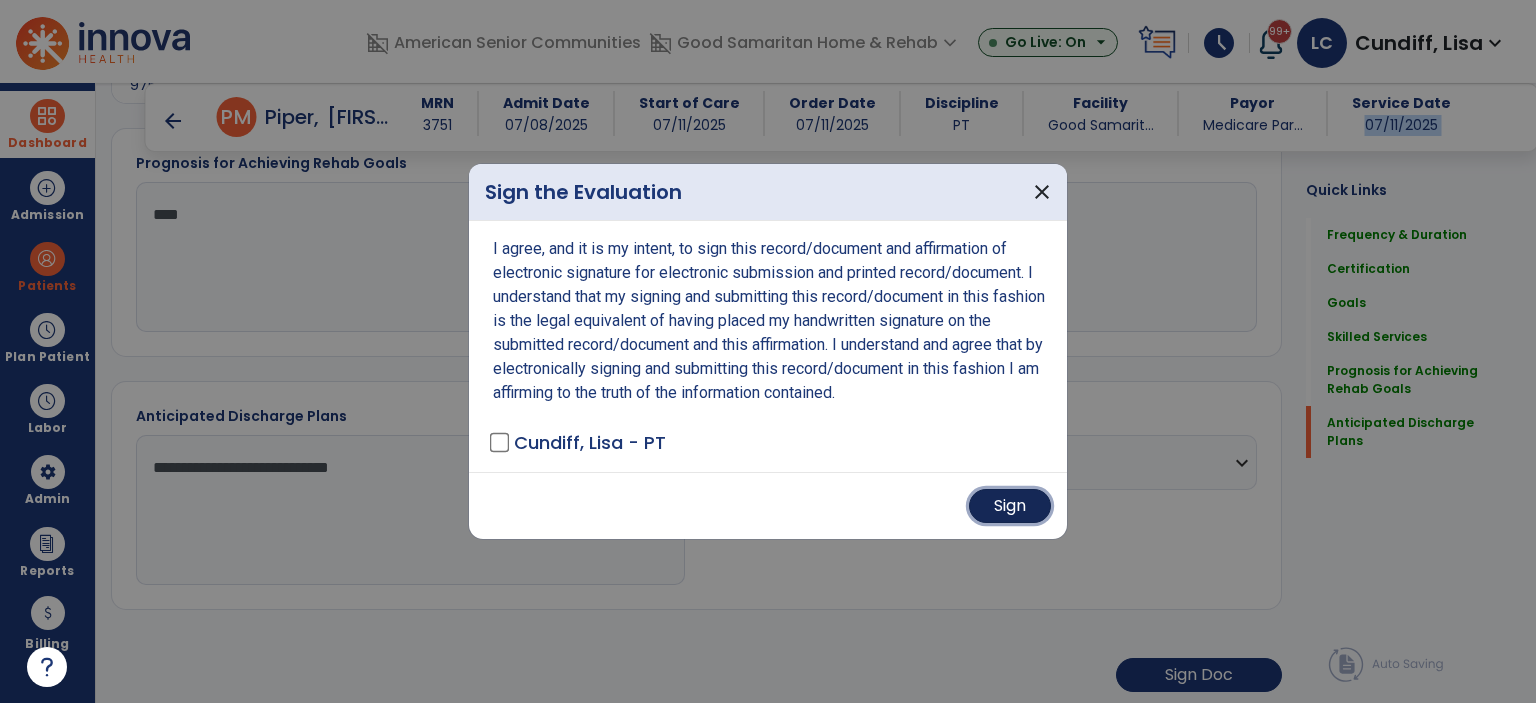 click on "Sign" at bounding box center (1010, 506) 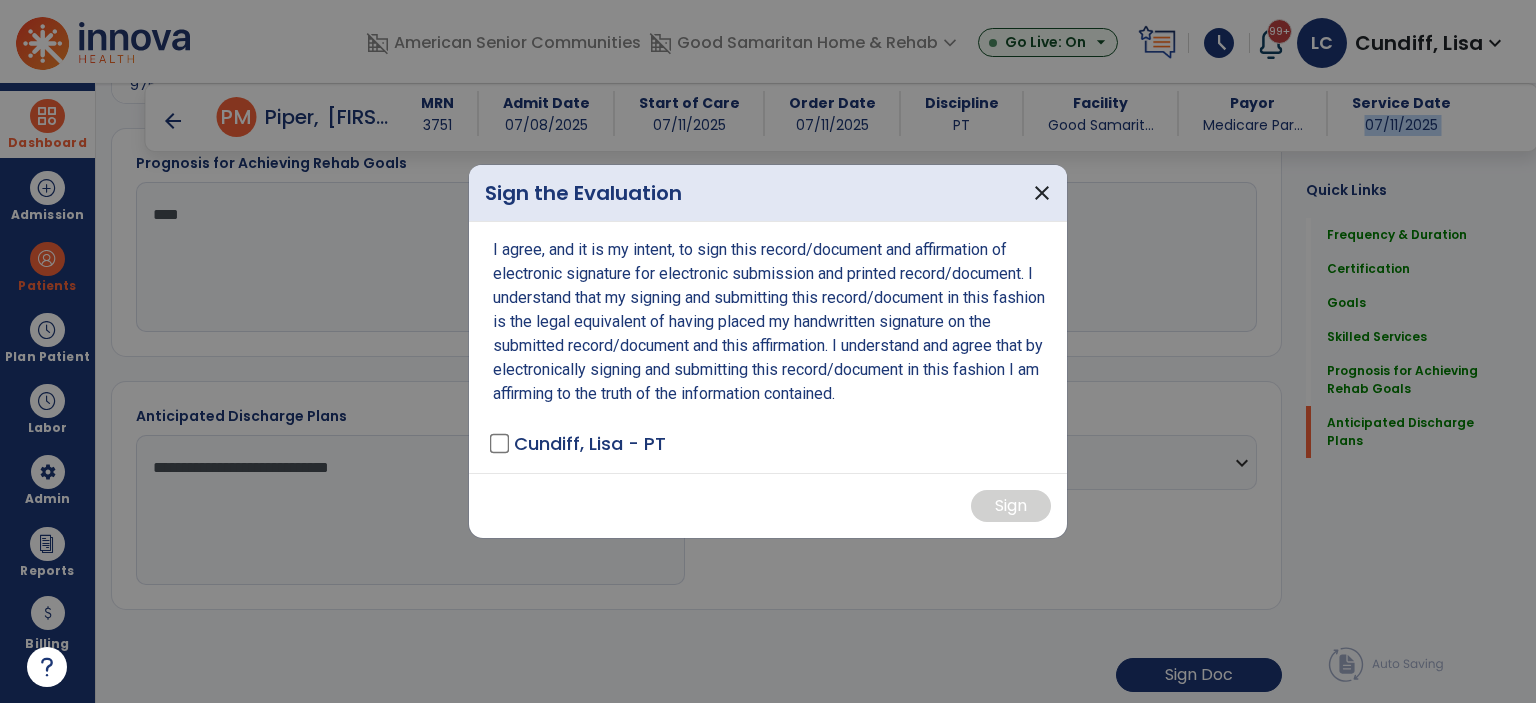 scroll, scrollTop: 2101, scrollLeft: 0, axis: vertical 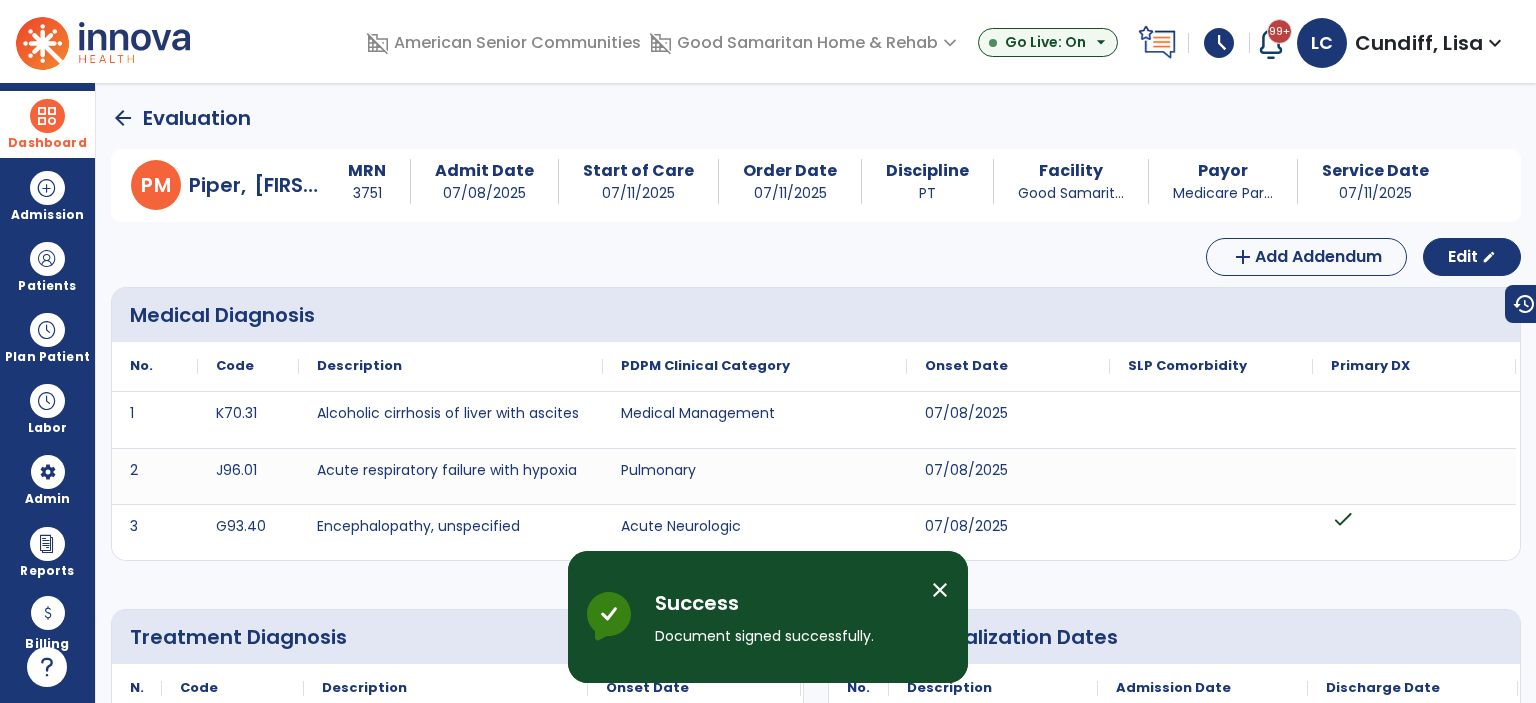 click on "arrow_back" 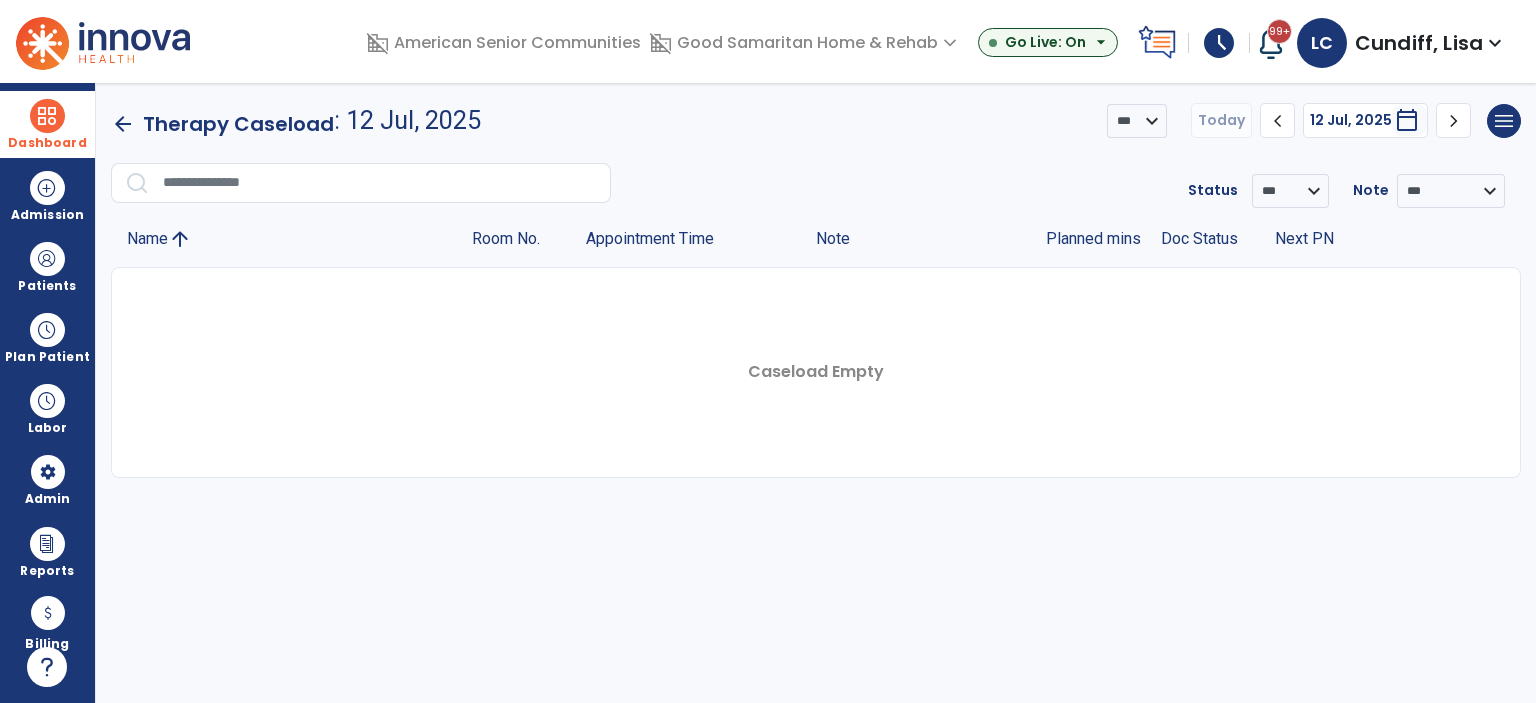 click on "arrow_back" 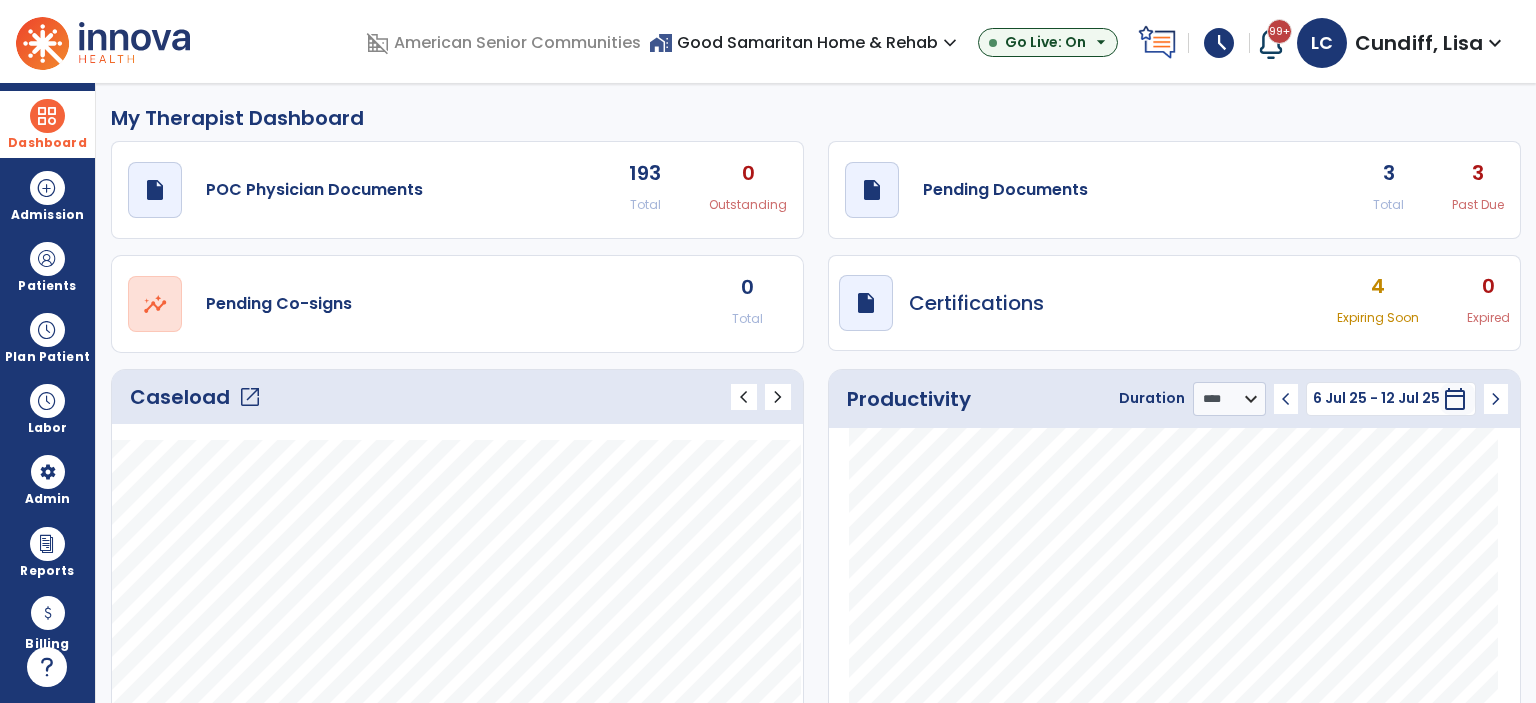 click at bounding box center [47, 116] 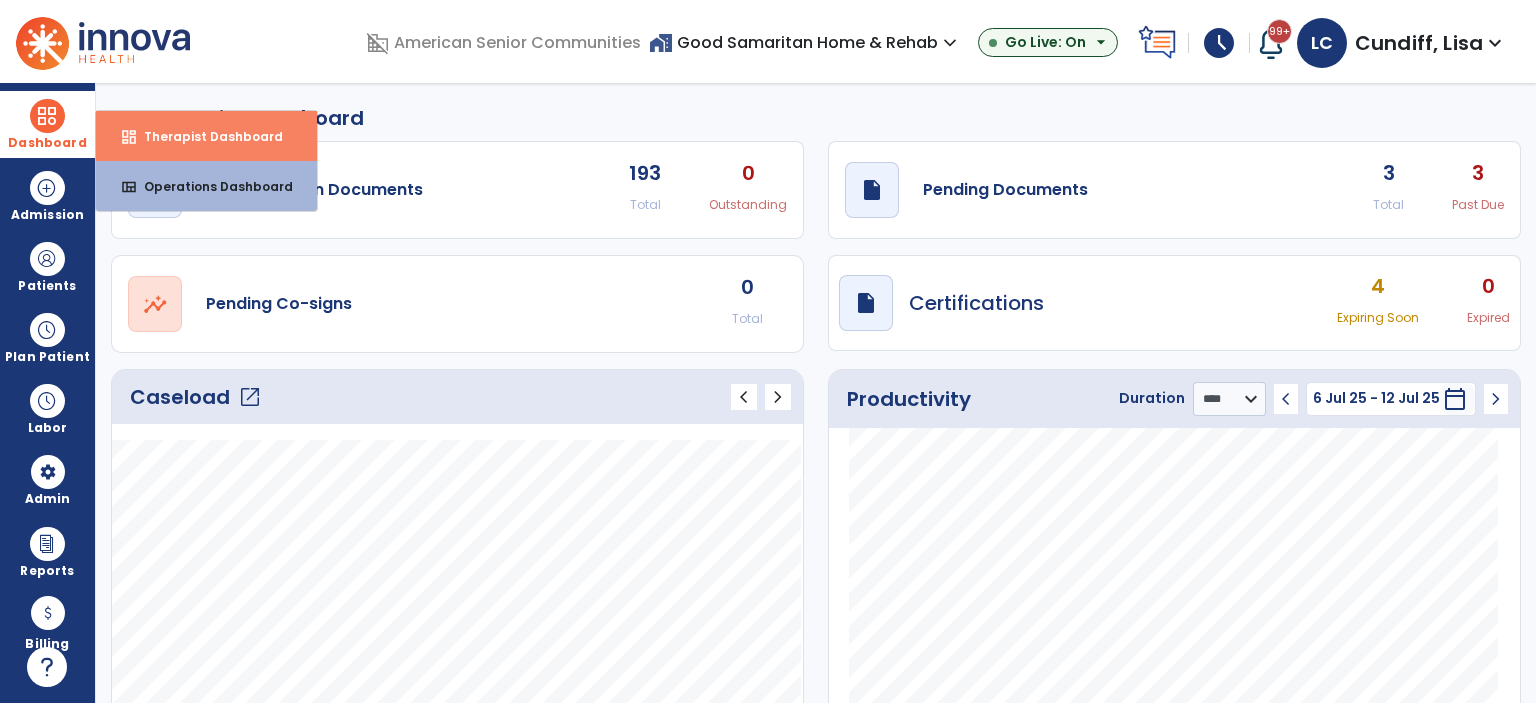 click on "Therapist Dashboard" at bounding box center [205, 136] 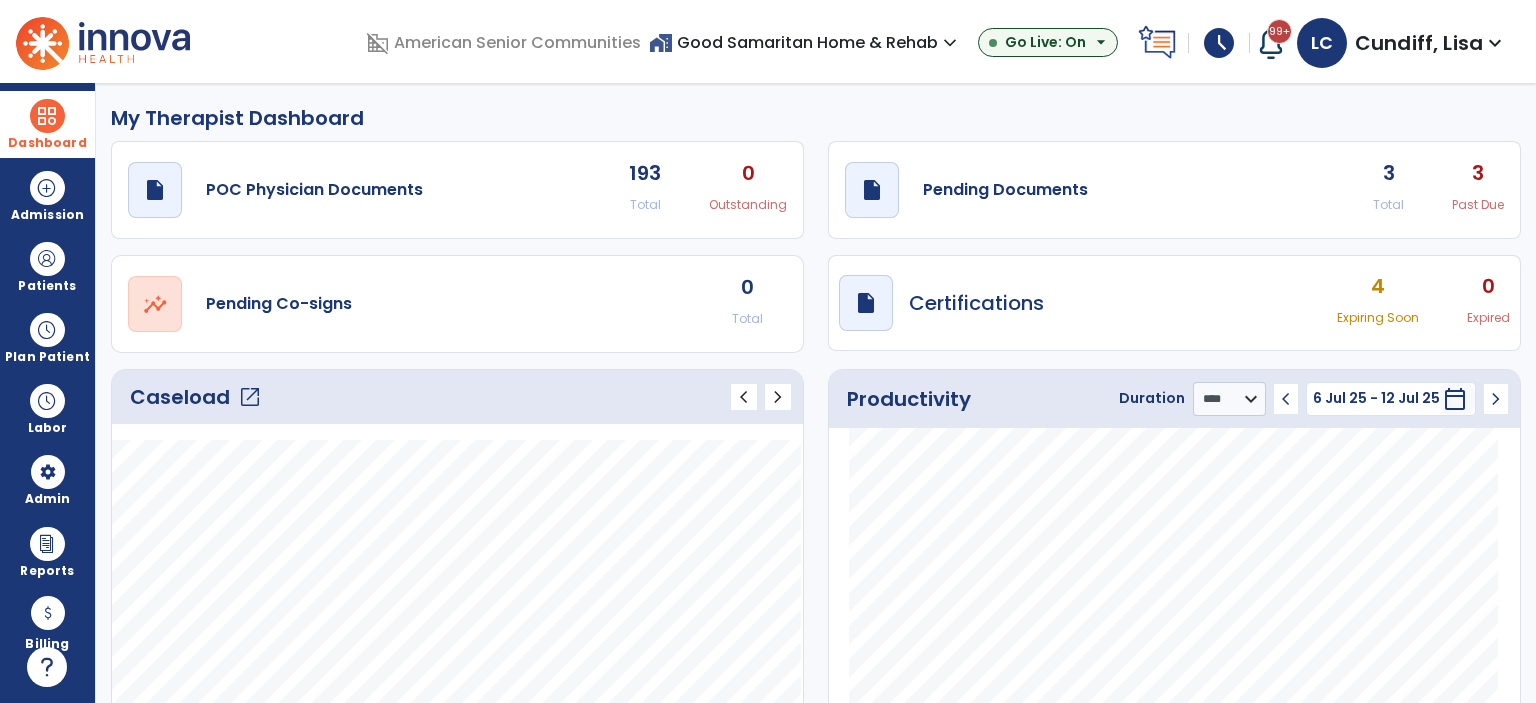 click at bounding box center [47, 116] 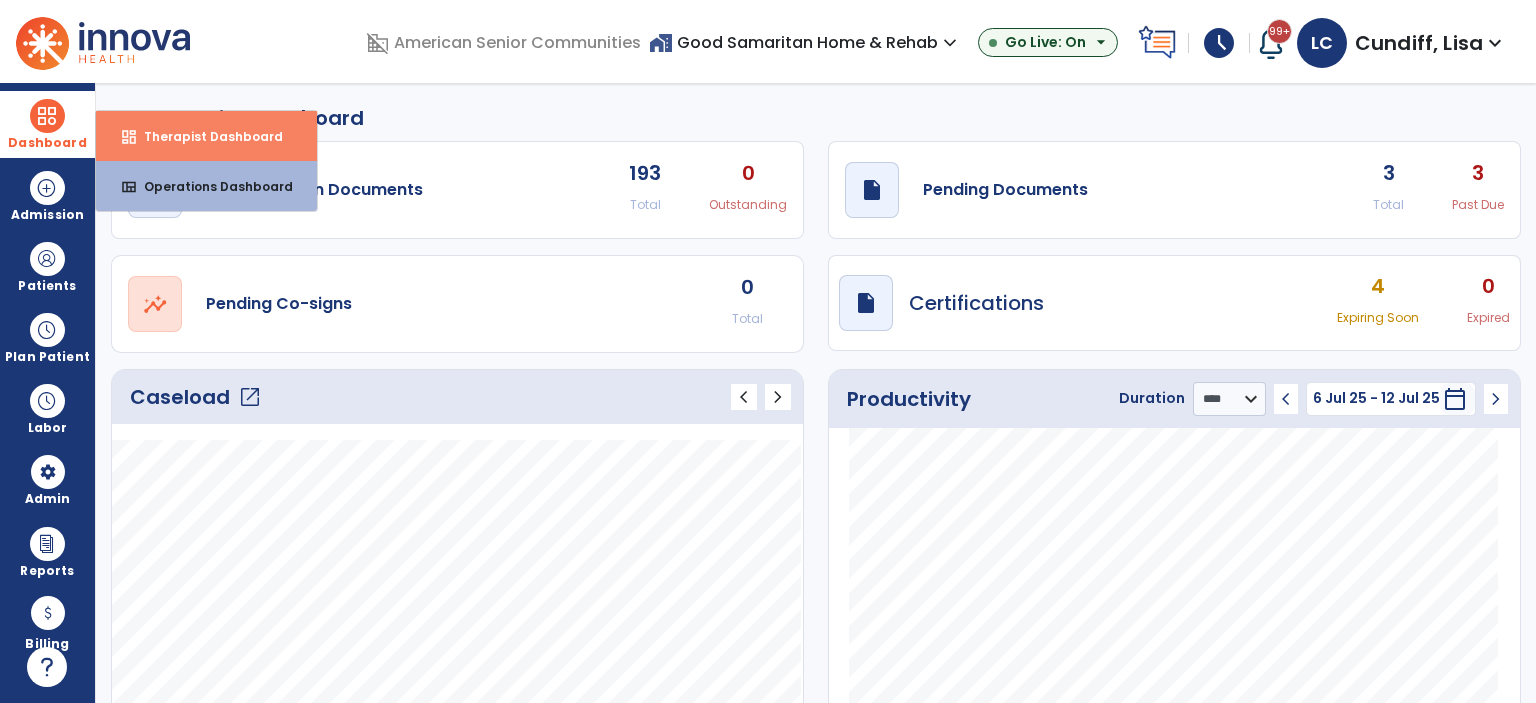 click on "dashboard  Therapist Dashboard" at bounding box center (206, 136) 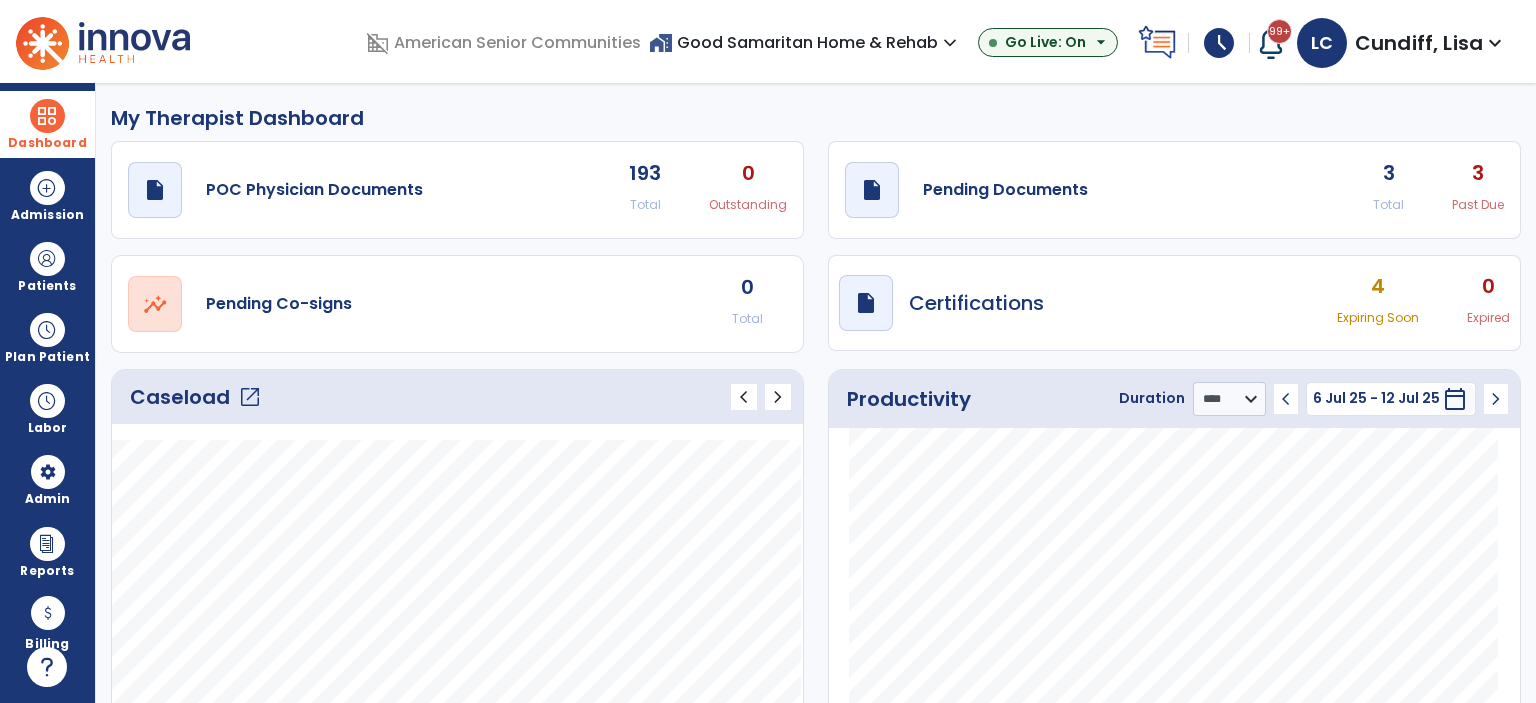click on "draft   open_in_new  Pending Documents 3 Total 3 Past Due" 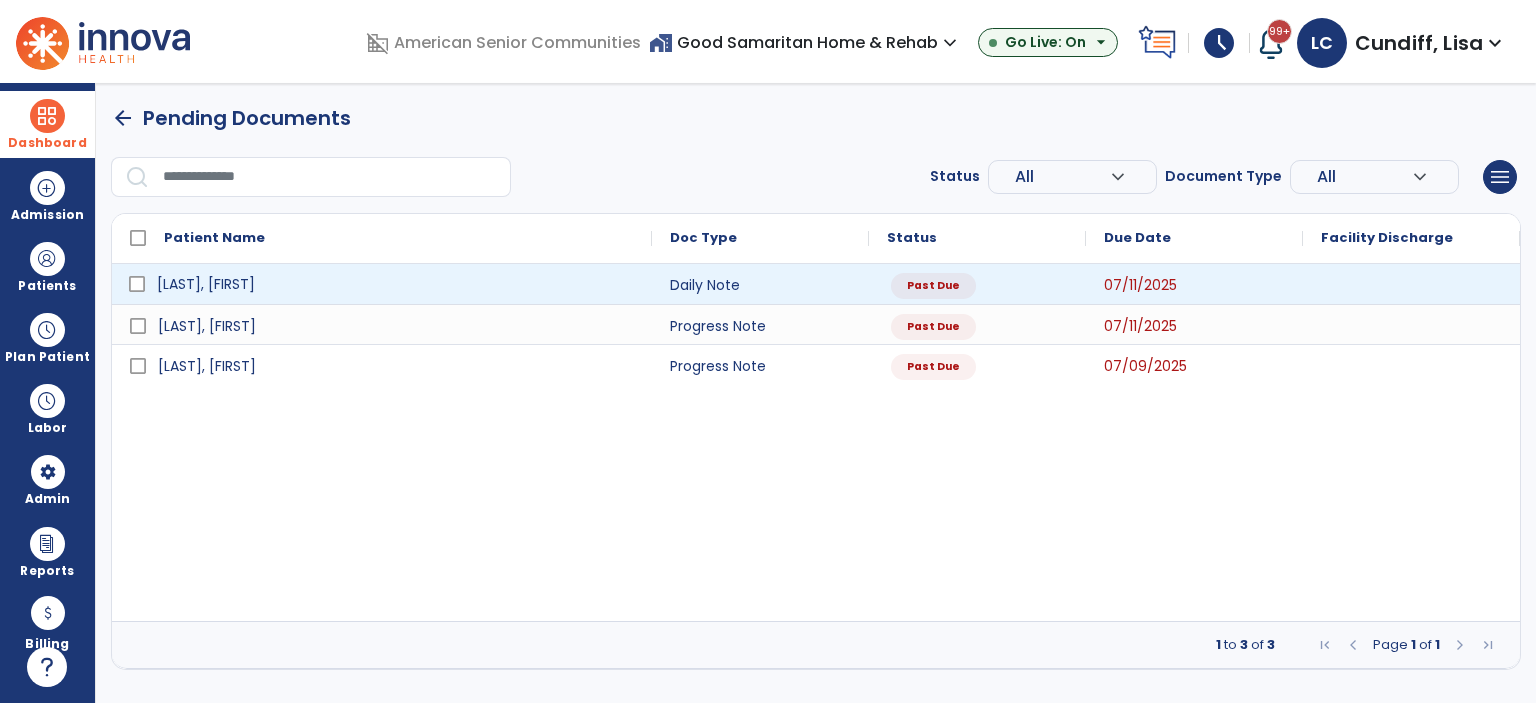 click on "[LAST], [FIRST]" at bounding box center [396, 284] 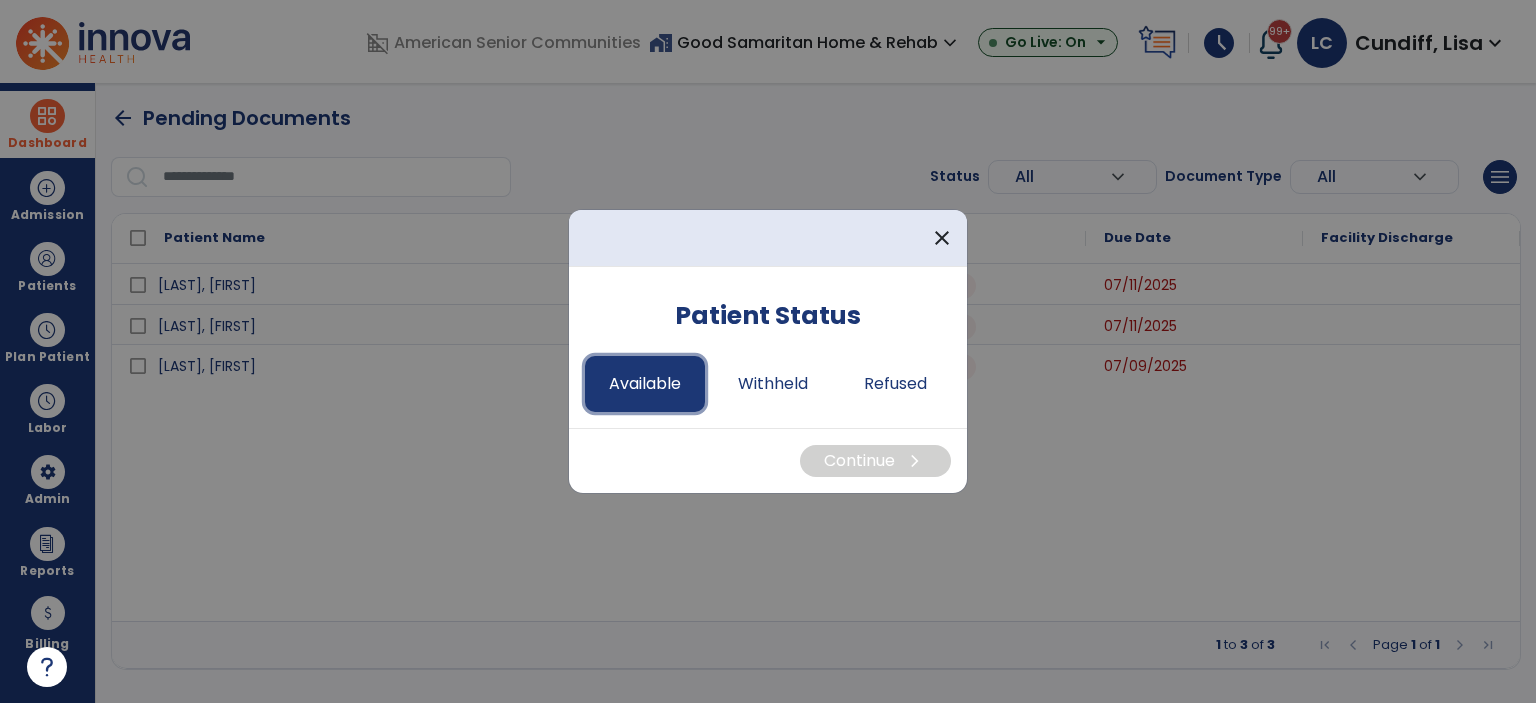 click on "Available" at bounding box center [645, 384] 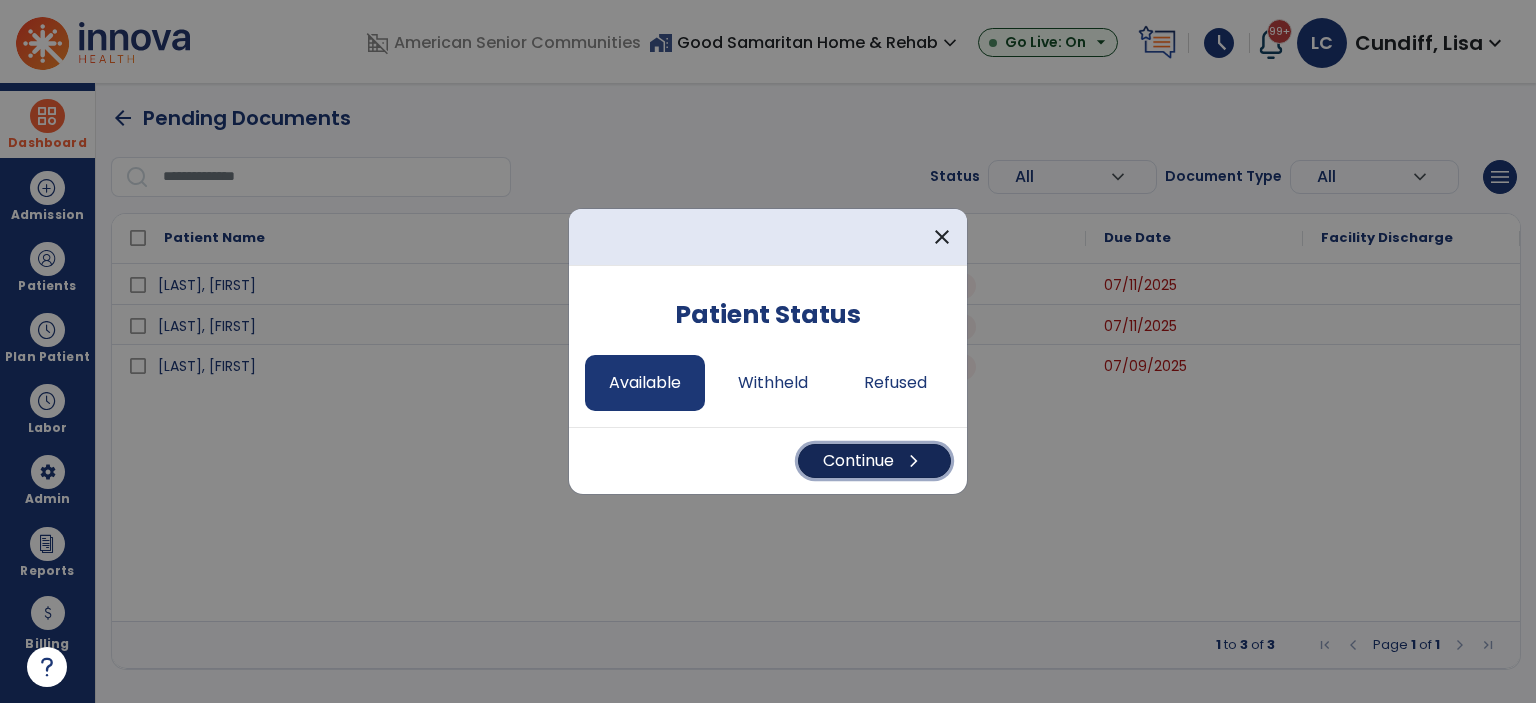 click on "chevron_right" at bounding box center (914, 461) 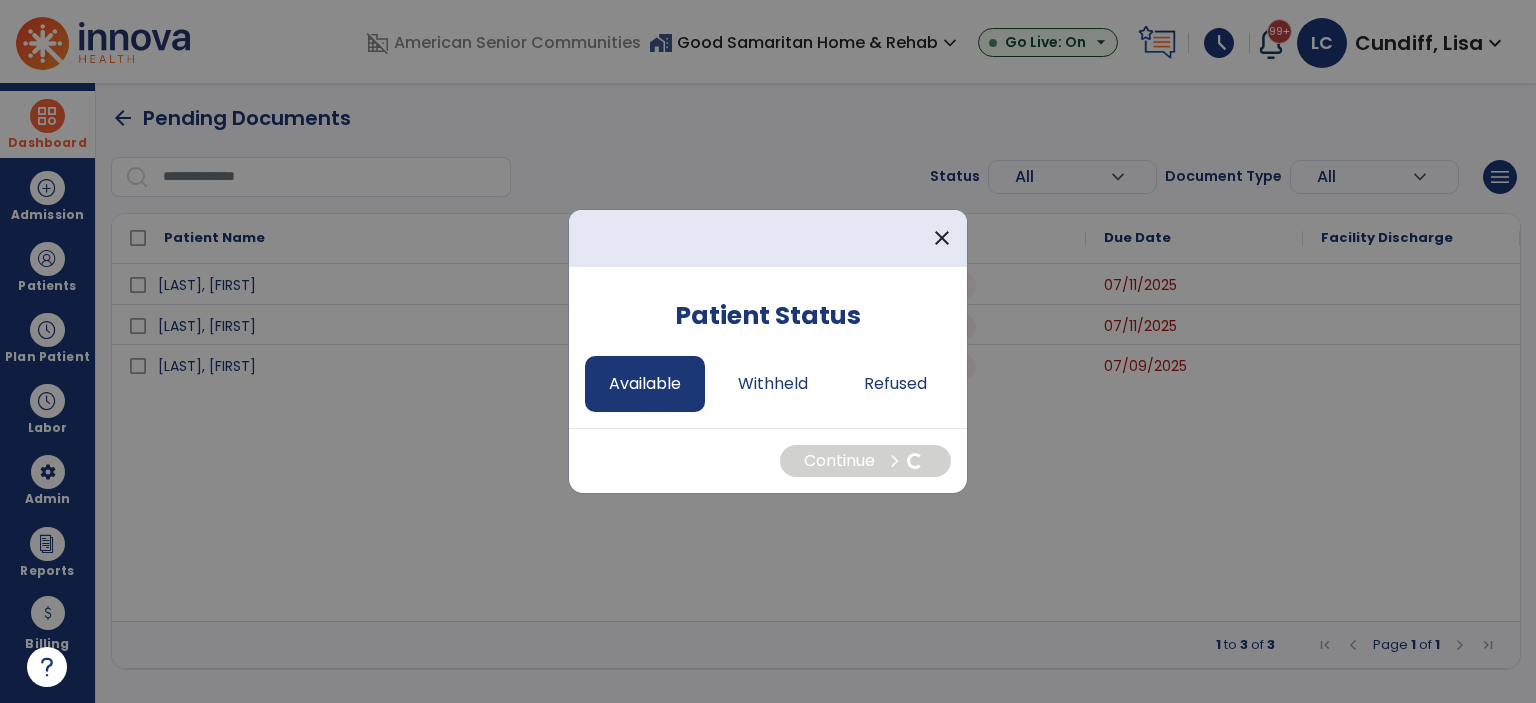 select on "*" 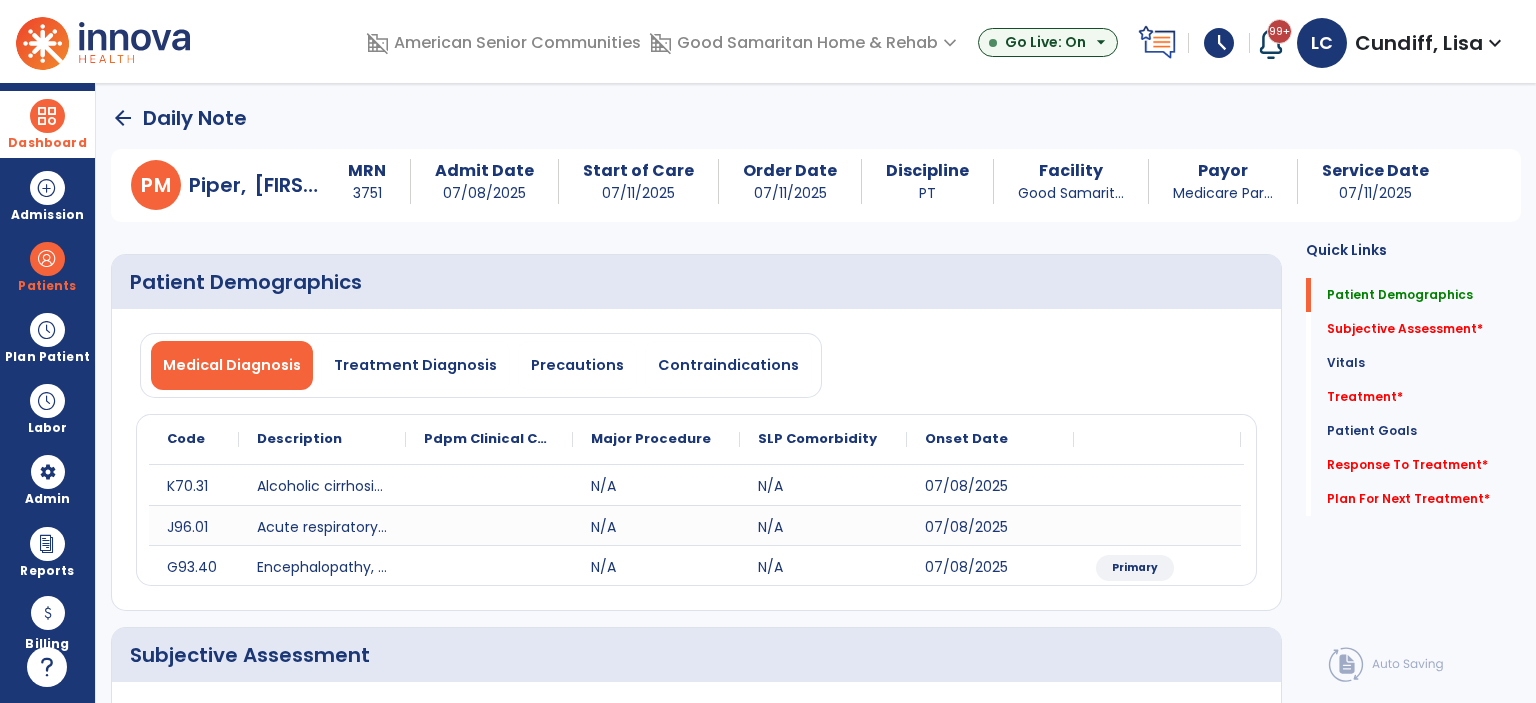 scroll, scrollTop: 200, scrollLeft: 0, axis: vertical 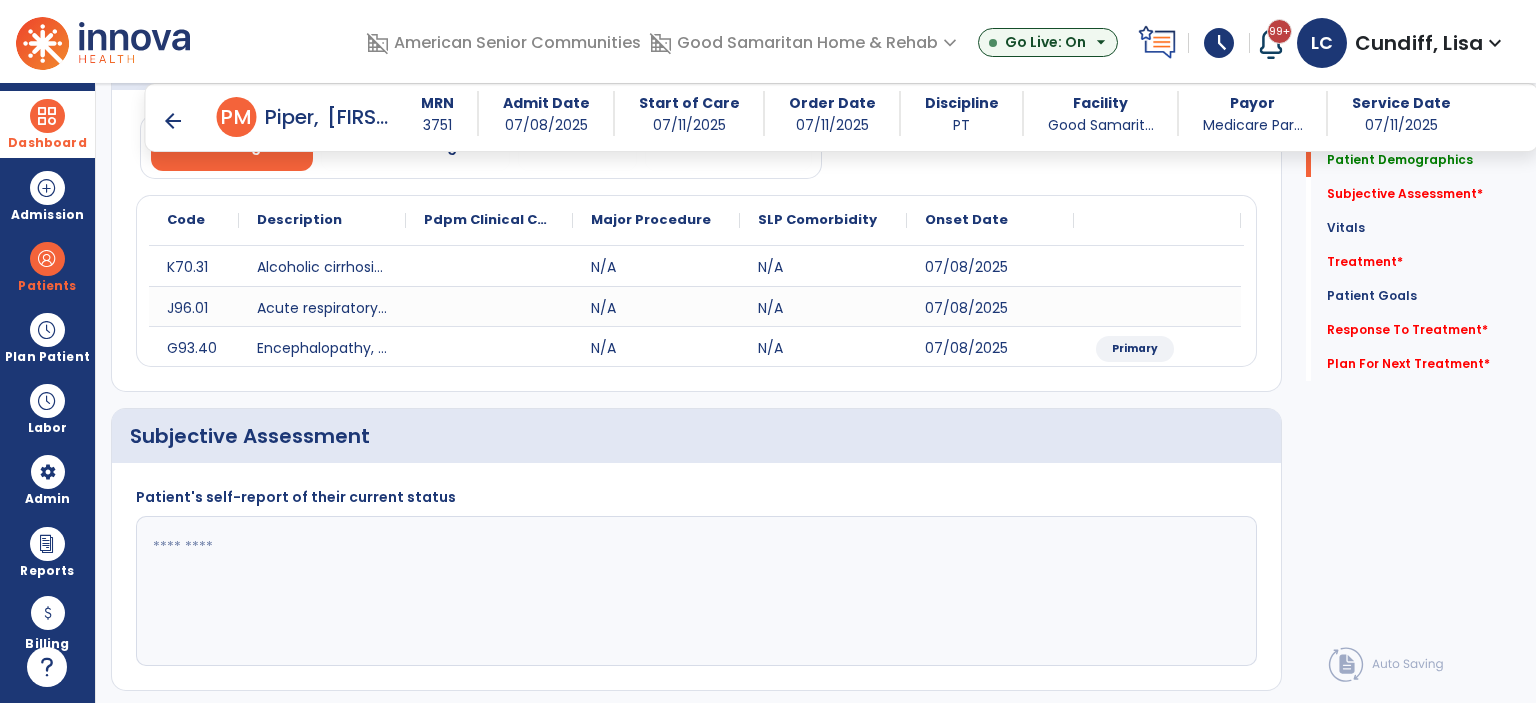 click 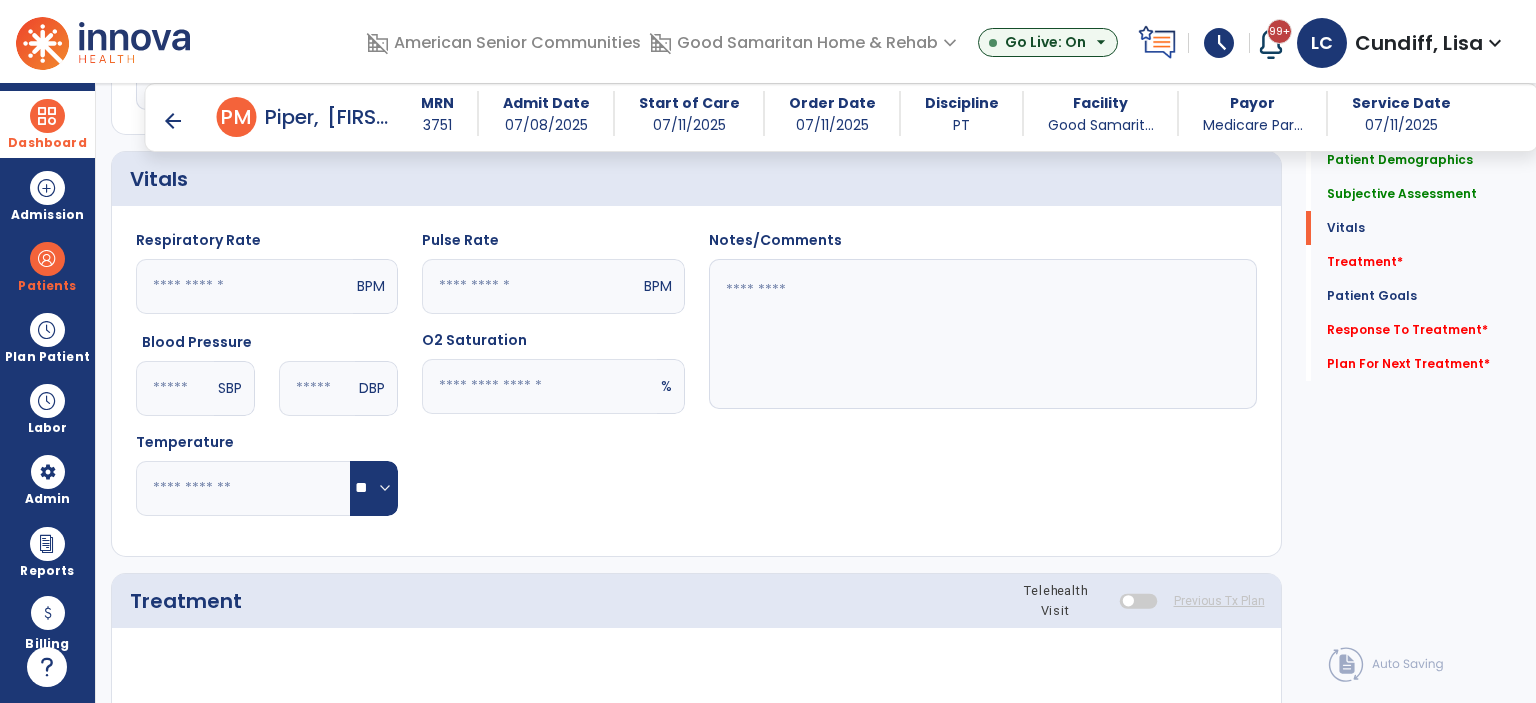 scroll, scrollTop: 1100, scrollLeft: 0, axis: vertical 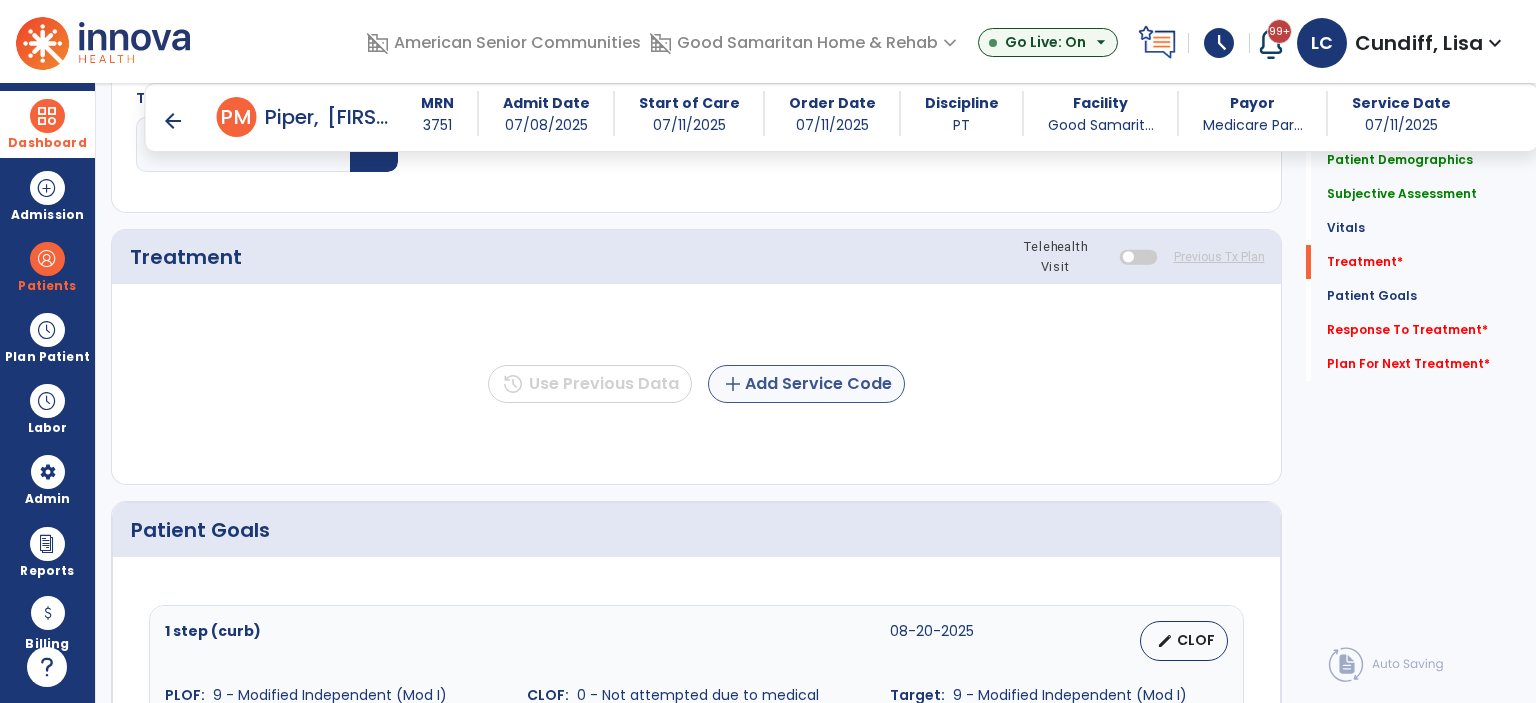 type on "**********" 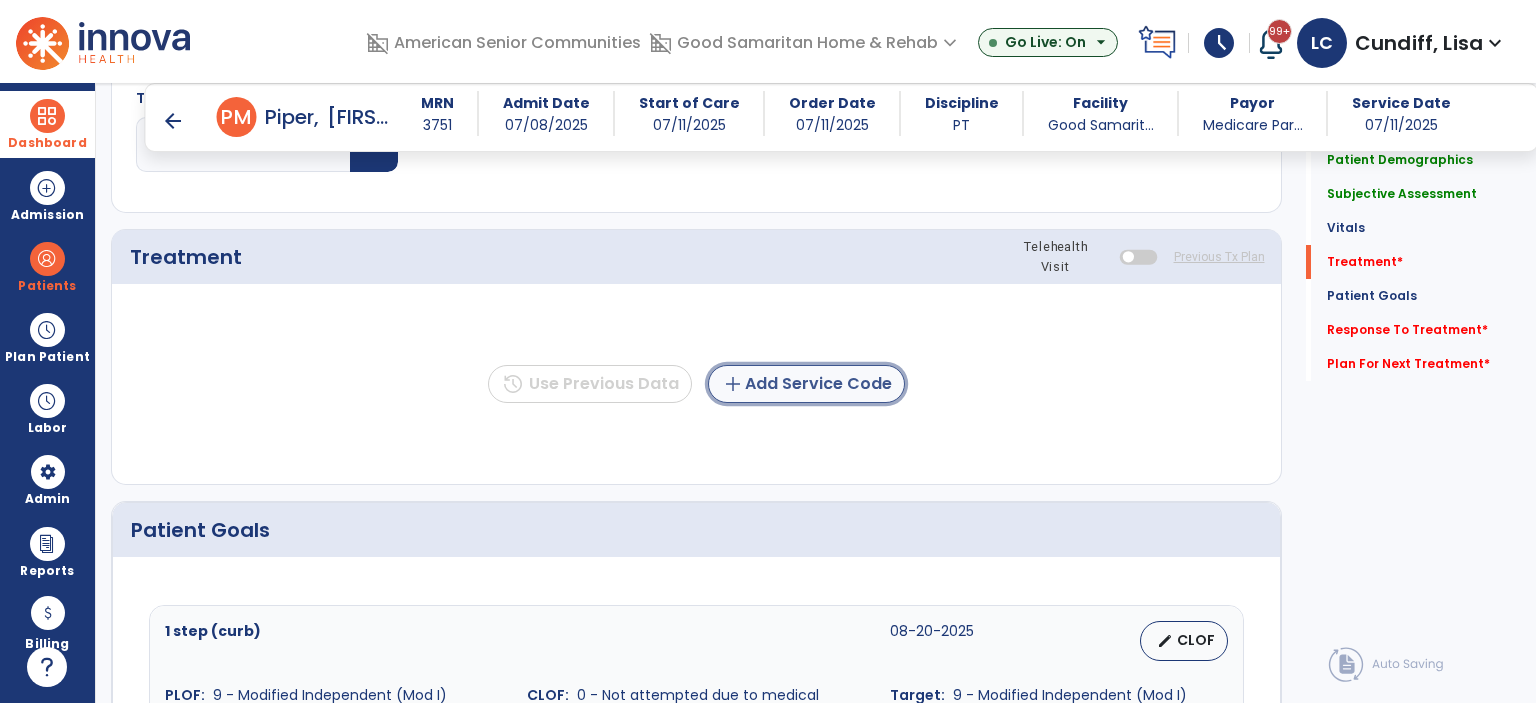 click on "add  Add Service Code" 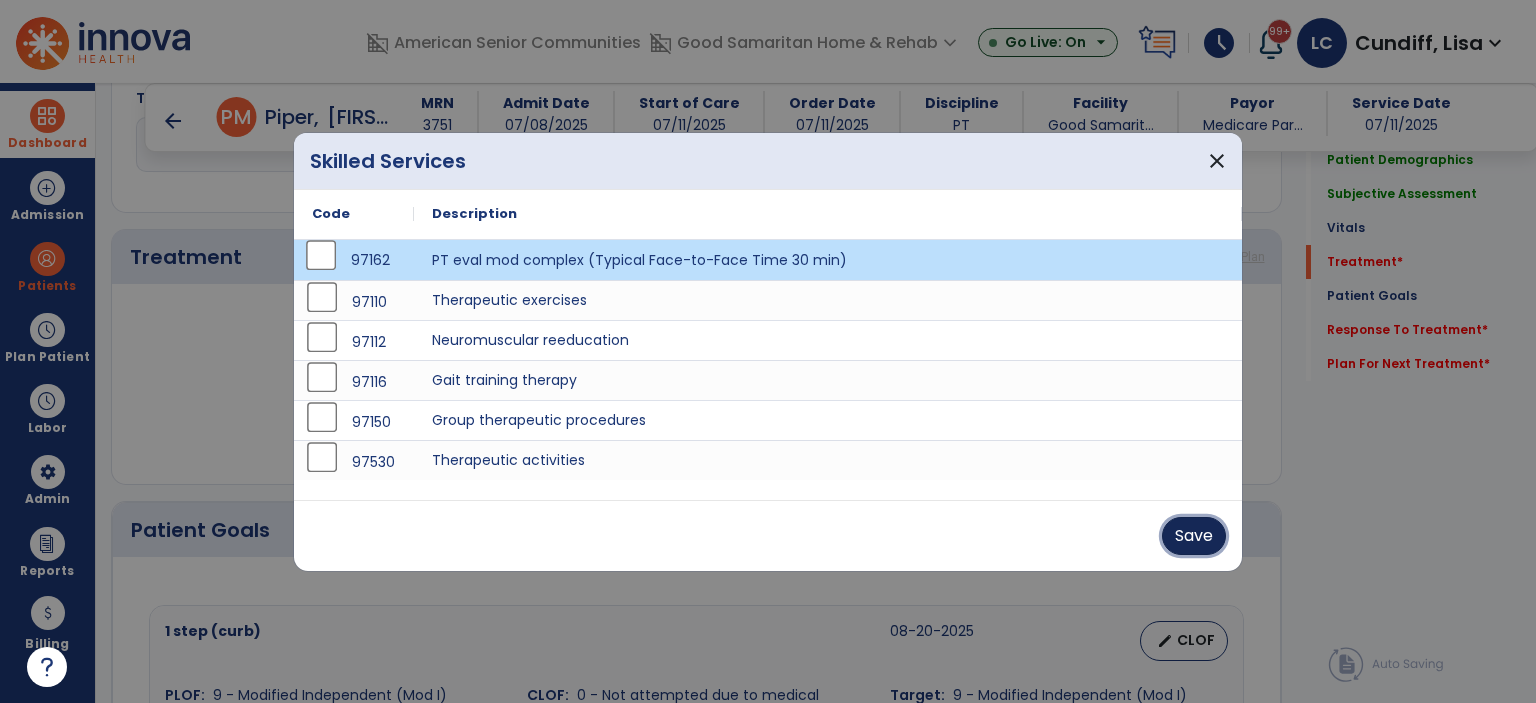 click on "Save" at bounding box center (1194, 536) 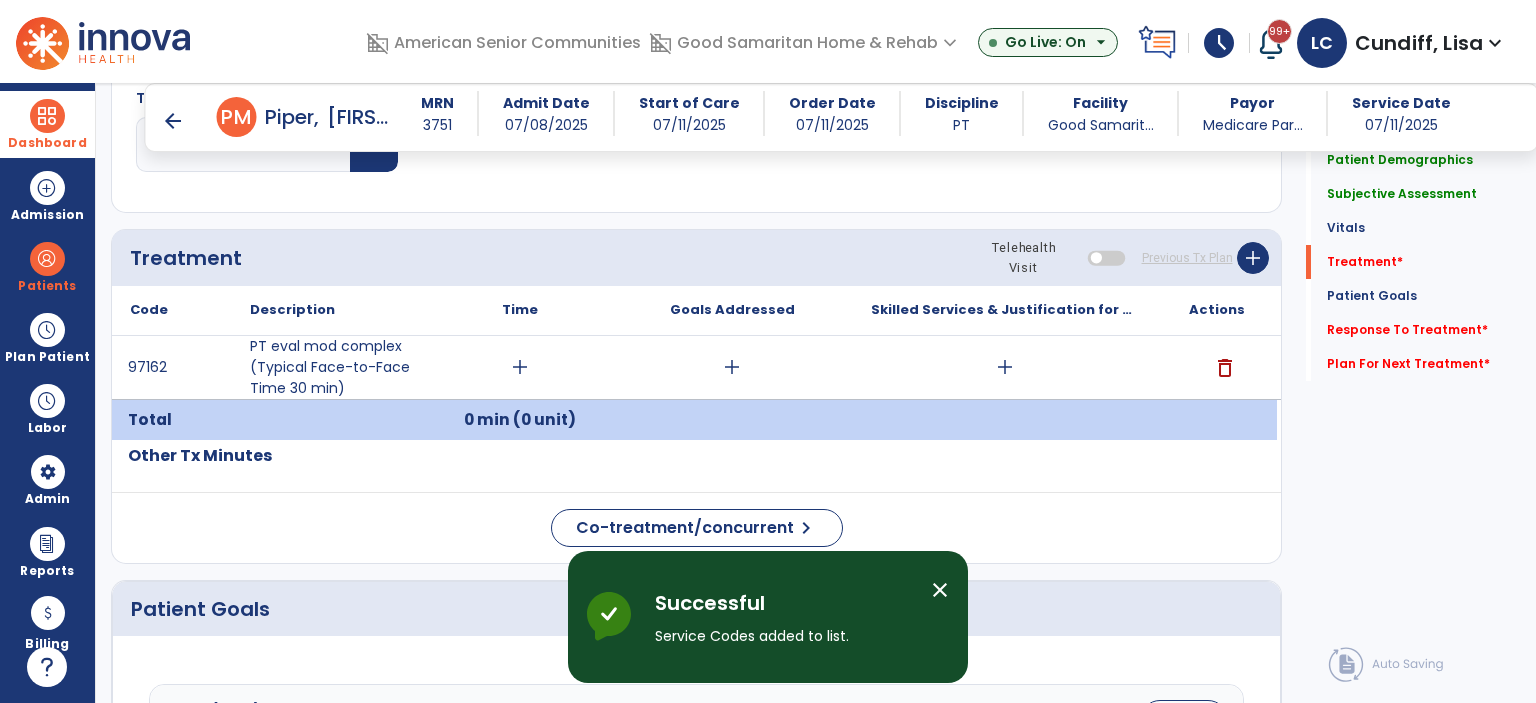 click at bounding box center (1106, 257) 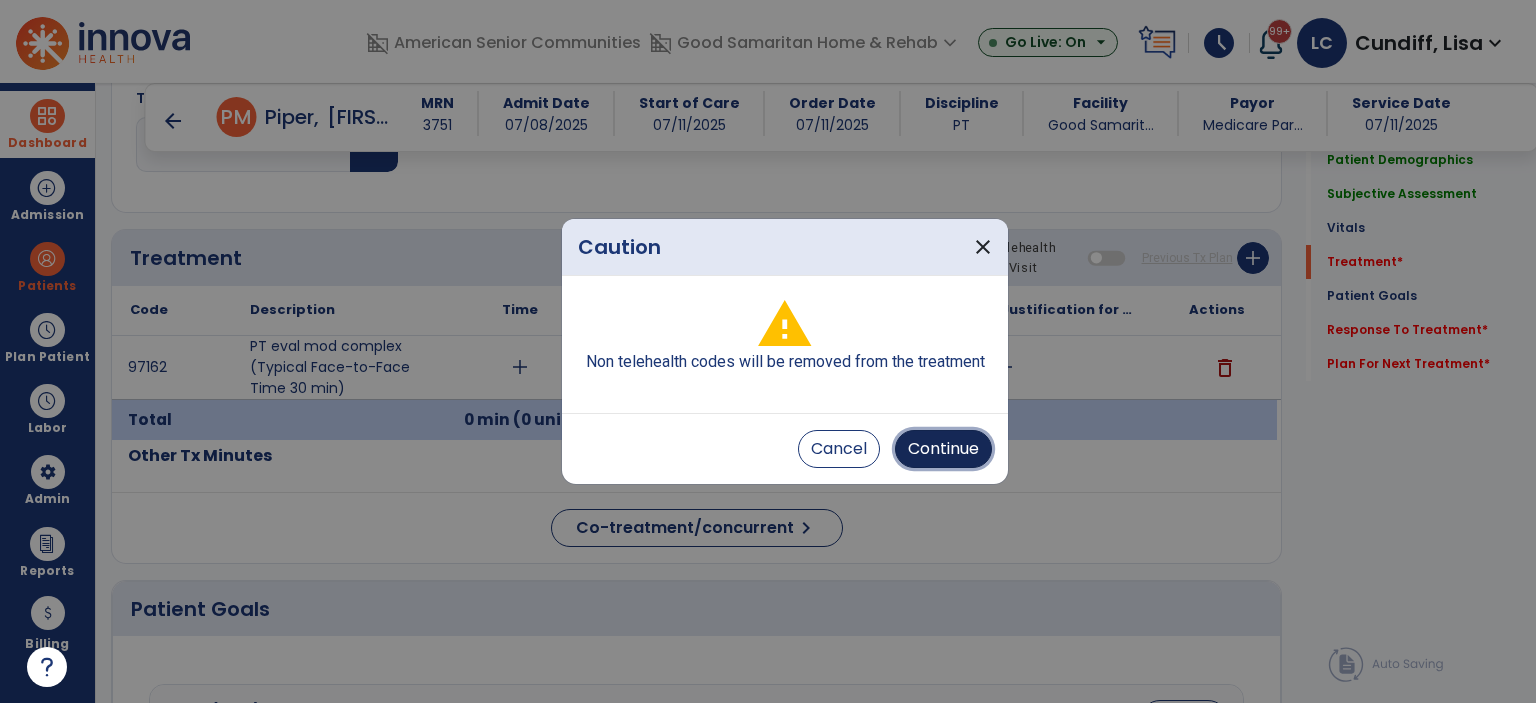 click on "Continue" at bounding box center [943, 449] 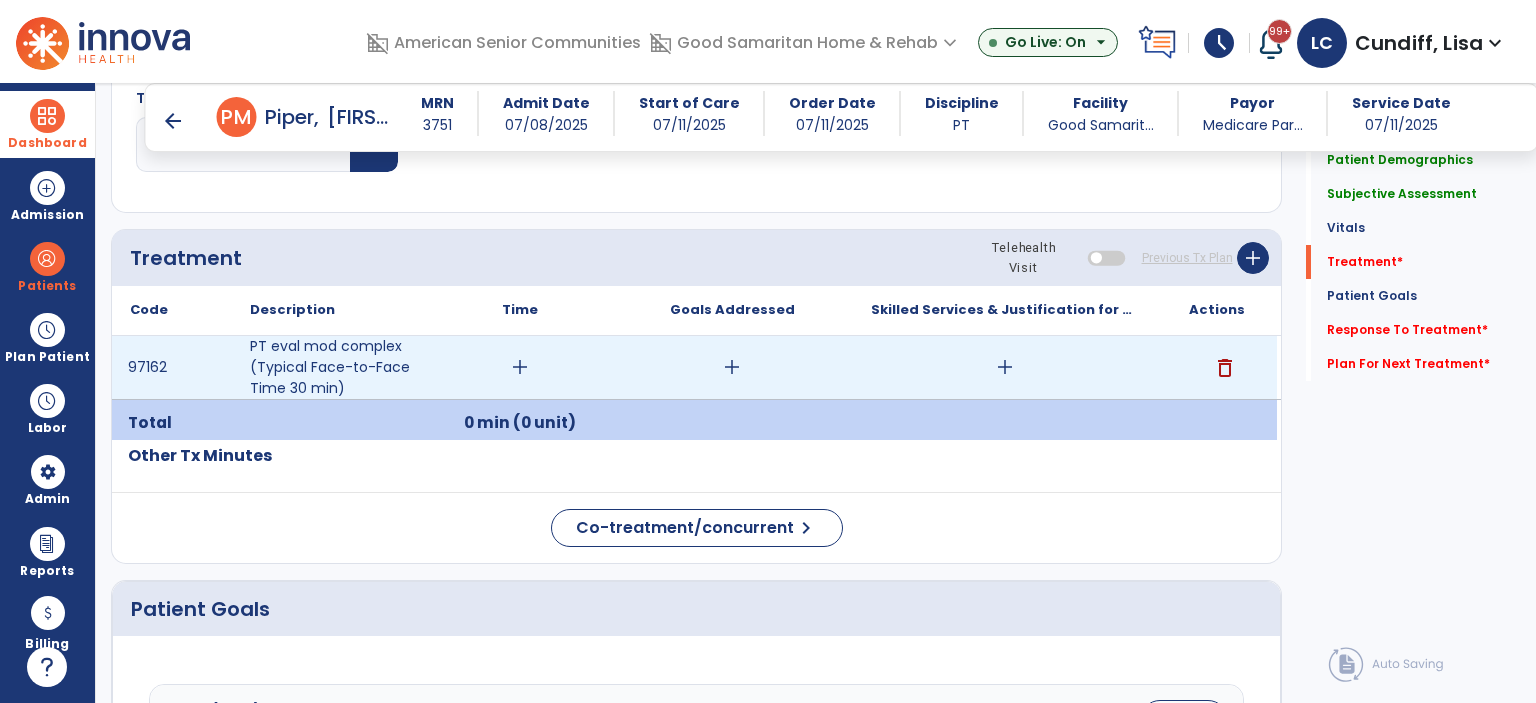 click on "add" at bounding box center [520, 367] 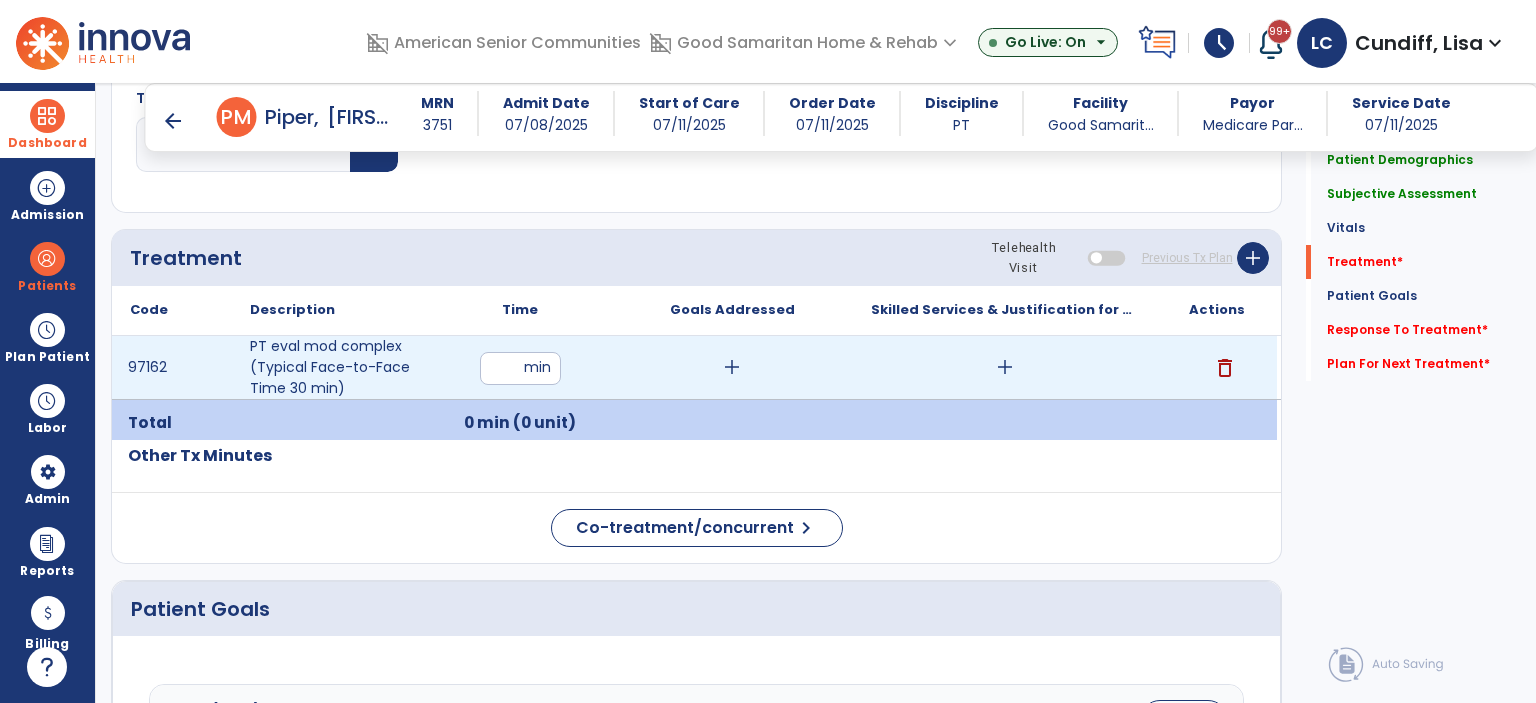 type on "**" 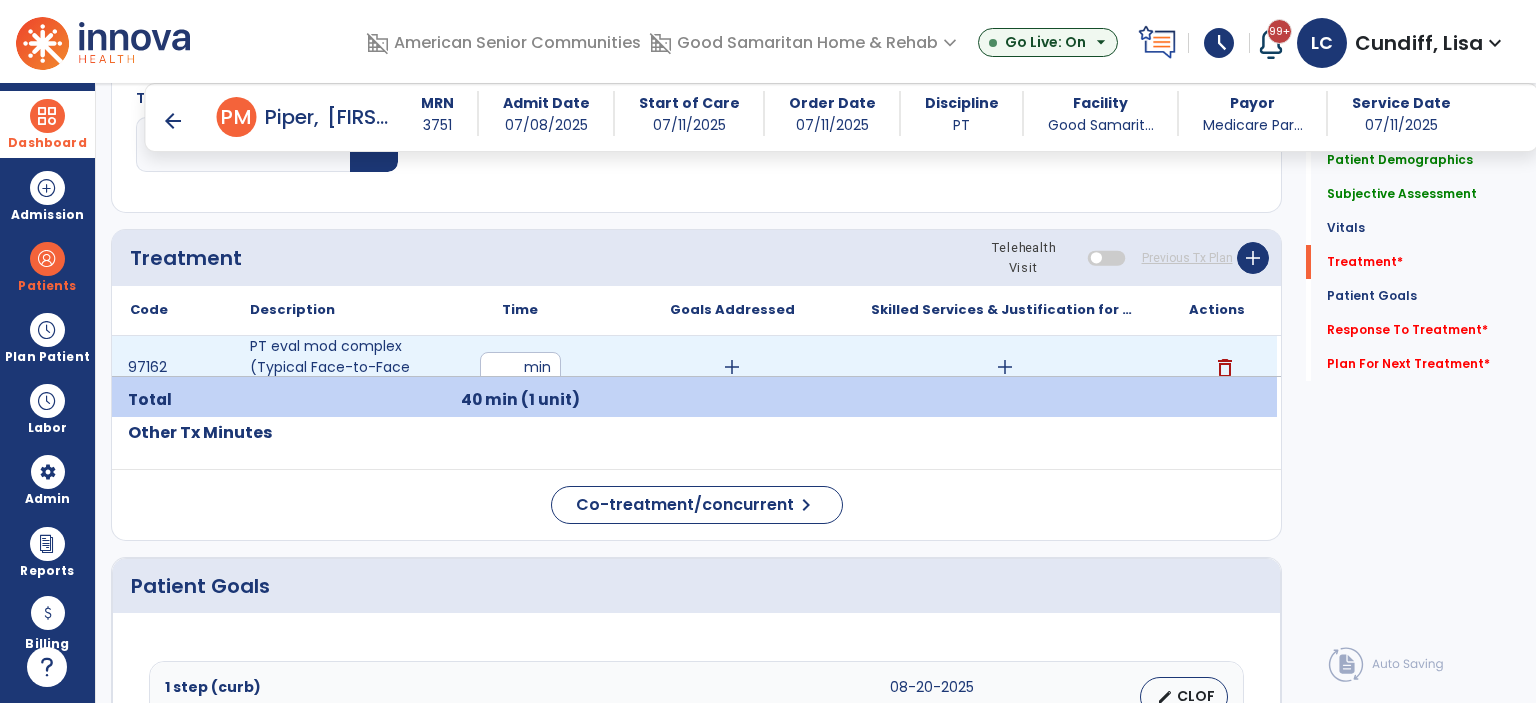 click on "add" at bounding box center [1005, 367] 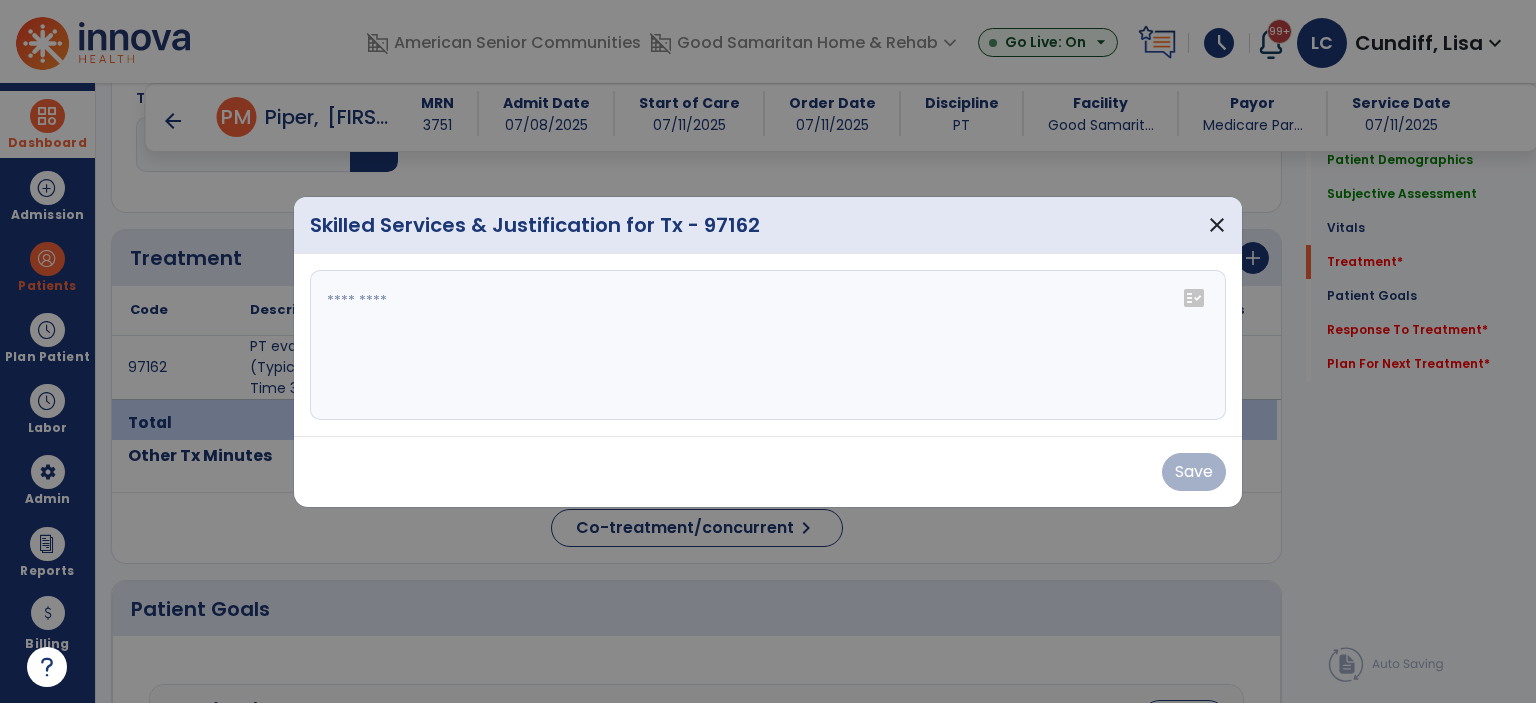 click at bounding box center [768, 345] 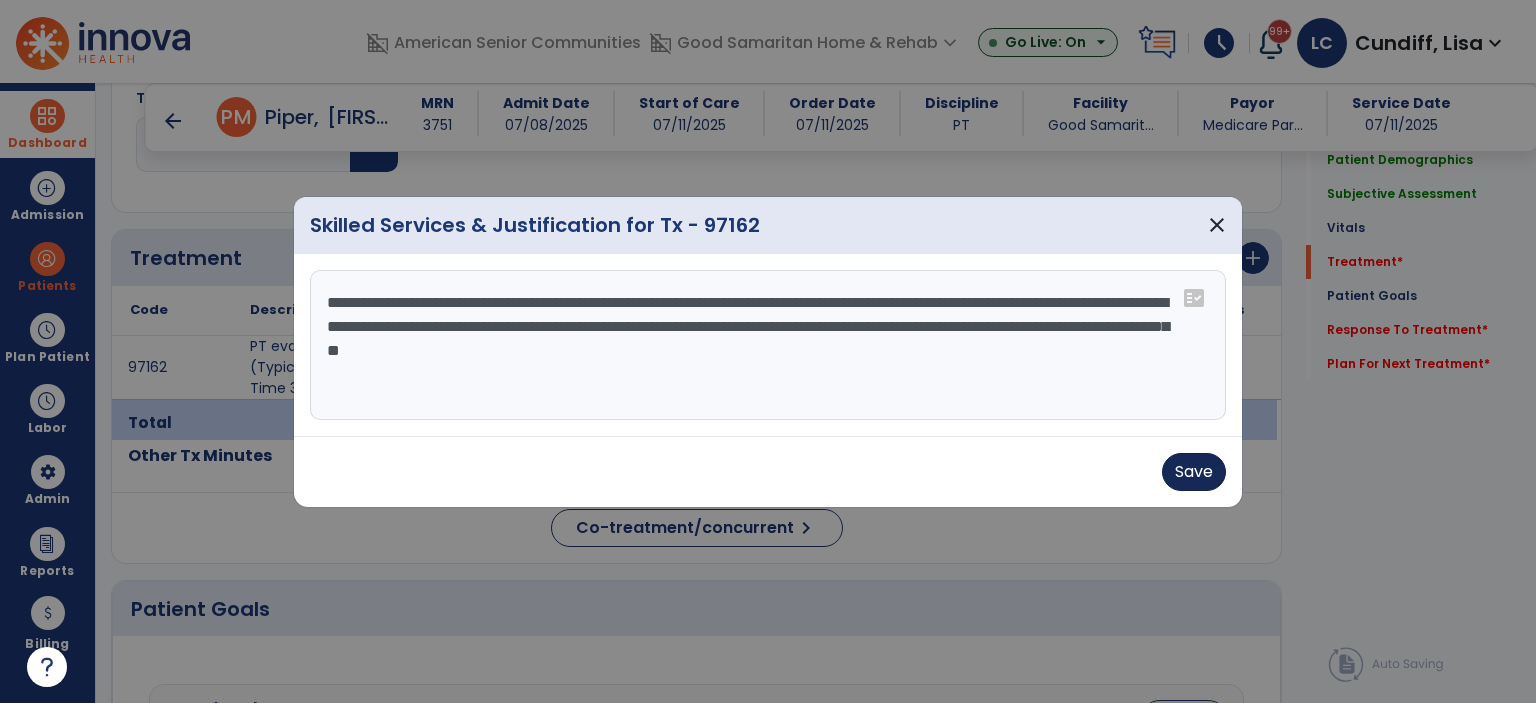 type on "**********" 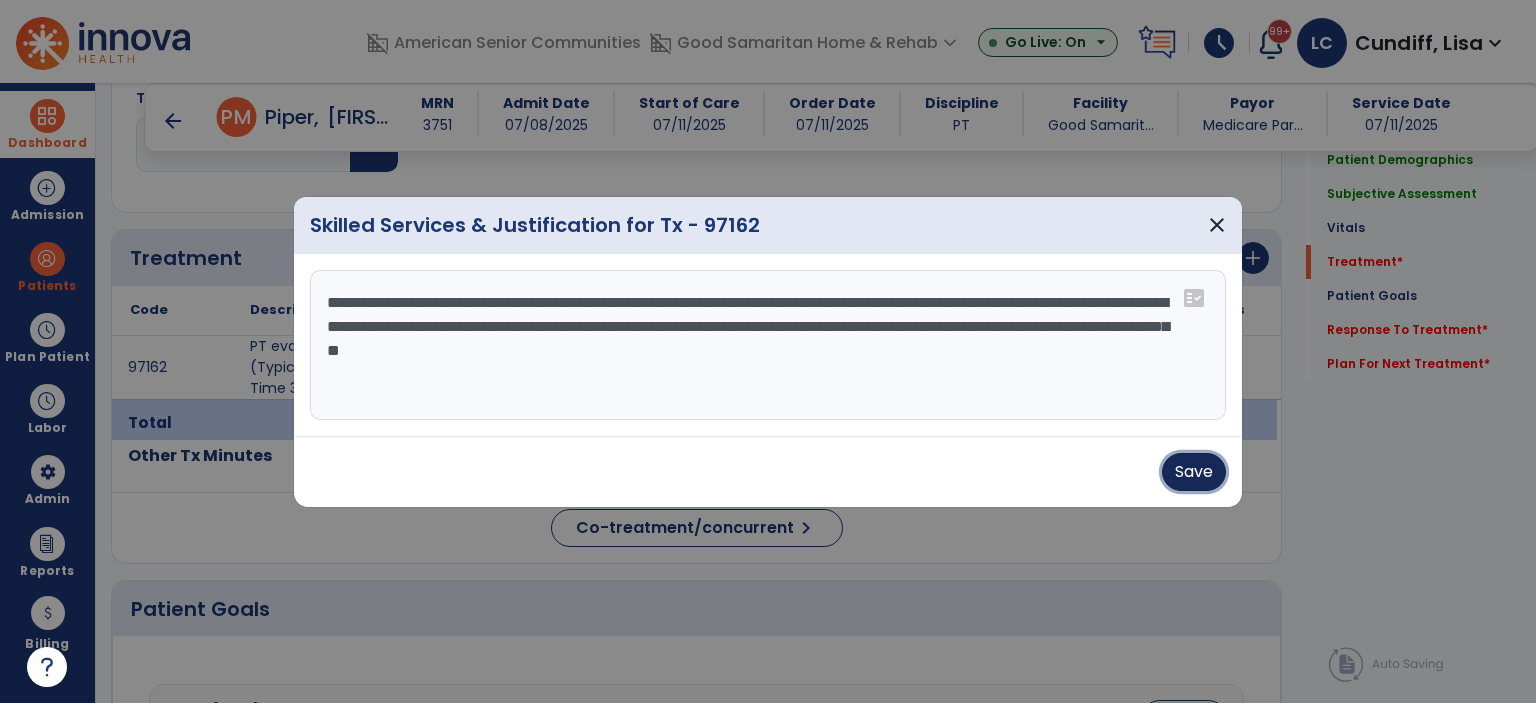 click on "Save" at bounding box center [1194, 472] 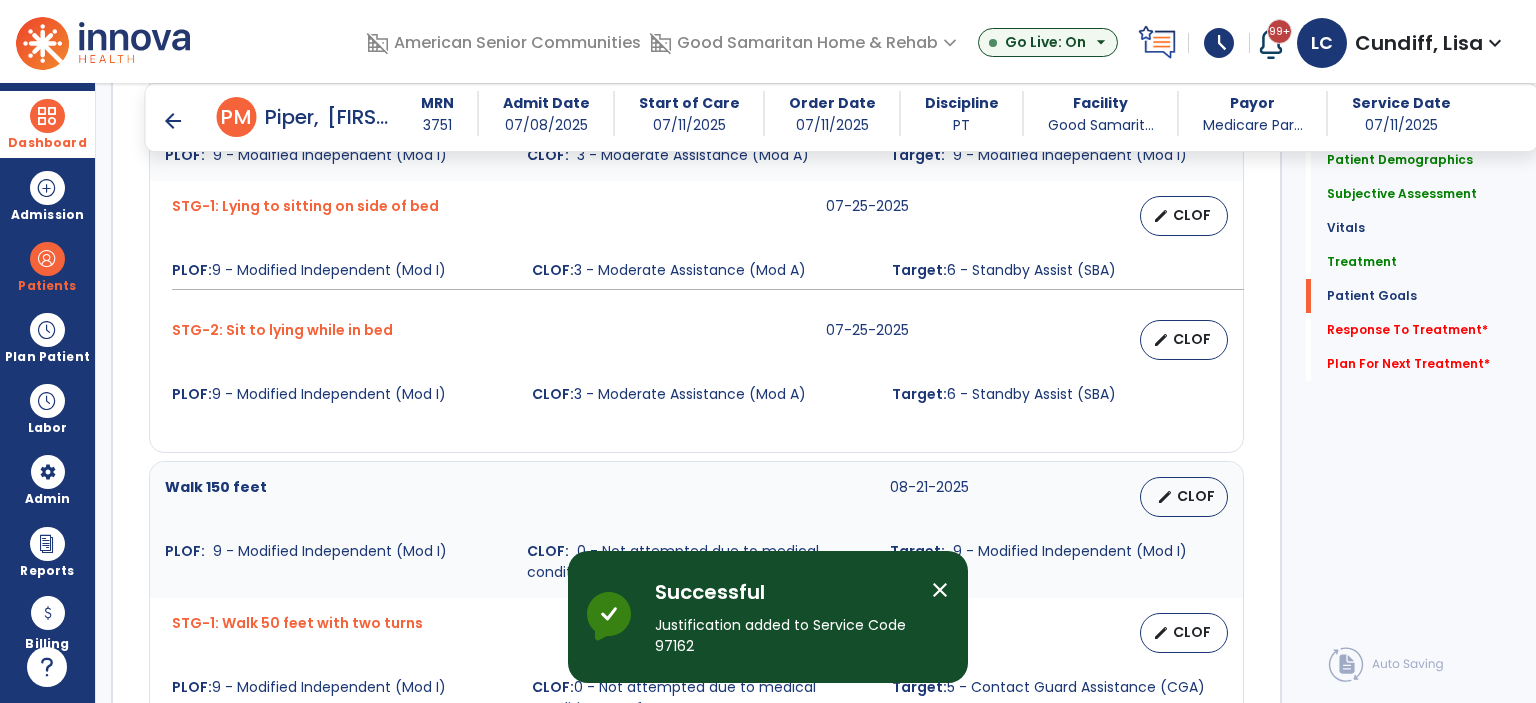 scroll, scrollTop: 2600, scrollLeft: 0, axis: vertical 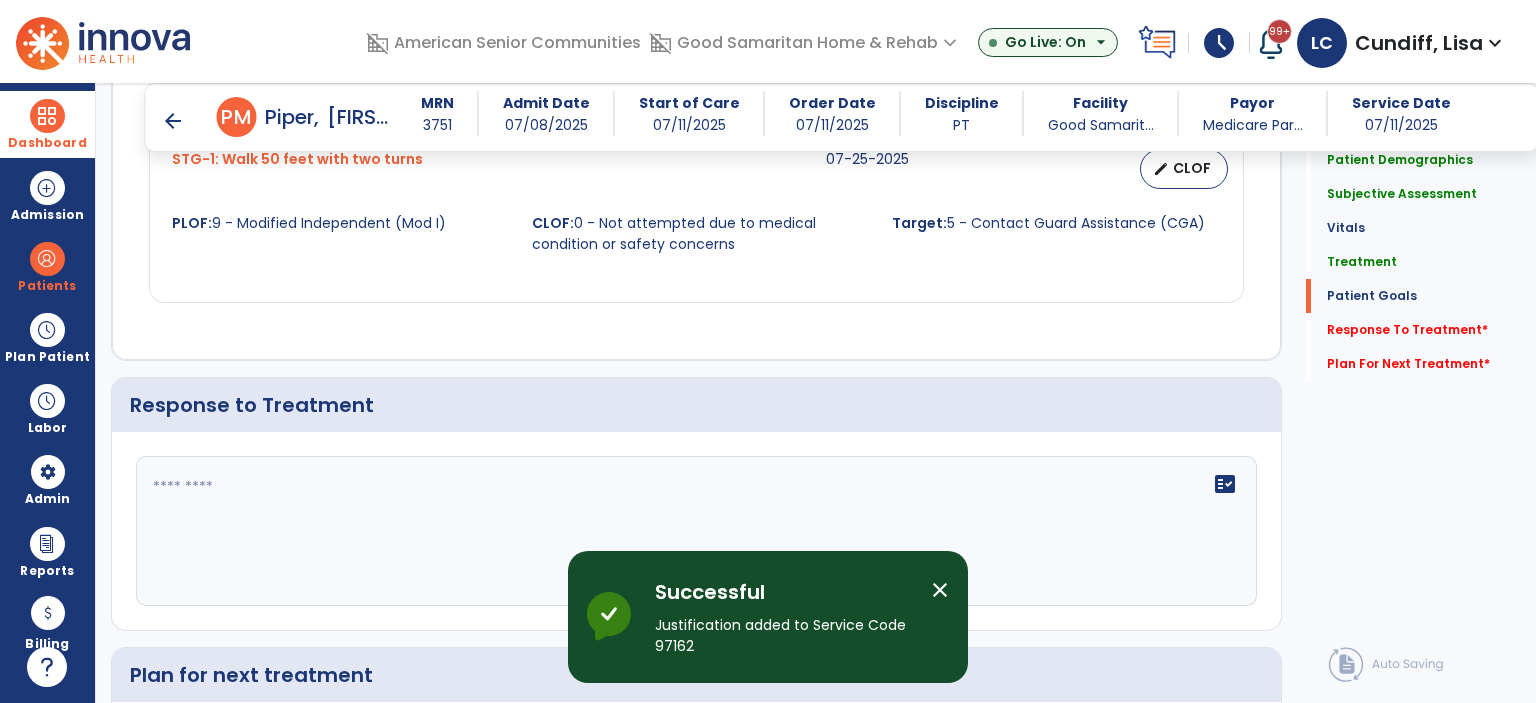 click on "fact_check" 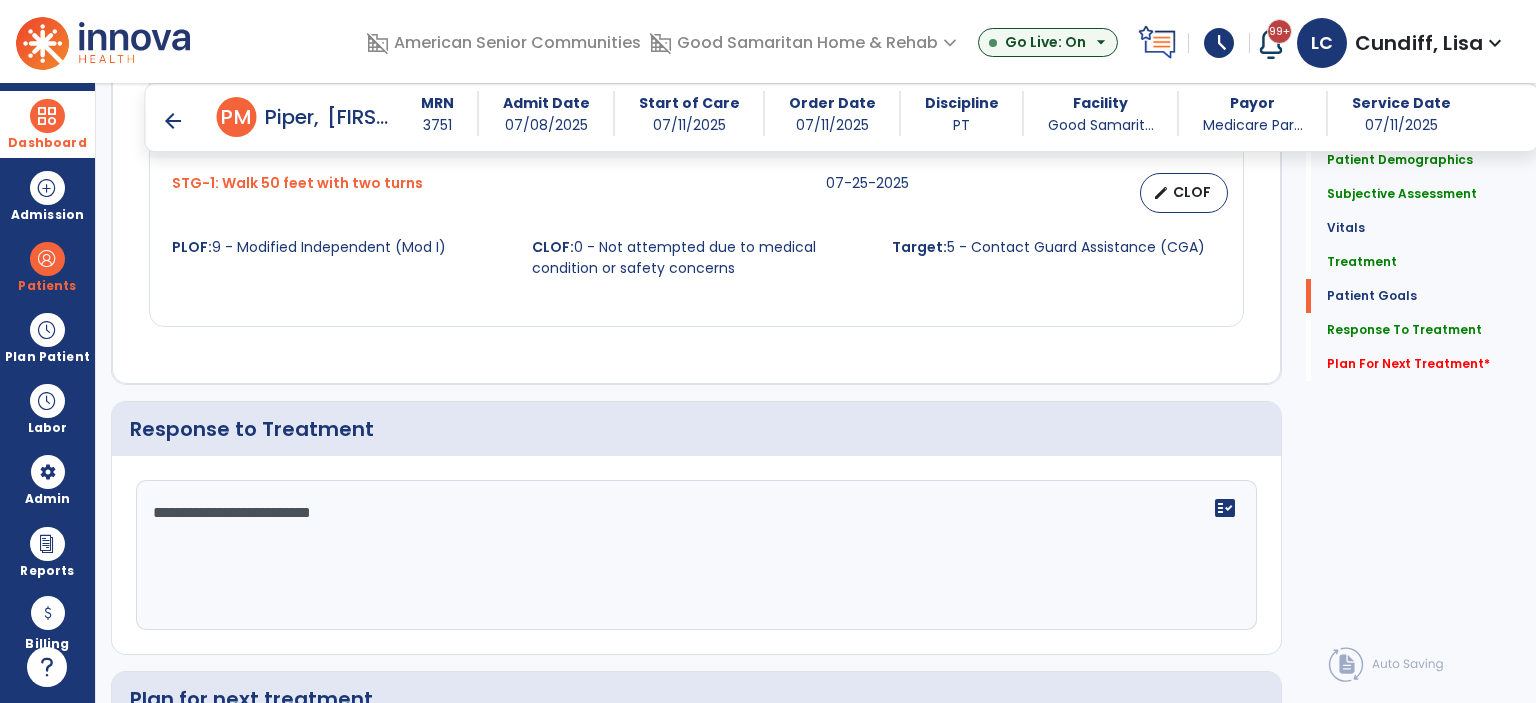 scroll, scrollTop: 2600, scrollLeft: 0, axis: vertical 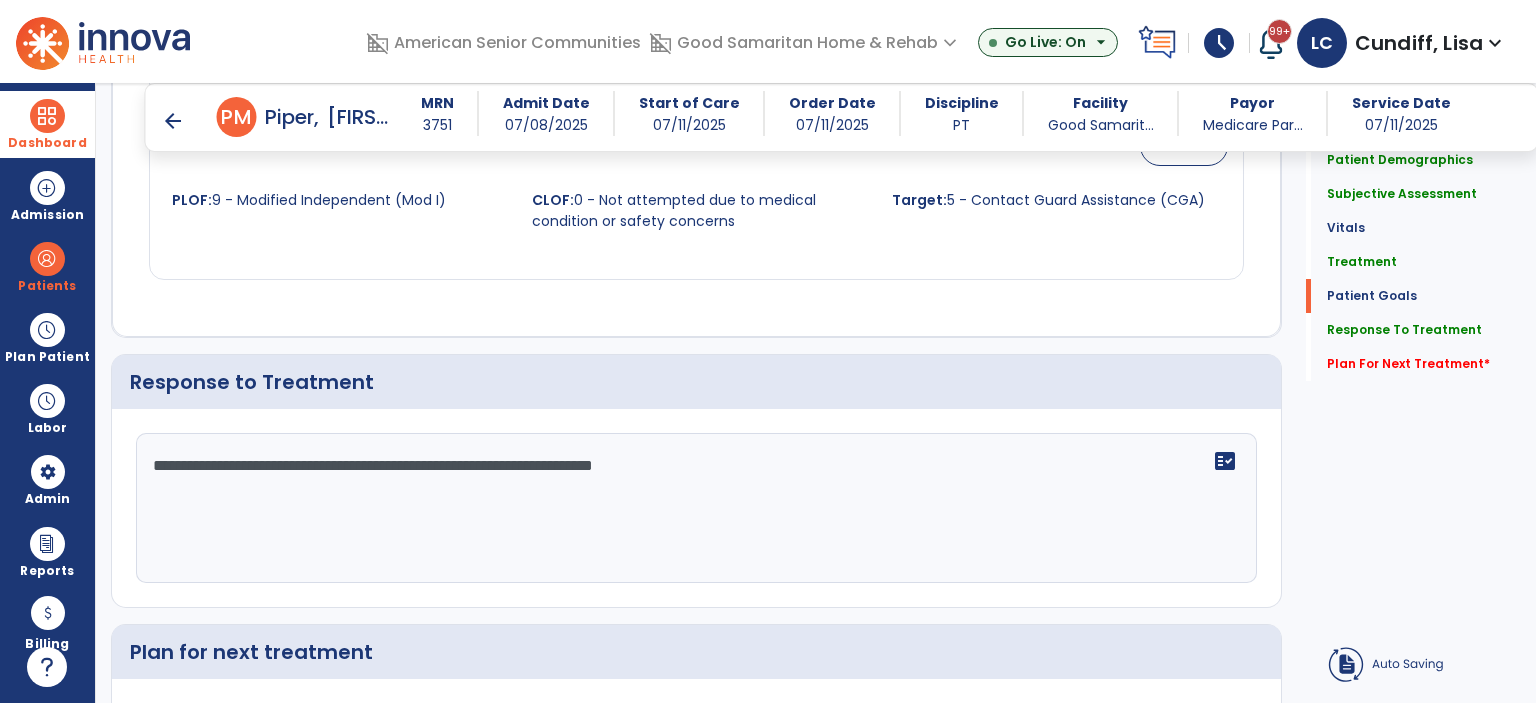 click on "**********" 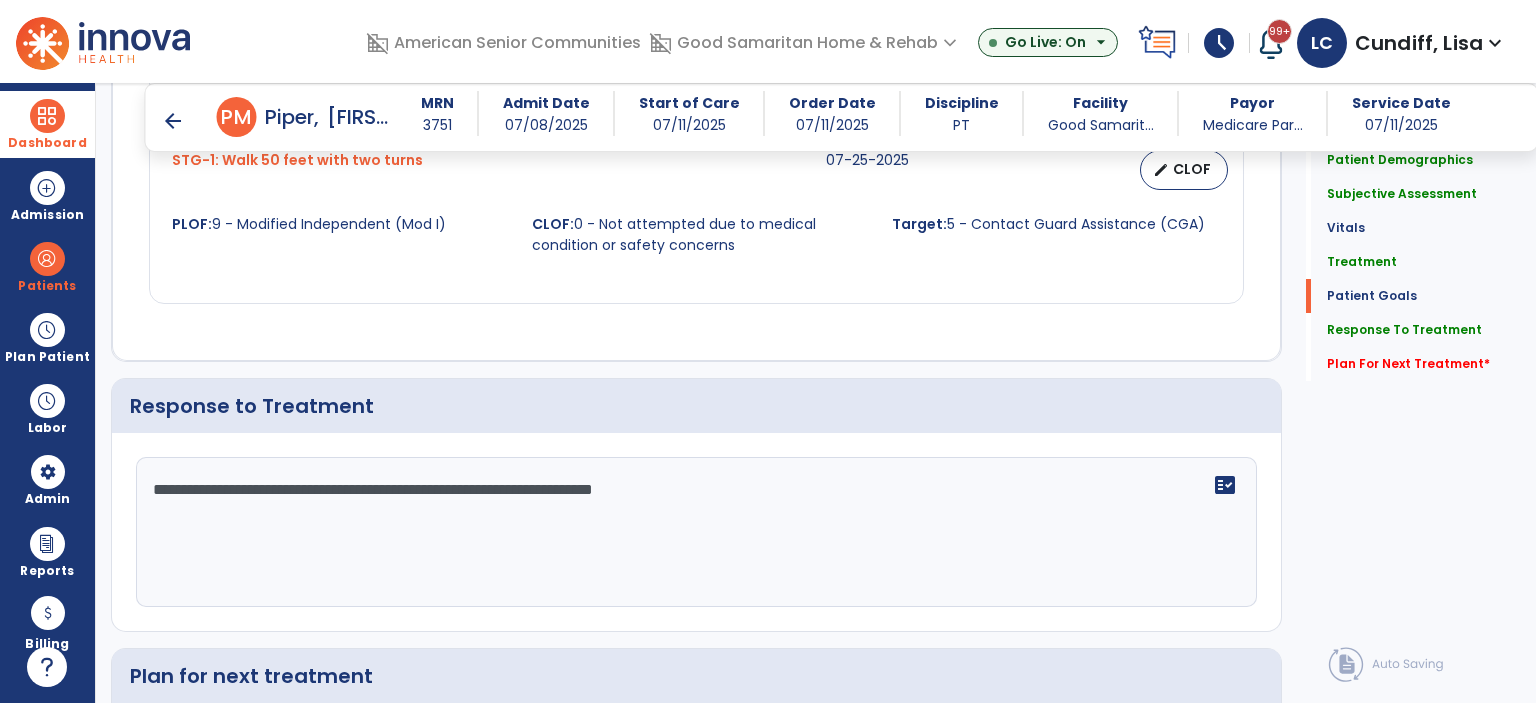 scroll, scrollTop: 2600, scrollLeft: 0, axis: vertical 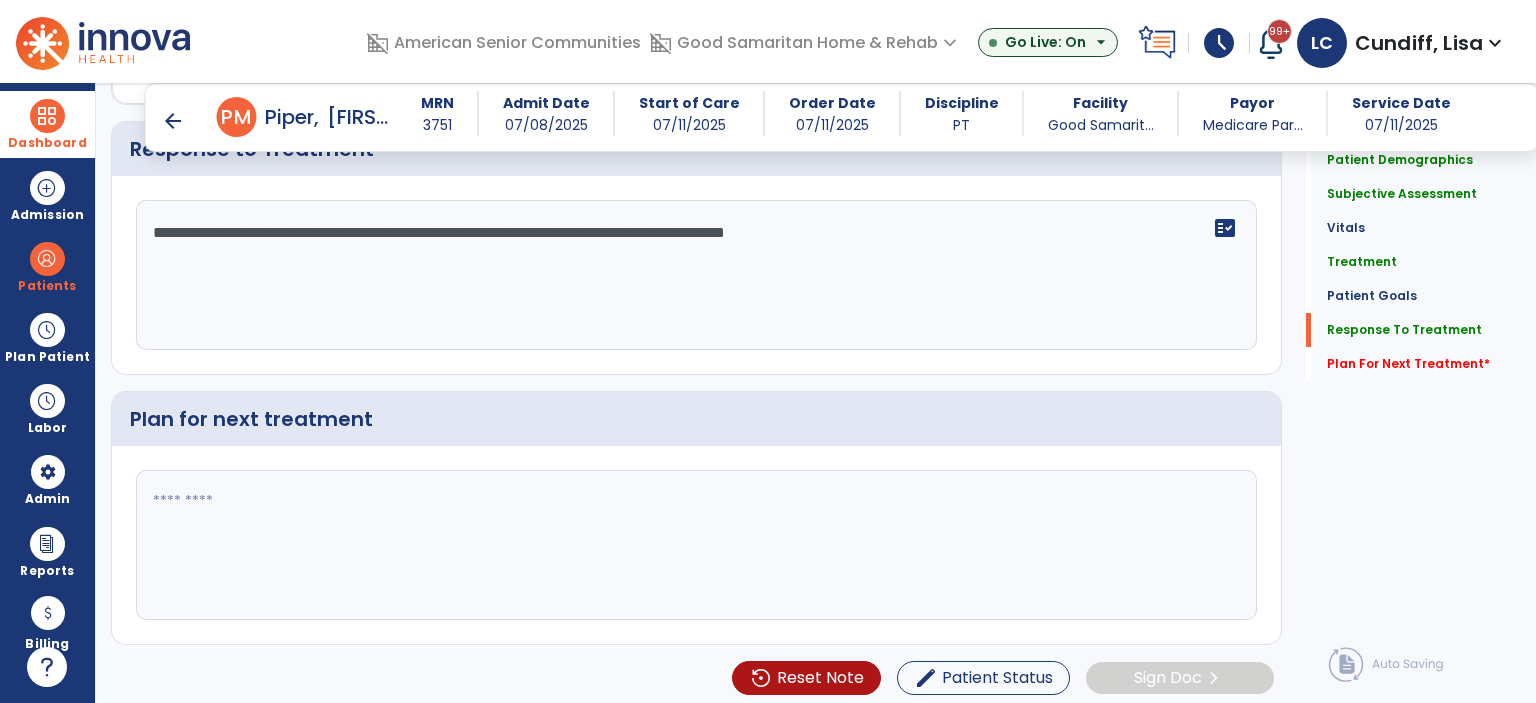 type on "**********" 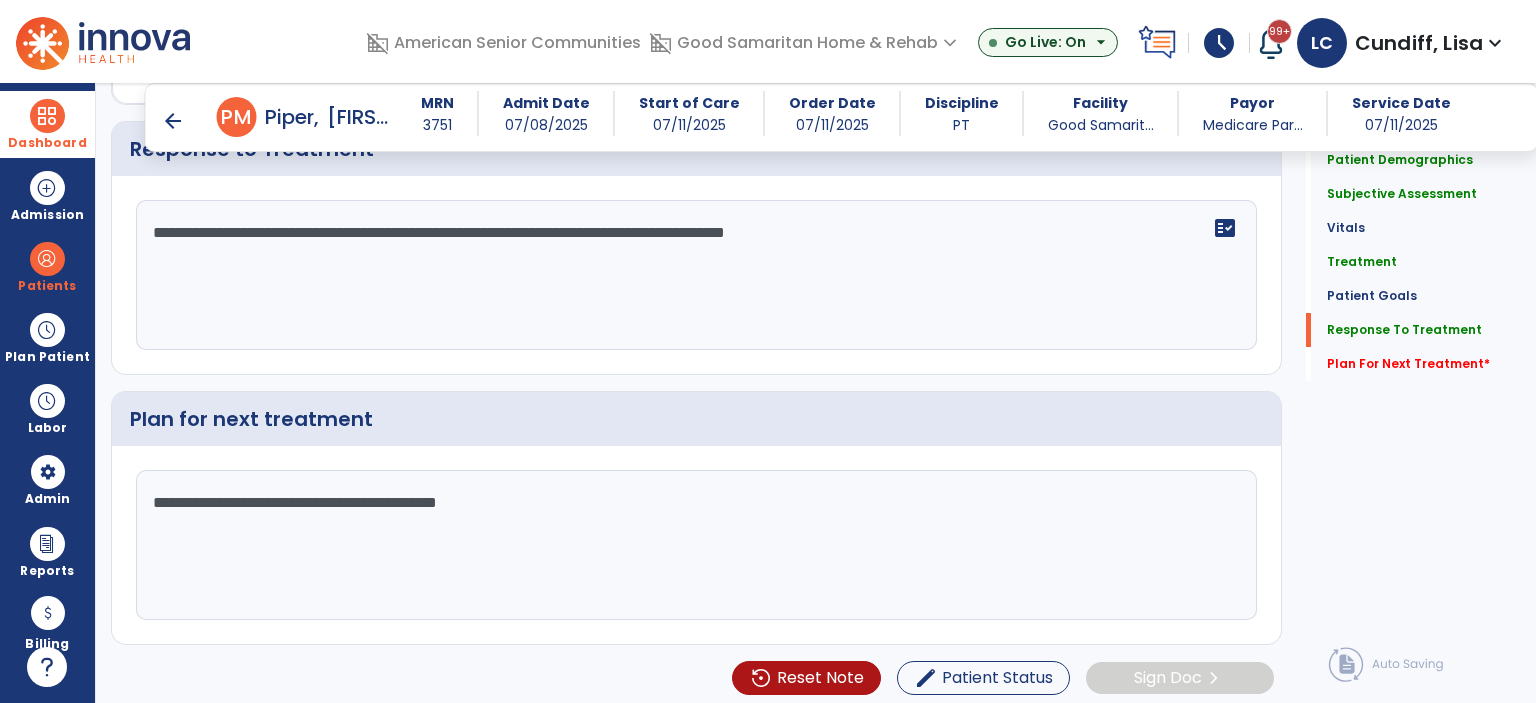 click on "**********" 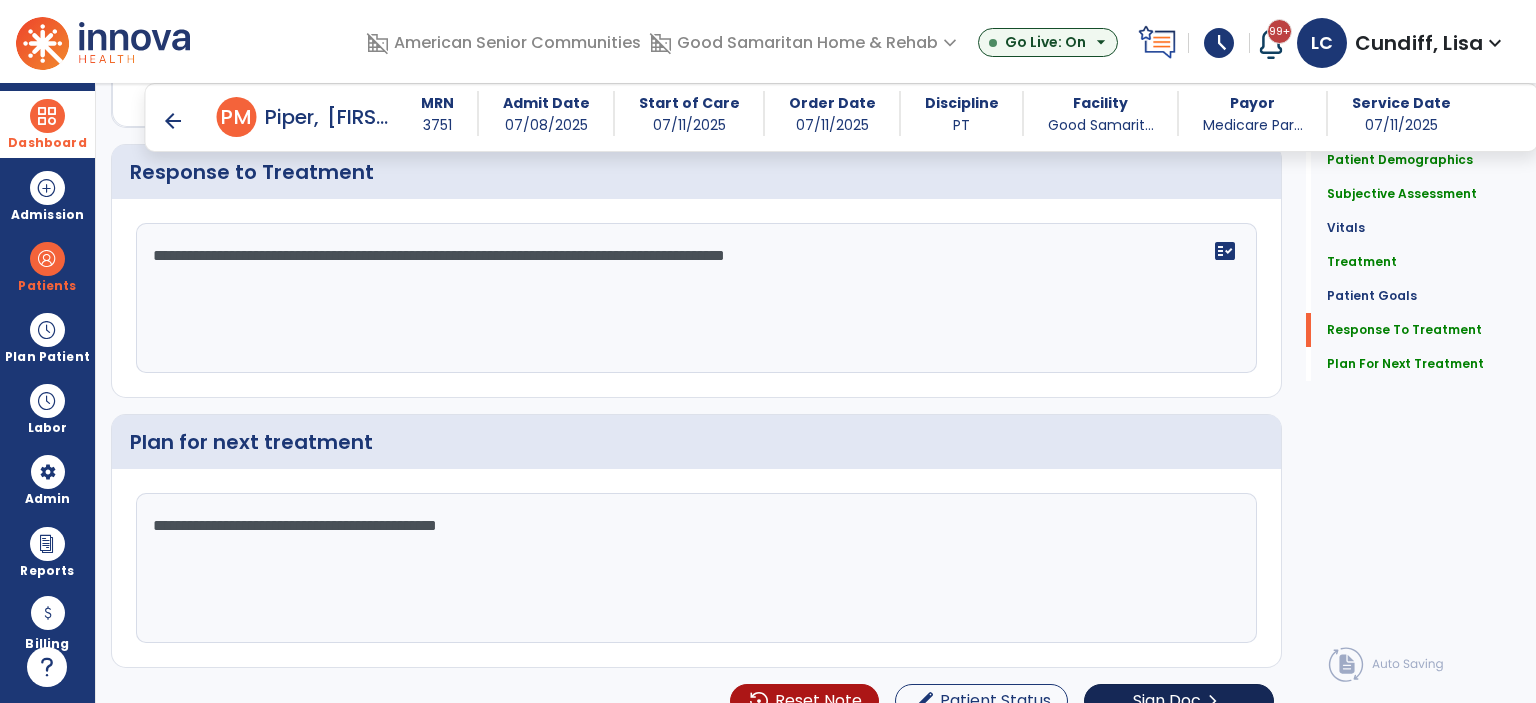 scroll, scrollTop: 2856, scrollLeft: 0, axis: vertical 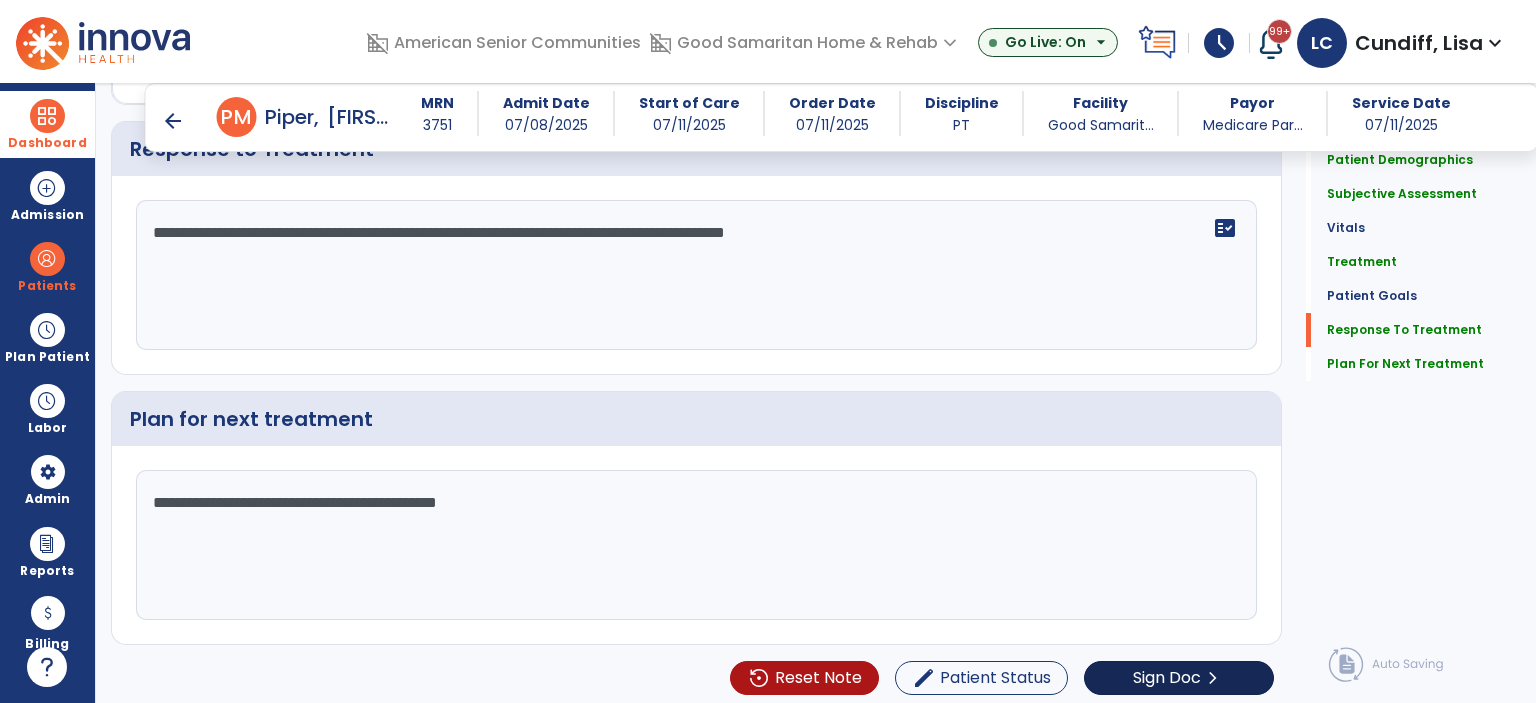 type on "**********" 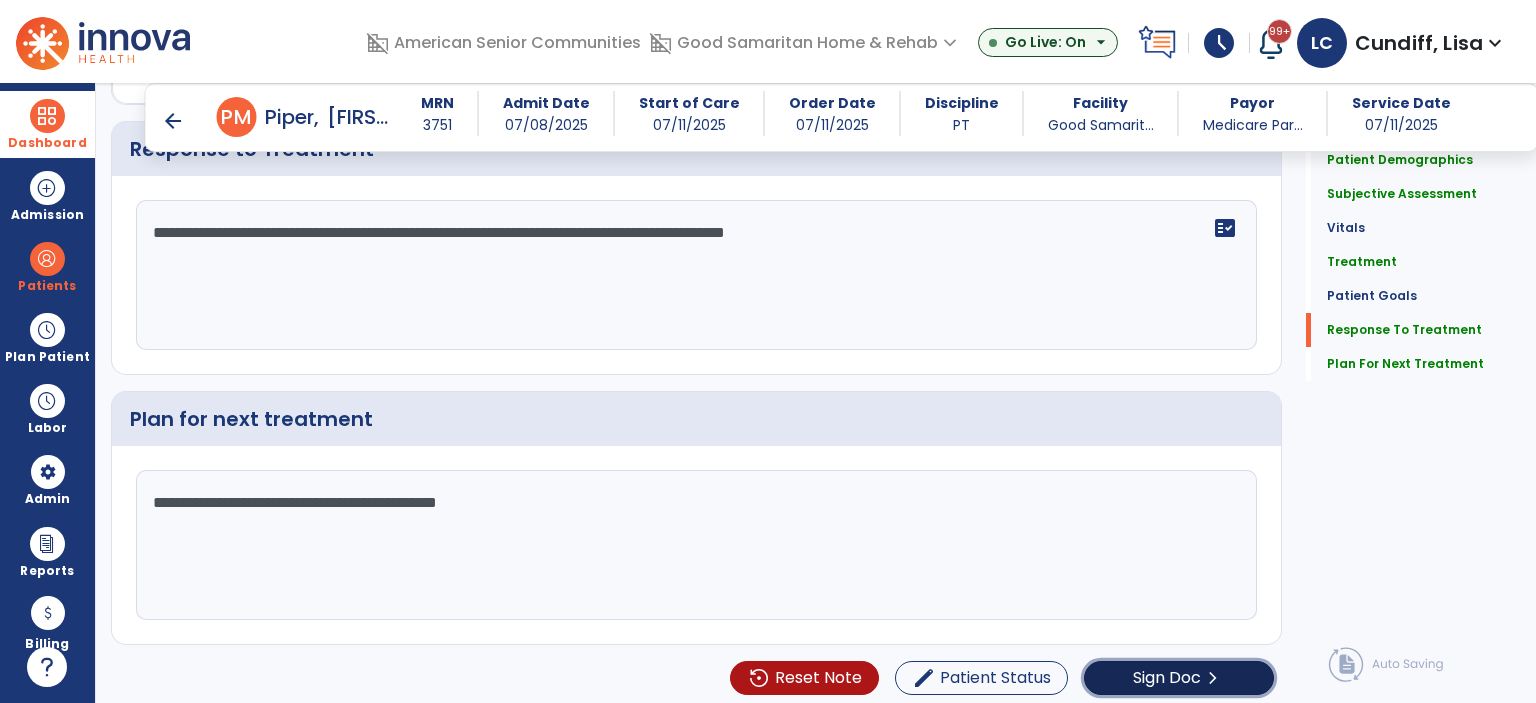 click on "Sign Doc" 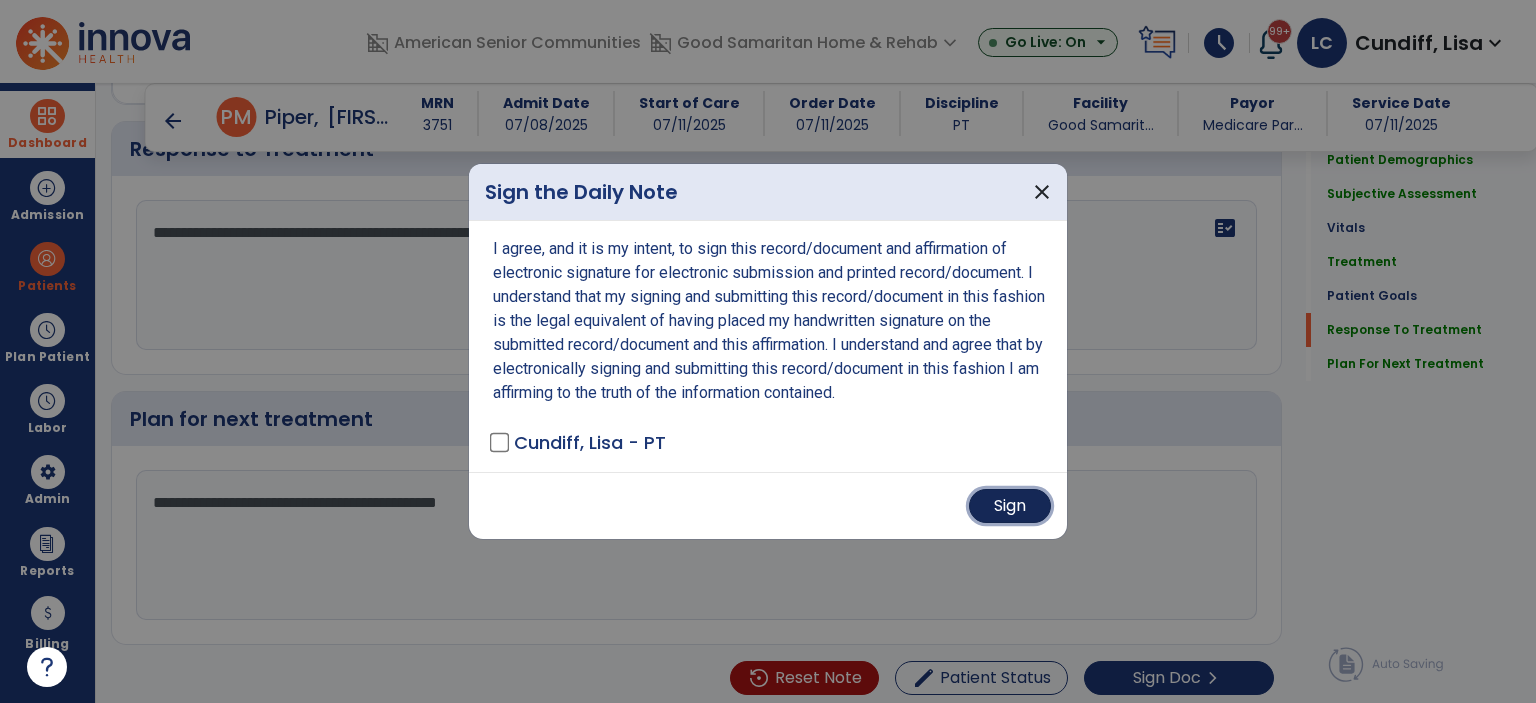 click on "Sign" at bounding box center [1010, 506] 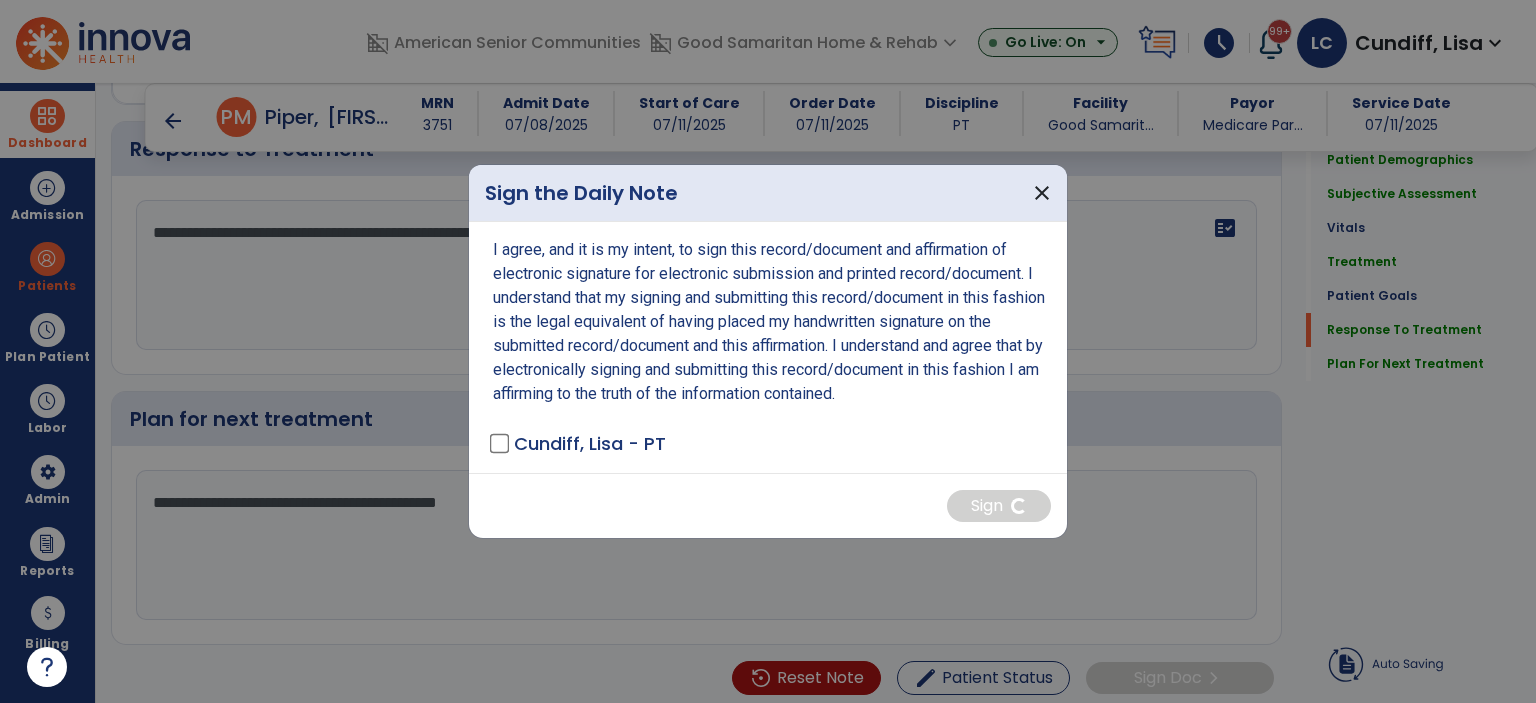 scroll, scrollTop: 0, scrollLeft: 0, axis: both 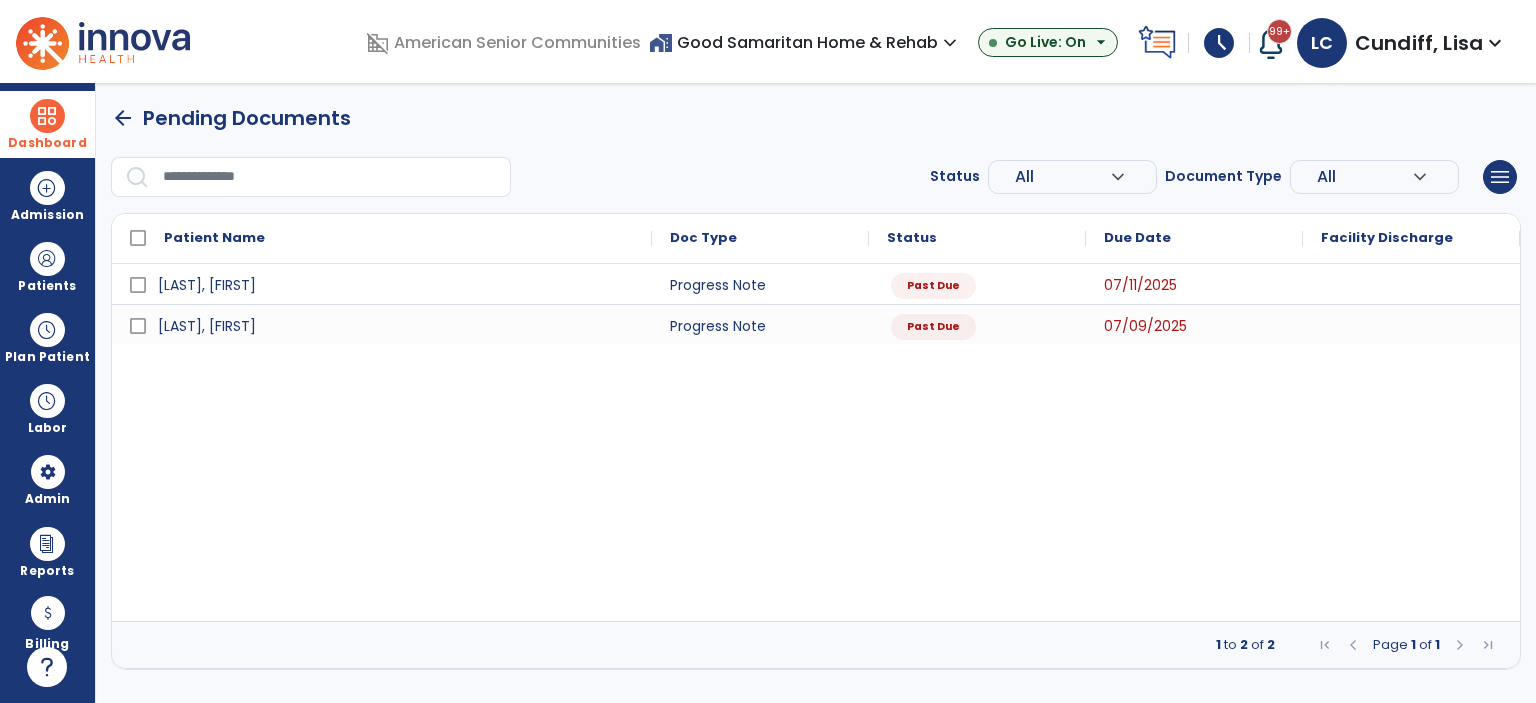 click on "home_work   Good Samaritan Home & Rehab   expand_more" at bounding box center [805, 42] 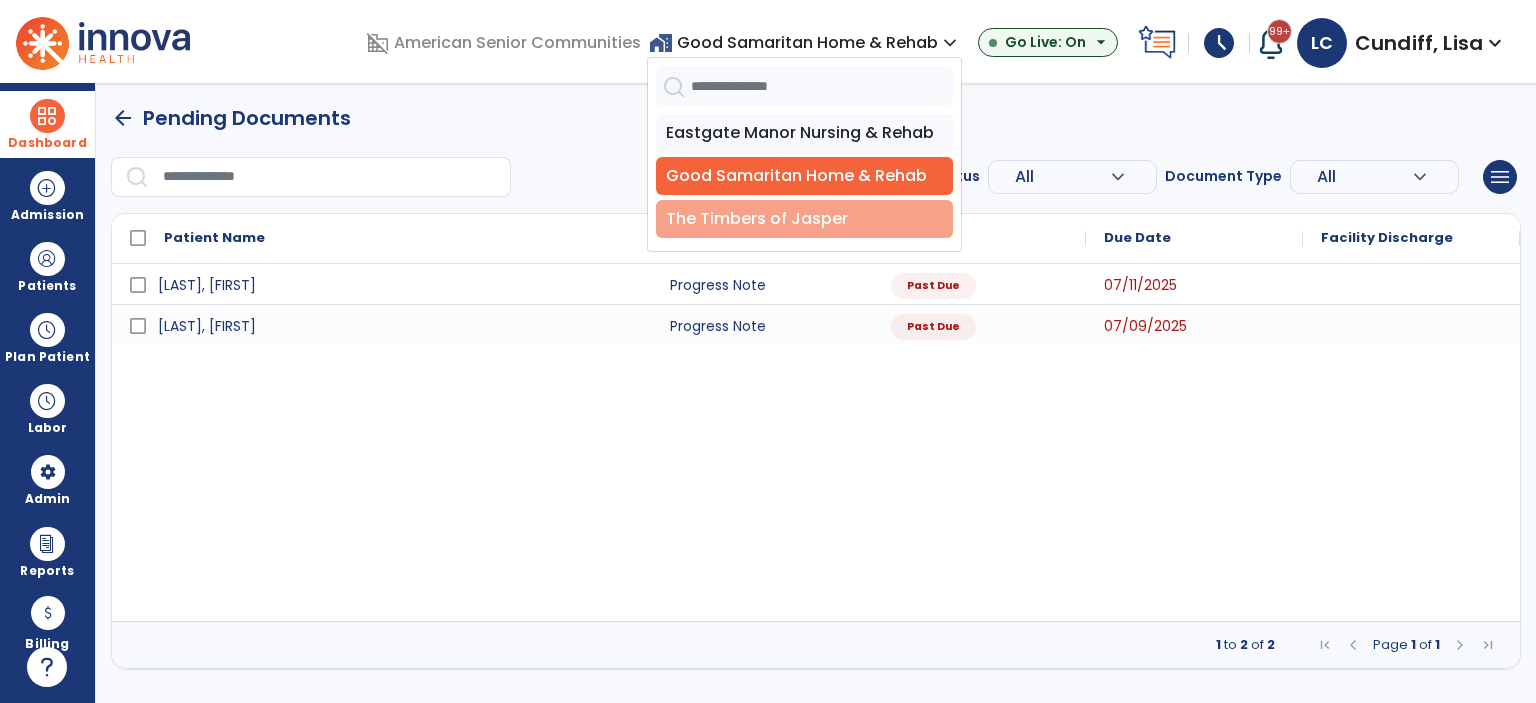 click on "The Timbers of Jasper" at bounding box center [804, 219] 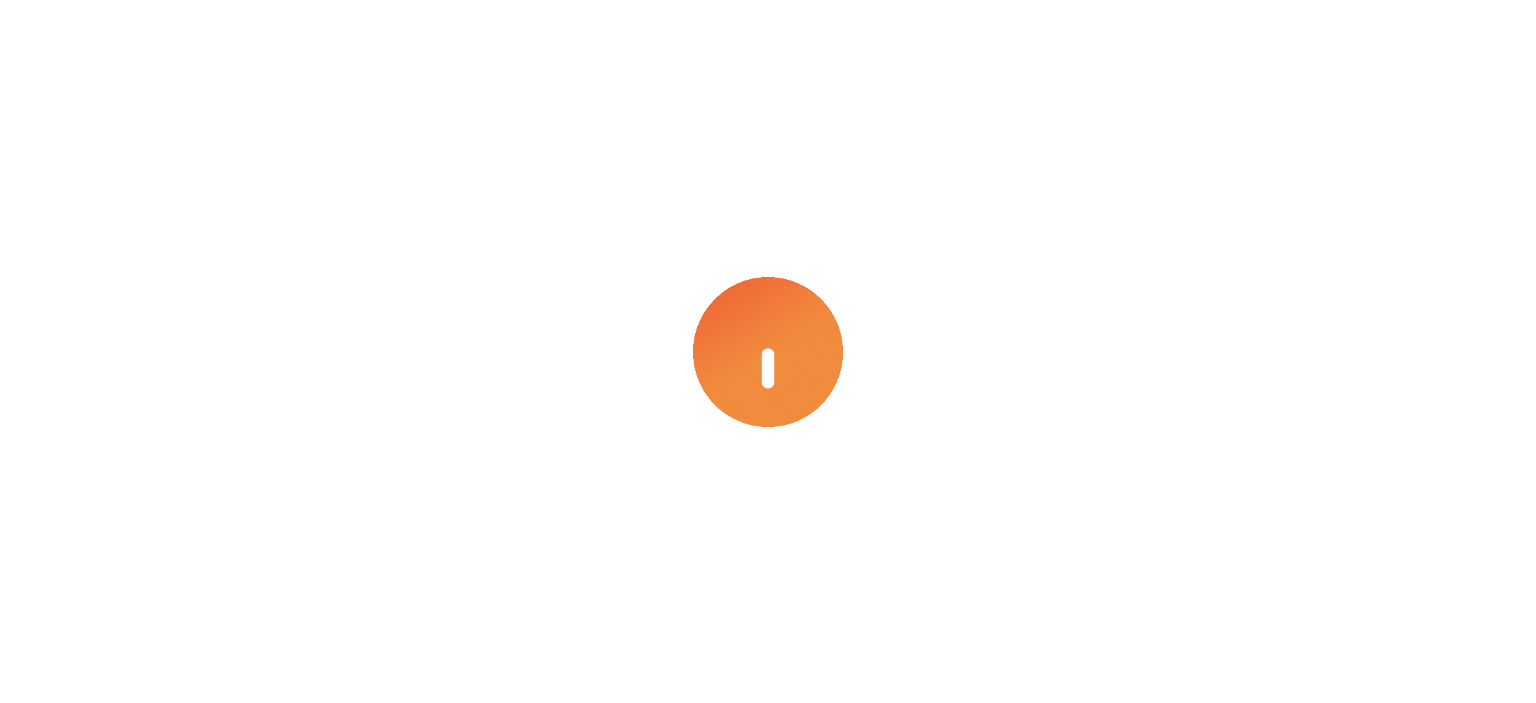 scroll, scrollTop: 0, scrollLeft: 0, axis: both 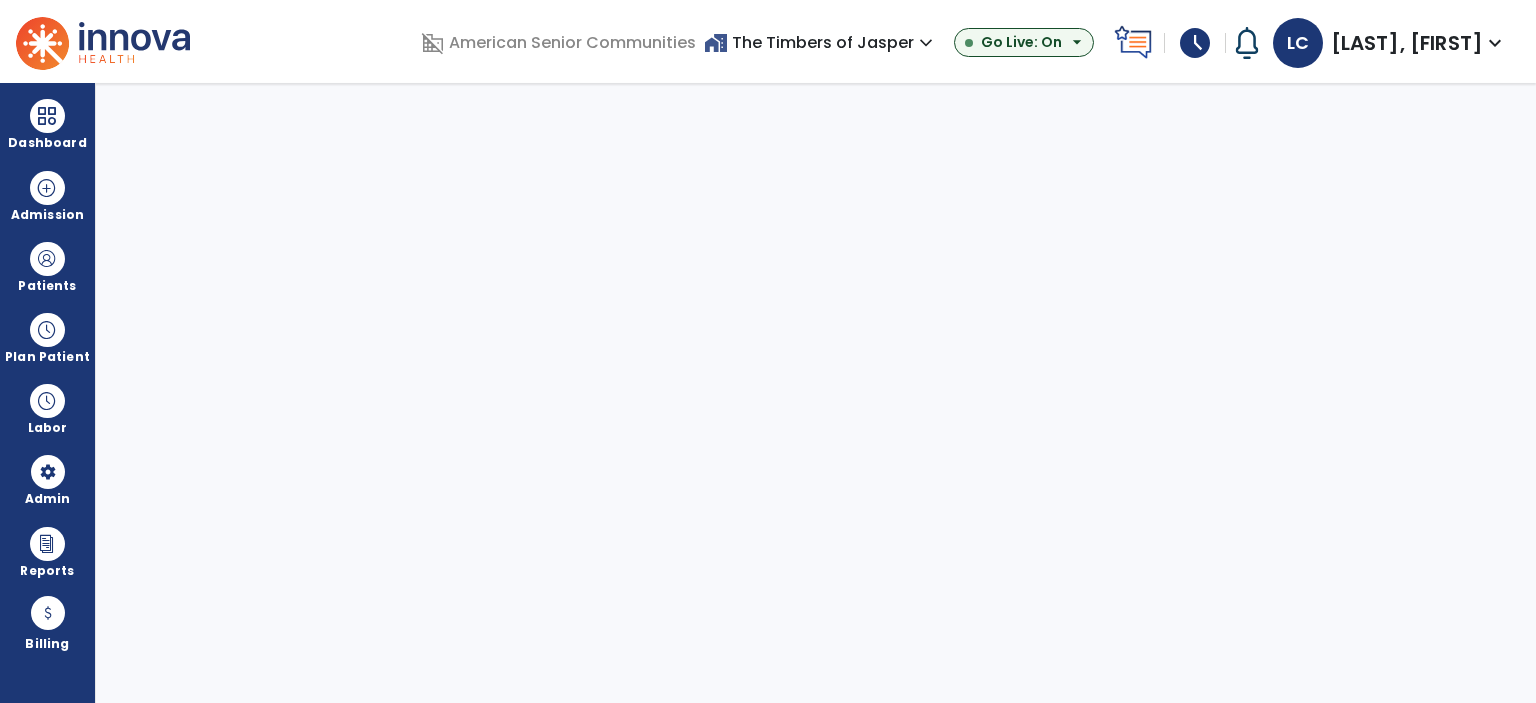 select on "***" 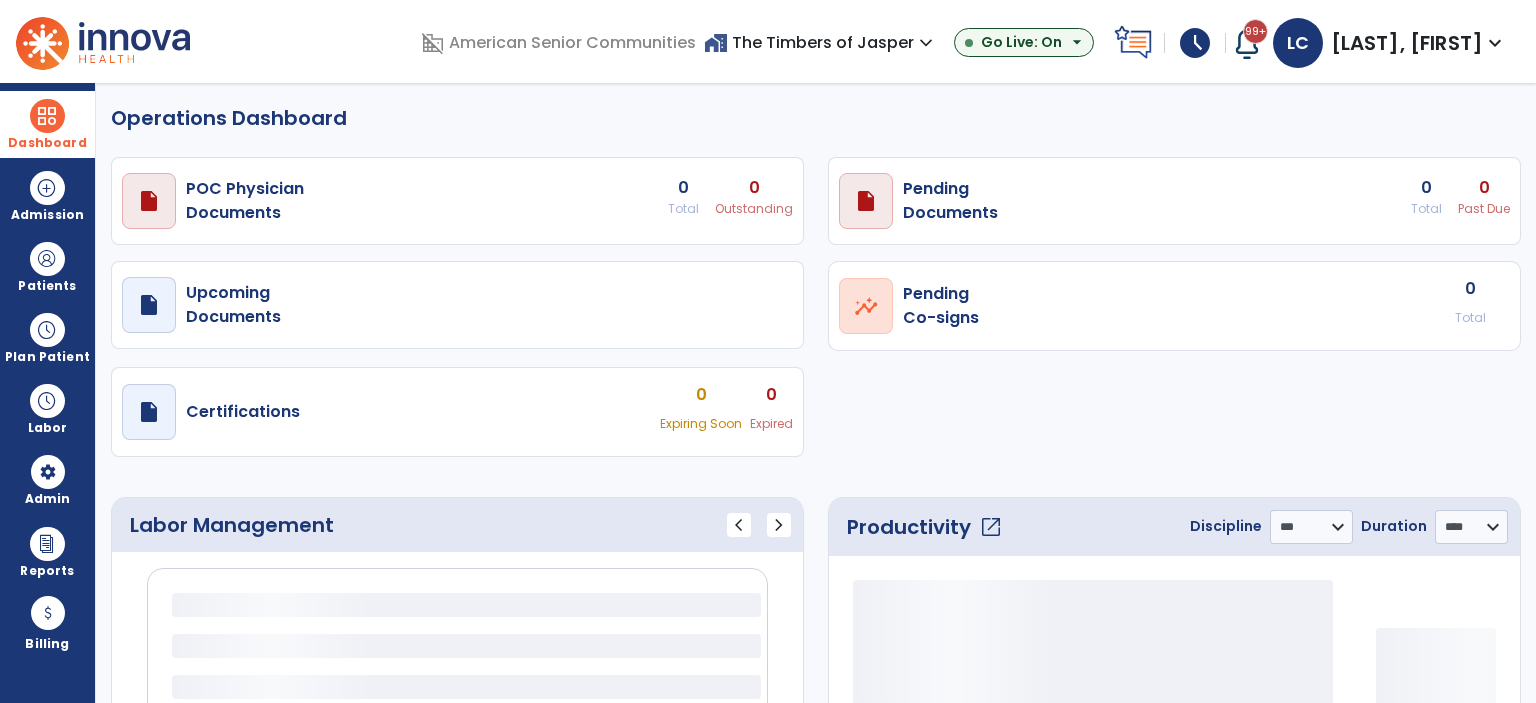 select on "***" 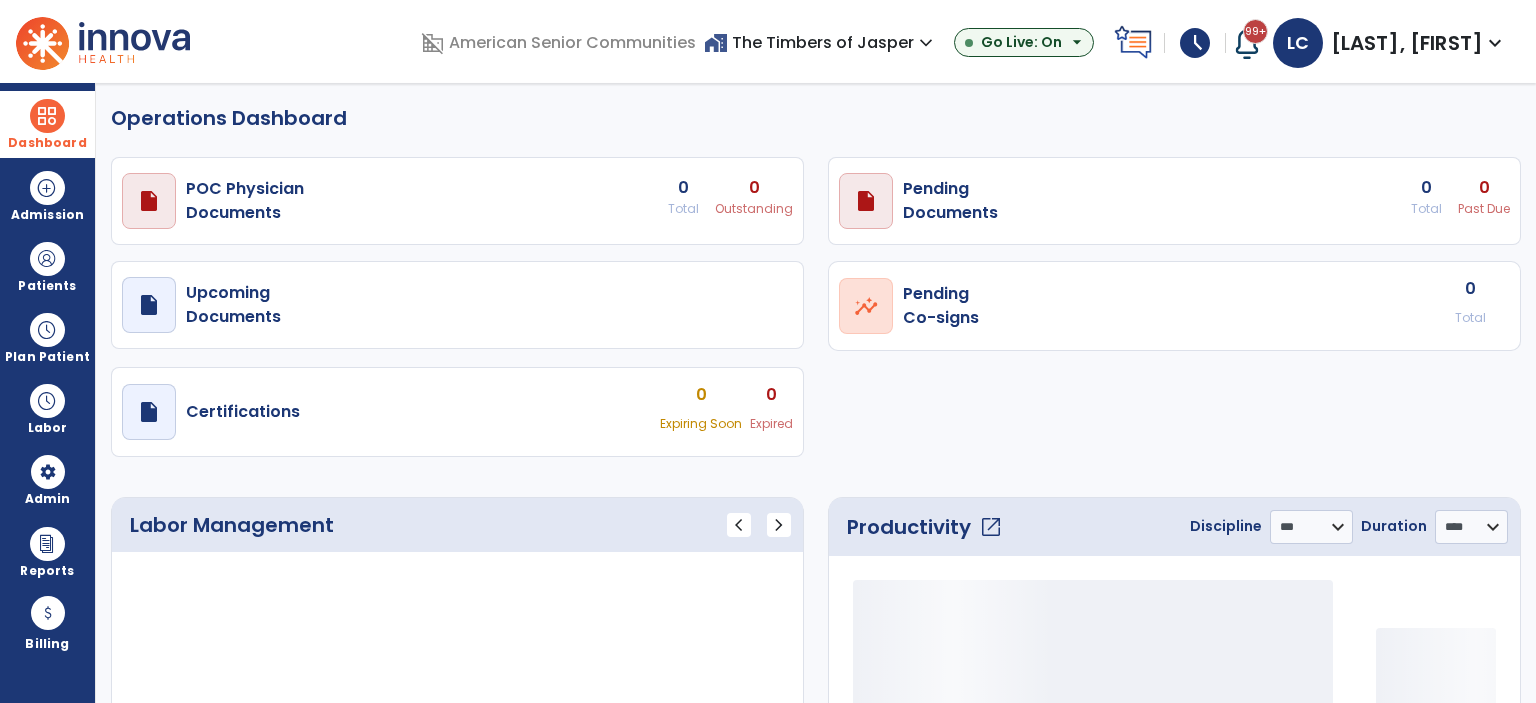 click at bounding box center (47, 116) 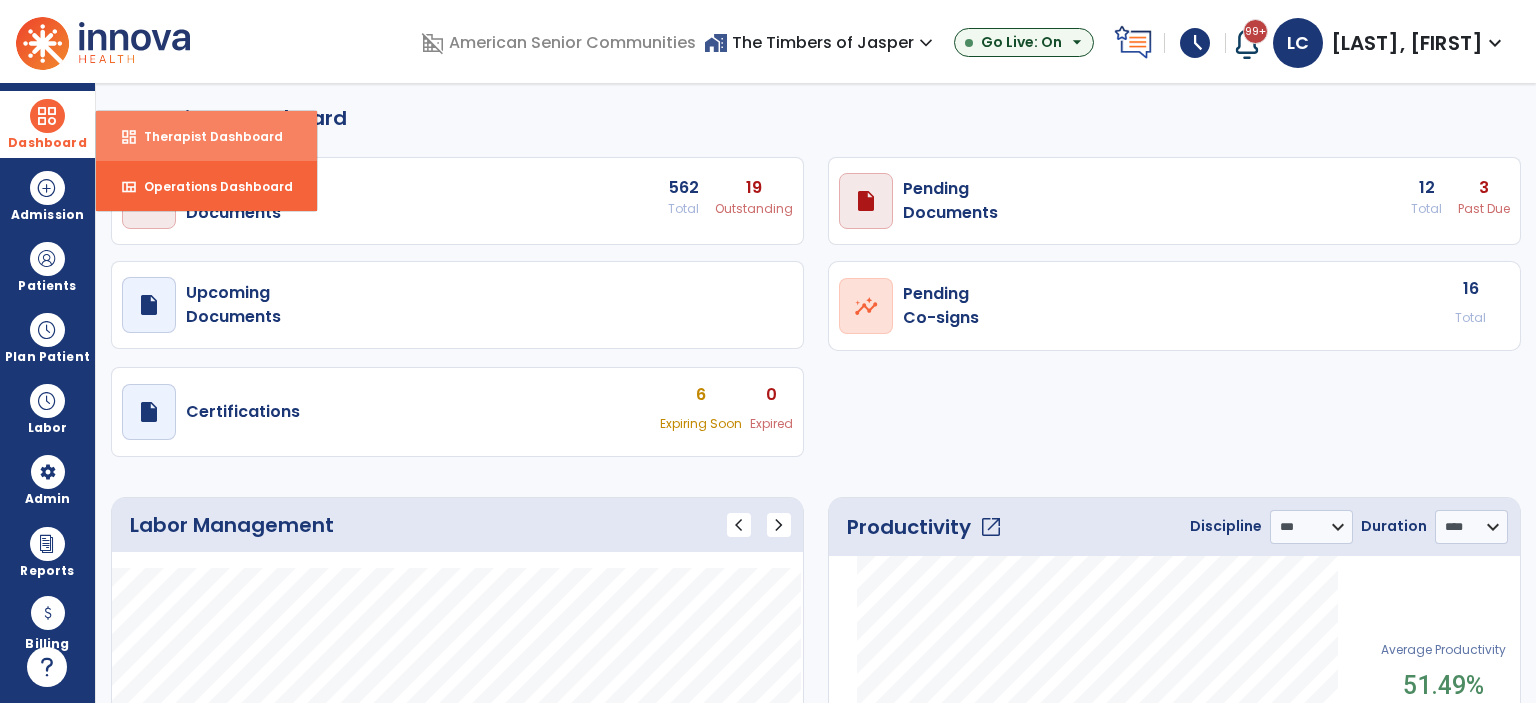 click on "Therapist Dashboard" at bounding box center [205, 136] 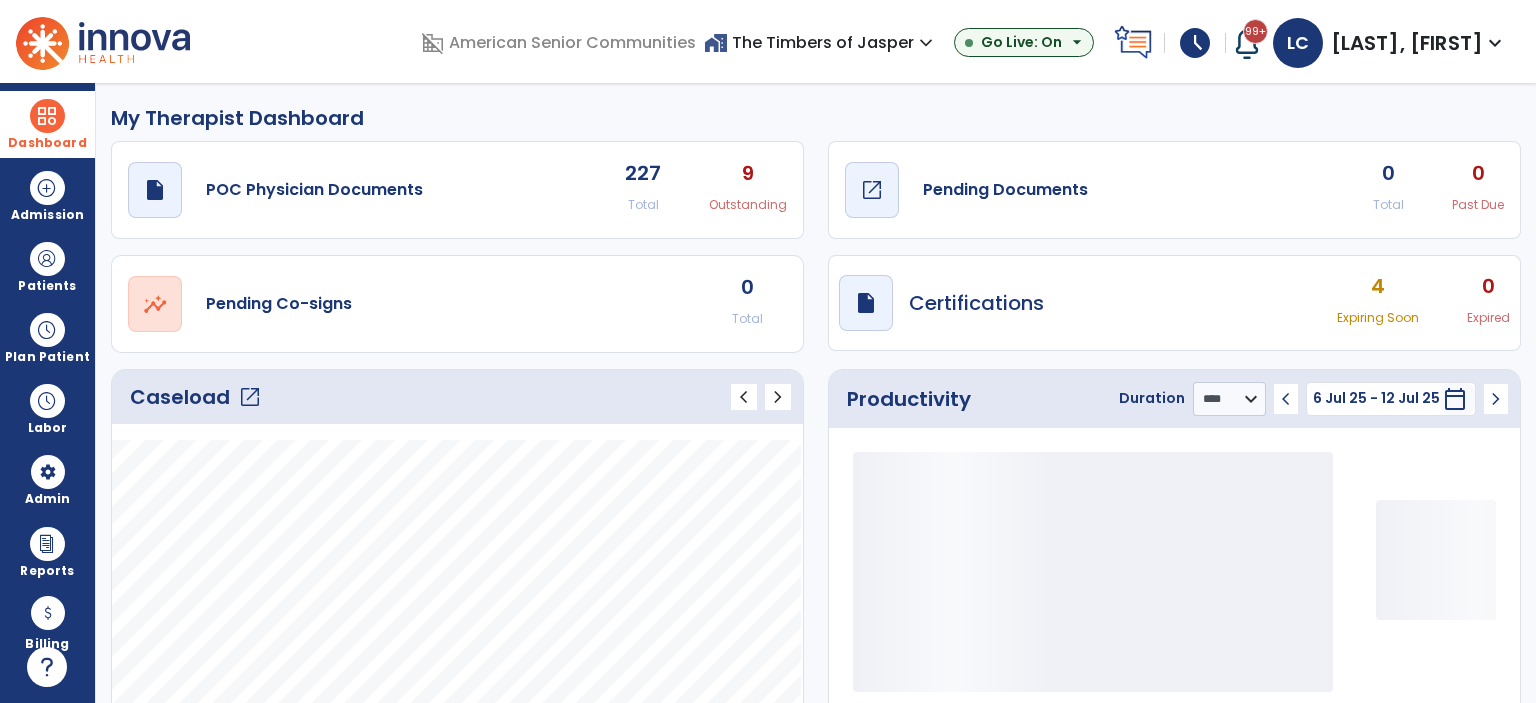 click on "draft   open_in_new  Pending Documents" 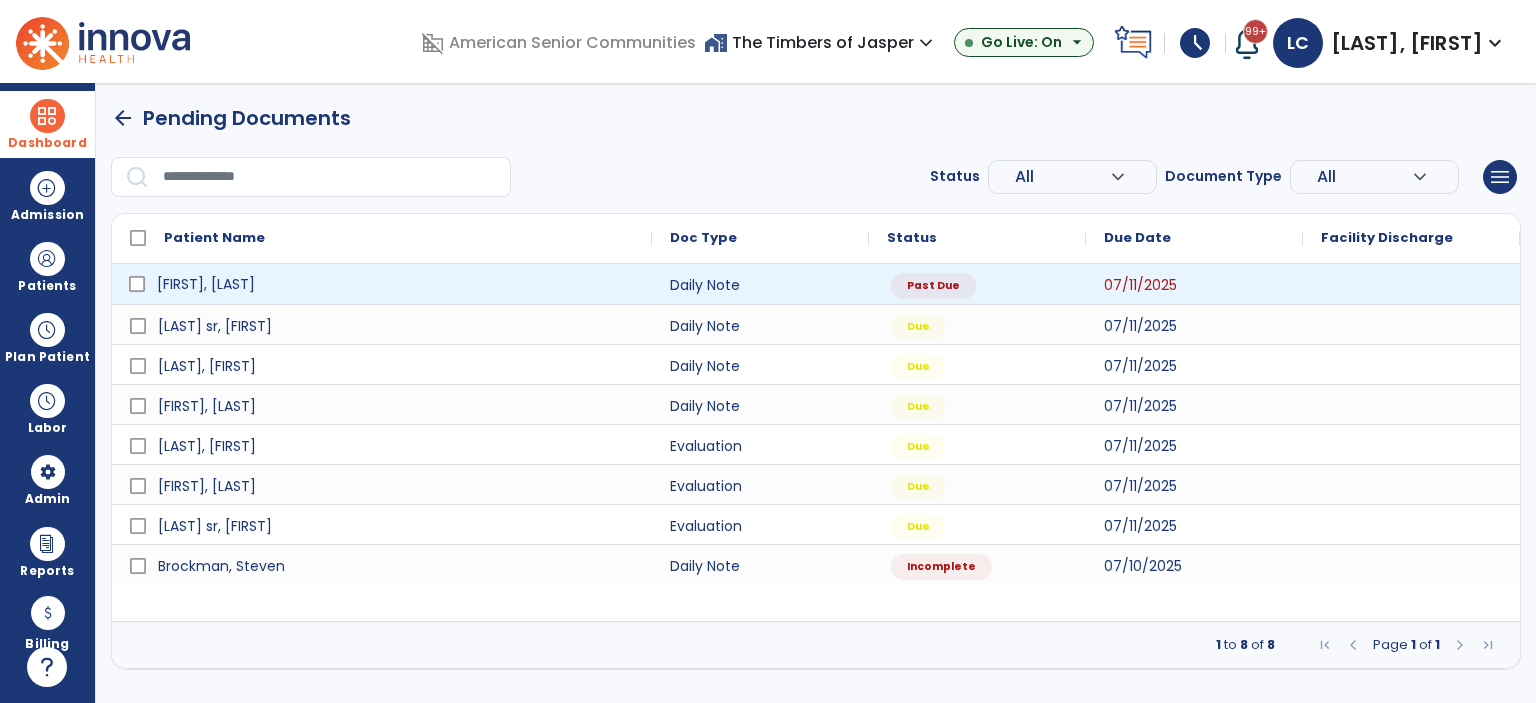 click on "Blaize, Richard" at bounding box center [206, 284] 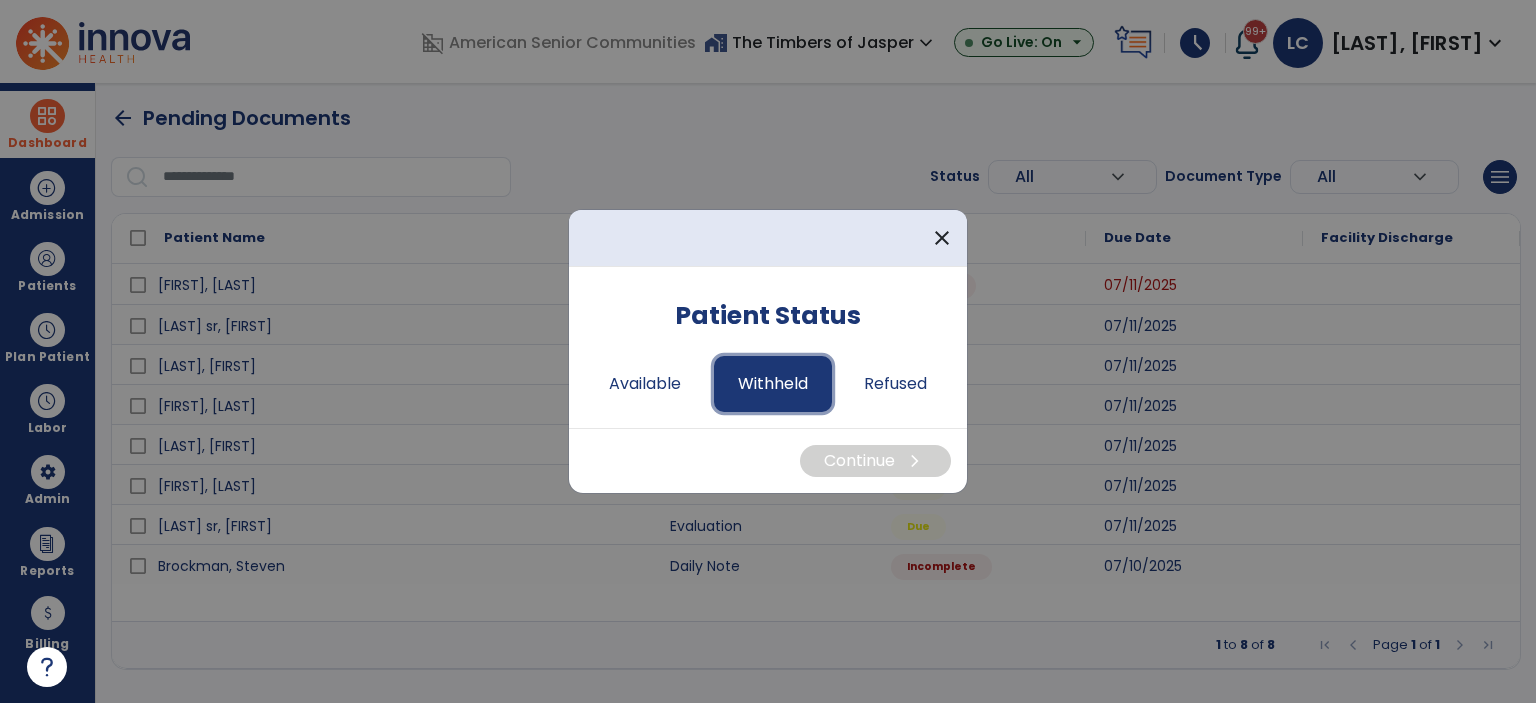 click on "Withheld" at bounding box center (773, 384) 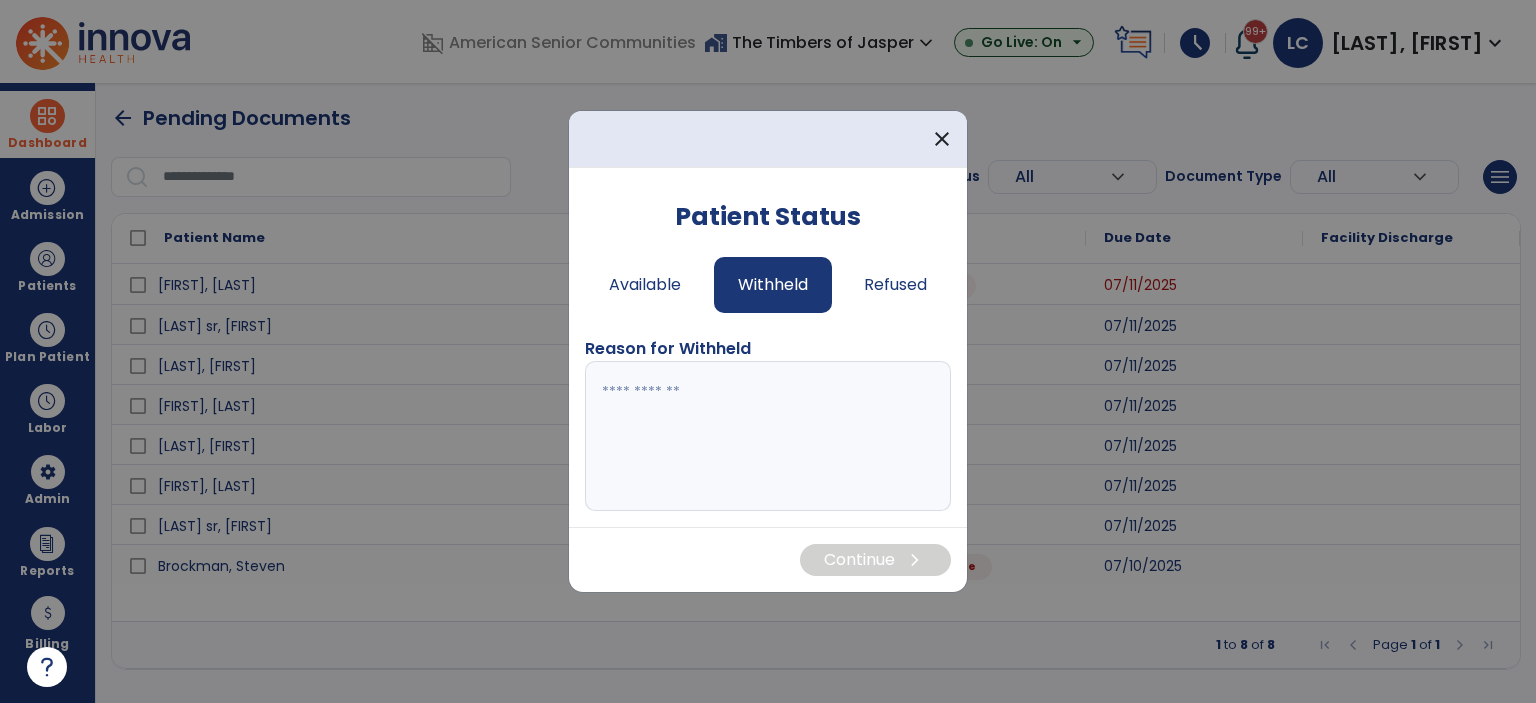 click at bounding box center (768, 436) 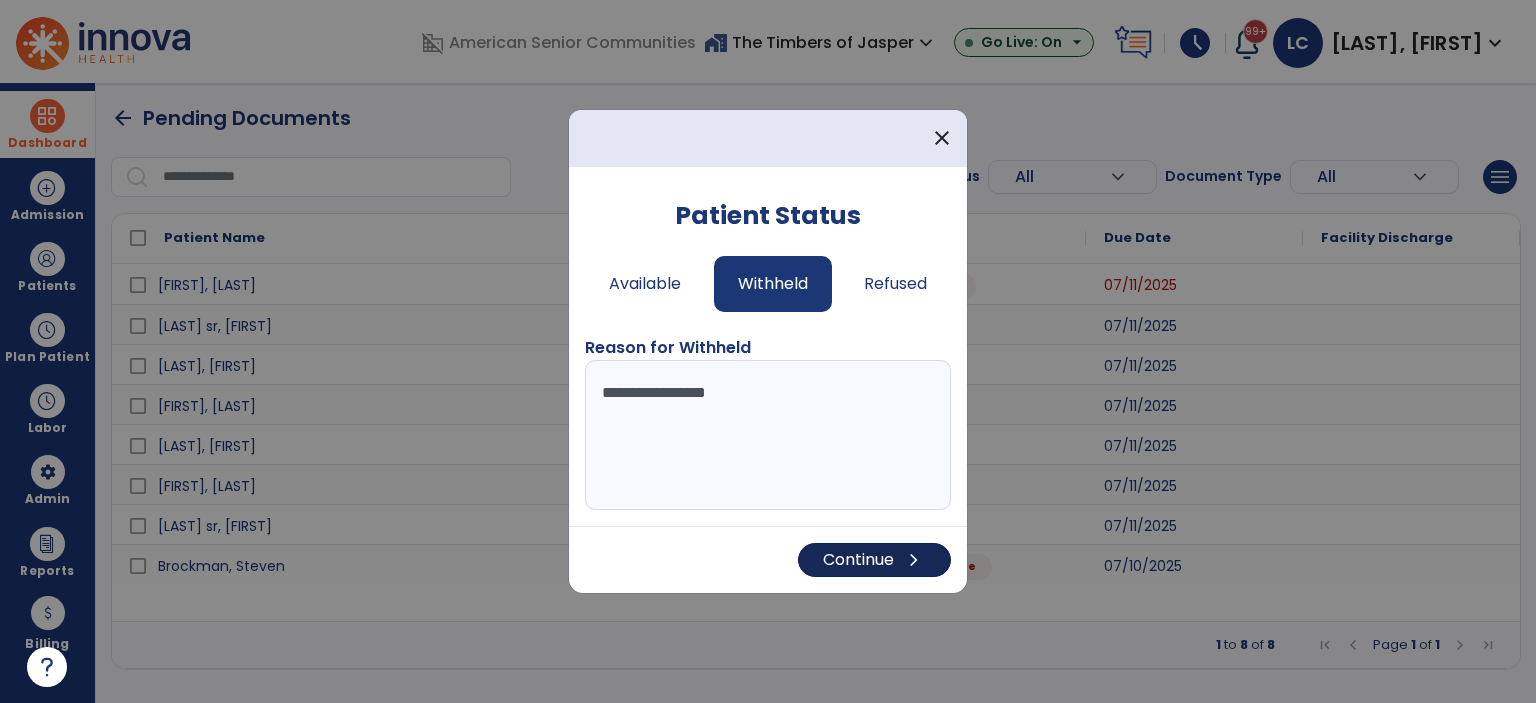 type on "**********" 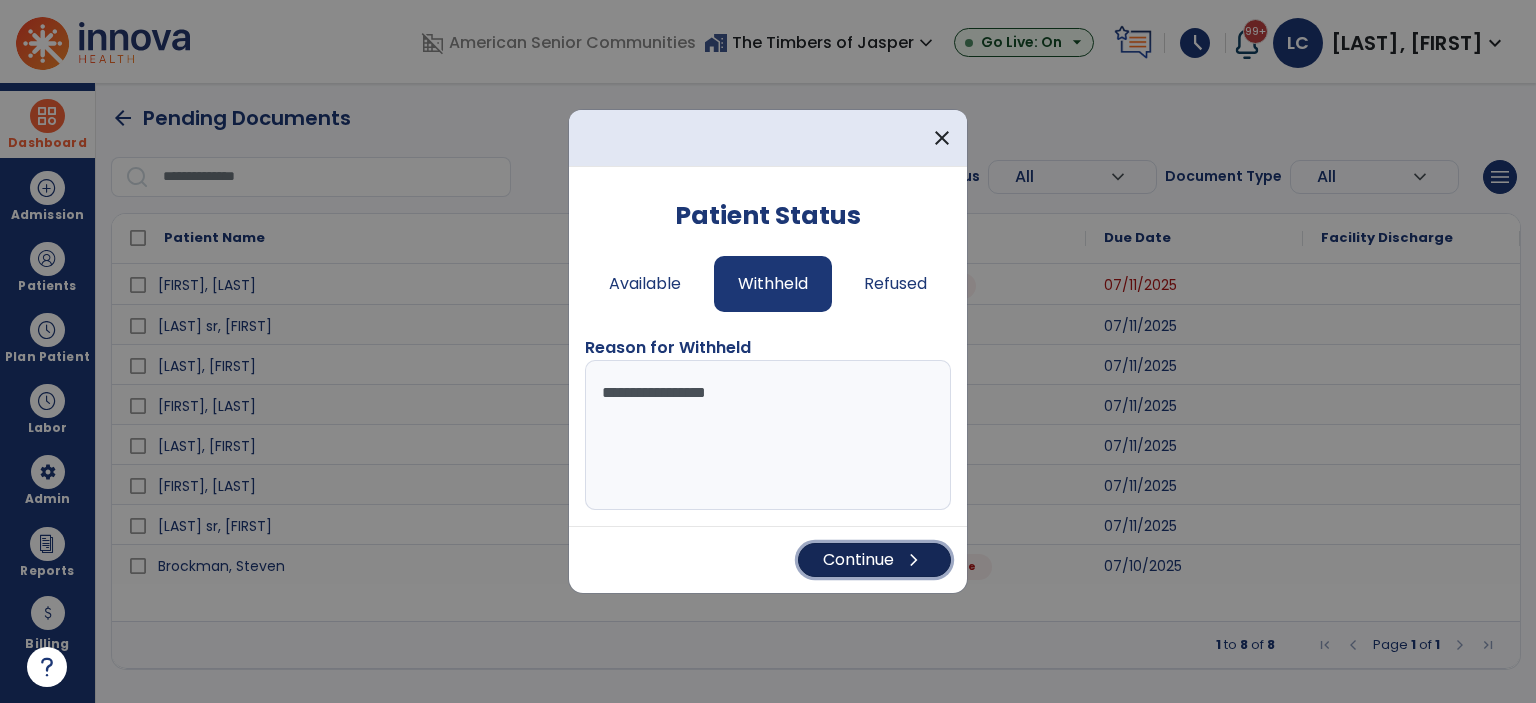 click on "Continue   chevron_right" at bounding box center [874, 560] 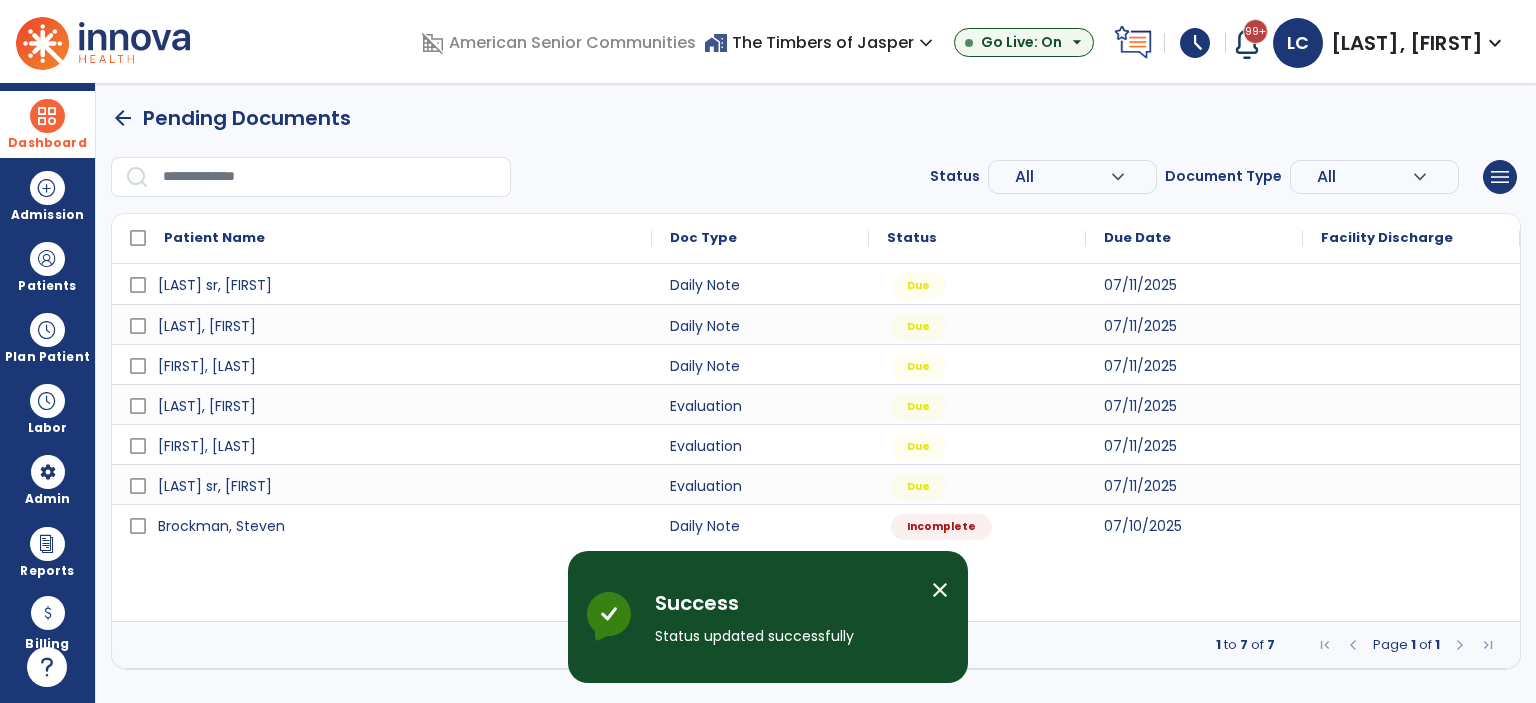 click on "close" at bounding box center [940, 590] 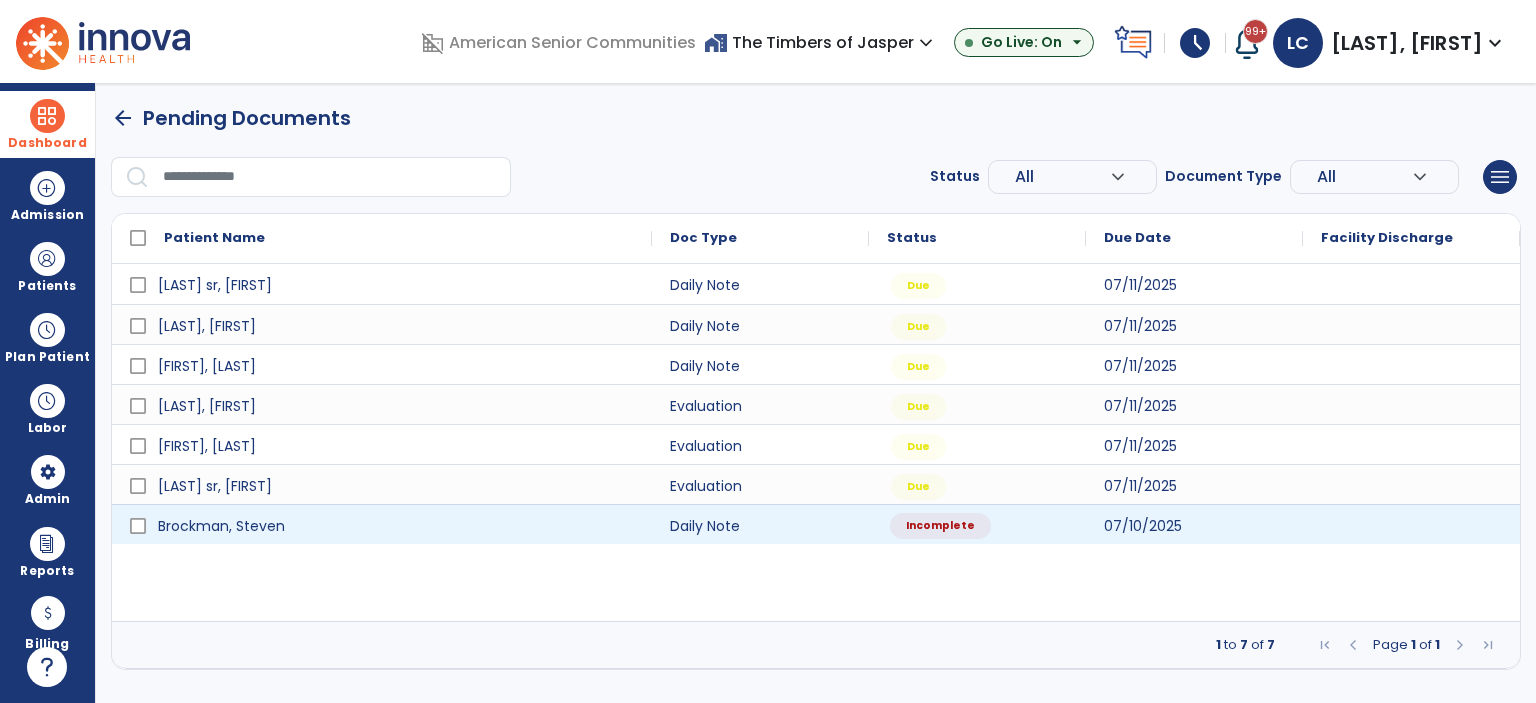 click on "Incomplete" at bounding box center [940, 526] 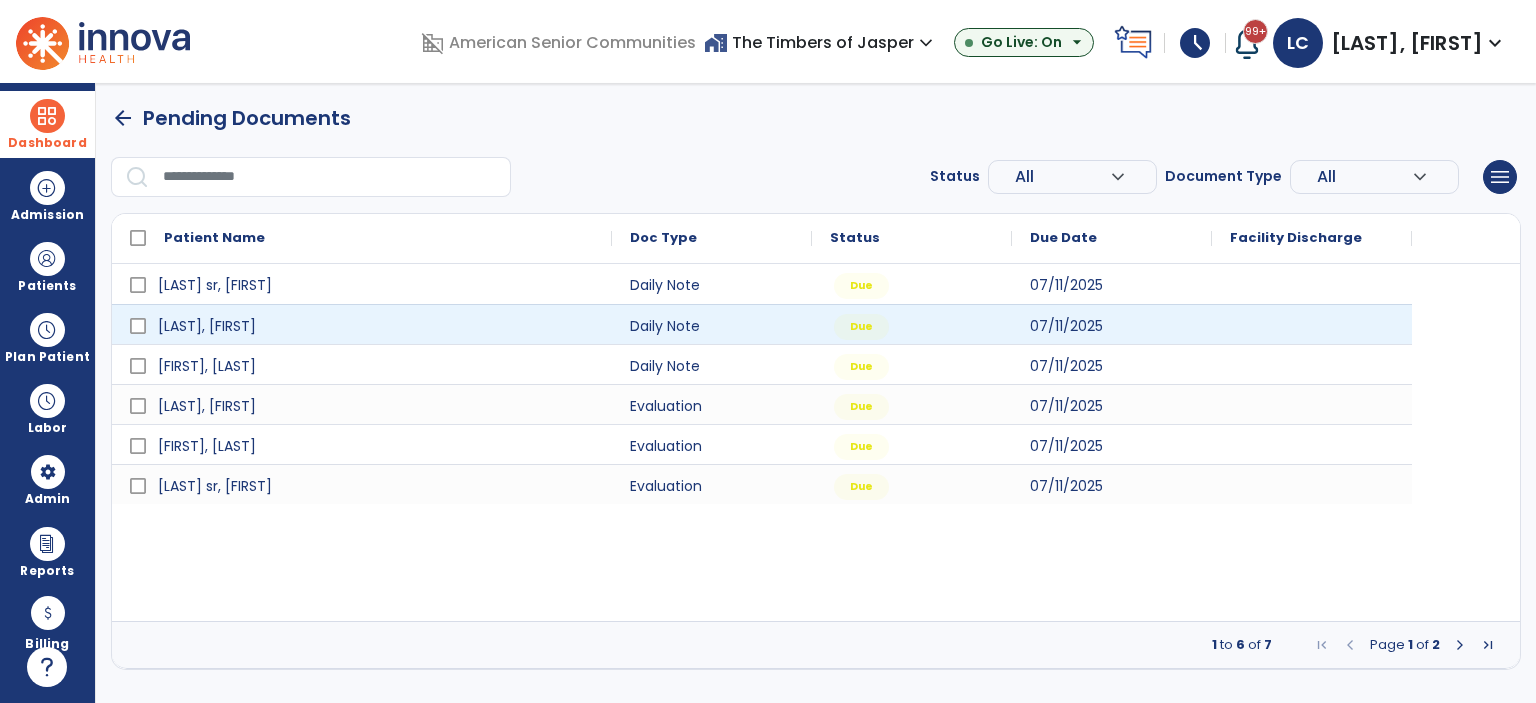 select on "*" 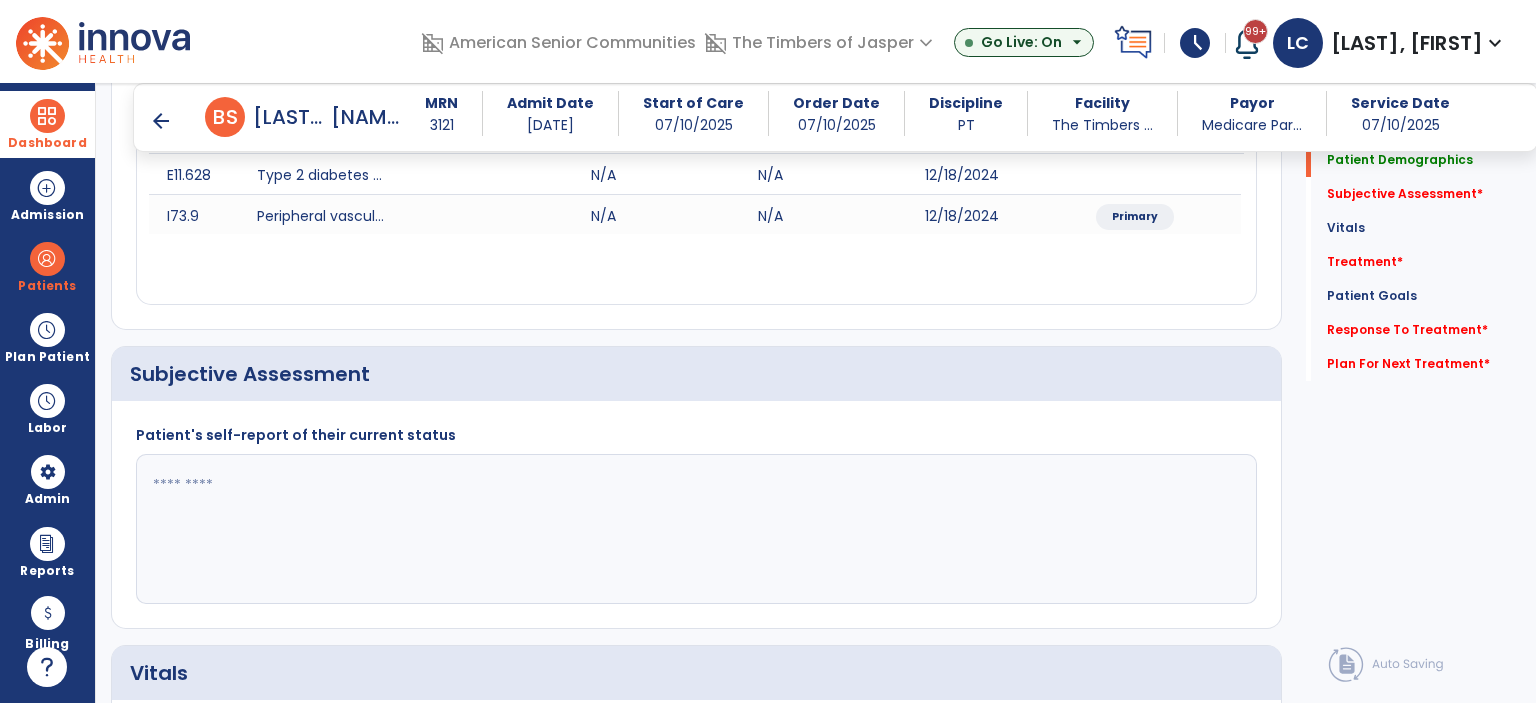 scroll, scrollTop: 400, scrollLeft: 0, axis: vertical 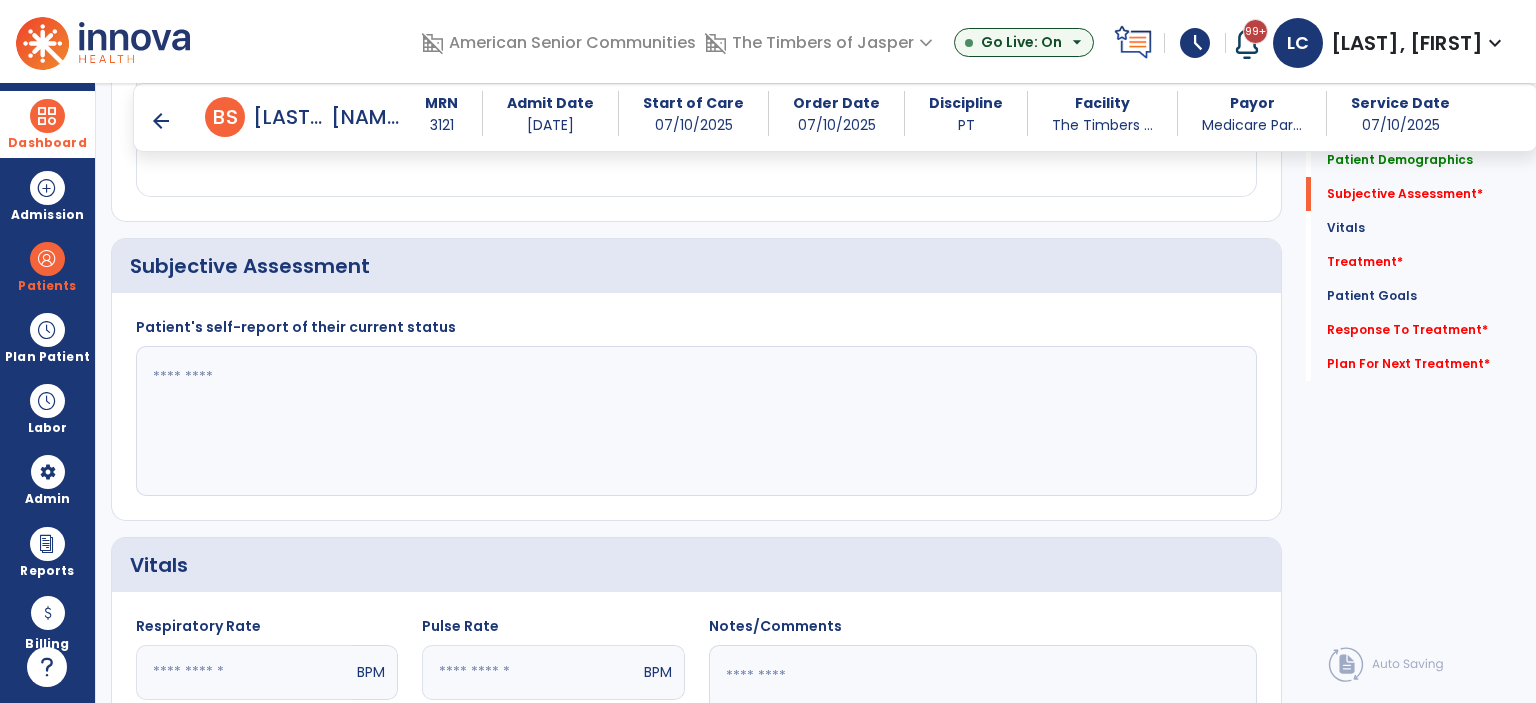 click 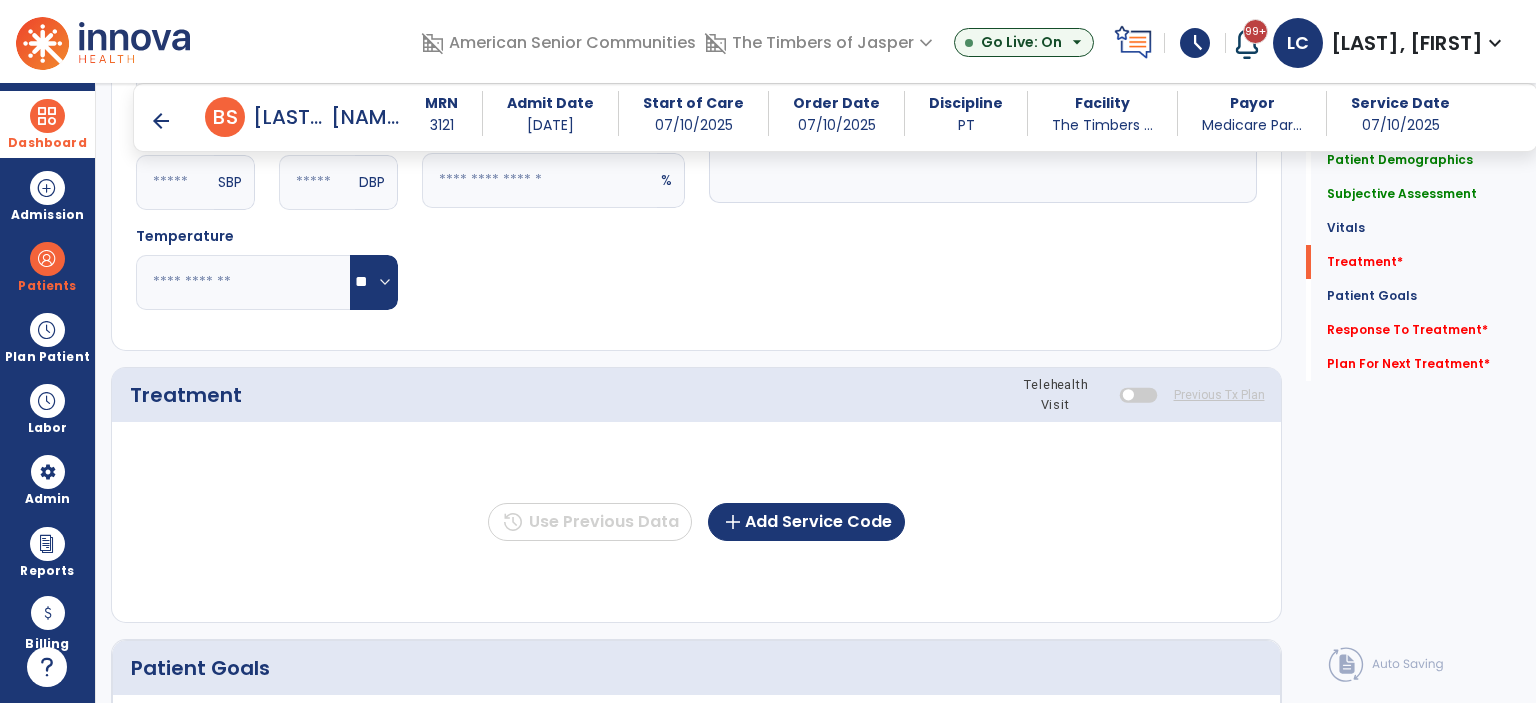 scroll, scrollTop: 1100, scrollLeft: 0, axis: vertical 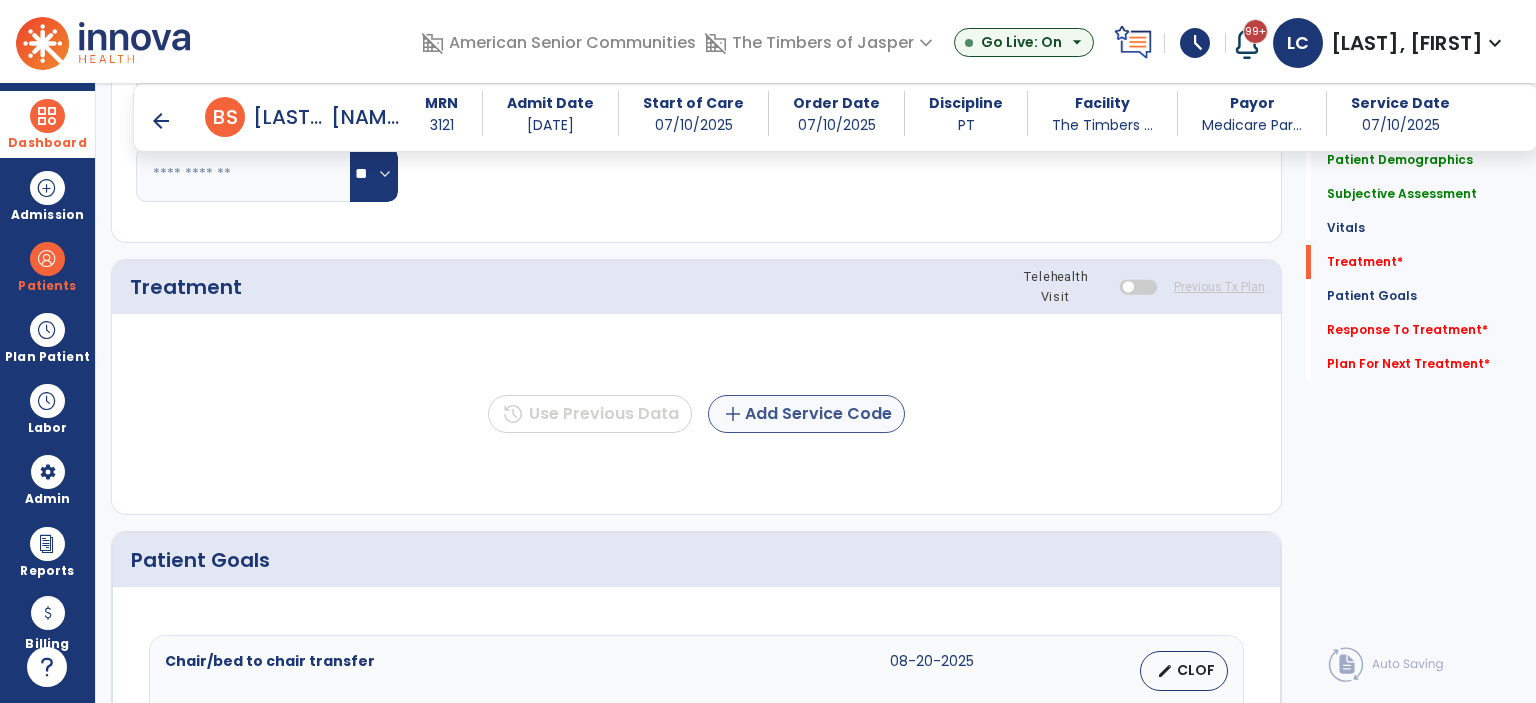 type on "**********" 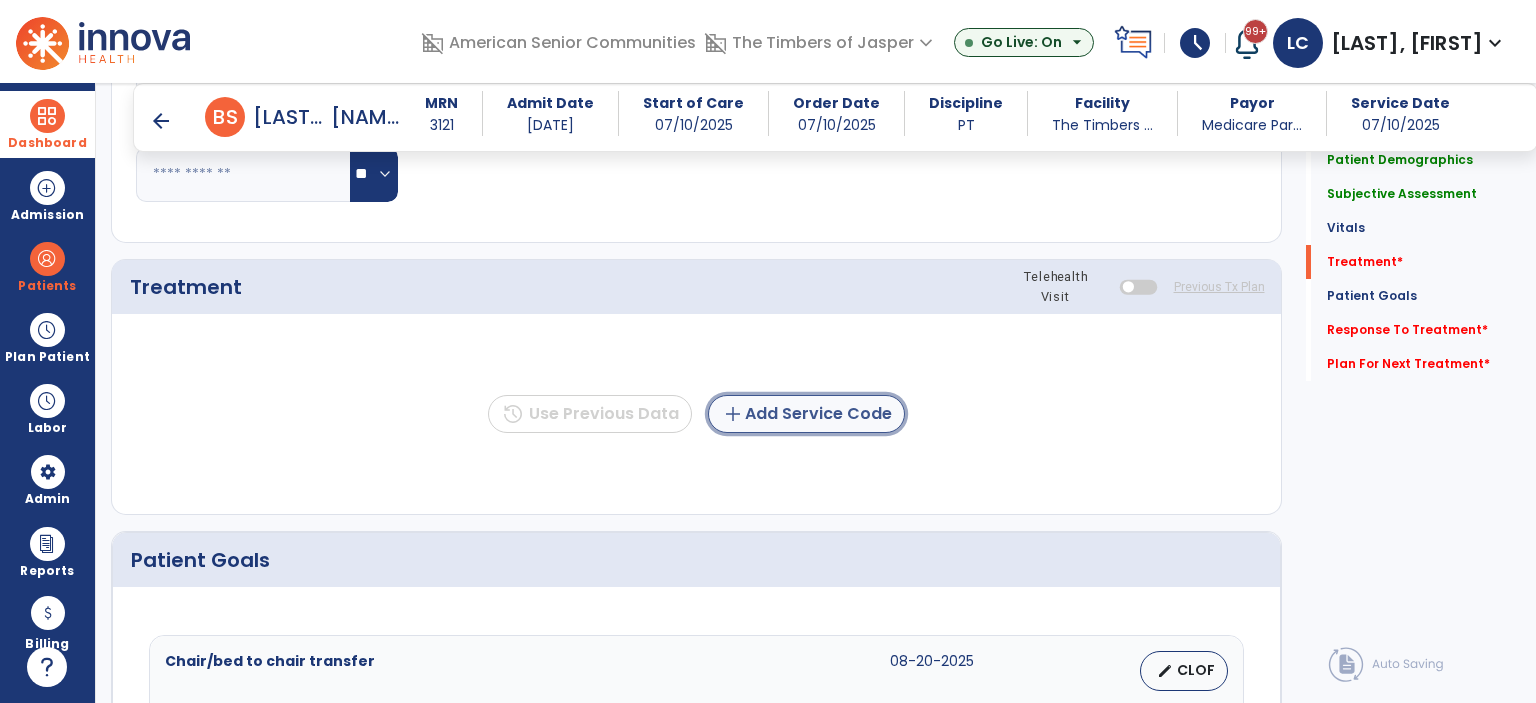 click on "add  Add Service Code" 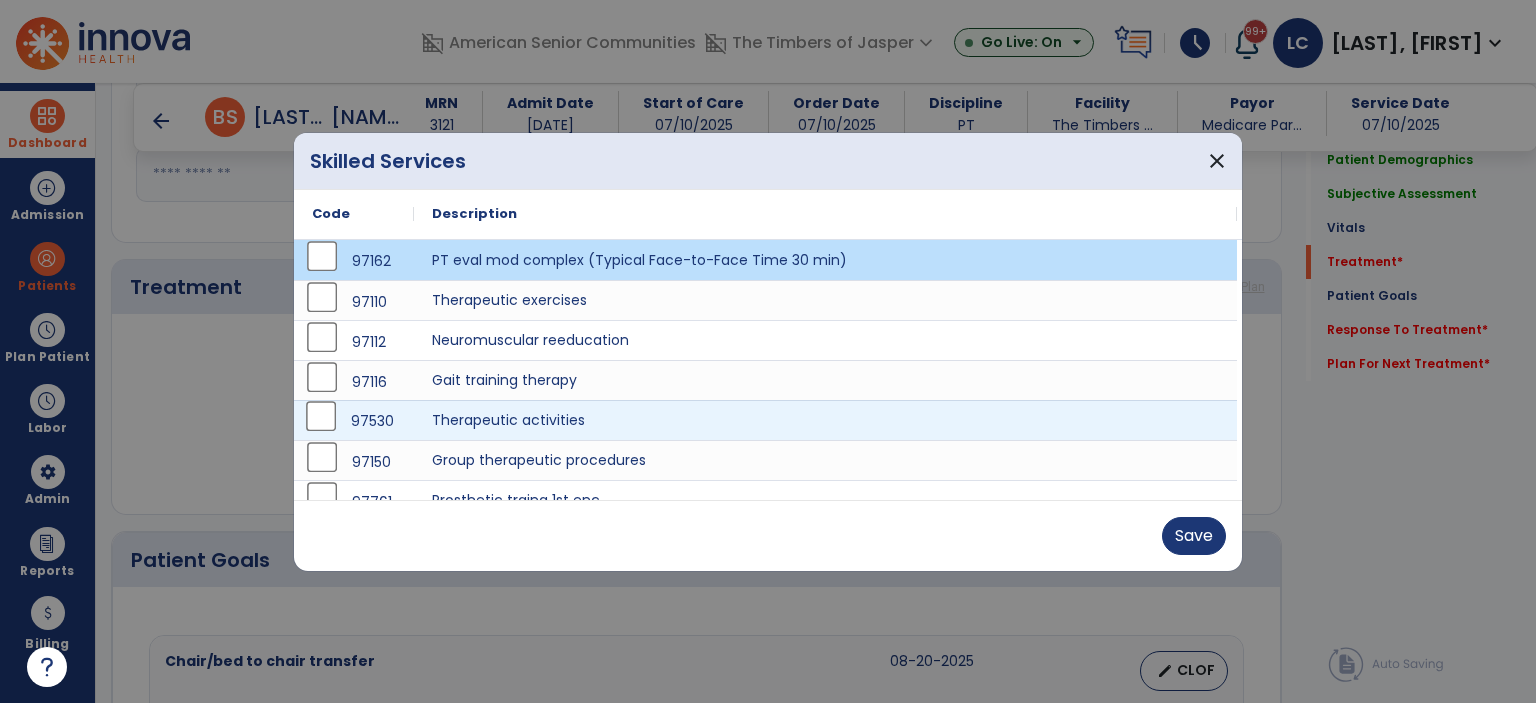 click on "97530" at bounding box center [354, 421] 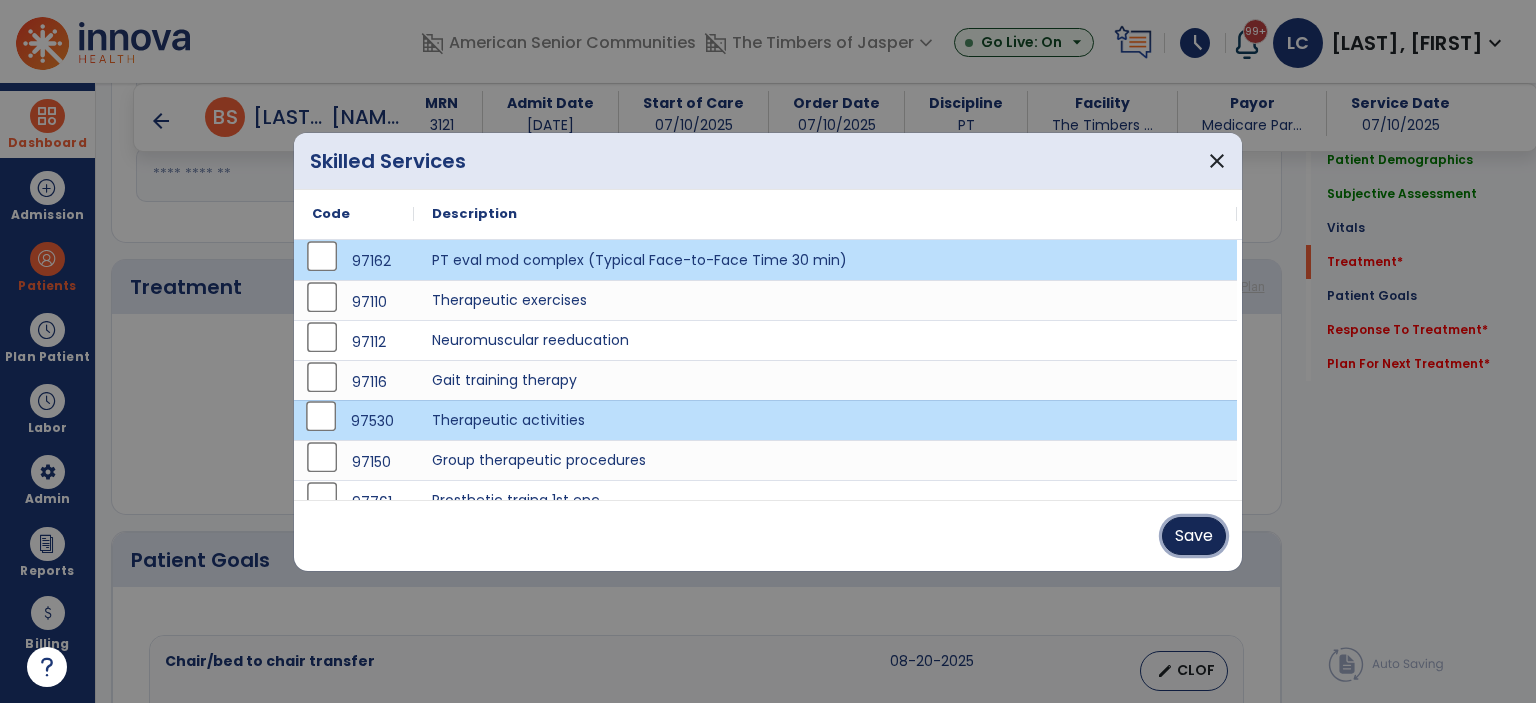 click on "Save" at bounding box center (1194, 536) 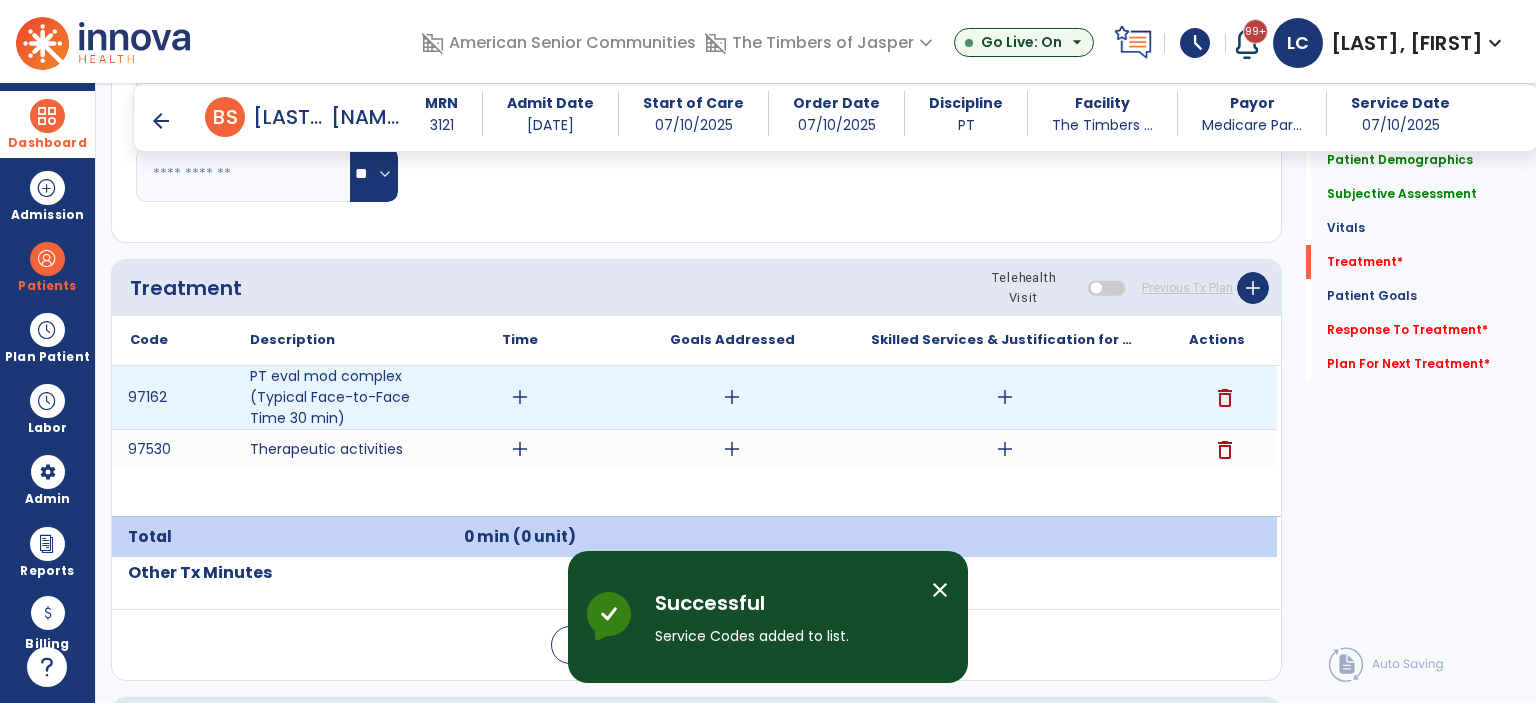 click on "add" at bounding box center (520, 397) 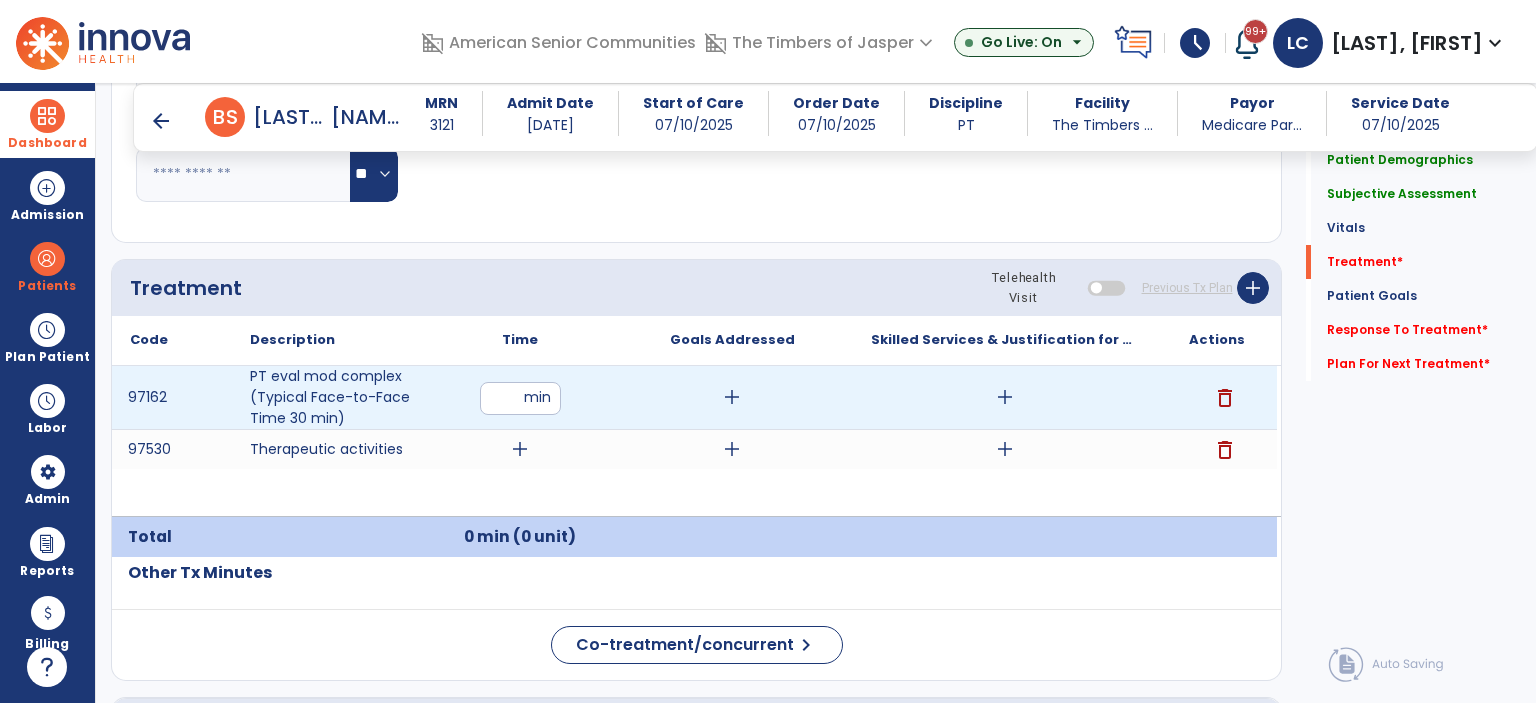 type on "**" 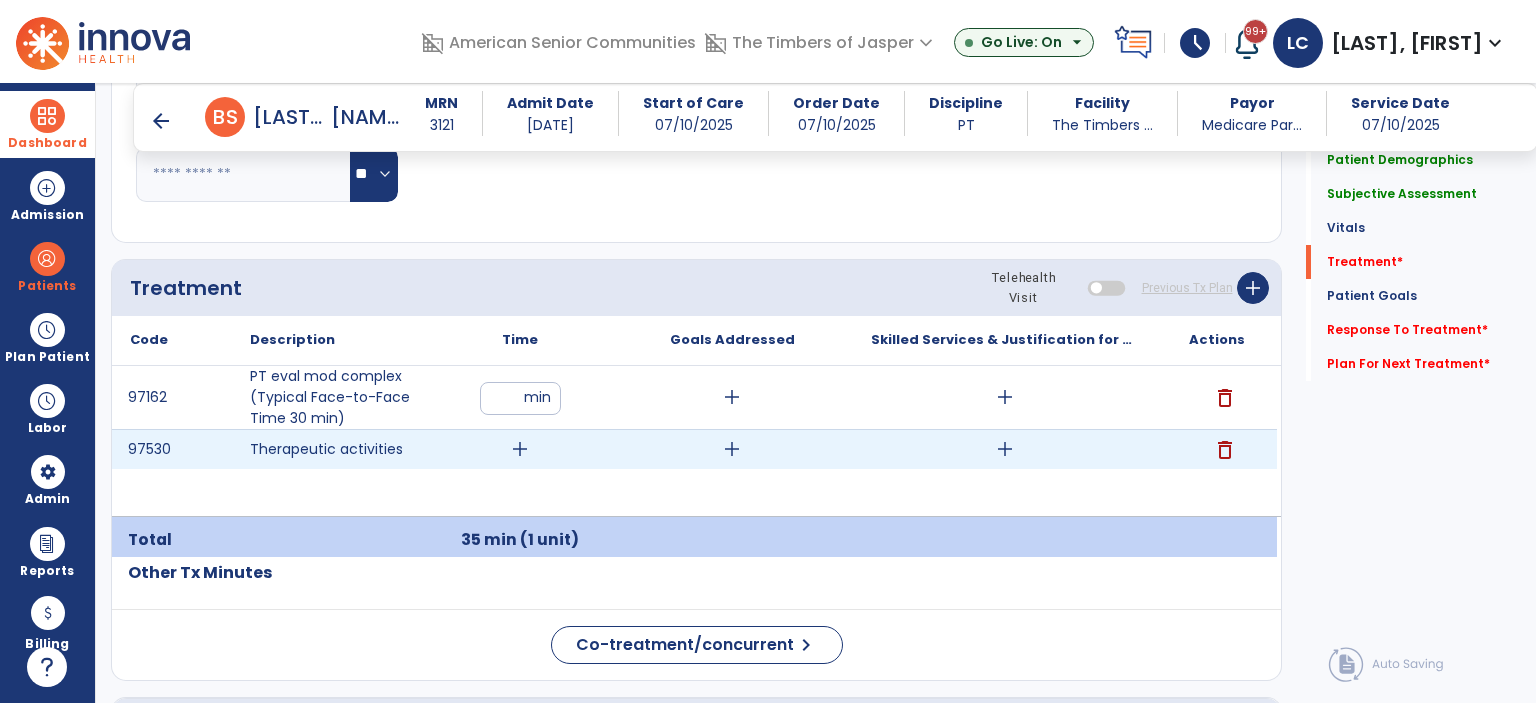 click on "add" at bounding box center (520, 449) 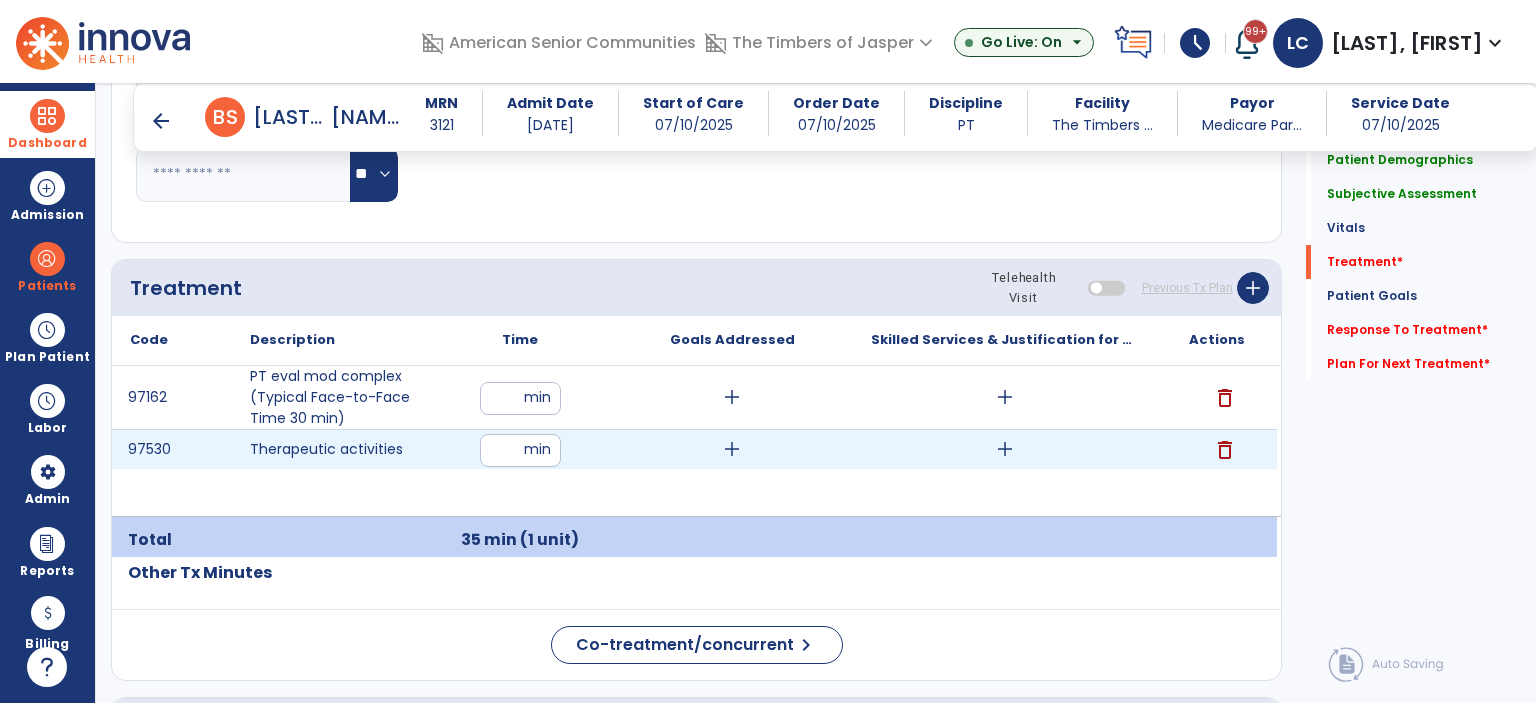type on "**" 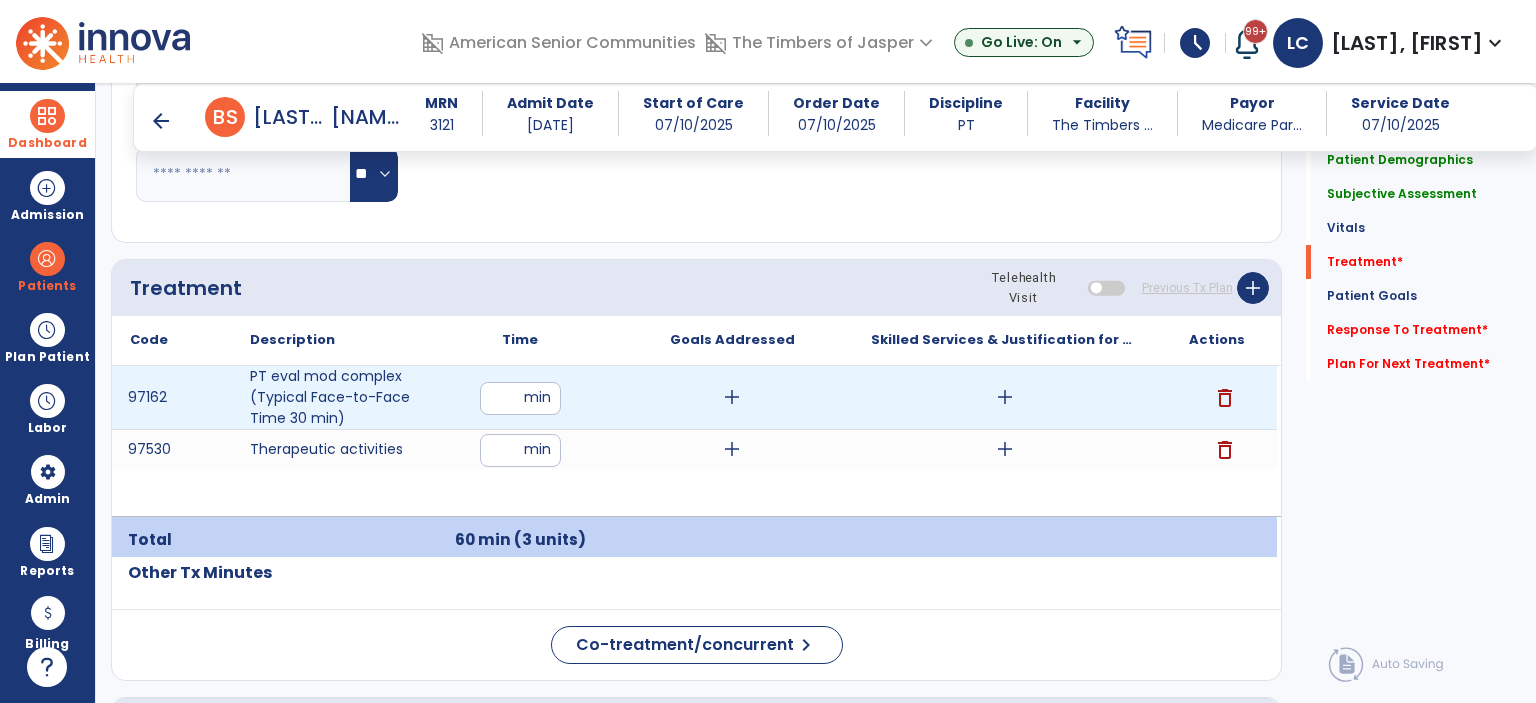 click on "add" at bounding box center (1005, 397) 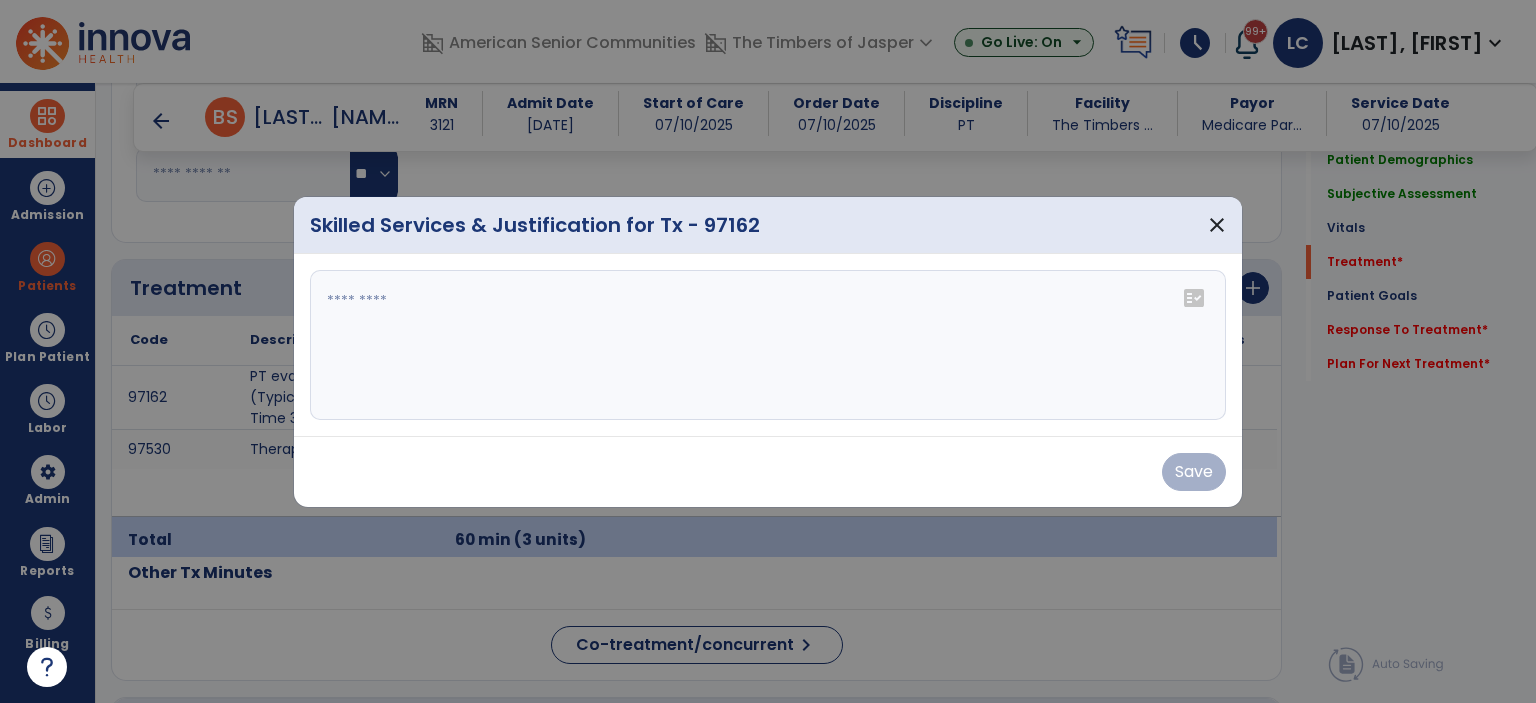 click at bounding box center (768, 345) 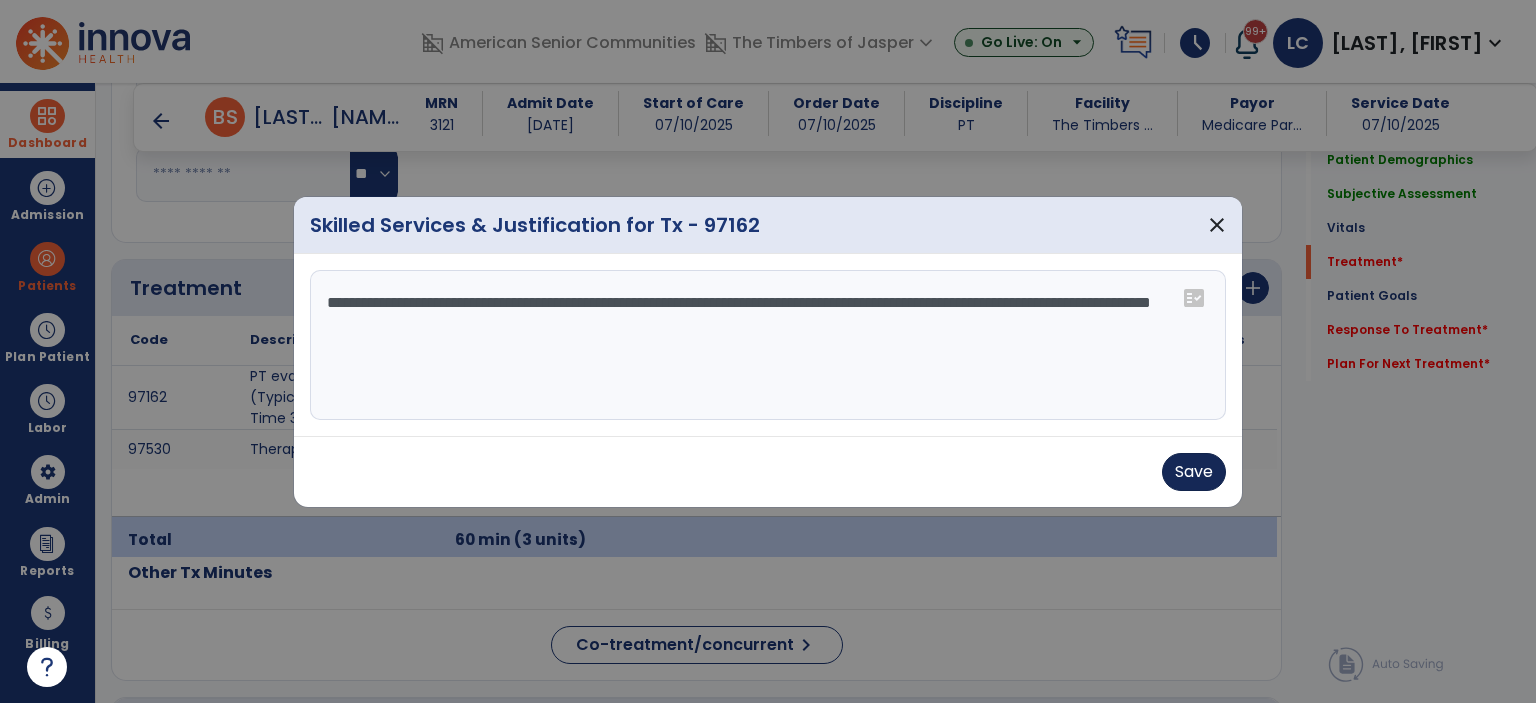 type on "**********" 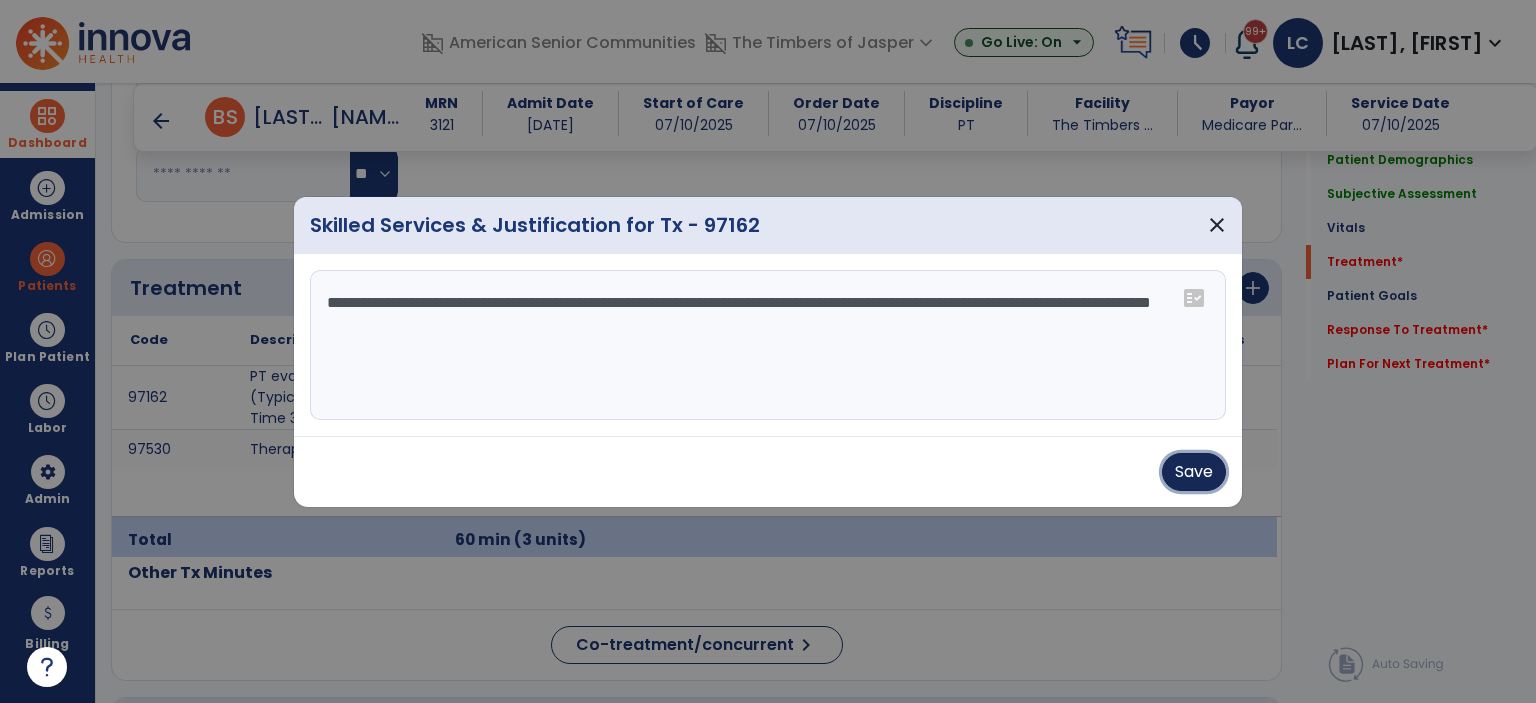 click on "Save" at bounding box center [1194, 472] 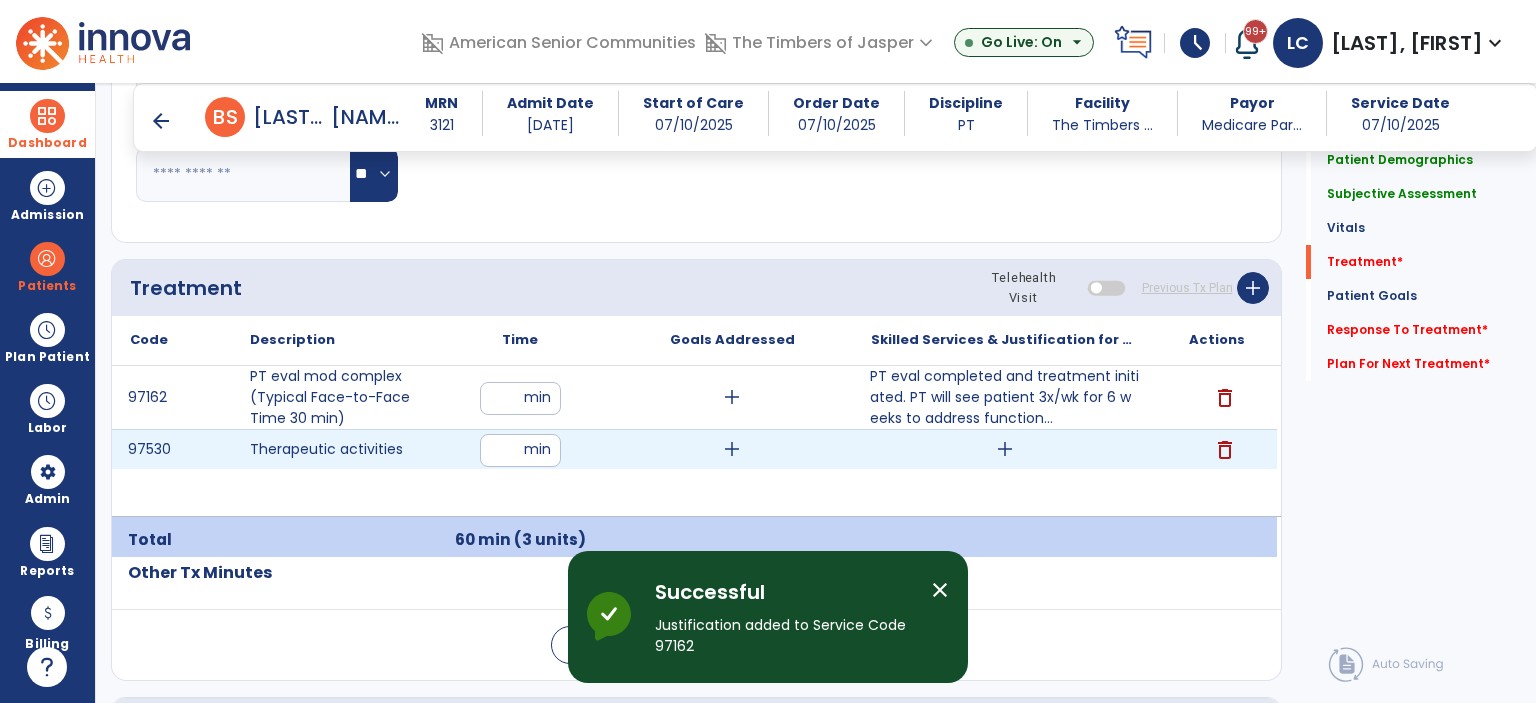 click on "add" at bounding box center (1005, 449) 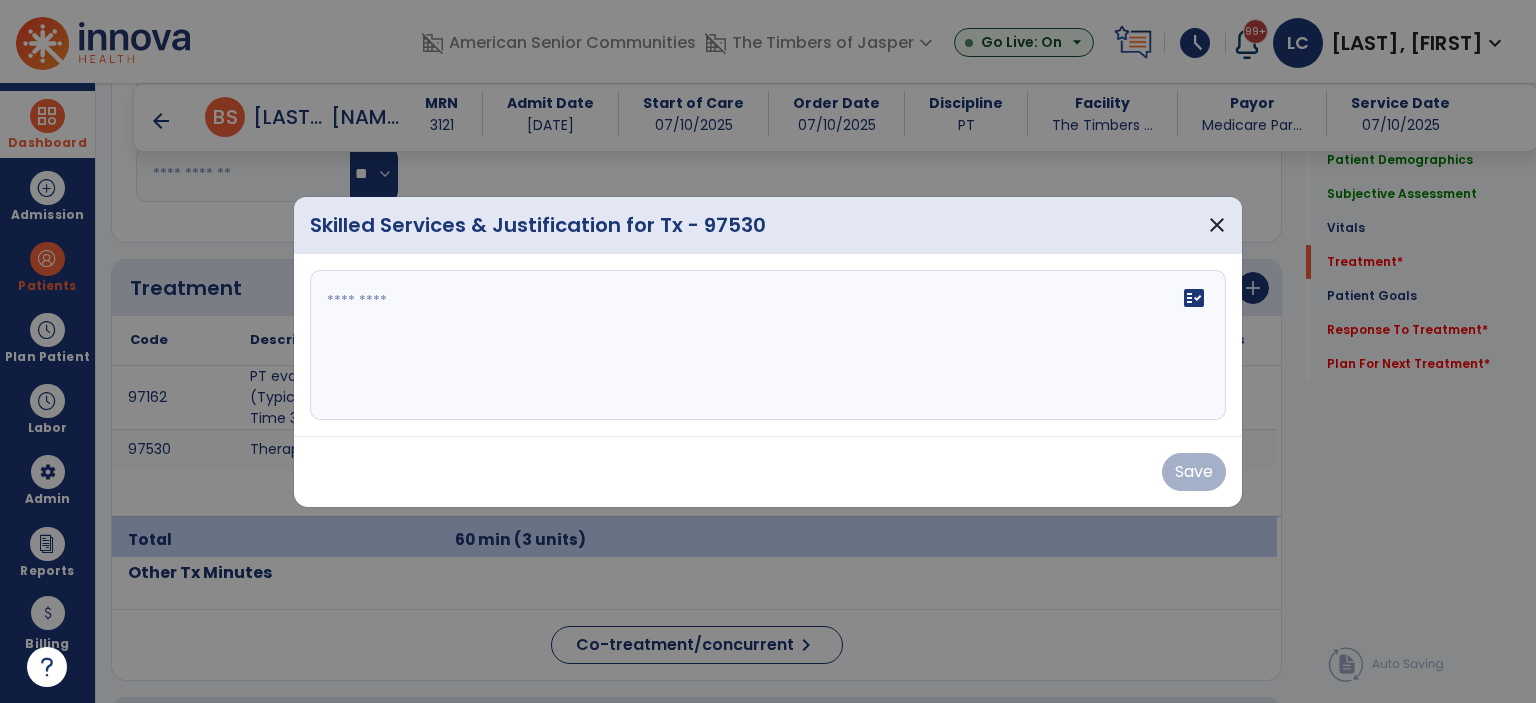 click at bounding box center [768, 345] 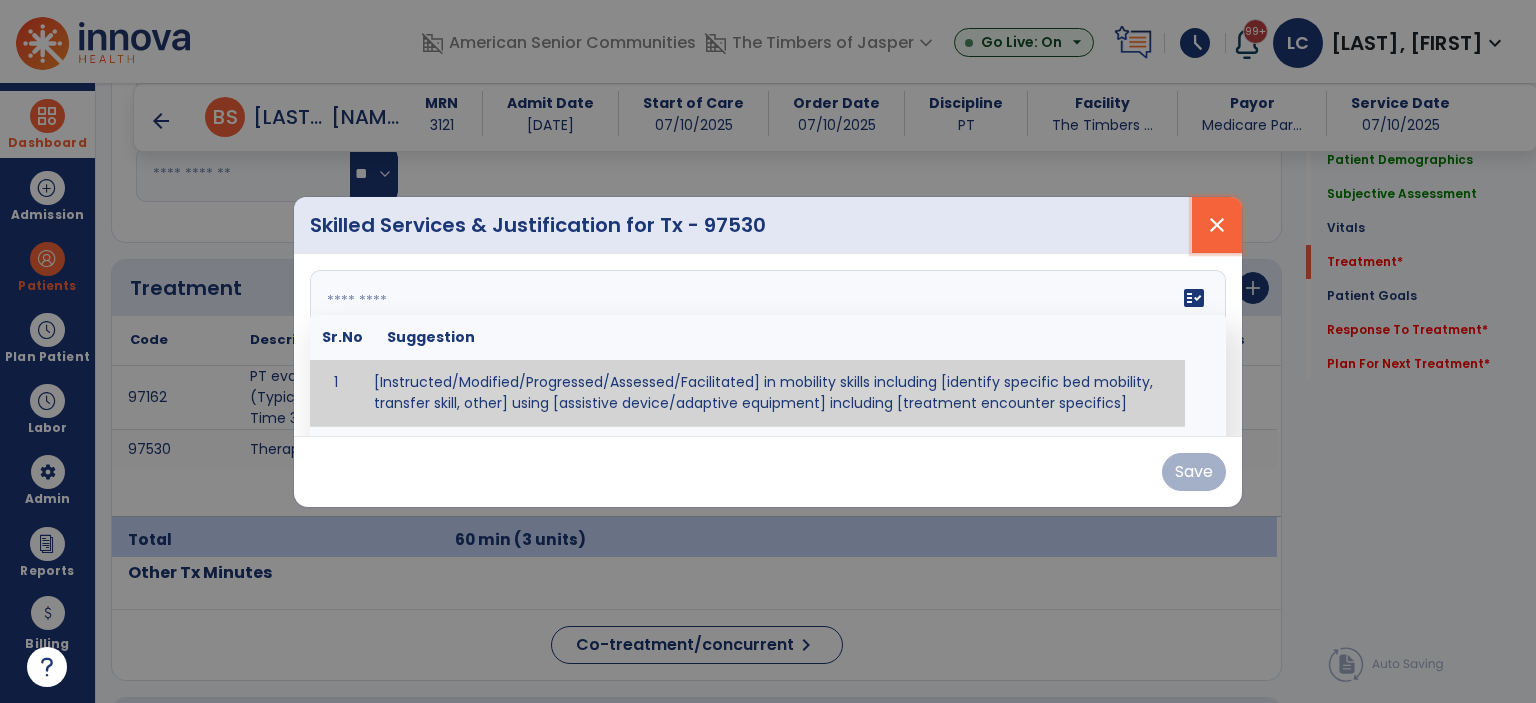 click on "close" at bounding box center [1217, 225] 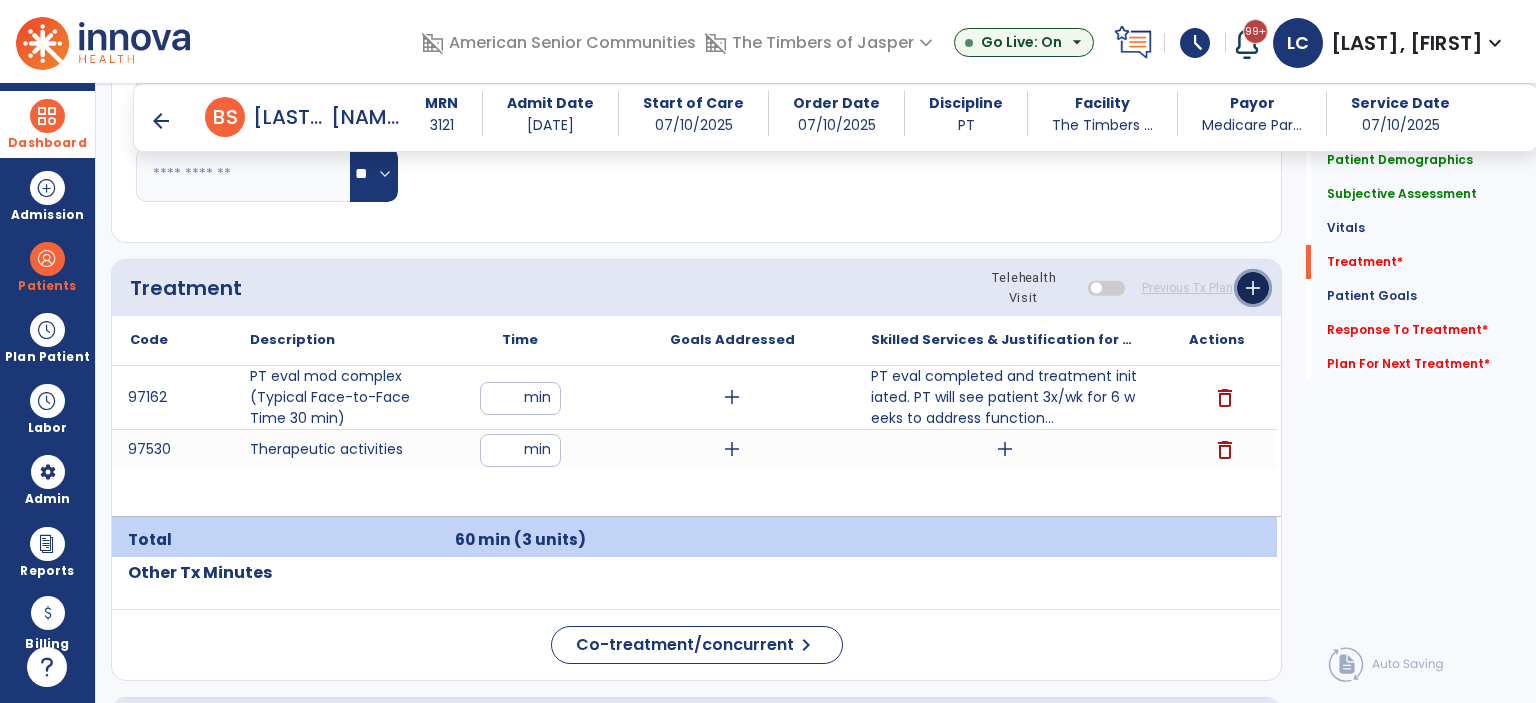 click on "add" 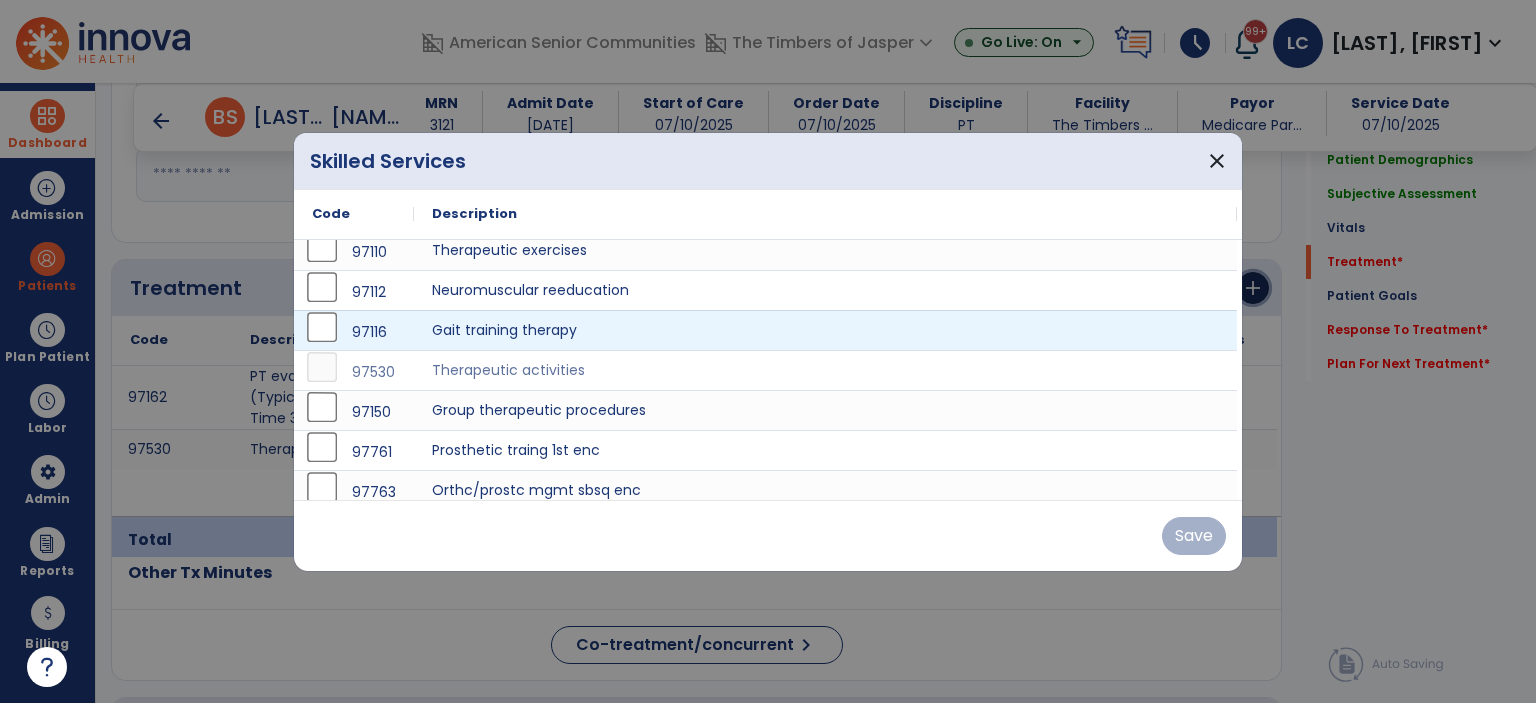 scroll, scrollTop: 60, scrollLeft: 0, axis: vertical 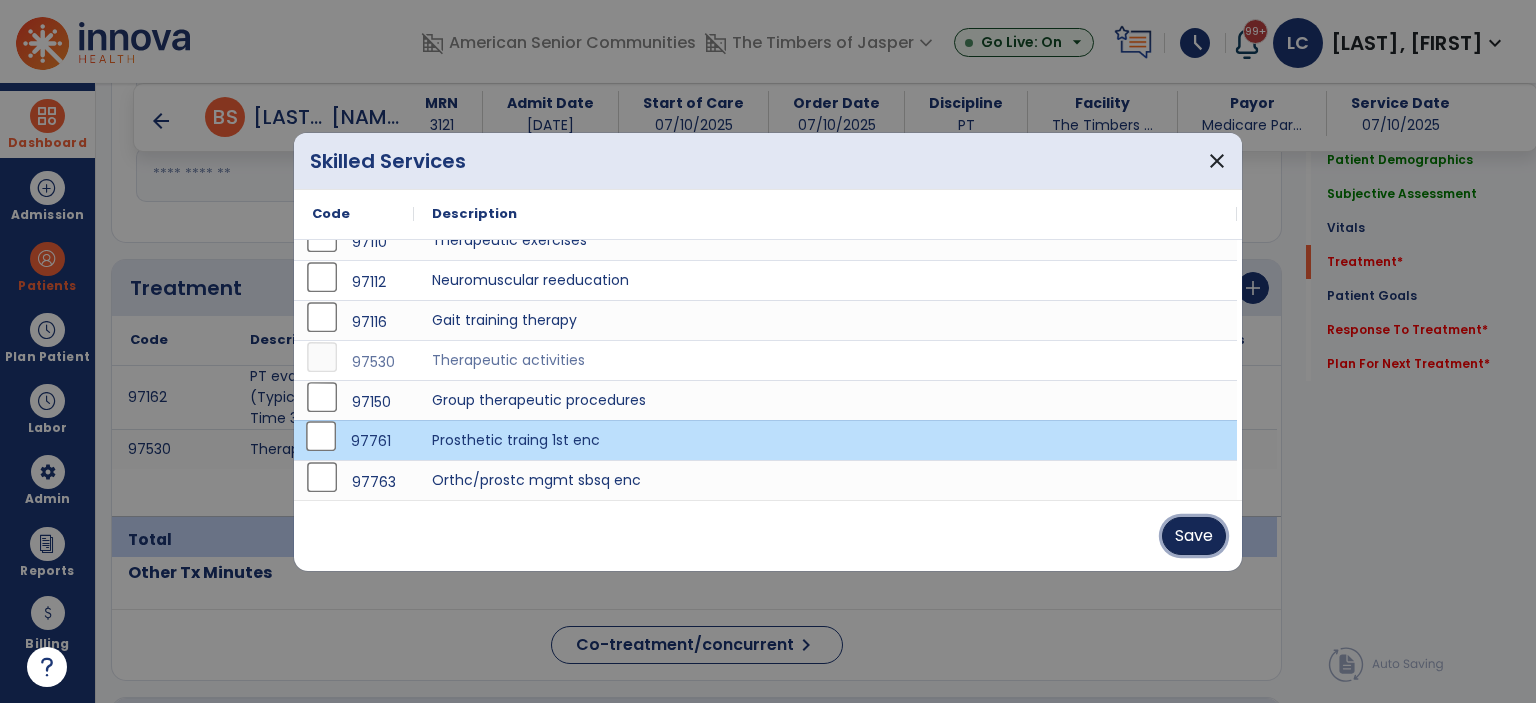click on "Save" at bounding box center (1194, 536) 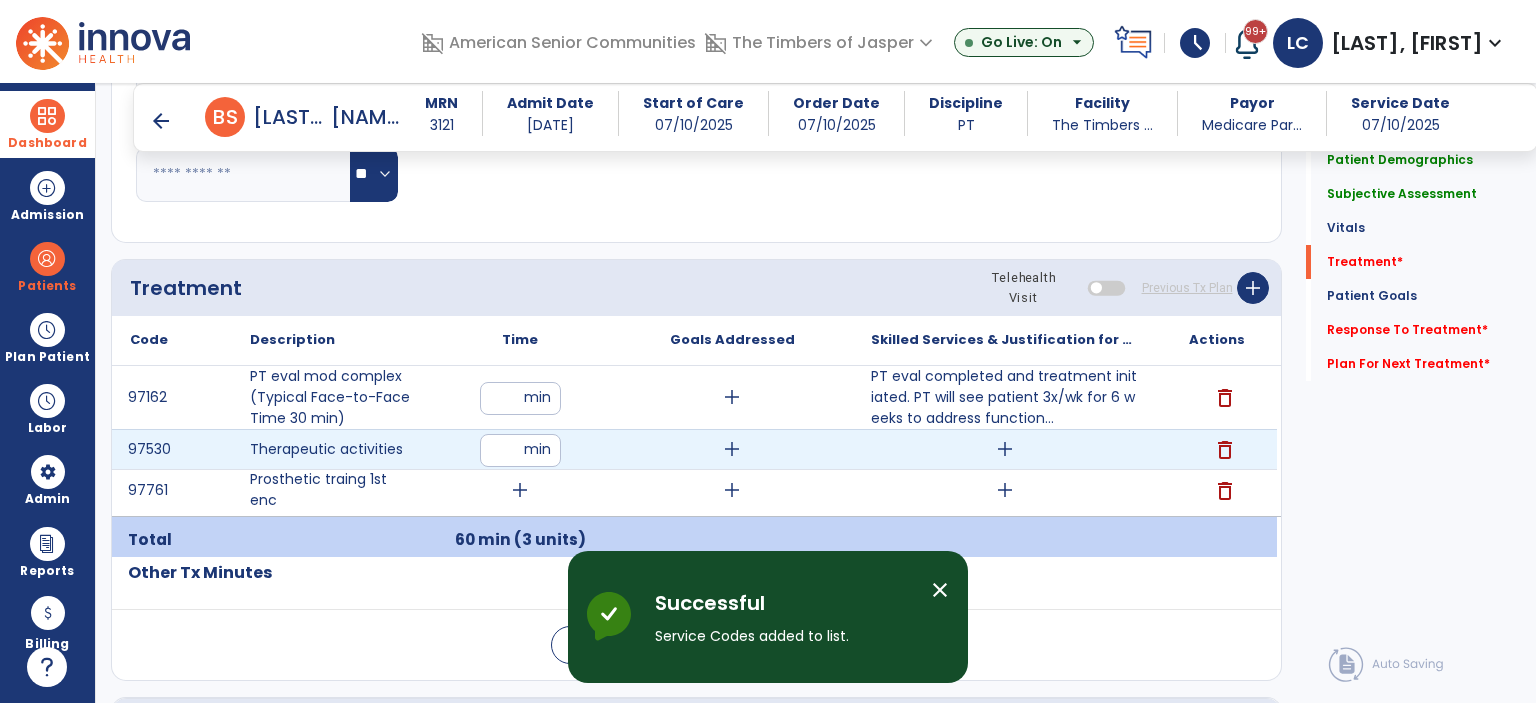click on "delete" at bounding box center (1225, 450) 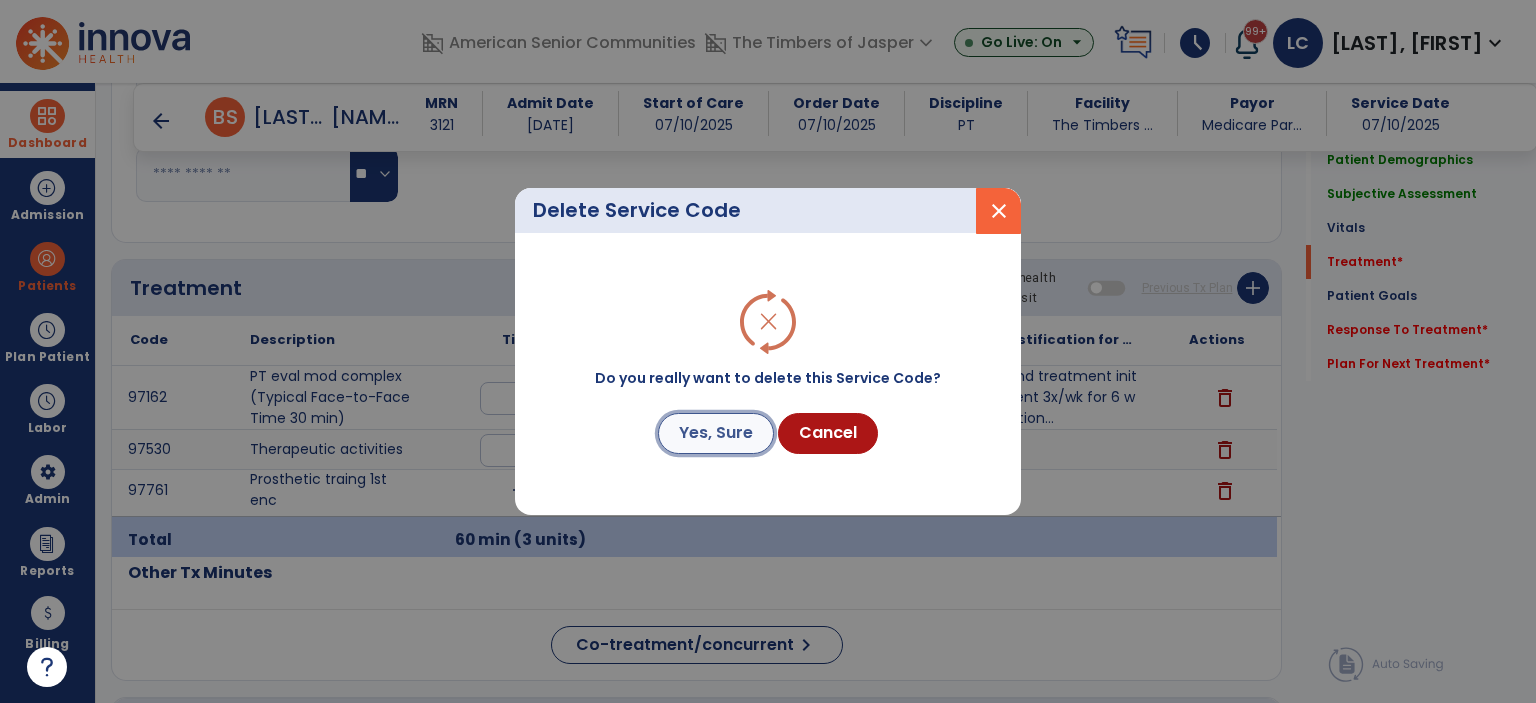 click on "Yes, Sure" at bounding box center (716, 433) 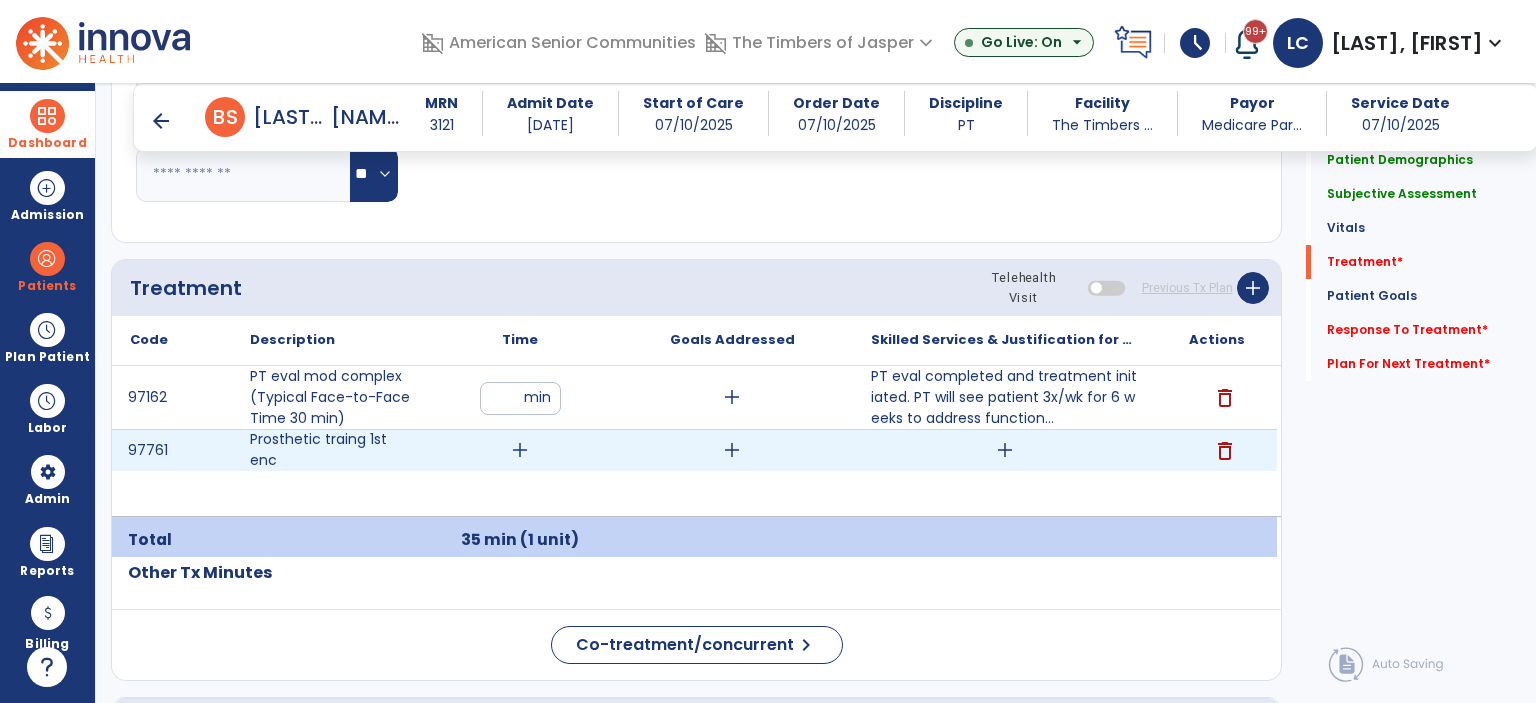 click on "add" at bounding box center (1005, 450) 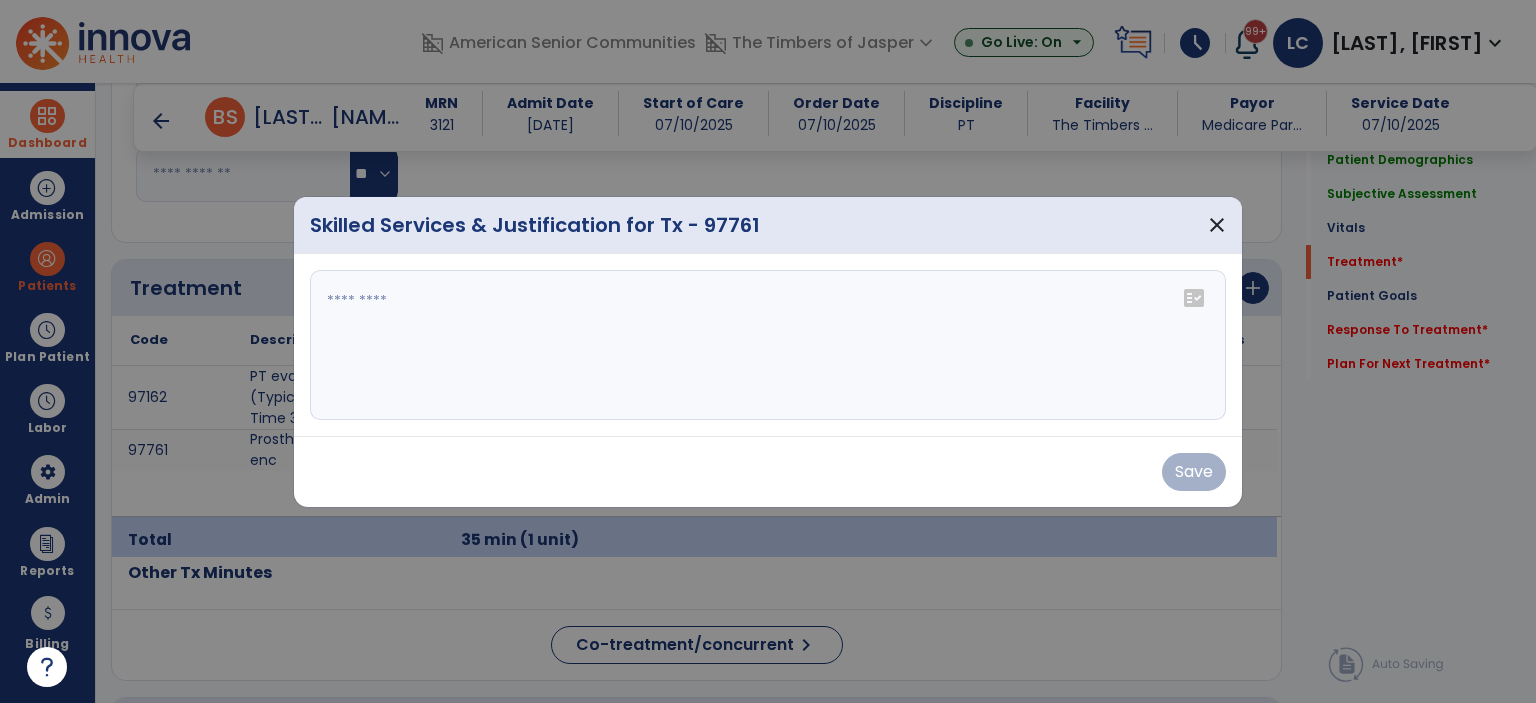 click on "Save" at bounding box center (768, 471) 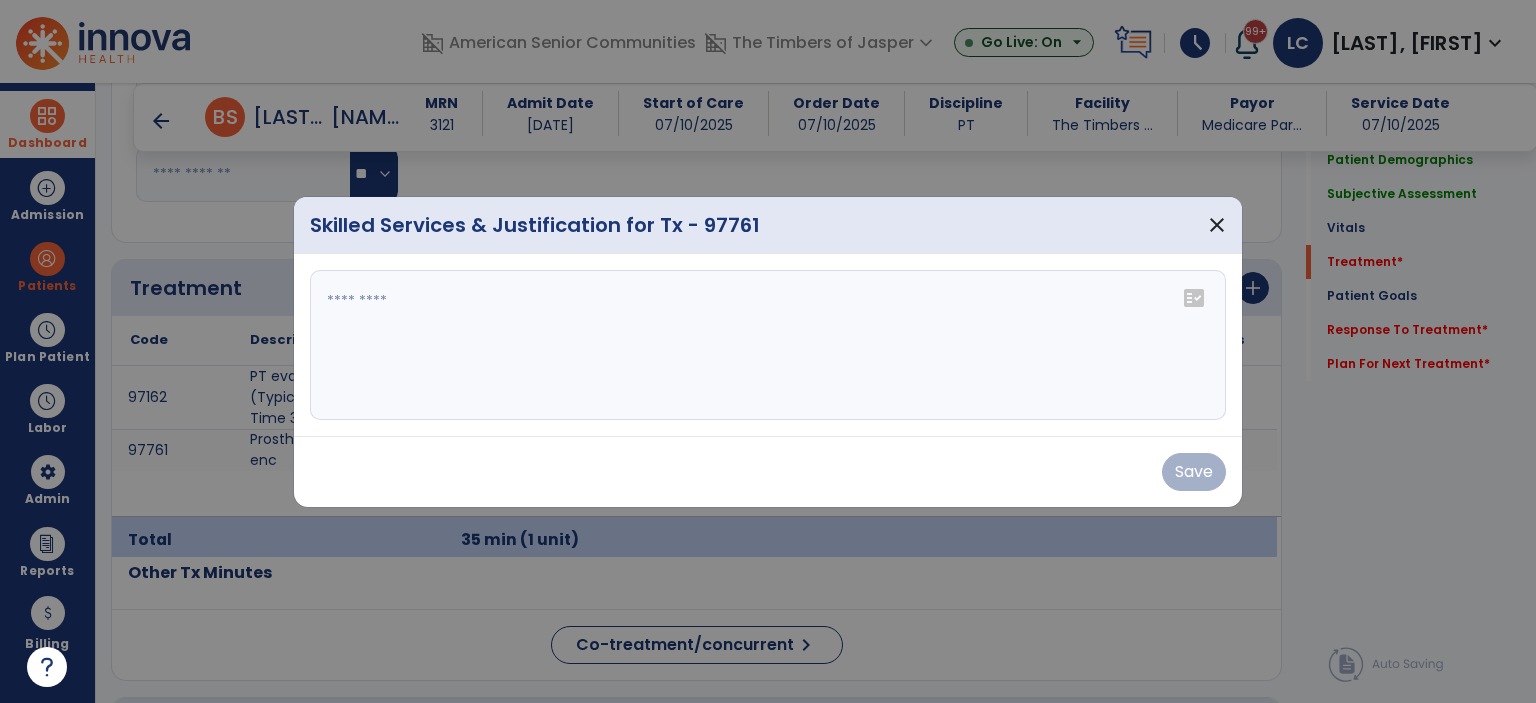 click at bounding box center [768, 345] 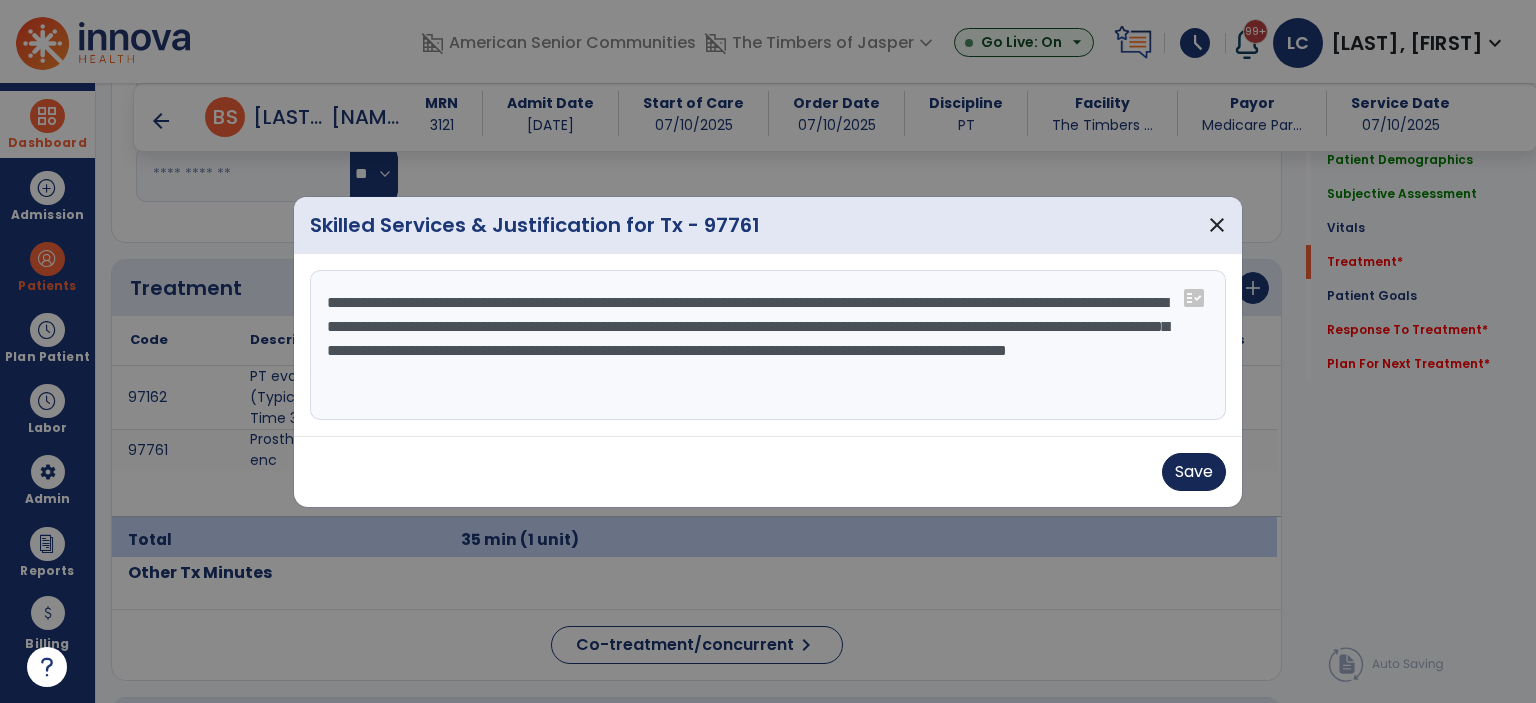 type on "**********" 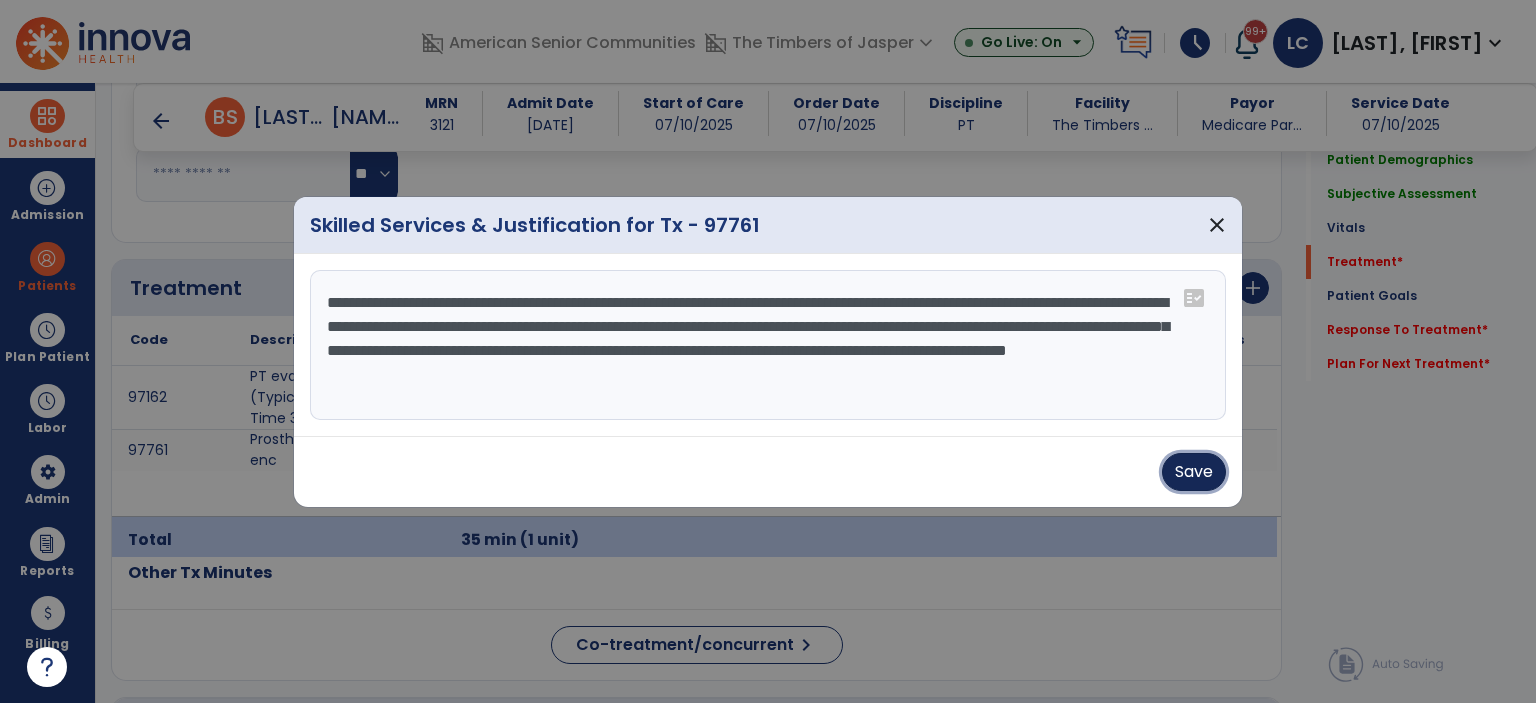 click on "Save" at bounding box center (1194, 472) 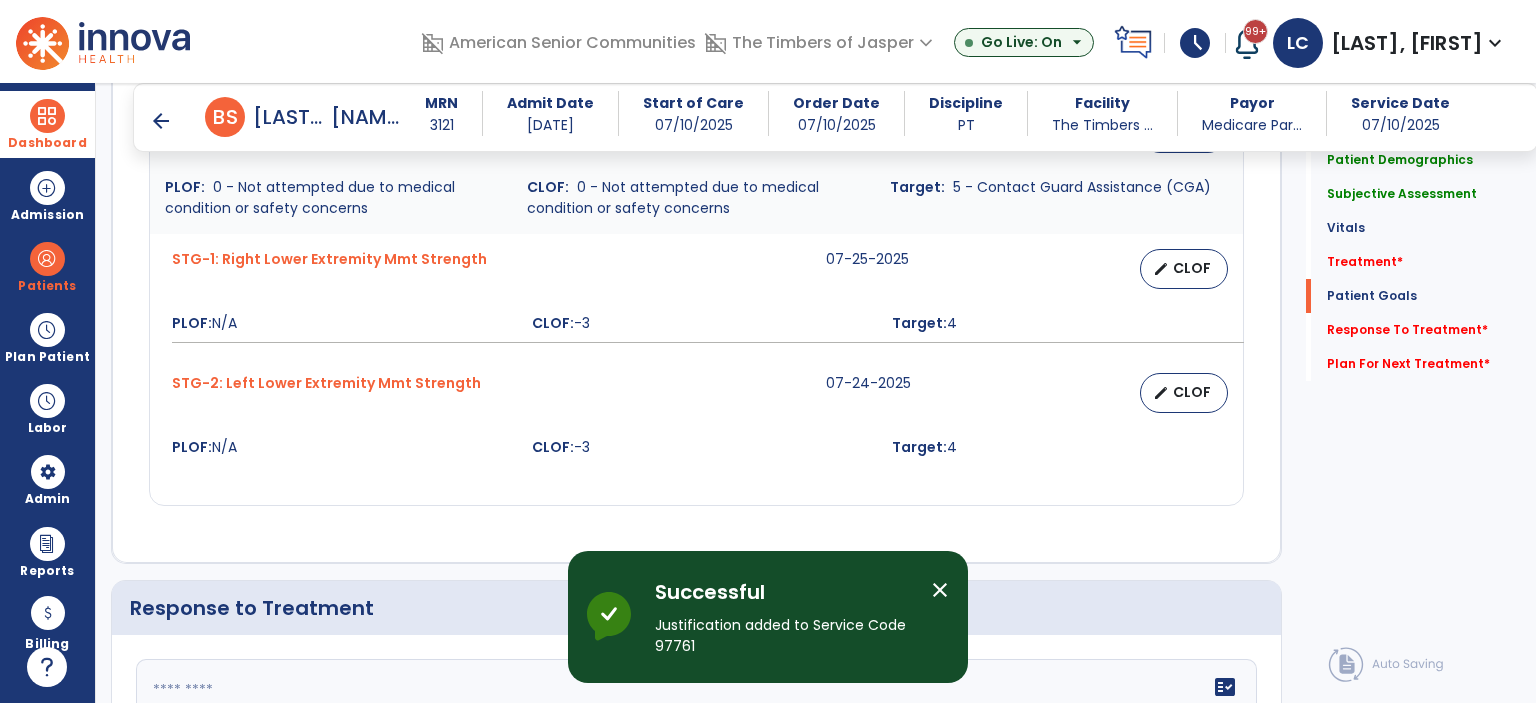 scroll, scrollTop: 2400, scrollLeft: 0, axis: vertical 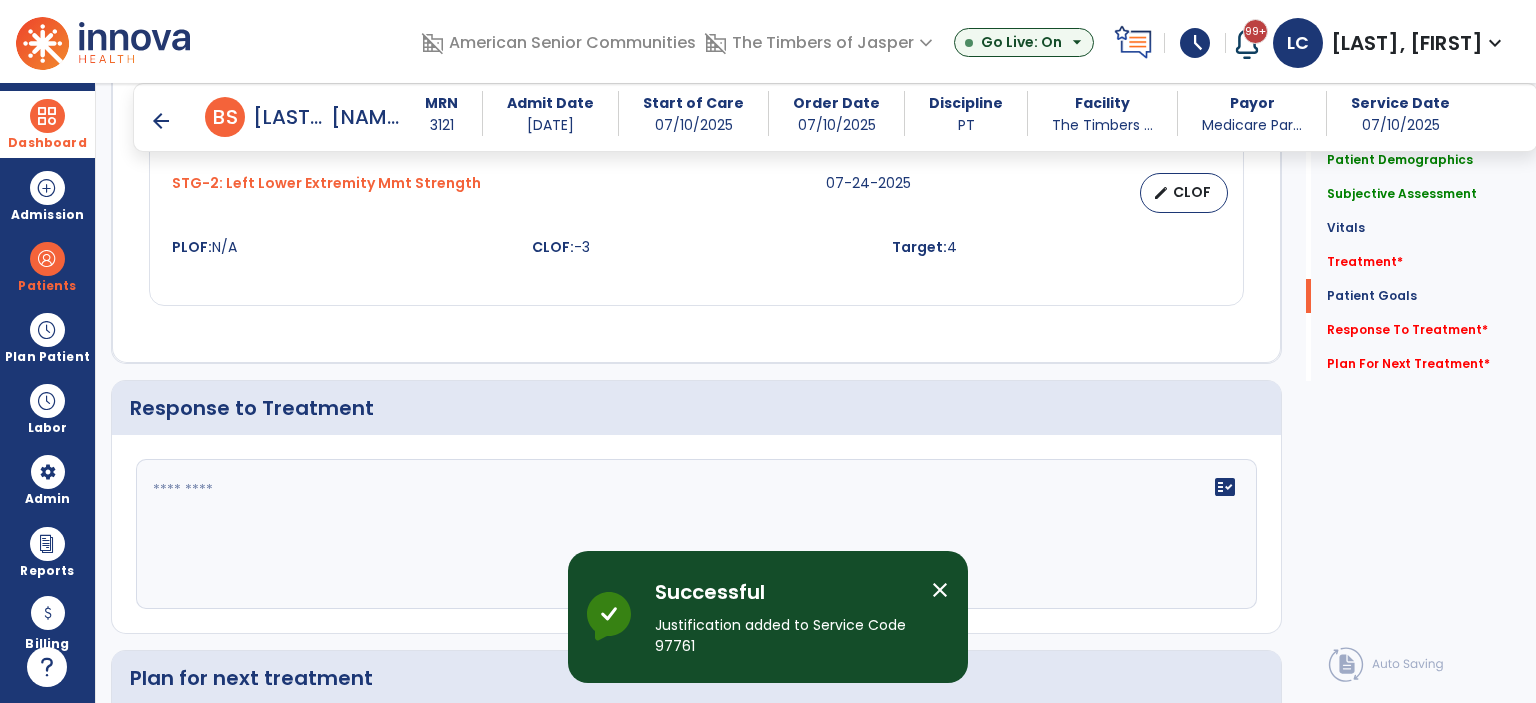 click 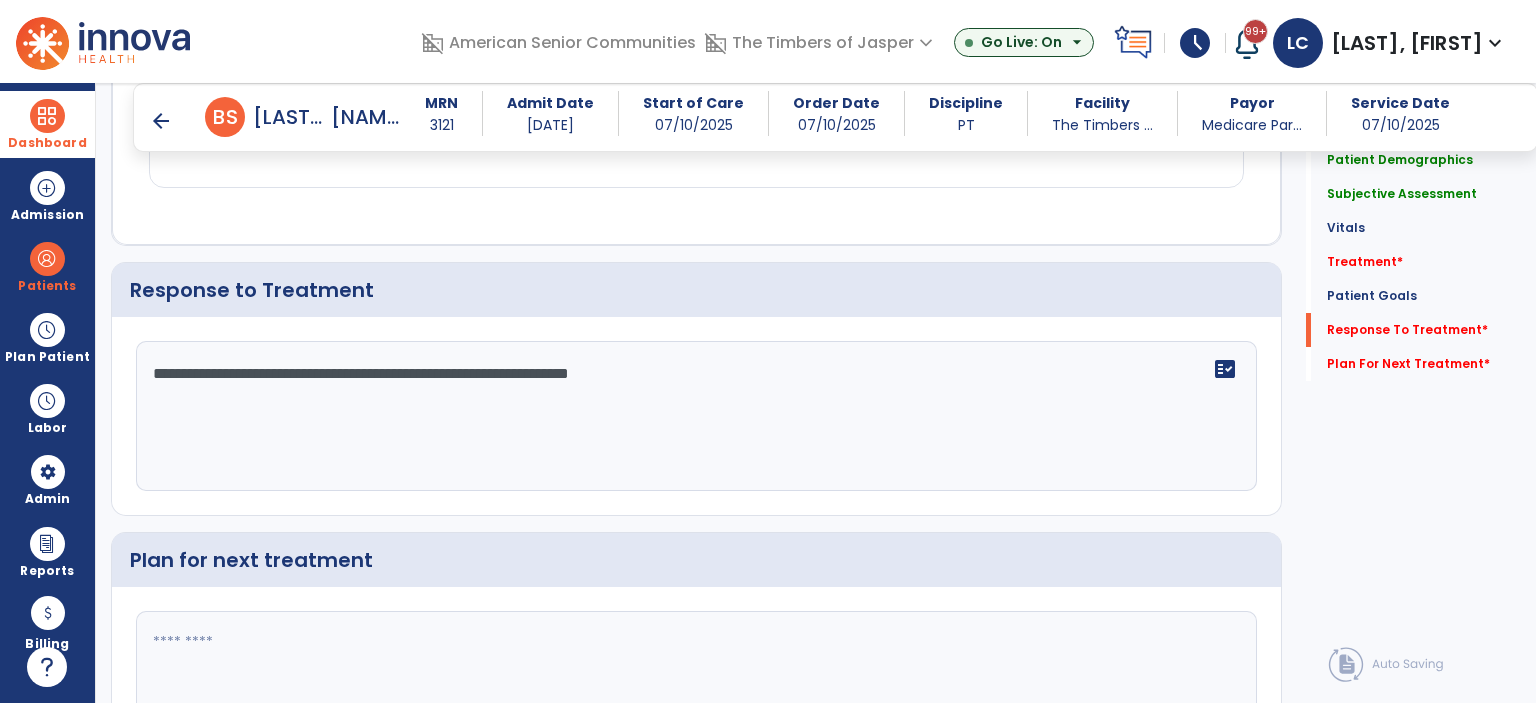 scroll, scrollTop: 2660, scrollLeft: 0, axis: vertical 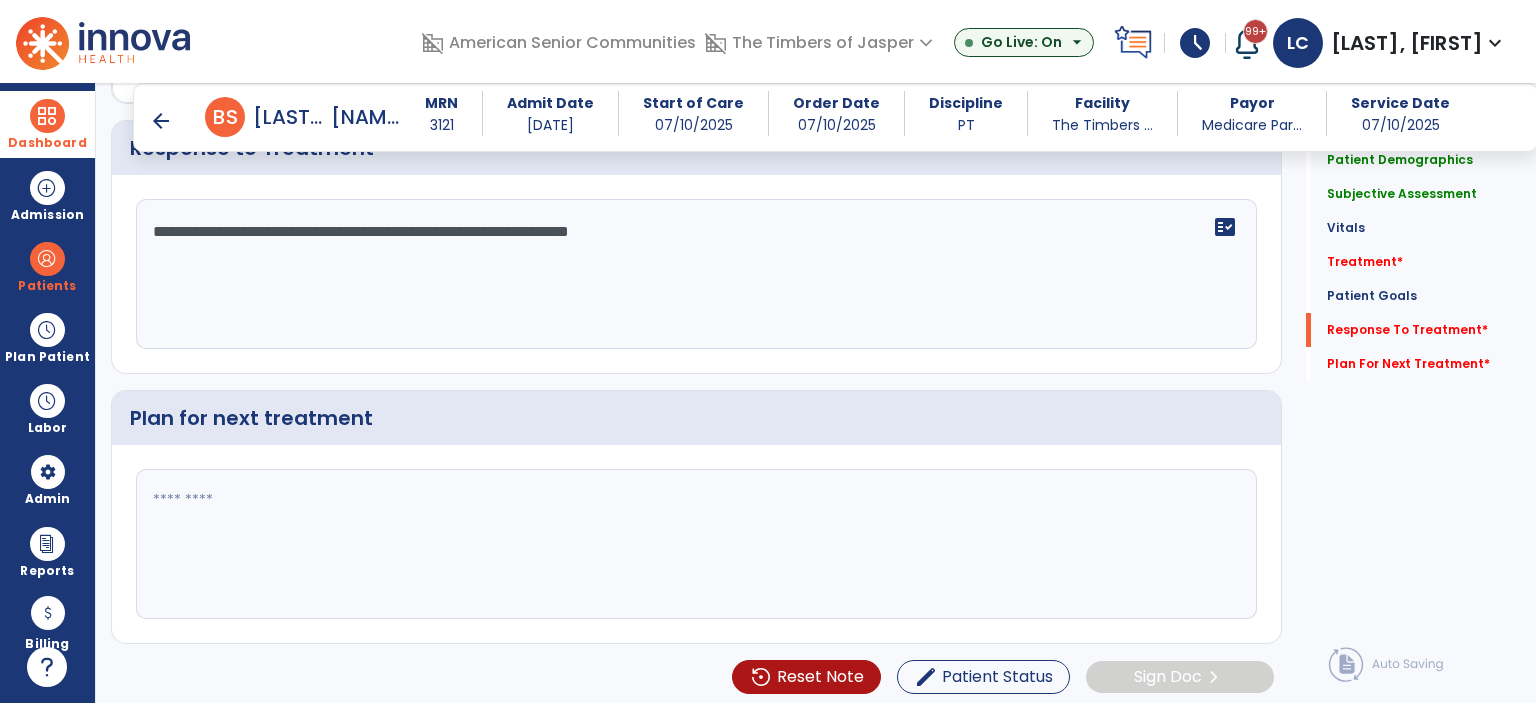 type on "**********" 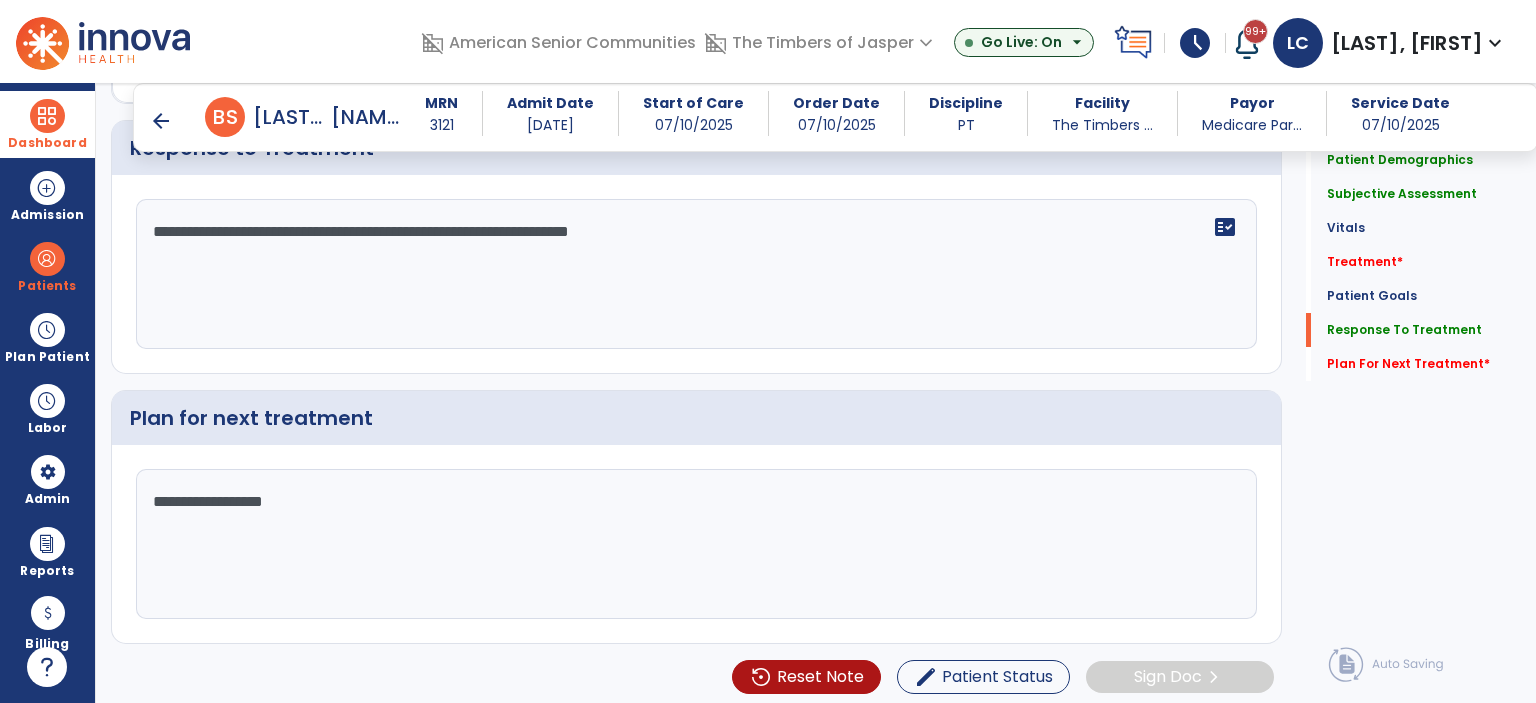 type on "**********" 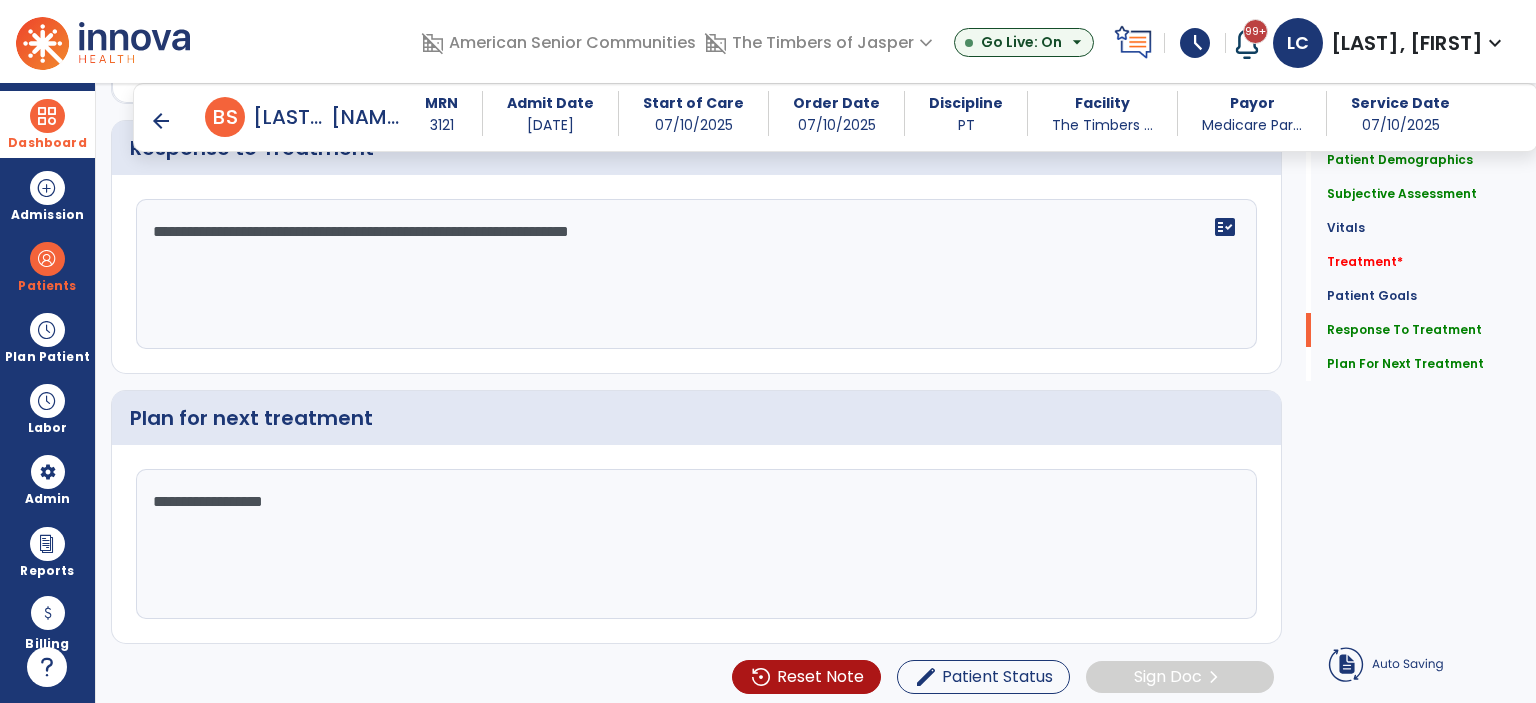 click on "**********" 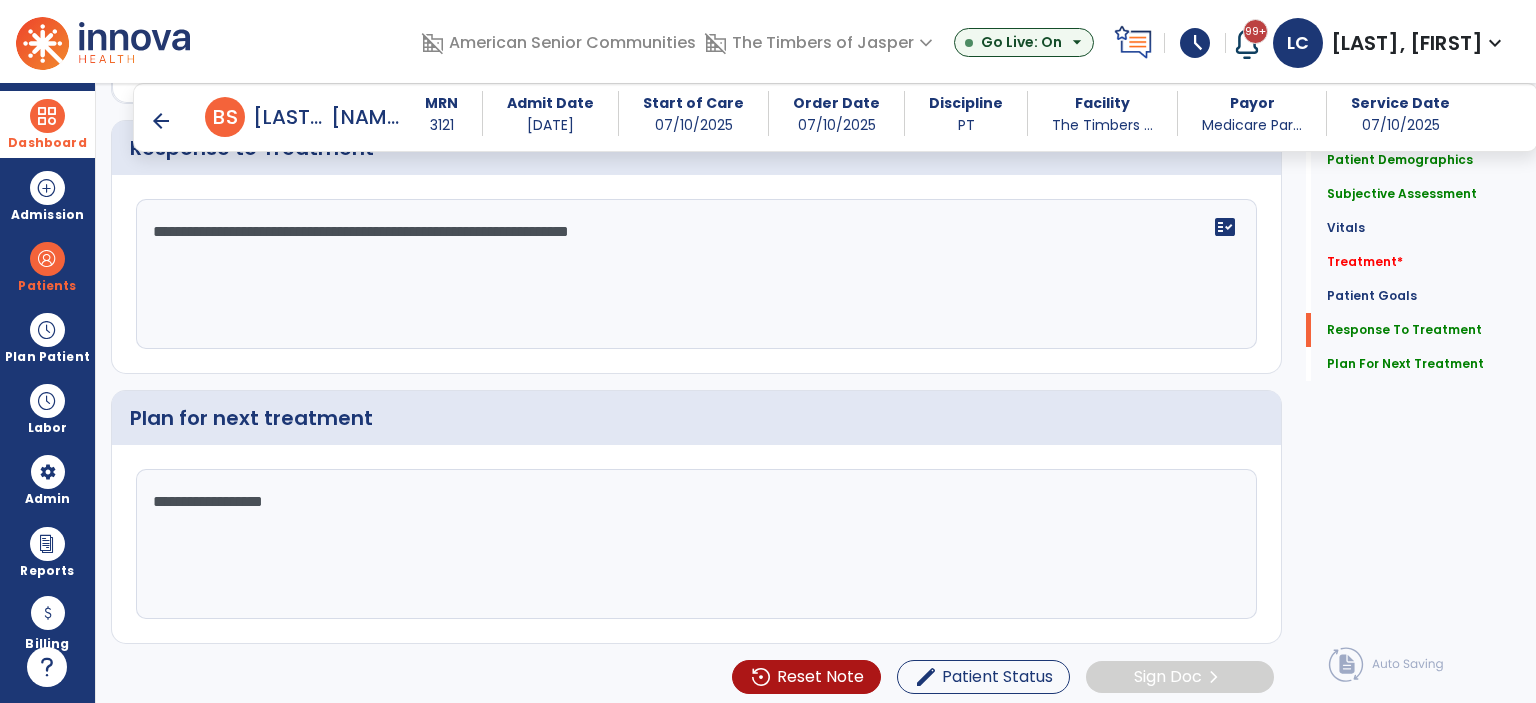 click on "**********" 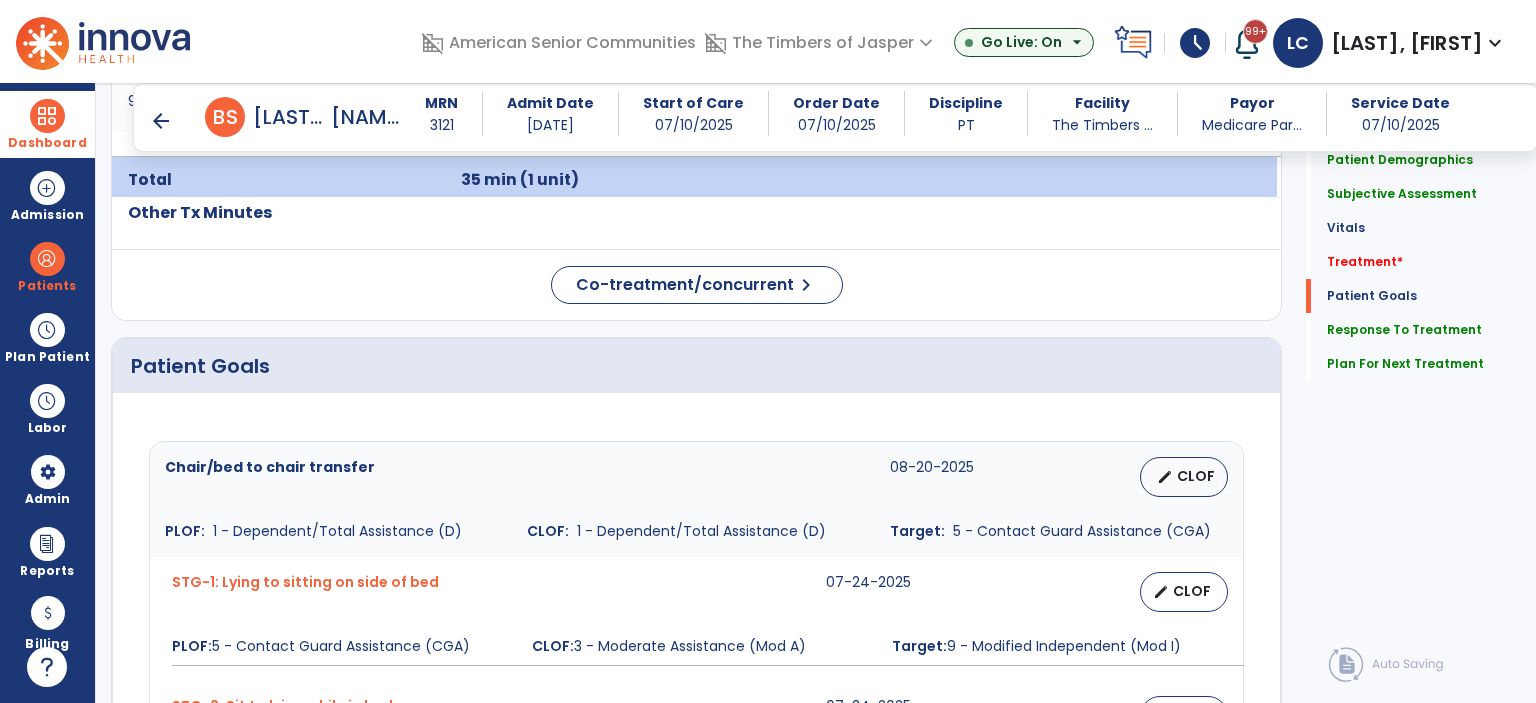 scroll, scrollTop: 1060, scrollLeft: 0, axis: vertical 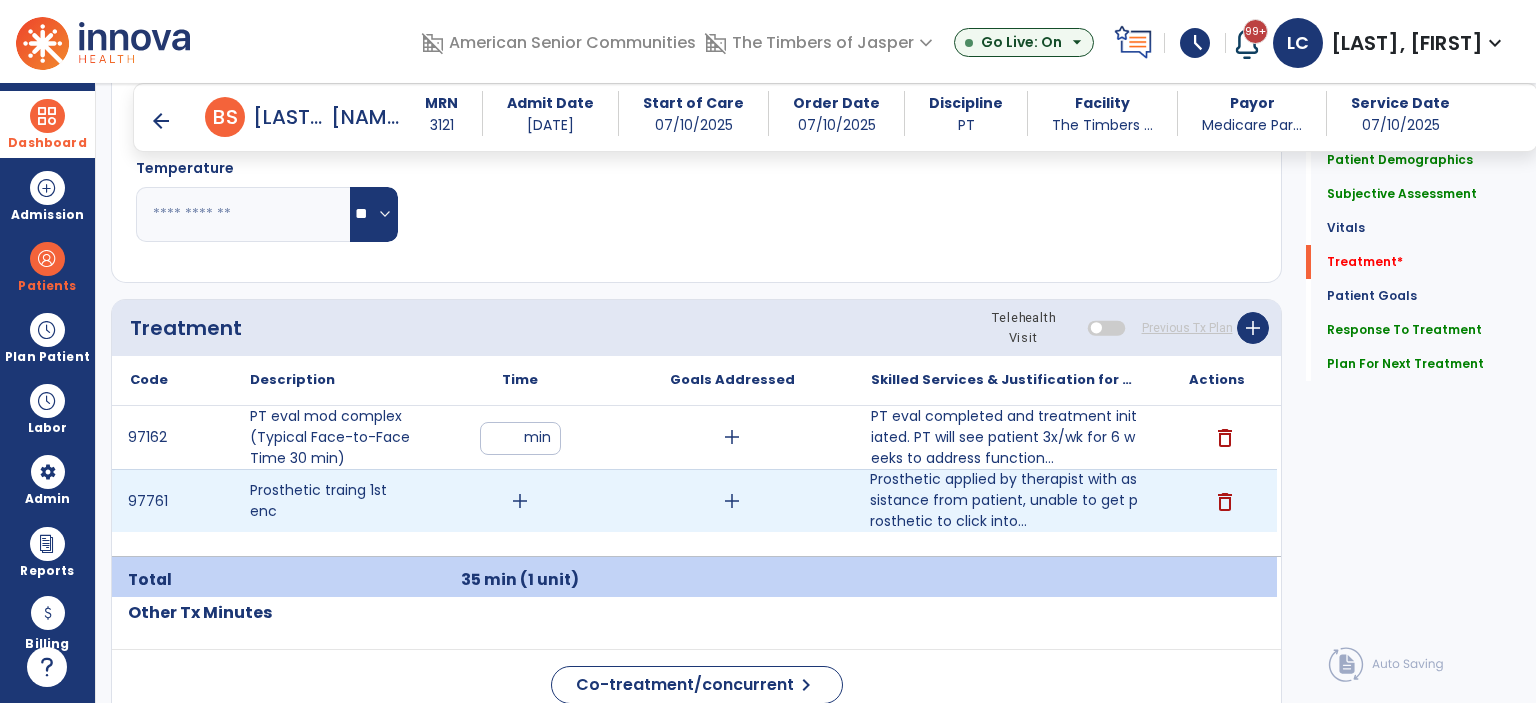 click on "add" at bounding box center (520, 501) 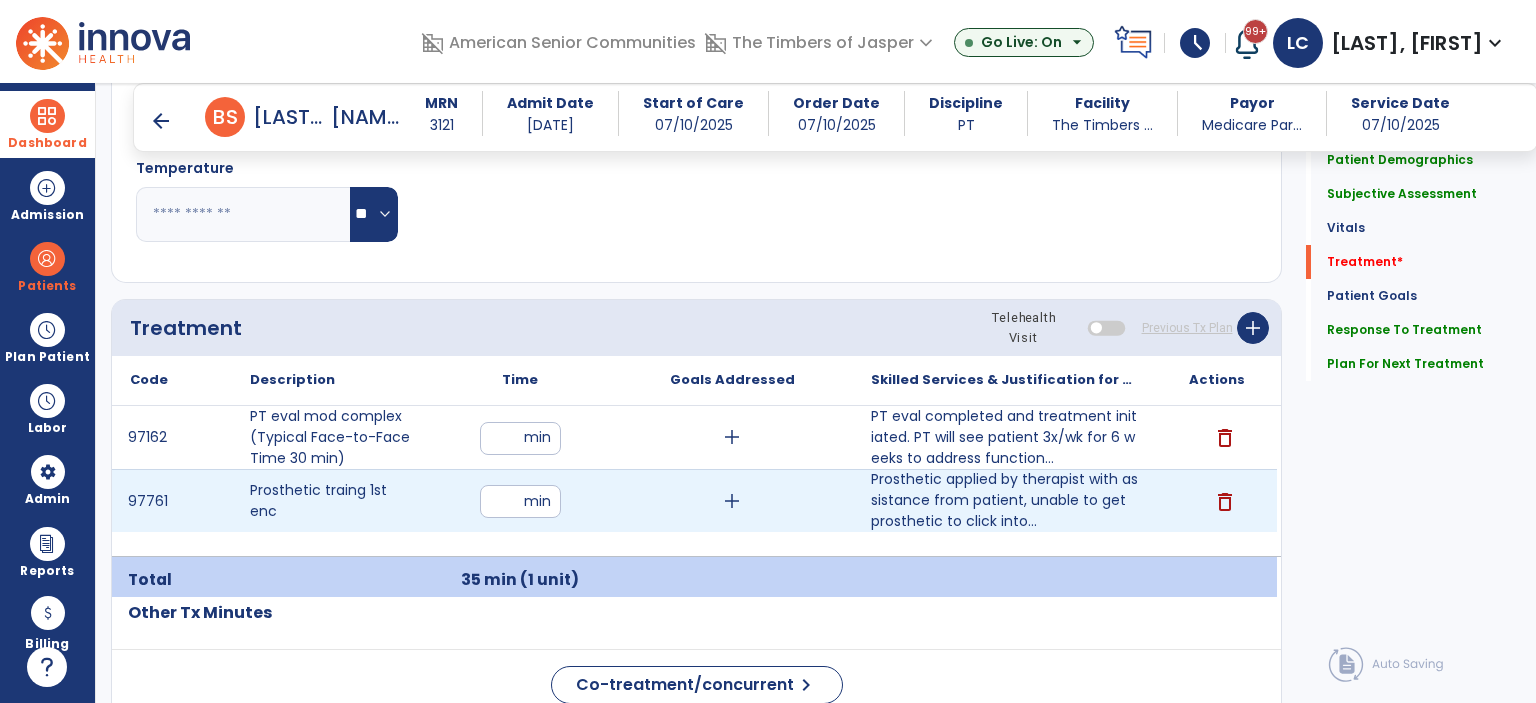 type on "**" 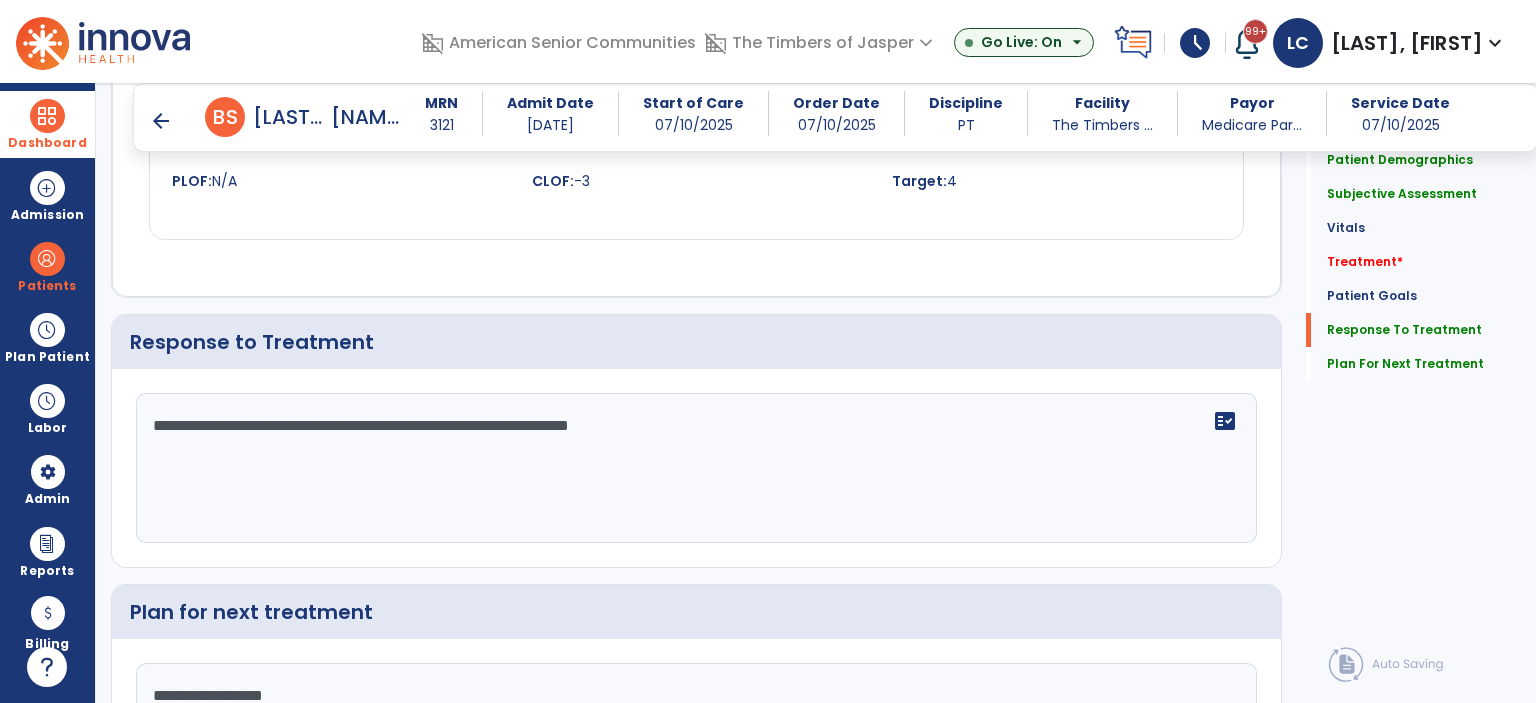scroll, scrollTop: 2660, scrollLeft: 0, axis: vertical 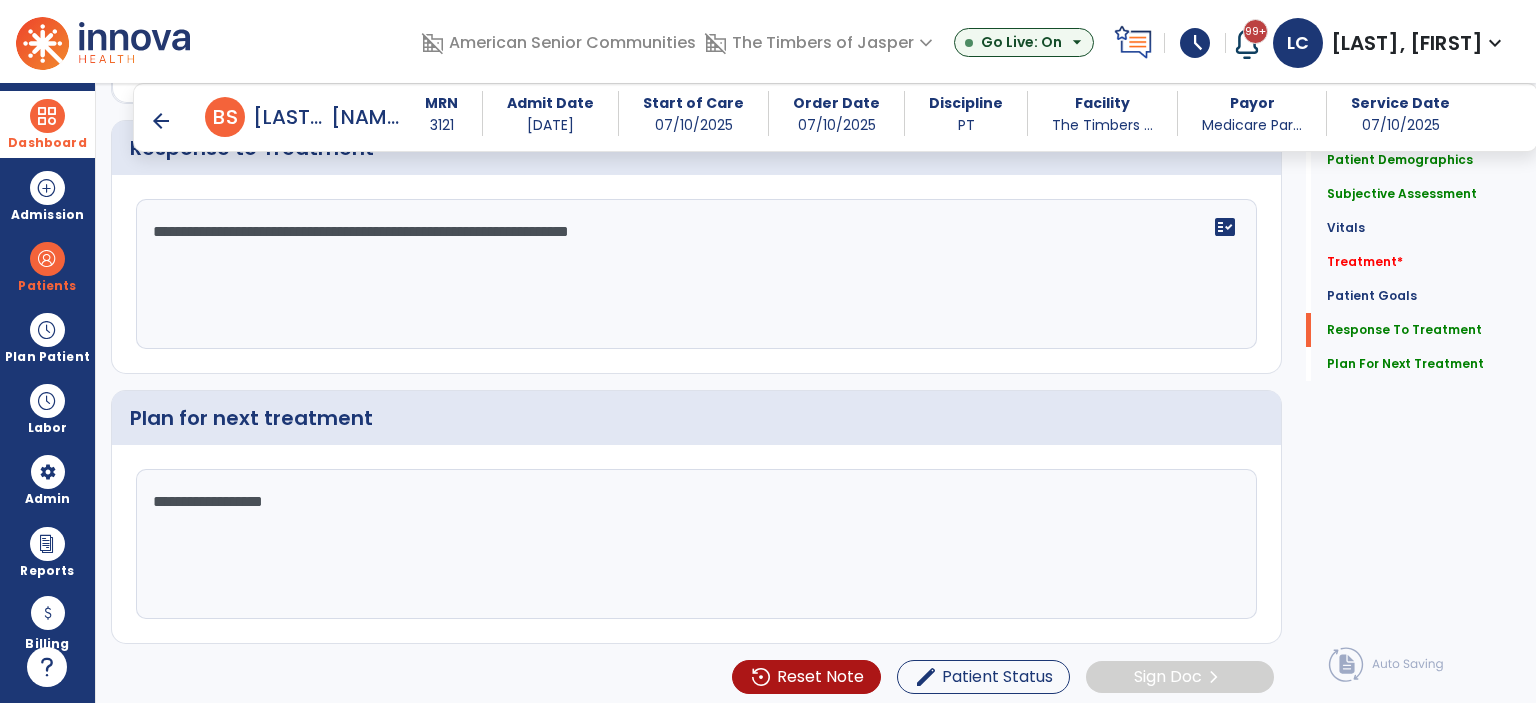 click on "**********" 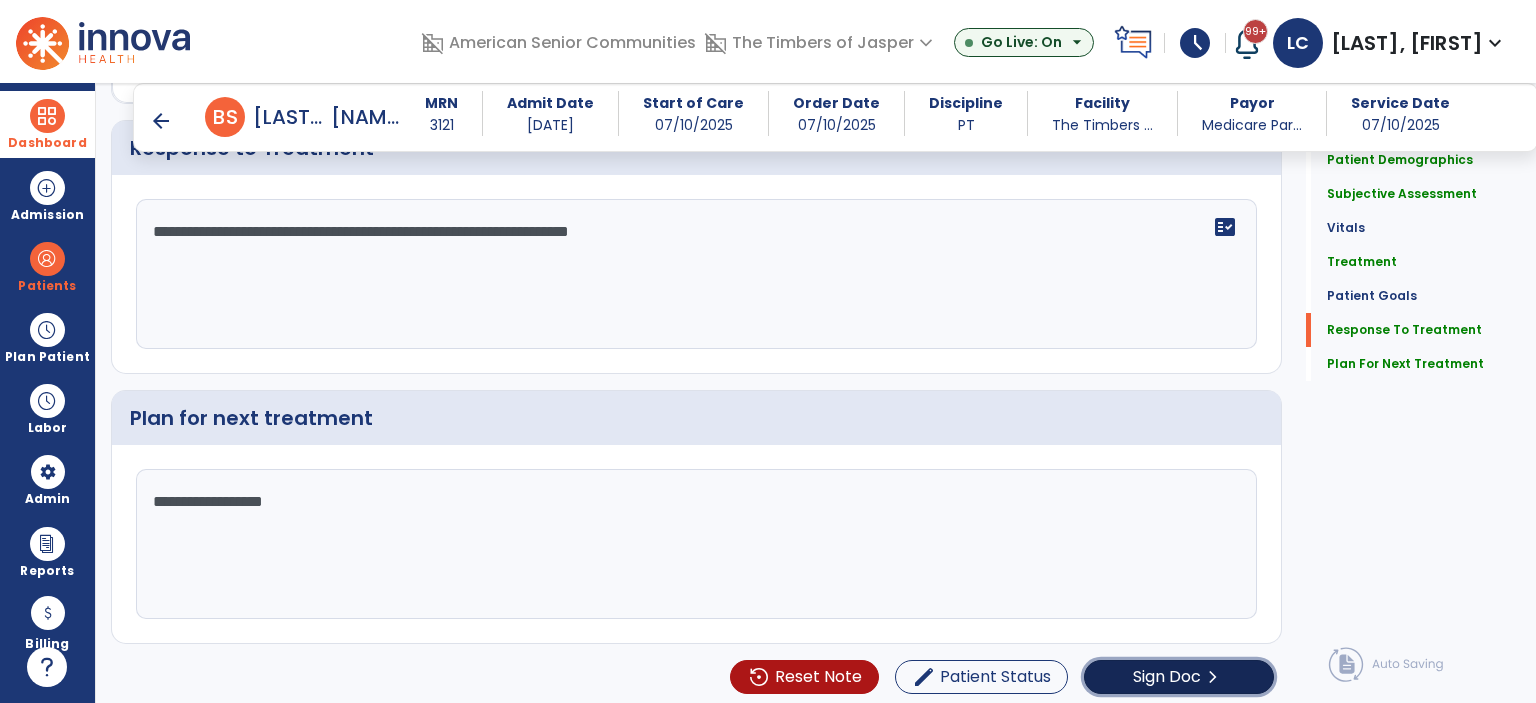 click on "Sign Doc  chevron_right" 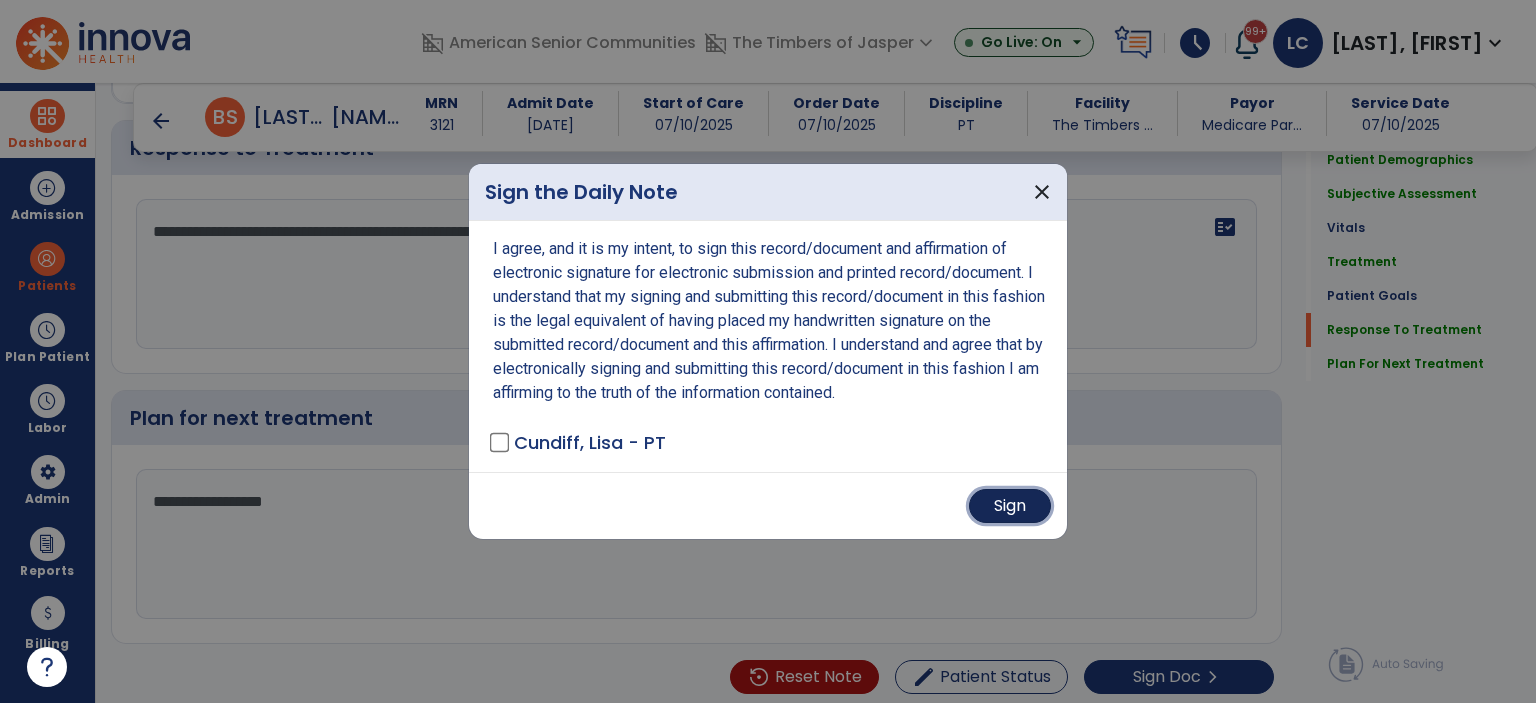click on "Sign" at bounding box center (1010, 506) 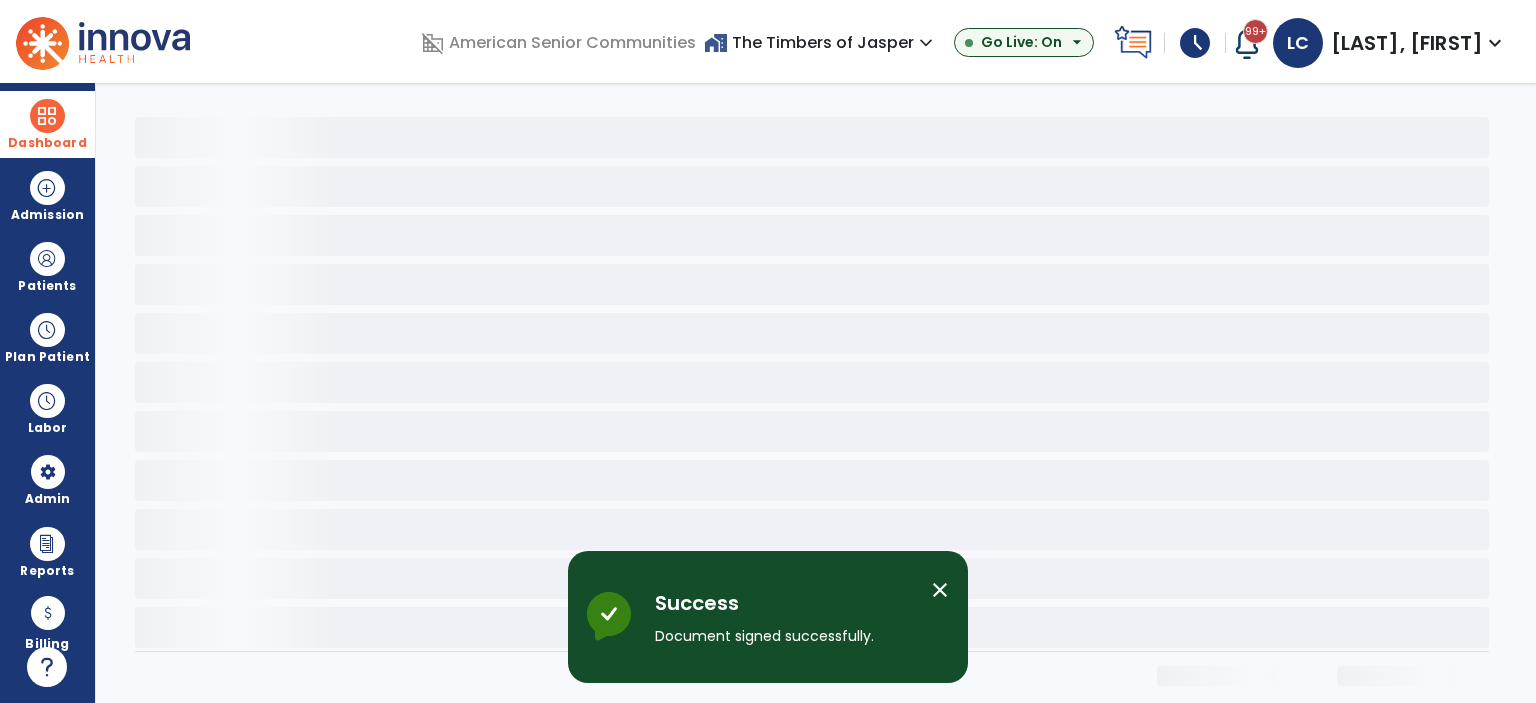 scroll, scrollTop: 0, scrollLeft: 0, axis: both 